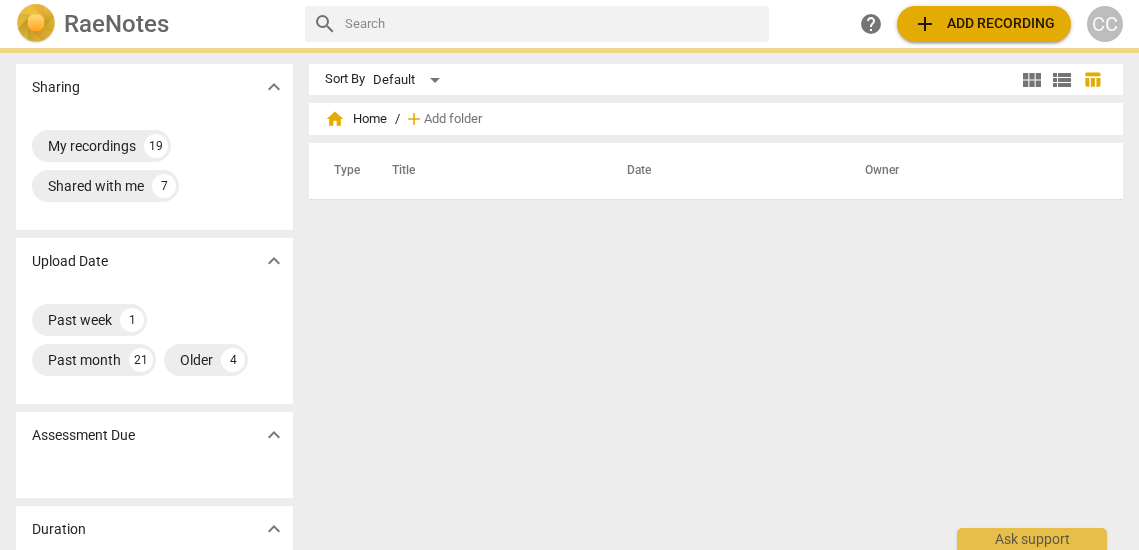 scroll, scrollTop: 0, scrollLeft: 0, axis: both 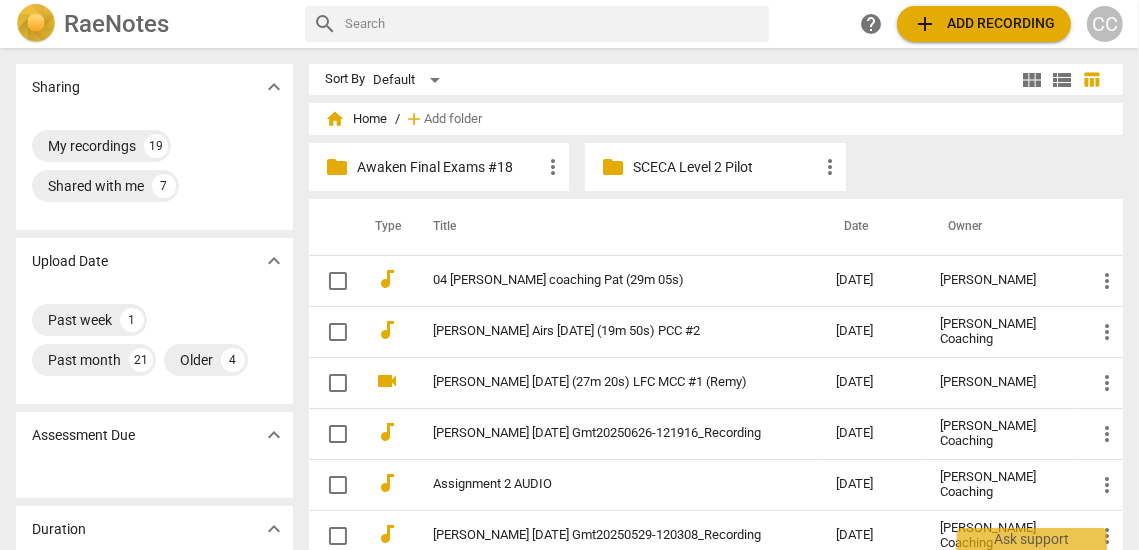 click at bounding box center (553, 24) 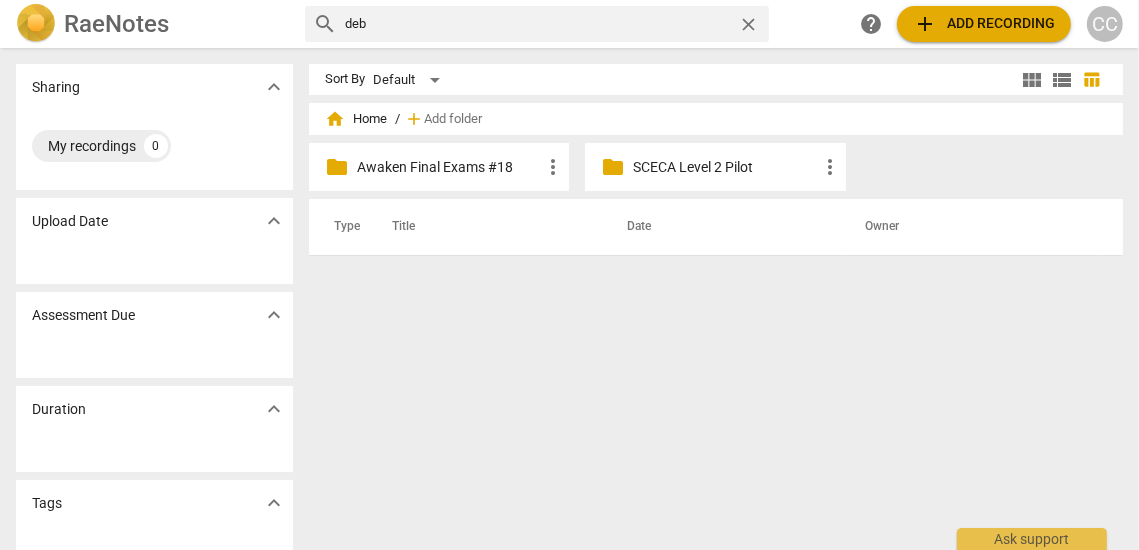 type on "deb" 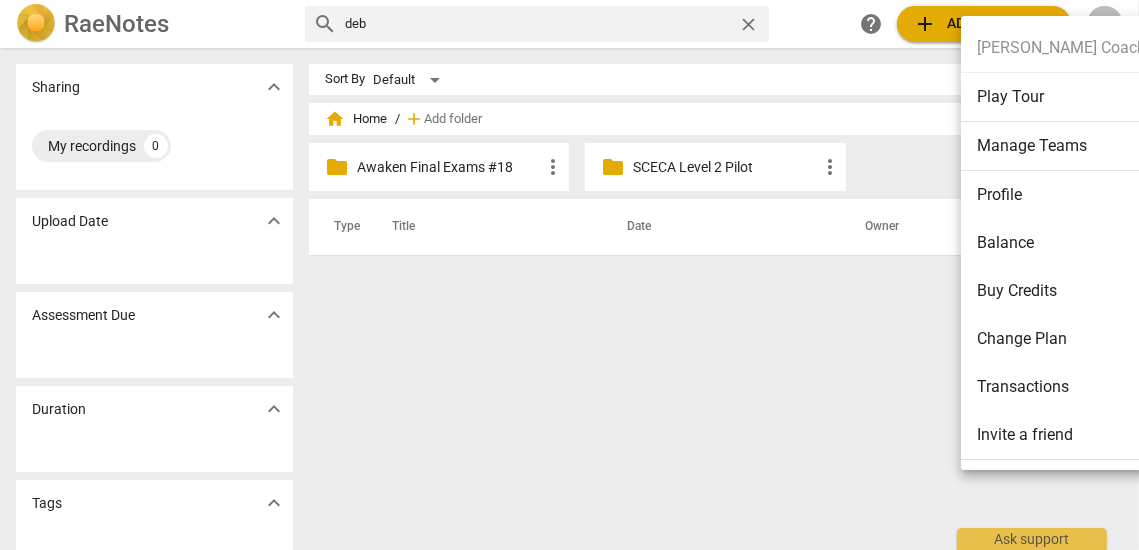 scroll, scrollTop: 44, scrollLeft: 0, axis: vertical 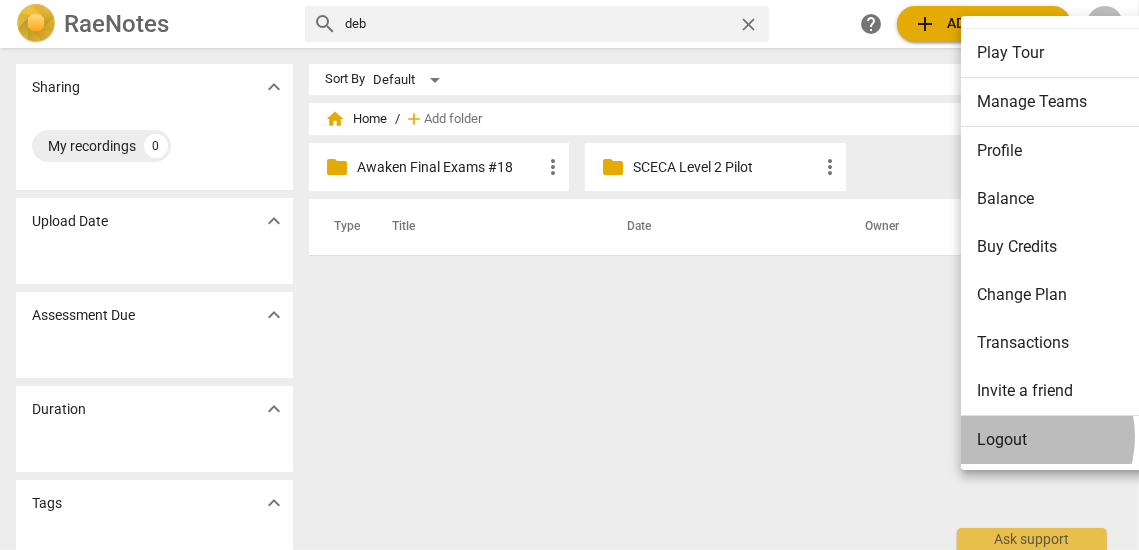 click on "Logout" at bounding box center [1079, 440] 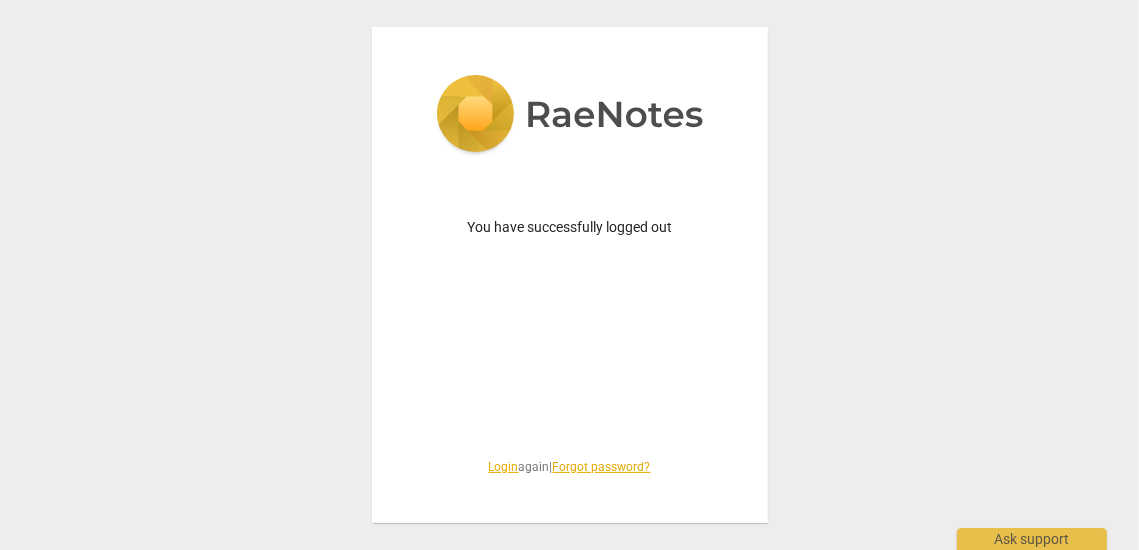click on "Login" at bounding box center [504, 467] 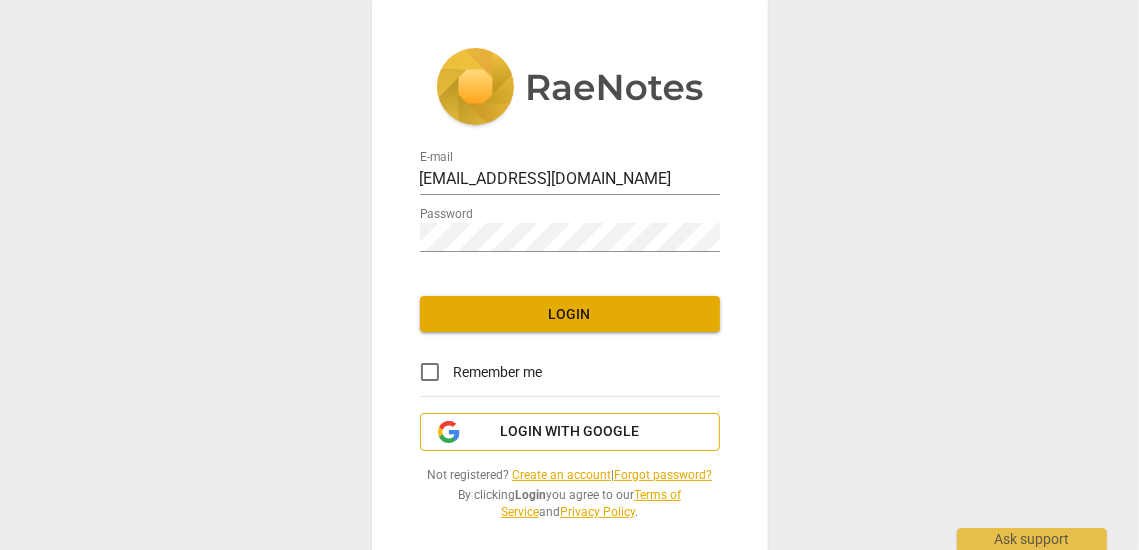 click on "Login with Google" at bounding box center (569, 432) 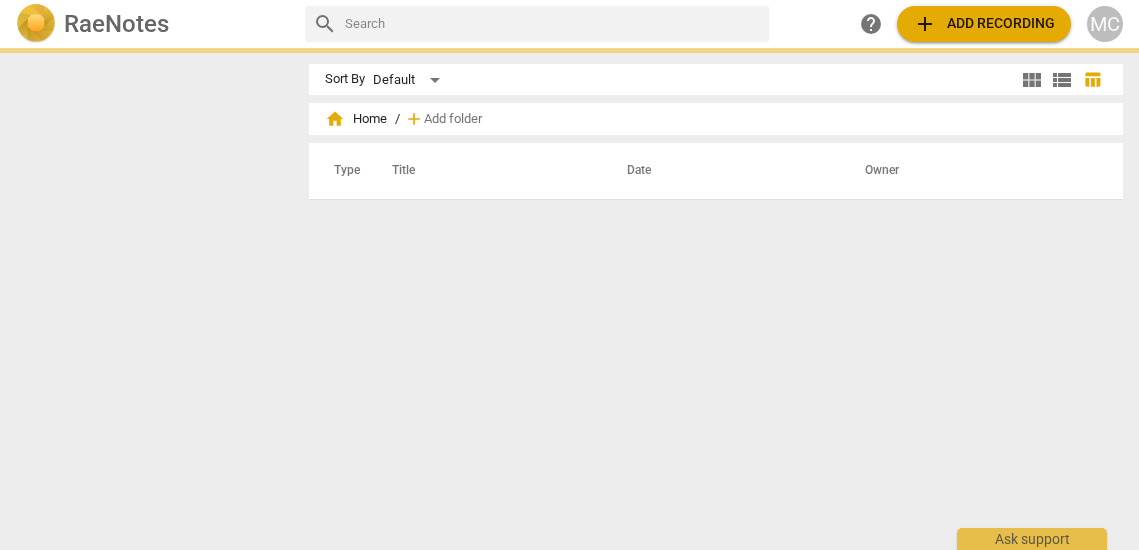 scroll, scrollTop: 0, scrollLeft: 0, axis: both 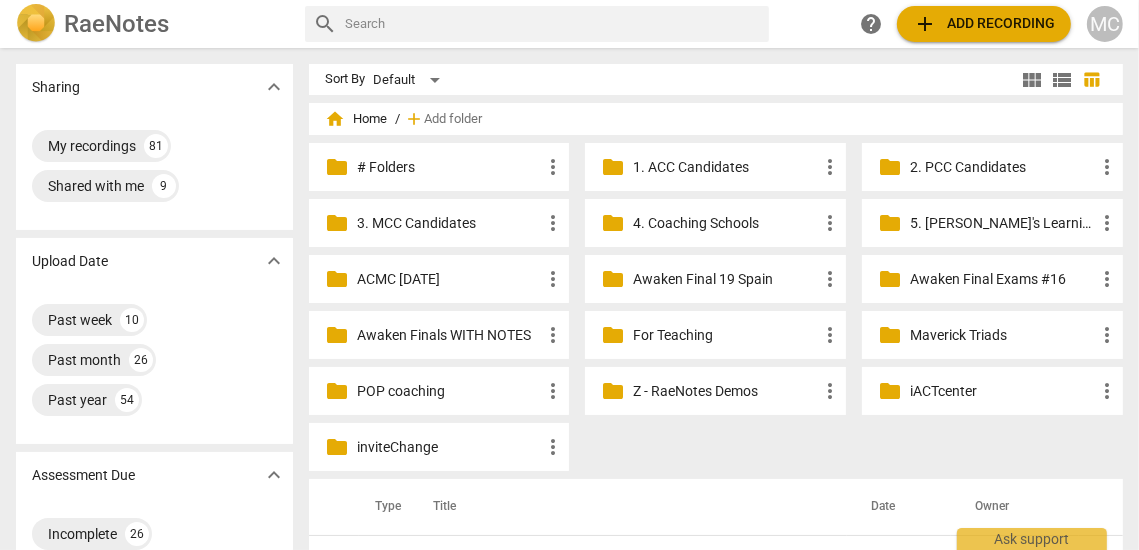 click at bounding box center [553, 24] 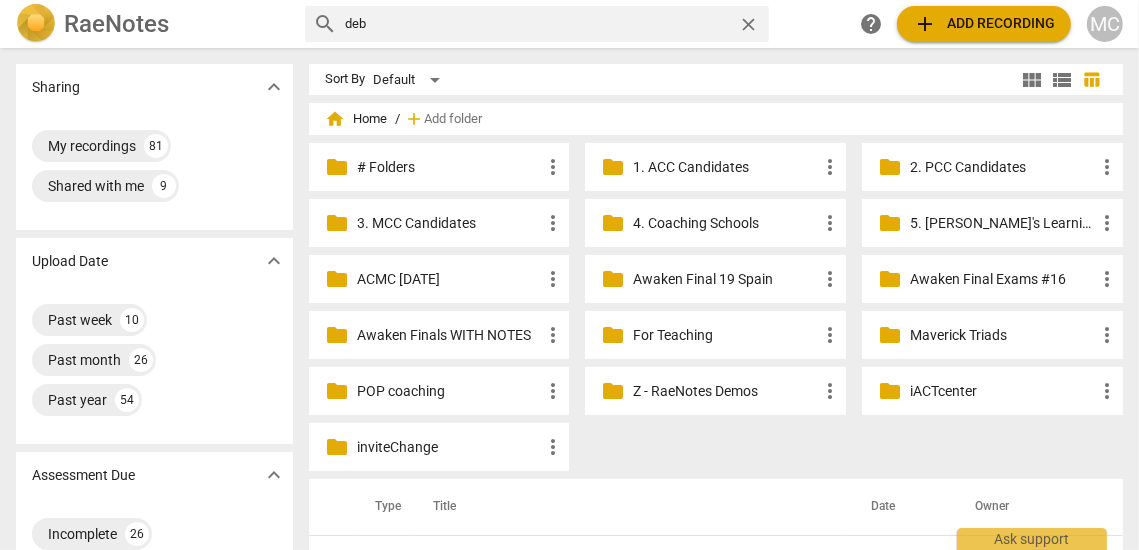 type on "deb" 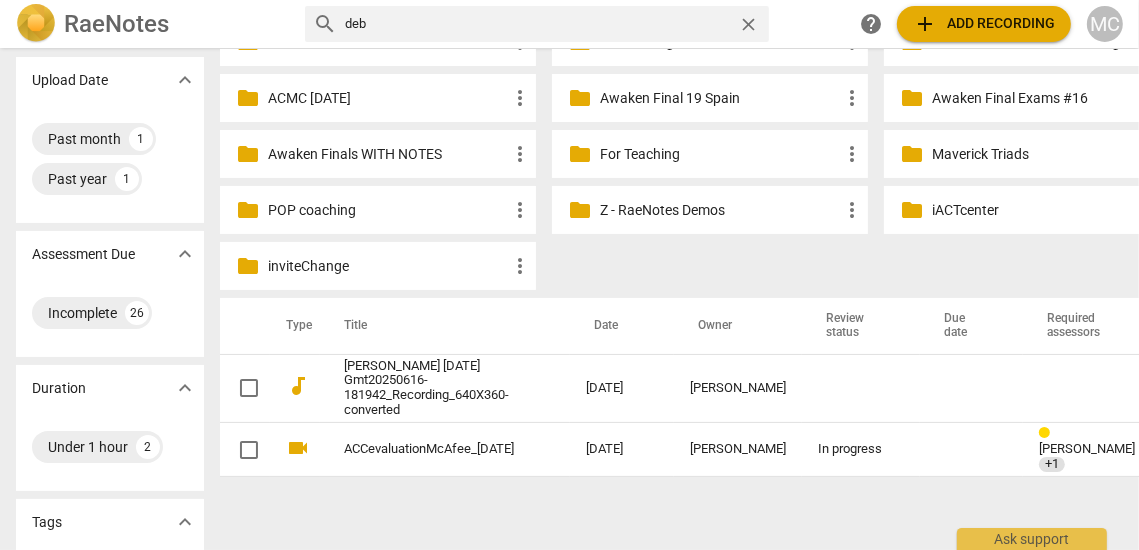 scroll, scrollTop: 216, scrollLeft: 0, axis: vertical 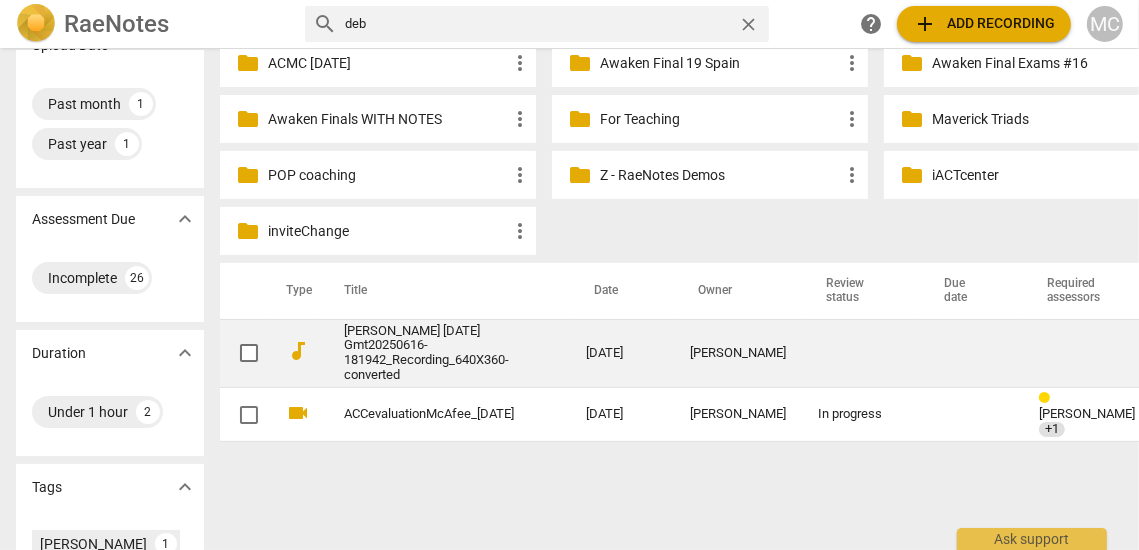 click on "[PERSON_NAME] [DATE] Gmt20250616-181942_Recording_640X360-converted" at bounding box center [429, 354] 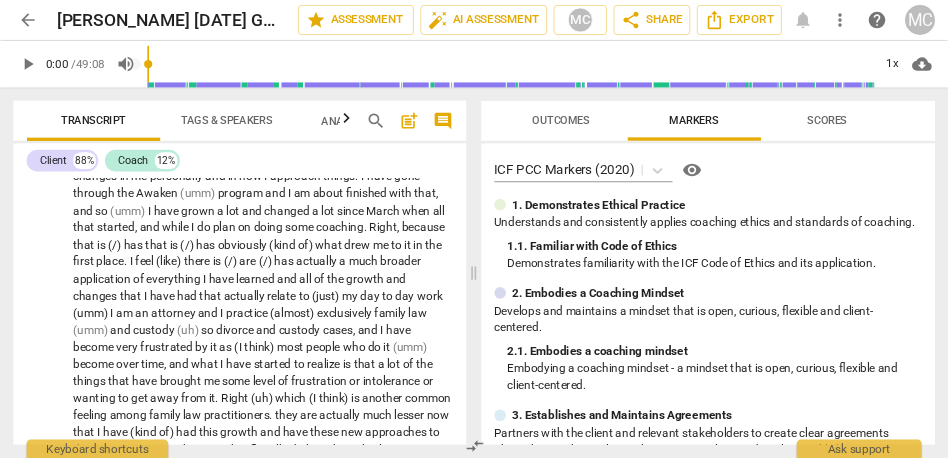 scroll, scrollTop: 0, scrollLeft: 0, axis: both 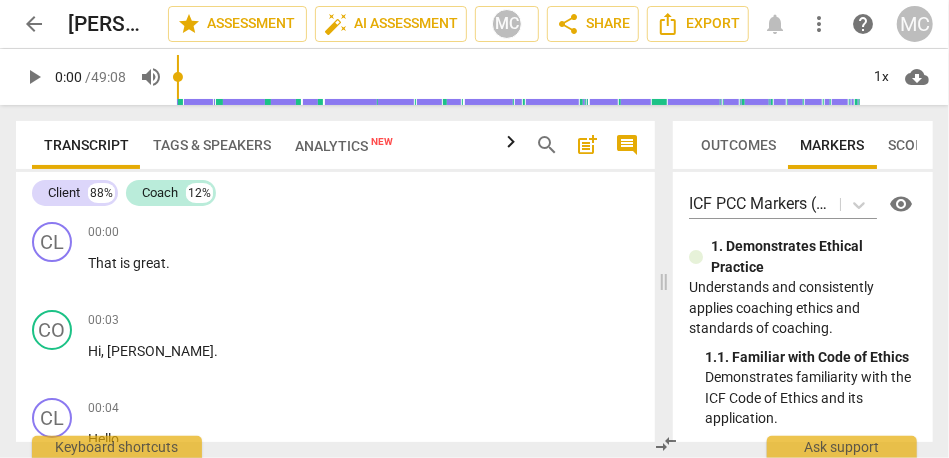 drag, startPoint x: 479, startPoint y: 274, endPoint x: 671, endPoint y: 276, distance: 192.01042 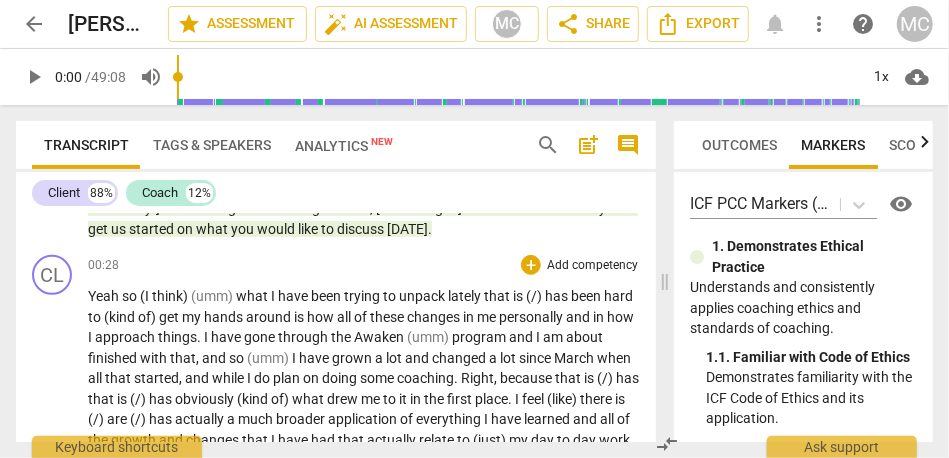 scroll, scrollTop: 0, scrollLeft: 0, axis: both 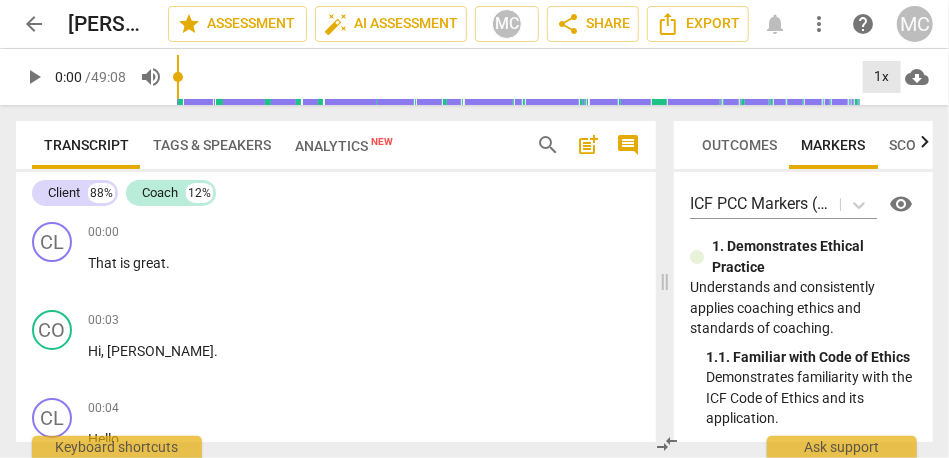 click on "1x" at bounding box center (882, 77) 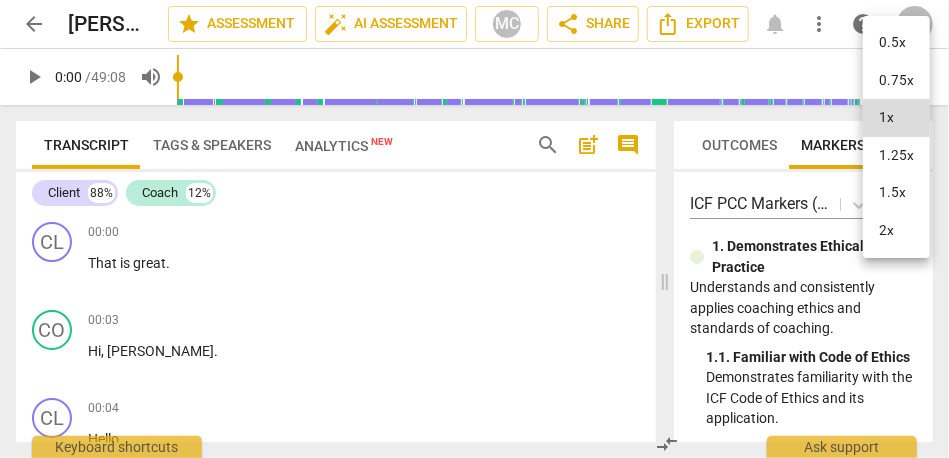 click on "1.5x" at bounding box center (896, 193) 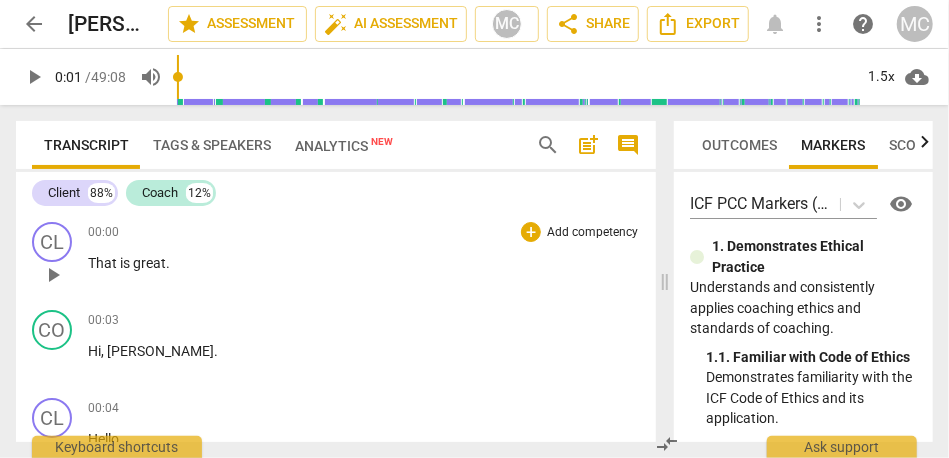 click on "CL play_arrow pause 00:00 + Add competency keyboard_arrow_right That   is   great ." at bounding box center [336, 258] 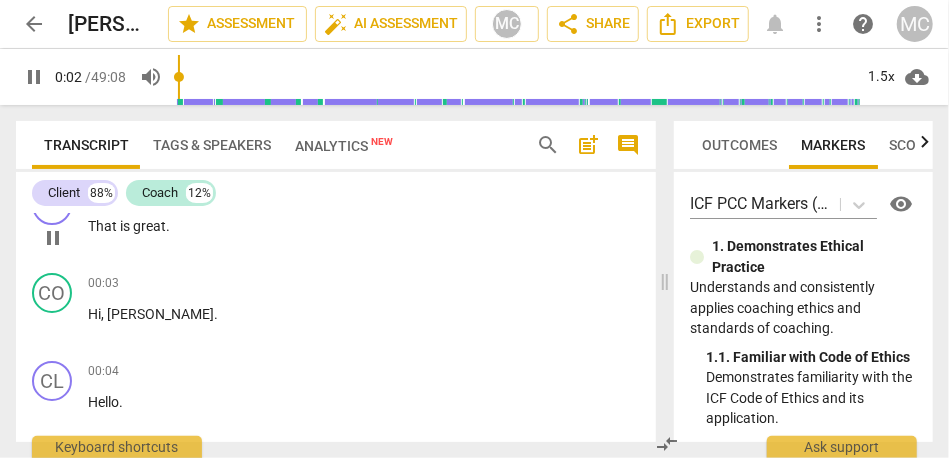 scroll, scrollTop: 58, scrollLeft: 0, axis: vertical 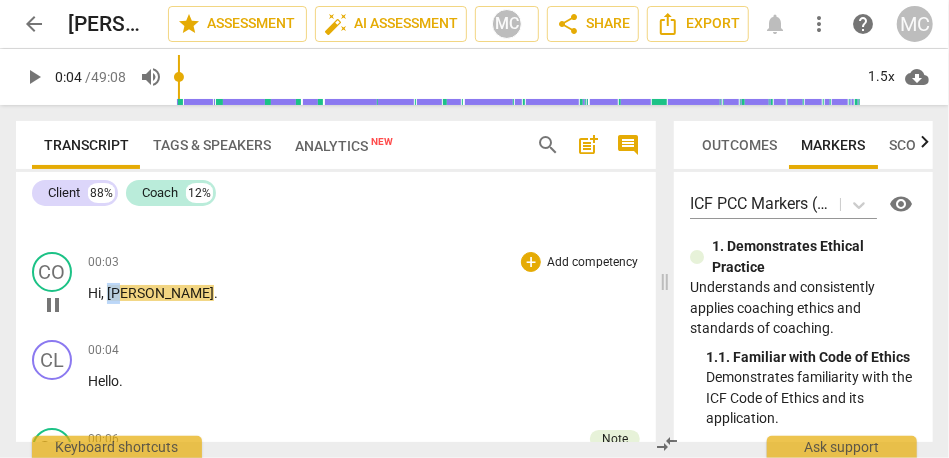type on "4" 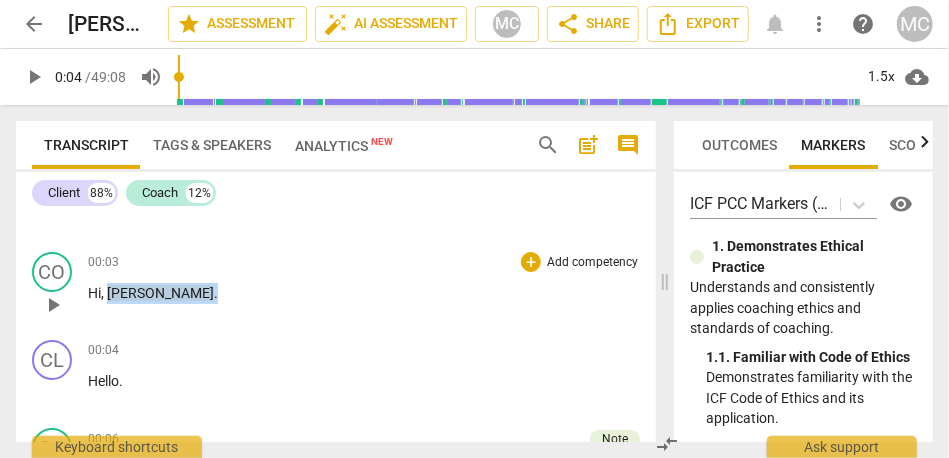 drag, startPoint x: 111, startPoint y: 294, endPoint x: 140, endPoint y: 296, distance: 29.068884 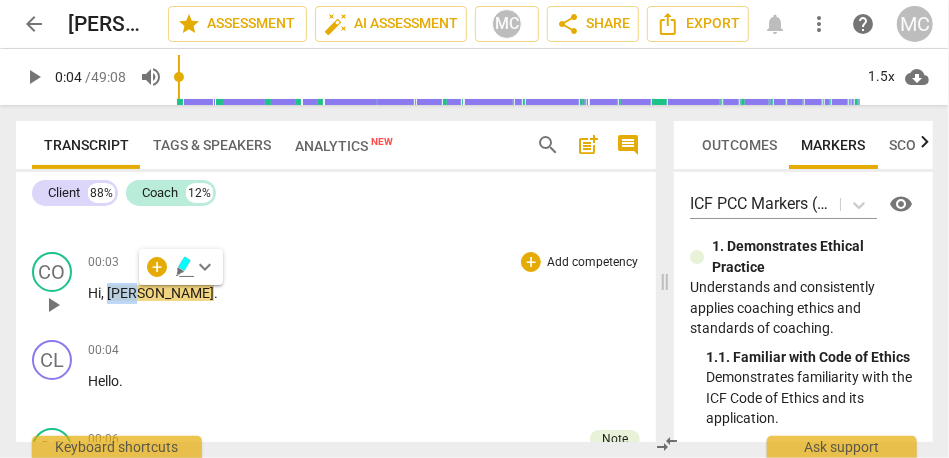 type 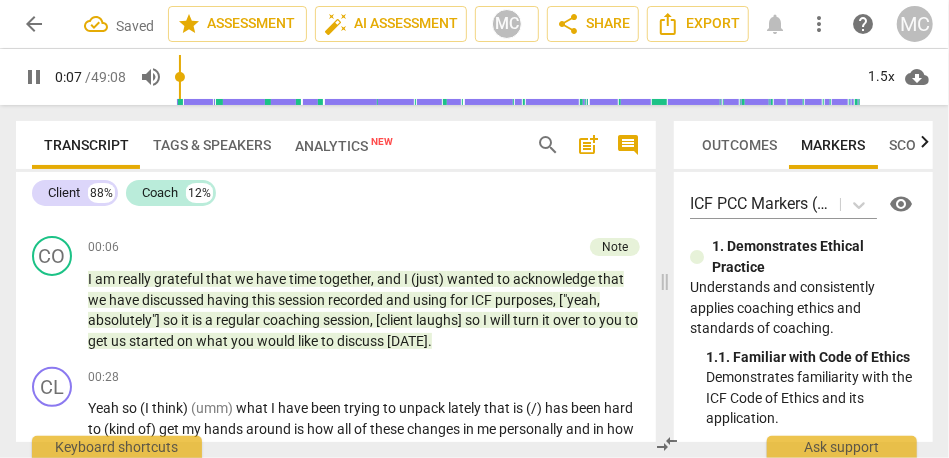 scroll, scrollTop: 254, scrollLeft: 0, axis: vertical 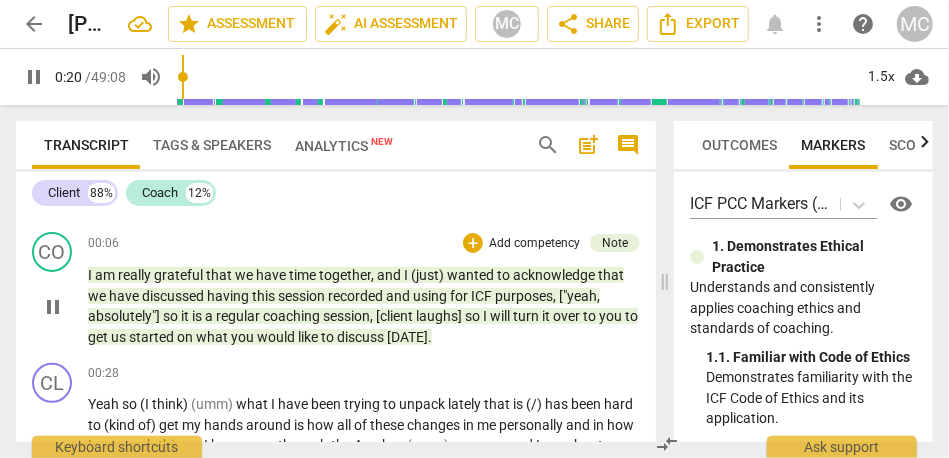 click on "absolutely"]" at bounding box center (125, 316) 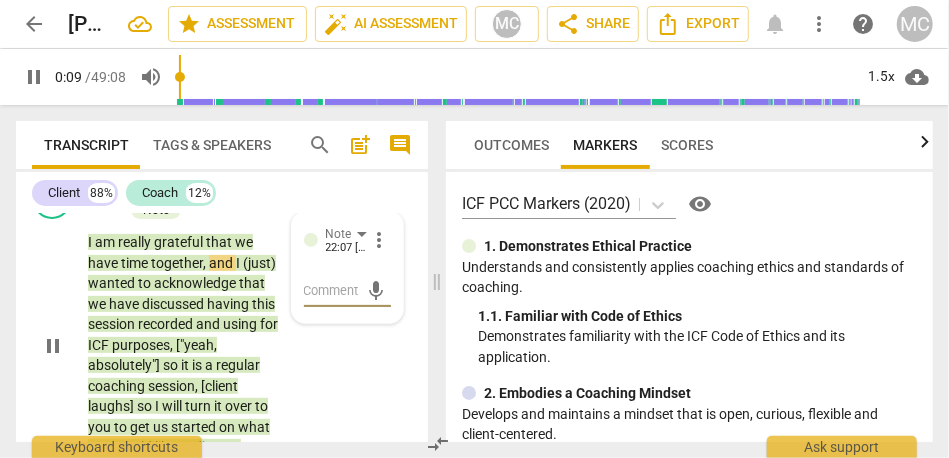 scroll, scrollTop: 307, scrollLeft: 0, axis: vertical 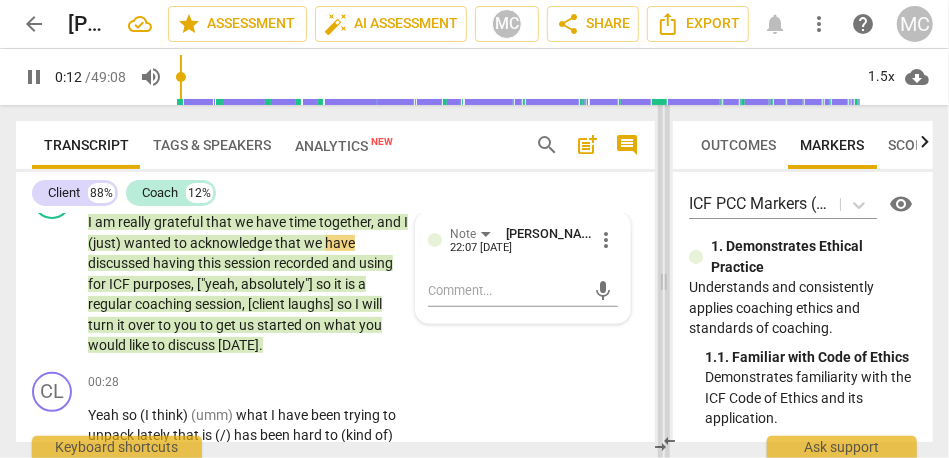 drag, startPoint x: 433, startPoint y: 280, endPoint x: 663, endPoint y: 282, distance: 230.0087 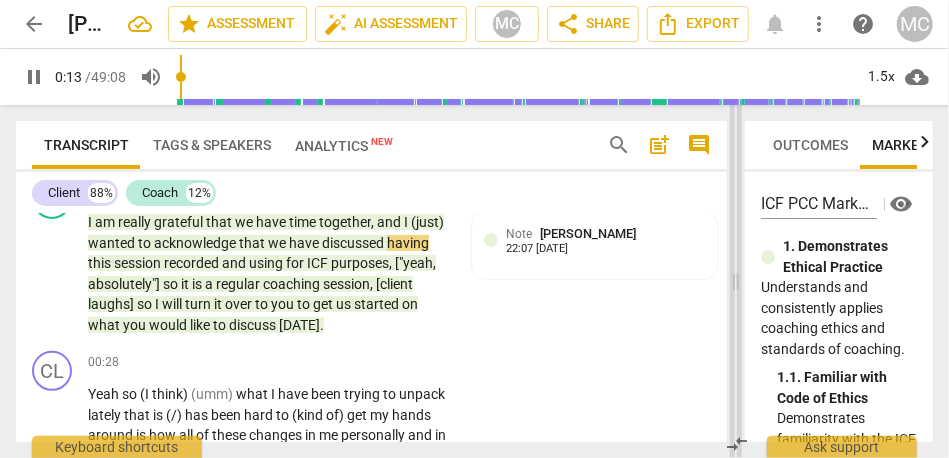 drag, startPoint x: 663, startPoint y: 282, endPoint x: 732, endPoint y: 283, distance: 69.00725 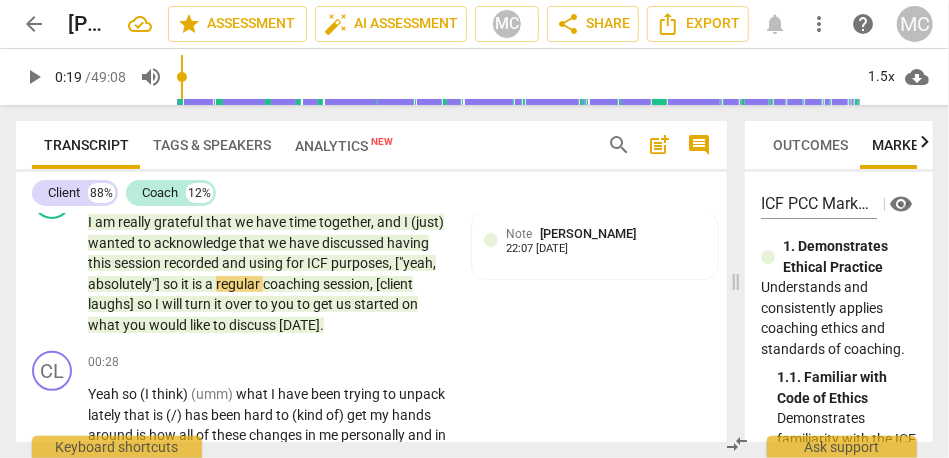 type on "19" 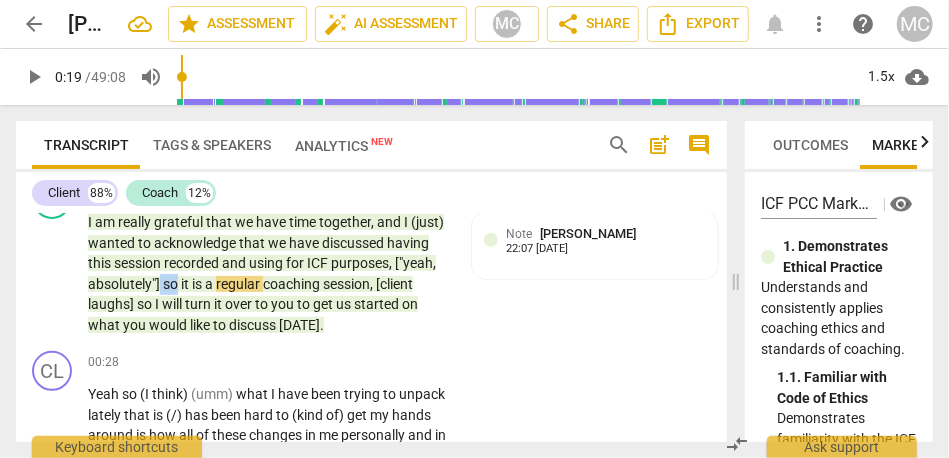 drag, startPoint x: 161, startPoint y: 288, endPoint x: 178, endPoint y: 288, distance: 17 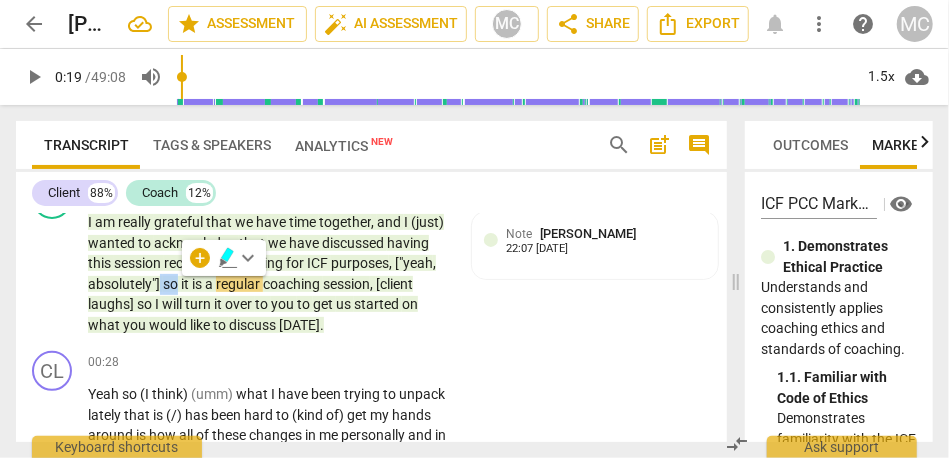 type 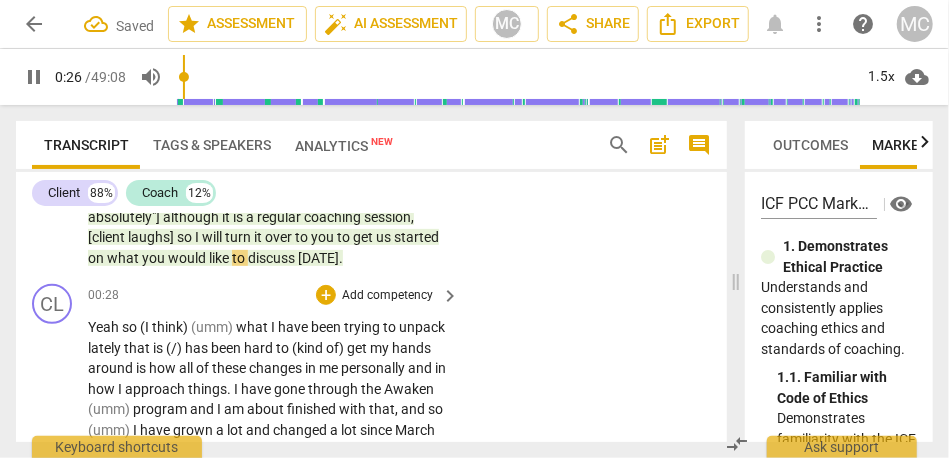 scroll, scrollTop: 384, scrollLeft: 0, axis: vertical 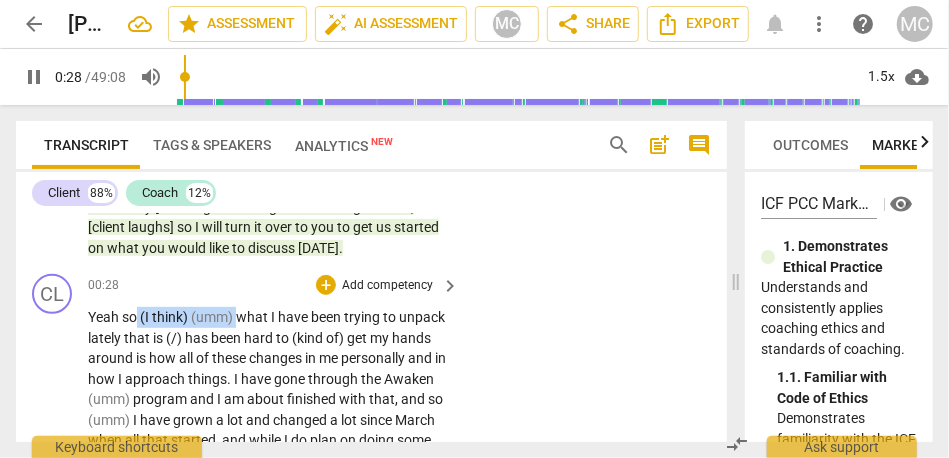 drag, startPoint x: 241, startPoint y: 317, endPoint x: 133, endPoint y: 307, distance: 108.461975 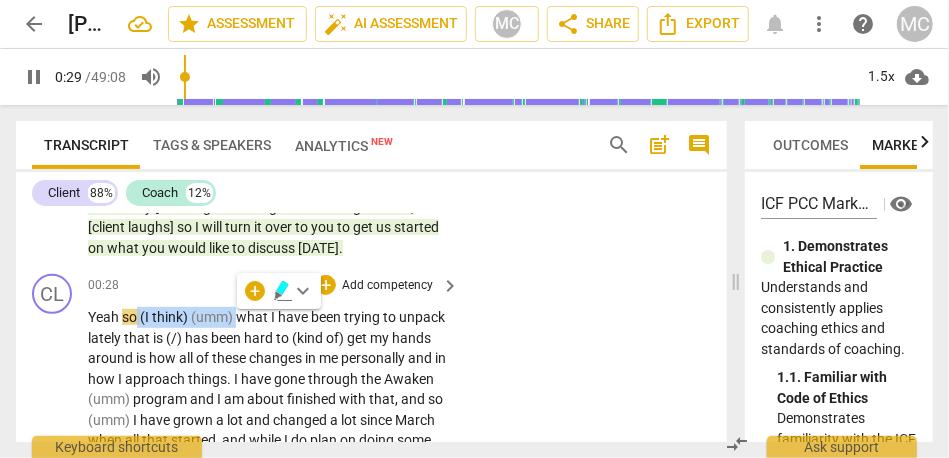 type 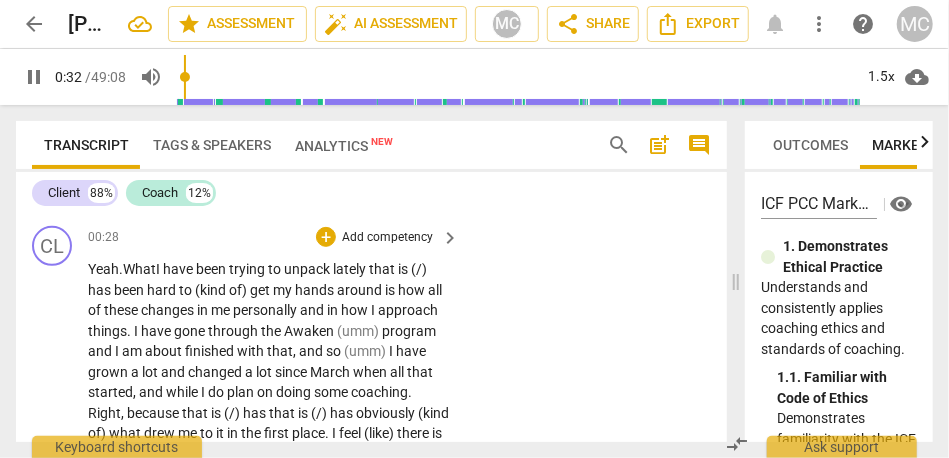 scroll, scrollTop: 431, scrollLeft: 0, axis: vertical 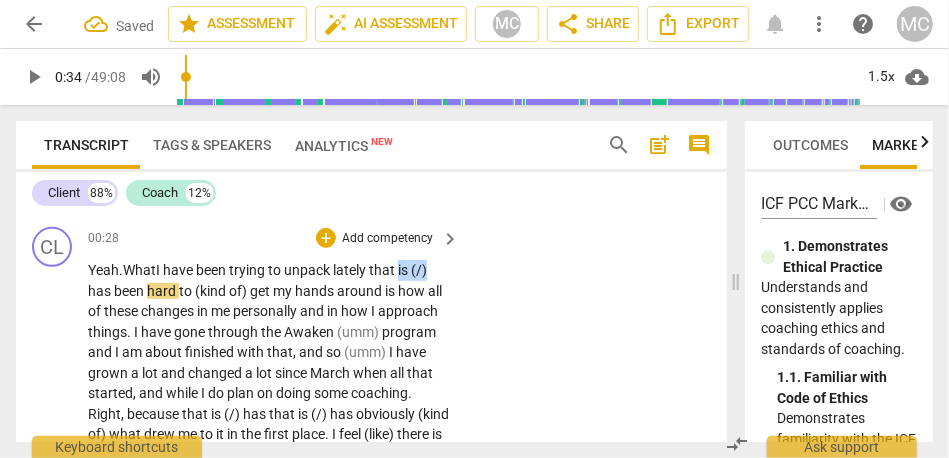 drag, startPoint x: 402, startPoint y: 270, endPoint x: 466, endPoint y: 270, distance: 64 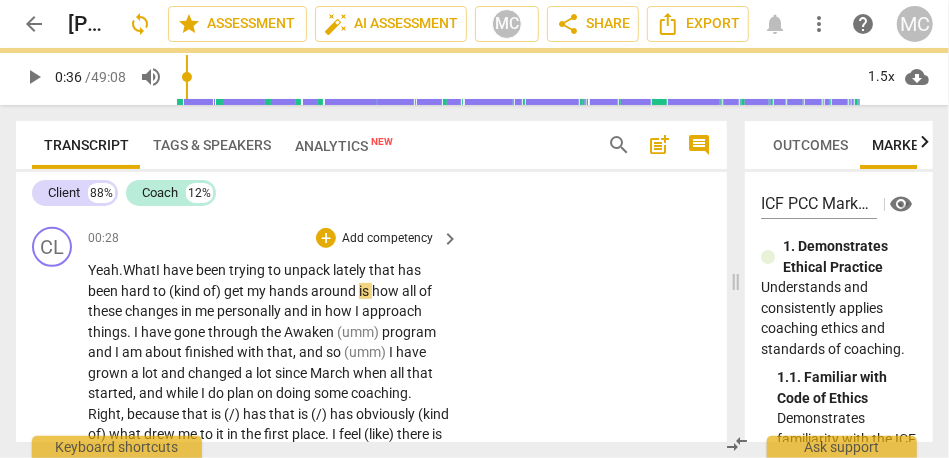 click on "get" at bounding box center (235, 291) 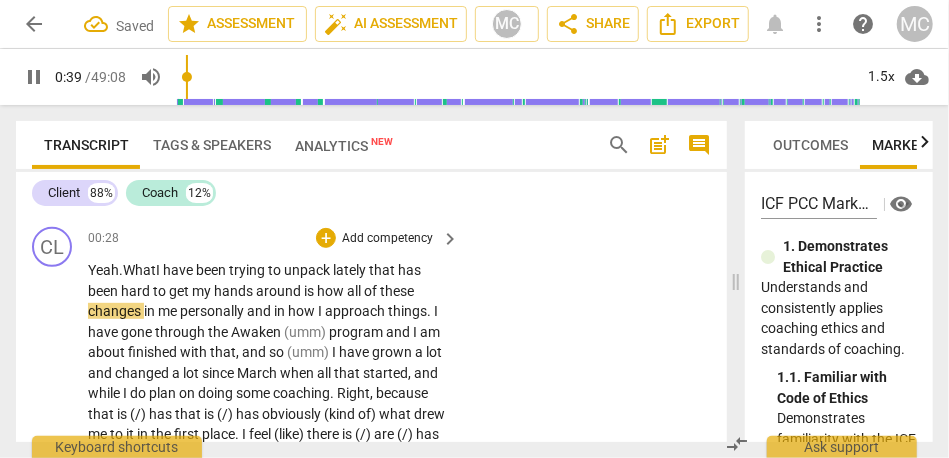 scroll, scrollTop: 481, scrollLeft: 0, axis: vertical 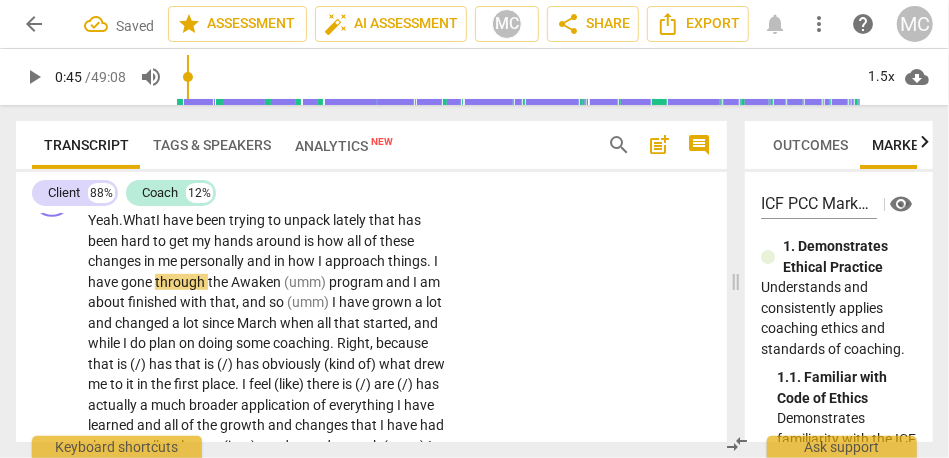 click on "how" at bounding box center [303, 261] 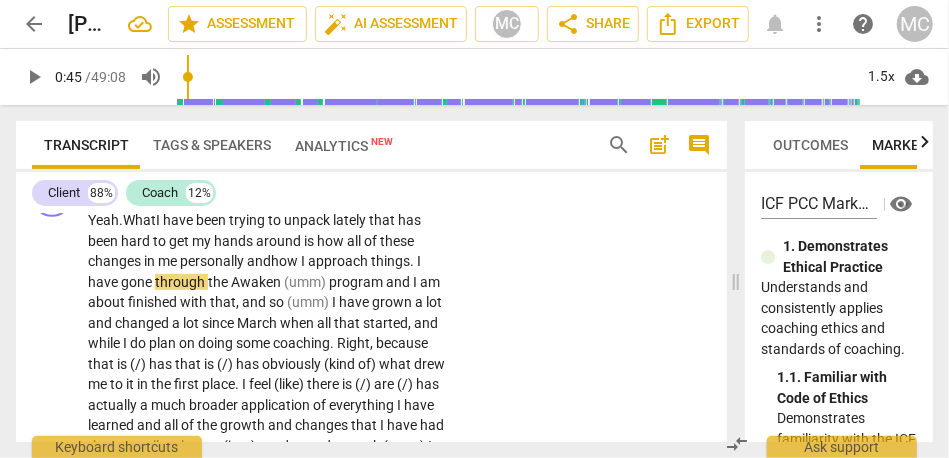 click on "approach" at bounding box center (339, 261) 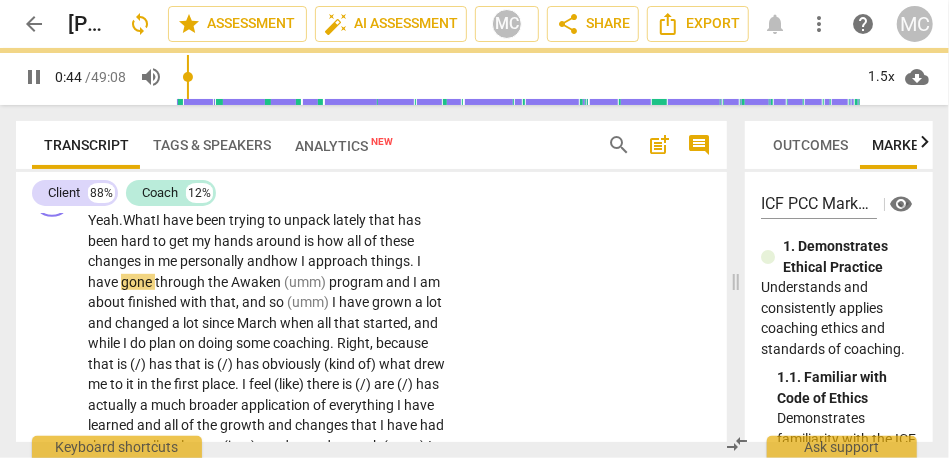 click on "(umm)" at bounding box center (306, 282) 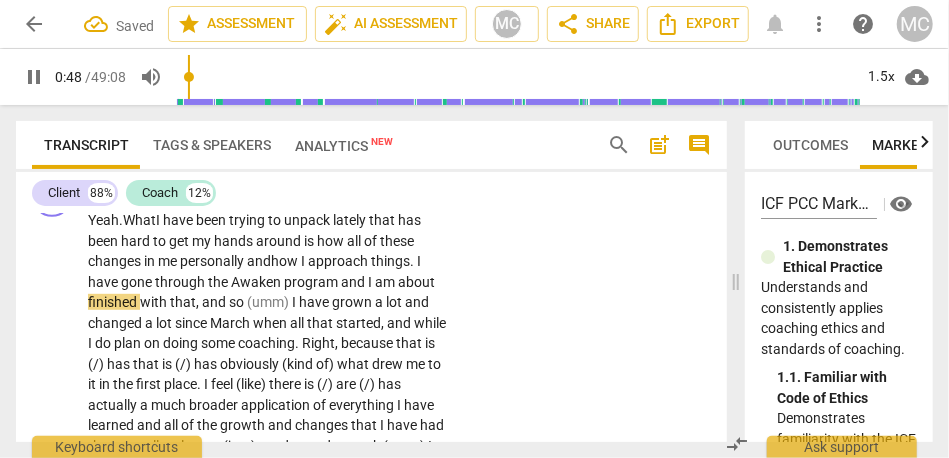click on "and" at bounding box center [354, 282] 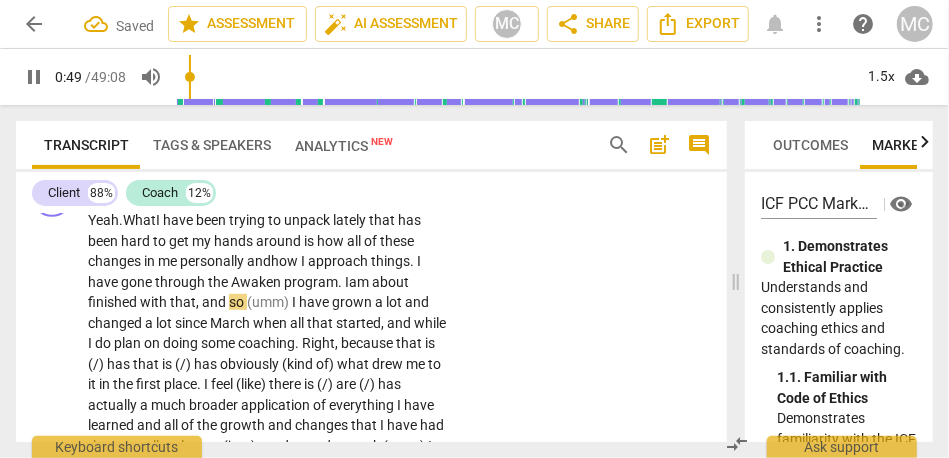 click on "am" at bounding box center [360, 282] 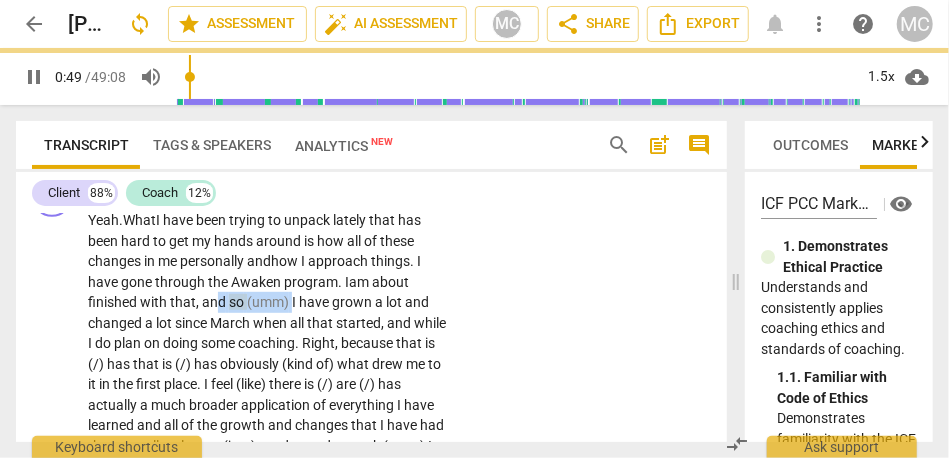 drag, startPoint x: 290, startPoint y: 300, endPoint x: 212, endPoint y: 299, distance: 78.00641 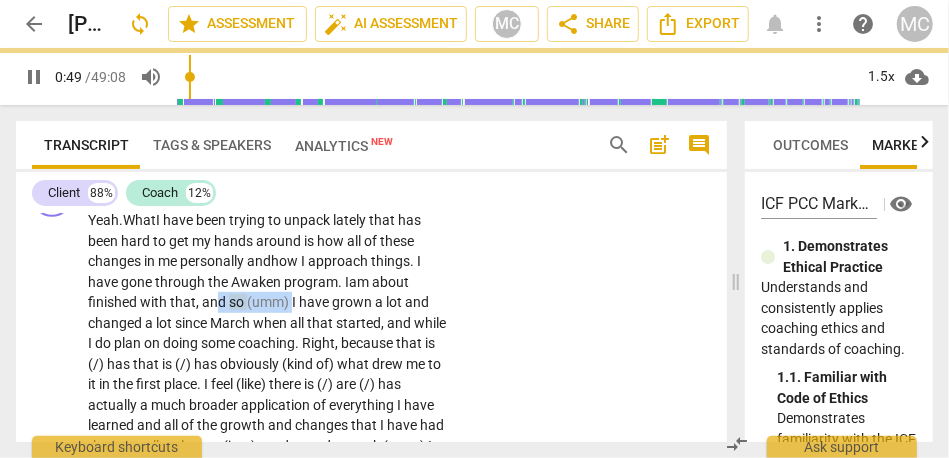 click on "Yeah.  What  I   have   been   trying   to   unpack   lately   that   has   been   hard   to   get   my   hands   around   is   how   all   of   these   changes   in   me   personally   and  how   I   approach   things .   I   have   gone   through   the   Awaken   program.   I  am   about   finished   with   that ,   and   so   (umm)   I   have   grown   a   lot   and   changed   a   lot   since   March   when   all   that   started ,   and   while   I   do   plan   on   doing   some   coaching .   Right ,   because   that   is   (/)   has   that   is   (/)   has   obviously   (kind   of)   what   drew   me   to   it   in   the   first   place .   I   feel   (like)   there   is   (/)   are   (/)   has   actually   a   much   broader   application   of   everything   I   have   learned   and   all   of   the   growth   and   changes   that   I   have   had   that   actually   relate   to   (just)   my   day   to   day   work   (umm)   I   am   an   attorney   and   I   practice   (almost)   exclusively" at bounding box center (268, 538) 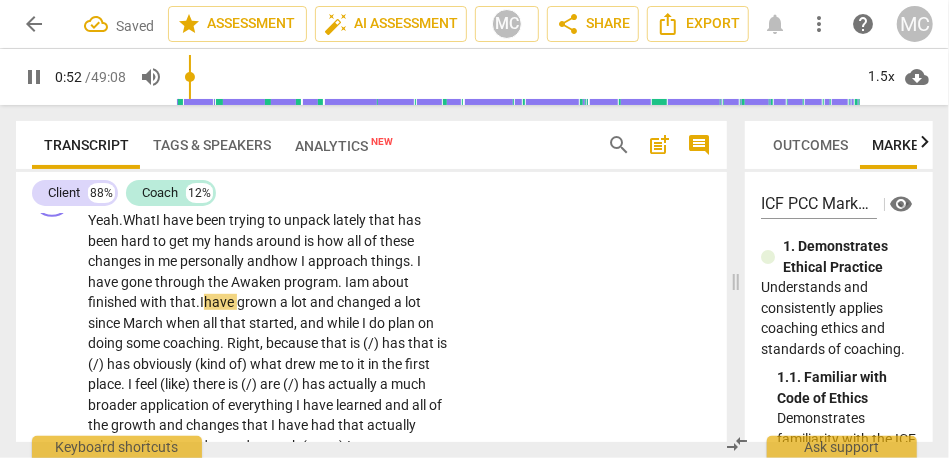 scroll, scrollTop: 482, scrollLeft: 0, axis: vertical 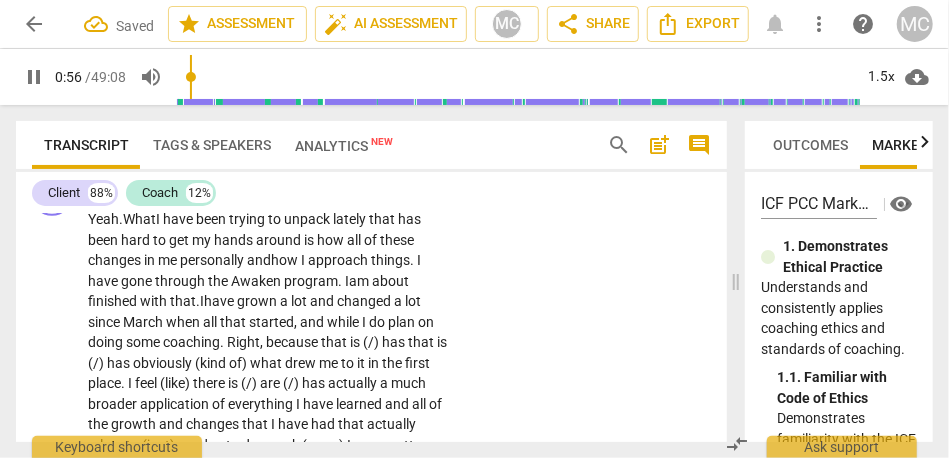 click on "while" at bounding box center [344, 322] 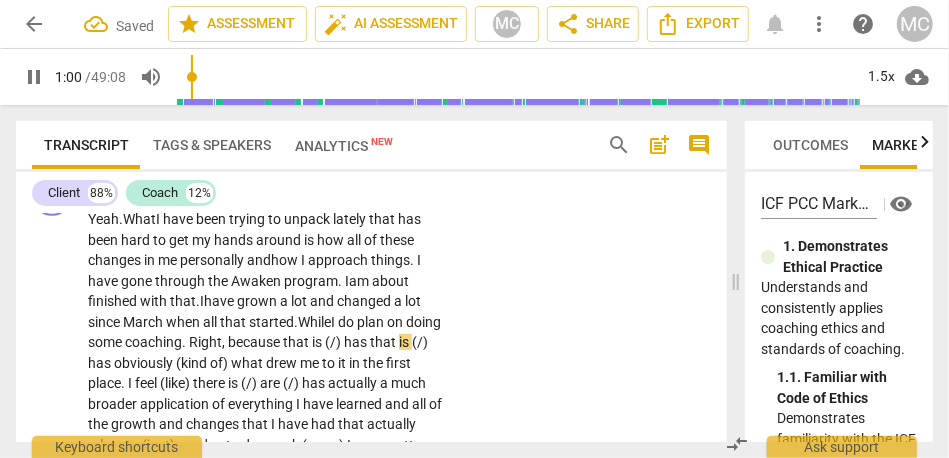 click on "," at bounding box center [225, 342] 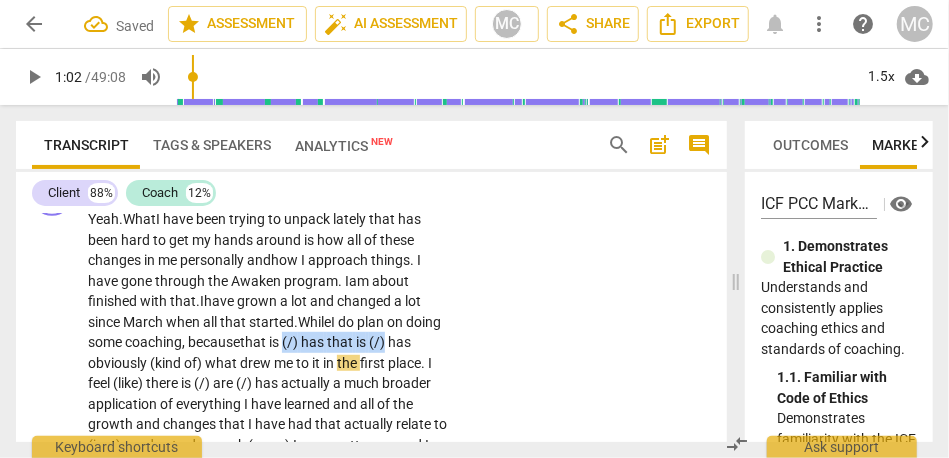 drag, startPoint x: 325, startPoint y: 335, endPoint x: 470, endPoint y: 337, distance: 145.0138 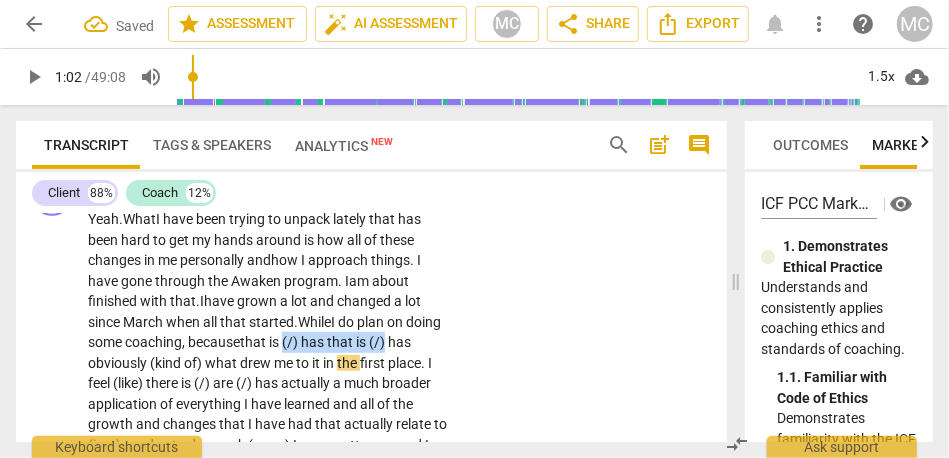 click on "CL play_arrow pause 00:28 + Add competency keyboard_arrow_right Yeah.  What  I   have   been   trying   to   unpack   lately   that   has   been   hard   to   get   my   hands   around   is   how   all   of   these   changes   in   me   personally   and  how   I   approach   things .   I   have   gone   through   the   Awaken   program.   I  am   about   finished   with   that.  I  have   grown   a   lot   and   changed   a   lot   since   March   when   all   that   started.  While  I   do   plan   on   doing   some   coaching,   because  that   is   (/)   has   that   is   (/)   has   obviously   (kind   of)   what   drew   me   to   it   in   the   first   place .   I   feel   (like)   there   is   (/)   are   (/)   has   actually   a   much   broader   application   of   everything   I   have   learned   and   all   of   the   growth   and   changes   that   I   have   had   that   actually   relate   to   (just)   my   day   to   day   work   (umm)   I   am   an   attorney   and   I   practice" at bounding box center (371, 510) 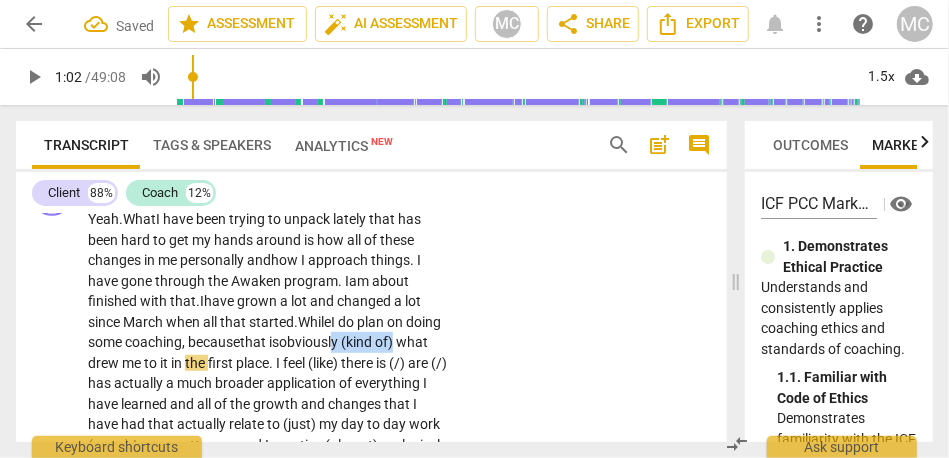 drag, startPoint x: 381, startPoint y: 338, endPoint x: 505, endPoint y: 340, distance: 124.01613 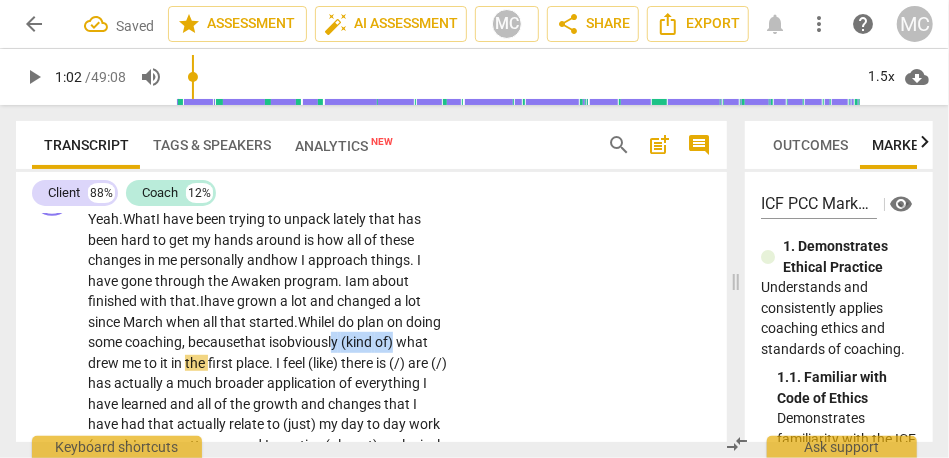 click on "CL play_arrow pause 00:28 + Add competency keyboard_arrow_right Yeah.  What  I   have   been   trying   to   unpack   lately   that   has   been   hard   to   get   my   hands   around   is   how   all   of   these   changes   in   me   personally   and  how   I   approach   things .   I   have   gone   through   the   Awaken   program.   I  am   about   finished   with   that.  I  have   grown   a   lot   and   changed   a   lot   since   March   when   all   that   started.  While  I   do   plan   on   doing   some   coaching,   because  that   is  obviously   (kind   of)   what   drew   me   to   it   in   the   first   place .   I   feel   (like)   there   is   (/)   are   (/)   has   actually   a   much   broader   application   of   everything   I   have   learned   and   all   of   the   growth   and   changes   that   I   have   had   that   actually   relate   to   (just)   my   day   to   day   work   (umm)   I   am   an   attorney   and   I   practice   (almost)   exclusively   family   law" at bounding box center [371, 510] 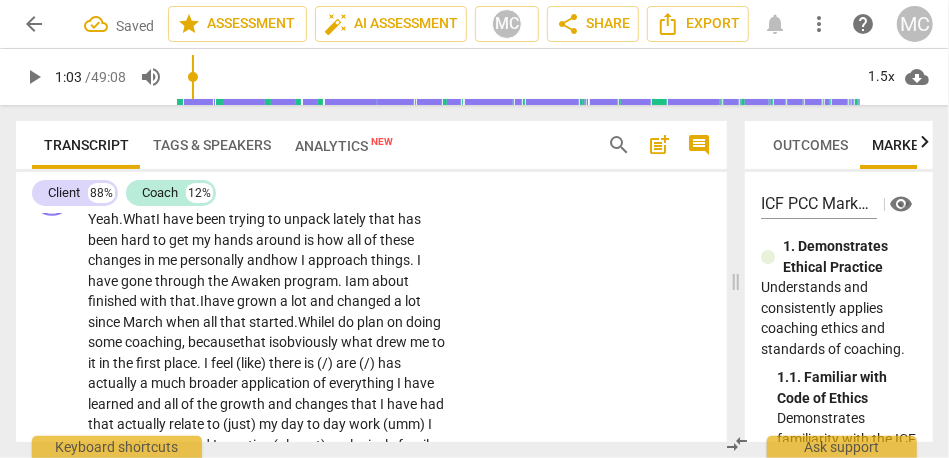 click on "coaching," at bounding box center [155, 342] 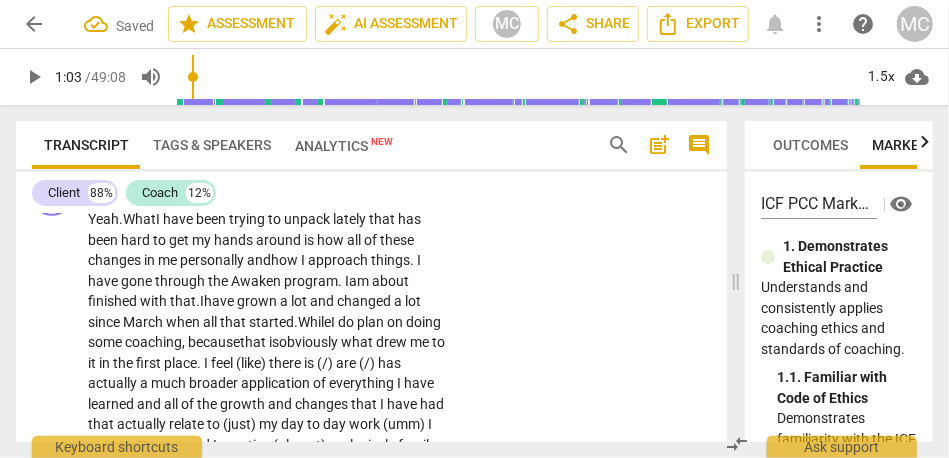click on "coaching," at bounding box center [155, 342] 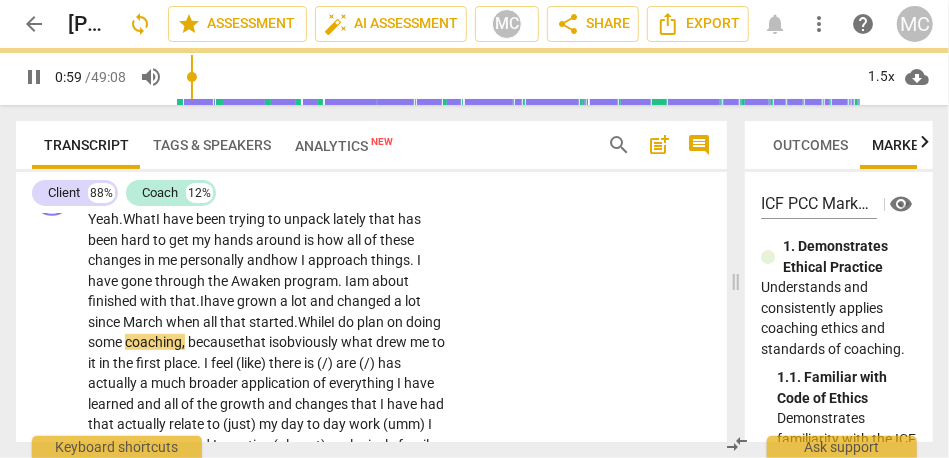 click on "coaching," at bounding box center [155, 342] 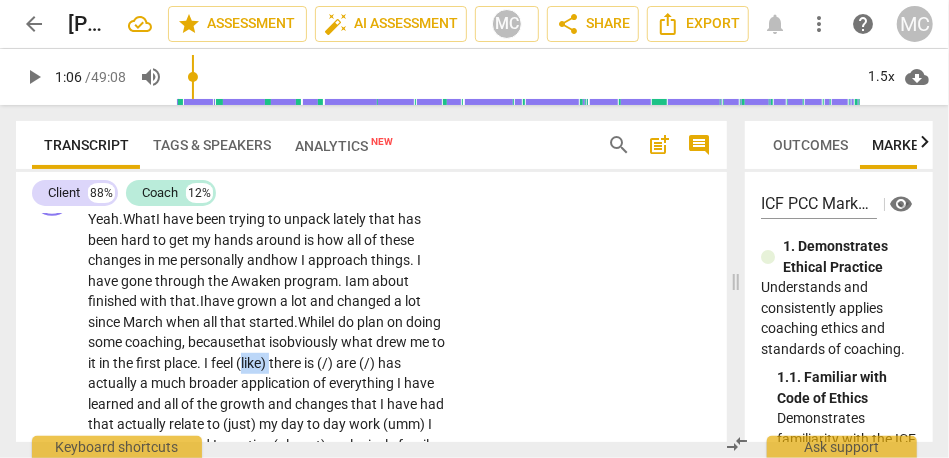 drag, startPoint x: 347, startPoint y: 362, endPoint x: 317, endPoint y: 362, distance: 30 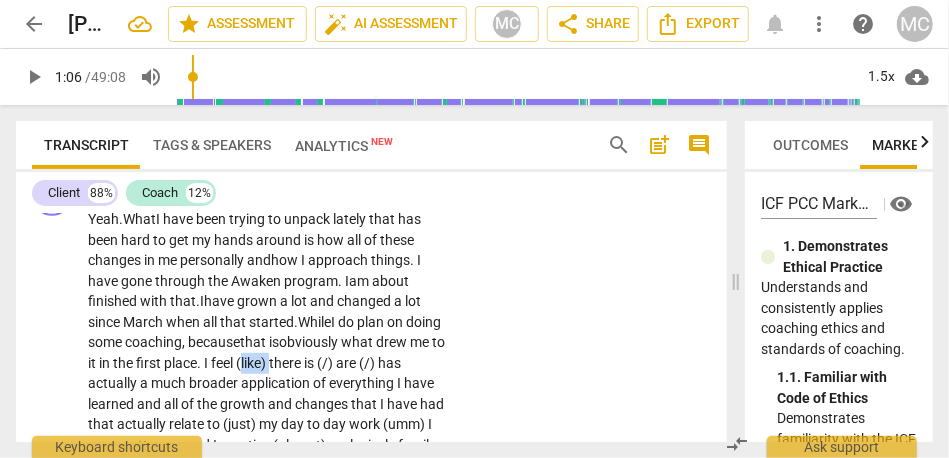 click on "Yeah.  What  I   have   been   trying   to   unpack   lately   that   has   been   hard   to   get   my   hands   around   is   how   all   of   these   changes   in   me   personally   and  how   I   approach   things .   I   have   gone   through   the   Awaken   program.   I  am   about   finished   with   that.  I  have   grown   a   lot   and   changed   a   lot   since   March   when   all   that   started.  While  I   do   plan   on   doing   some   coaching,   because  that   is  obviously   what   drew   me   to   it   in   the   first   place .   I   feel   (like)   there   is   (/)   are   (/)   has   actually   a   much   broader   application   of   everything   I   have   learned   and   all   of   the   growth   and   changes   that   I   have   had   that   actually   relate   to   (just)   my   day   to   day   work   (umm)   I   am   an   attorney   and   I   practice   (almost)   exclusively   family   law   (umm)   and   custody   (uh)   so   divorce   and   custody   cases ,   and" at bounding box center [268, 527] 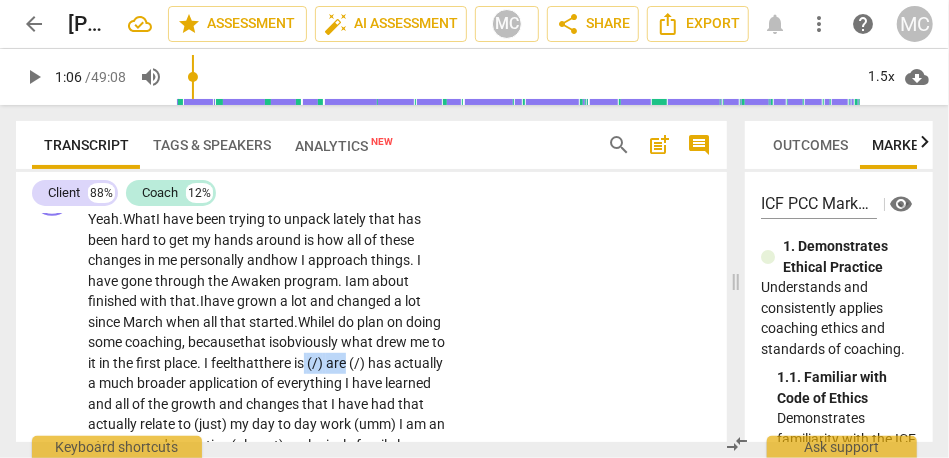 drag, startPoint x: 386, startPoint y: 362, endPoint x: 442, endPoint y: 362, distance: 56 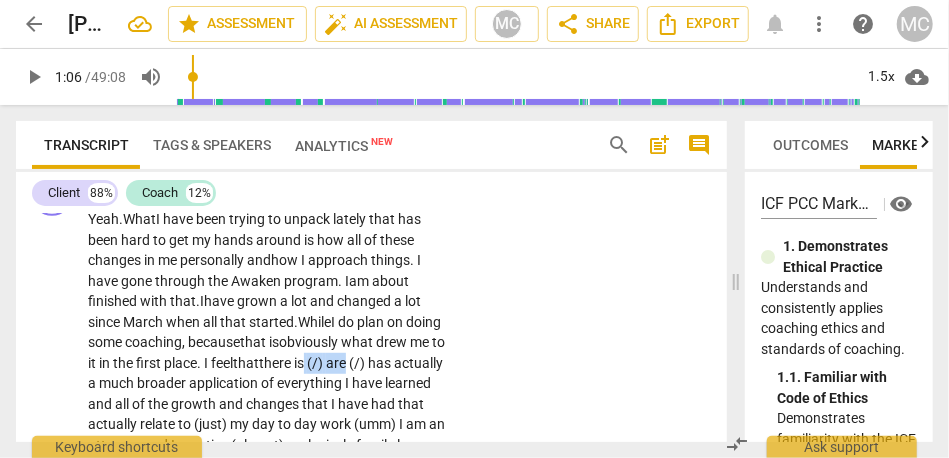 click on "Yeah.  What  I   have   been   trying   to   unpack   lately   that   has   been   hard   to   get   my   hands   around   is   how   all   of   these   changes   in   me   personally   and  how   I   approach   things .   I   have   gone   through   the   Awaken   program.   I  am   about   finished   with   that.  I  have   grown   a   lot   and   changed   a   lot   since   March   when   all   that   started.  While  I   do   plan   on   doing   some   coaching,   because  that   is  obviously   what   drew   me   to   it   in   the   first   place .   I   feel  that  there   is   (/)   are   (/)   has   actually   a   much   broader   application   of   everything   I   have   learned   and   all   of   the   growth   and   changes   that   I   have   had   that   actually   relate   to   (just)   my   day   to   day   work   (umm)   I   am   an   attorney   and   I   practice   (almost)   exclusively   family   law   (umm)   and   custody   (uh)   so   divorce   and   custody   cases ,   and" at bounding box center (268, 527) 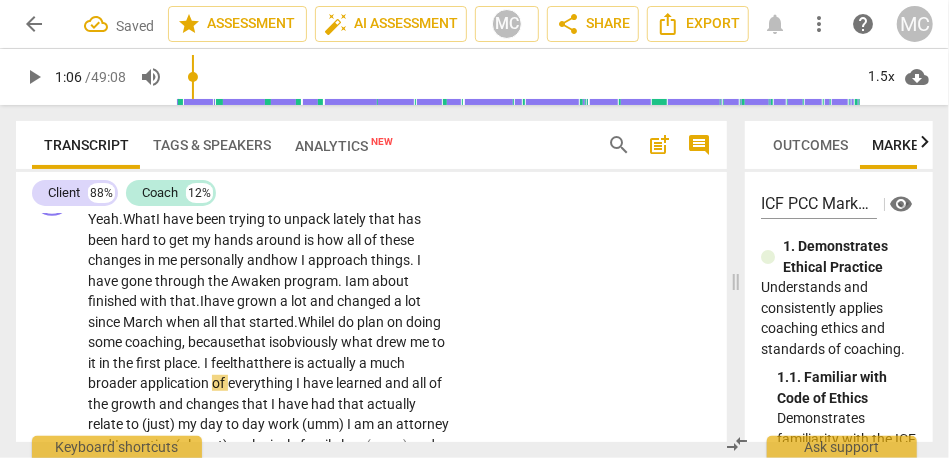 click on "there" at bounding box center [276, 363] 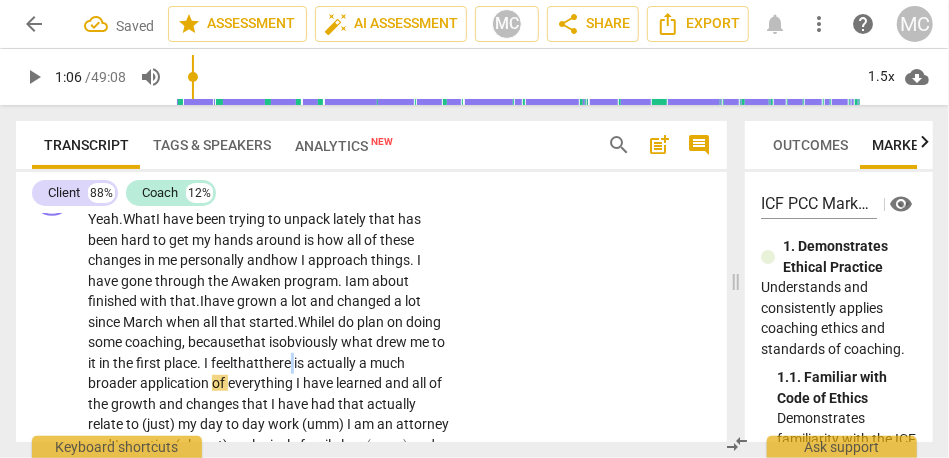 click on "there" at bounding box center [276, 363] 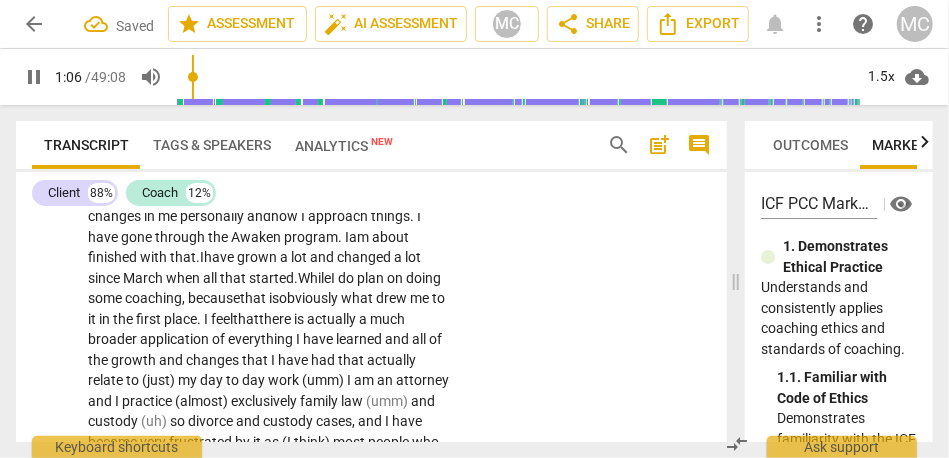 scroll, scrollTop: 526, scrollLeft: 0, axis: vertical 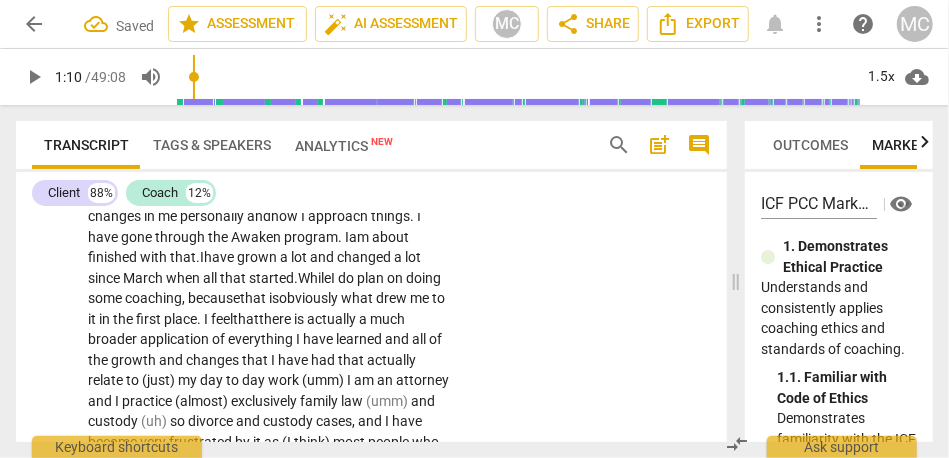 click on "there" at bounding box center (276, 319) 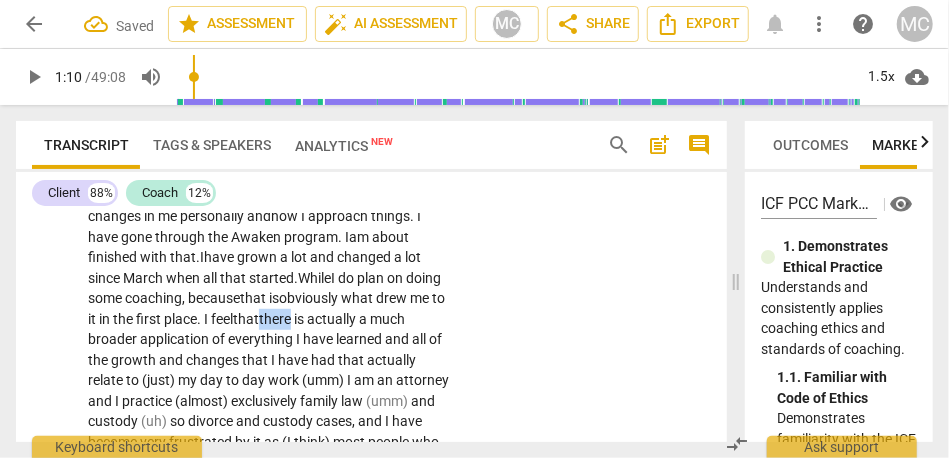 click on "there" at bounding box center [276, 319] 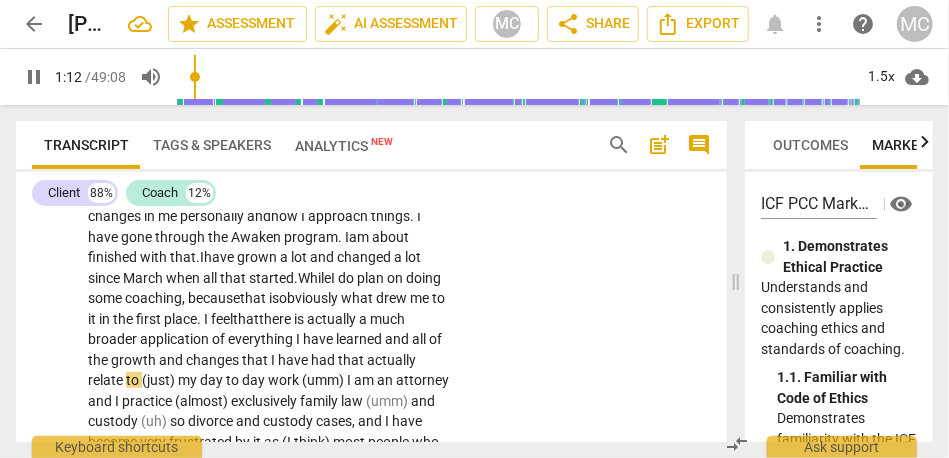 click on "my" at bounding box center [189, 380] 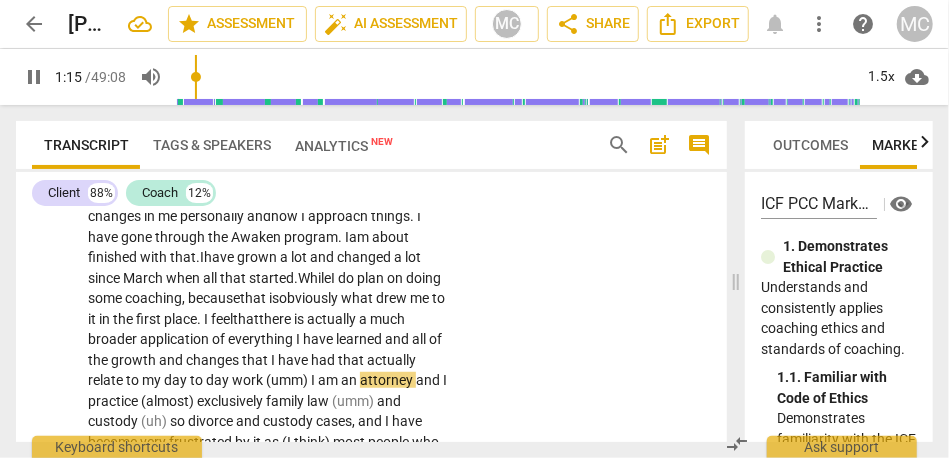 click on "to" at bounding box center (198, 380) 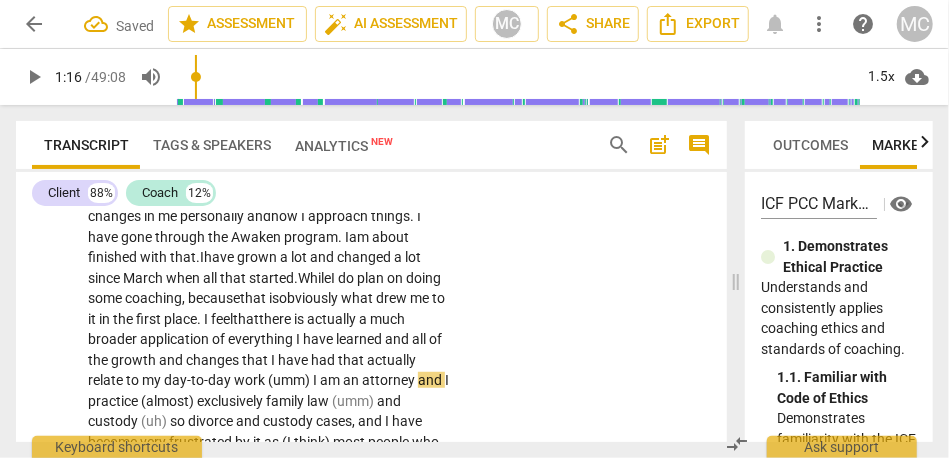 click on "I" at bounding box center [316, 380] 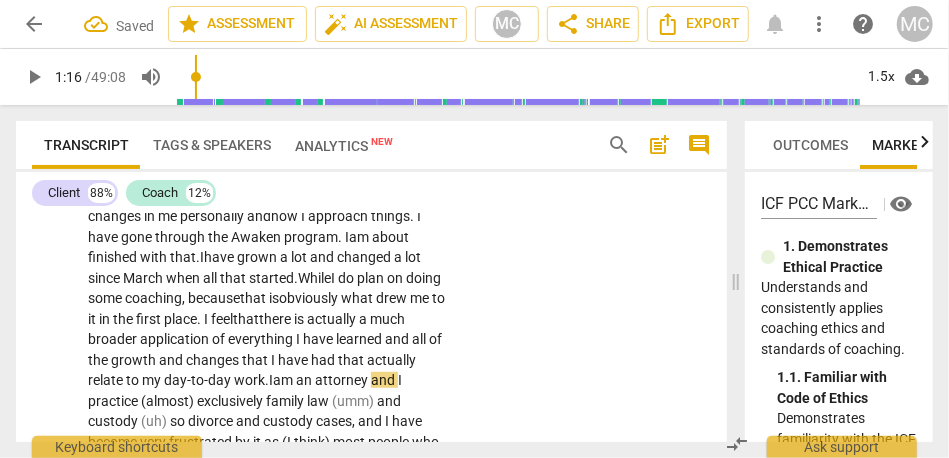 click on "I" at bounding box center (271, 380) 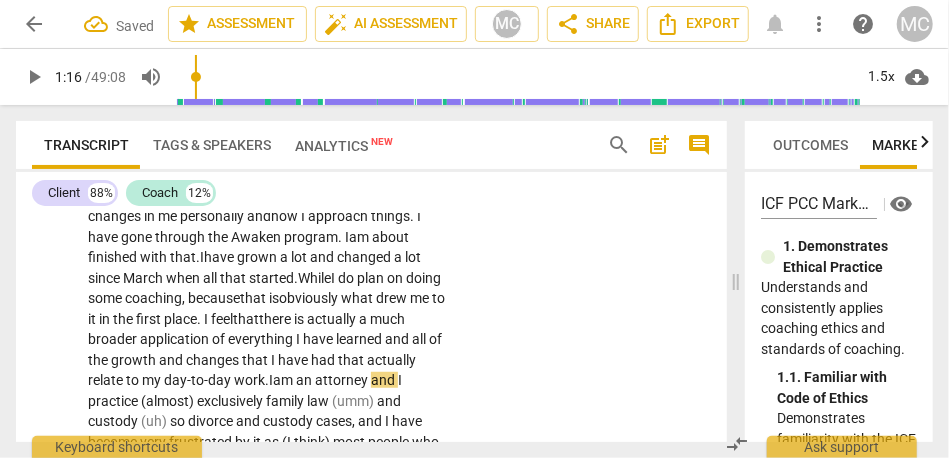 click on "work." at bounding box center (251, 380) 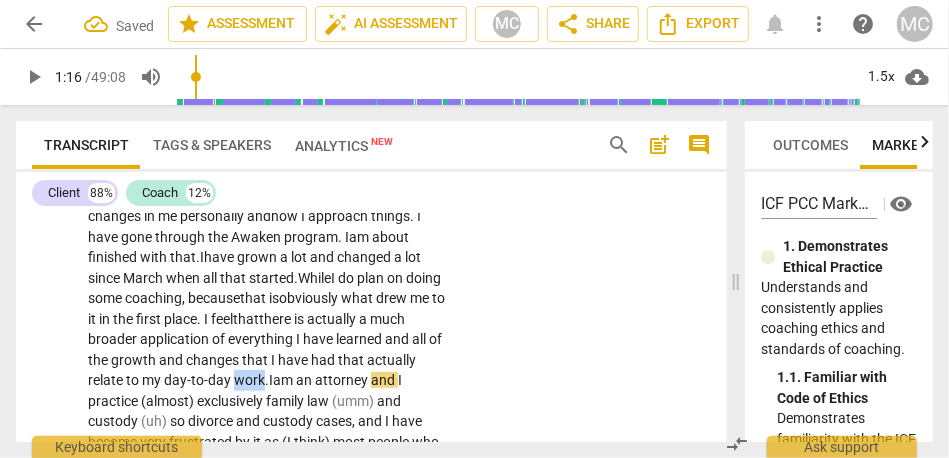 click on "work." at bounding box center (251, 380) 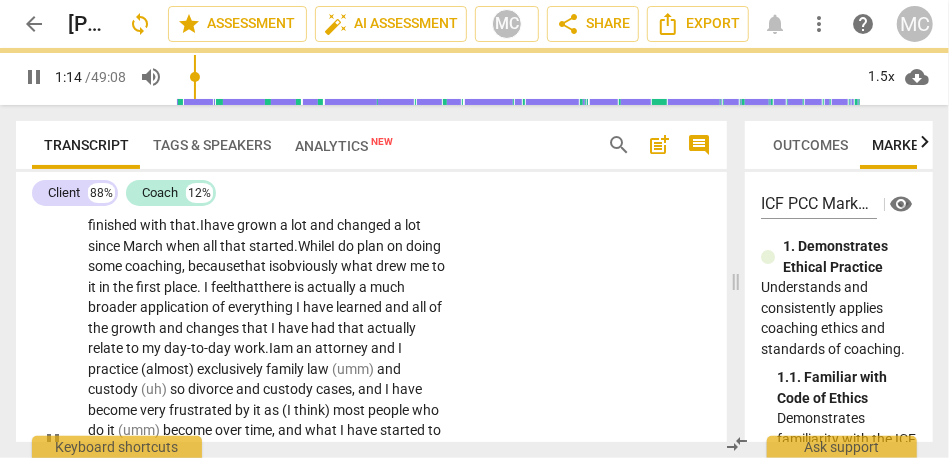 scroll, scrollTop: 601, scrollLeft: 0, axis: vertical 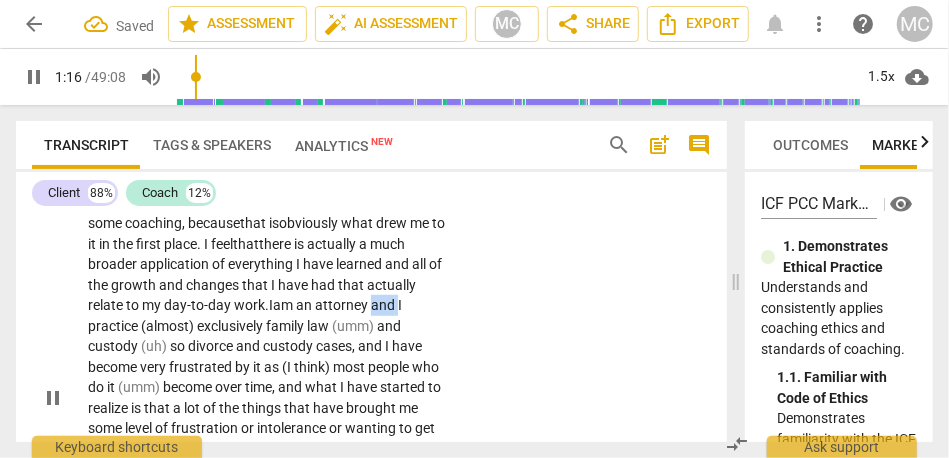 drag, startPoint x: 115, startPoint y: 326, endPoint x: 70, endPoint y: 325, distance: 45.01111 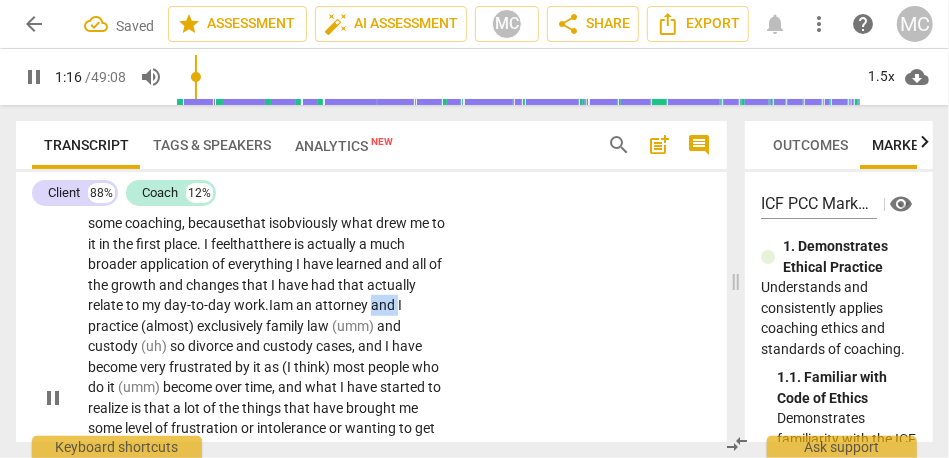 click on "CL play_arrow pause 00:28 + Add competency keyboard_arrow_right Yeah.  What  I   have   been   trying   to   unpack   lately   that   has   been   hard   to   get   my   hands   around   is   how   all   of   these   changes   in   me   personally   and  how   I   approach   things .   I   have   gone   through   the   Awaken   program.   I  am   about   finished   with   that.  I  have   grown   a   lot   and   changed   a   lot   since   March   when   all   that   started.  While  I   do   plan   on   doing   some   coaching,   because  that   is  obviously   what   drew   me   to   it   in   the   first   place .   I   feel  that  there   is a ctually   a   much   broader   application   of   everything   I   have   learned   and   all   of   the   growth   and   changes   that   I   have   had   that   actually   relate   to   my   day- to- day   work.  I  am   an   attorney   and   I   practice   (almost)   exclusively   family   law   (umm)   and   custody   (uh)   so   divorce   and     ," at bounding box center [371, 381] 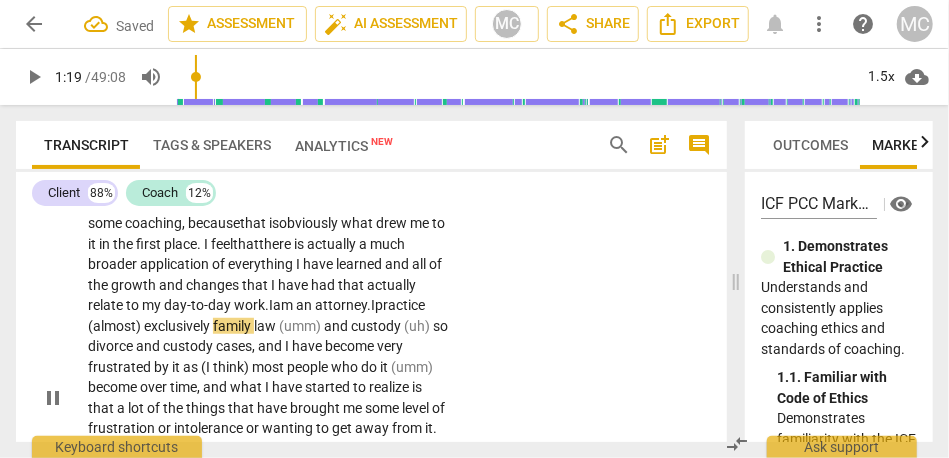 click on "exclusively" at bounding box center [178, 326] 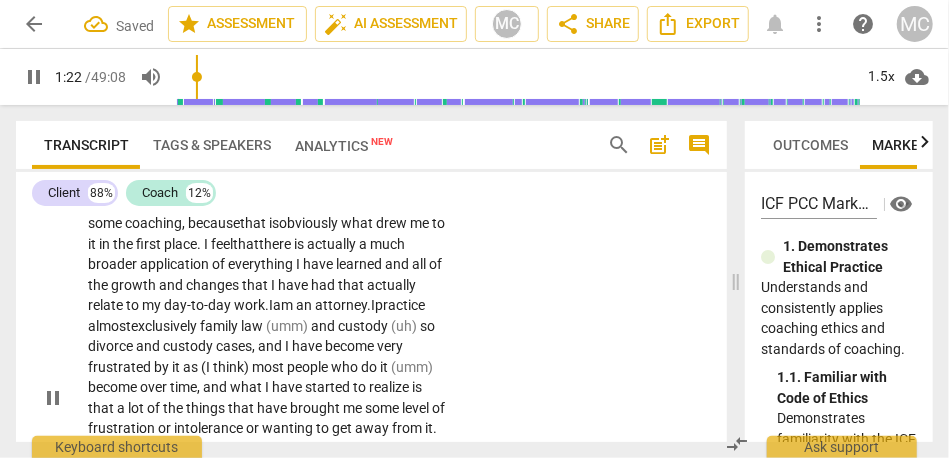 click on "exclusively" at bounding box center [165, 326] 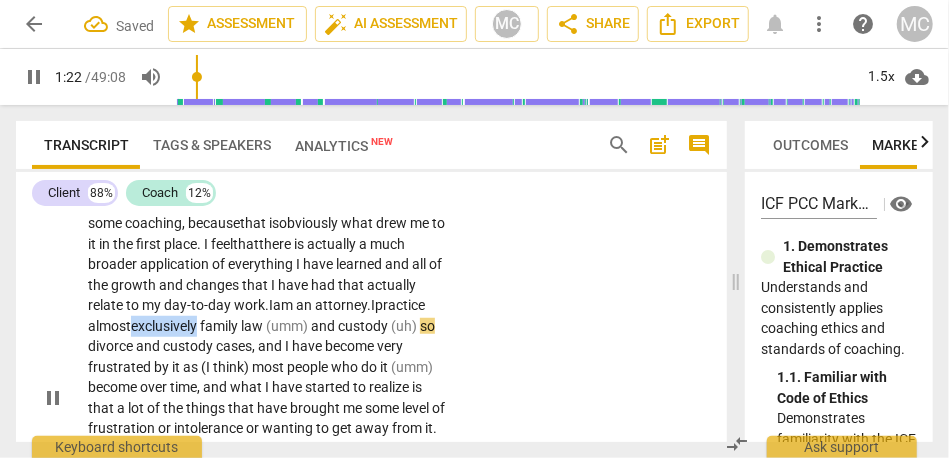 click on "exclusively" at bounding box center [165, 326] 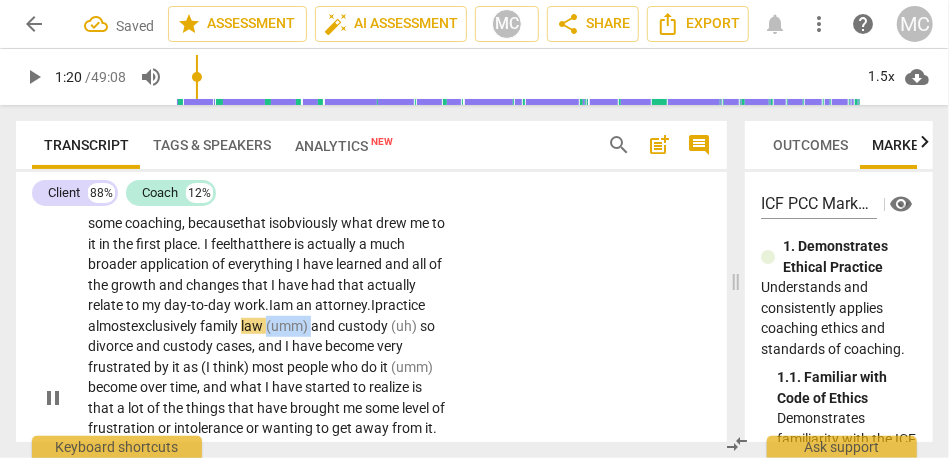 drag, startPoint x: 324, startPoint y: 328, endPoint x: 370, endPoint y: 328, distance: 46 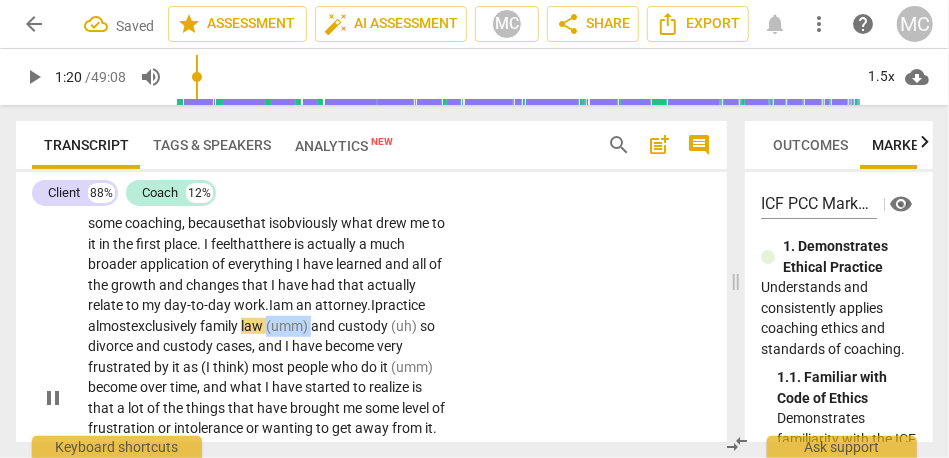 click on "Yeah.  What  I   have   been   trying   to   unpack   lately   that   has   been   hard   to   get   my   hands   around   is   how   all   of   these   changes   in   me   personally   and  how   I   approach   things .   I   have   gone   through   the   Awaken   program.   I  am   about   finished   with   that.  I  have   grown   a   lot   and   changed   a   lot   since   March   when   all   that   started.  While  I   do   plan   on   doing   some   coaching,   because  that   is  obviously   what   drew   me   to   it   in   the   first   place .   I   feel  that  there   is a ctually   a   much   broader   application   of   everything   I   have   learned   and   all   of   the   growth   and   changes   that   I   have   had   that   actually   relate   to   my   day- to- day   work.  I  am   an   attorney.  I  practice almost  exclusively   family   law   (umm)   and   custody   (uh)   so   divorce   and   custody   cases ,   and   I   have   become   very   frustrated   by   it   as" at bounding box center [268, 397] 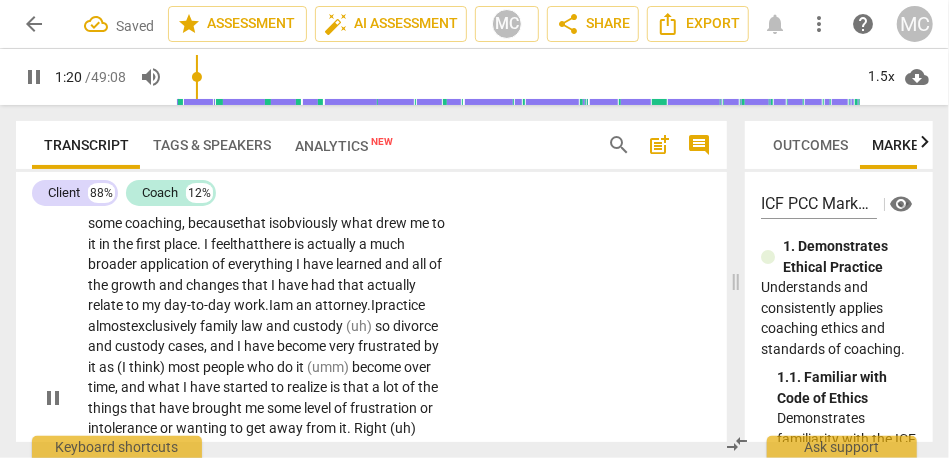 click on "custody" at bounding box center (319, 326) 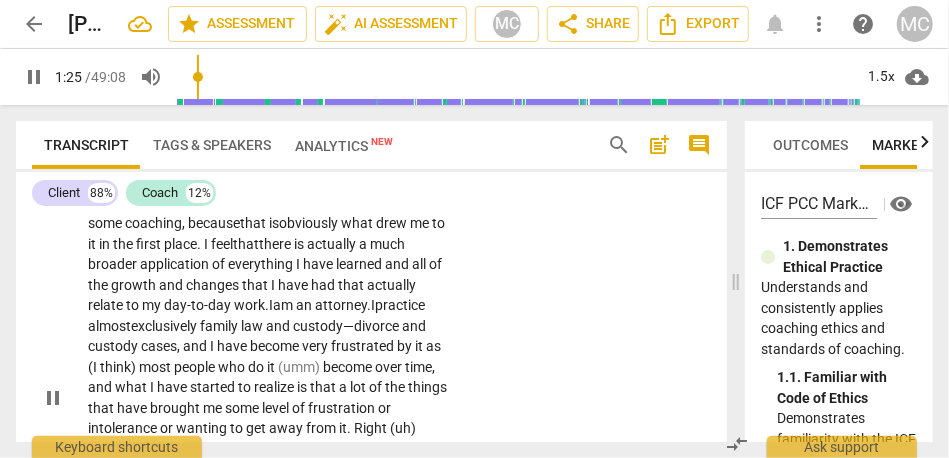 click on "and" at bounding box center [172, 285] 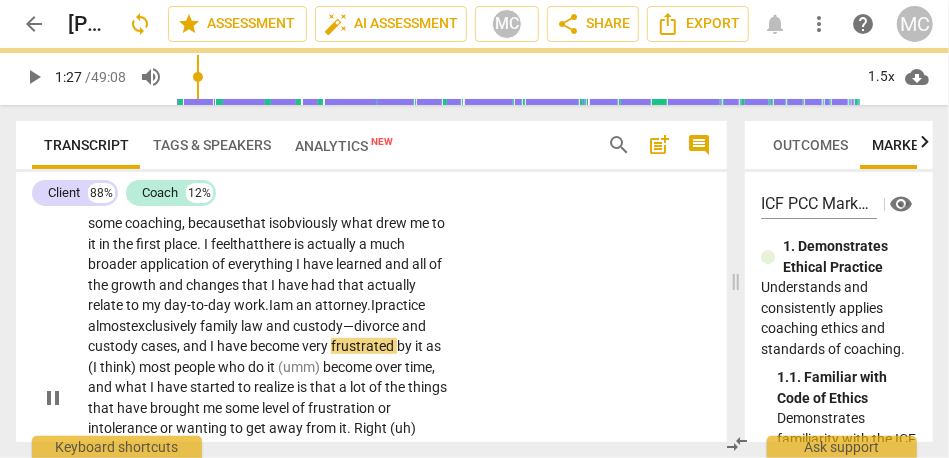 click on "and" at bounding box center (196, 346) 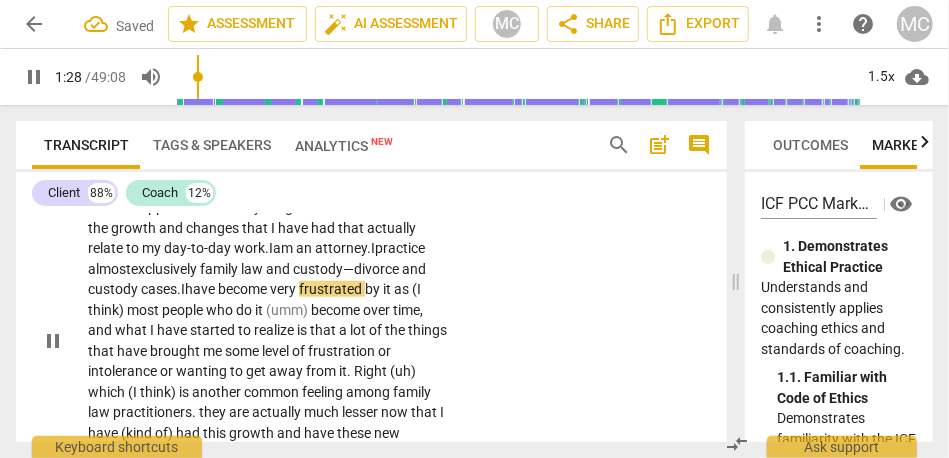 scroll, scrollTop: 660, scrollLeft: 0, axis: vertical 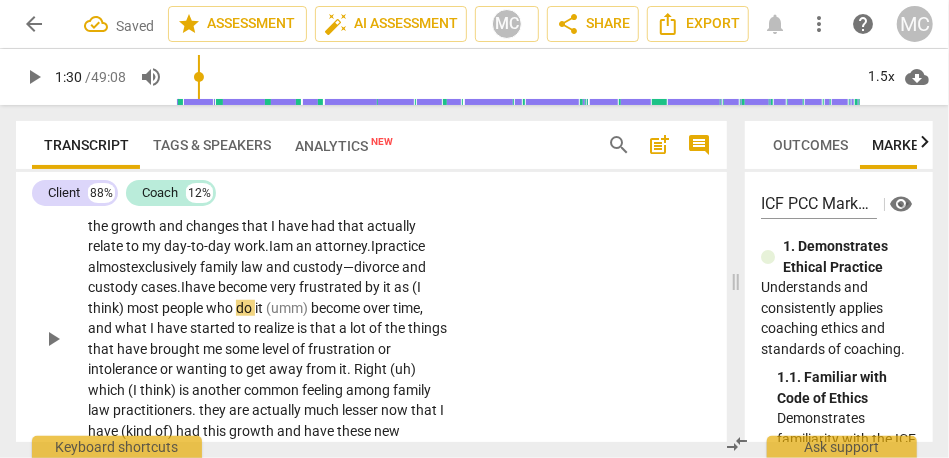 click on "as" at bounding box center (403, 287) 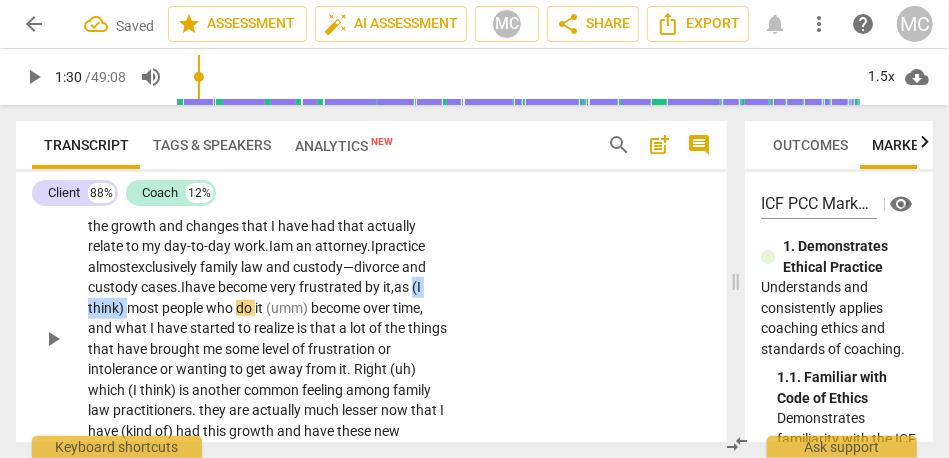 drag, startPoint x: 188, startPoint y: 308, endPoint x: 140, endPoint y: 299, distance: 48.83646 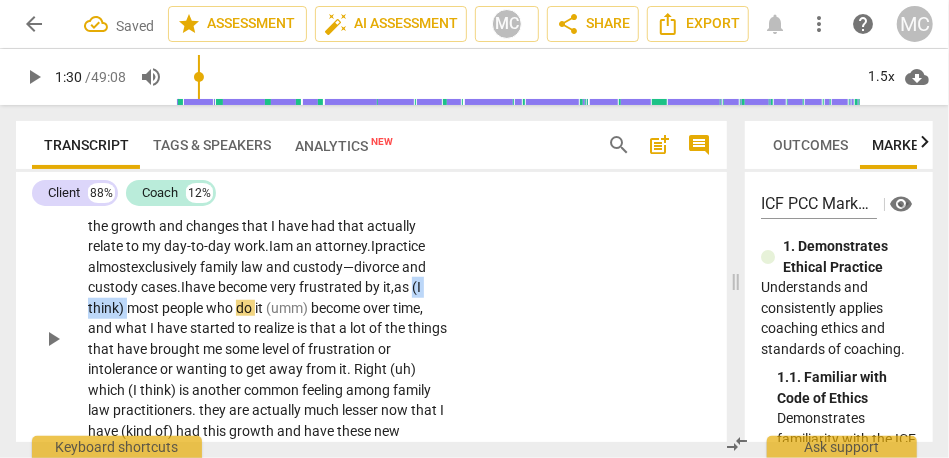 click on "Yeah.  What  I   have   been   trying   to   unpack   lately   that   has   been   hard   to   get   my   hands   around   is   how   all   of   these   changes   in   me   personally   and  how   I   approach   things .   I   have   gone   through   the   Awaken   program.   I  am   about   finished   with   that.  I  have   grown   a   lot   and   changed   a   lot   since   March   when   all   that   started.  While  I   do   plan   on   doing   some   coaching,   because  that   is  obviously   what   drew   me   to   it   in   the   first   place .   I   feel  that  there   is a ctually   a   much   broader   application   of   everything   I   have   learned   and   all   of   the   growth   and   changes   that   I   have   had   that   actually   relate   to   my   day- to- day   work.  I  am   an   attorney.  I  practice almost  exclusively   family   law   and   custody—d ivorce   and   custody   cases.  I  have   become   very   frustrated   by   it,  as   (I   think)   most" at bounding box center [268, 338] 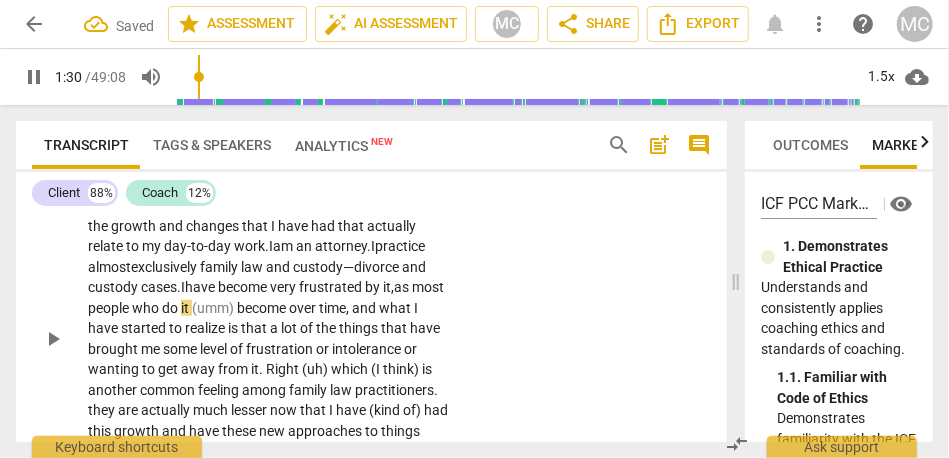 click on "become" at bounding box center (263, 308) 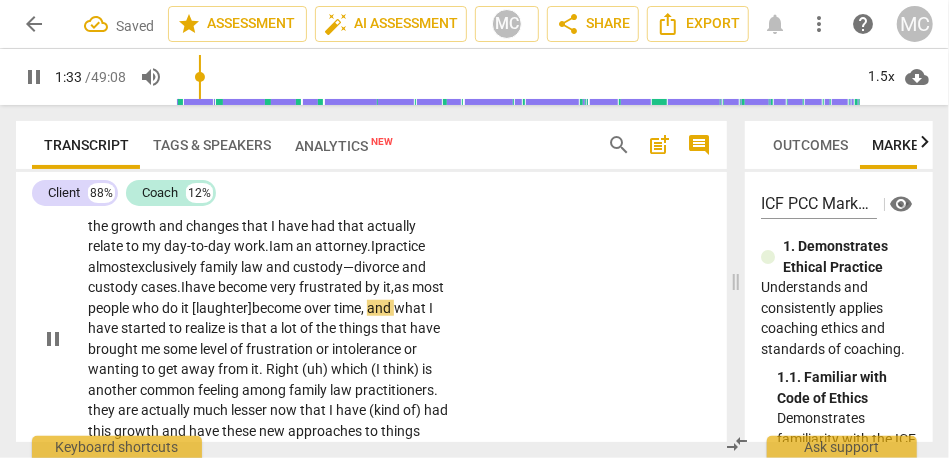 click on "and" at bounding box center [380, 308] 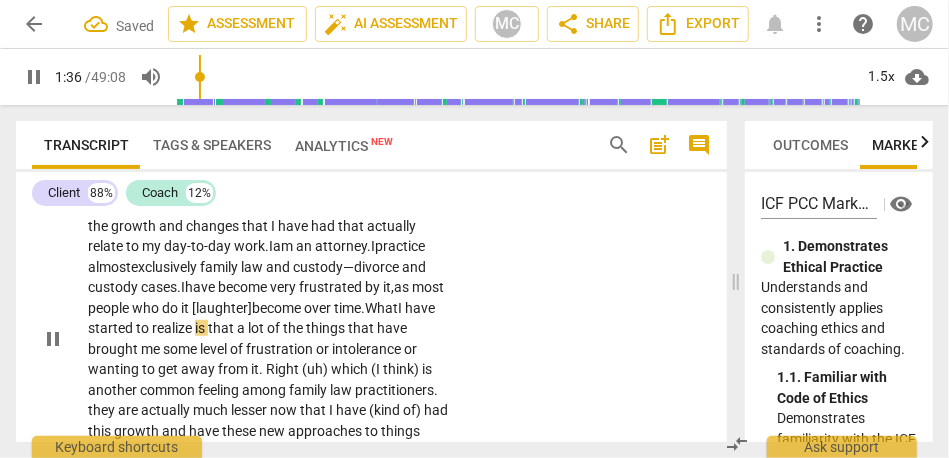 scroll, scrollTop: 696, scrollLeft: 0, axis: vertical 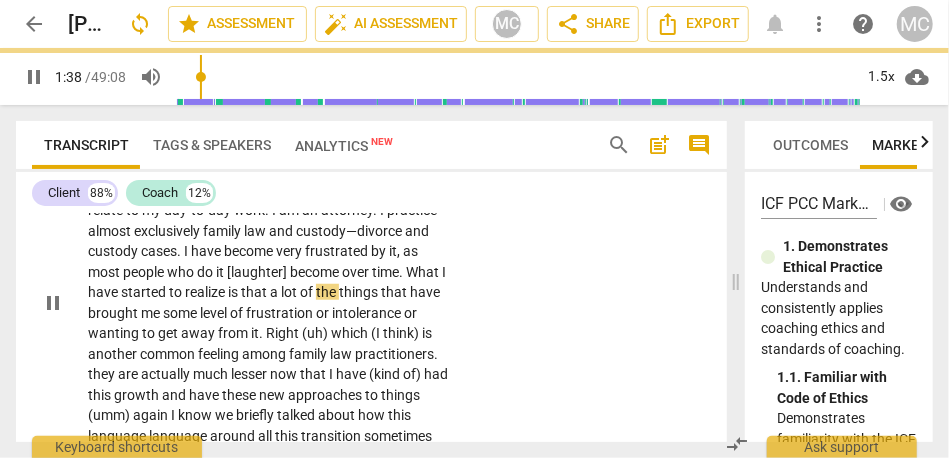 click on "CL play_arrow pause 00:28 + Add competency keyboard_arrow_right Yeah .   What   I   have   been   trying   to   unpack   lately   that   has   been   hard   to   get   my   hands   around   is   how   all   of   these   changes   in   me   personally   and   how   I   approach   things .   I   have   gone   through   the   Awaken   program .   I   am   about   finished   with   that .   I   have   grown   a   lot   and   changed   a   lot   since   March   when   all   that   started .   While   I   do   plan   on   doing   some   coaching ,   because   that   is   obviously   what   drew   me   to   it   in   the   first   place .   I   feel   that   there   is   actually   a   much   broader   application   of   everything   I   have   learned   and   all   of   the   growth   and   changes   that   I   have   had   that   actually   relate   to   my   day-to-day   work .   I   am   an   attorney .   I   practice   almost   exclusively   family   law   and   custody—divorce   and   custody   cases .   I" at bounding box center (371, 286) 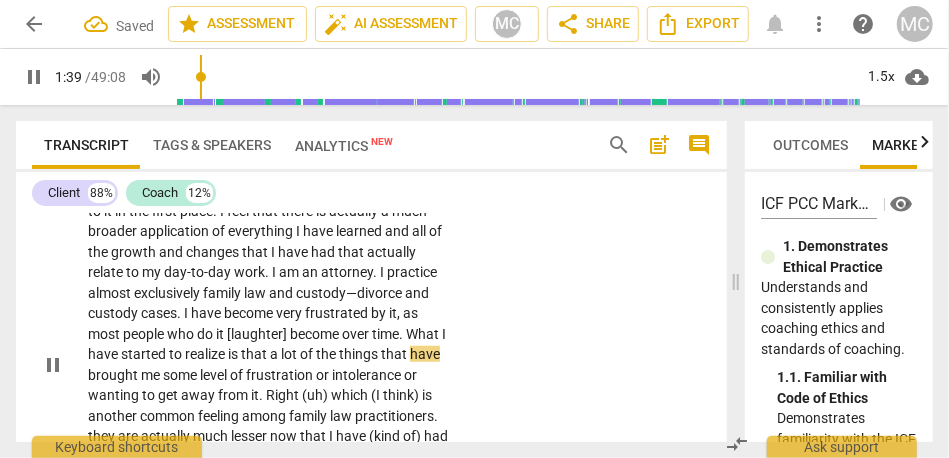 scroll, scrollTop: 623, scrollLeft: 0, axis: vertical 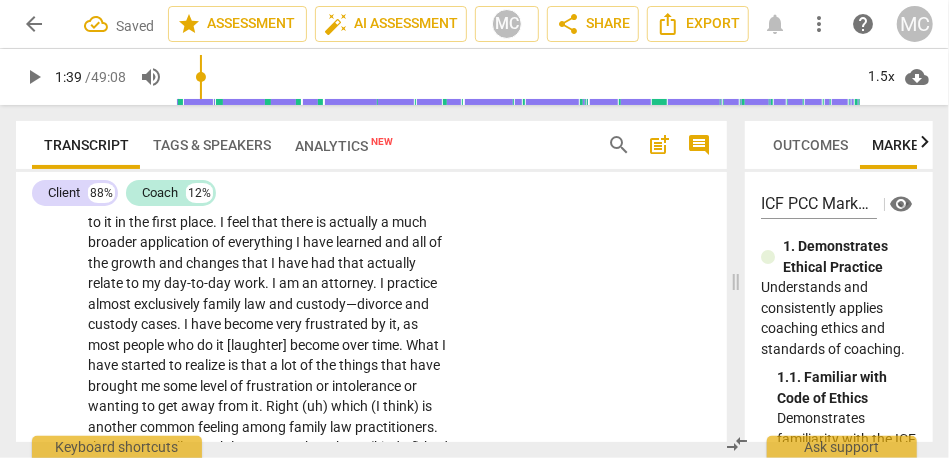 click on "and" at bounding box center (282, 304) 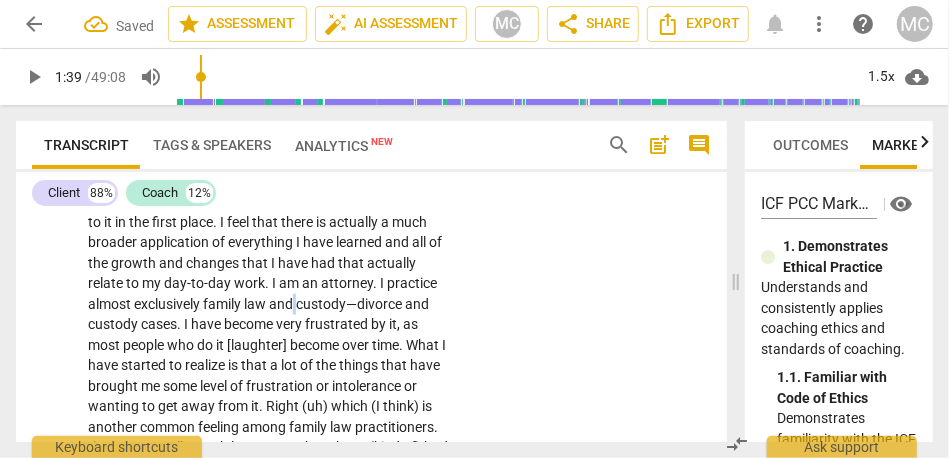 click on "and" at bounding box center [282, 304] 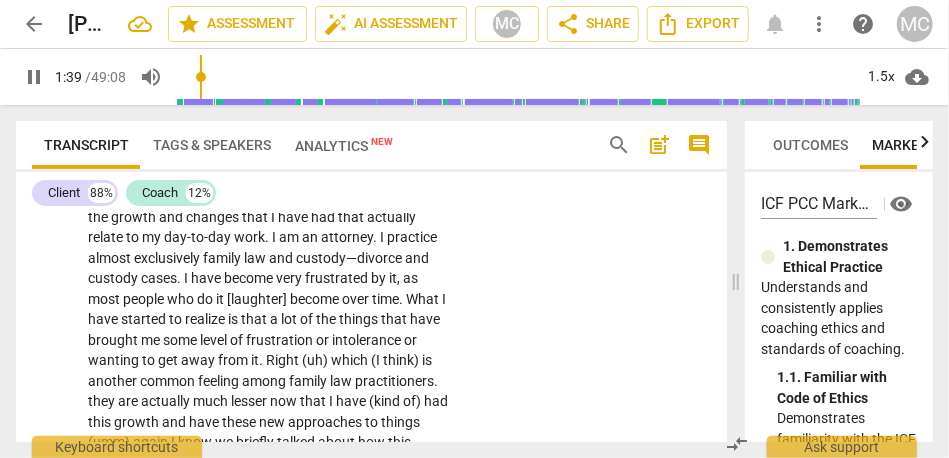 scroll, scrollTop: 670, scrollLeft: 0, axis: vertical 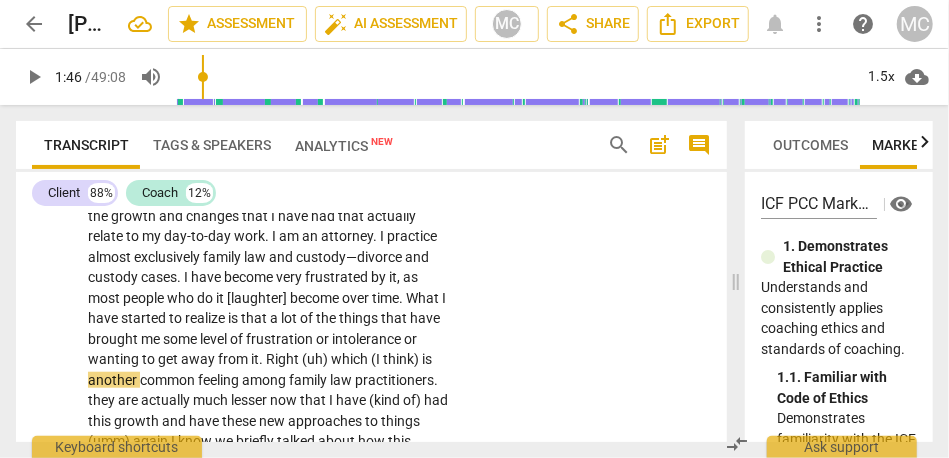click on "or" at bounding box center (410, 339) 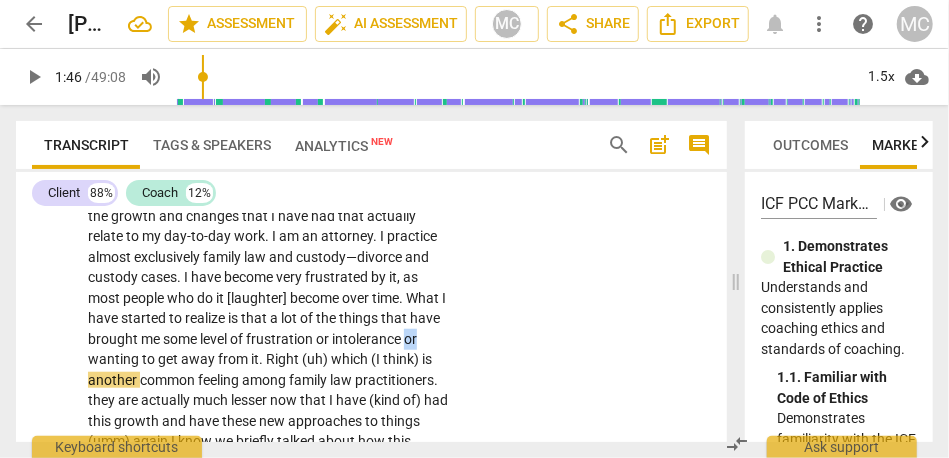 click on "or" at bounding box center (410, 339) 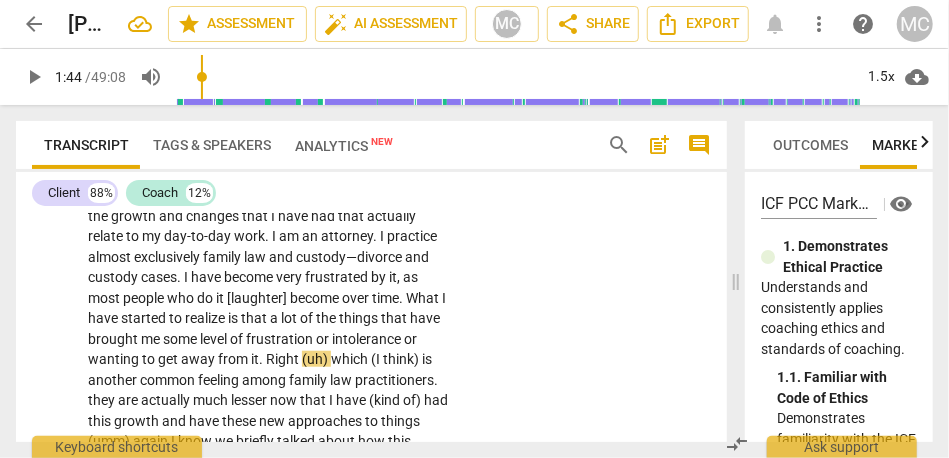 click on "Right" at bounding box center (284, 359) 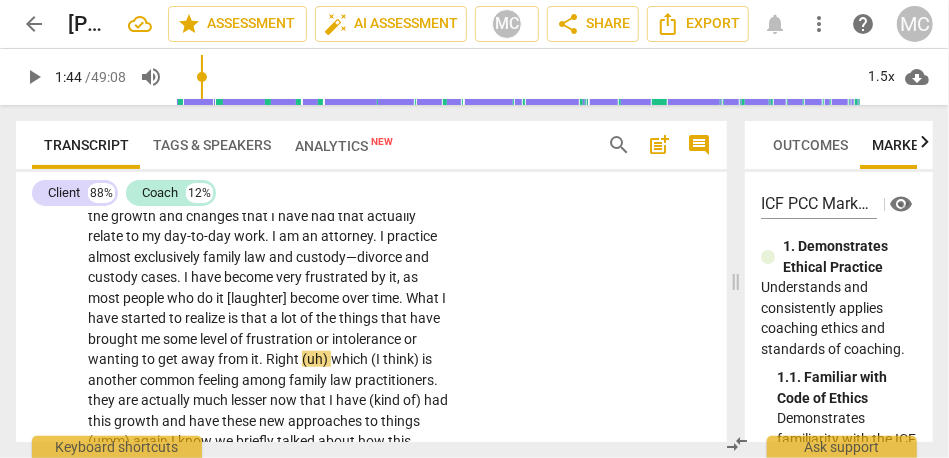 type on "105" 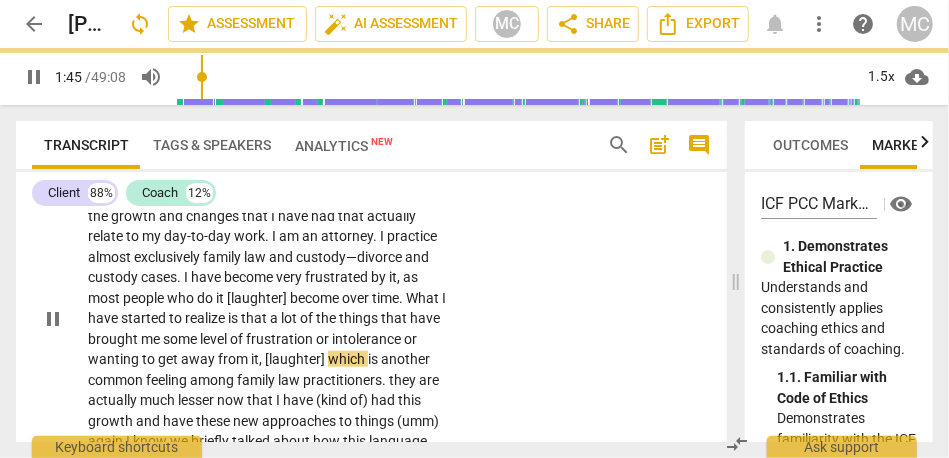 click on "CL play_arrow pause 00:28 + Add competency keyboard_arrow_right Yeah .   What   I   have   been   trying   to   unpack   lately   that   has   been   hard   to   get   my   hands   around   is   how   all   of   these   changes   in   me   personally   and   how   I   approach   things .   I   have   gone   through   the   Awaken   program .   I   am   about   finished   with   that .   I   have   grown   a   lot   and   changed   a   lot   since   March   when   all   that   started .   While   I   do   plan   on   doing   some   coaching ,   because   that   is   obviously   what   drew   me   to   it   in   the   first   place .   I   feel   that   there   is   actually   a   much   broader   application   of   everything   I   have   learned   and   all   of   the   growth   and   changes   that   I   have   had   that   actually   relate   to   my   day-to-day   work .   I   am   an   attorney .   I   practice   almost   exclusively   family   law   and   custody—divorce   and   custody   cases .   I" at bounding box center [371, 302] 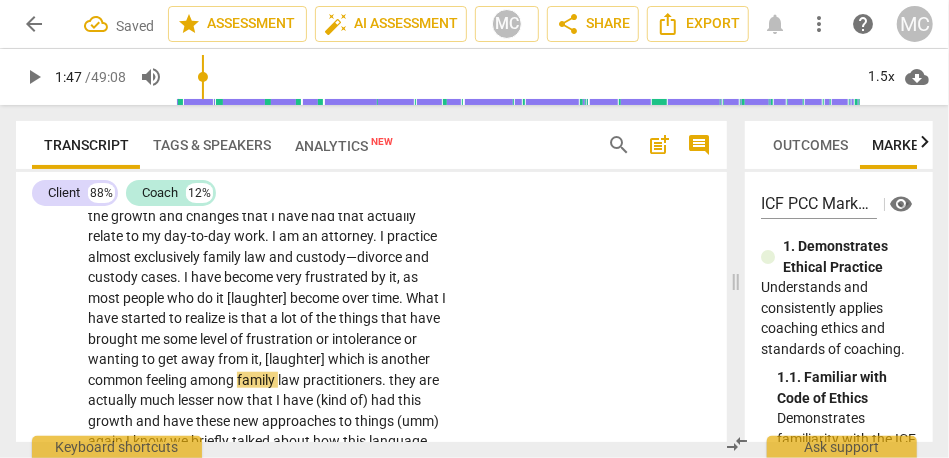 click on "Yeah .   What   I   have   been   trying   to   unpack   lately   that   has   been   hard   to   get   my   hands   around   is   how   all   of   these   changes   in   me   personally   and   how   I   approach   things .   I   have   gone   through   the   Awaken   program .   I   am   about   finished   with   that .   I   have   grown   a   lot   and   changed   a   lot   since   March   when   all   that   started .   While   I   do   plan   on   doing   some   coaching ,   because   that   is   obviously   what   drew   me   to   it   in   the   first   place .   I   feel   that   there   is   actually   a   much   broader   application   of   everything   I   have   learned   and   all   of   the   growth   and   changes   that   I   have   had   that   actually   relate   to   my   day-to-day   work .   I   am   an   attorney .   I   practice   almost   exclusively   family   law   and   custody—divorce   and   custody   cases .   I   have   become   very   frustrated   by   it ,   as   most" at bounding box center (268, 318) 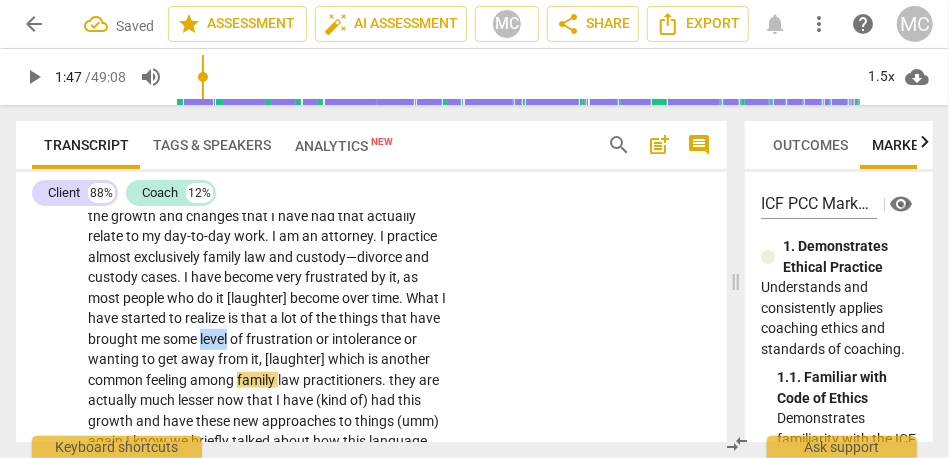 click on "Yeah .   What   I   have   been   trying   to   unpack   lately   that   has   been   hard   to   get   my   hands   around   is   how   all   of   these   changes   in   me   personally   and   how   I   approach   things .   I   have   gone   through   the   Awaken   program .   I   am   about   finished   with   that .   I   have   grown   a   lot   and   changed   a   lot   since   March   when   all   that   started .   While   I   do   plan   on   doing   some   coaching ,   because   that   is   obviously   what   drew   me   to   it   in   the   first   place .   I   feel   that   there   is   actually   a   much   broader   application   of   everything   I   have   learned   and   all   of   the   growth   and   changes   that   I   have   had   that   actually   relate   to   my   day-to-day   work .   I   am   an   attorney .   I   practice   almost   exclusively   family   law   and   custody—divorce   and   custody   cases .   I   have   become   very   frustrated   by   it ,   as   most" at bounding box center (268, 318) 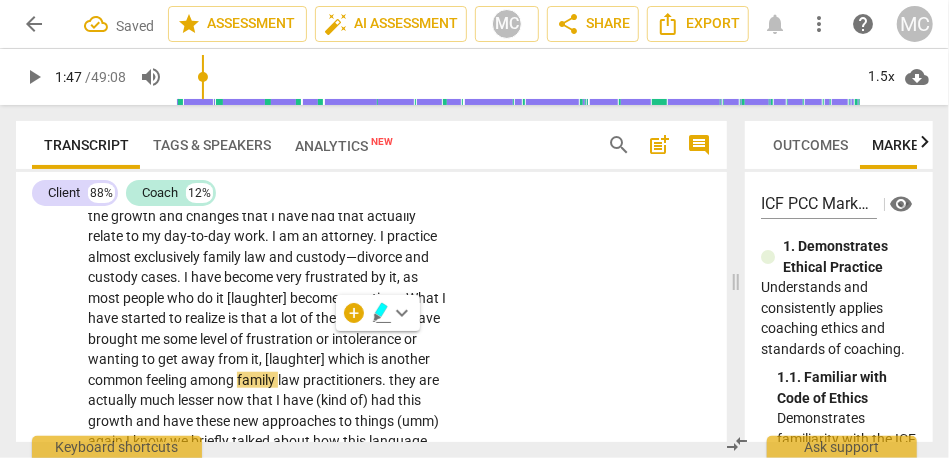 click on "from" at bounding box center (234, 359) 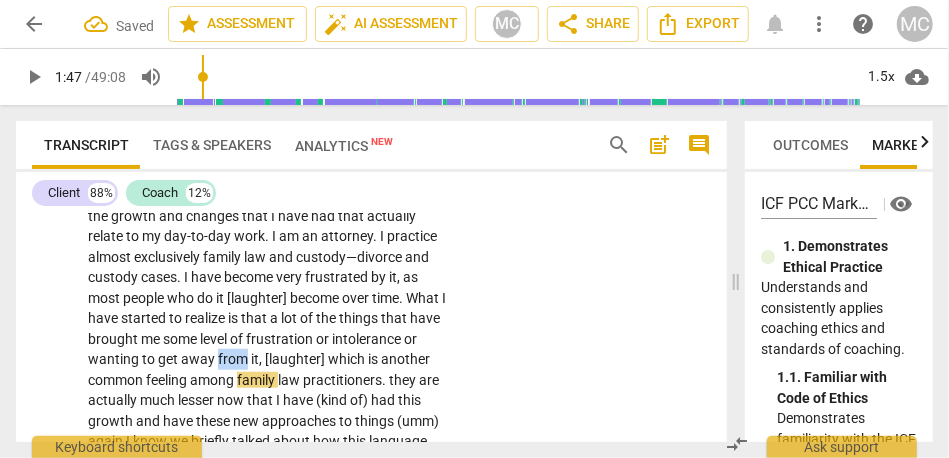 click on "from" at bounding box center (234, 359) 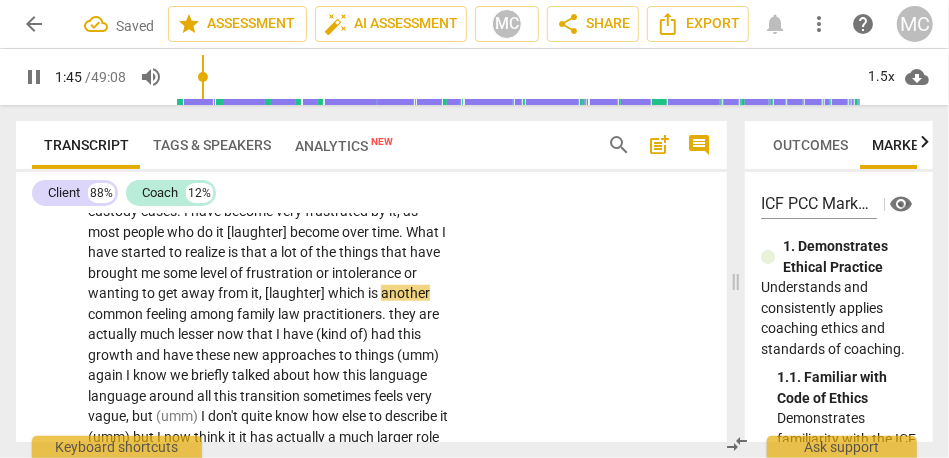 scroll, scrollTop: 736, scrollLeft: 0, axis: vertical 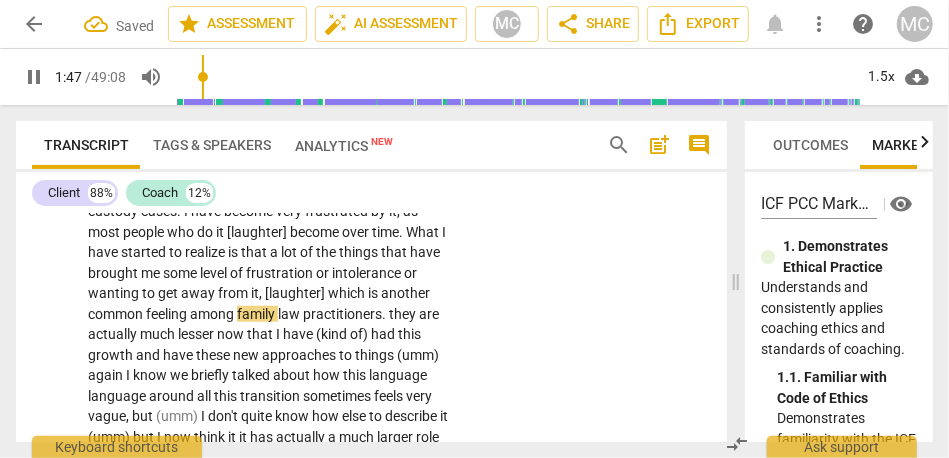 click on "feeling" at bounding box center [168, 314] 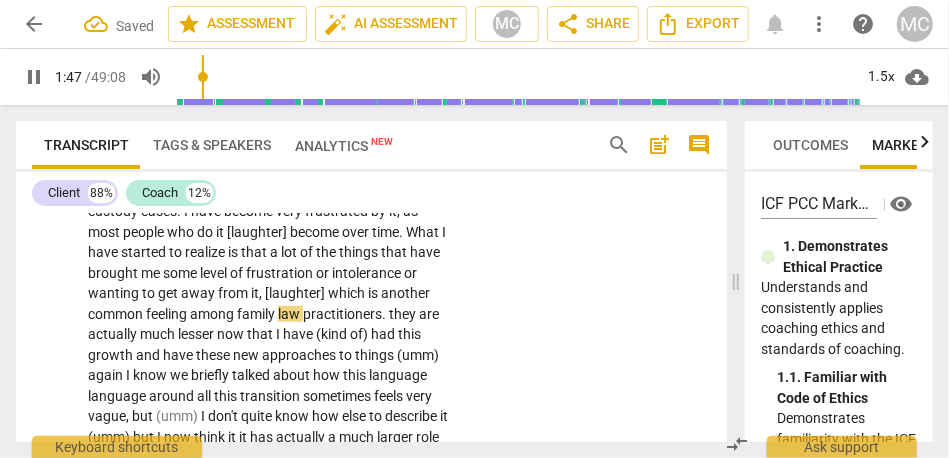 click on "feeling" at bounding box center (168, 314) 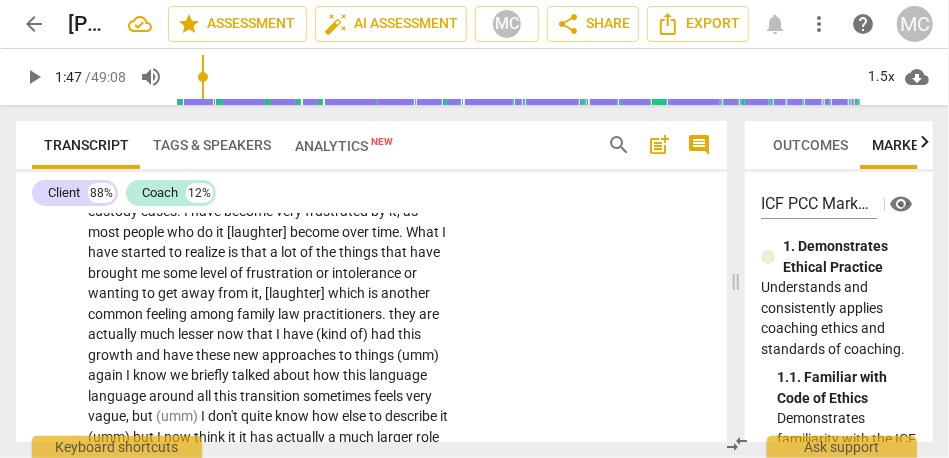 click on "among" at bounding box center (213, 314) 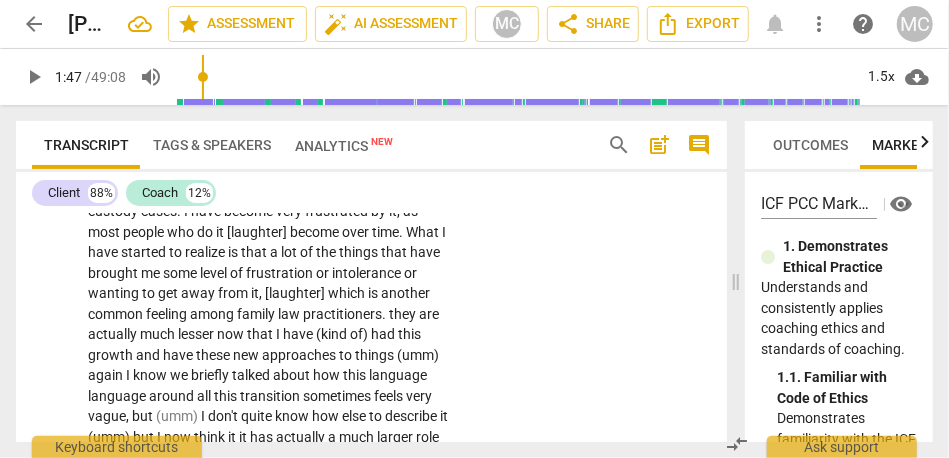 type on "107" 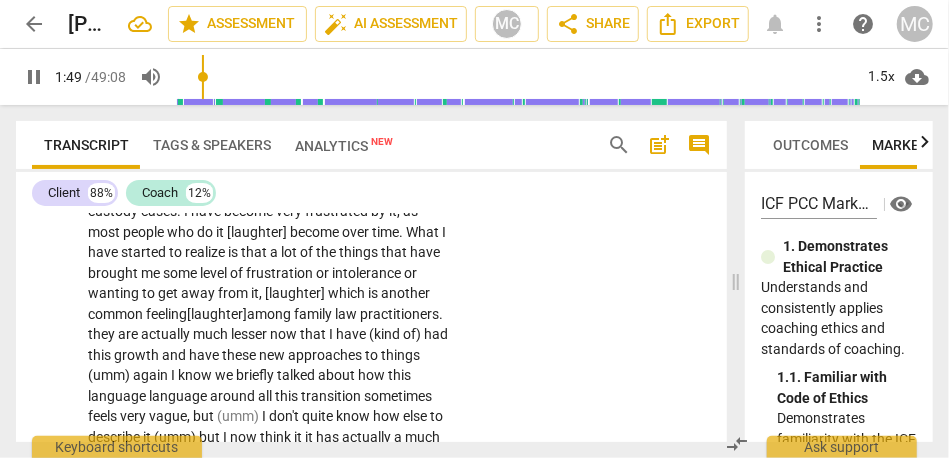 click on "they" at bounding box center (103, 334) 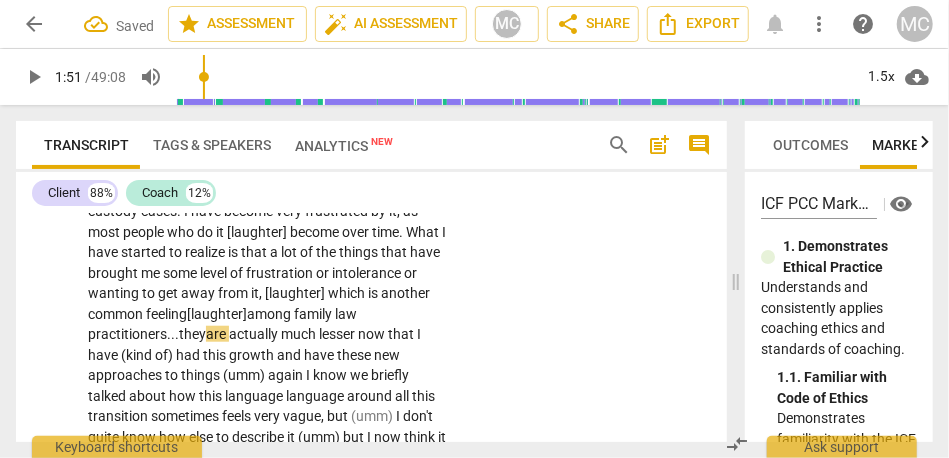 click on "CL play_arrow pause 00:28 + Add competency keyboard_arrow_right Yeah .   What   I   have   been   trying   to   unpack   lately   that   has   been   hard   to   get   my   hands   around   is   how   all   of   these   changes   in   me   personally   and   how   I   approach   things .   I   have   gone   through   the   Awaken   program .   I   am   about   finished   with   that .   I   have   grown   a   lot   and   changed   a   lot   since   March   when   all   that   started .   While   I   do   plan   on   doing   some   coaching ,   because   that   is   obviously   what   drew   me   to   it   in   the   first   place .   I   feel   that   there   is   actually   a   much   broader   application   of   everything   I   have   learned   and   all   of   the   growth   and   changes   that   I   have   had   that   actually   relate   to   my   day-to-day   work .   I   am   an   attorney .   I   practice   almost   exclusively   family   law   and   custody—divorce   and   custody   cases .   I" at bounding box center [371, 246] 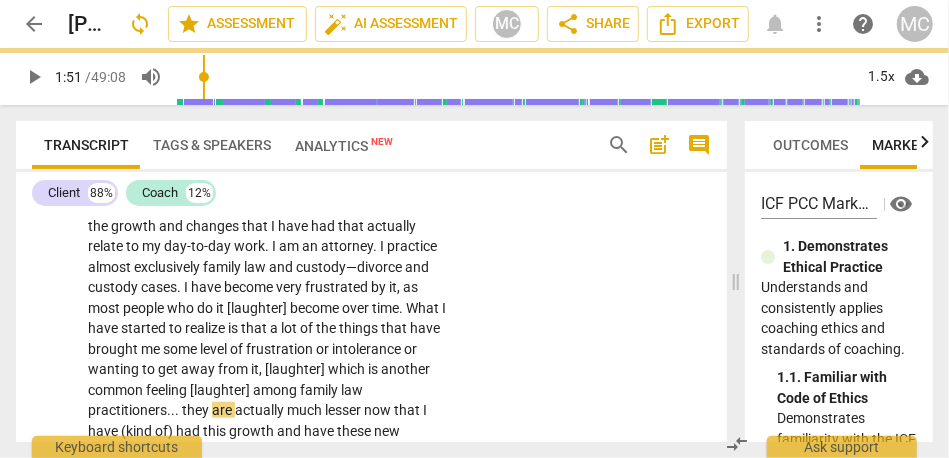 scroll, scrollTop: 658, scrollLeft: 0, axis: vertical 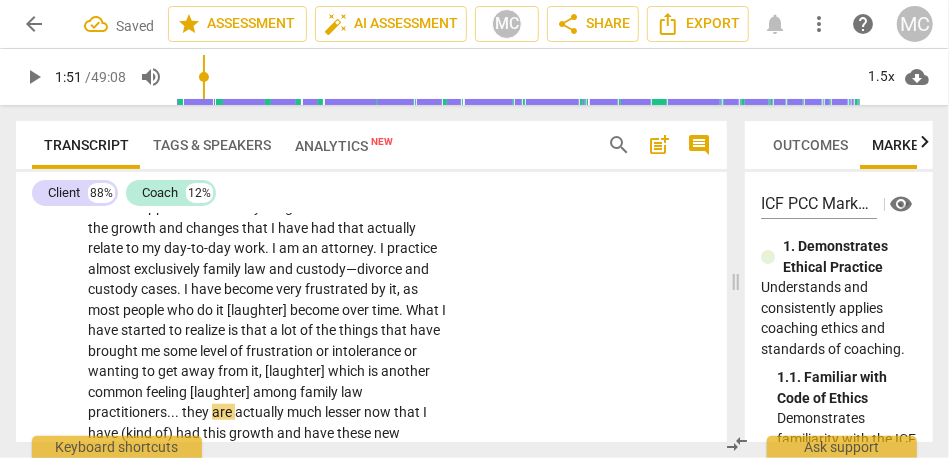 click on "Yeah .   What   I   have   been   trying   to   unpack   lately   that   has   been   hard   to   get   my   hands   around   is   how   all   of   these   changes   in   me   personally   and   how   I   approach   things .   I   have   gone   through   the   Awaken   program .   I   am   about   finished   with   that .   I   have   grown   a   lot   and   changed   a   lot   since   March   when   all   that   started .   While   I   do   plan   on   doing   some   coaching ,   because   that   is   obviously   what   drew   me   to   it   in   the   first   place .   I   feel   that   there   is   actually   a   much   broader   application   of   everything   I   have   learned   and   all   of   the   growth   and   changes   that   I   have   had   that   actually   relate   to   my   day-to-day   work .   I   am   an   attorney .   I   practice   almost   exclusively   family   law   and   custody—divorce   and   custody   cases .   I   have   become   very   frustrated   by   it ,   as   most" at bounding box center [268, 340] 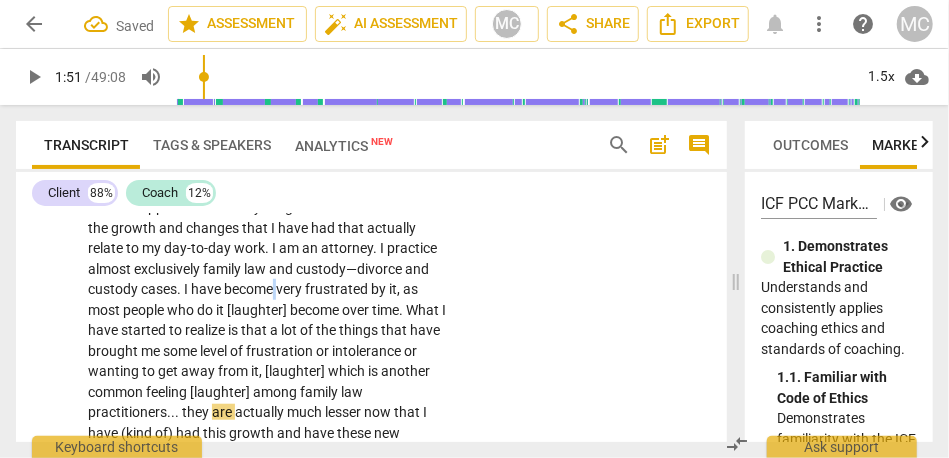 click on "Yeah .   What   I   have   been   trying   to   unpack   lately   that   has   been   hard   to   get   my   hands   around   is   how   all   of   these   changes   in   me   personally   and   how   I   approach   things .   I   have   gone   through   the   Awaken   program .   I   am   about   finished   with   that .   I   have   grown   a   lot   and   changed   a   lot   since   March   when   all   that   started .   While   I   do   plan   on   doing   some   coaching ,   because   that   is   obviously   what   drew   me   to   it   in   the   first   place .   I   feel   that   there   is   actually   a   much   broader   application   of   everything   I   have   learned   and   all   of   the   growth   and   changes   that   I   have   had   that   actually   relate   to   my   day-to-day   work .   I   am   an   attorney .   I   practice   almost   exclusively   family   law   and   custody—divorce   and   custody   cases .   I   have   become   very   frustrated   by   it ,   as   most" at bounding box center (268, 340) 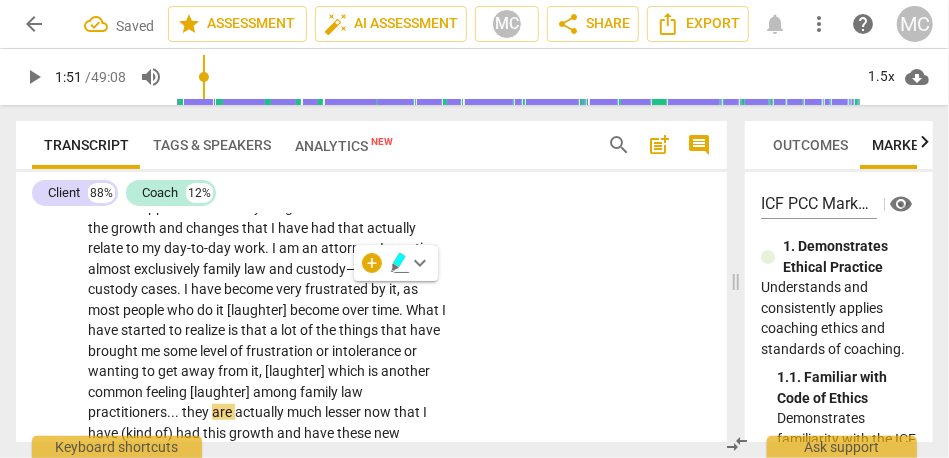 click on "become" at bounding box center [250, 289] 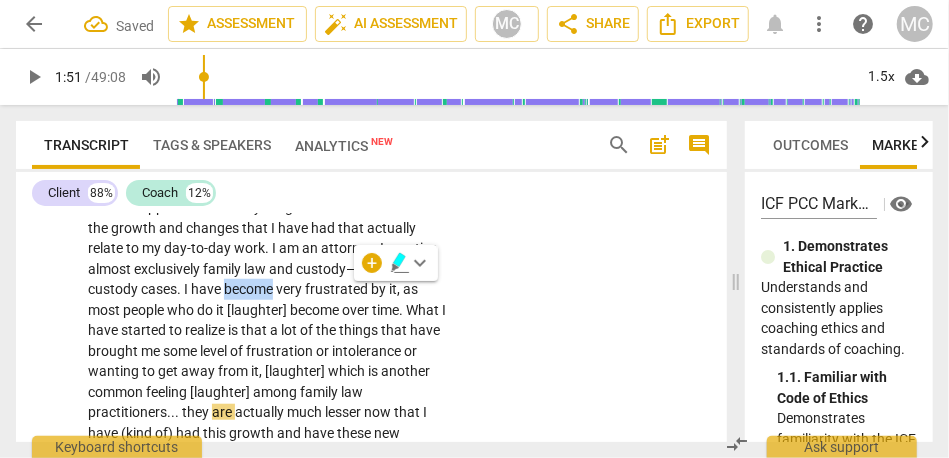 click on "become" at bounding box center [250, 289] 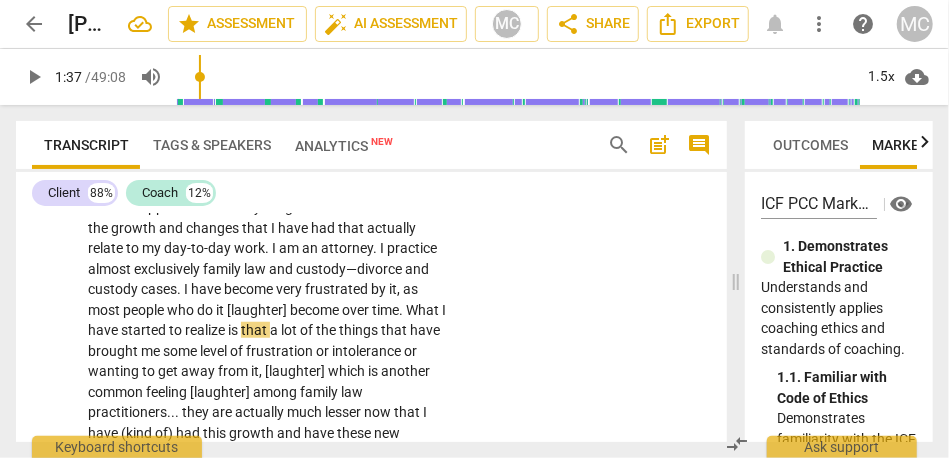 click on "a" at bounding box center (275, 330) 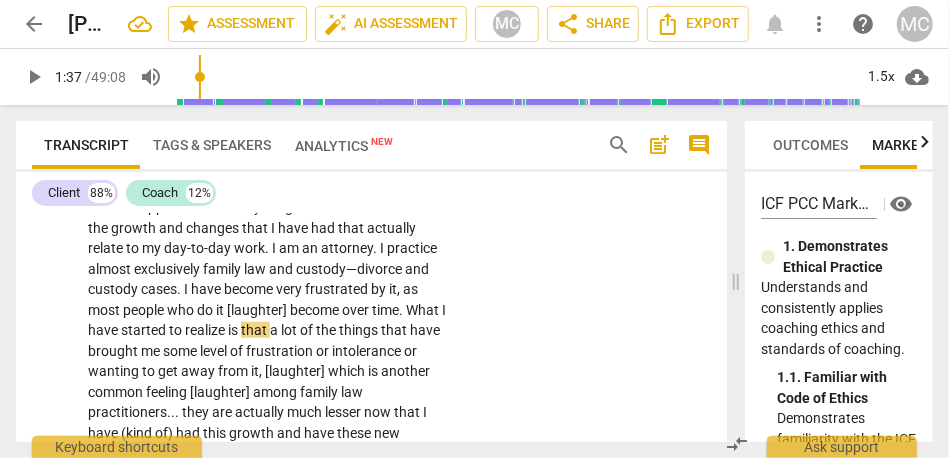 type on "97" 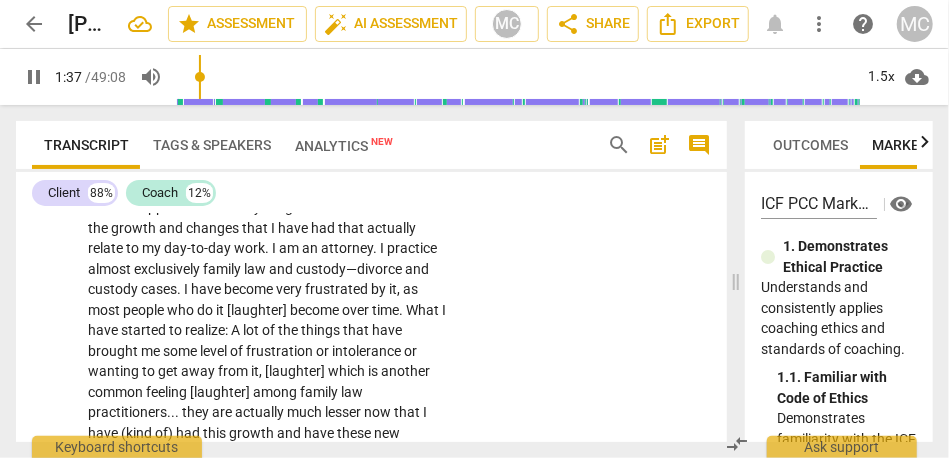 click on "CL play_arrow pause 00:28 + Add competency keyboard_arrow_right Yeah .   What   I   have   been   trying   to   unpack   lately   that   has   been   hard   to   get   my   hands   around   is   how   all   of   these   changes   in   me   personally   and   how   I   approach   things .   I   have   gone   through   the   Awaken   program .   I   am   about   finished   with   that .   I   have   grown   a   lot   and   changed   a   lot   since   March   when   all   that   started .   While   I   do   plan   on   doing   some   coaching ,   because   that   is   obviously   what   drew   me   to   it   in   the   first   place .   I   feel   that   there   is   actually   a   much   broader   application   of   everything   I   have   learned   and   all   of   the   growth   and   changes   that   I   have   had   that   actually   relate   to   my   day-to-day   work .   I   am   an   attorney .   I   practice   almost   exclusively   family   law   and   custody—divorce   and   custody   cases .   I" at bounding box center [371, 324] 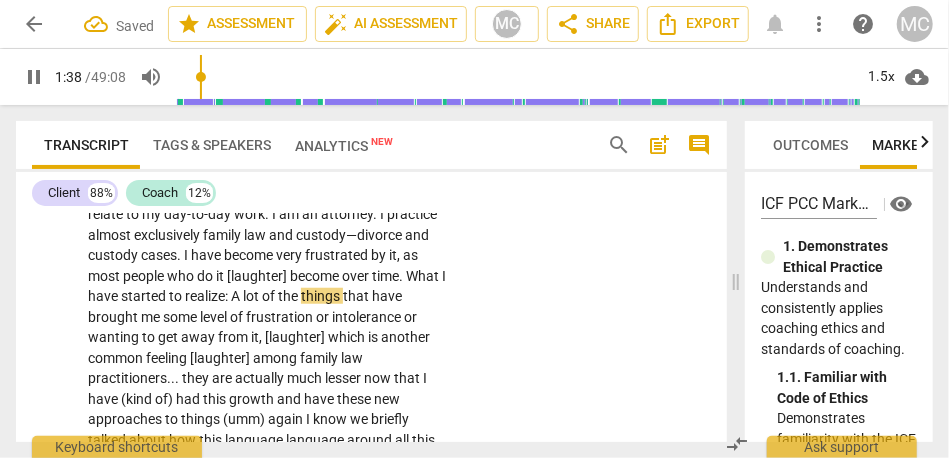 scroll, scrollTop: 700, scrollLeft: 0, axis: vertical 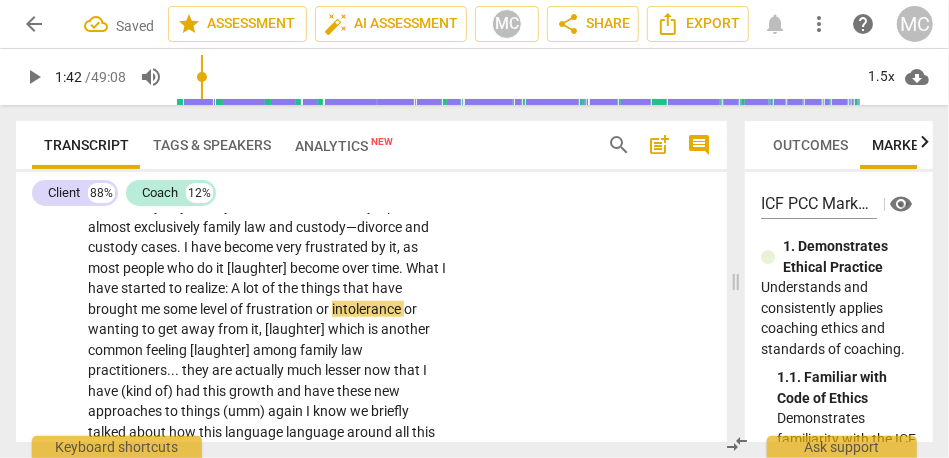 click on "frustration" at bounding box center [281, 309] 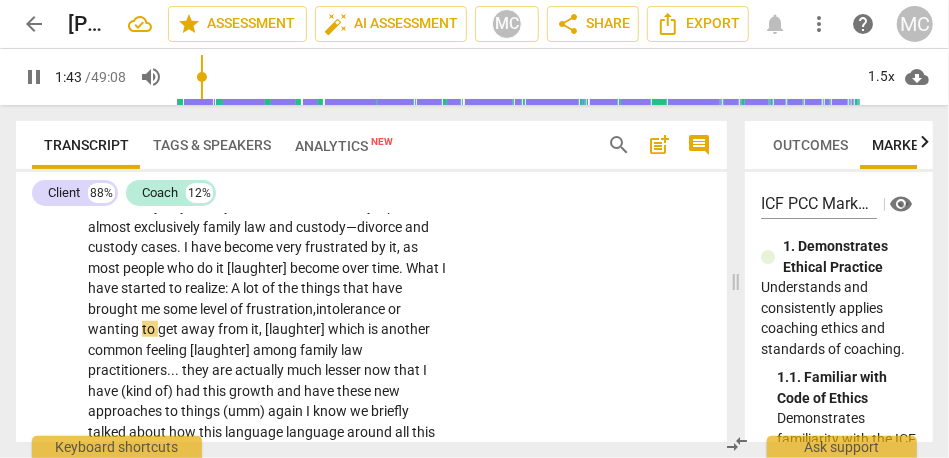 click on "intolerance" at bounding box center [352, 309] 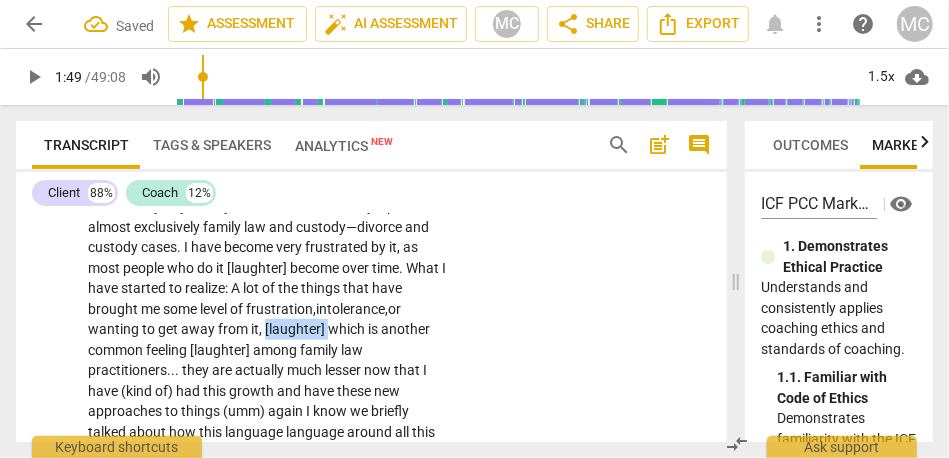 drag, startPoint x: 149, startPoint y: 350, endPoint x: 65, endPoint y: 350, distance: 84 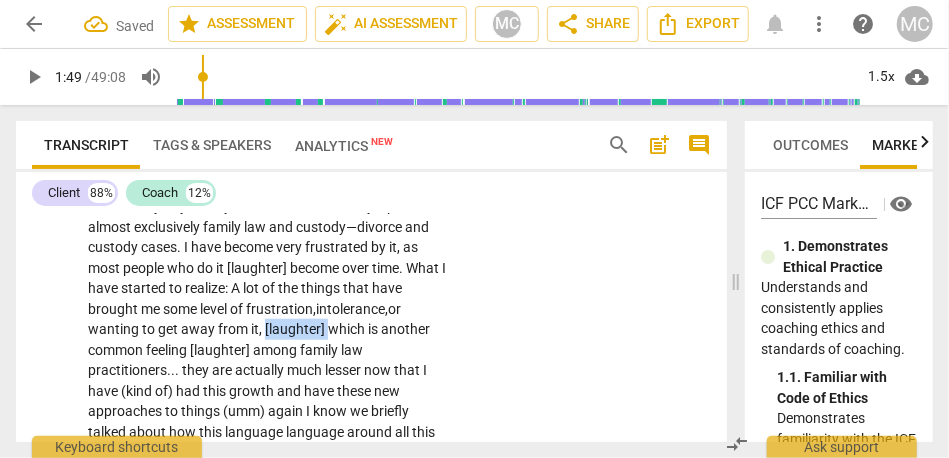 click on "CL play_arrow pause 00:28 + Add competency keyboard_arrow_right Yeah .   What   I   have   been   trying   to   unpack   lately   that   has   been   hard   to   get   my   hands   around   is   how   all   of   these   changes   in   me   personally   and   how   I   approach   things .   I   have   gone   through   the   Awaken   program .   I   am   about   finished   with   that .   I   have   grown   a   lot   and   changed   a   lot   since   March   when   all   that   started .   While   I   do   plan   on   doing   some   coaching ,   because   that   is   obviously   what   drew   me   to   it   in   the   first   place .   I   feel   that   there   is   actually   a   much   broader   application   of   everything   I   have   learned   and   all   of   the   growth   and   changes   that   I   have   had   that   actually   relate   to   my   day-to-day   work .   I   am   an   attorney .   I   practice   almost   exclusively   family   law   and   custody—divorce   and   custody   cases .   I" at bounding box center [371, 282] 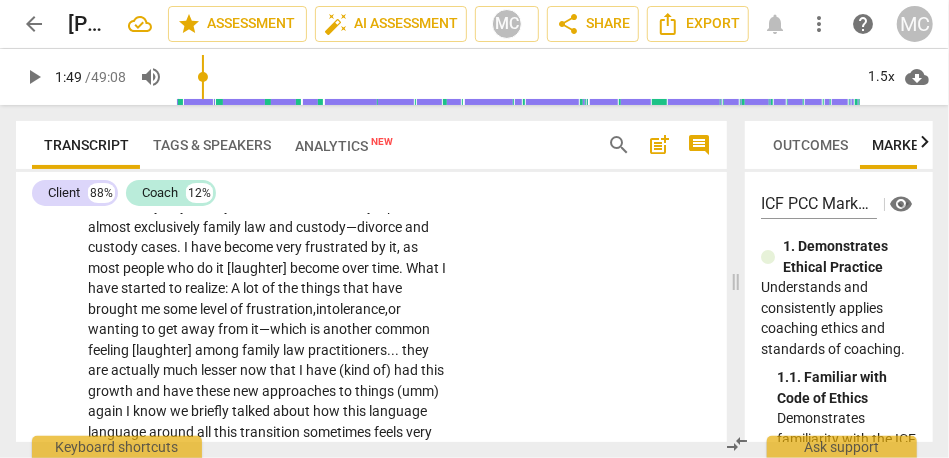 click on "get" at bounding box center (169, 329) 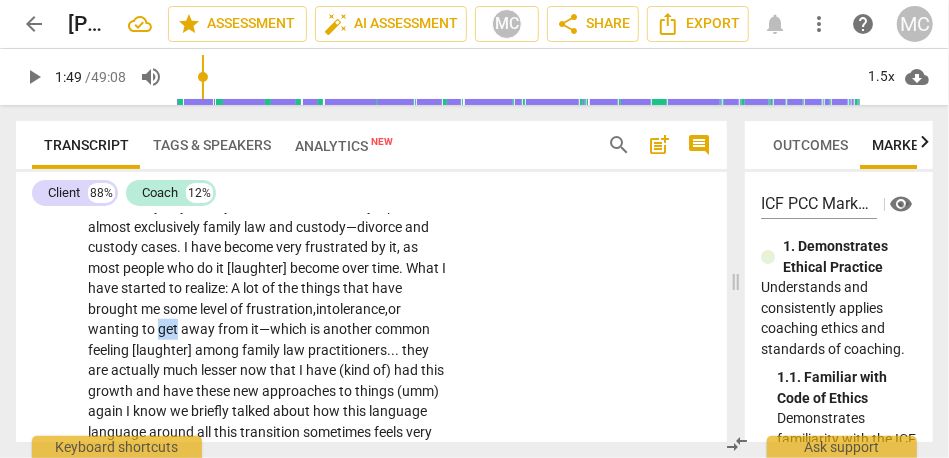 click on "get" at bounding box center (169, 329) 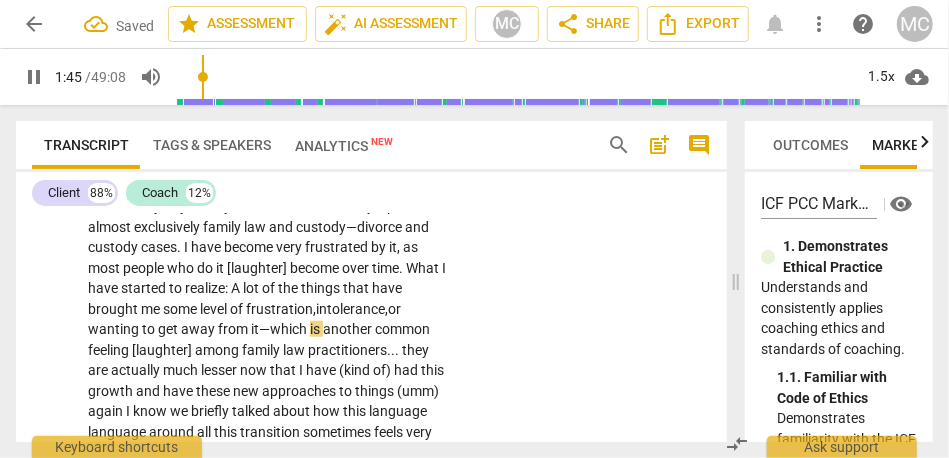 click on "Yeah .   What   I   have   been   trying   to   unpack   lately   that   has   been   hard   to   get   my   hands   around   is   how   all   of   these   changes   in   me   personally   and   how   I   approach   things .   I   have   gone   through   the   Awaken   program .   I   am   about   finished   with   that .   I   have   grown   a   lot   and   changed   a   lot   since   March   when   all   that   started .   While   I   do   plan   on   doing   some   coaching ,   because   that   is   obviously   what   drew   me   to   it   in   the   first   place .   I   feel   that   there   is   actually   a   much   broader   application   of   everything   I   have   learned   and   all   of   the   growth   and   changes   that   I   have   had   that   actually   relate   to   my   day-to-day   work .   I   am   an   attorney .   I   practice   almost   exclusively   family   law   and   custody—divorce   and   custody   cases .   I   have   become   very   frustrated   by   it ,   as   most" at bounding box center (268, 288) 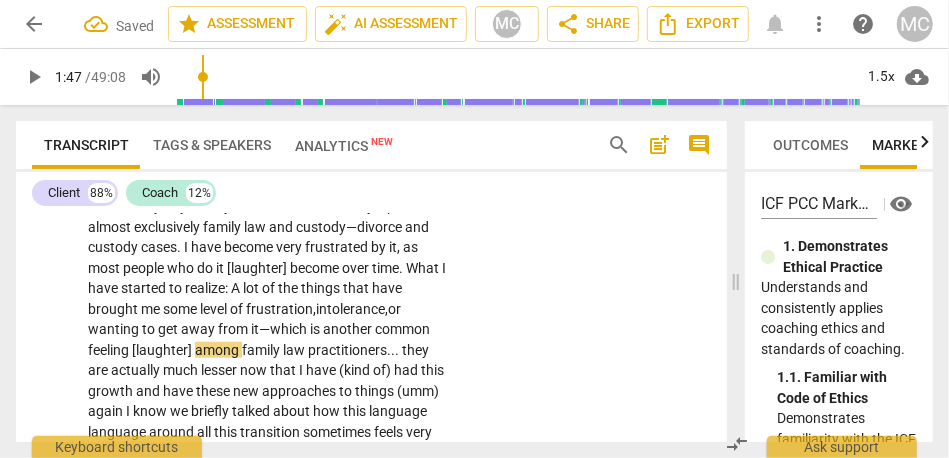 click on "CL play_arrow pause 00:28 + Add competency keyboard_arrow_right Yeah .   What   I   have   been   trying   to   unpack   lately   that   has   been   hard   to   get   my   hands   around   is   how   all   of   these   changes   in   me   personally   and   how   I   approach   things .   I   have   gone   through   the   Awaken   program .   I   am   about   finished   with   that .   I   have   grown   a   lot   and   changed   a   lot   since   March   when   all   that   started .   While   I   do   plan   on   doing   some   coaching ,   because   that   is   obviously   what   drew   me   to   it   in   the   first   place .   I   feel   that   there   is   actually   a   much   broader   application   of   everything   I   have   learned   and   all   of   the   growth   and   changes   that   I   have   had   that   actually   relate   to   my   day-to-day   work .   I   am   an   attorney .   I   practice   almost   exclusively   family   law   and   custody—divorce   and   custody   cases .   I" at bounding box center [371, 272] 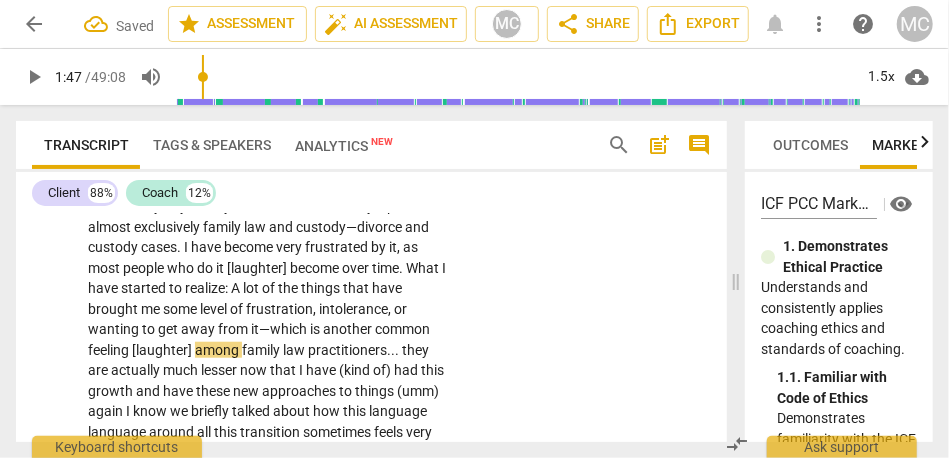 click on "it—which" at bounding box center (280, 329) 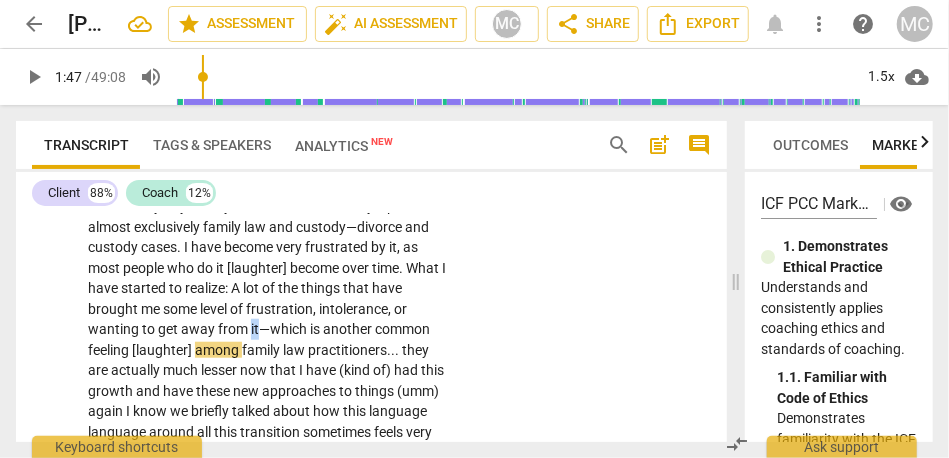 click on "it—which" at bounding box center [280, 329] 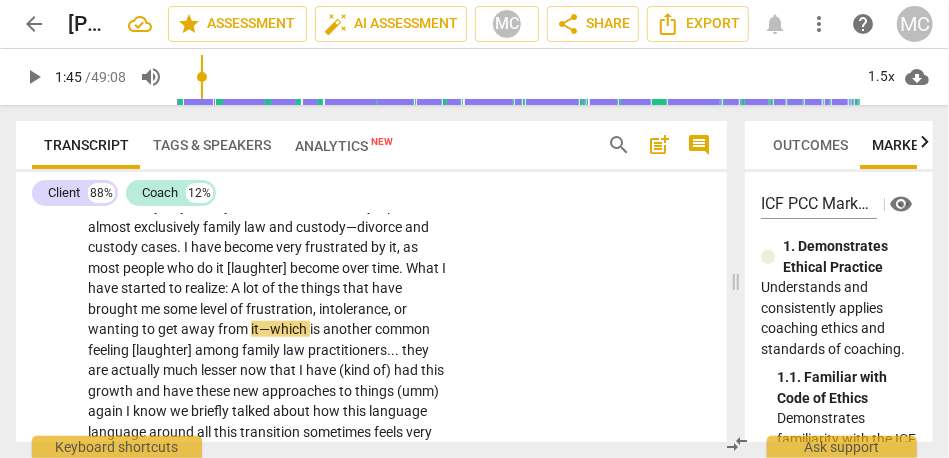 click on "from" at bounding box center [234, 329] 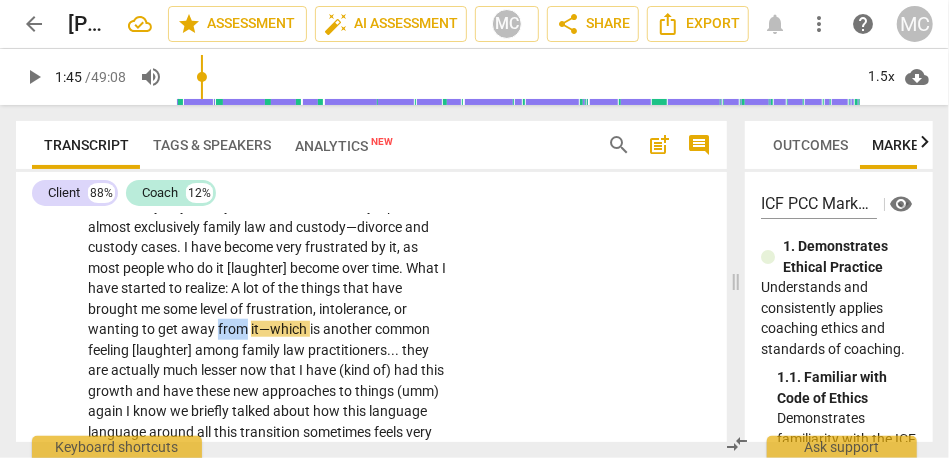 click on "from" at bounding box center [234, 329] 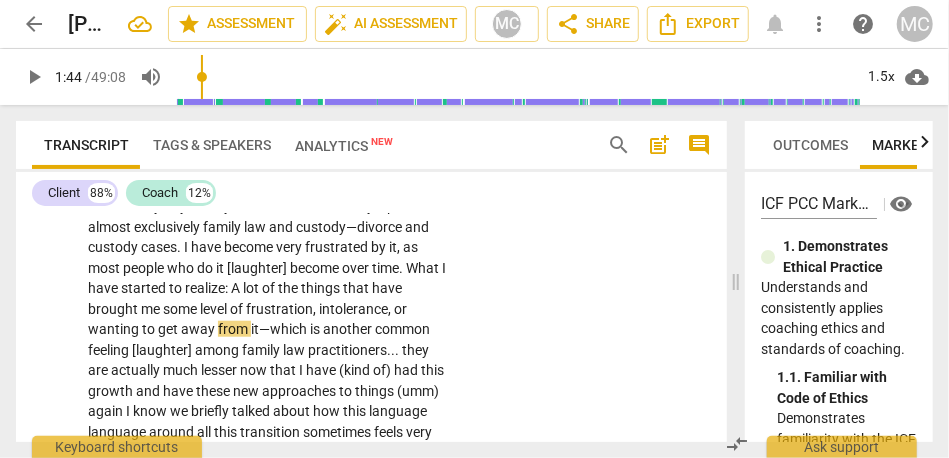 click on "from" at bounding box center [234, 329] 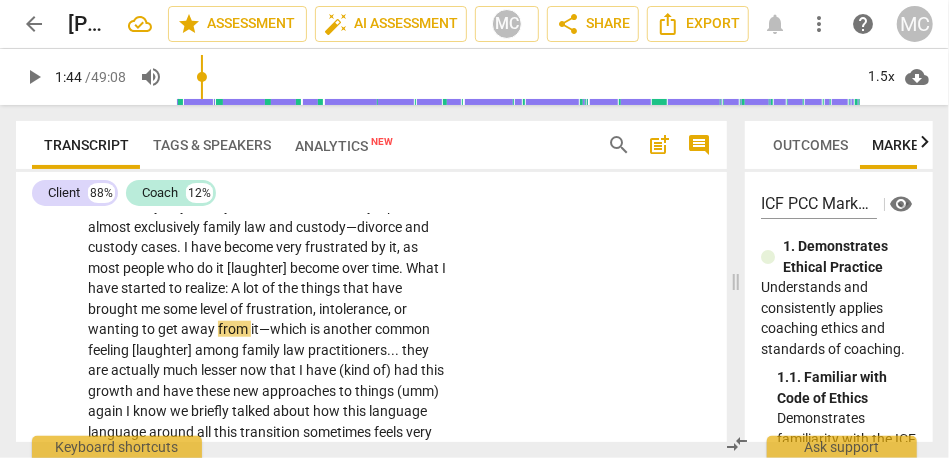 click on "get" at bounding box center [169, 329] 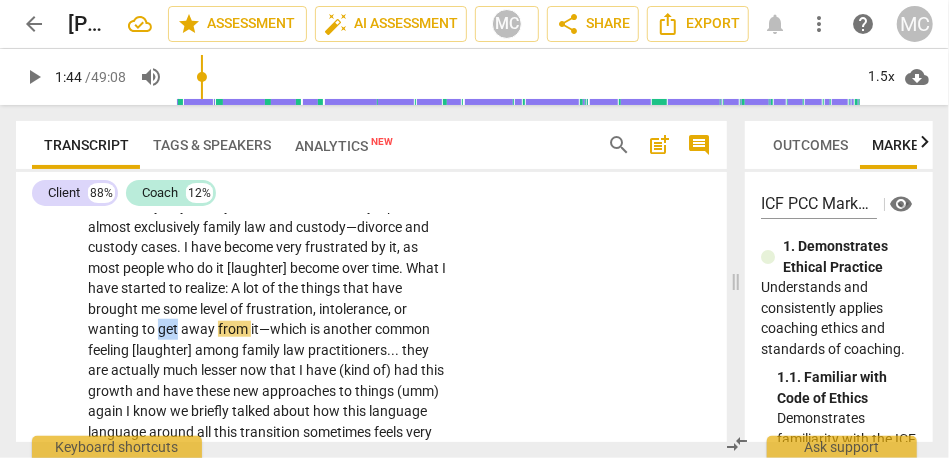 click on "get" at bounding box center [169, 329] 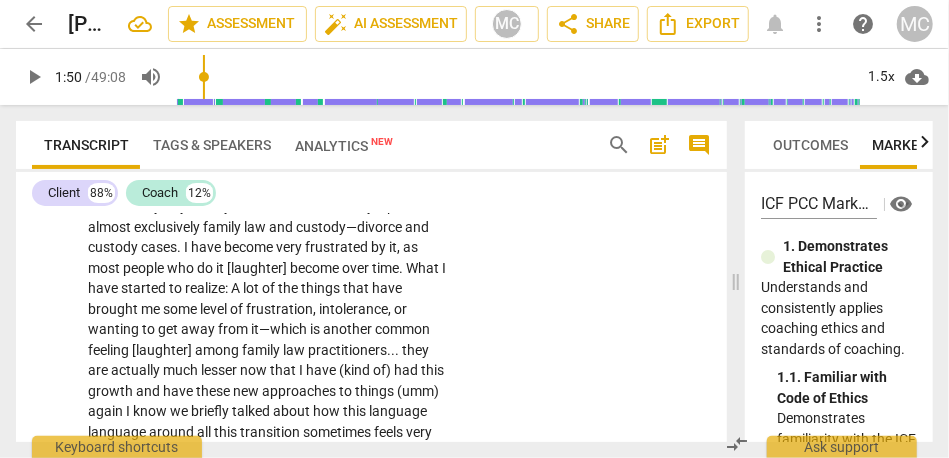 click on "they" at bounding box center [415, 350] 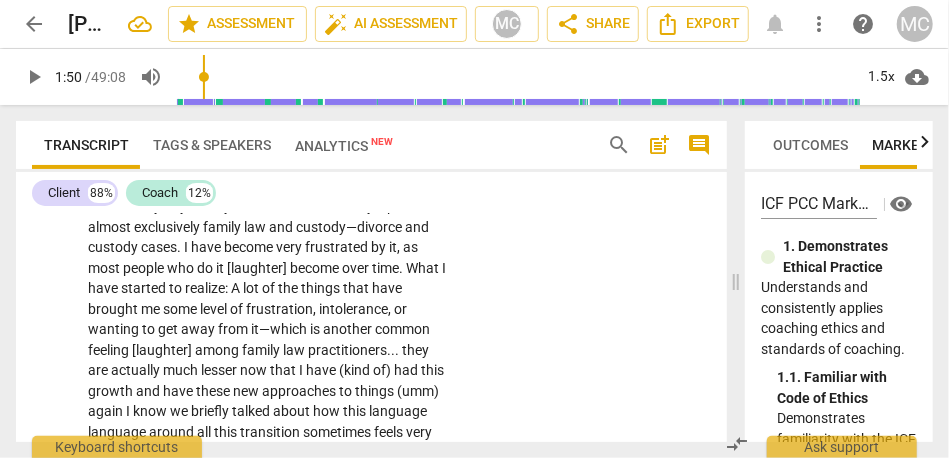 type on "111" 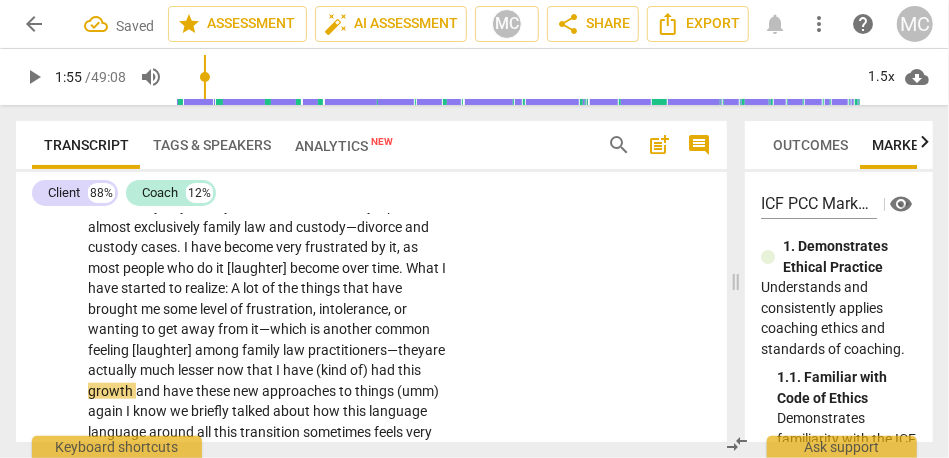 click on "of)" at bounding box center [360, 370] 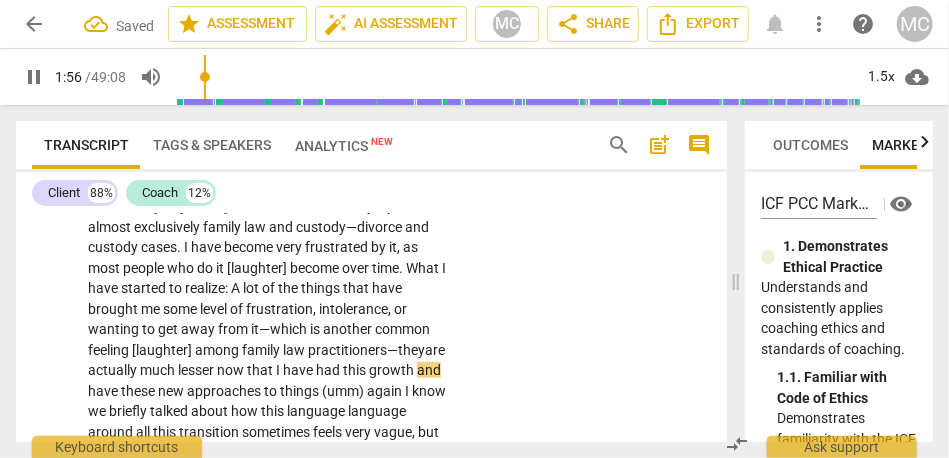 click on "are" at bounding box center [435, 350] 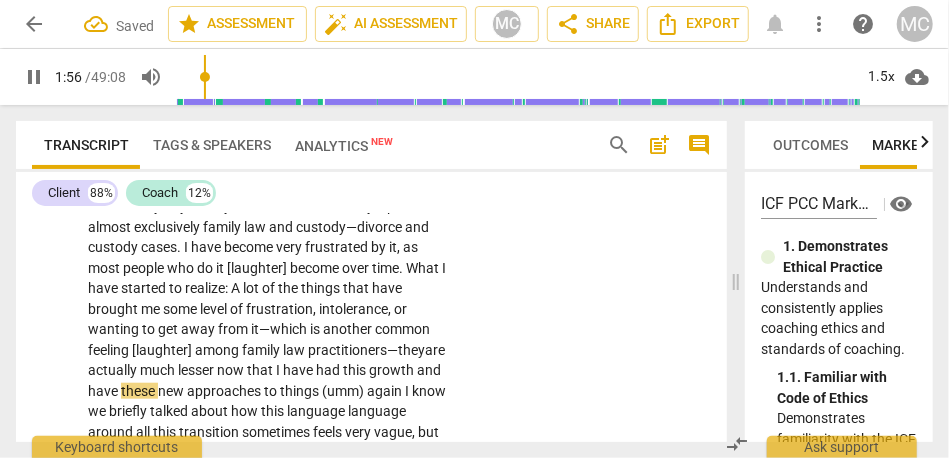 scroll, scrollTop: 744, scrollLeft: 0, axis: vertical 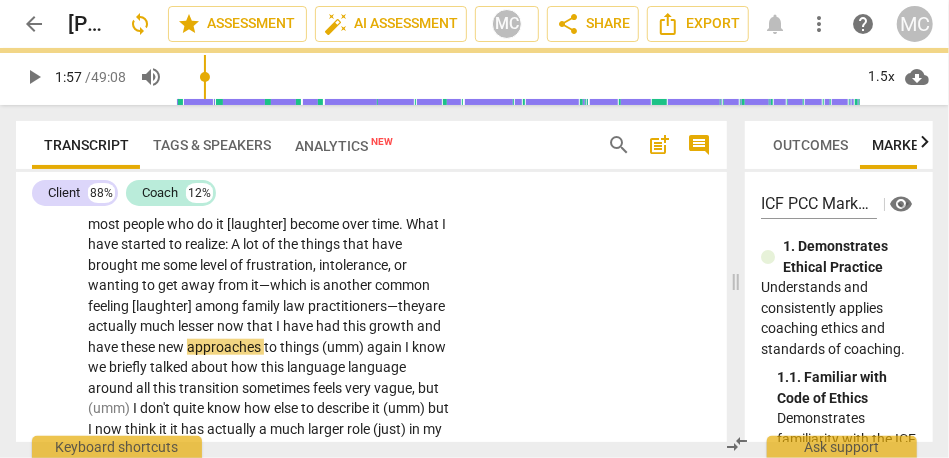 click on "CL play_arrow pause 00:28 + Add competency keyboard_arrow_right Yeah .   What   I   have   been   trying   to   unpack   lately   that   has   been   hard   to   get   my   hands   around   is   how   all   of   these   changes   in   me   personally   and   how   I   approach   things .   I   have   gone   through   the   Awaken   program .   I   am   about   finished   with   that .   I   have   grown   a   lot   and   changed   a   lot   since   March   when   all   that   started .   While   I   do   plan   on   doing   some   coaching ,   because   that   is   obviously   what   drew   me   to   it   in   the   first   place .   I   feel   that   there   is   actually   a   much   broader   application   of   everything   I   have   learned   and   all   of   the   growth   and   changes   that   I   have   had   that   actually   relate   to   my   day-to-day   work .   I   am   an   attorney .   I   practice   almost   exclusively   family   law   and   custody—divorce   and   custody   cases .   I" at bounding box center (371, 228) 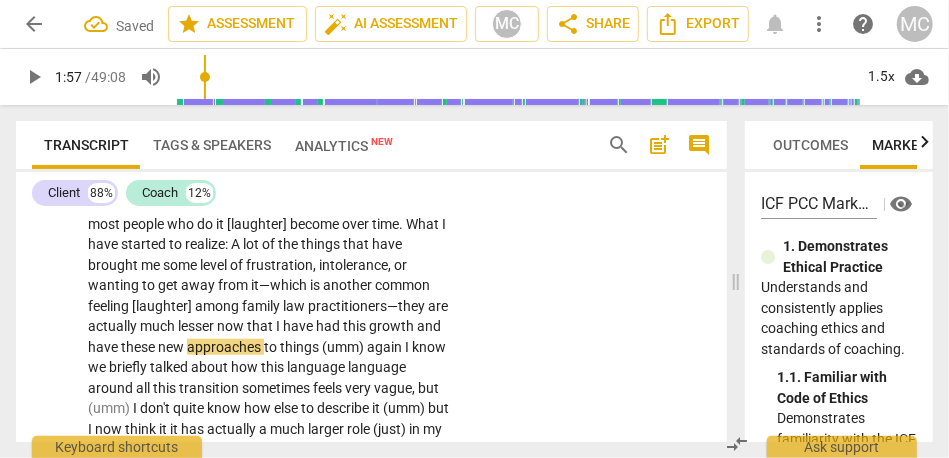 click on "Yeah .   What   I   have   been   trying   to   unpack   lately   that   has   been   hard   to   get   my   hands   around   is   how   all   of   these   changes   in   me   personally   and   how   I   approach   things .   I   have   gone   through   the   Awaken   program .   I   am   about   finished   with   that .   I   have   grown   a   lot   and   changed   a   lot   since   March   when   all   that   started .   While   I   do   plan   on   doing   some   coaching ,   because   that   is   obviously   what   drew   me   to   it   in   the   first   place .   I   feel   that   there   is   actually   a   much   broader   application   of   everything   I   have   learned   and   all   of   the   growth   and   changes   that   I   have   had   that   actually   relate   to   my   day-to-day   work .   I   am   an   attorney .   I   practice   almost   exclusively   family   law   and   custody—divorce   and   custody   cases .   I   have   become   very   frustrated   by   it ,   as   most" at bounding box center (268, 244) 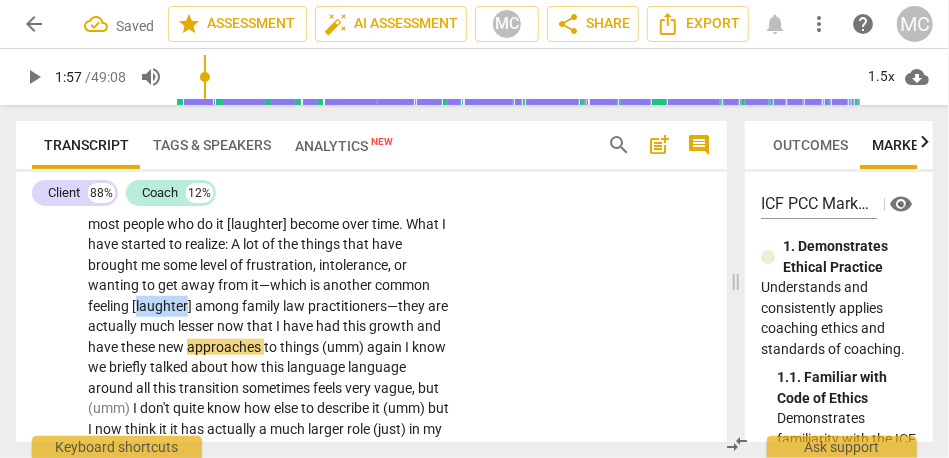 click on "Yeah .   What   I   have   been   trying   to   unpack   lately   that   has   been   hard   to   get   my   hands   around   is   how   all   of   these   changes   in   me   personally   and   how   I   approach   things .   I   have   gone   through   the   Awaken   program .   I   am   about   finished   with   that .   I   have   grown   a   lot   and   changed   a   lot   since   March   when   all   that   started .   While   I   do   plan   on   doing   some   coaching ,   because   that   is   obviously   what   drew   me   to   it   in   the   first   place .   I   feel   that   there   is   actually   a   much   broader   application   of   everything   I   have   learned   and   all   of   the   growth   and   changes   that   I   have   had   that   actually   relate   to   my   day-to-day   work .   I   am   an   attorney .   I   practice   almost   exclusively   family   law   and   custody—divorce   and   custody   cases .   I   have   become   very   frustrated   by   it ,   as   most" at bounding box center (268, 244) 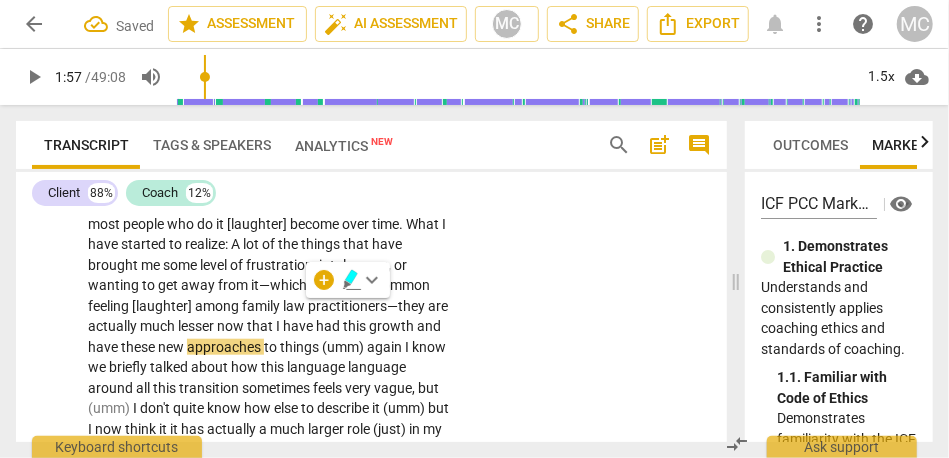 click on "much" at bounding box center (159, 326) 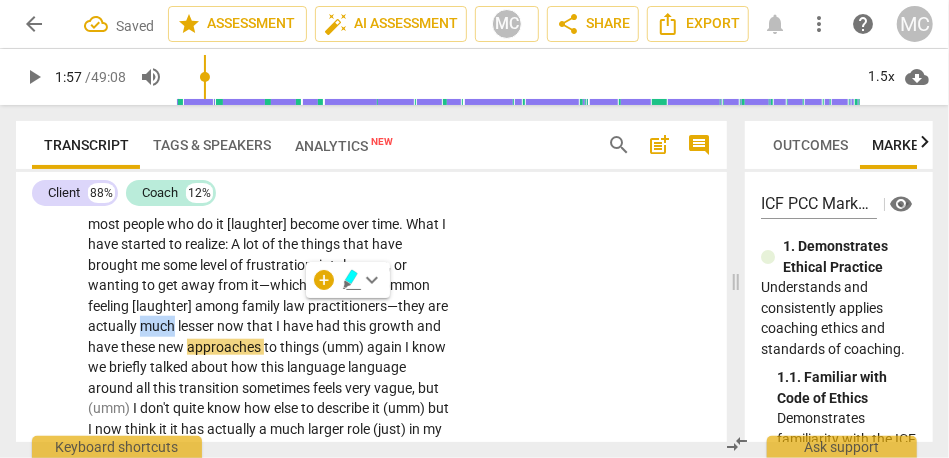 click on "much" at bounding box center [159, 326] 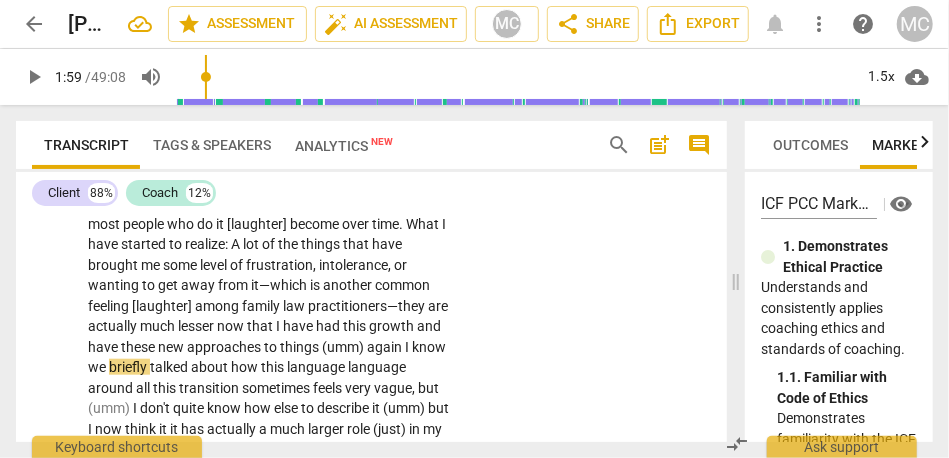 click on "again" at bounding box center (386, 347) 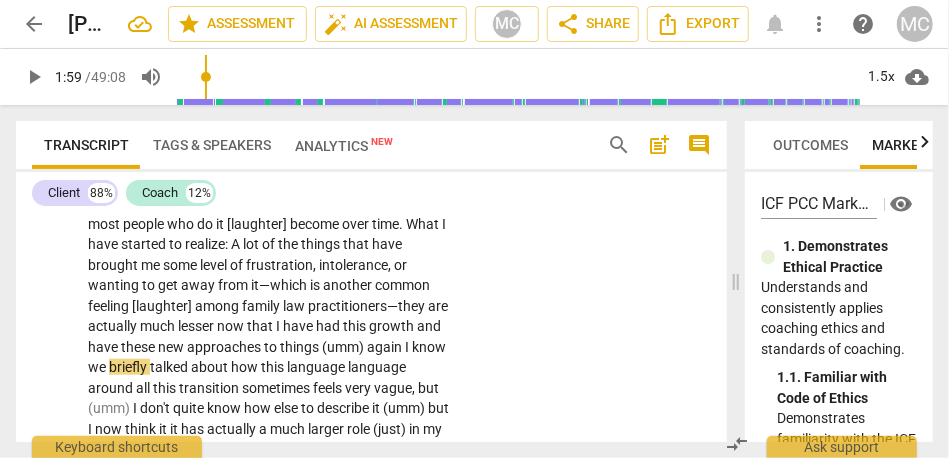 type on "120" 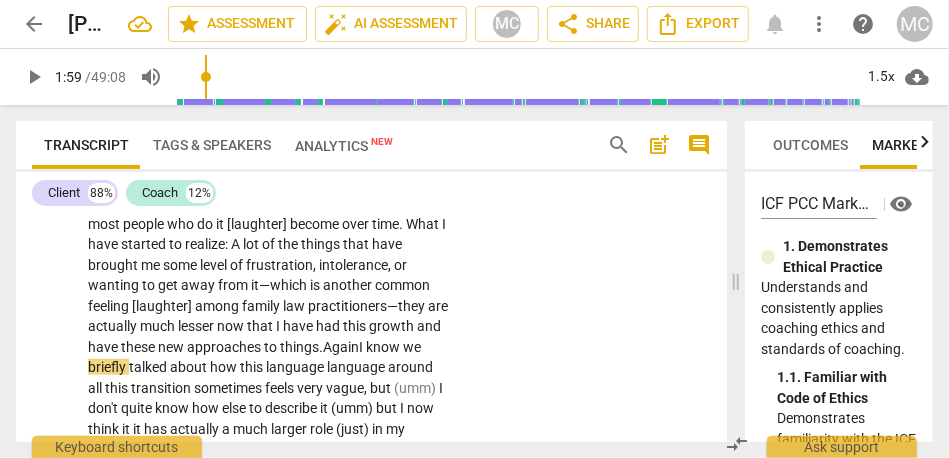 click on "I" at bounding box center [362, 347] 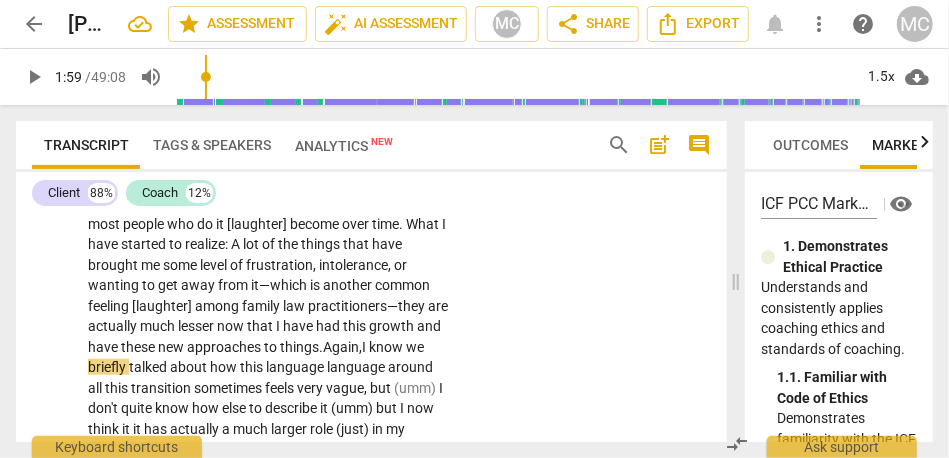 click on "Again," at bounding box center (342, 347) 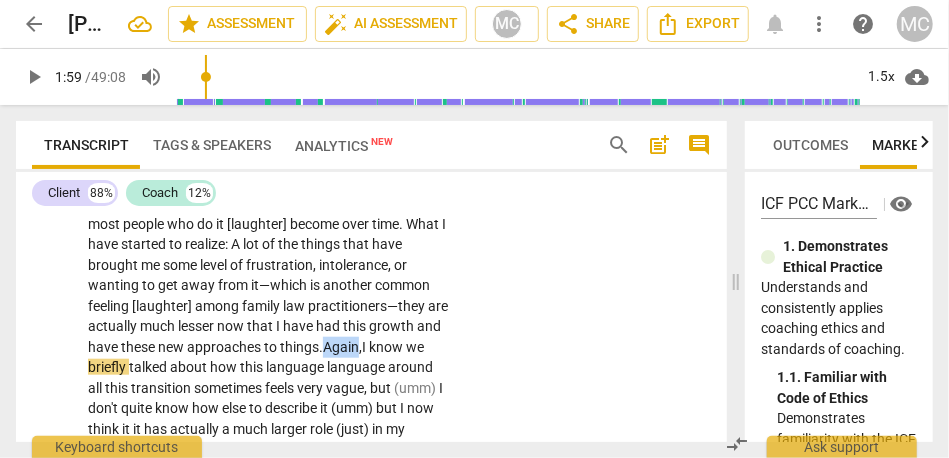 click on "Again," at bounding box center (342, 347) 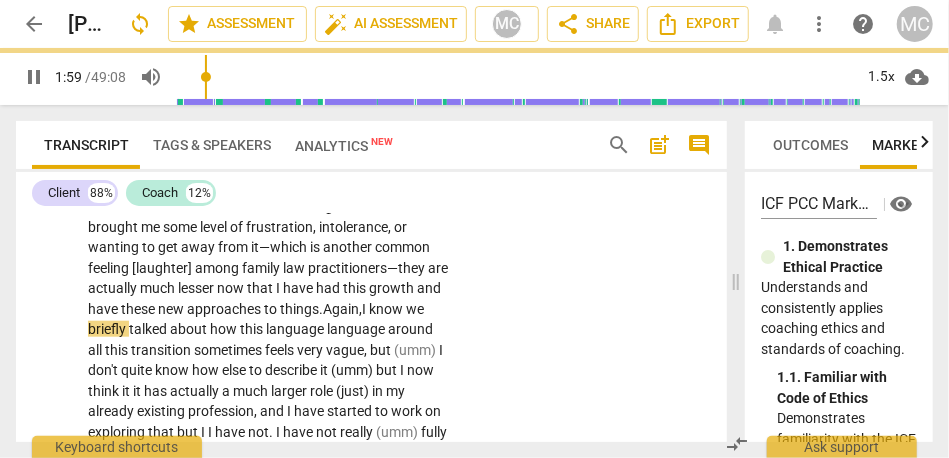 scroll, scrollTop: 788, scrollLeft: 0, axis: vertical 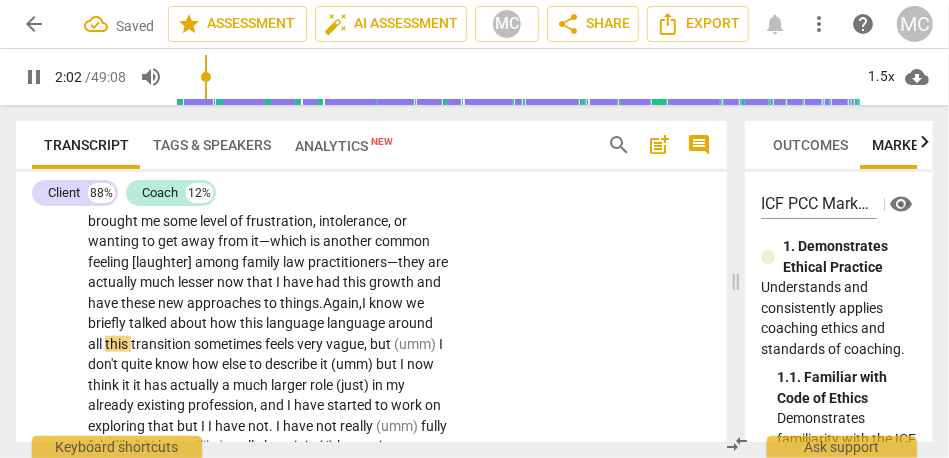 click on "around" at bounding box center (410, 323) 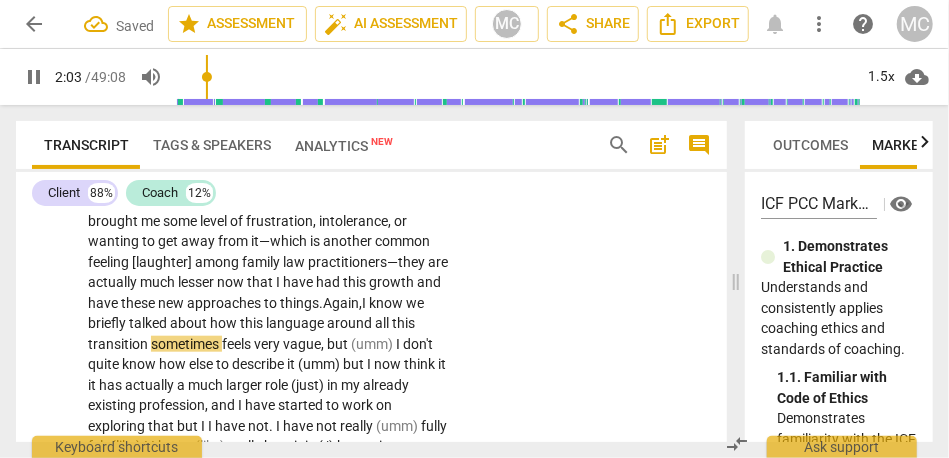 click on "all" at bounding box center (383, 323) 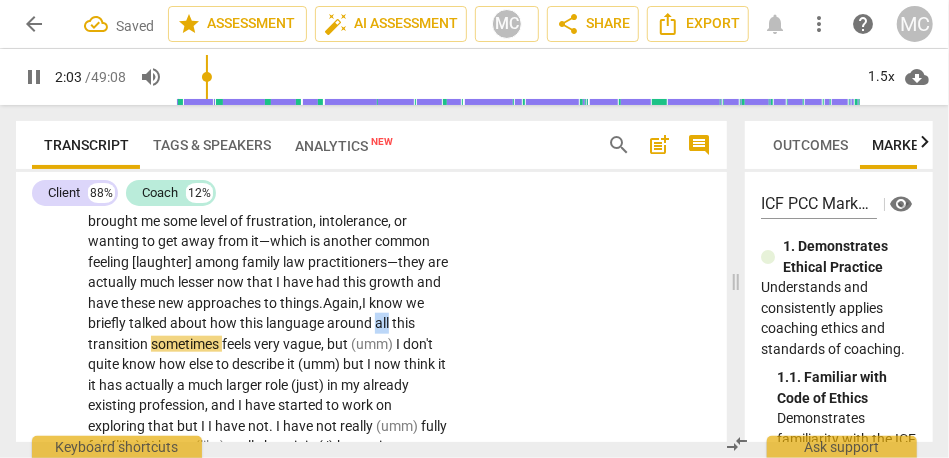 click on "all" at bounding box center (383, 323) 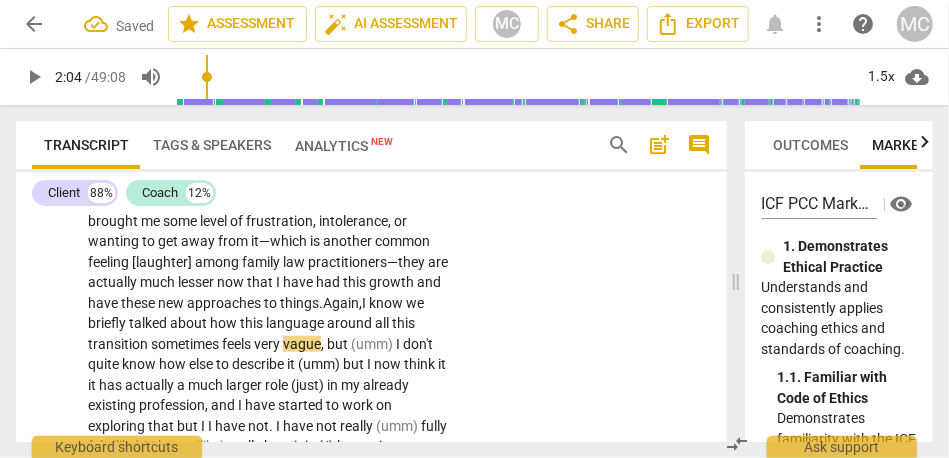 click on "talked" at bounding box center (149, 323) 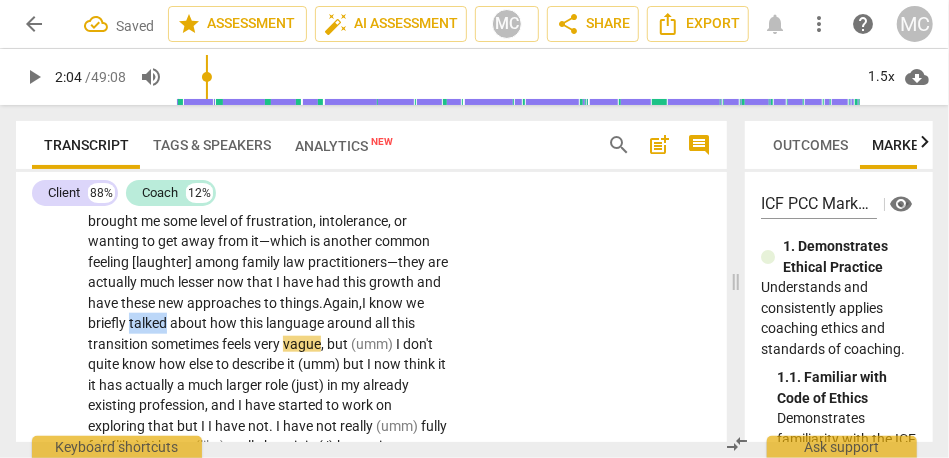 click on "talked" at bounding box center [149, 323] 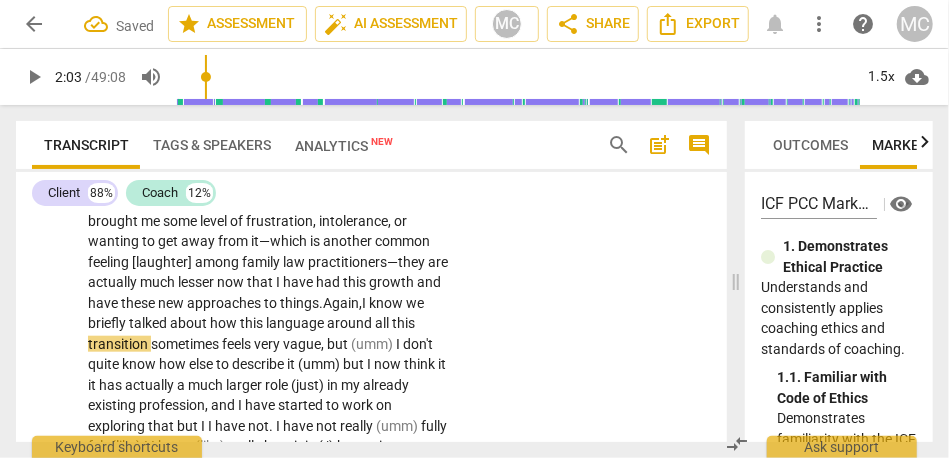 click on "talked" at bounding box center (149, 323) 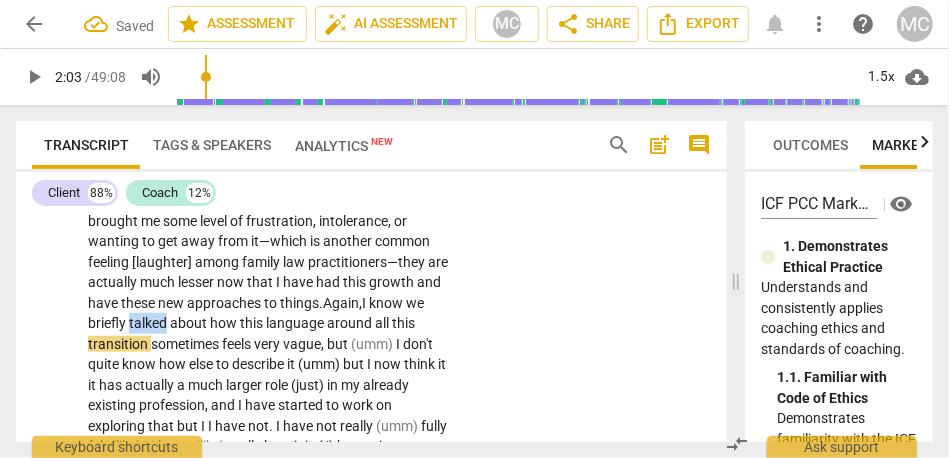 click on "talked" at bounding box center [149, 323] 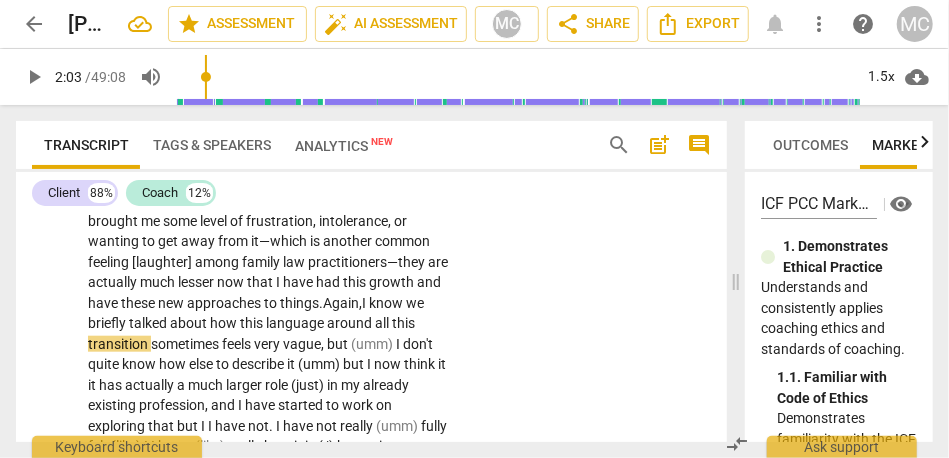 click on "talked" at bounding box center [149, 323] 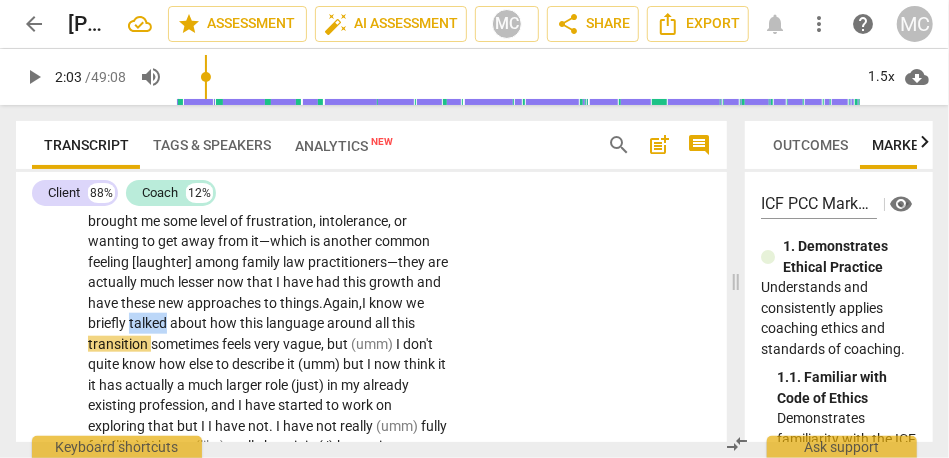 click on "talked" at bounding box center (149, 323) 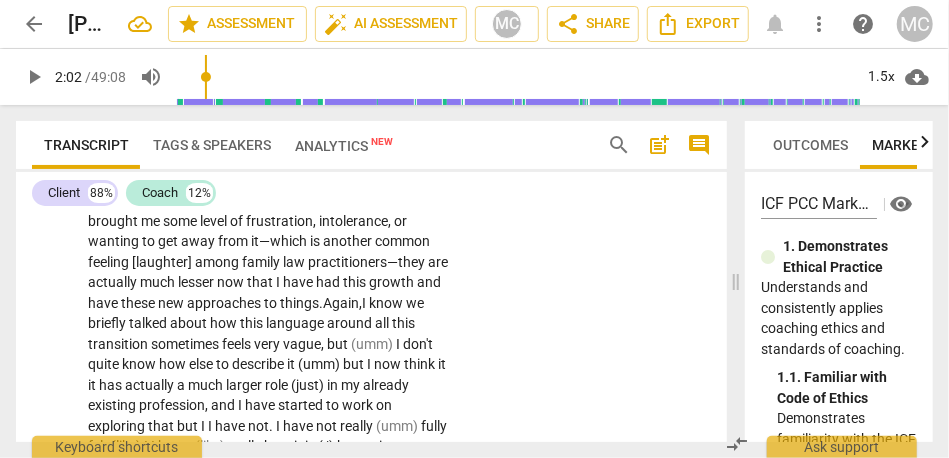 click on "talked" at bounding box center [149, 323] 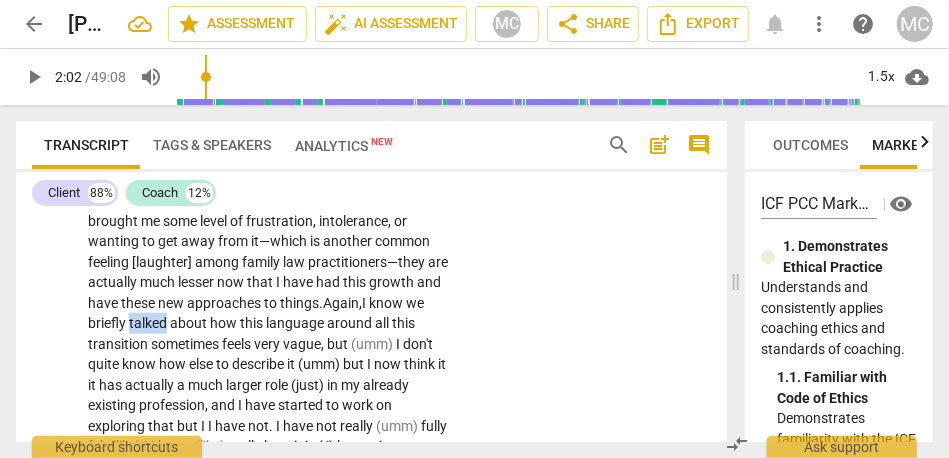 click on "talked" at bounding box center (149, 323) 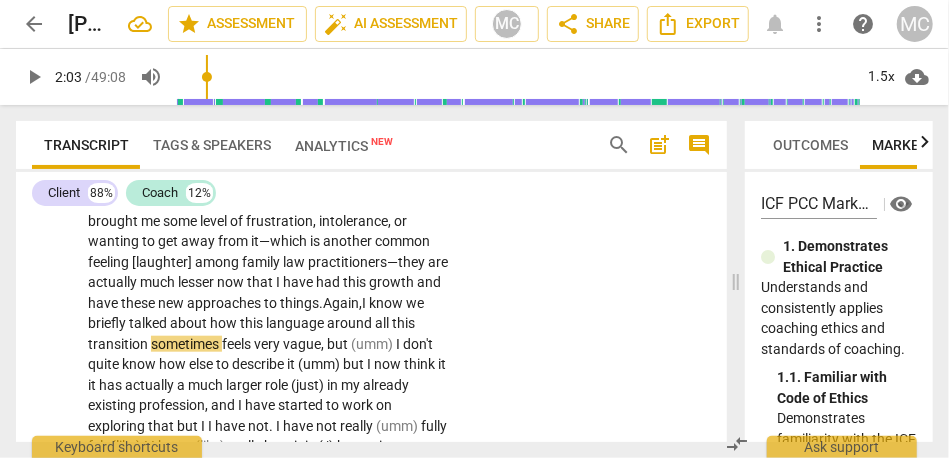 click on "around" at bounding box center (351, 323) 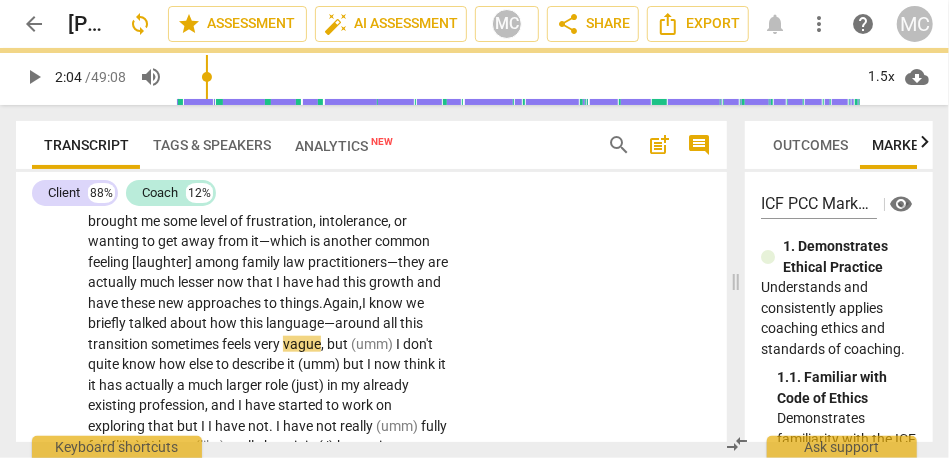 click on "sometimes" at bounding box center [186, 344] 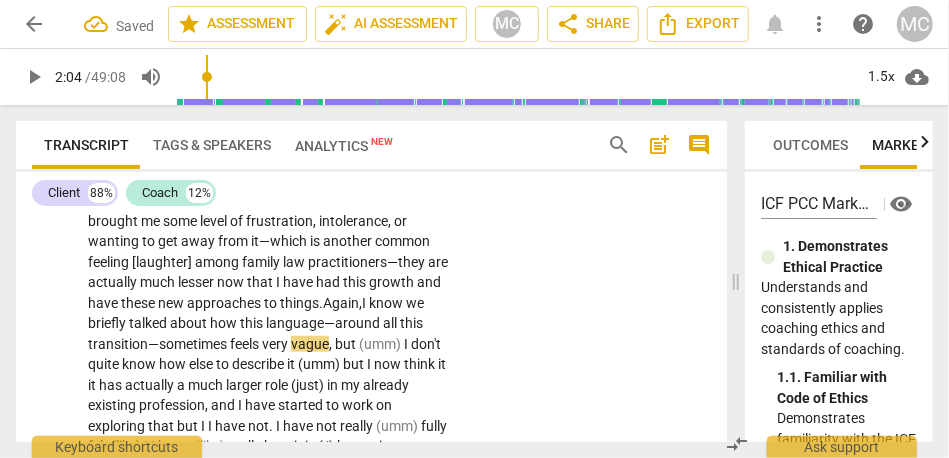 click on "feels" at bounding box center (246, 344) 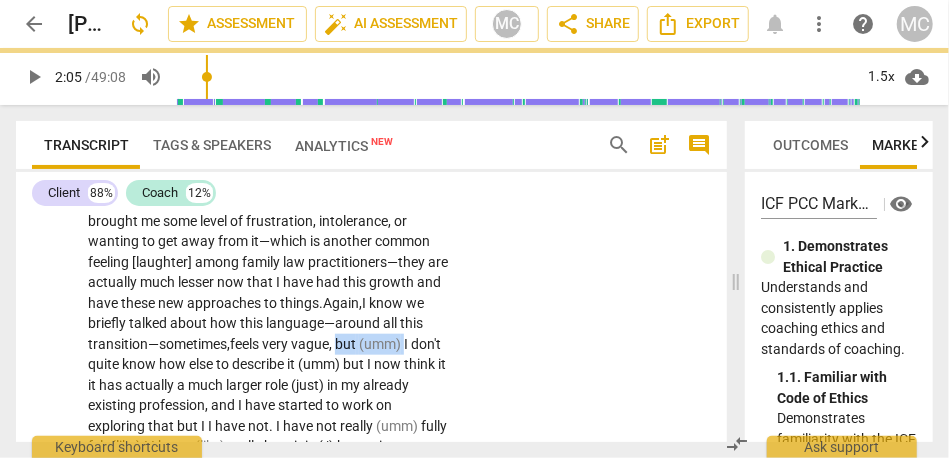 drag, startPoint x: 228, startPoint y: 364, endPoint x: 151, endPoint y: 363, distance: 77.00649 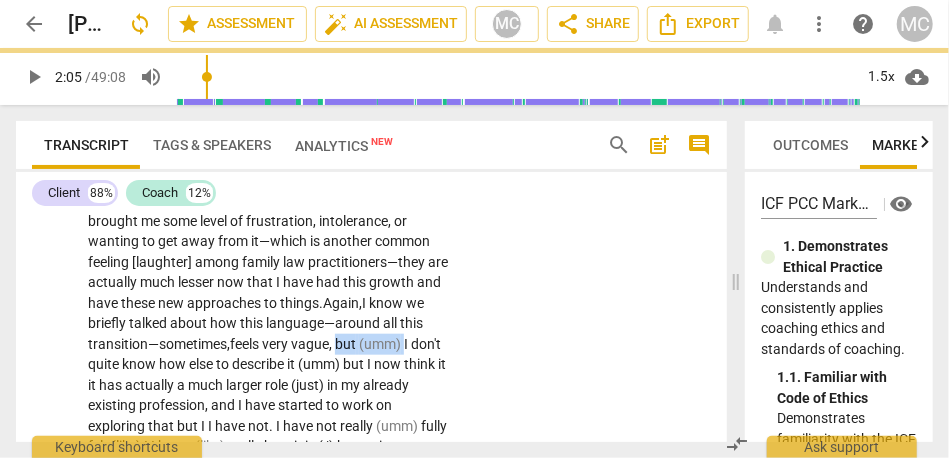 click on "Yeah .   What   I   have   been   trying   to   unpack   lately   that   has   been   hard   to   get   my   hands   around   is   how   all   of   these   changes   in   me   personally   and   how   I   approach   things .   I   have   gone   through   the   Awaken   program .   I   am   about   finished   with   that .   I   have   grown   a   lot   and   changed   a   lot   since   March   when   all   that   started .   While   I   do   plan   on   doing   some   coaching ,   because   that   is   obviously   what   drew   me   to   it   in   the   first   place .   I   feel   that   there   is   actually   a   much   broader   application   of   everything   I   have   learned   and   all   of   the   growth   and   changes   that   I   have   had   that   actually   relate   to   my   day-to-day   work .   I   am   an   attorney .   I   practice   almost   exclusively   family   law   and   custody—divorce   and   custody   cases .   I   have   become   very   frustrated   by   it ,   as   most" at bounding box center (268, 200) 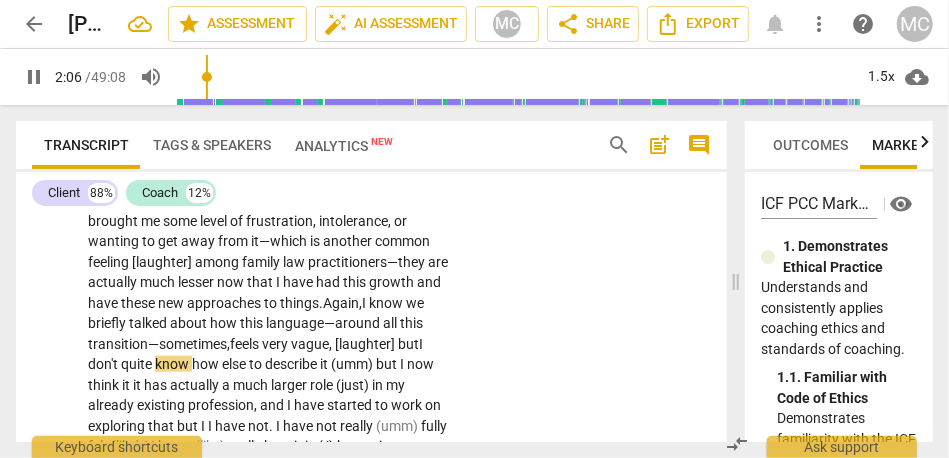 click on "much" at bounding box center (252, 385) 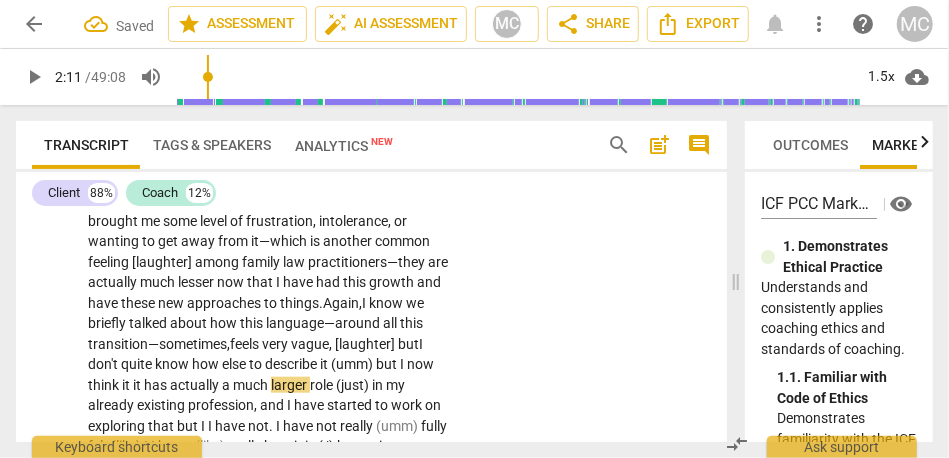 click on "(umm)" at bounding box center [353, 364] 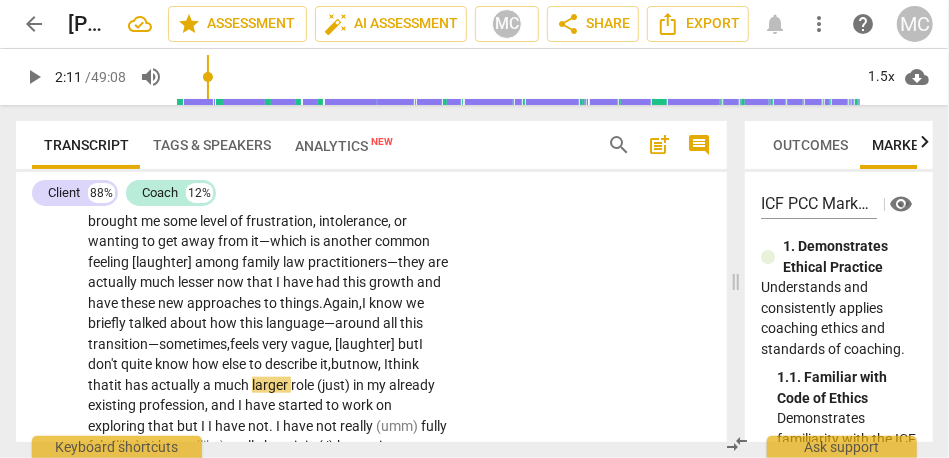 click on "think that" at bounding box center (253, 374) 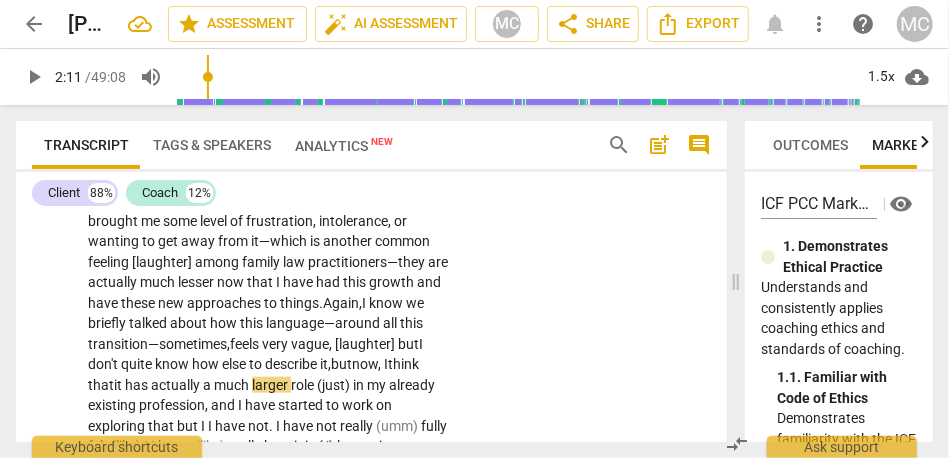 click on "think that" at bounding box center (253, 374) 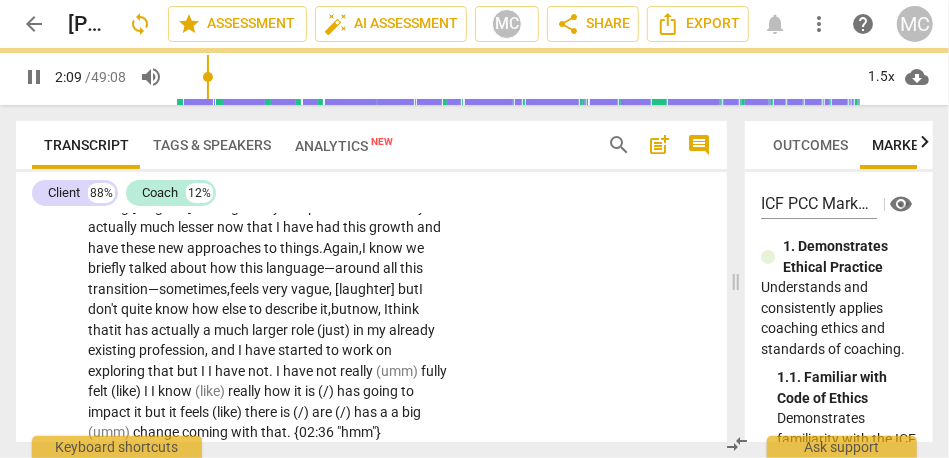 scroll, scrollTop: 856, scrollLeft: 0, axis: vertical 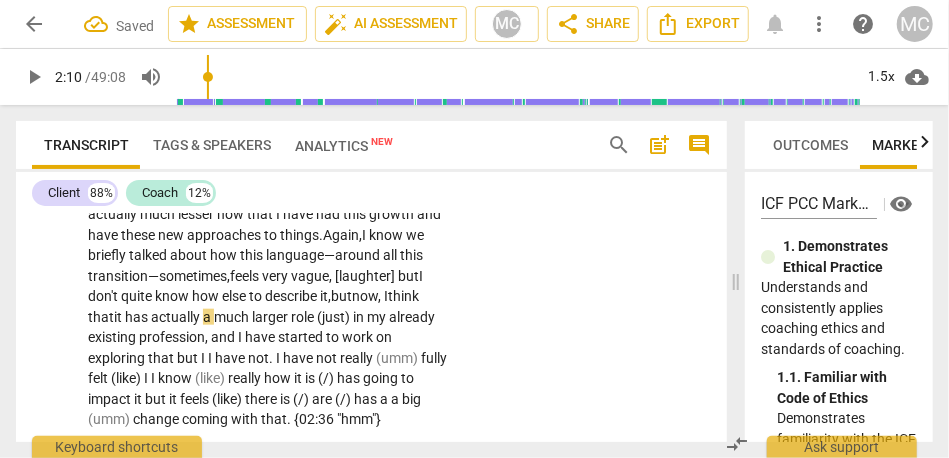 click on "think that" at bounding box center [253, 306] 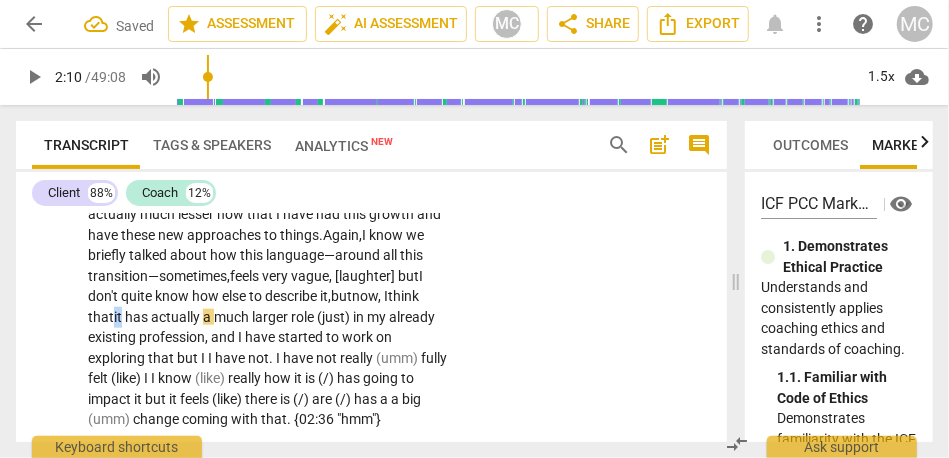 click on "think that" at bounding box center (253, 306) 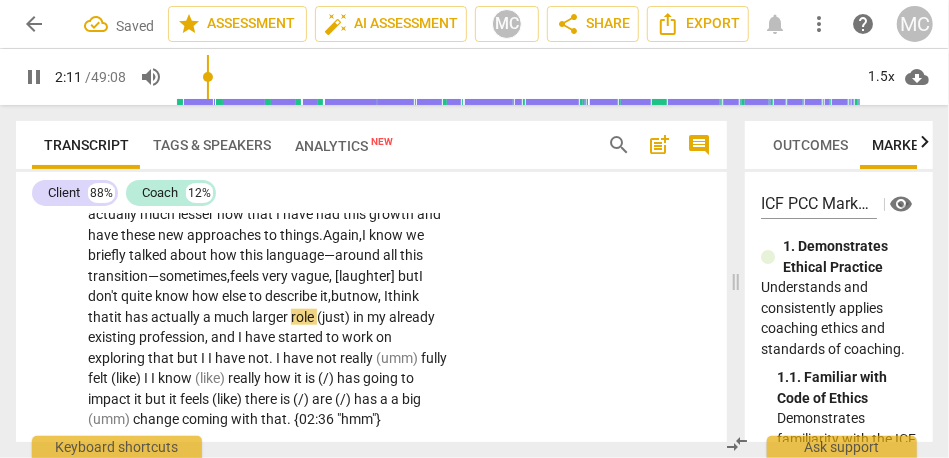 click on "in" at bounding box center [360, 317] 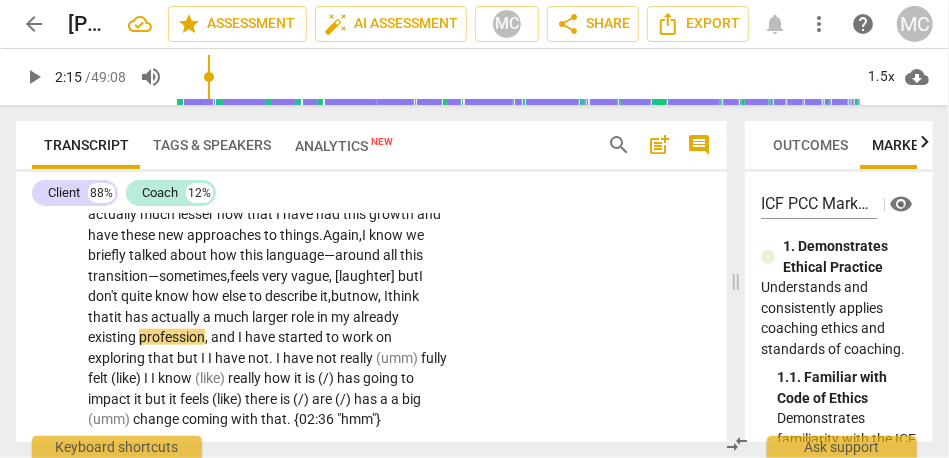click on "role" at bounding box center [304, 317] 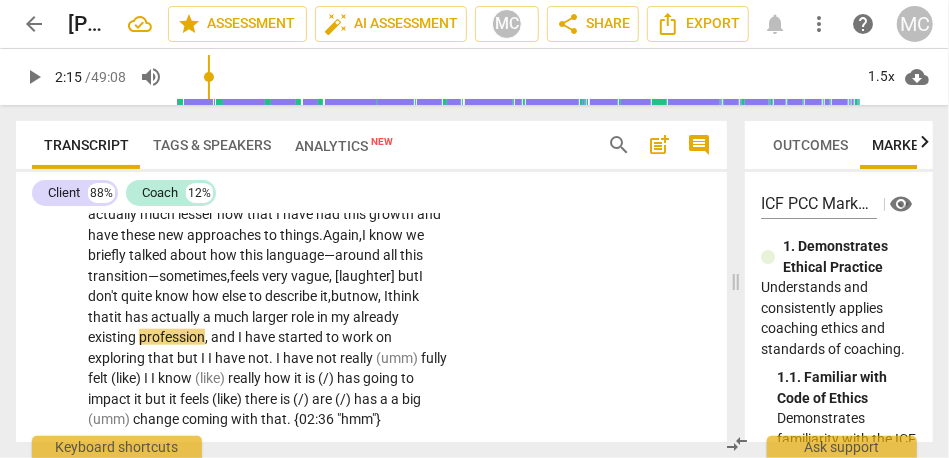 click on "role" at bounding box center (304, 317) 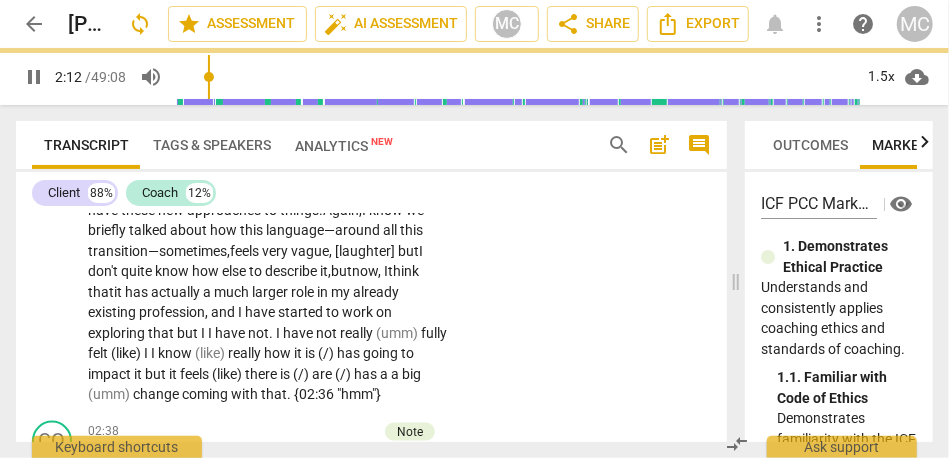scroll, scrollTop: 883, scrollLeft: 0, axis: vertical 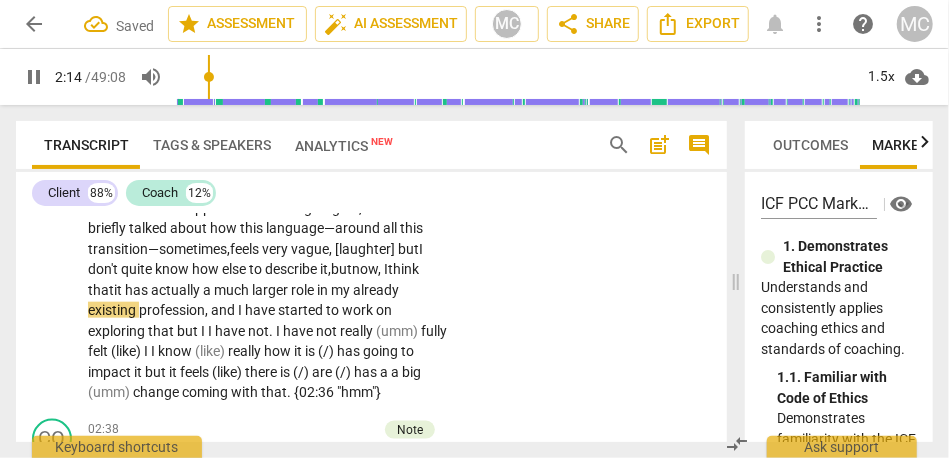 click on "I" at bounding box center [241, 310] 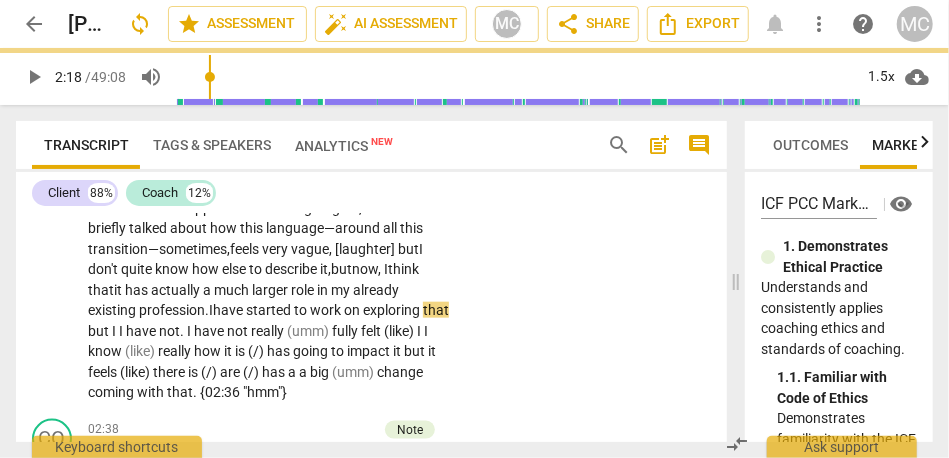 click on "profession." at bounding box center (174, 310) 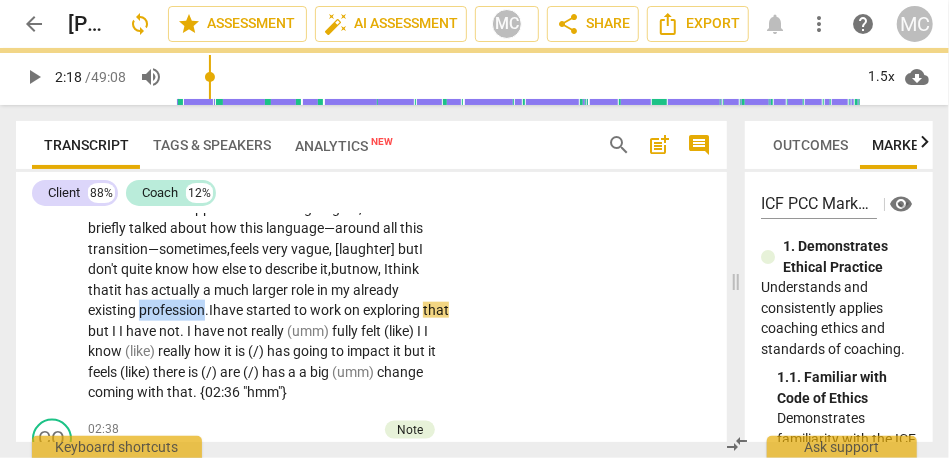 click on "profession." at bounding box center (174, 310) 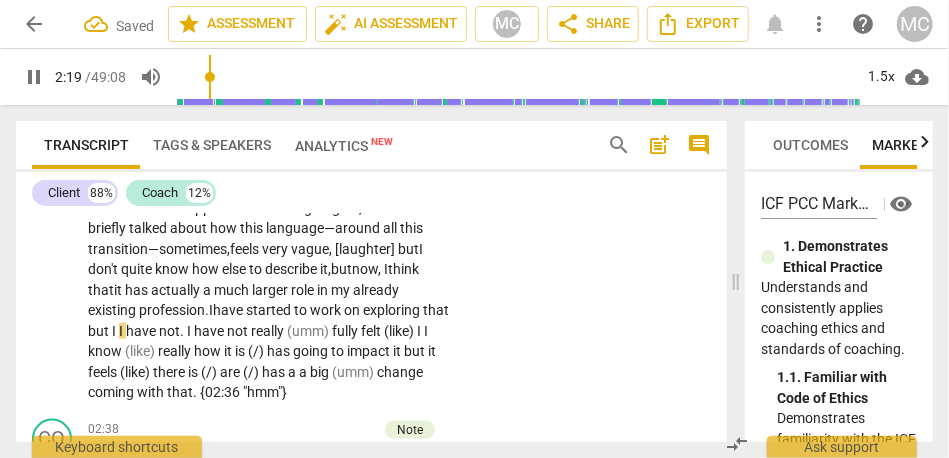 click on "but" at bounding box center (100, 331) 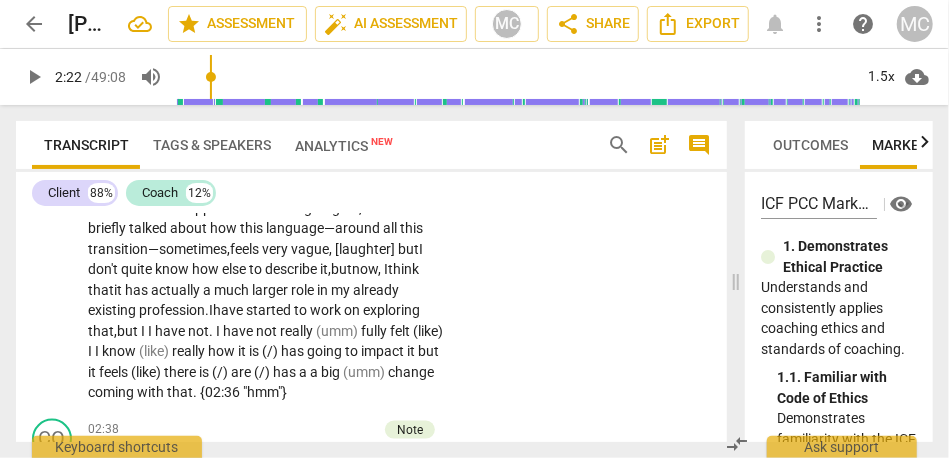click on "I" at bounding box center (144, 331) 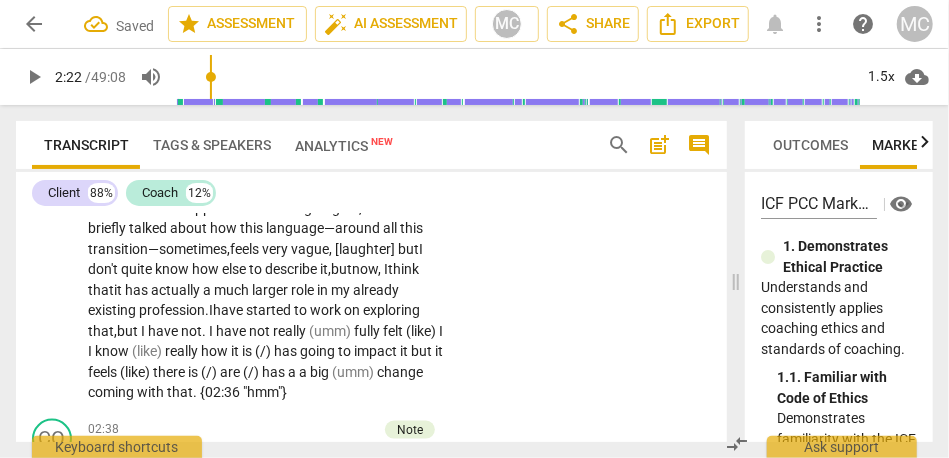 click on "." at bounding box center [205, 331] 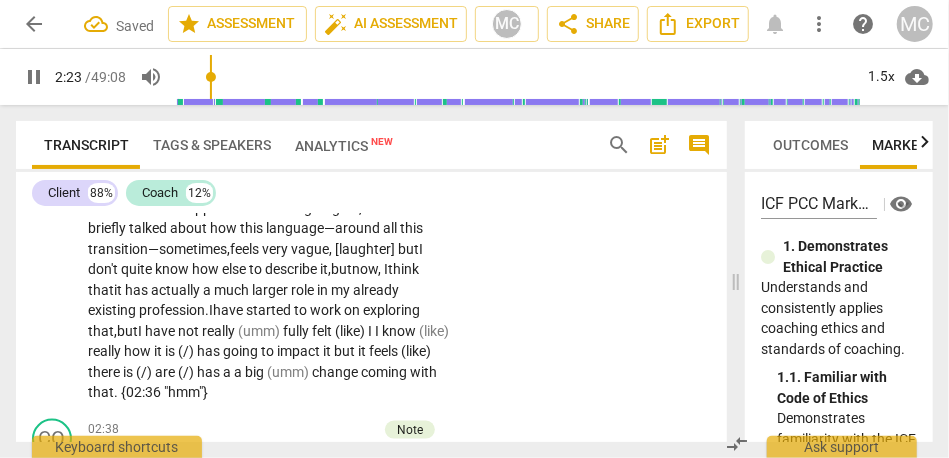 click on "have" at bounding box center [161, 331] 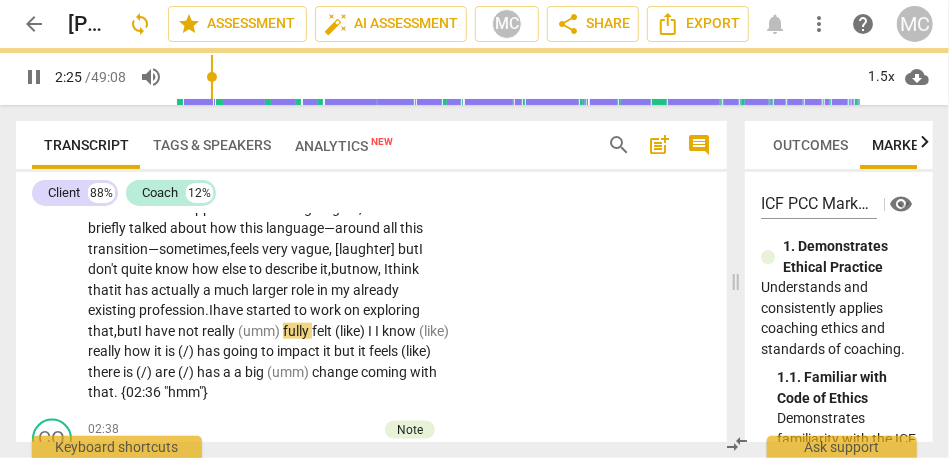 click on "Yeah .   What   I   have   been   trying   to   unpack   lately   that   has   been   hard   to   get   my   hands   around   is   how   all   of   these   changes   in   me   personally   and   how   I   approach   things .   I   have   gone   through   the   Awaken   program .   I   am   about   finished   with   that .   I   have   grown   a   lot   and   changed   a   lot   since   March   when   all   that   started .   While   I   do   plan   on   doing   some   coaching ,   because   that   is   obviously   what   drew   me   to   it   in   the   first   place .   I   feel   that   there   is   actually   a   much   broader   application   of   everything   I   have   learned   and   all   of   the   growth   and   changes   that   I   have   had   that   actually   relate   to   my   day-to-day   work .   I   am   an   attorney .   I   practice   almost   exclusively   family   law   and   custody—divorce   and   custody   cases .   I   have   become   very   frustrated   by   it ,   as   most" at bounding box center (268, 105) 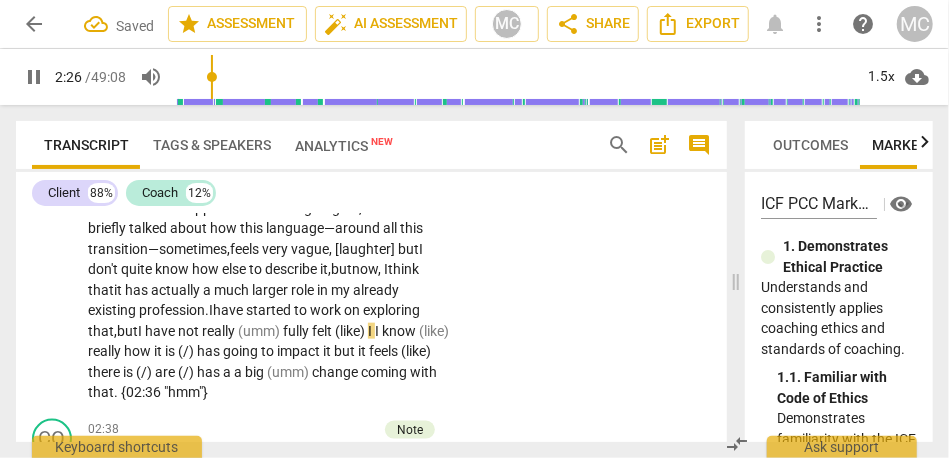 click on "have" at bounding box center [161, 331] 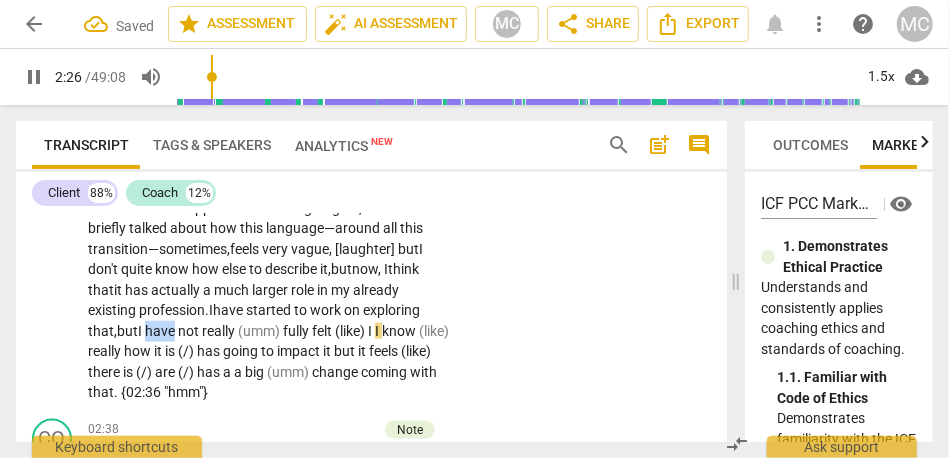 click on "have" at bounding box center [161, 331] 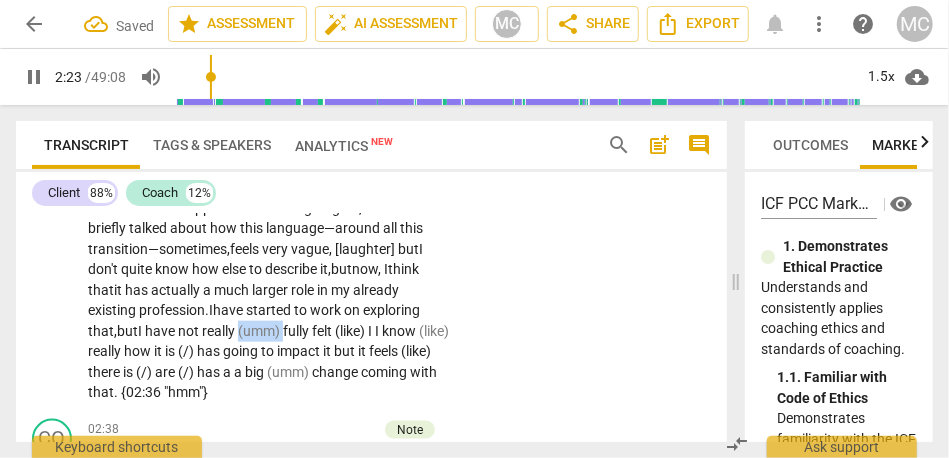 drag, startPoint x: 133, startPoint y: 352, endPoint x: 64, endPoint y: 353, distance: 69.00725 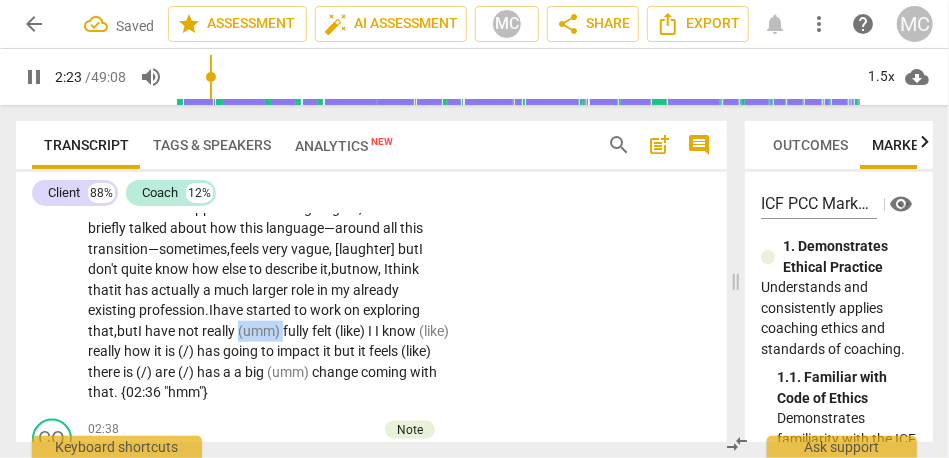 click on "CL play_arrow pause 00:28 + Add competency keyboard_arrow_right Yeah .   What   I   have   been   trying   to   unpack   lately   that   has   been   hard   to   get   my   hands   around   is   how   all   of   these   changes   in   me   personally   and   how   I   approach   things .   I   have   gone   through   the   Awaken   program .   I   am   about   finished   with   that .   I   have   grown   a   lot   and   changed   a   lot   since   March   when   all   that   started .   While   I   do   plan   on   doing   some   coaching ,   because   that   is   obviously   what   drew   me   to   it   in   the   first   place .   I   feel   that   there   is   actually   a   much   broader   application   of   everything   I   have   learned   and   all   of   the   growth   and   changes   that   I   have   had   that   actually   relate   to   my   day-to-day   work .   I   am   an   attorney .   I   practice   almost   exclusively   family   law   and   custody—divorce   and   custody   cases .   I" at bounding box center [371, 89] 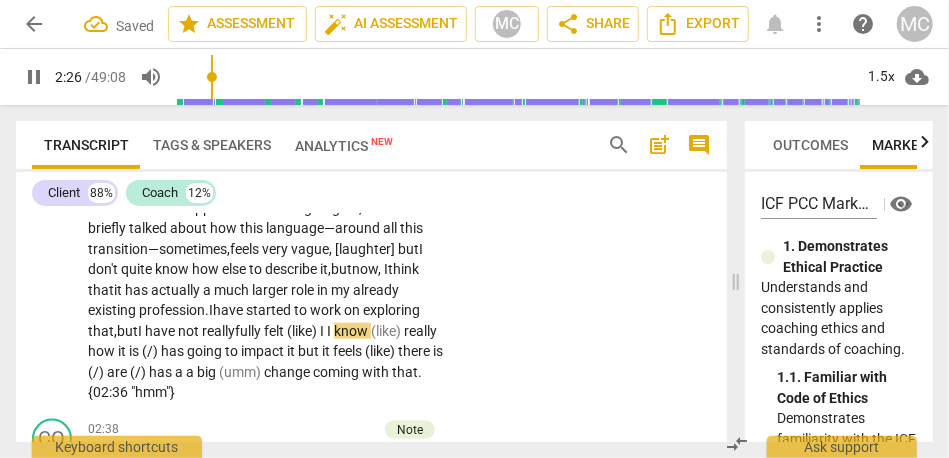 click on "CL play_arrow pause 00:28 + Add competency keyboard_arrow_right Yeah .   What   I   have   been   trying   to   unpack   lately   that   has   been   hard   to   get   my   hands   around   is   how   all   of   these   changes   in   me   personally   and   how   I   approach   things .   I   have   gone   through   the   Awaken   program .   I   am   about   finished   with   that .   I   have   grown   a   lot   and   changed   a   lot   since   March   when   all   that   started .   While   I   do   plan   on   doing   some   coaching ,   because   that   is   obviously   what   drew   me   to   it   in   the   first   place .   I   feel   that   there   is   actually   a   much   broader   application   of   everything   I   have   learned   and   all   of   the   growth   and   changes   that   I   have   had   that   actually   relate   to   my   day-to-day   work .   I   am   an   attorney .   I   practice   almost   exclusively   family   law   and   custody—divorce   and   custody   cases .   I" at bounding box center (371, 89) 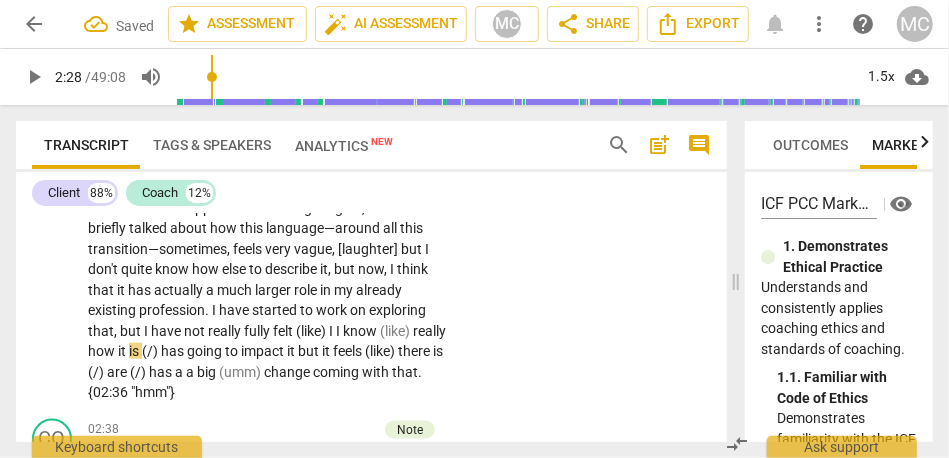 click on "profession" at bounding box center [172, 310] 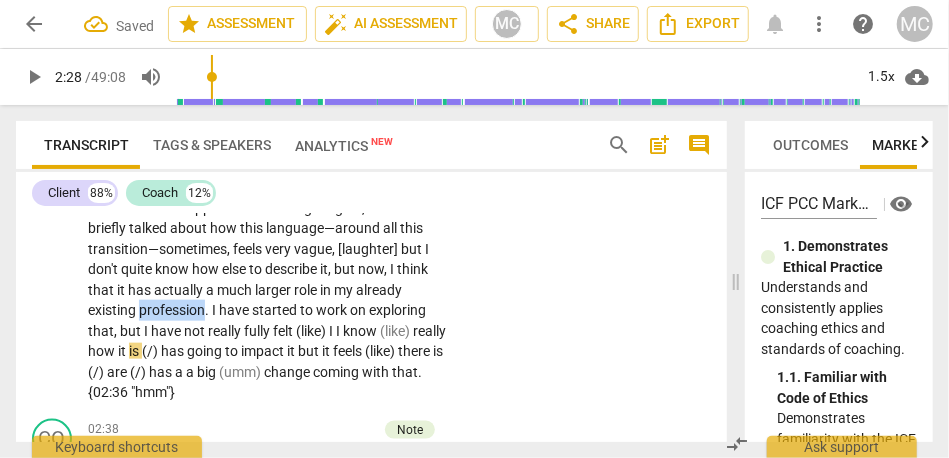 click on "profession" at bounding box center [172, 310] 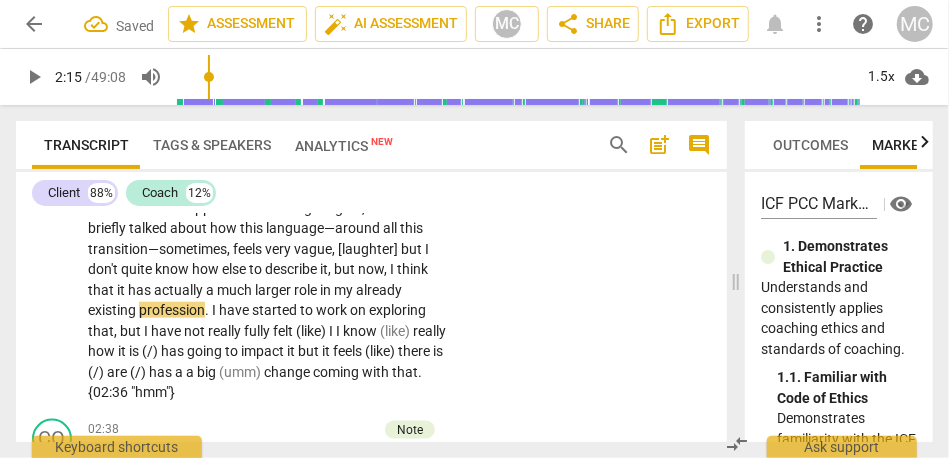 click on "," at bounding box center (117, 331) 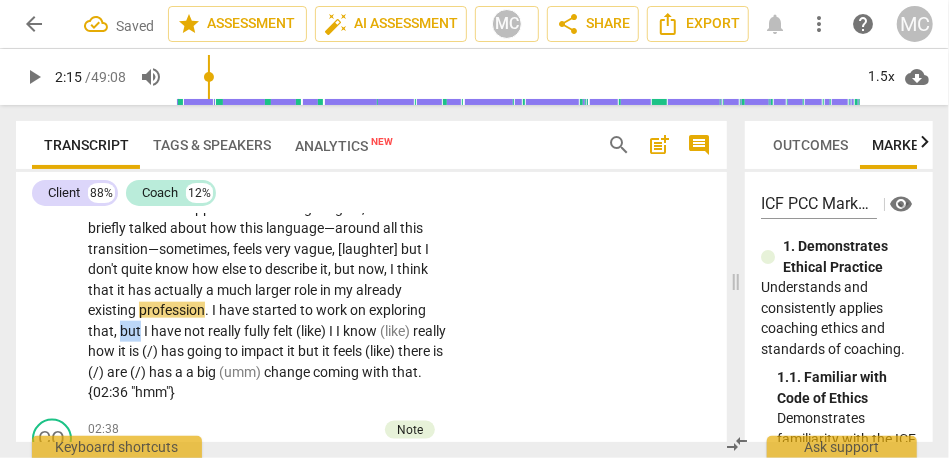 click on "," at bounding box center [117, 331] 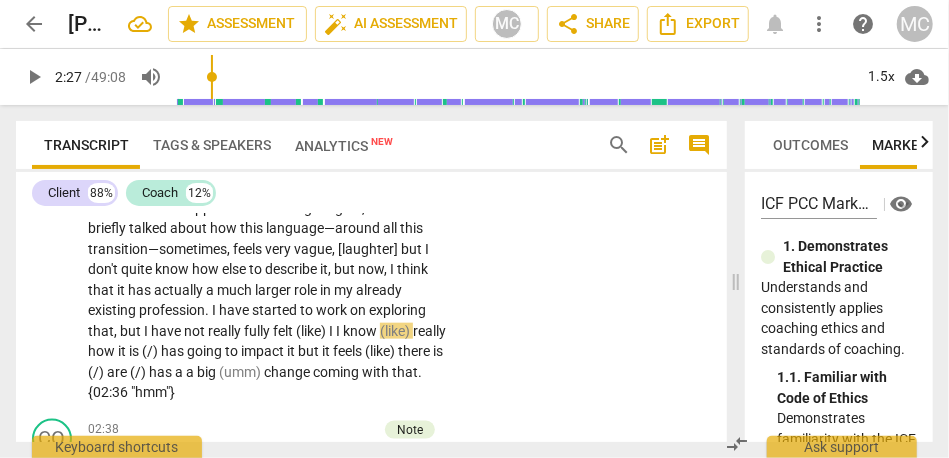 click on "really" at bounding box center (226, 331) 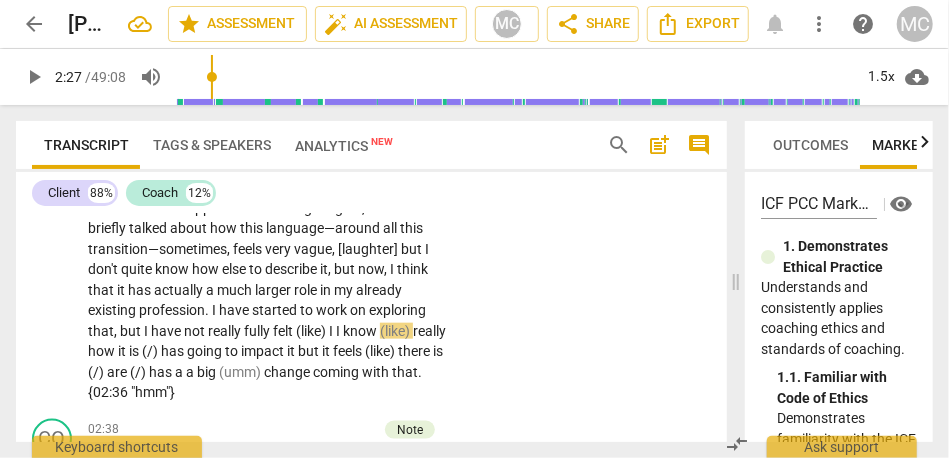 click on "have" at bounding box center [167, 331] 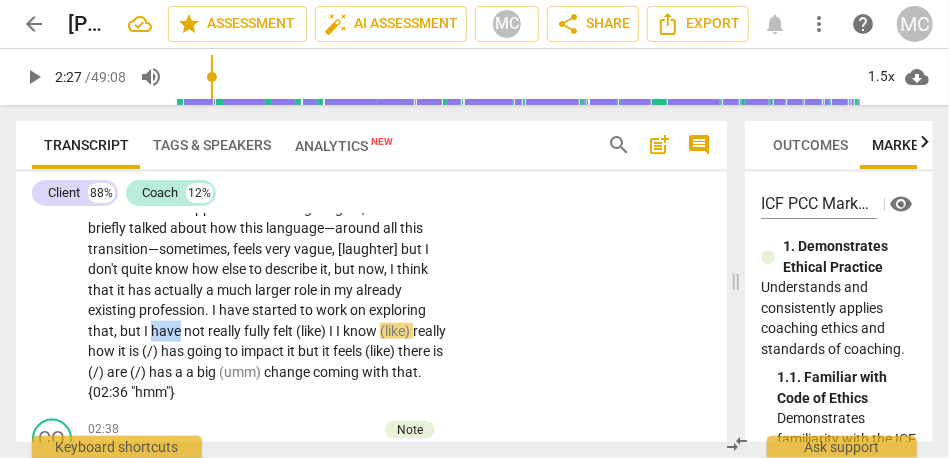 click on "have" at bounding box center (167, 331) 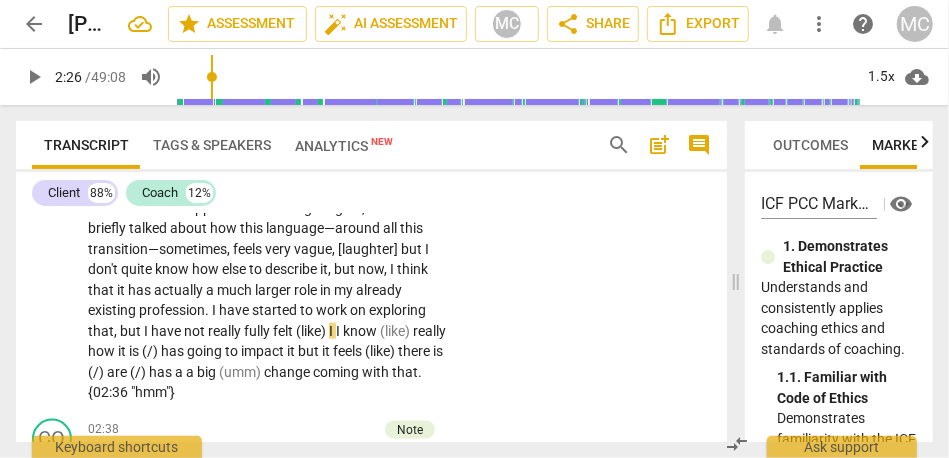 click on "felt" at bounding box center (284, 331) 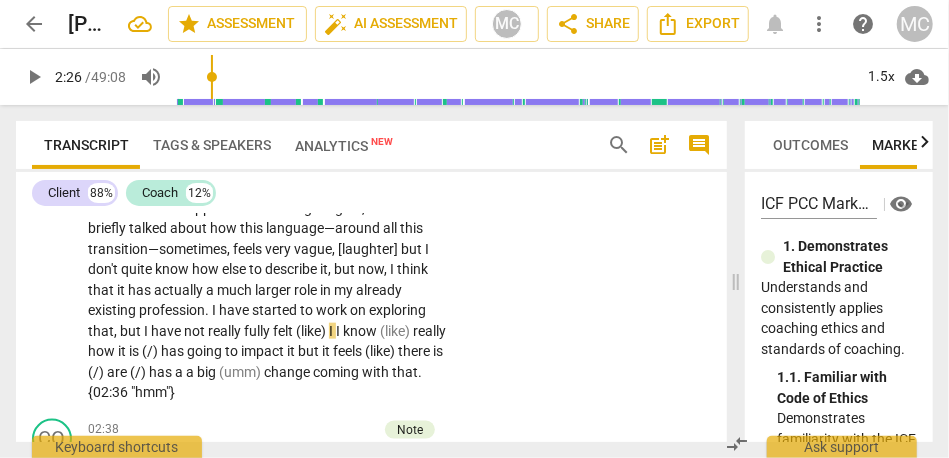 type on "146" 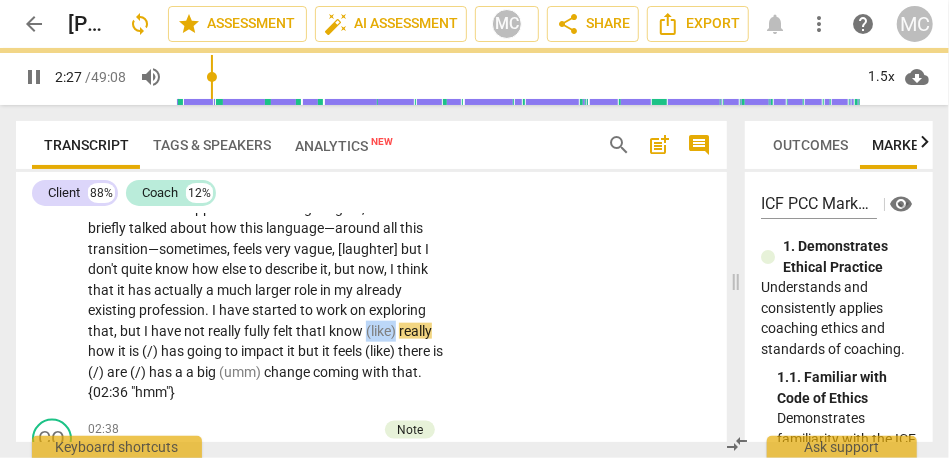 drag, startPoint x: 212, startPoint y: 349, endPoint x: 242, endPoint y: 349, distance: 30 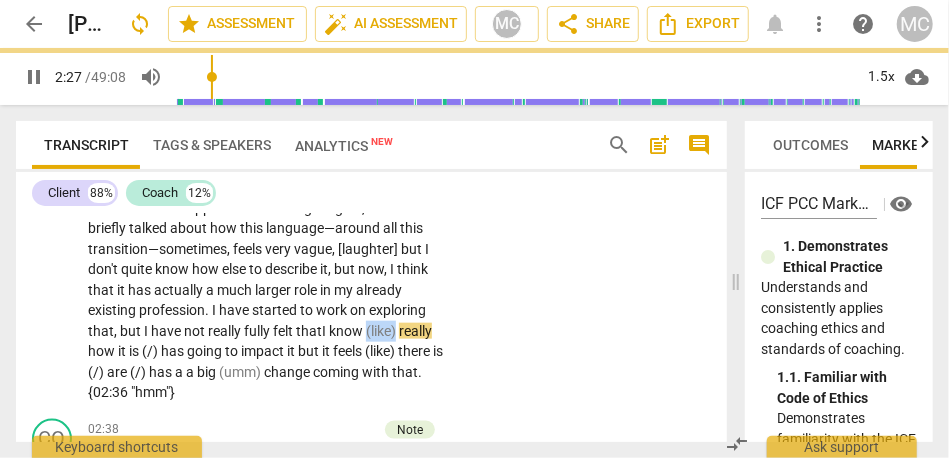 click on "Yeah .   What   I   have   been   trying   to   unpack   lately   that   has   been   hard   to   get   my   hands   around   is   how   all   of   these   changes   in   me   personally   and   how   I   approach   things .   I   have   gone   through   the   Awaken   program .   I   am   about   finished   with   that .   I   have   grown   a   lot   and   changed   a   lot   since   March   when   all   that   started .   While   I   do   plan   on   doing   some   coaching ,   because   that   is   obviously   what   drew   me   to   it   in   the   first   place .   I   feel   that   there   is   actually   a   much   broader   application   of   everything   I   have   learned   and   all   of   the   growth   and   changes   that   I   have   had   that   actually   relate   to   my   day-to-day   work .   I   am   an   attorney .   I   practice   almost   exclusively   family   law   and   custody—divorce   and   custody   cases .   I   have   become   very   frustrated   by   it ,   as   most" at bounding box center [268, 105] 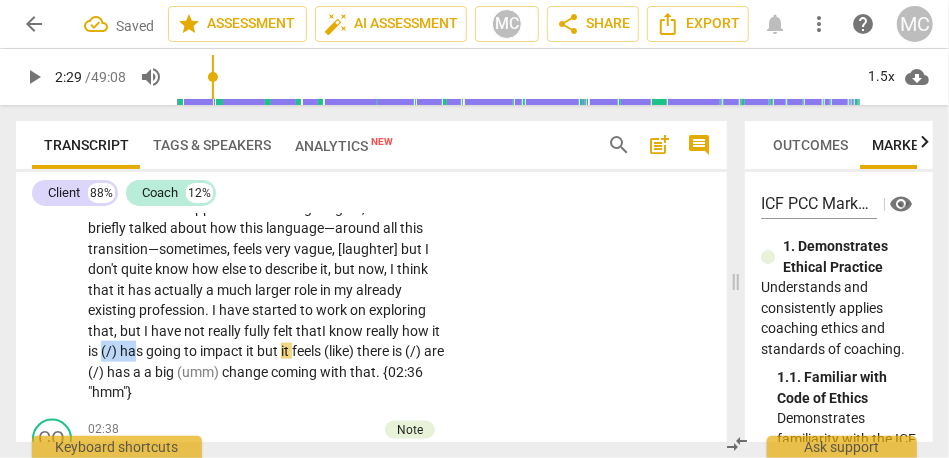drag, startPoint x: 304, startPoint y: 351, endPoint x: 339, endPoint y: 353, distance: 35.057095 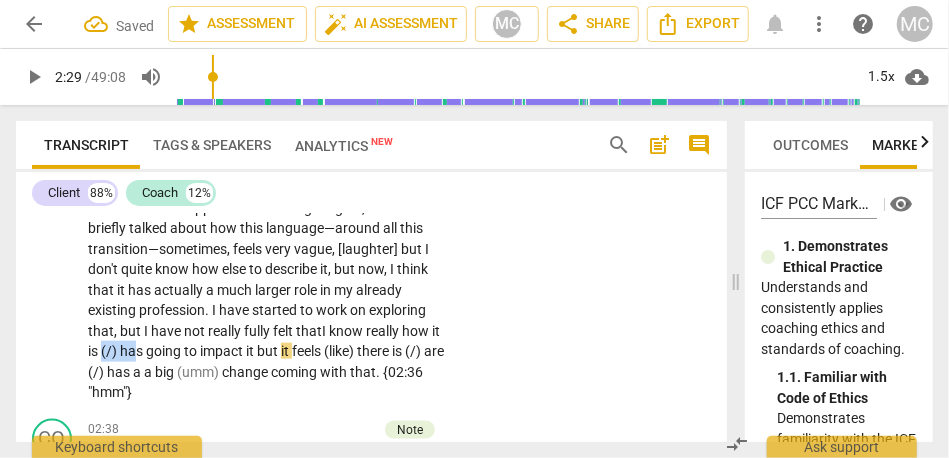click on "Yeah .   What   I   have   been   trying   to   unpack   lately   that   has   been   hard   to   get   my   hands   around   is   how   all   of   these   changes   in   me   personally   and   how   I   approach   things .   I   have   gone   through   the   Awaken   program .   I   am   about   finished   with   that .   I   have   grown   a   lot   and   changed   a   lot   since   March   when   all   that   started .   While   I   do   plan   on   doing   some   coaching ,   because   that   is   obviously   what   drew   me   to   it   in   the   first   place .   I   feel   that   there   is   actually   a   much   broader   application   of   everything   I   have   learned   and   all   of   the   growth   and   changes   that   I   have   had   that   actually   relate   to   my   day-to-day   work .   I   am   an   attorney .   I   practice   almost   exclusively   family   law   and   custody—divorce   and   custody   cases .   I   have   become   very   frustrated   by   it ,   as   most" at bounding box center [268, 105] 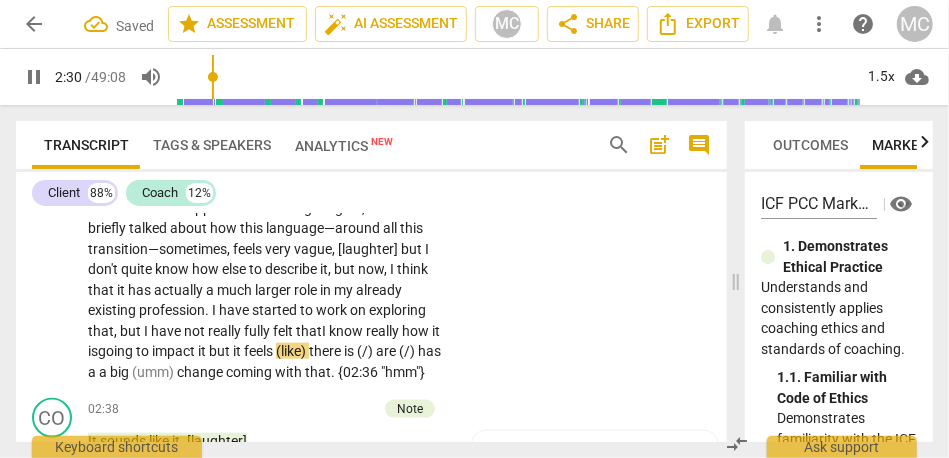click on "is" at bounding box center [93, 351] 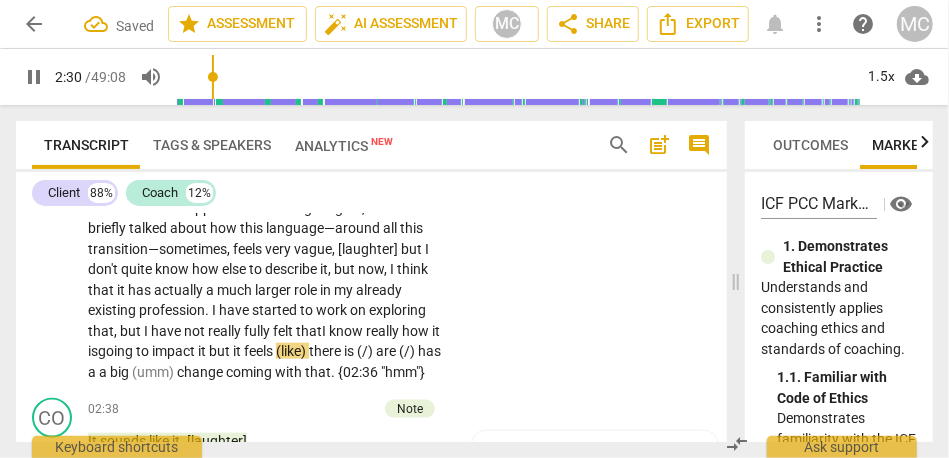 click on "is" at bounding box center (93, 351) 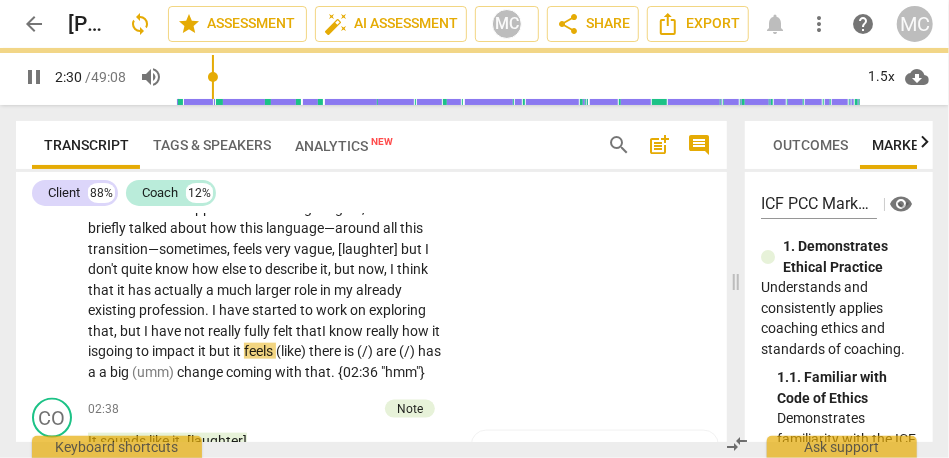 click on "it" at bounding box center [203, 351] 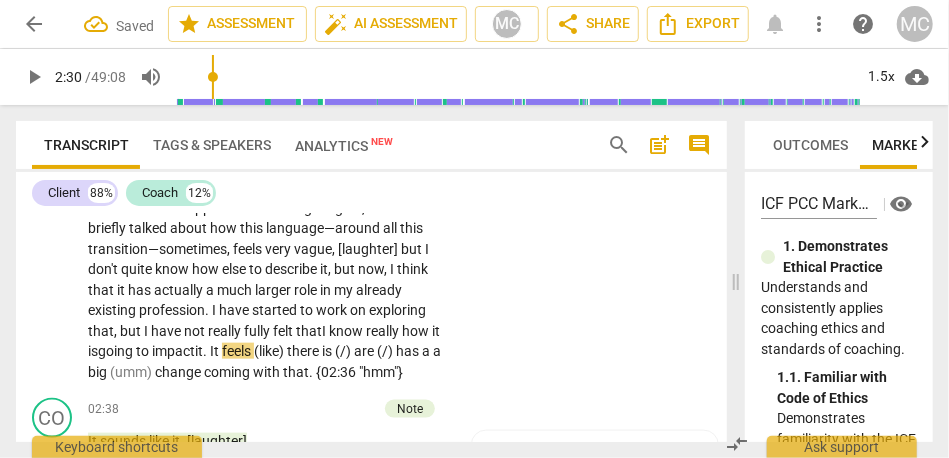 click on "CL play_arrow pause 00:28 + Add competency keyboard_arrow_right Yeah .   What   I   have   been   trying   to   unpack   lately   that   has   been   hard   to   get   my   hands   around   is   how   all   of   these   changes   in   me   personally   and   how   I   approach   things .   I   have   gone   through   the   Awaken   program .   I   am   about   finished   with   that .   I   have   grown   a   lot   and   changed   a   lot   since   March   when   all   that   started .   While   I   do   plan   on   doing   some   coaching ,   because   that   is   obviously   what   drew   me   to   it   in   the   first   place .   I   feel   that   there   is   actually   a   much   broader   application   of   everything   I   have   learned   and   all   of   the   growth   and   changes   that   I   have   had   that   actually   relate   to   my   day-to-day   work .   I   am   an   attorney .   I   practice   almost   exclusively   family   law   and   custody—divorce   and   custody   cases .   I" at bounding box center (371, 78) 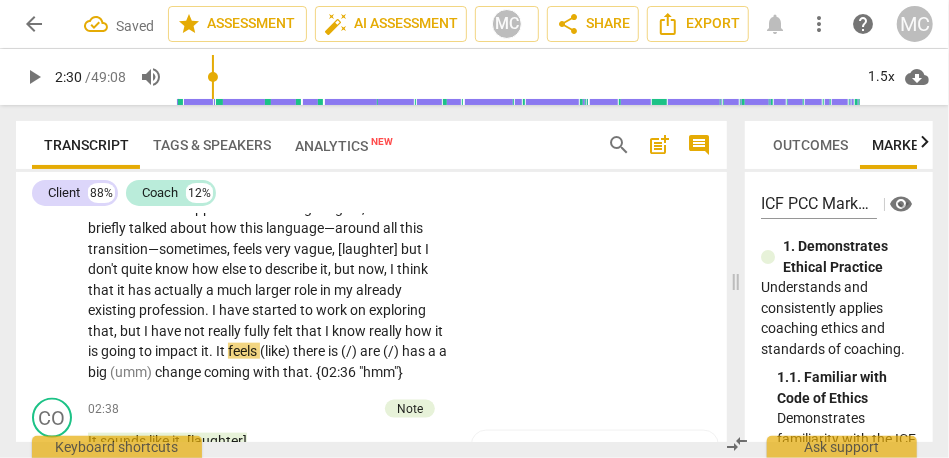 click on "now" at bounding box center [371, 269] 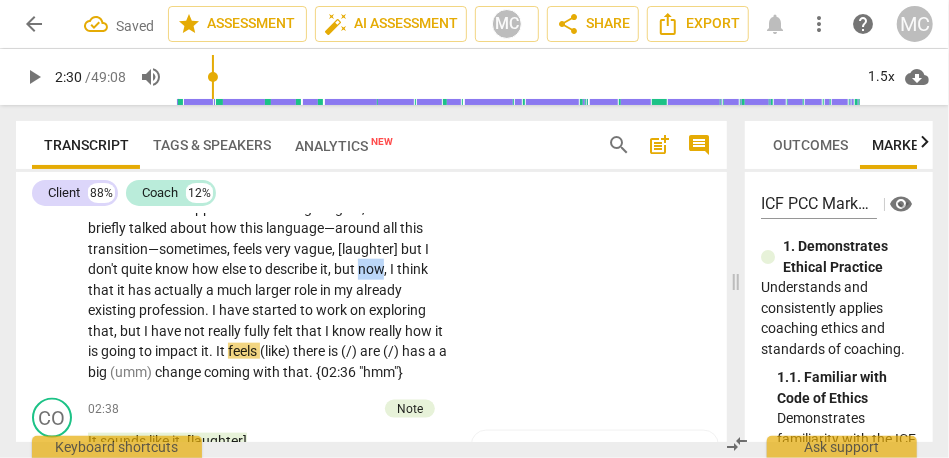 click on "now" at bounding box center [371, 269] 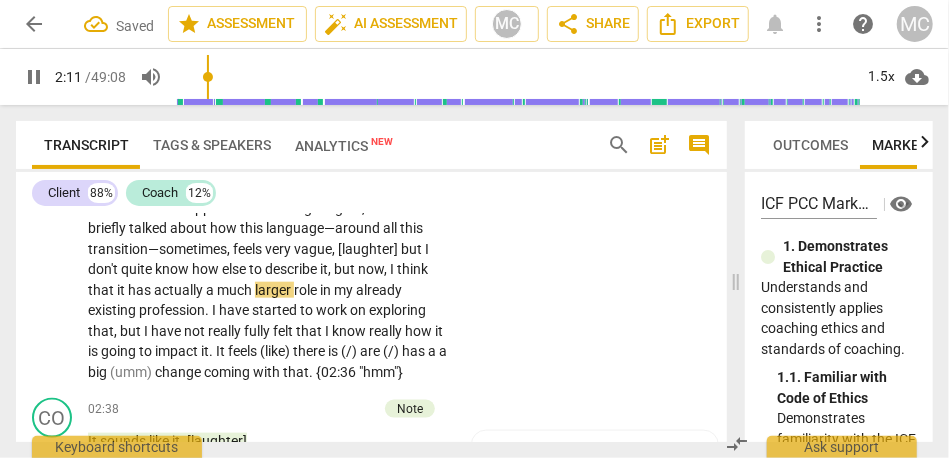 click on "now" at bounding box center [371, 269] 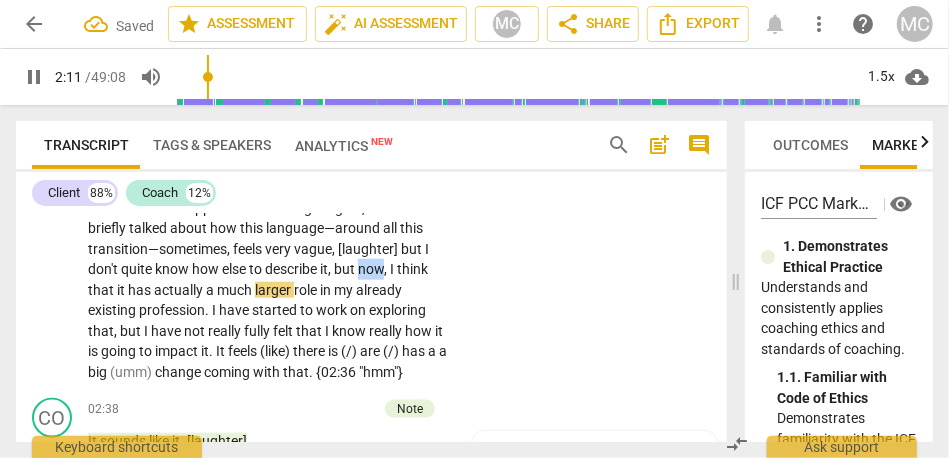 click on "now" at bounding box center (371, 269) 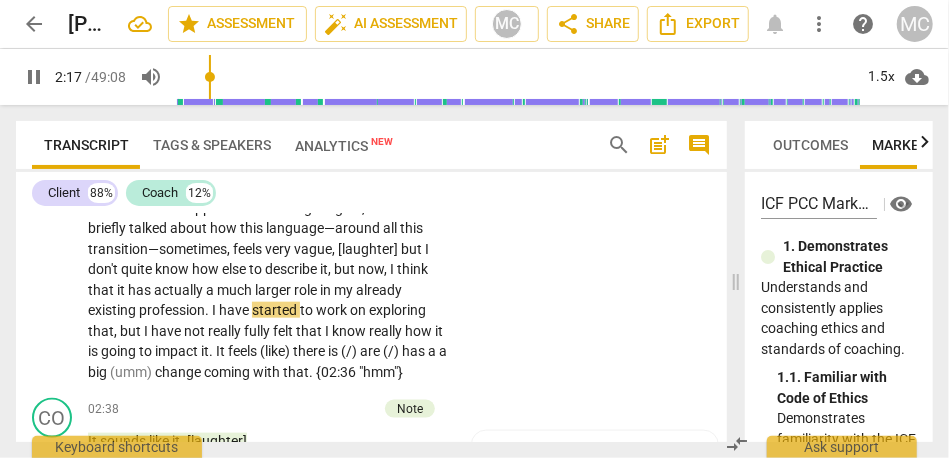 click on "already" at bounding box center [379, 290] 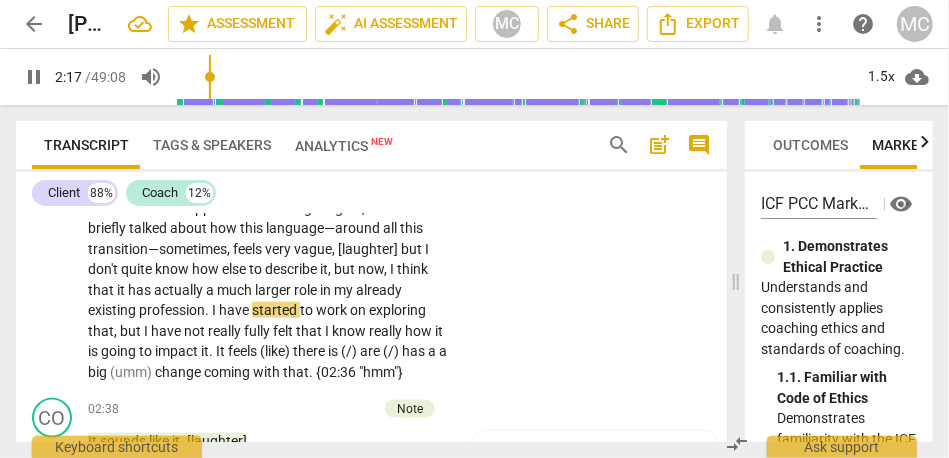 type on "137" 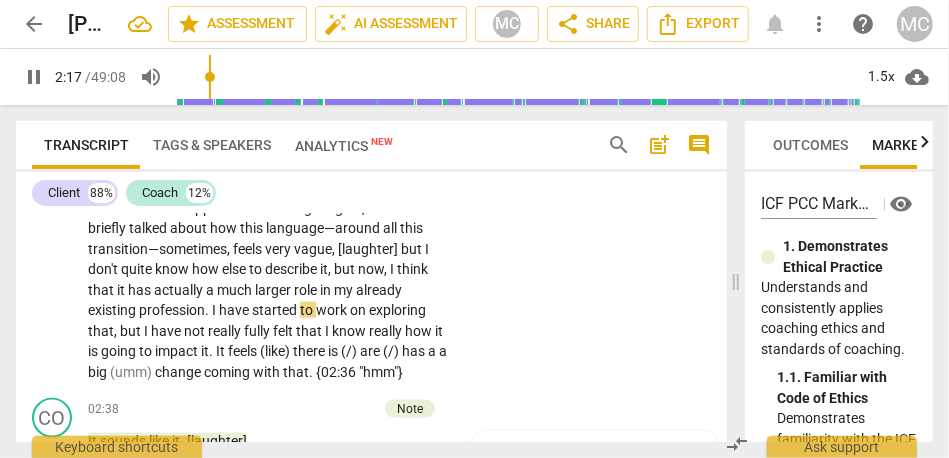 type 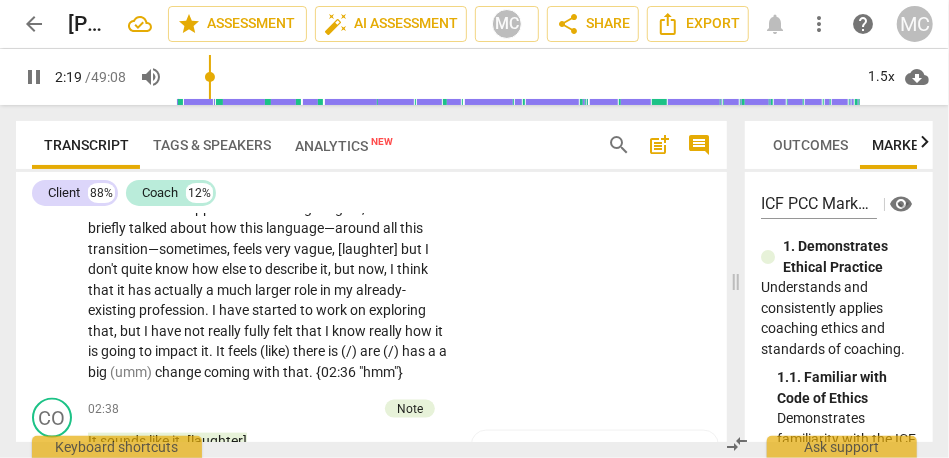 scroll, scrollTop: 910, scrollLeft: 0, axis: vertical 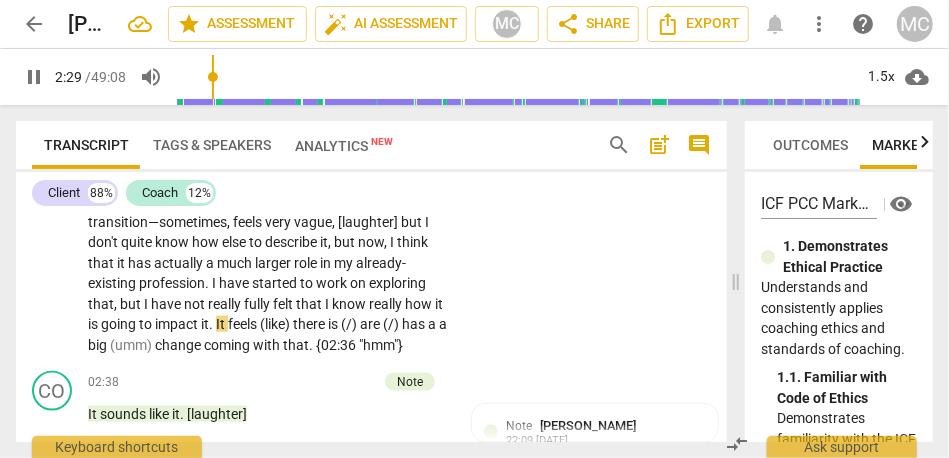 click on "felt" at bounding box center (284, 304) 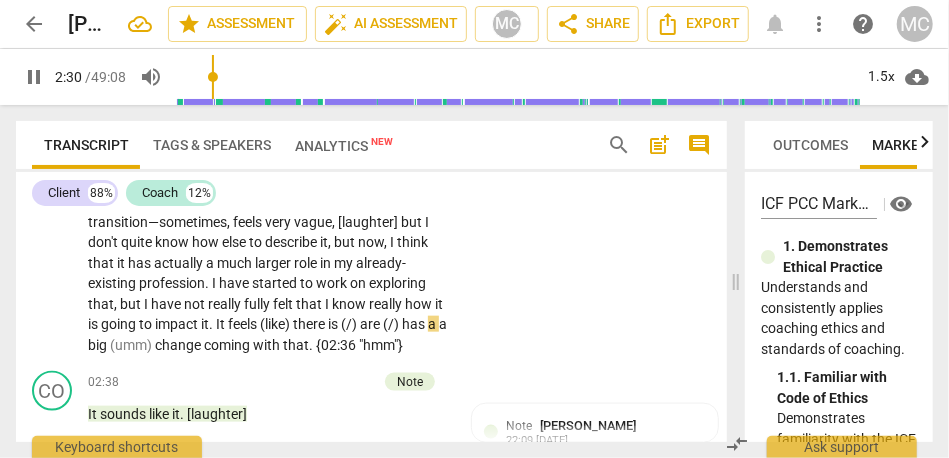 click on "have" at bounding box center (167, 304) 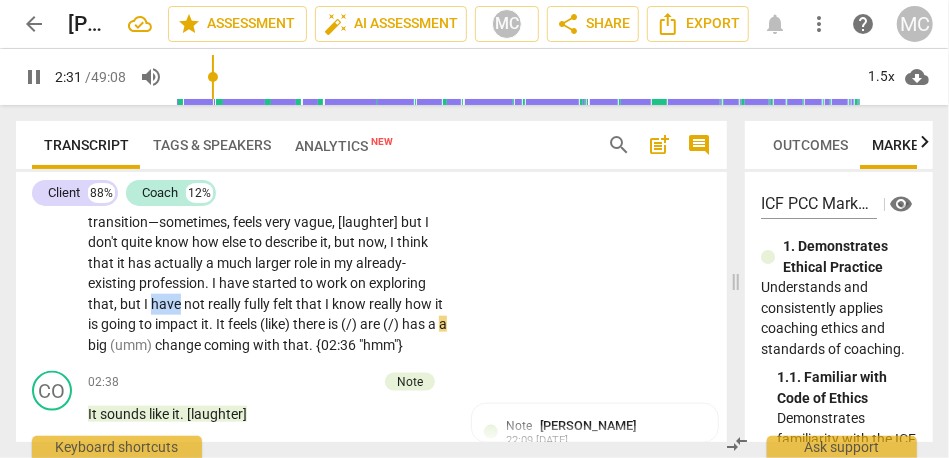 click on "have" at bounding box center [167, 304] 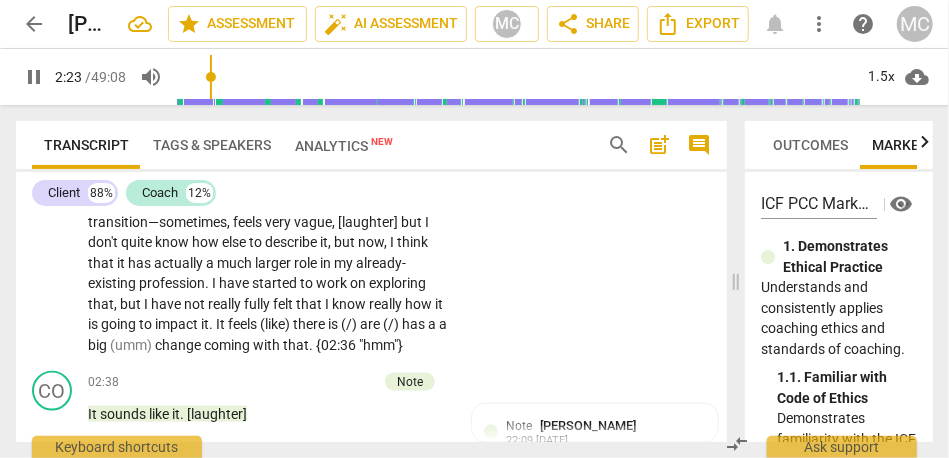 click on "but" at bounding box center [132, 304] 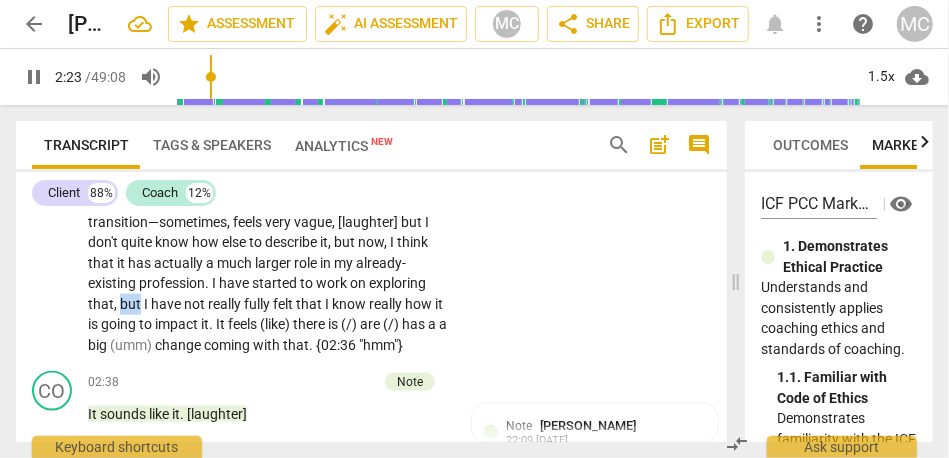 click on "but" at bounding box center (132, 304) 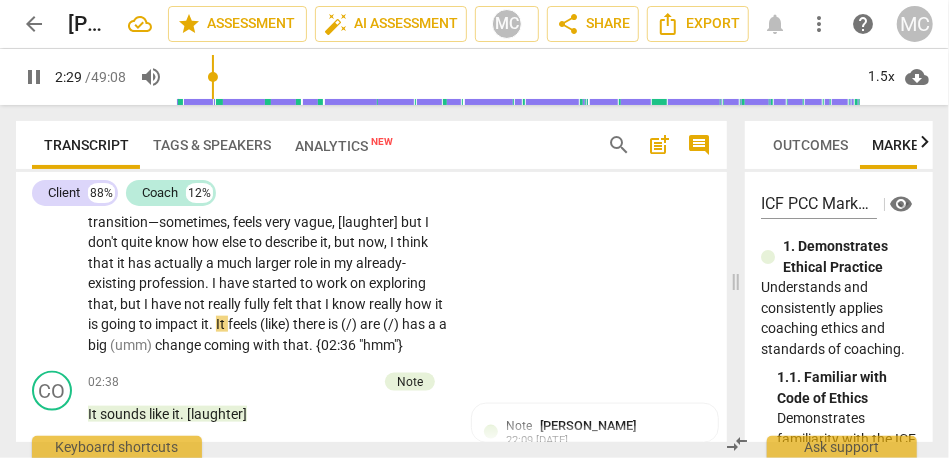 click on "I" at bounding box center (328, 304) 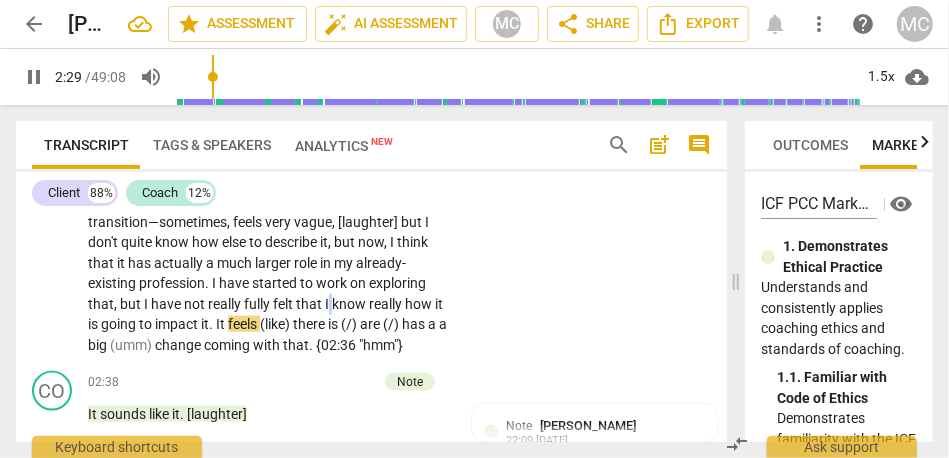 click on "I" at bounding box center (328, 304) 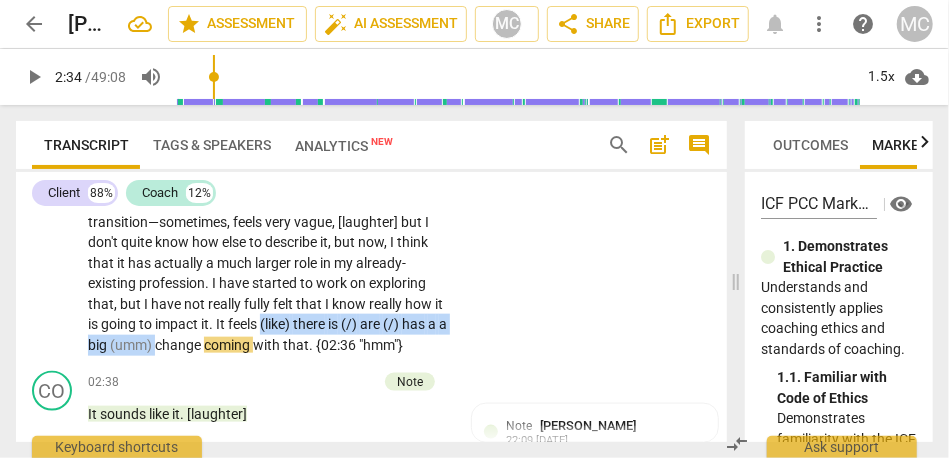 drag, startPoint x: 383, startPoint y: 346, endPoint x: 120, endPoint y: 344, distance: 263.0076 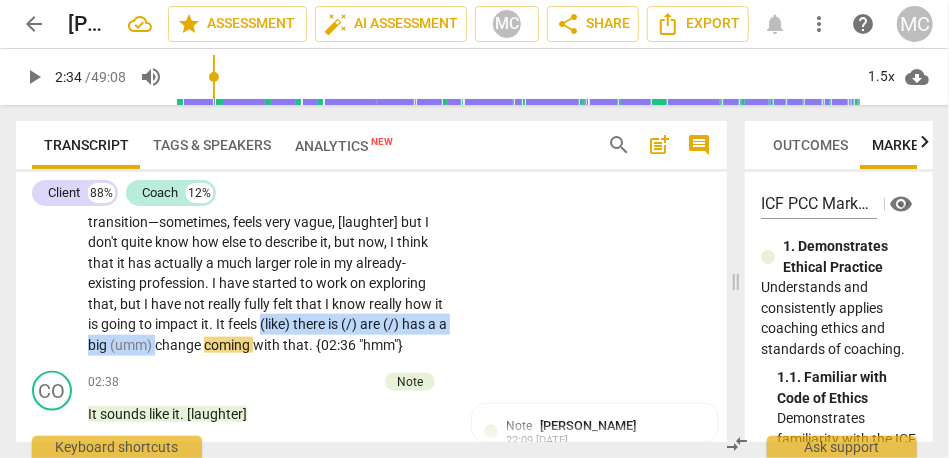 click on "Yeah .   What   I   have   been   trying   to   unpack   lately   that   has   been   hard   to   get   my   hands   around   is   how   all   of   these   changes   in   me   personally   and   how   I   approach   things .   I   have   gone   through   the   Awaken   program .   I   am   about   finished   with   that .   I   have   grown   a   lot   and   changed   a   lot   since   March   when   all   that   started .   While   I   do   plan   on   doing   some   coaching ,   because   that   is   obviously   what   drew   me   to   it   in   the   first   place .   I   feel   that   there   is   actually   a   much   broader   application   of   everything   I   have   learned   and   all   of   the   growth   and   changes   that   I   have   had   that   actually   relate   to   my   day-to-day   work .   I   am   an   attorney .   I   practice   almost   exclusively   family   law   and   custody—divorce   and   custody   cases .   I   have   become   very   frustrated   by   it ,   as   most" at bounding box center (268, 68) 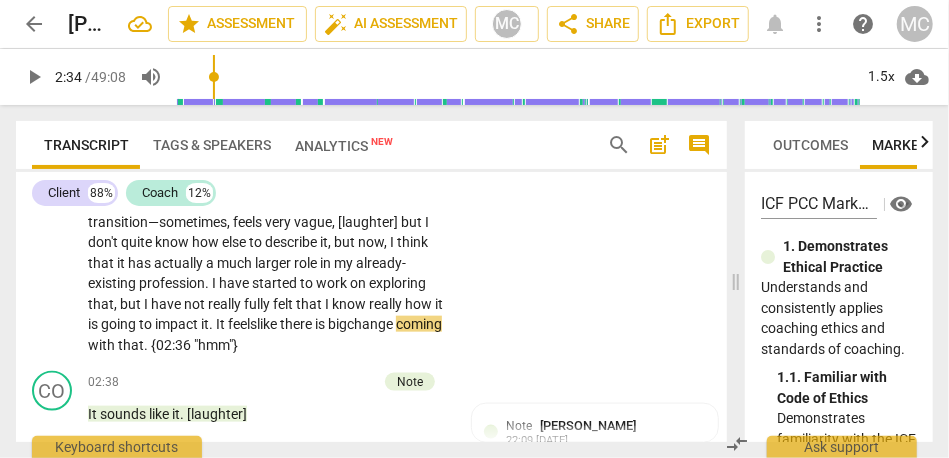 click on "feels  like there is big" at bounding box center (287, 324) 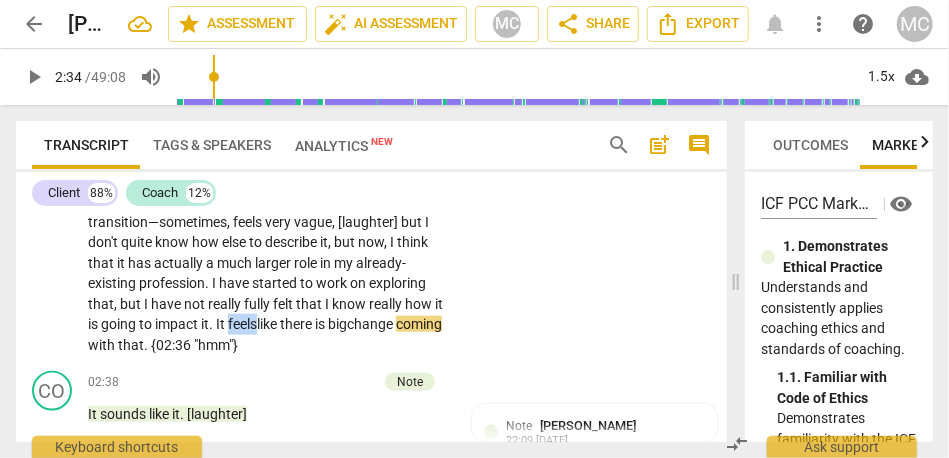 click on "feels  like there is big" at bounding box center [287, 324] 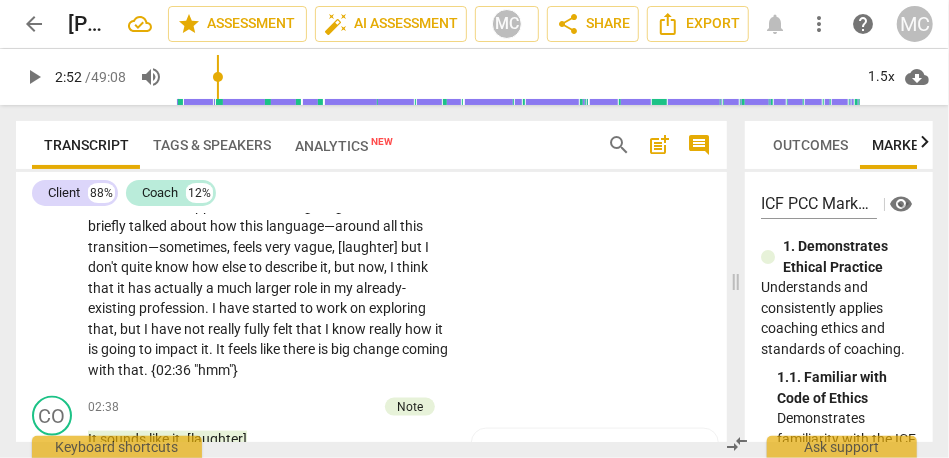 scroll, scrollTop: 10056, scrollLeft: 0, axis: vertical 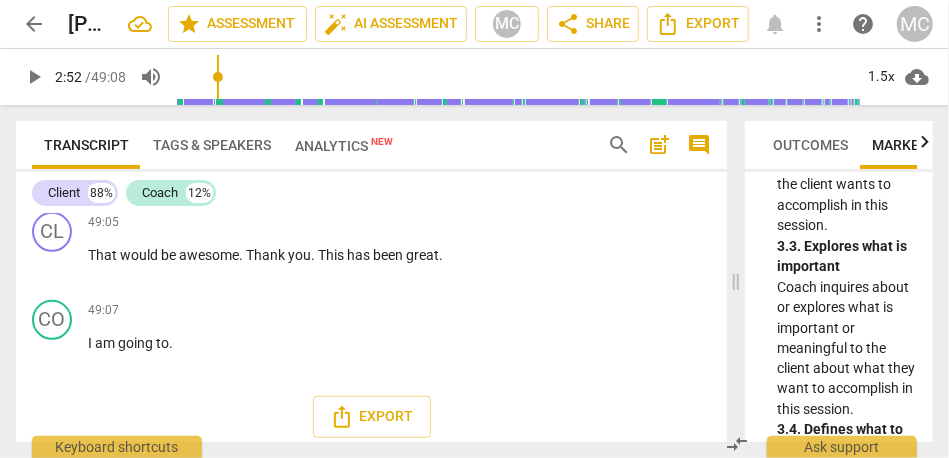 click on "Outcomes" at bounding box center [810, 145] 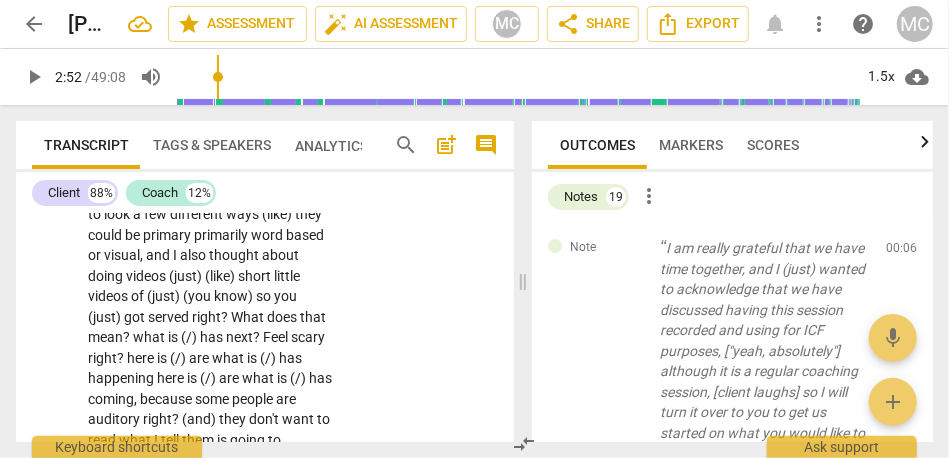 drag, startPoint x: 734, startPoint y: 297, endPoint x: 515, endPoint y: 296, distance: 219.00229 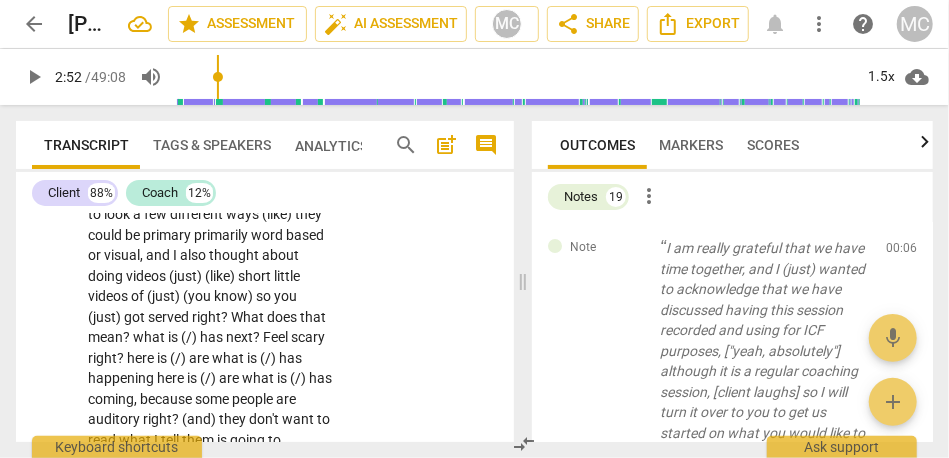 click at bounding box center [523, 281] 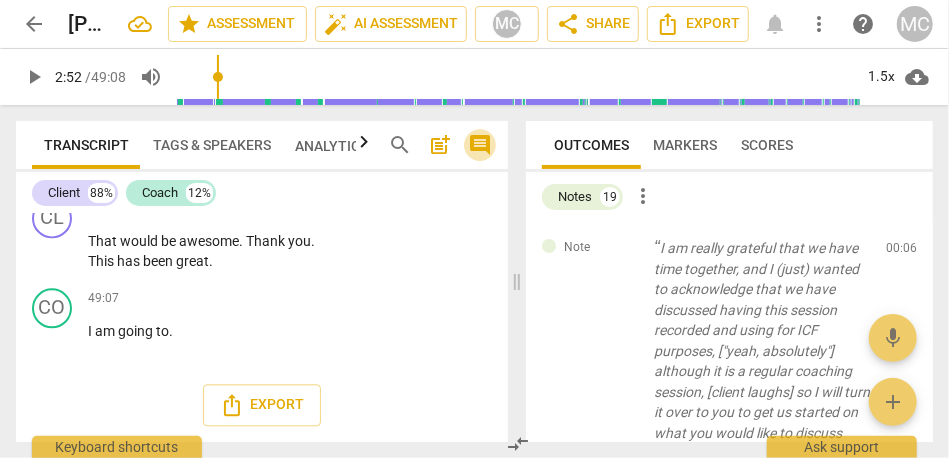 click on "comment" at bounding box center [480, 145] 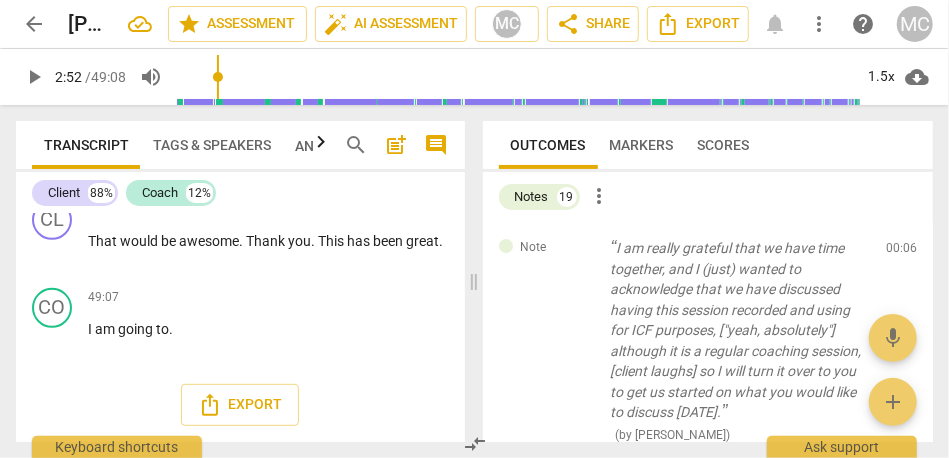 click on "comment" at bounding box center [437, 145] 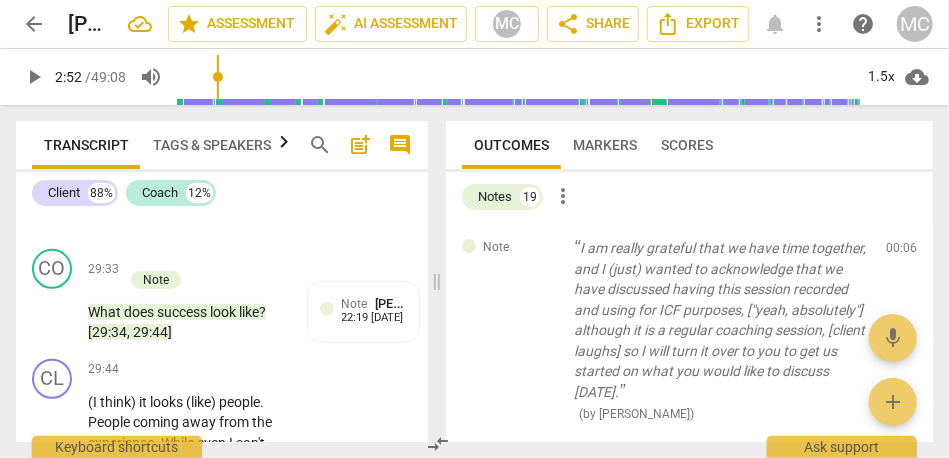 scroll, scrollTop: 30247, scrollLeft: 0, axis: vertical 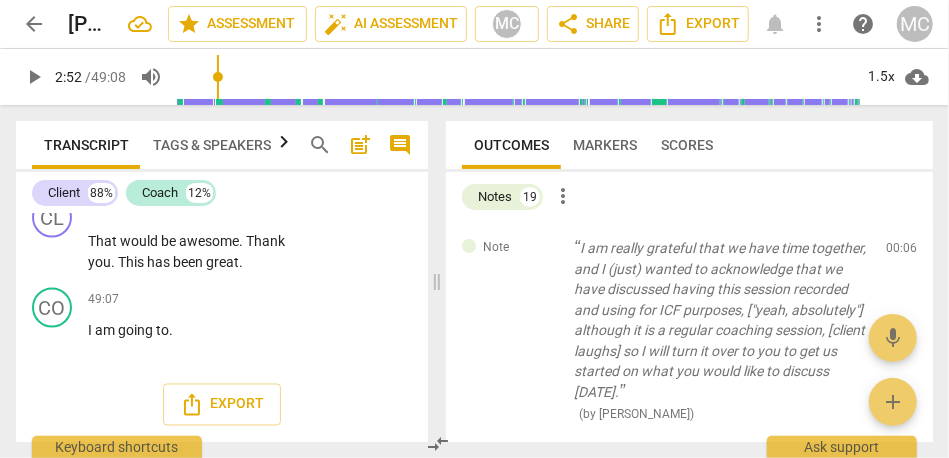 click on "search" at bounding box center [320, 145] 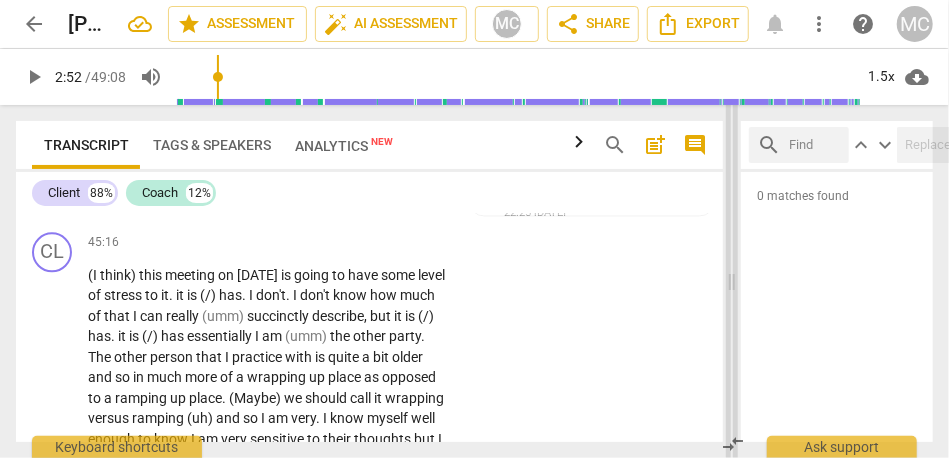 drag, startPoint x: 440, startPoint y: 277, endPoint x: 828, endPoint y: 278, distance: 388.00128 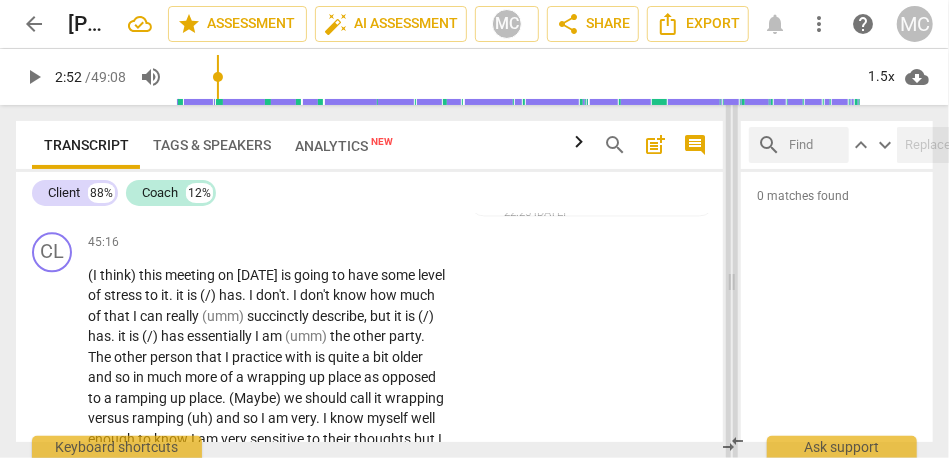 click at bounding box center [732, 281] 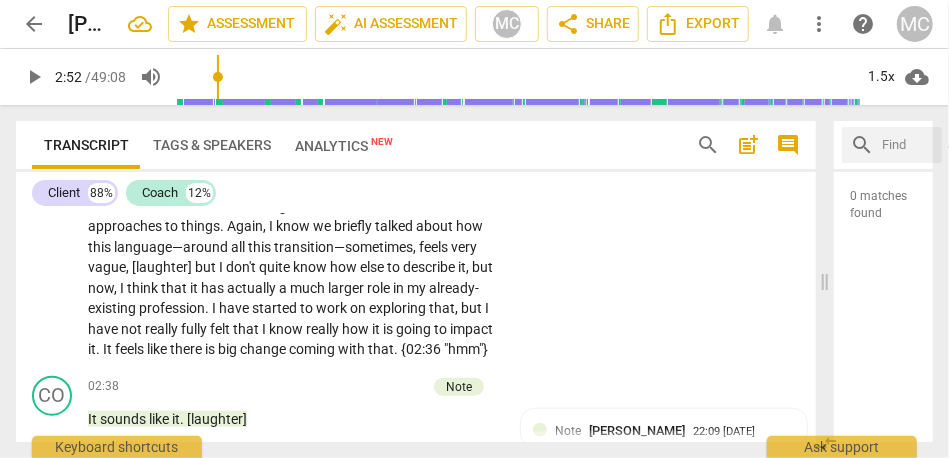 scroll, scrollTop: 1090, scrollLeft: 0, axis: vertical 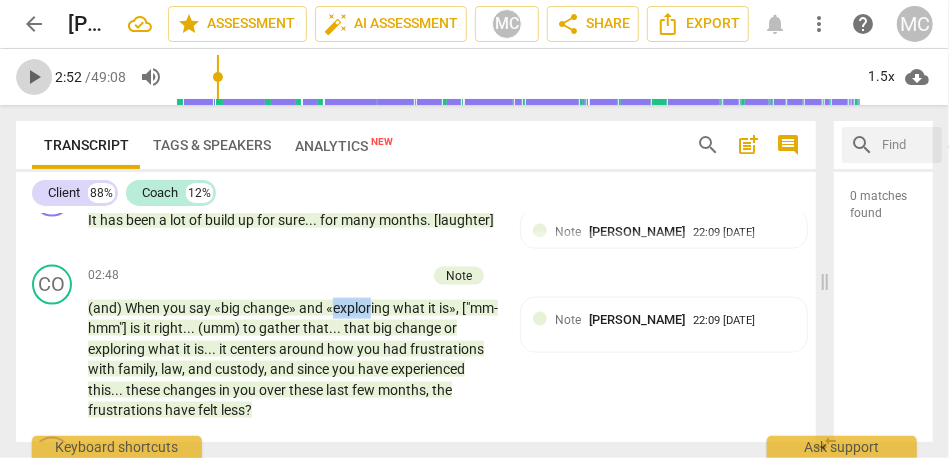 click on "play_arrow" at bounding box center [34, 77] 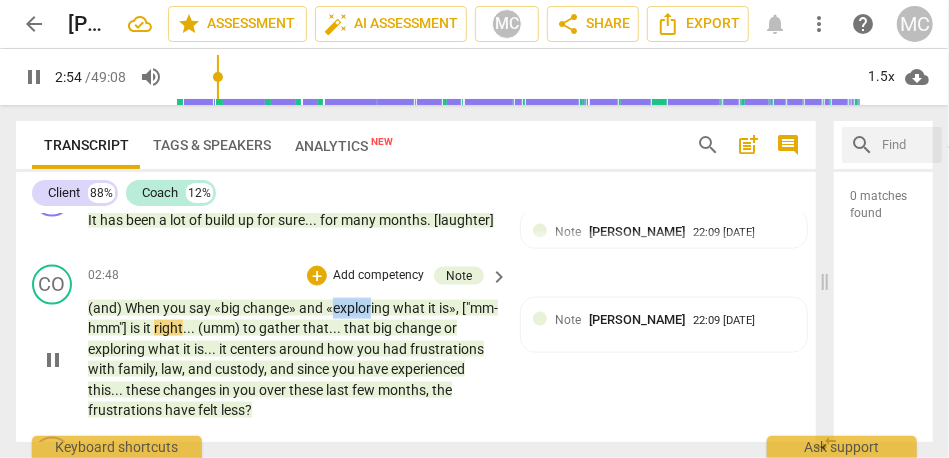 click on "When" at bounding box center (144, 308) 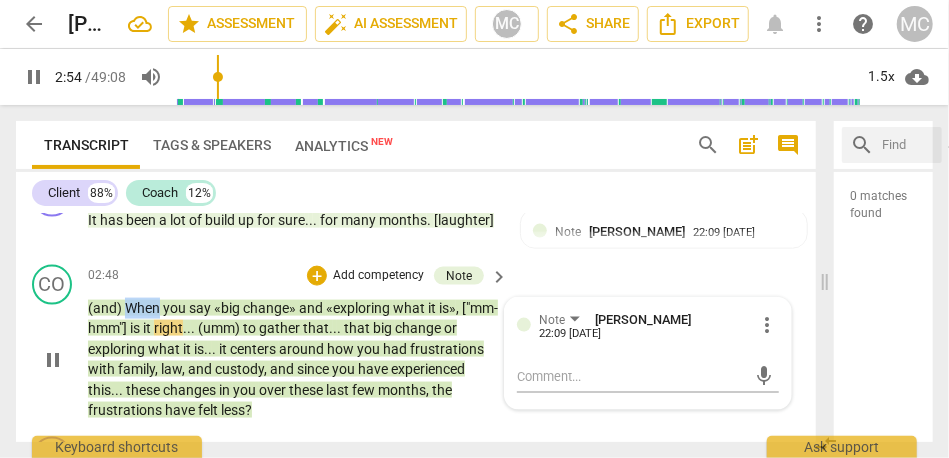 click on "When" at bounding box center (144, 308) 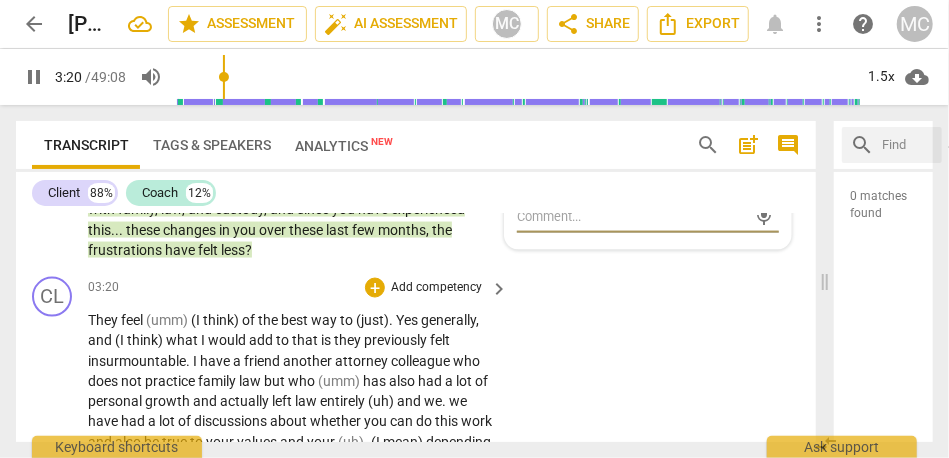 scroll, scrollTop: 1322, scrollLeft: 0, axis: vertical 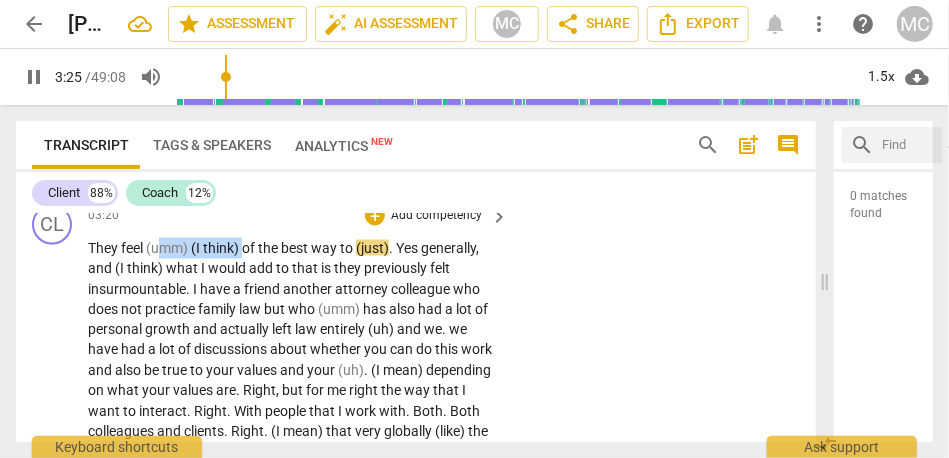 drag, startPoint x: 244, startPoint y: 266, endPoint x: 158, endPoint y: 264, distance: 86.023254 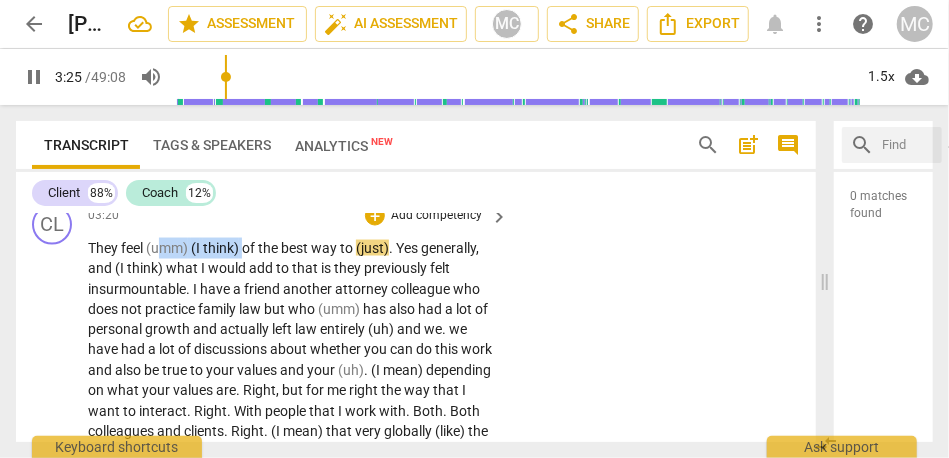 click on "They   feel   (umm)   (I   think)   of   the   best   way   to   (just) .   Yes   generally ,   and   (I   think)   what   I   would   add   to   that   is   they   previously   felt   insurmountable .   I   have   a   friend   another   attorney   colleague   who   does   not   practice   family   law   but   who   ([PERSON_NAME])   has   also   had   a   lot   of   personal   growth   and   actually   left   law   entirely   (uh)   and   we .   we   have   had   a   lot   of   discussions   about   whether   you   can   do   this   work   and   also   be   true   to   your   values   and   your   (uh) .   (I   mean)   depending   on   what   your   values   are .   Right ,   but   for   me   right   the   way   that   I   want   to   interact .   Right .   With   people   that   I   work   with .   Both .   Both   colleagues   and   clients .   Right .   (I   mean)   that   very   globally   (like)   the   way   I   want   to   (umm) .   Yeah   interact   (I   guess)   is   the   best   word   and ,   and   have" at bounding box center (293, 617) 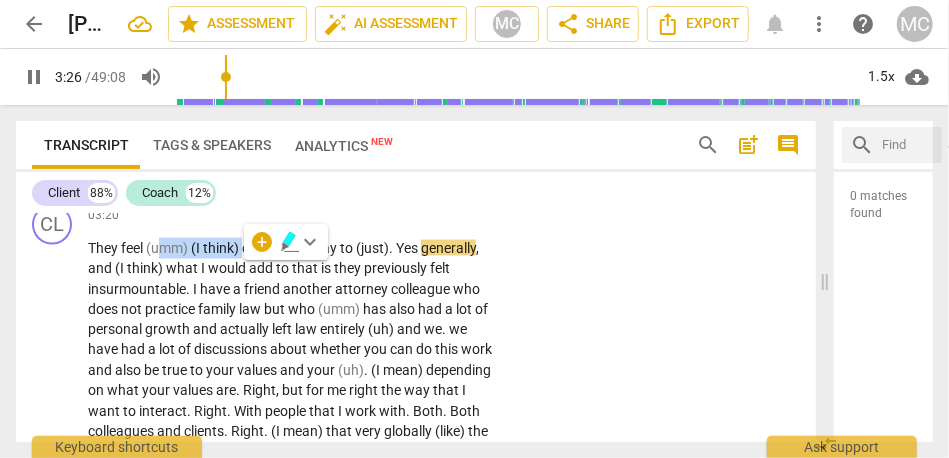 click on "pause" at bounding box center [34, 77] 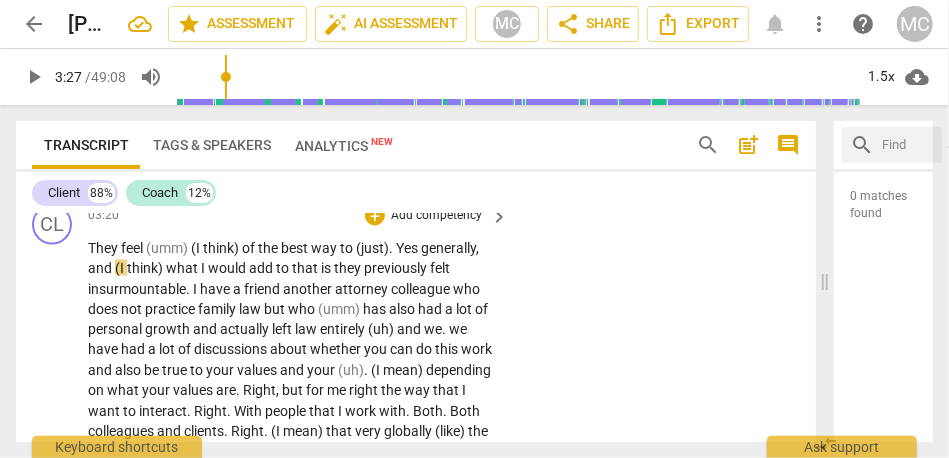 click on "." at bounding box center [189, 289] 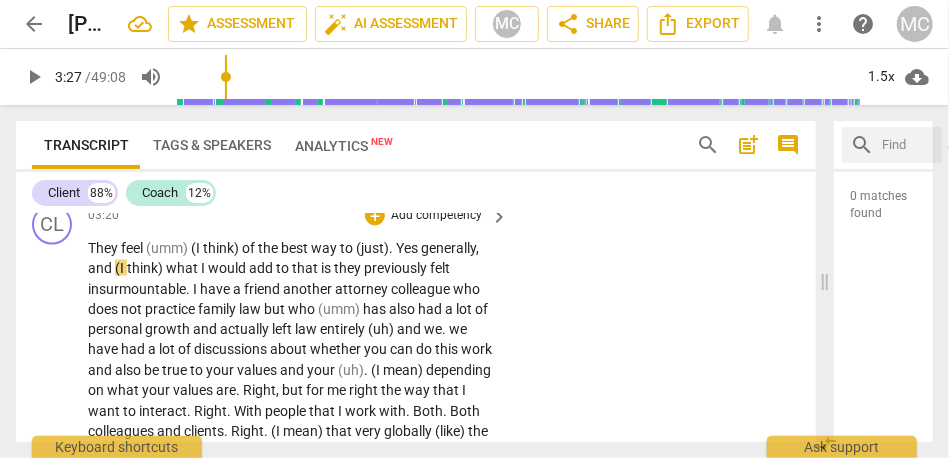click on "They" at bounding box center (104, 248) 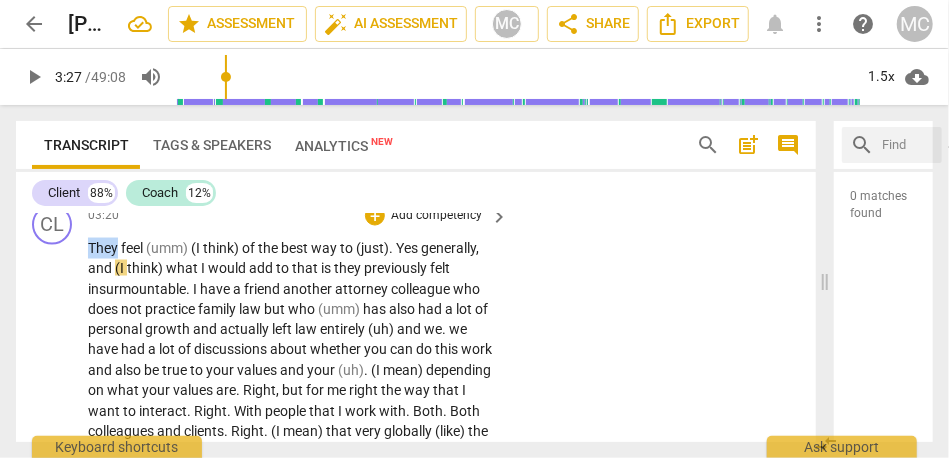 click on "They" at bounding box center (104, 248) 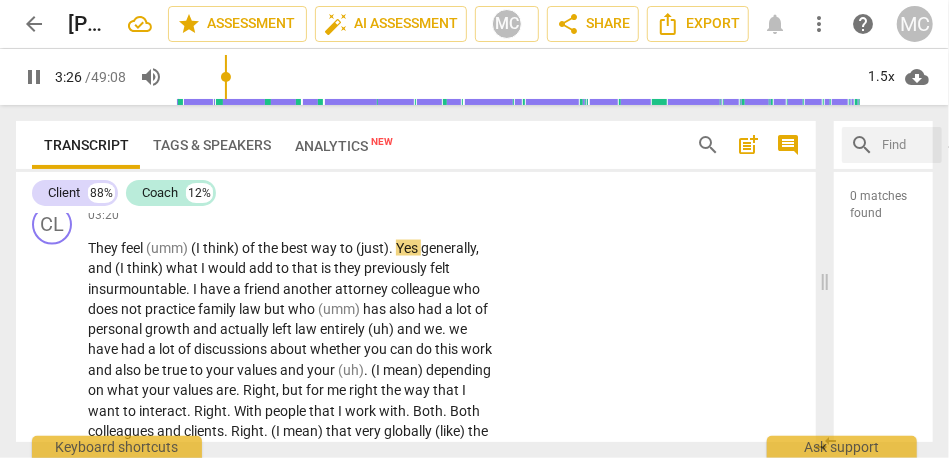 click on "pause" at bounding box center [34, 77] 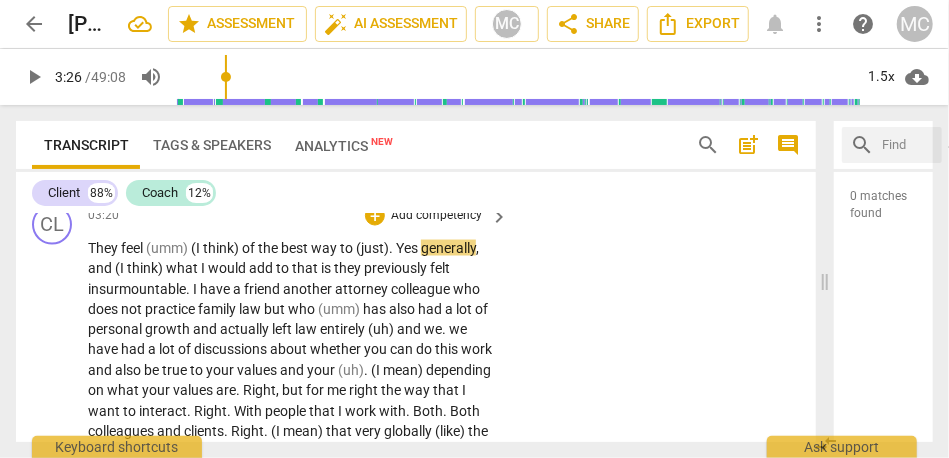 type on "207" 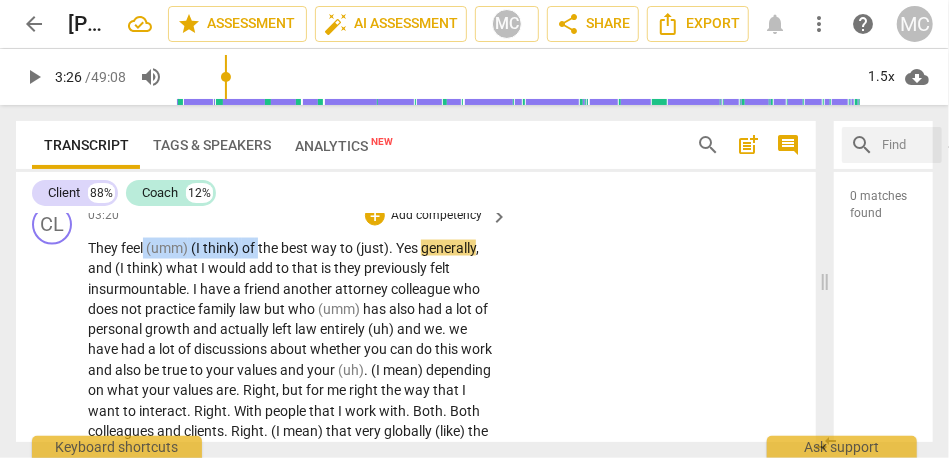 drag, startPoint x: 260, startPoint y: 270, endPoint x: 143, endPoint y: 265, distance: 117.10679 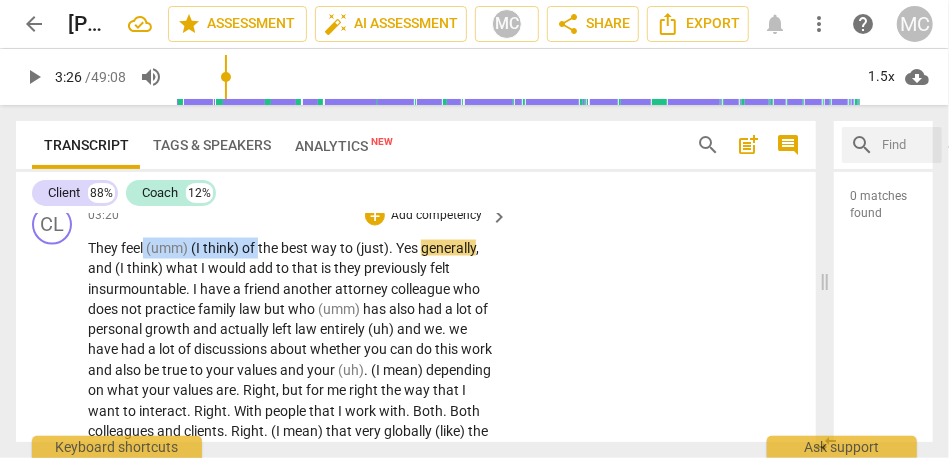 click on "They   feel   (umm)   (I   think)   of   the   best   way   to   (just) .   Yes   generally ,   and   (I   think)   what   I   would   add   to   that   is   they   previously   felt   insurmountable .   I   have   a   friend   another   attorney   colleague   who   does   not   practice   family   law   but   who   ([PERSON_NAME])   has   also   had   a   lot   of   personal   growth   and   actually   left   law   entirely   (uh)   and   we .   we   have   had   a   lot   of   discussions   about   whether   you   can   do   this   work   and   also   be   true   to   your   values   and   your   (uh) .   (I   mean)   depending   on   what   your   values   are .   Right ,   but   for   me   right   the   way   that   I   want   to   interact .   Right .   With   people   that   I   work   with .   Both .   Both   colleagues   and   clients .   Right .   (I   mean)   that   very   globally   (like)   the   way   I   want   to   (umm) .   Yeah   interact   (I   guess)   is   the   best   word   and ,   and   have" at bounding box center (293, 617) 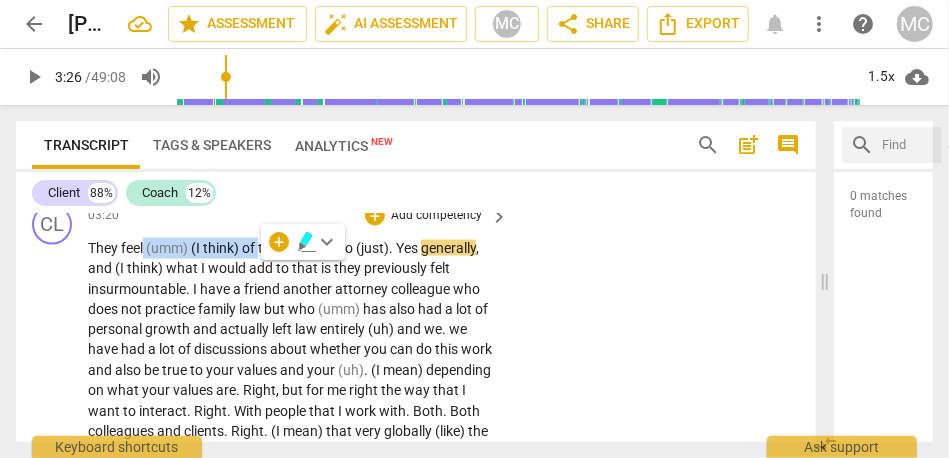 paste 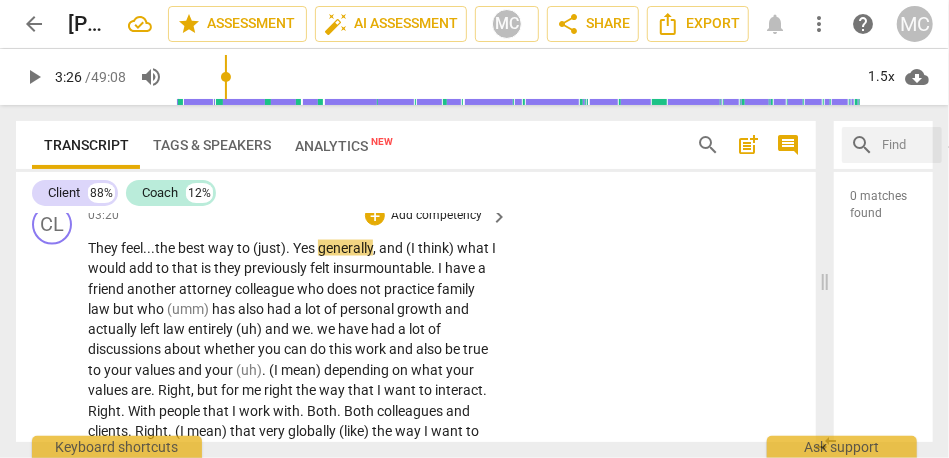 click on "best" at bounding box center [193, 248] 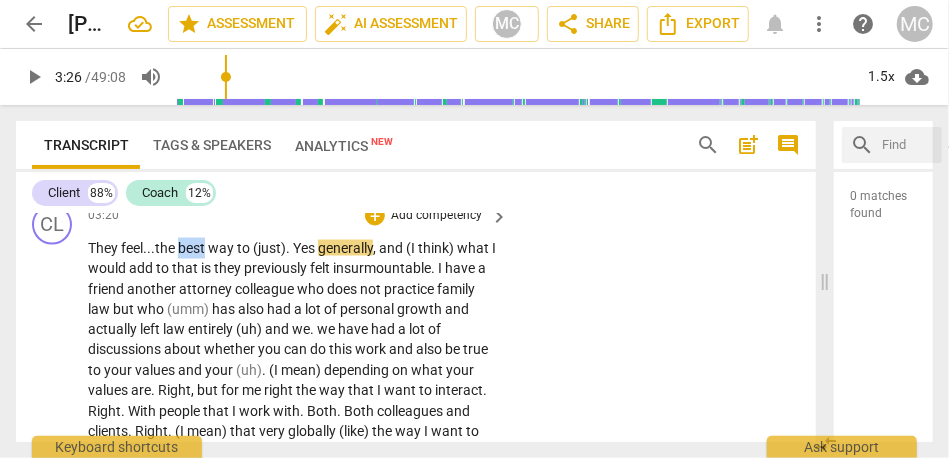 click on "best" at bounding box center (193, 248) 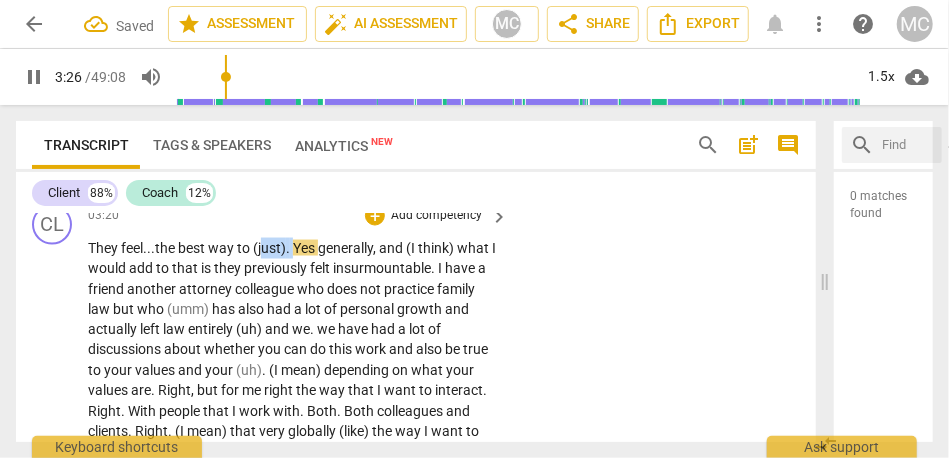 drag, startPoint x: 295, startPoint y: 268, endPoint x: 263, endPoint y: 268, distance: 32 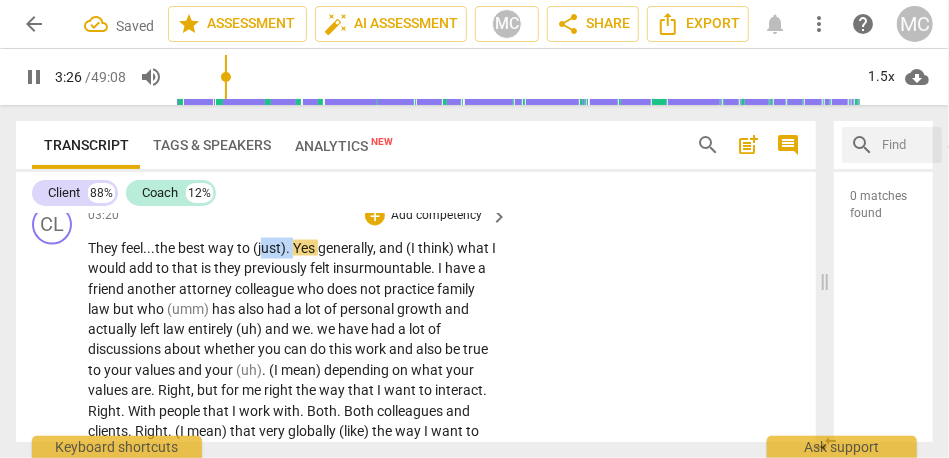 click on "They   feel...  the   best   way   to   (just) .   Yes   generally ,   and   (I   think)   what   I   would   add   to   that   is   they   previously   felt   insurmountable .   I   have   a   friend   another   attorney   colleague   who   does   not   practice   family   law   but   who   ([PERSON_NAME])   has   also   had   a   lot   of   personal   growth   and   actually   left   law   entirely   (uh)   and   we .   we   have   had   a   lot   of   discussions   about   whether   you   can   do   this   work   and   also   be   true   to   your   values   and   your   (uh) .   (I   mean)   depending   on   what   your   values   are .   Right ,   but   for   me   right   the   way   that   I   want   to   interact .   Right .   With   people   that   I   work   with .   Both .   Both   colleagues   and   clients .   Right .   (I   mean)   that   very   globally   (like)   the   way   I   want   to   (umm) .   Yeah   interact   (I   guess)   is   the   best   word   and ,   and   have   relationships   and   the" at bounding box center (293, 607) 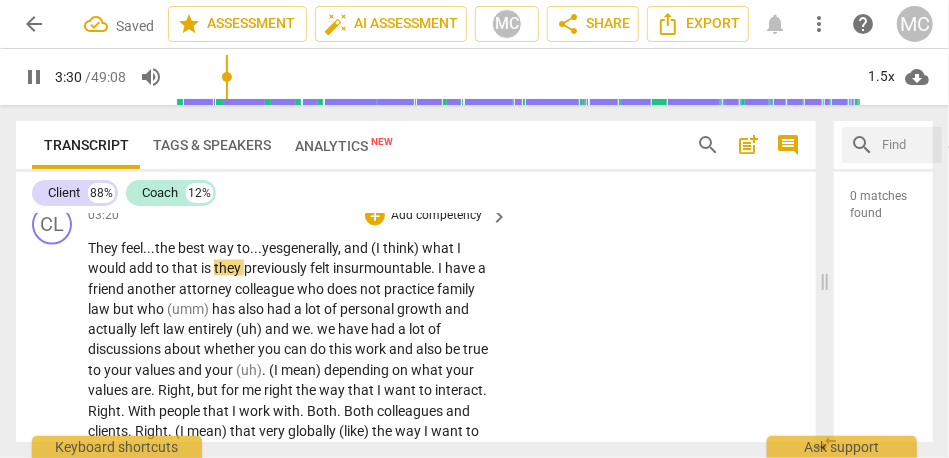 click on "way" at bounding box center [222, 248] 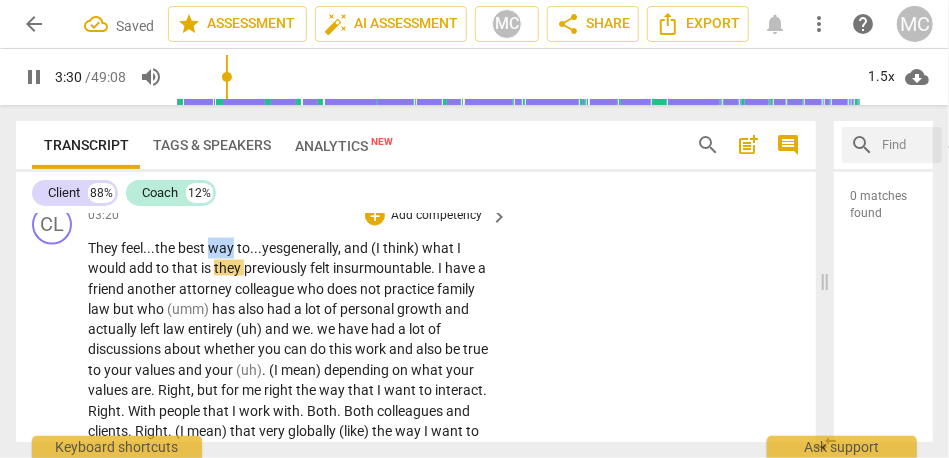 click on "way" at bounding box center (222, 248) 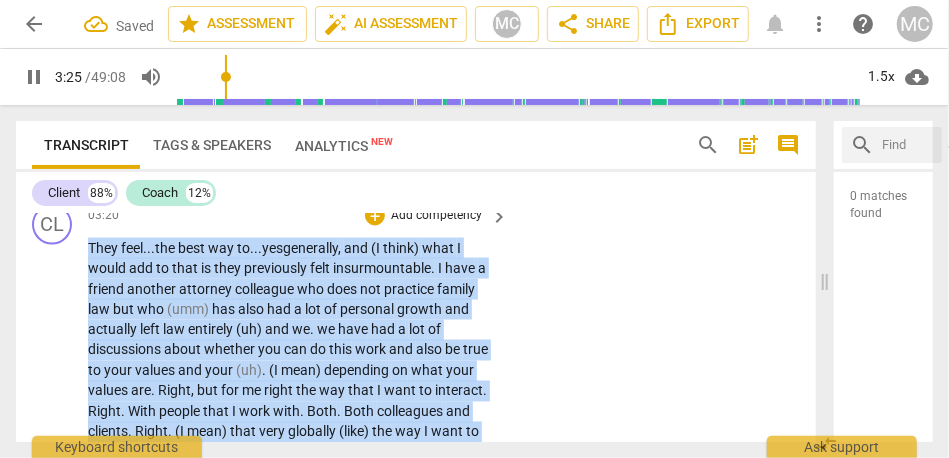 click on "generally" at bounding box center [310, 248] 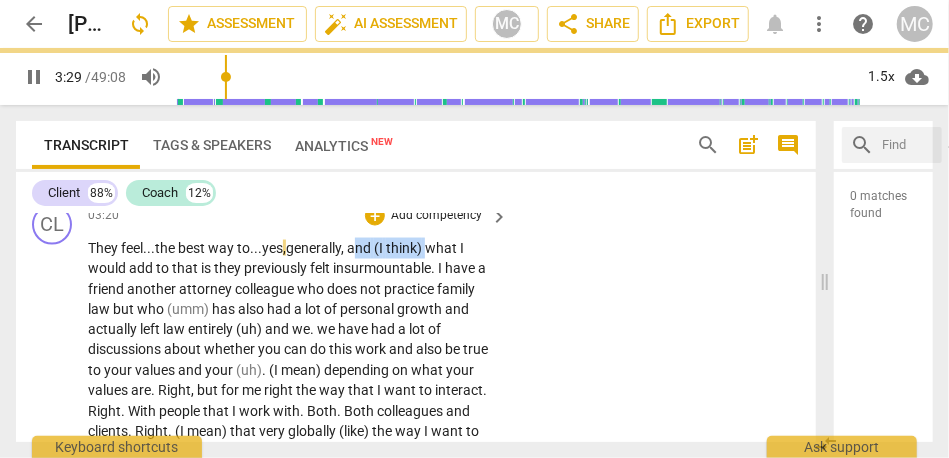 drag, startPoint x: 437, startPoint y: 269, endPoint x: 364, endPoint y: 267, distance: 73.02739 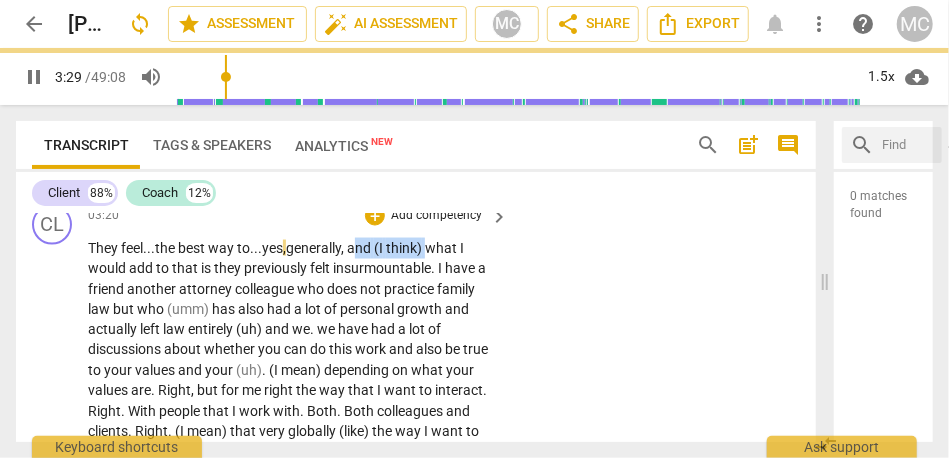 click on "They   feel...  the   best   way   to...  yes ,  generally ,   and   (I   think)   what   I   would   add   to   that   is   they   previously   felt   insurmountable .   I   have   a   friend   another   attorney   colleague   who   does   not   practice   family   law   but   who   ([PERSON_NAME])   has   also   had   a   lot   of   personal   growth   and   actually   left   law   entirely   (uh)   and   we .   we   have   had   a   lot   of   discussions   about   whether   you   can   do   this   work   and   also   be   true   to   your   values   and   your   (uh) .   (I   mean)   depending   on   what   your   values   are .   Right ,   but   for   me   right   the   way   that   I   want   to   interact .   Right .   With   people   that   I   work   with .   Both .   Both   colleagues   and   clients .   Right .   (I   mean)   that   very   globally   (like)   the   way   I   want   to   (umm) .   Yeah   interact   (I   guess)   is   the   best   word   and ,   and   have   relationships   and   the   way" at bounding box center (293, 607) 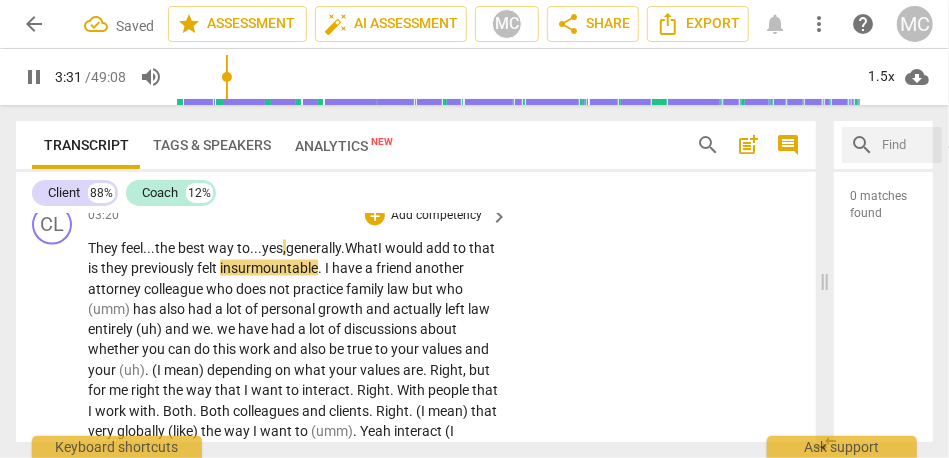 click on "generally." at bounding box center (315, 248) 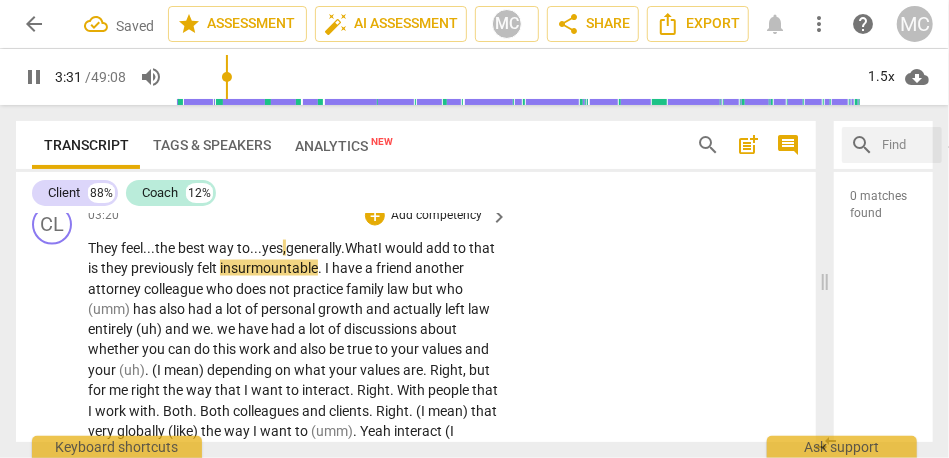 click on "generally." at bounding box center [315, 248] 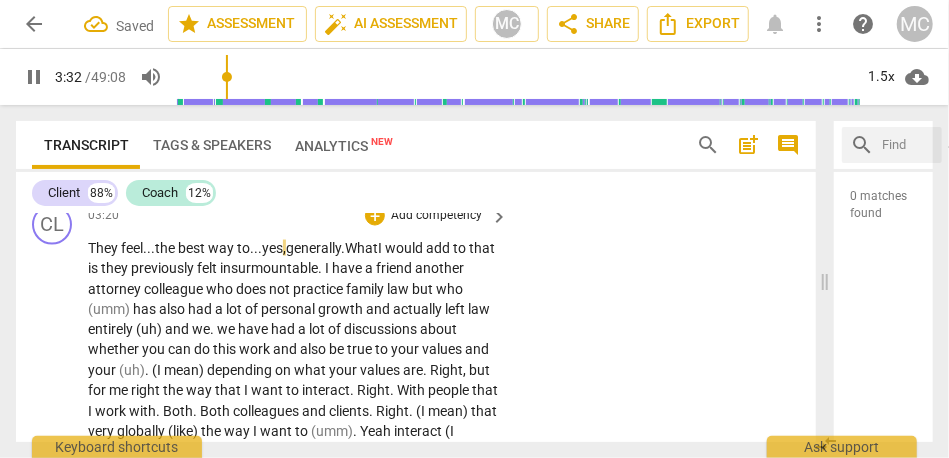 click on "generally." at bounding box center (315, 248) 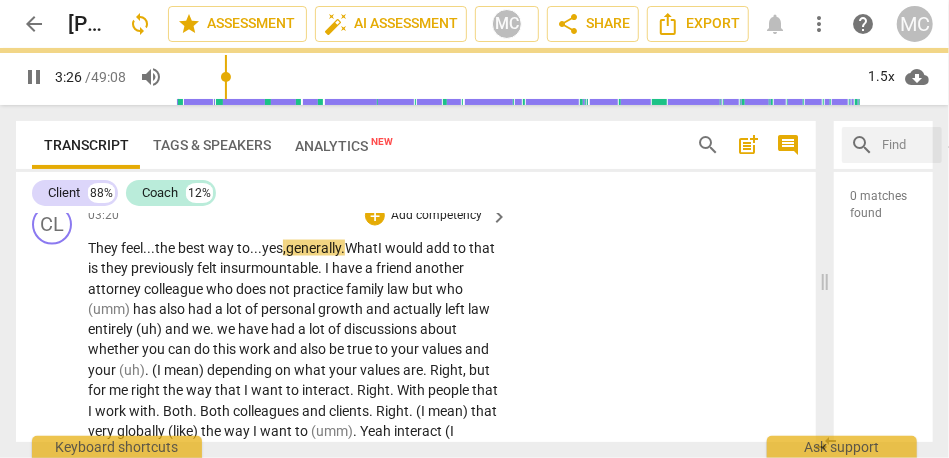 scroll, scrollTop: 1356, scrollLeft: 0, axis: vertical 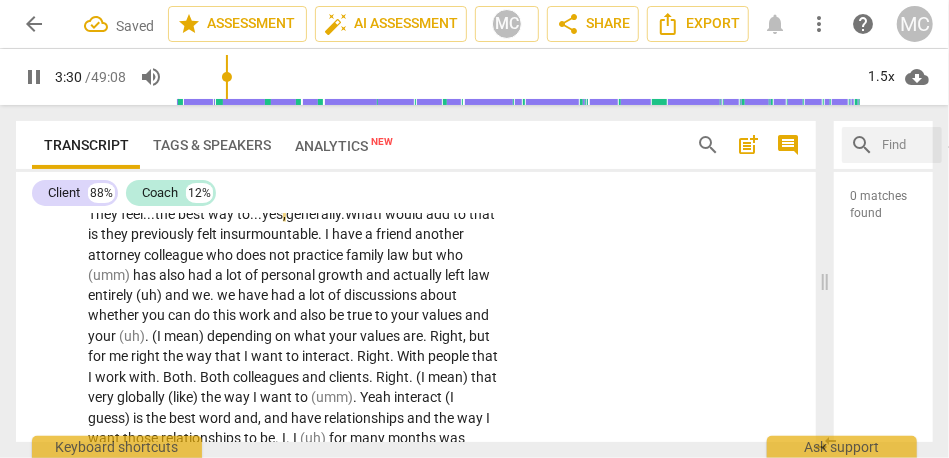 click on "would" at bounding box center [405, 214] 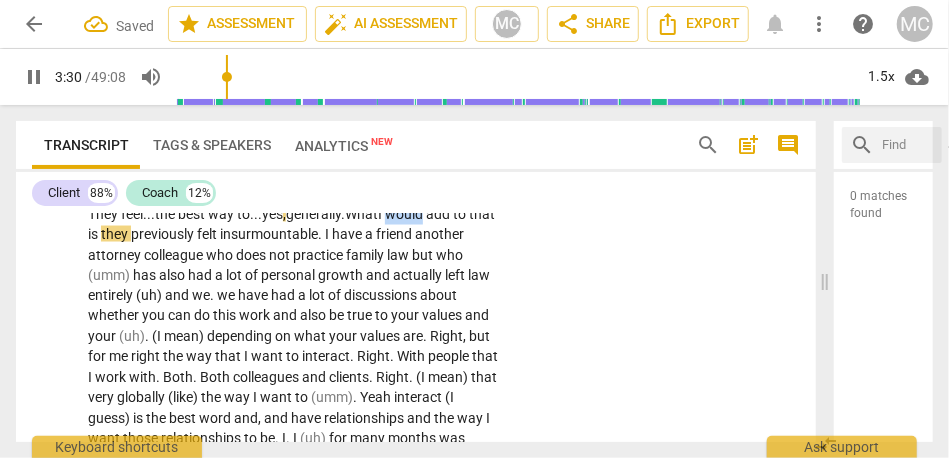 click on "would" at bounding box center (405, 214) 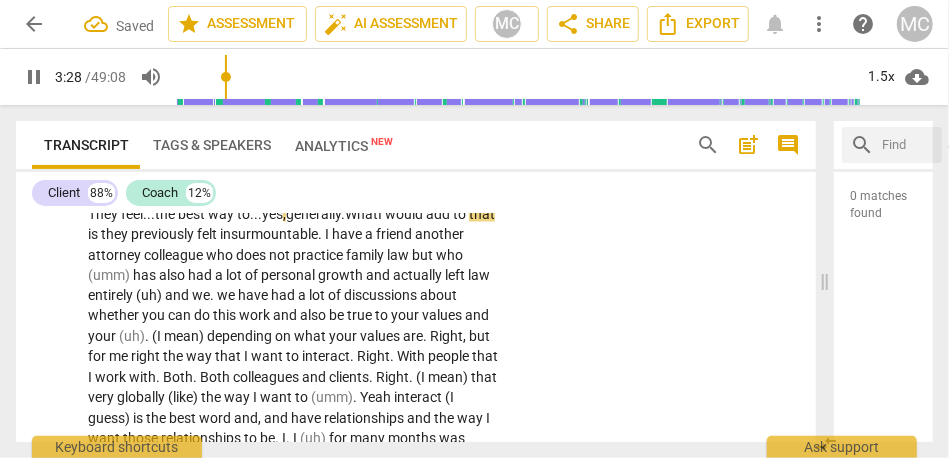 click on "pause" at bounding box center (34, 77) 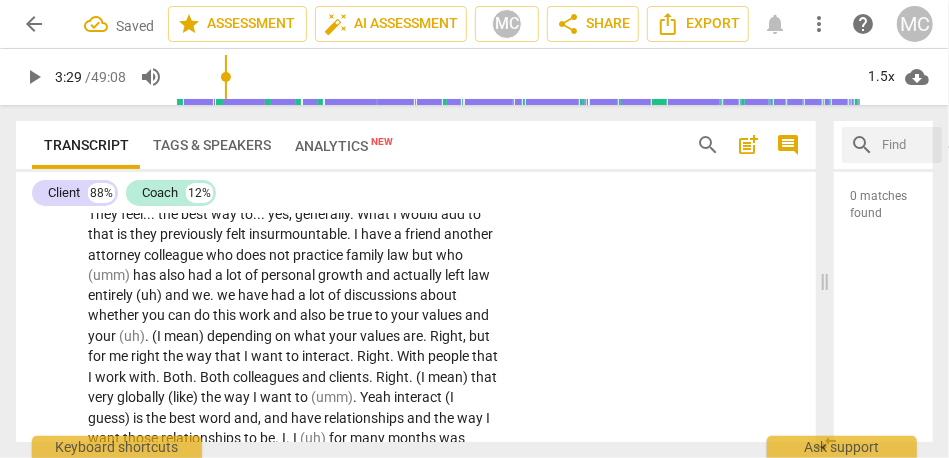 type on "209" 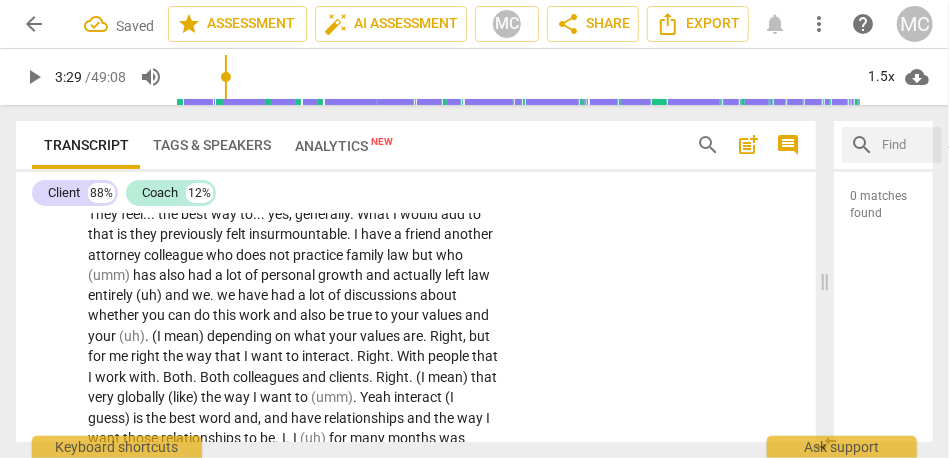 click on "they" at bounding box center [145, 234] 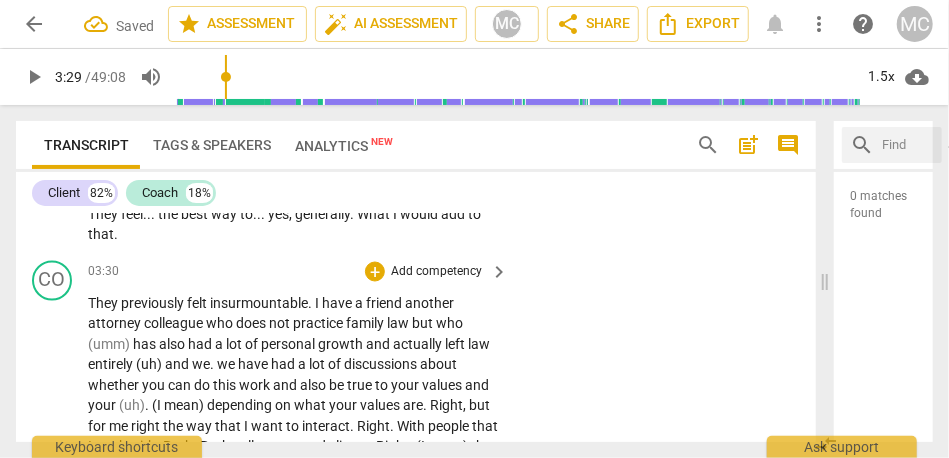 click on "They" at bounding box center (104, 304) 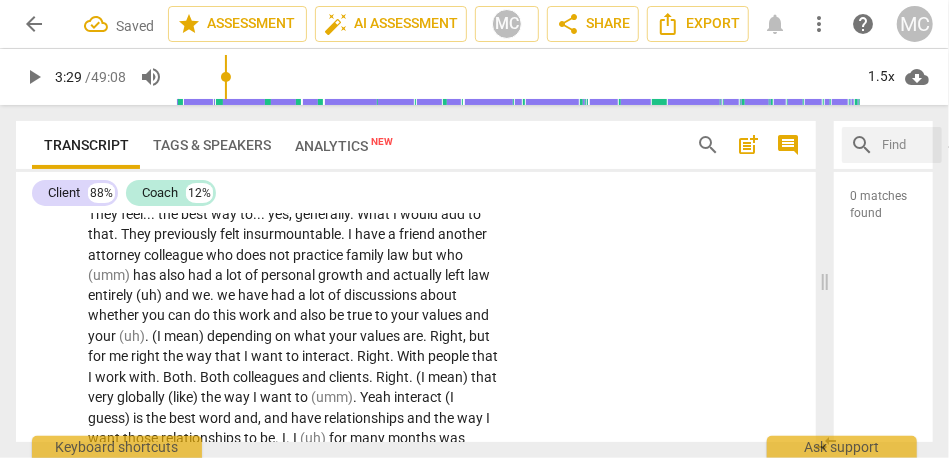 click on "They" at bounding box center [137, 234] 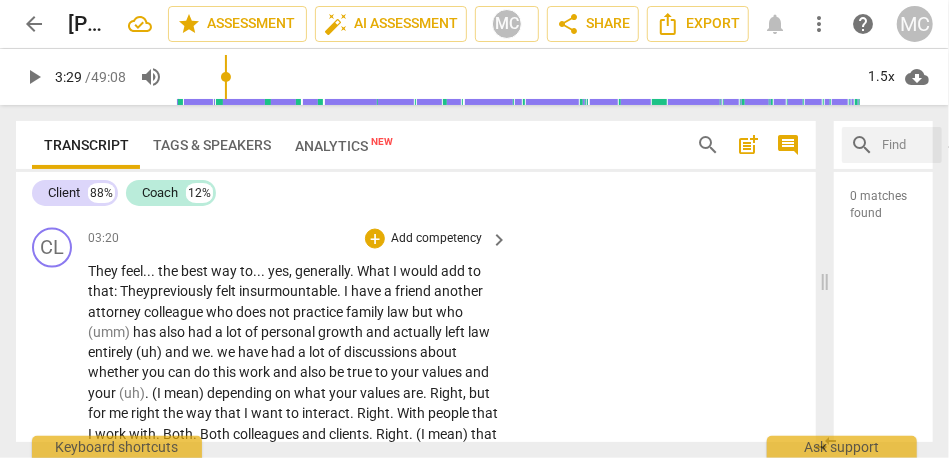 scroll, scrollTop: 1296, scrollLeft: 0, axis: vertical 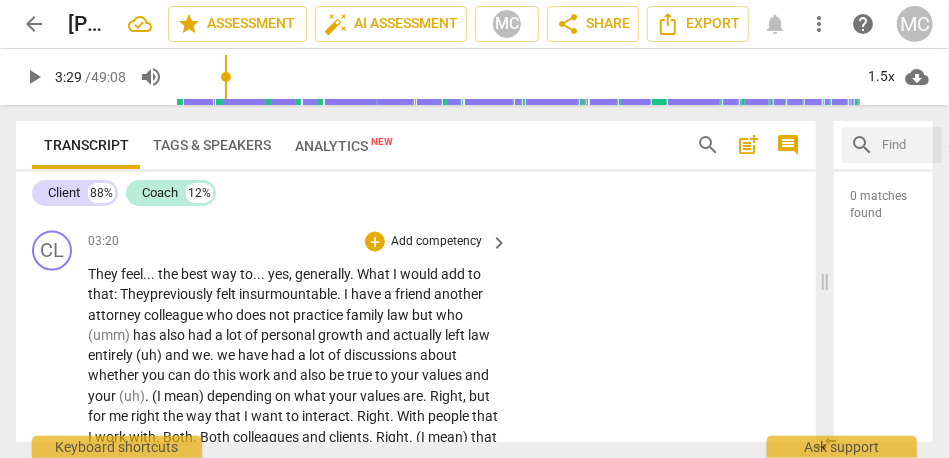 click on "best" at bounding box center [196, 274] 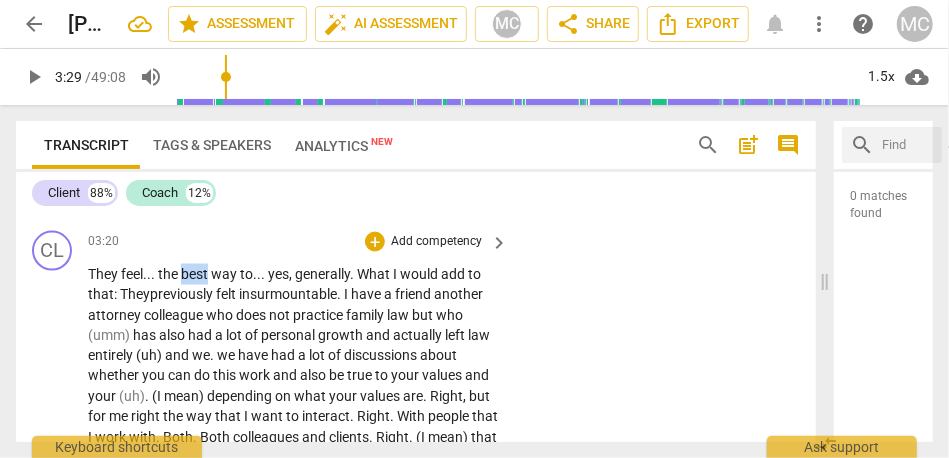 click on "best" at bounding box center [196, 274] 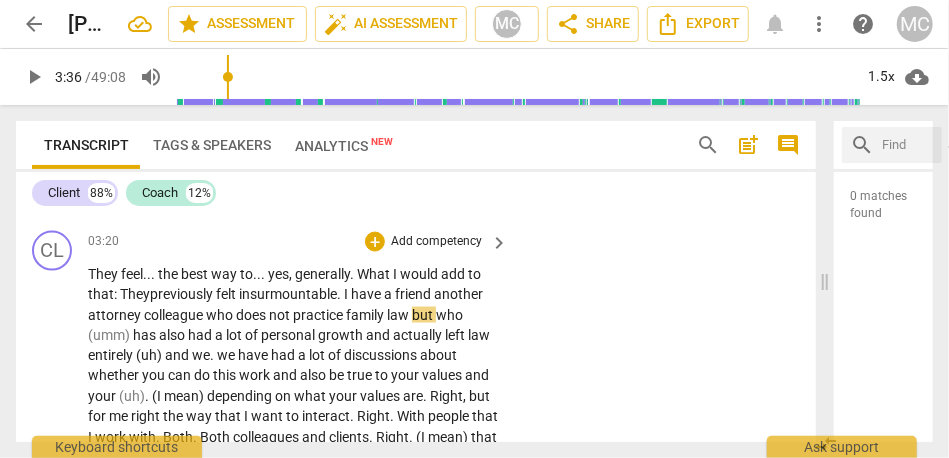 click on "another" at bounding box center [458, 294] 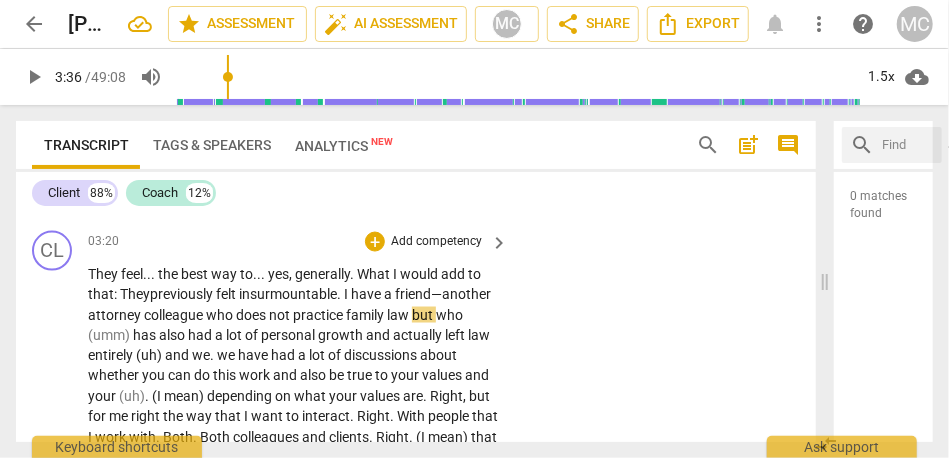 click on "insurmountable" at bounding box center [288, 294] 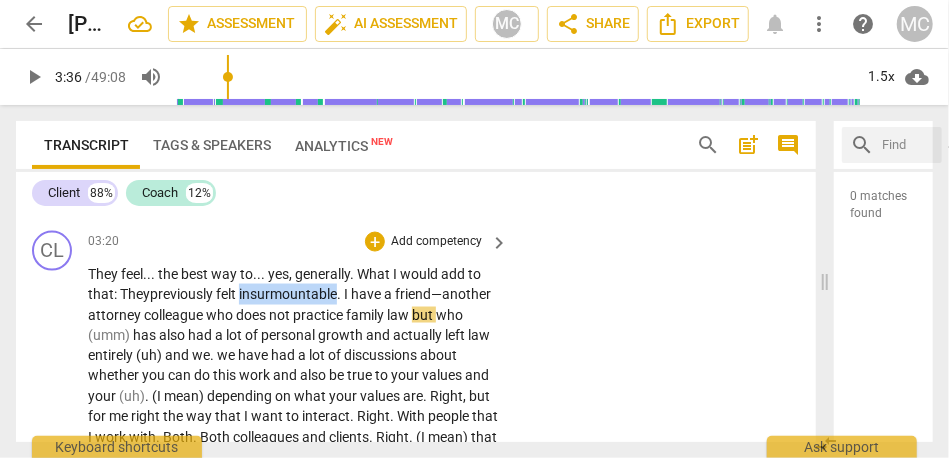 click on "insurmountable" at bounding box center [288, 294] 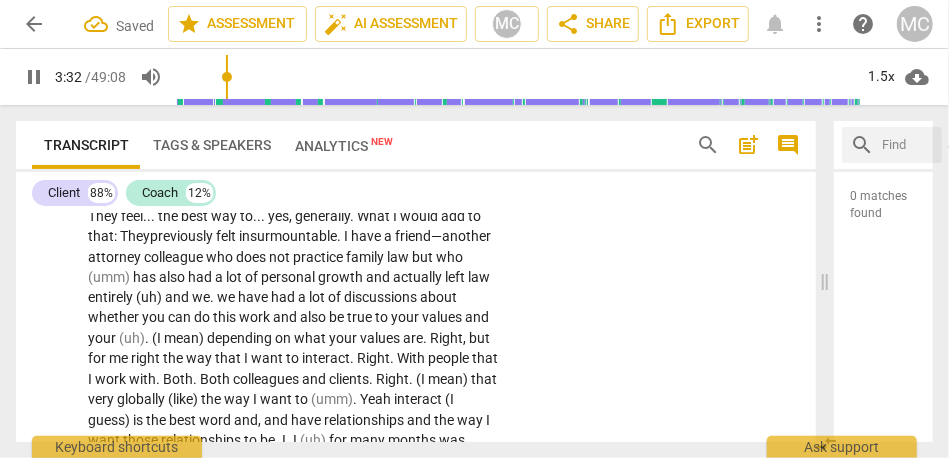 scroll, scrollTop: 1358, scrollLeft: 0, axis: vertical 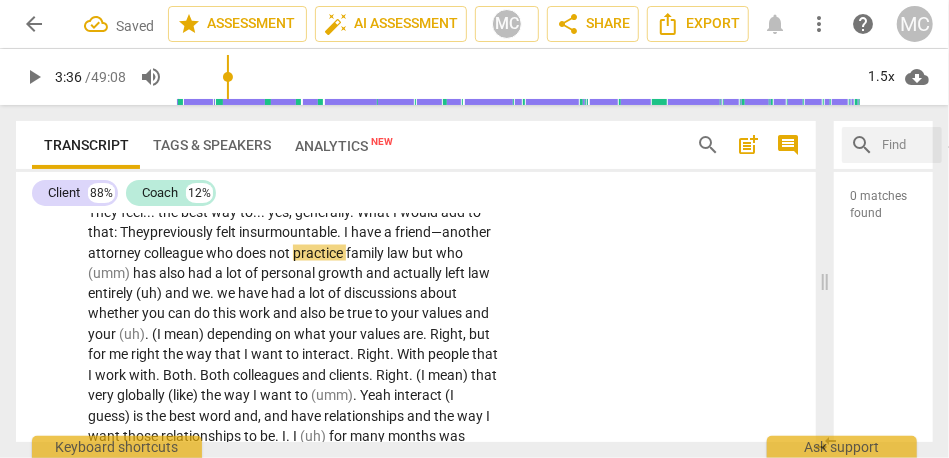 click on "who" at bounding box center [221, 253] 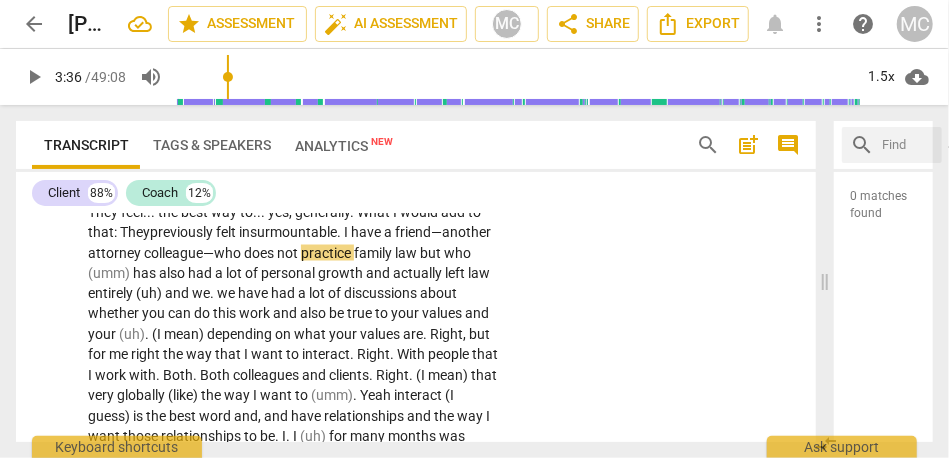 click on "colleague—" at bounding box center (179, 253) 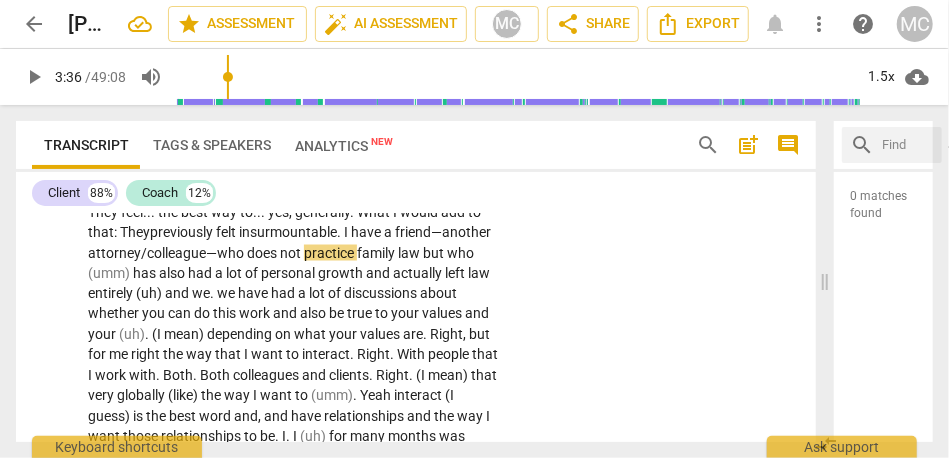 click on "have" at bounding box center [367, 232] 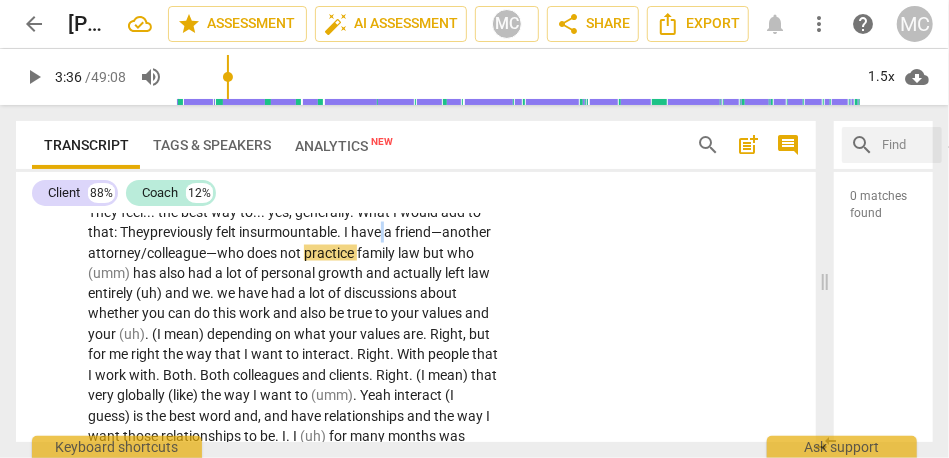 click on "have" at bounding box center (367, 232) 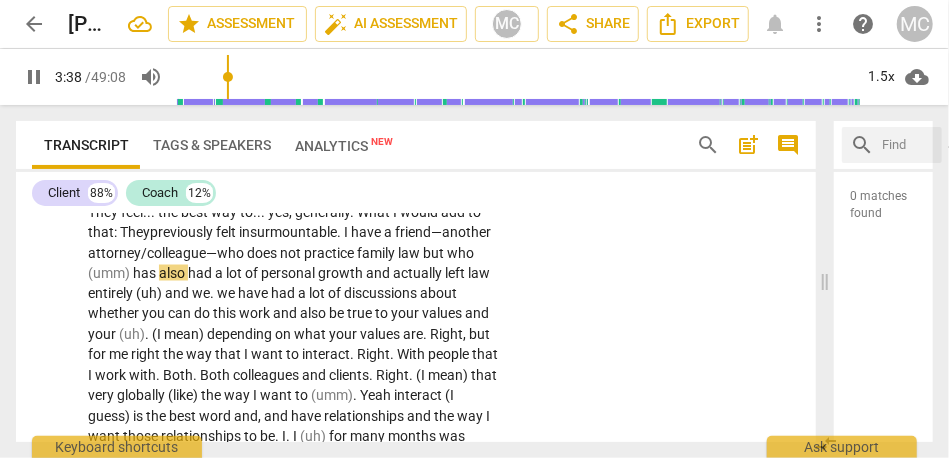 click on "who" at bounding box center [232, 253] 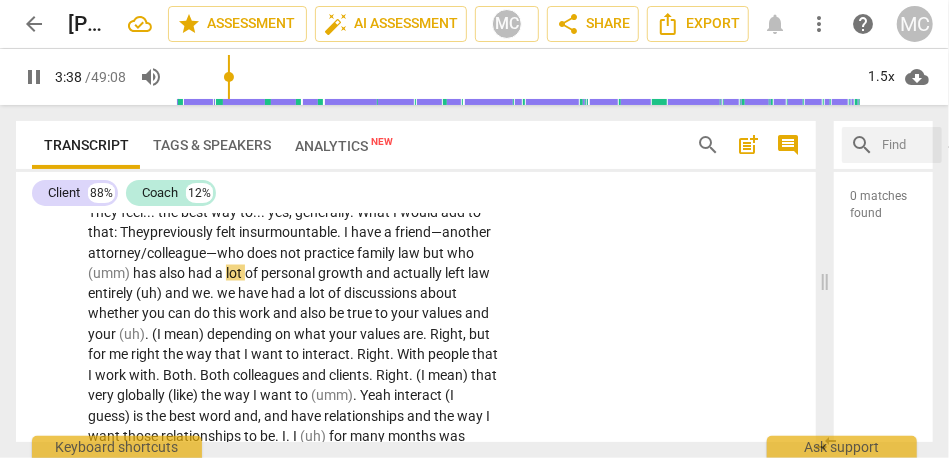 click on "who" at bounding box center (232, 253) 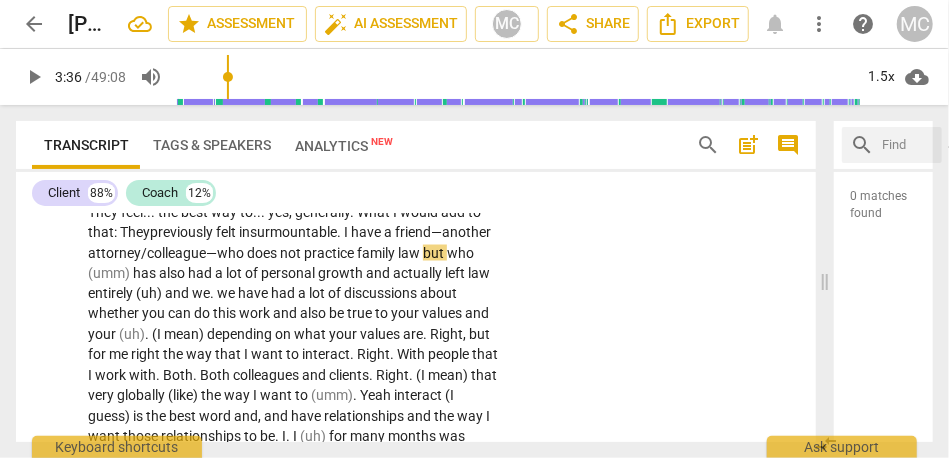 click on "who" at bounding box center [232, 253] 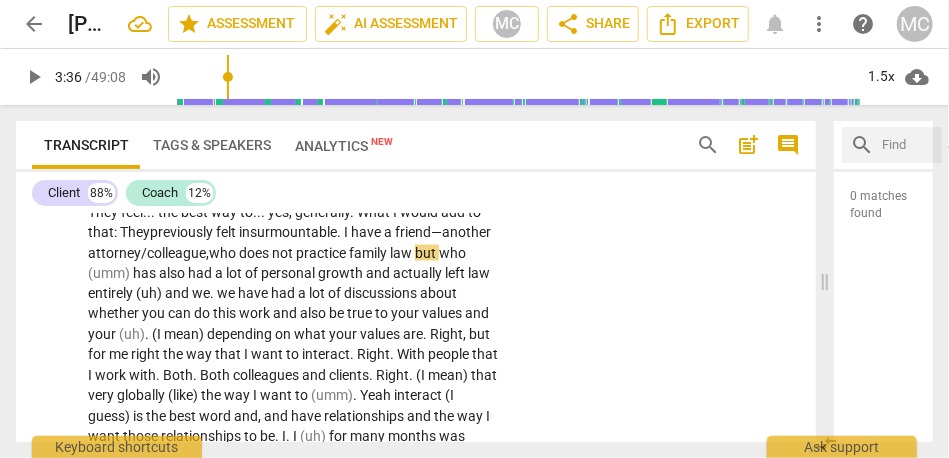 click on "does" at bounding box center (255, 253) 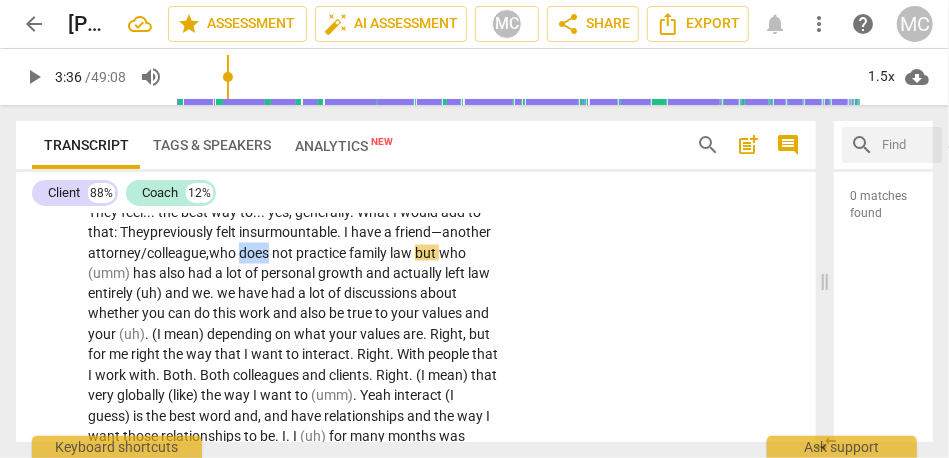 click on "does" at bounding box center (255, 253) 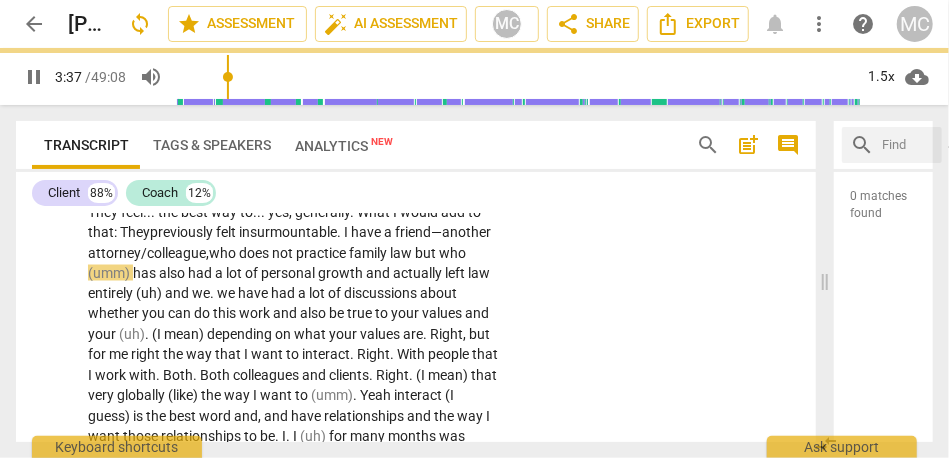 click on "law" at bounding box center (402, 253) 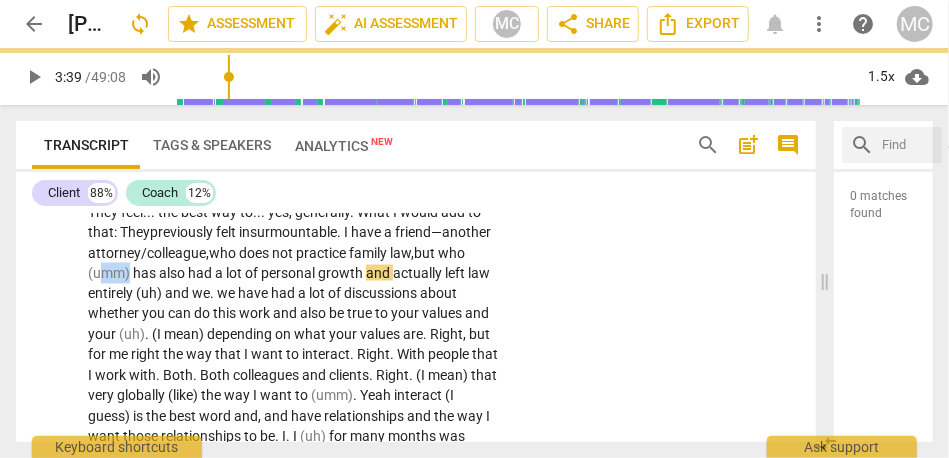drag, startPoint x: 131, startPoint y: 292, endPoint x: 87, endPoint y: 296, distance: 44.181442 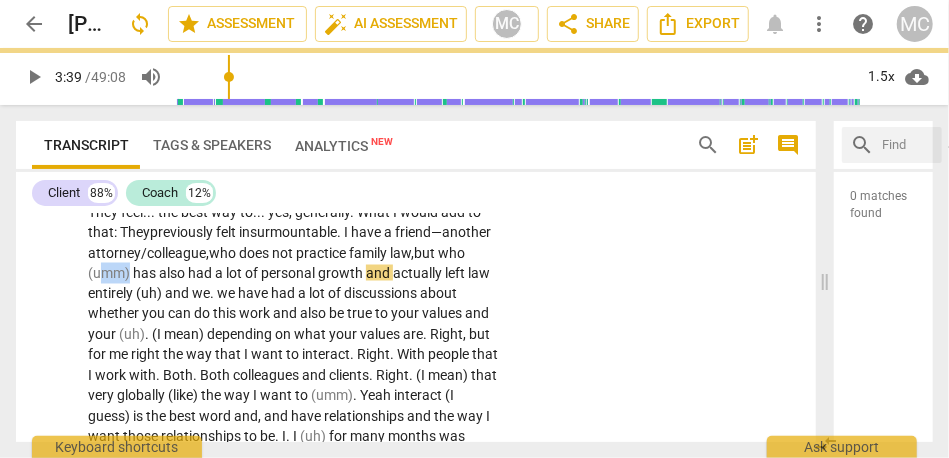 click on "CL play_arrow pause 03:20 + Add competency keyboard_arrow_right They   feel . . .   the   best   way   to . . .   yes ,   generally .   What   I   would   add   to   that: T hey  previously   felt   insurmountable .   I   have   a   friend— another   attorney/ colleague,  who   does   not   practice   family   law,  but   who   (umm)   has   also   had   a   lot   of   personal   growth   and   actually   left   law   entirely   (uh)   and   we .   we   have   had   a   lot   of   discussions   about   whether   you   can   do   this   work   and   also   be   true   to   your   values   and   your   (uh) .   (I   mean)   depending   on   what   your   values   are .   Right ,   but   for   me   right   the   way   that   I   want   to   interact .   Right .   With   people   that   I   work   with .   Both .   Both   colleagues   and   clients .   Right .   (I   mean)   that   very   globally   (like)   the   way   I   want   to   (umm) .   Yeah   interact   (I   guess)   is   the   best   word   and ," at bounding box center (416, 554) 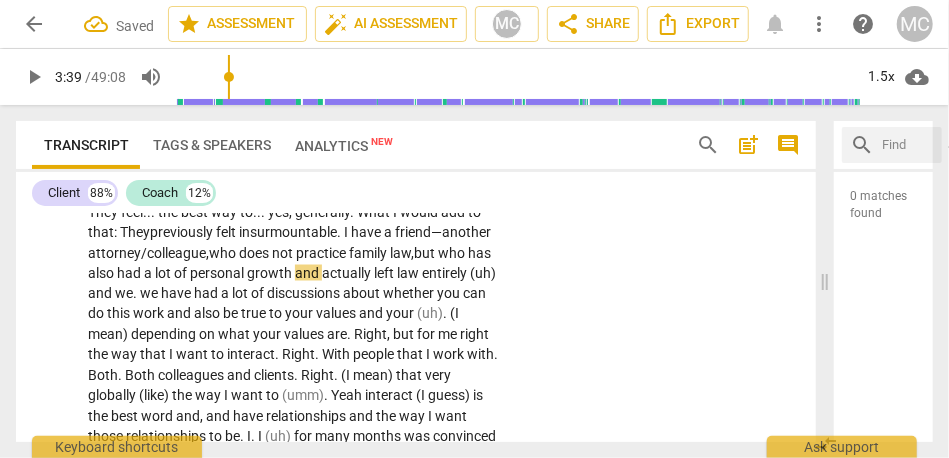 click on "has" at bounding box center (479, 253) 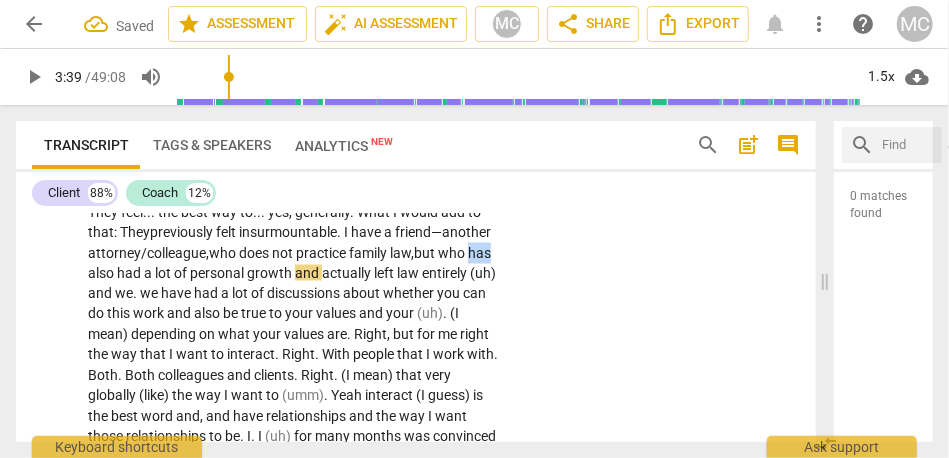 click on "has" at bounding box center (479, 253) 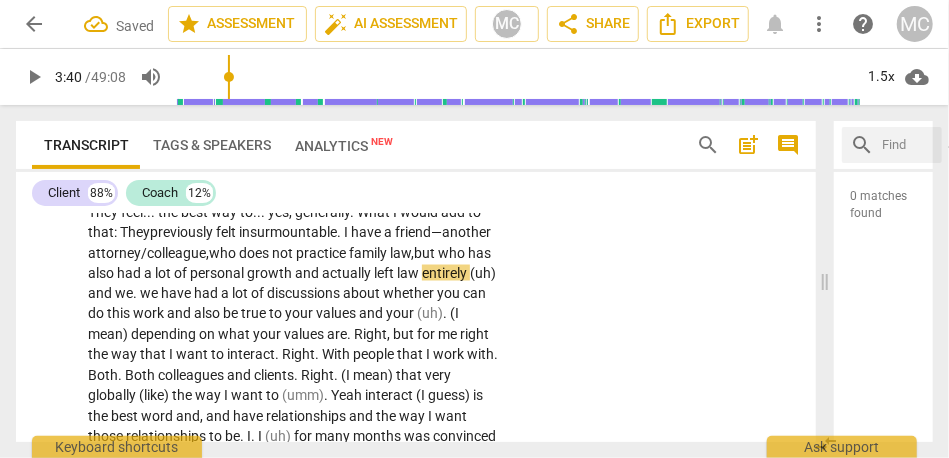 click on "and" at bounding box center (308, 273) 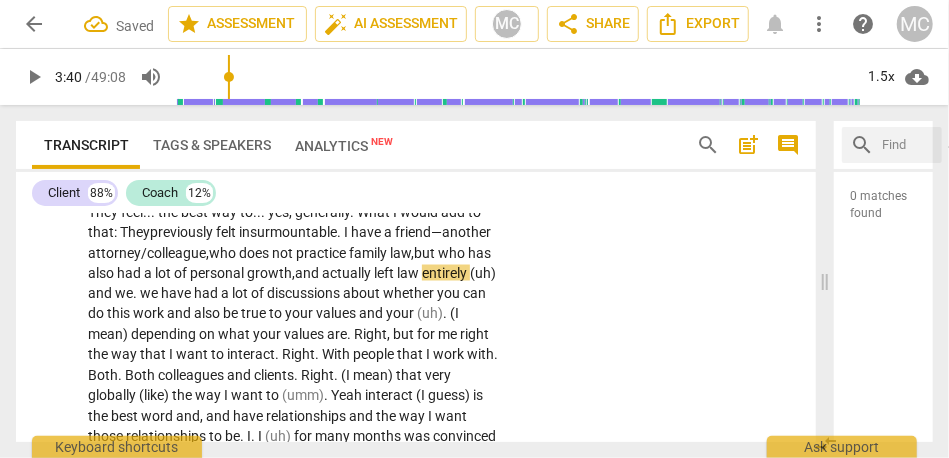 click on "They   feel . . .   the   best   way   to . . .   yes ,   generally .   What   I   would   add   to   that: T hey  previously   felt   insurmountable .   I   have   a   friend— another   attorney/ colleague,  who   does   not   practice   family   law,  but   who   has   also   had   a   lot   of   personal   growth,  and   actually   left   law   entirely   (uh)   and   we .   we   have   had   a   lot   of   discussions   about   whether   you   can   do   this   work   and   also   be   true   to   your   values   and   your   (uh) .   (I   mean)   depending   on   what   your   values   are .   Right ,   but   for   me   right   the   way   that   I   want   to   interact .   Right .   With   people   that   I   work   with .   Both .   Both   colleagues   and   clients .   Right .   (I   mean)   that   very   globally   (like)   the   way   I   want   to   (umm) .   Yeah   interact   (I   guess)   is   the   best   word   and ,   and   have   relationships   and   the   way   I   want   those" at bounding box center (293, 571) 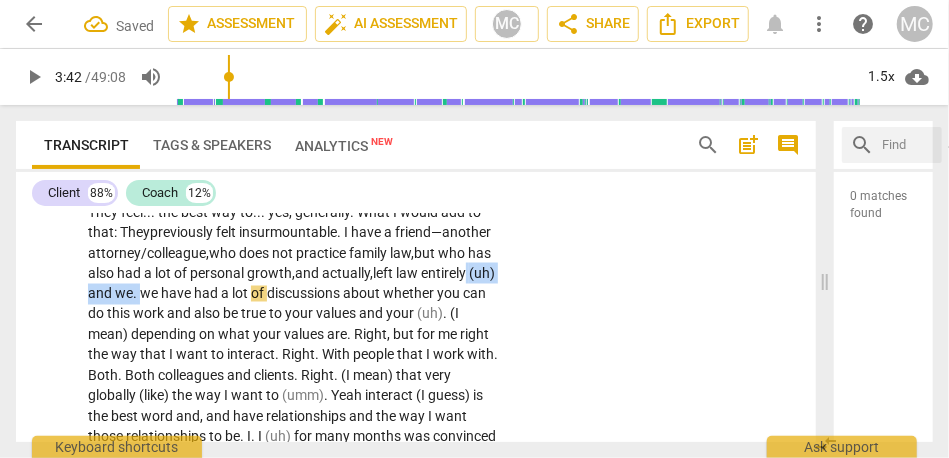 drag, startPoint x: 218, startPoint y: 317, endPoint x: 133, endPoint y: 319, distance: 85.02353 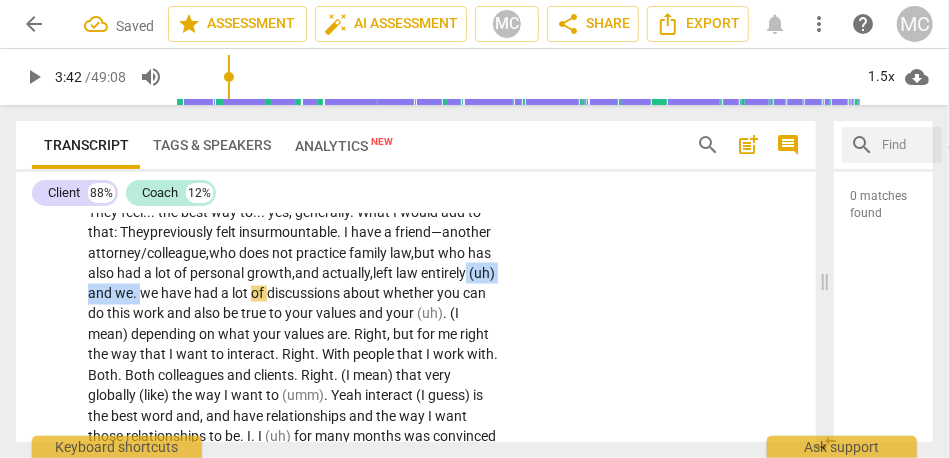 click on "They   feel . . .   the   best   way   to . . .   yes ,   generally .   What   I   would   add   to   that: T hey  previously   felt   insurmountable .   I   have   a   friend— another   attorney/ colleague,  who   does   not   practice   family   law,  but   who   has   also   had   a   lot   of   personal   growth,  and   actually,  left   law   entirely   (uh)   and   we .   we   have   had   a   lot   of   discussions   about   whether   you   can   do   this   work   and   also   be   true   to   your   values   and   your   (uh) .   (I   mean)   depending   on   what   your   values   are .   Right ,   but   for   me   right   the   way   that   I   want   to   interact .   Right .   With   people   that   I   work   with .   Both .   Both   colleagues   and   clients .   Right .   (I   mean)   that   very   globally   (like)   the   way   I   want   to   (umm) .   Yeah   interact   (I   guess)   is   the   best   word   and ,   and   have   relationships   and   the   way   I   want   those" at bounding box center [293, 571] 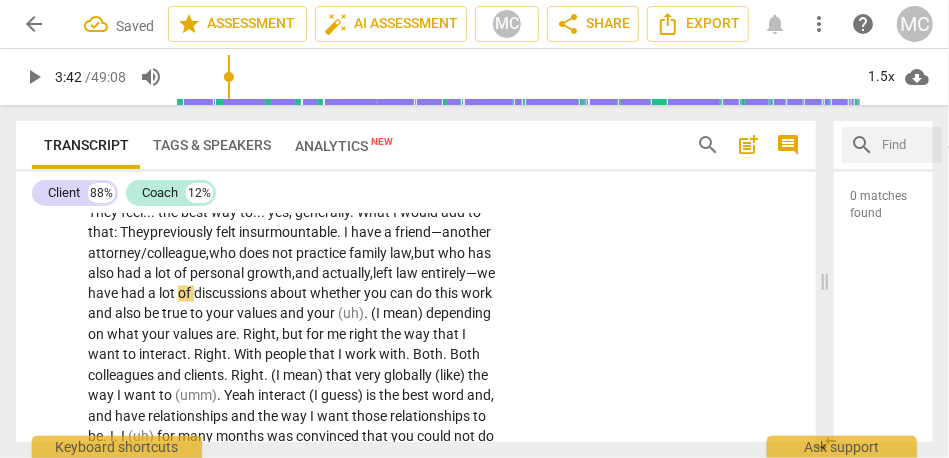click on "entirely—" at bounding box center [449, 273] 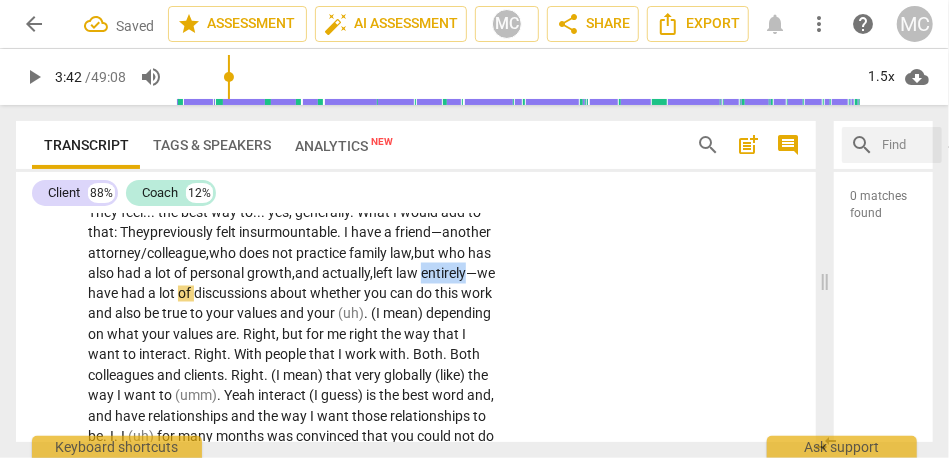 click on "entirely—" at bounding box center (449, 273) 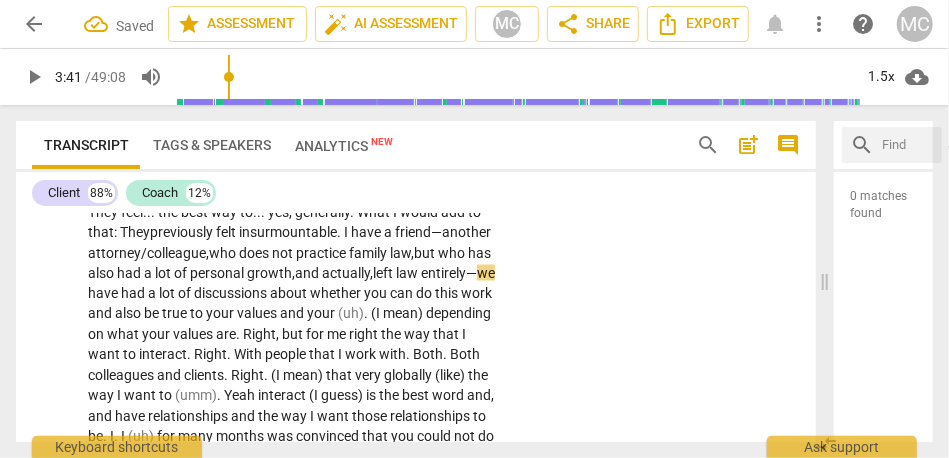 click on "we" at bounding box center (486, 273) 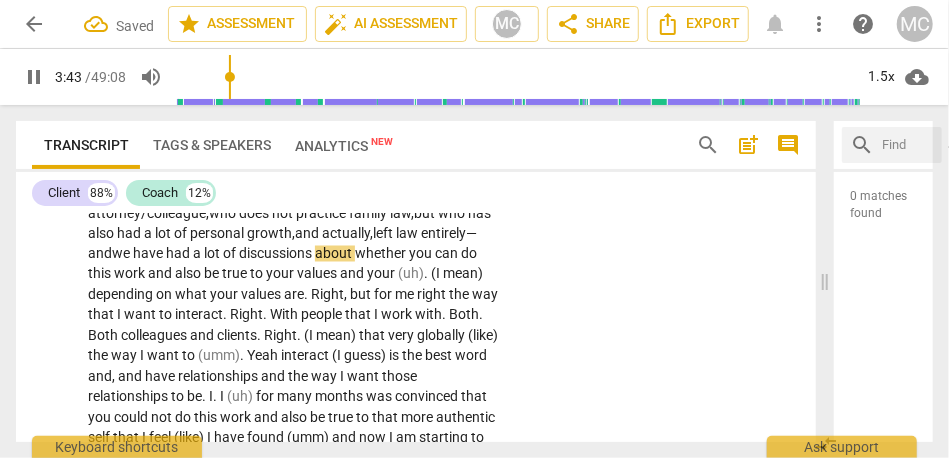 scroll, scrollTop: 1409, scrollLeft: 0, axis: vertical 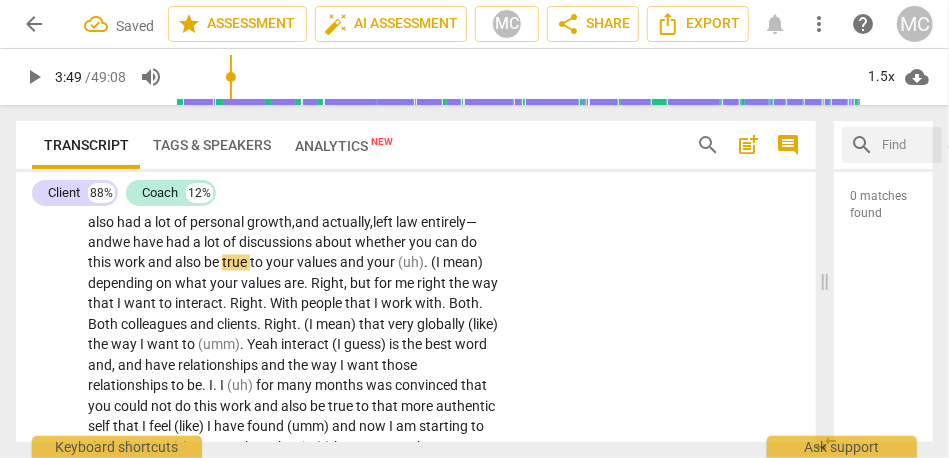 click on "and" at bounding box center [161, 263] 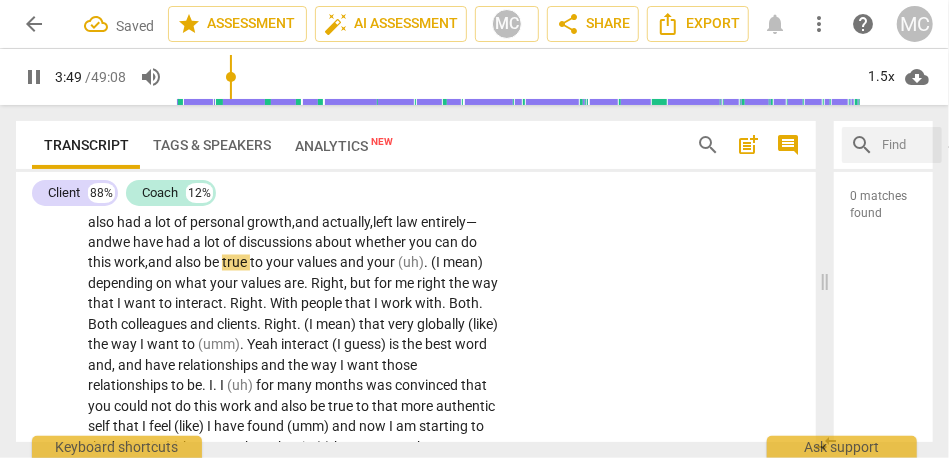 click on "be" at bounding box center (213, 263) 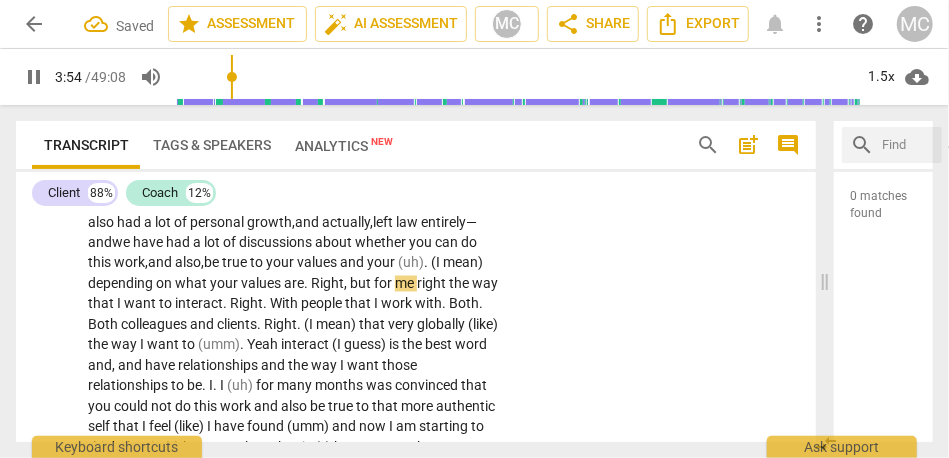 click on "values" at bounding box center [318, 263] 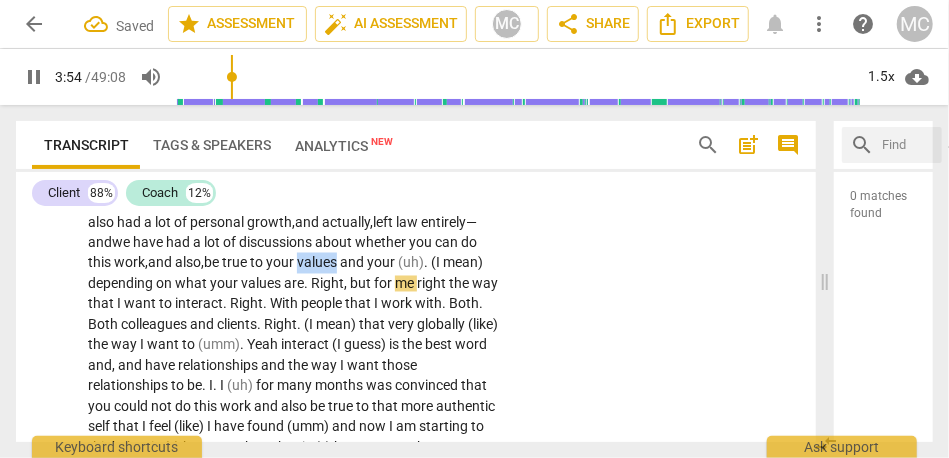 click on "values" at bounding box center [318, 263] 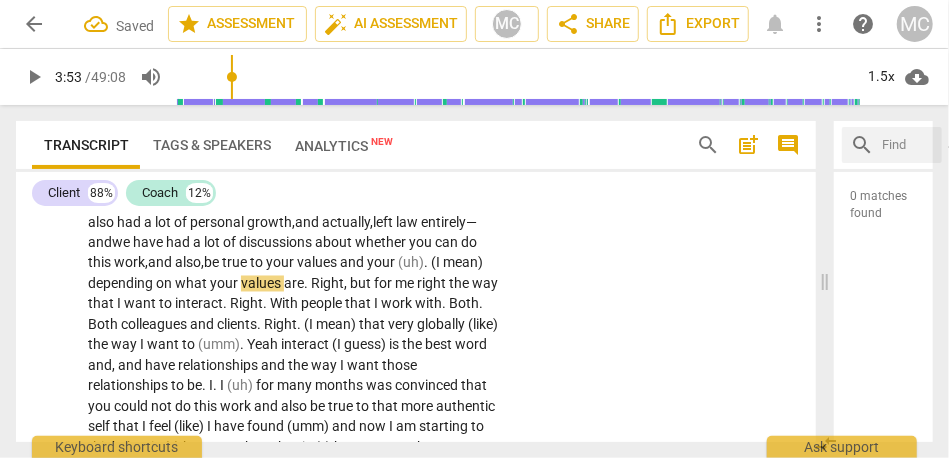 click on "values" at bounding box center [318, 263] 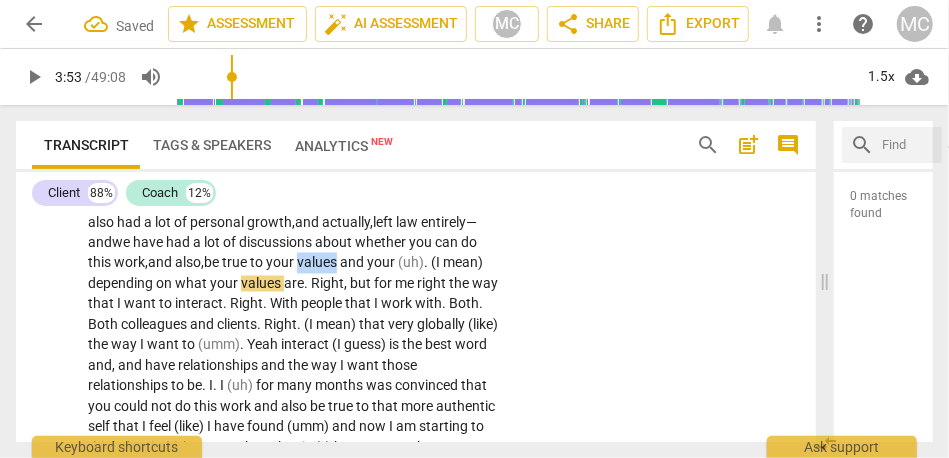 click on "values" at bounding box center [318, 263] 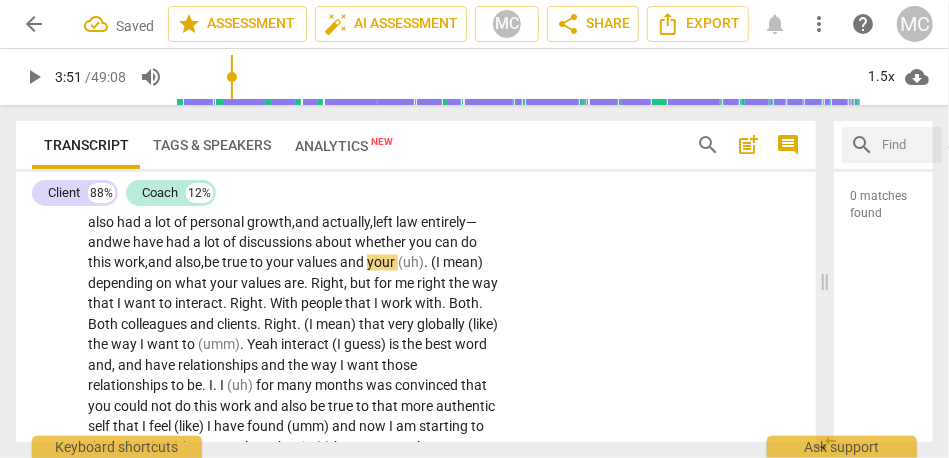 click on "and" at bounding box center (353, 263) 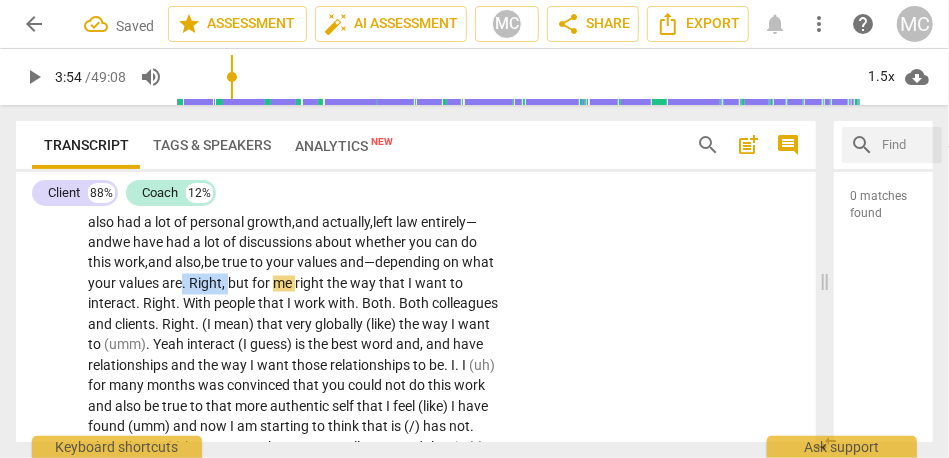 drag, startPoint x: 279, startPoint y: 306, endPoint x: 234, endPoint y: 306, distance: 45 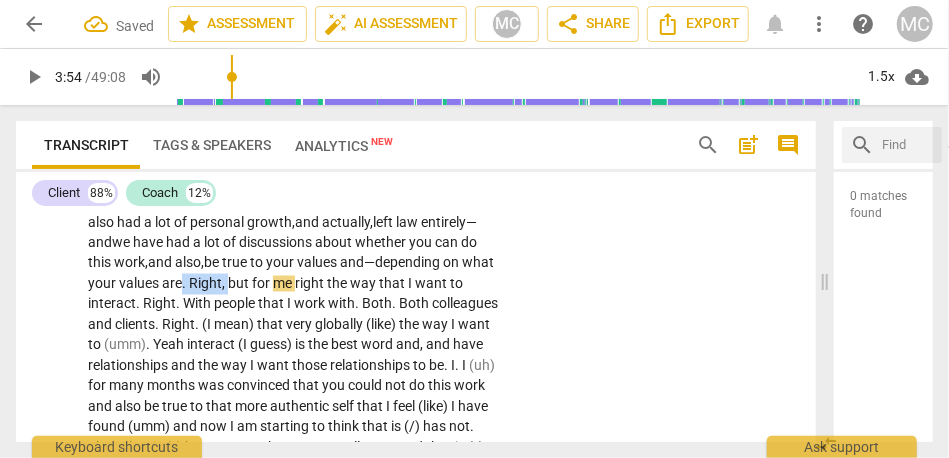 click on "They   feel . . .   the   best   way   to . . .   yes ,   generally .   What   I   would   add   to   that: T hey  previously   felt   insurmountable .   I   have   a   friend— another   attorney/ colleague,  who   does   not   practice   family   law,  but   who   has   also   had   a   lot   of   personal   growth,  and   actually,  left   law   entirely—and  we   have   had   a   lot   of   discussions   about   whether   you   can   do   this   work,  and   also,  be   true   to   your   values   and— depending   on   what   your   values   are .   Right ,   but   for   me   right   the   way   that   I   want   to   interact .   Right .   With   people   that   I   work   with .   Both .   Both   colleagues   and   clients .   Right .   (I   mean)   that   very   globally   (like)   the   way   I   want   to   (umm) .   Yeah   interact   (I   guess)   is   the   best   word   and ,   and   have   relationships   and   the   way   I   want   those   relationships   to   be .   I .   I   (uh)" at bounding box center (293, 510) 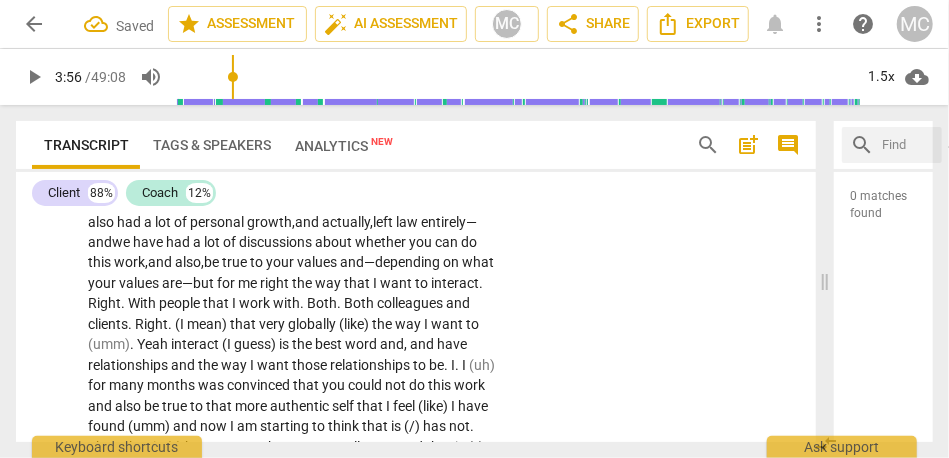 click on "right" at bounding box center (276, 284) 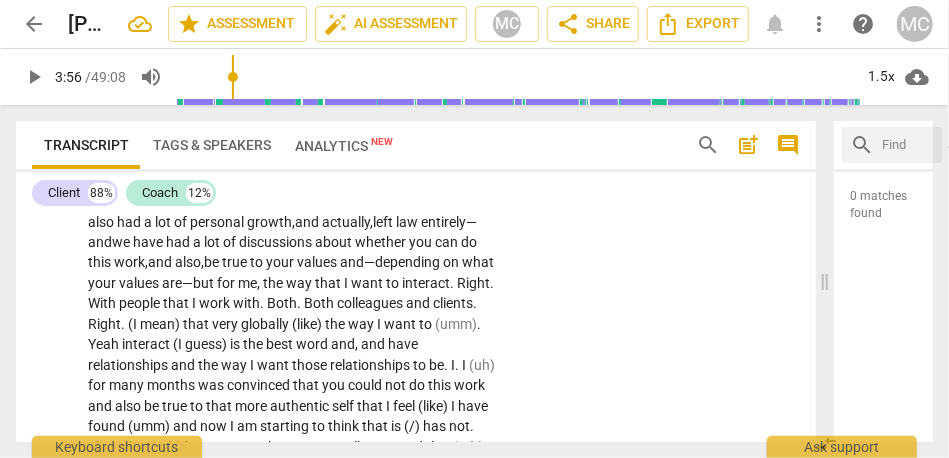click on "CL play_arrow pause 03:20 + Add competency keyboard_arrow_right They   feel . . .   the   best   way   to . . .   yes ,   generally .   What   I   would   add   to   that: T hey  previously   felt   insurmountable .   I   have   a   friend— another   attorney/ colleague,  who   does   not   practice   family   law,  but   who   has   also   had   a   lot   of   personal   growth,  and   actually,  left   law   entirely—and  we   have   had   a   lot   of   discussions   about   whether   you   can   do   this   work,  and   also,  be   true   to   your   values   and— depending   on   what   your   values   are— but   for   me,    the   way   that   I   want   to   interact .   Right .   With   people   that   I   work   with .   Both .   Both   colleagues   and   clients .   Right .   (I   mean)   that   very   globally   (like)   the   way   I   want   to   (umm) .   Yeah   interact   (I   guess)   is   the   best   word   and ,   and   have   relationships   and   the   way   I   want" at bounding box center (416, 493) 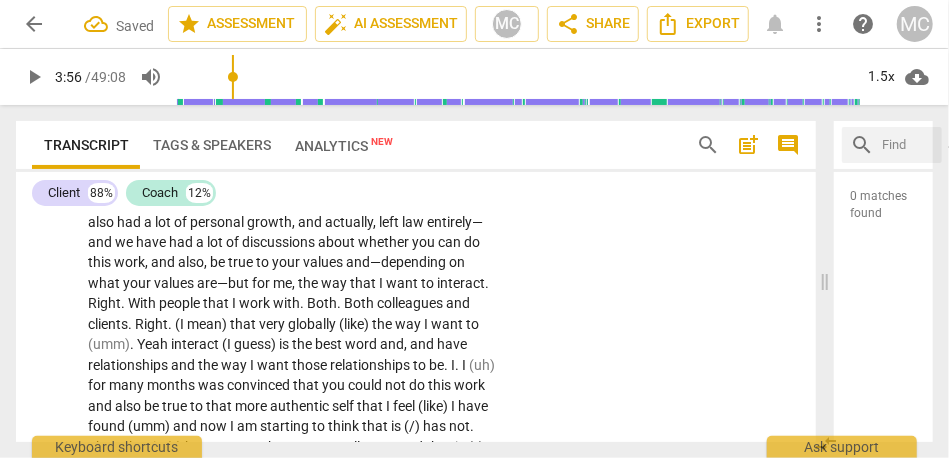 click on "values" at bounding box center [324, 263] 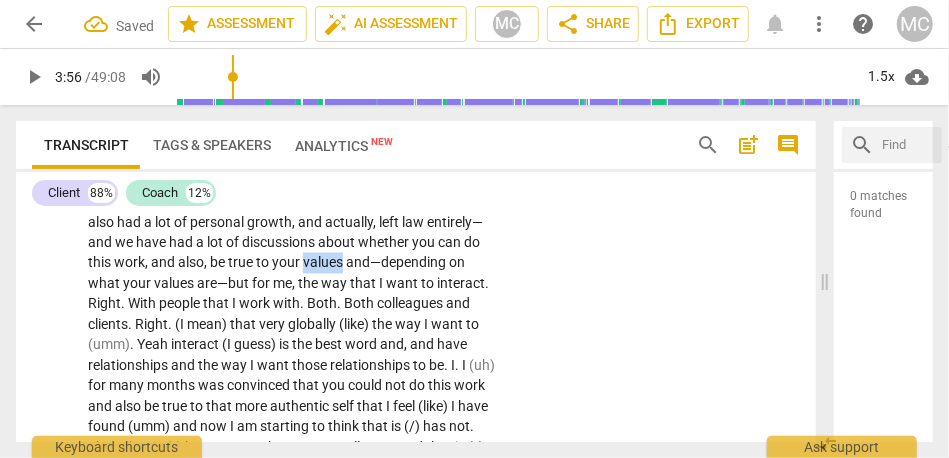 click on "values" at bounding box center (324, 263) 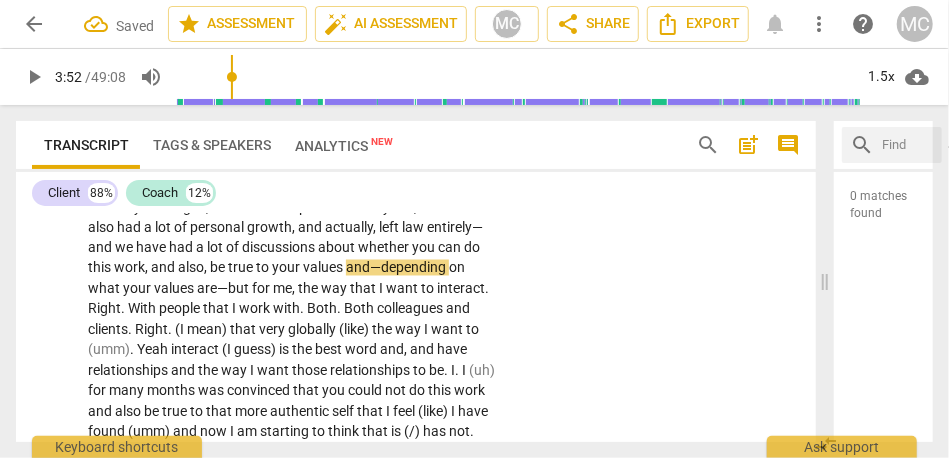scroll, scrollTop: 1396, scrollLeft: 0, axis: vertical 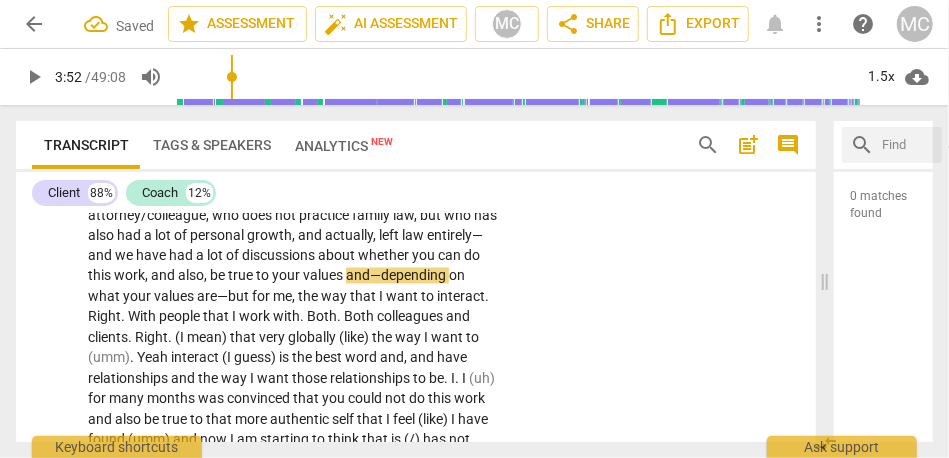 click on "whether" at bounding box center [385, 256] 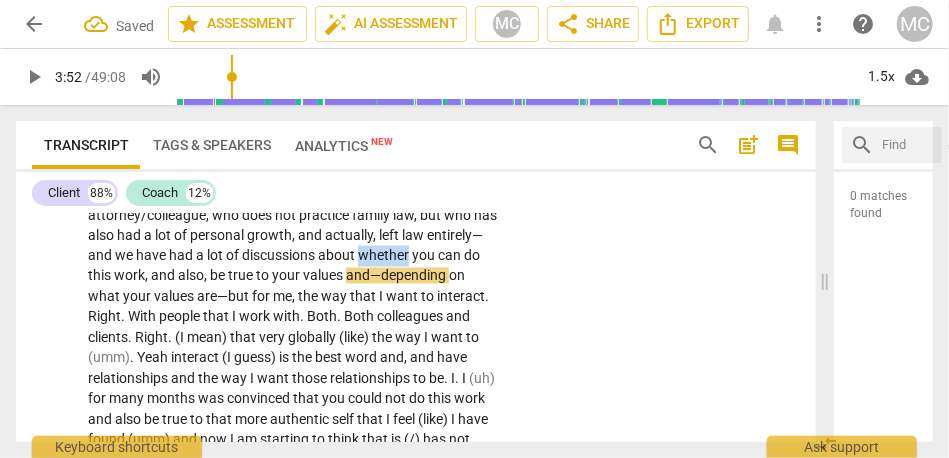 click on "whether" at bounding box center (385, 256) 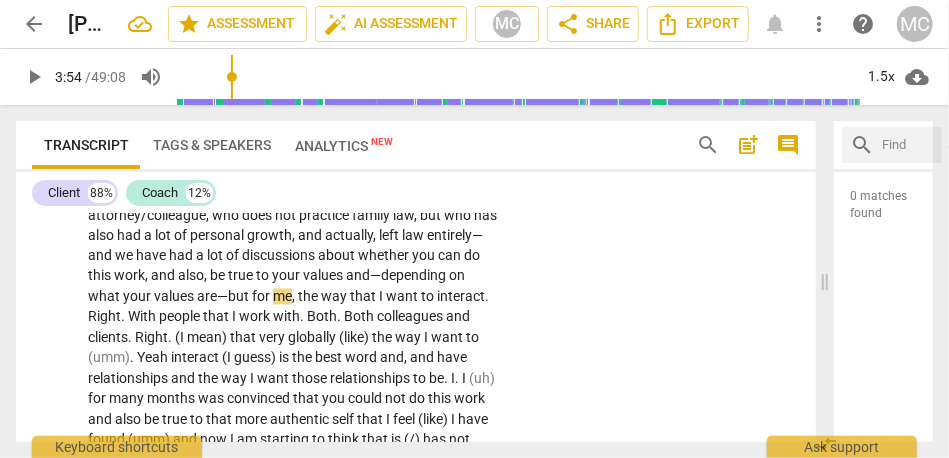 click on "also" at bounding box center (191, 276) 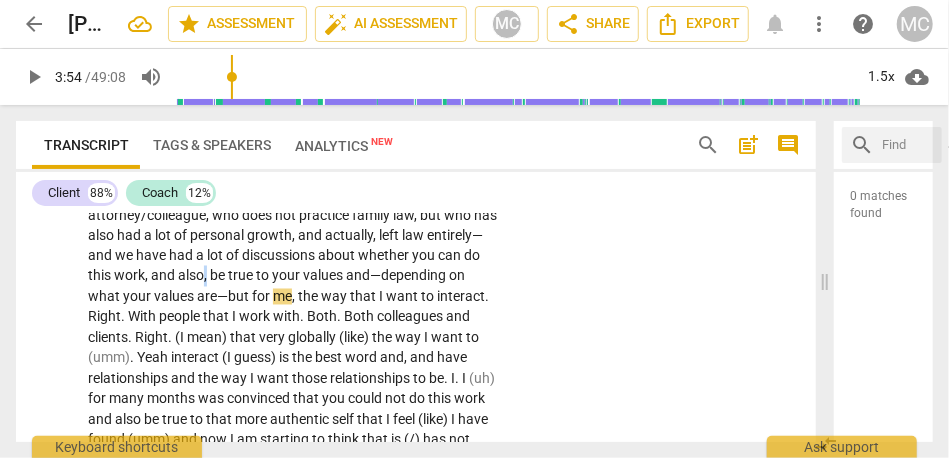 click on "also" at bounding box center (191, 276) 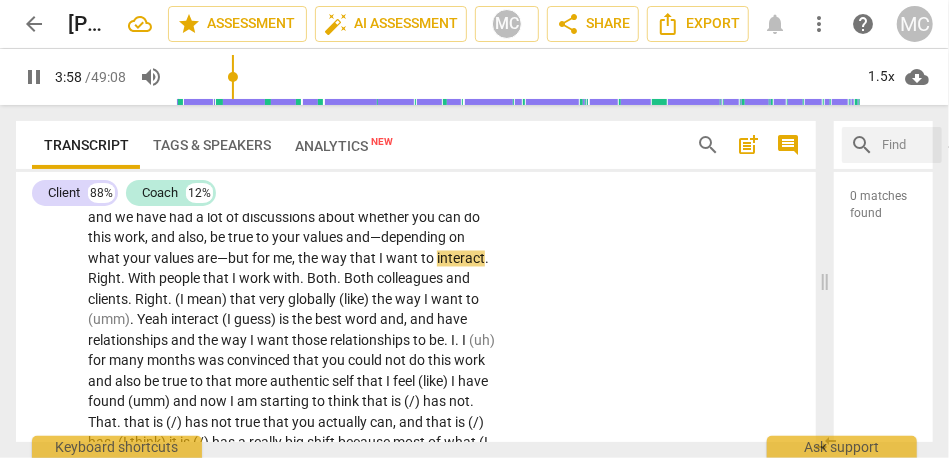 scroll, scrollTop: 1432, scrollLeft: 0, axis: vertical 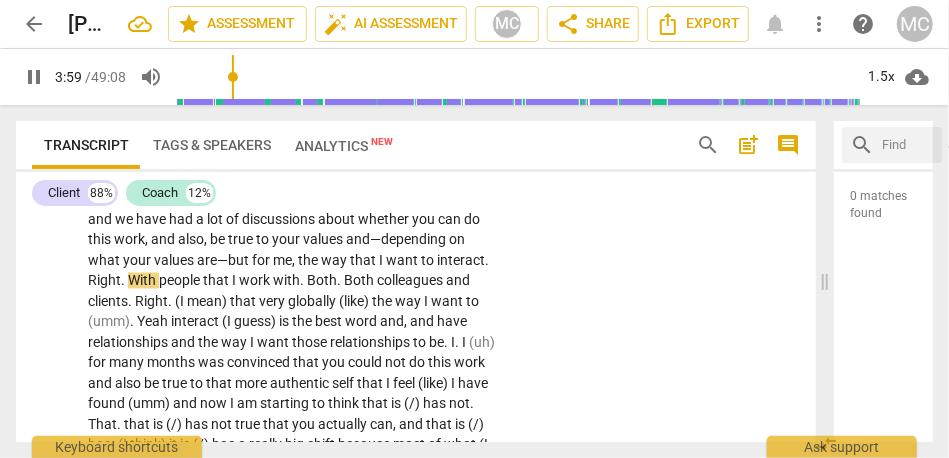 click on "With" at bounding box center (143, 281) 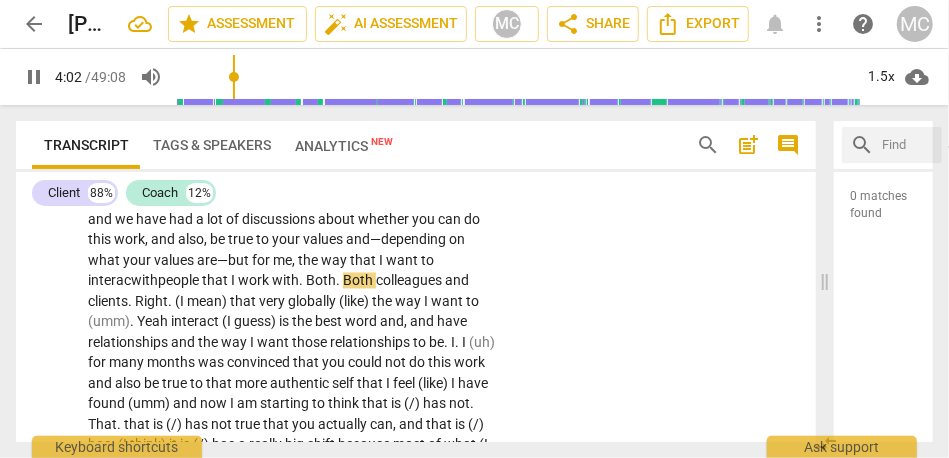 click on "for" at bounding box center [262, 261] 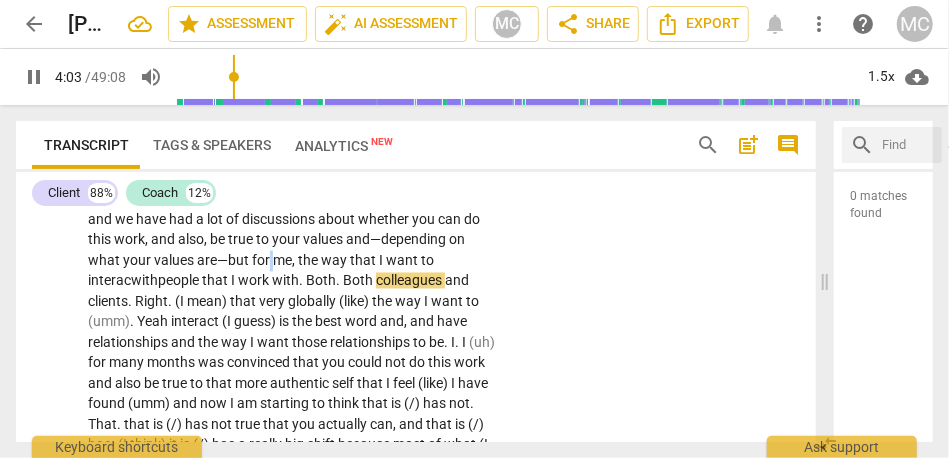 click on "for" at bounding box center (262, 261) 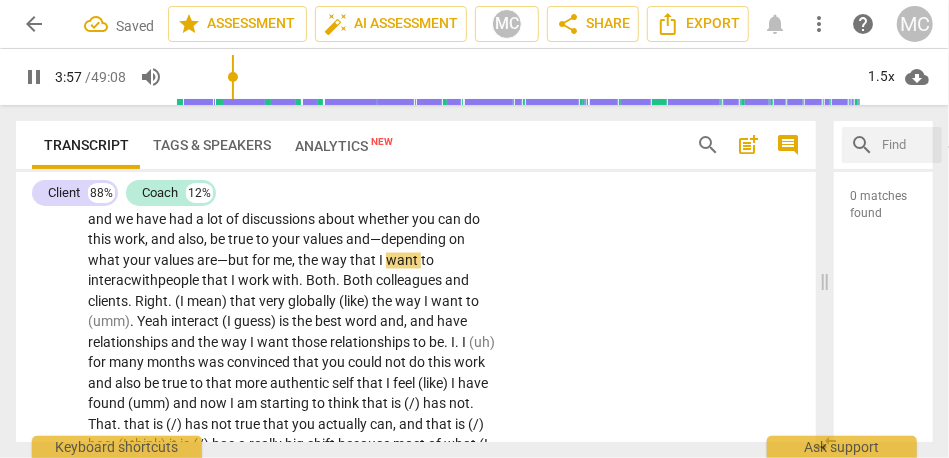 click on "interac" at bounding box center (109, 281) 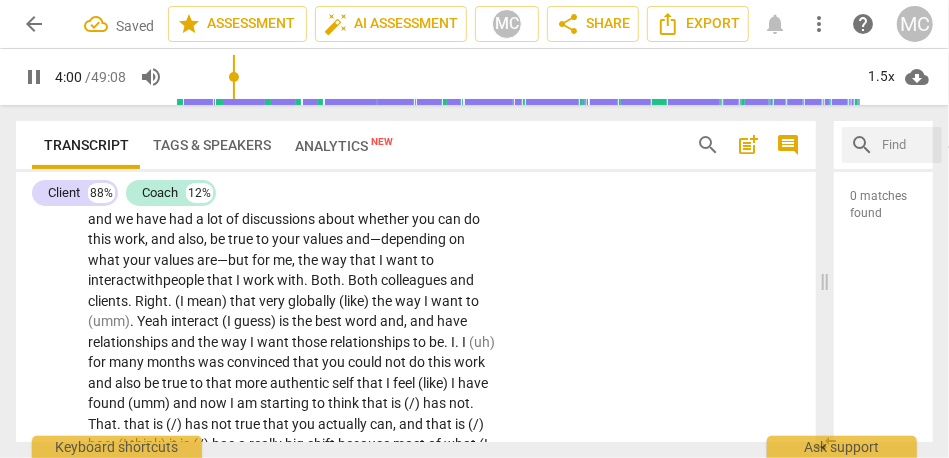 click on "CL play_arrow pause 03:20 + Add competency keyboard_arrow_right They   feel . . .   the   best   way   to . . .   yes ,   generally .   What   I   would   add   to   that :   They   previously   felt   insurmountable .   I   have   a   friend—another   attorney/colleague ,   who   does   not   practice   family   law ,   but   who   has   also   had   a   lot   of   personal   growth ,   and   actually ,   left   law   entirely—and   we   have   had   a   lot   of   discussions   about   whether   you   can   do   this   work ,   and   also ,   be   true   to   your   values   and—depending   on   what   your   values   are—but   for   me ,   the   way   that   I   want   to   interact  with  people   that   I   work   with .   Both .   Both   colleagues   and   clients .   Right .   (I   mean)   that   very   globally   (like)   the   way   I   want   to   (umm) .   Yeah   interact   (I   guess)   is   the   best   word   and ,   and   have   relationships   and   the   way   I   want   those     to" at bounding box center (416, 470) 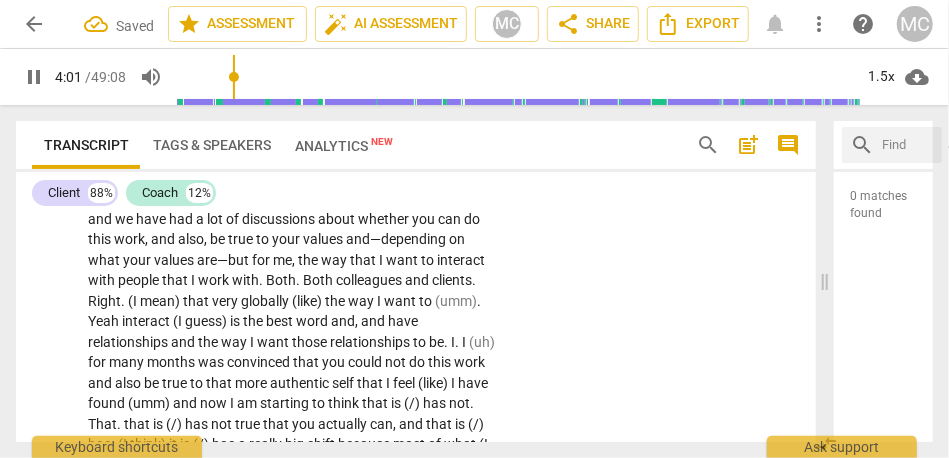 click on "way" at bounding box center (335, 261) 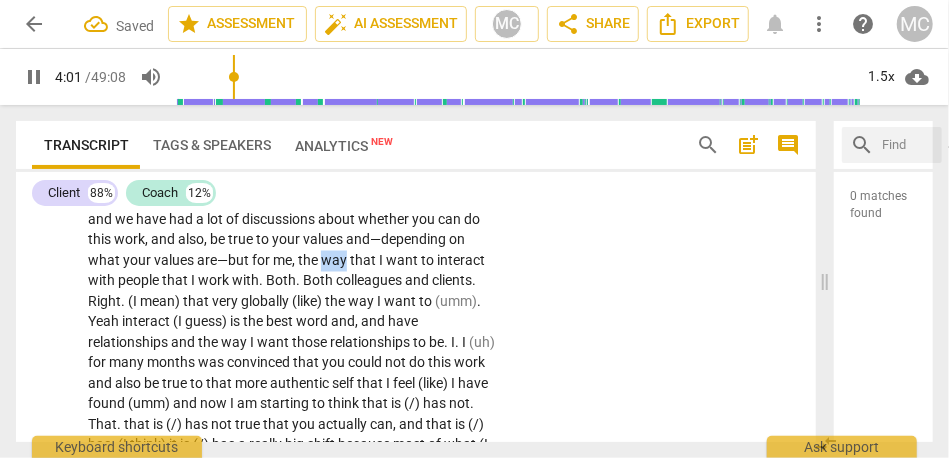 click on "way" at bounding box center (335, 261) 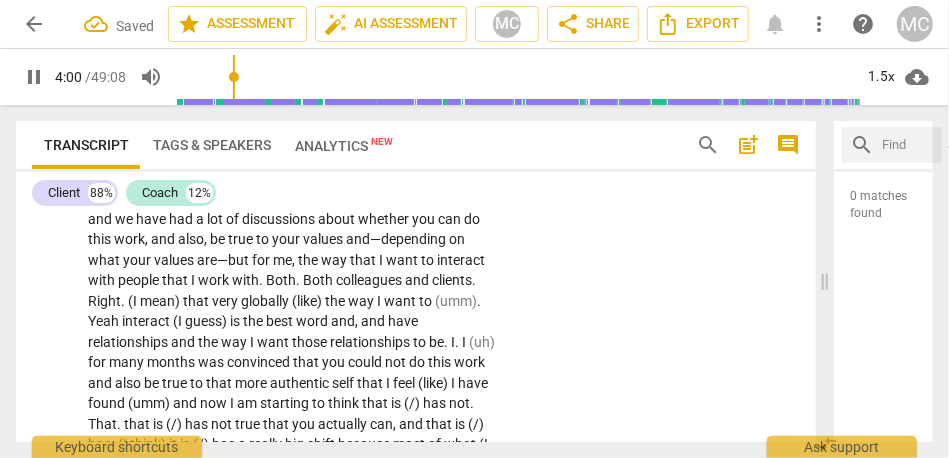 click on "me" at bounding box center (282, 261) 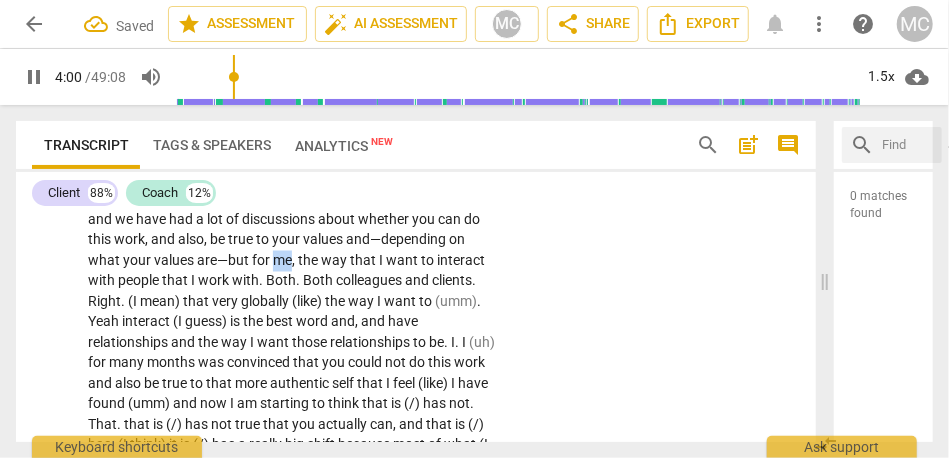 click on "me" at bounding box center [282, 261] 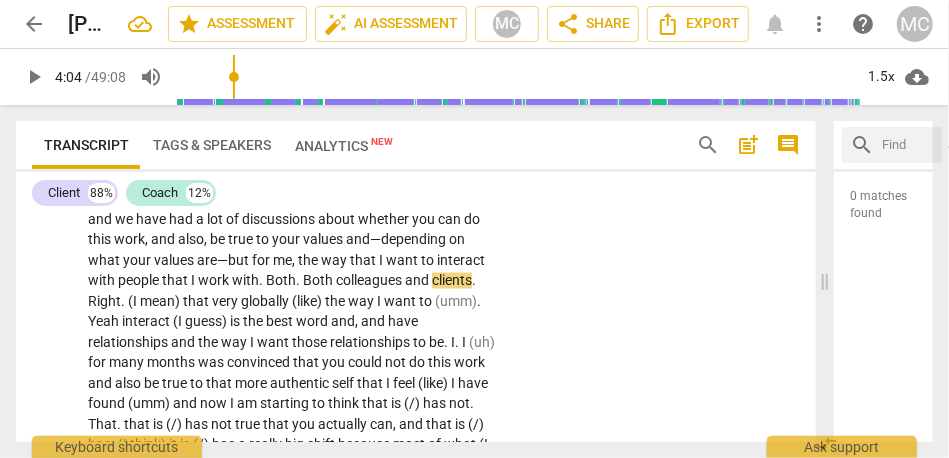 type on "244" 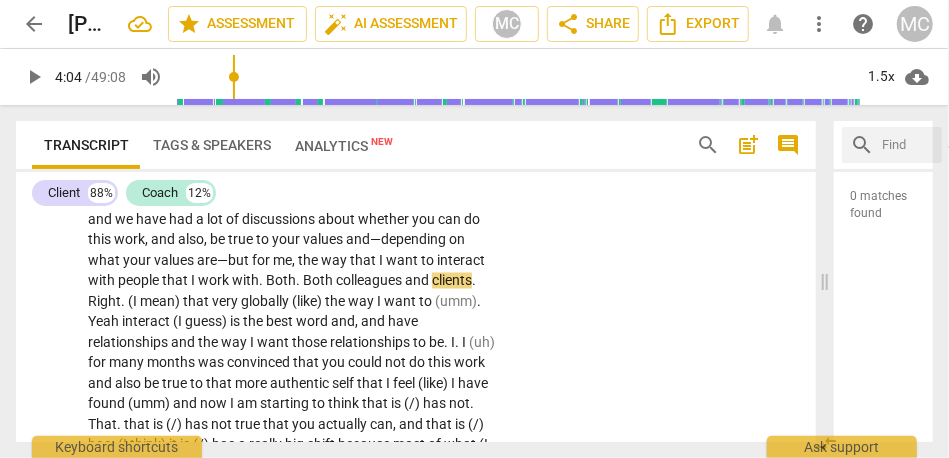 click on "colleagues" at bounding box center [370, 281] 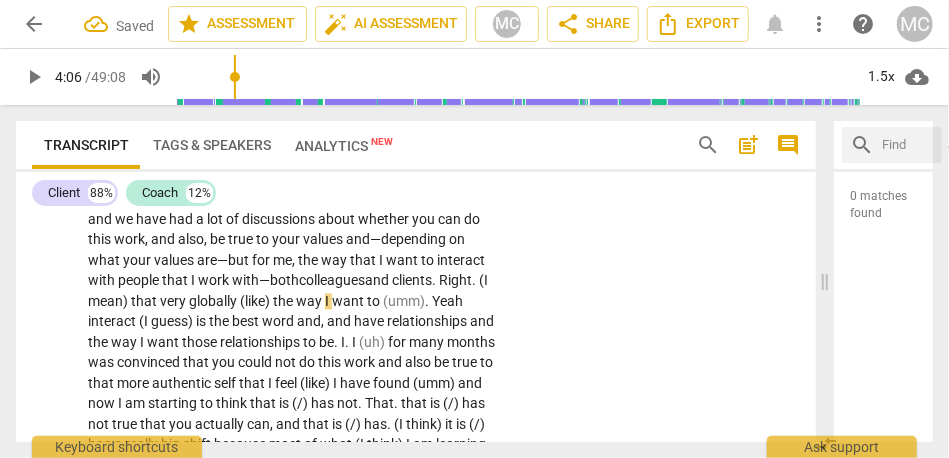 click on "colleagues" at bounding box center [332, 281] 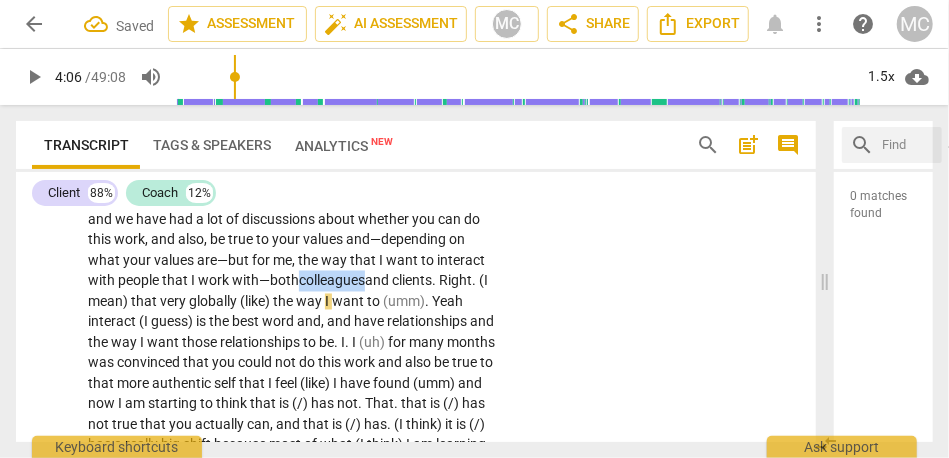 click on "colleagues" at bounding box center (332, 281) 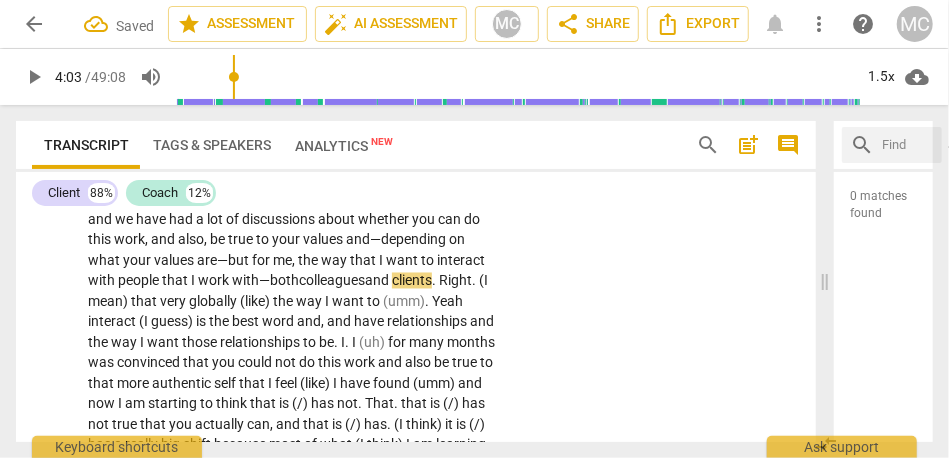 click on "(I" at bounding box center (483, 281) 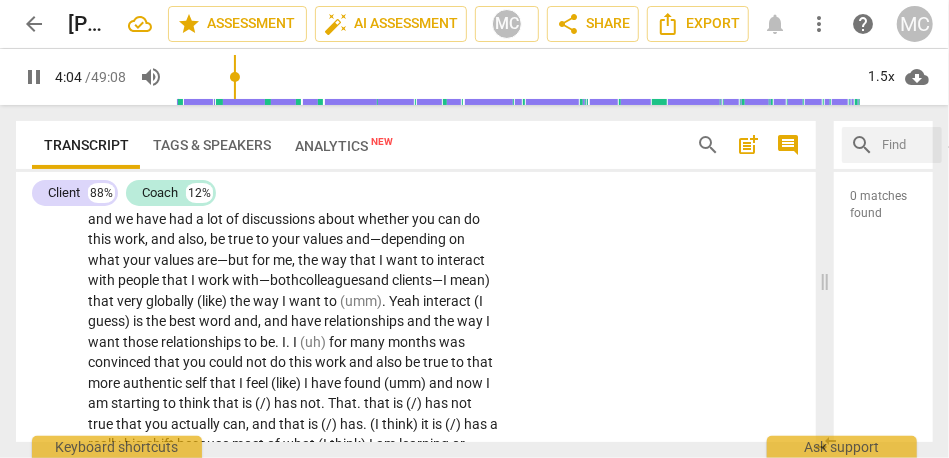 click on "mean)" at bounding box center (470, 281) 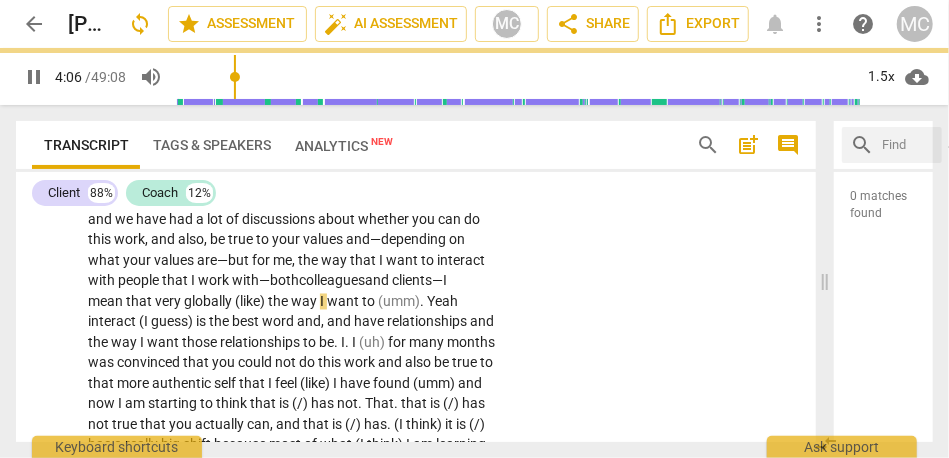 click on "the" at bounding box center (279, 302) 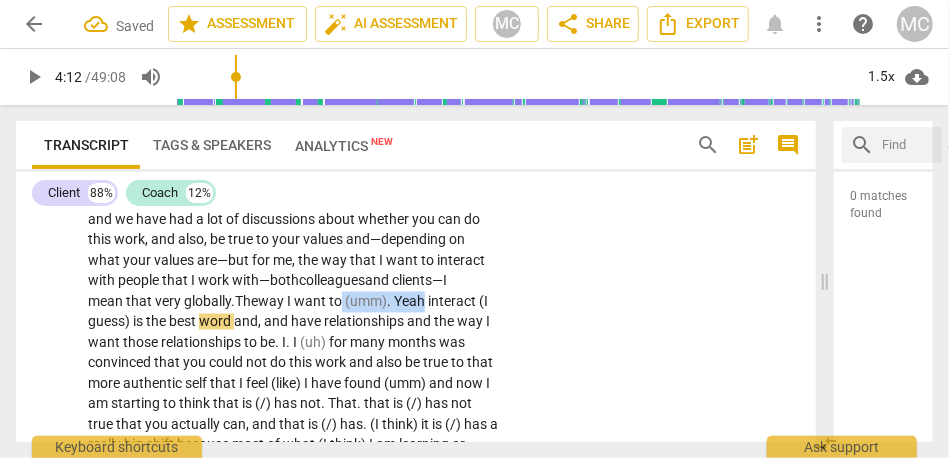 drag, startPoint x: 364, startPoint y: 326, endPoint x: 497, endPoint y: 326, distance: 133 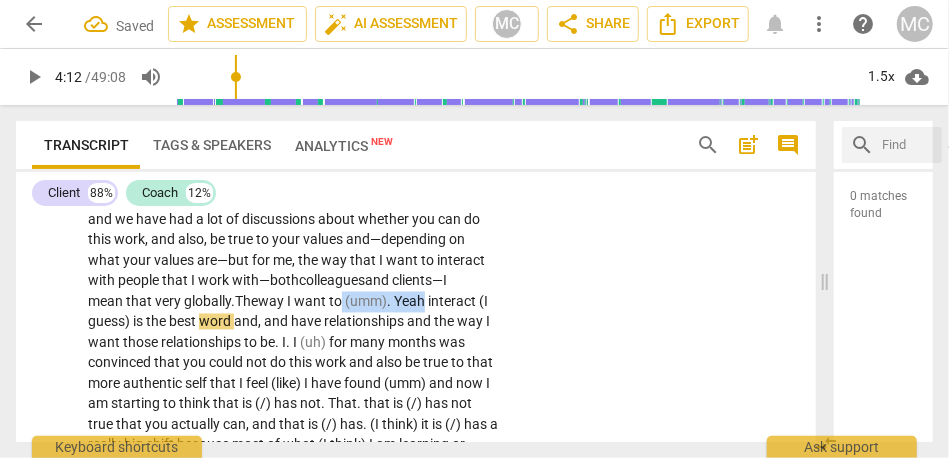 click on "They   feel . . .   the   best   way   to . . .   yes ,   generally .   What   I   would   add   to   that :   They   previously   felt   insurmountable .   I   have   a   friend—another   attorney/colleague ,   who   does   not   practice   family   law ,   but   who   has   also   had   a   lot   of   personal   growth ,   and   actually ,   left   law   entirely—and   we   have   had   a   lot   of   discussions   about   whether   you   can   do   this   work ,   and   also ,   be   true   to   your   values   and—depending   on   what   your   values   are—but   for   me ,   the   way   that   I   want   to   interact   with   people   that   I   work   with—both  colleagues  and   clients— I   mean   that   very   globally.  The  way   I   want   to   (umm) .   Yeah   interact   (I   guess)   is   the   best   word   and ,   and   have   relationships   and   the   way   I   want   those   relationships   to   be .   I .   I   (uh)   for   many   months   was   convinced   that   you" at bounding box center [299, 487] 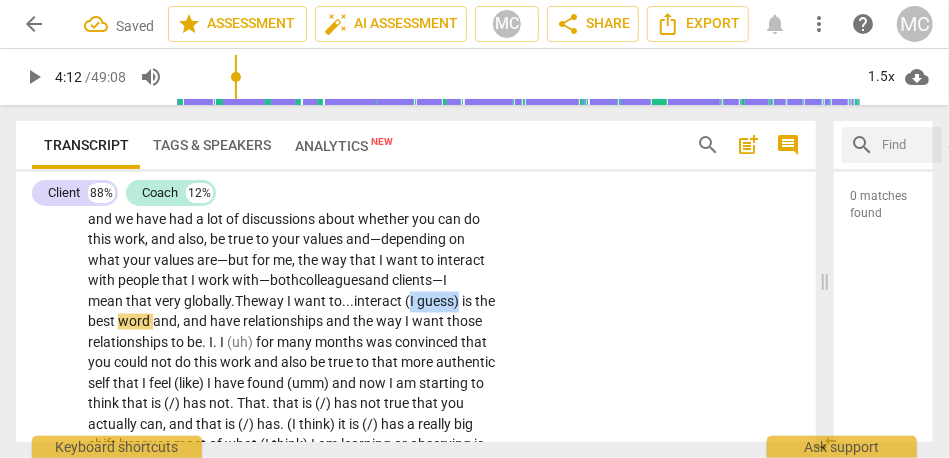 drag, startPoint x: 482, startPoint y: 325, endPoint x: 434, endPoint y: 324, distance: 48.010414 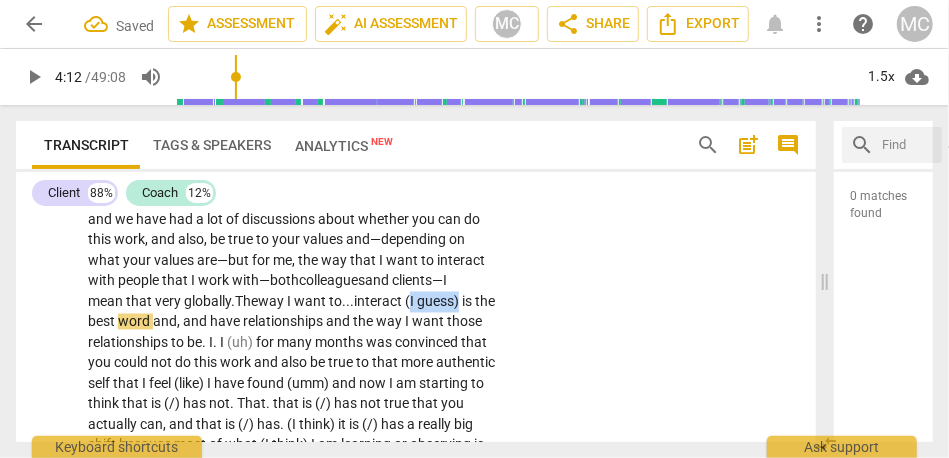 click on "They   feel . . .   the   best   way   to . . .   yes ,   generally .   What   I   would   add   to   that :   They   previously   felt   insurmountable .   I   have   a   friend—another   attorney/colleague ,   who   does   not   practice   family   law ,   but   who   has   also   had   a   lot   of   personal   growth ,   and   actually ,   left   law   entirely—and   we   have   had   a   lot   of   discussions   about   whether   you   can   do   this   work ,   and   also ,   be   true   to   your   values   and—depending   on   what   your   values   are—but   for   me ,   the   way   that   I   want   to   interact   with   people   that   I   work   with—both  colleagues  and   clients— I   mean   that   very   globally.  The  way   I   want   to...  interact   (I   guess)   is   the   best   word   and ,   and   have   relationships   and   the   way   I   want   those   relationships   to   be .   I .   I   (uh)   for   many   months   was   convinced   that   you   could   not   do" at bounding box center [293, 487] 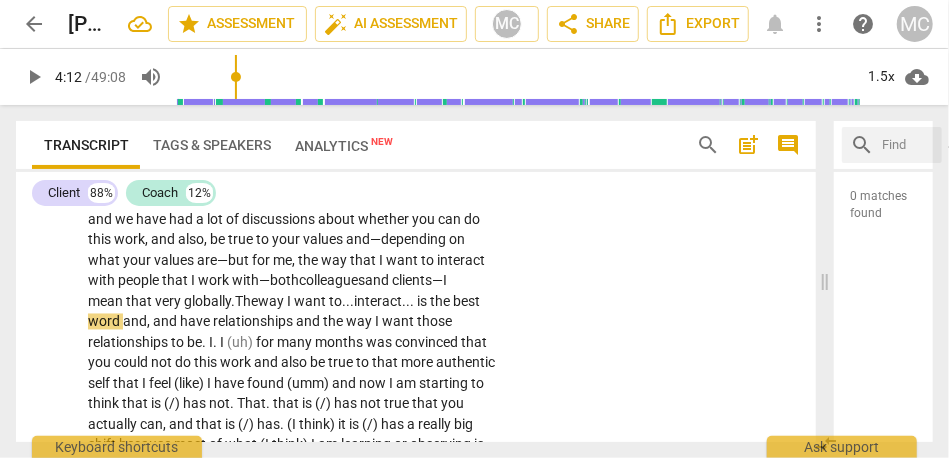 click on "CL play_arrow pause 03:20 + Add competency keyboard_arrow_right They   feel . . .   the   best   way   to . . .   yes ,   generally .   What   I   would   add   to   that :   They   previously   felt   insurmountable .   I   have   a   friend—another   attorney/colleague ,   who   does   not   practice   family   law ,   but   who   has   also   had   a   lot   of   personal   growth ,   and   actually ,   left   law   entirely—and   we   have   had   a   lot   of   discussions   about   whether   you   can   do   this   work ,   and   also ,   be   true   to   your   values   and—depending   on   what   your   values   are—but   for   me ,   the   way   that   I   want   to   interact   with   people   that   I   work   with—both  colleagues  and   clients— I   mean   that   very   globally.  The  way   I   want   to...  interact...    is   the   best   word   and ,   and   have   relationships   and   the   way   I   want   those   relationships   to   be .   I .   I   (uh)   for   many" at bounding box center [416, 470] 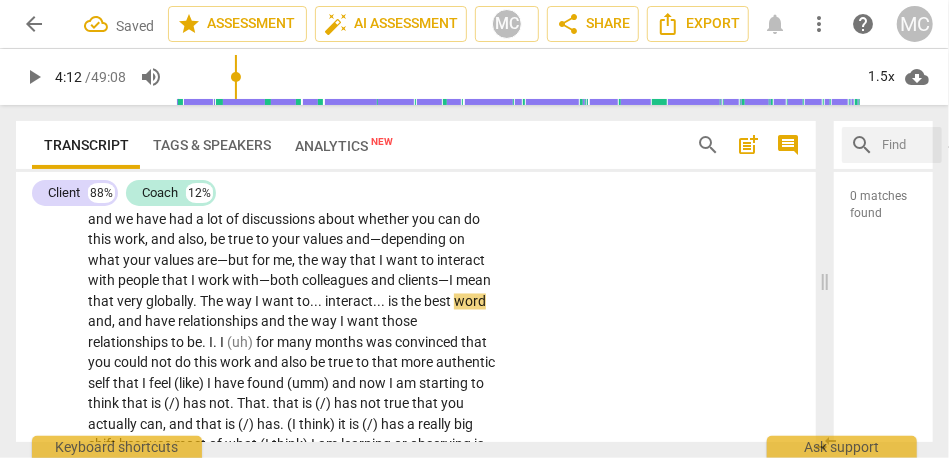 click on "way" at bounding box center [240, 302] 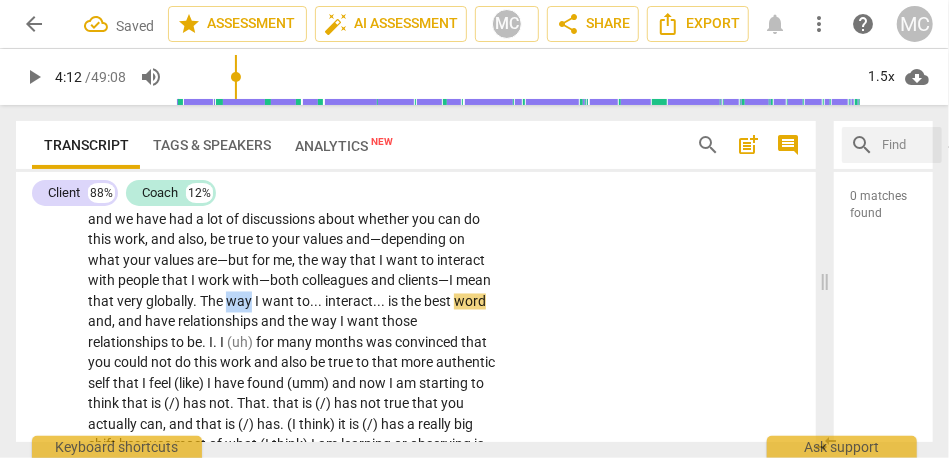 click on "way" at bounding box center (240, 302) 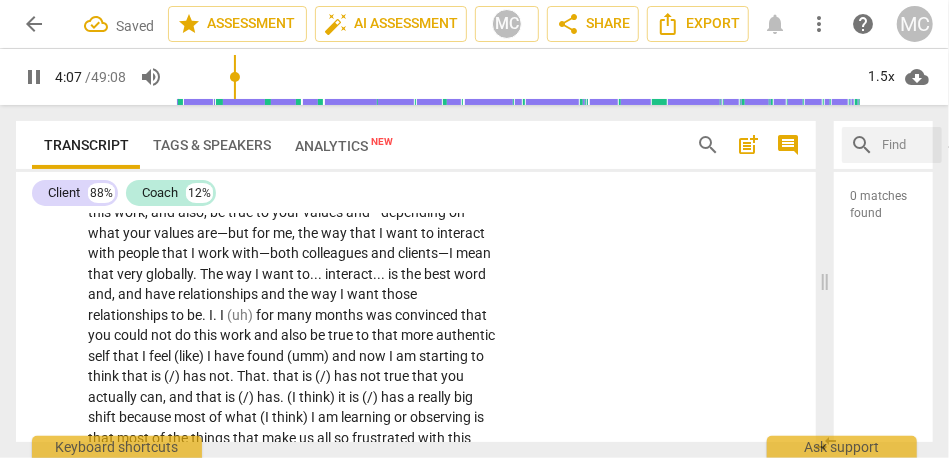 scroll, scrollTop: 1462, scrollLeft: 0, axis: vertical 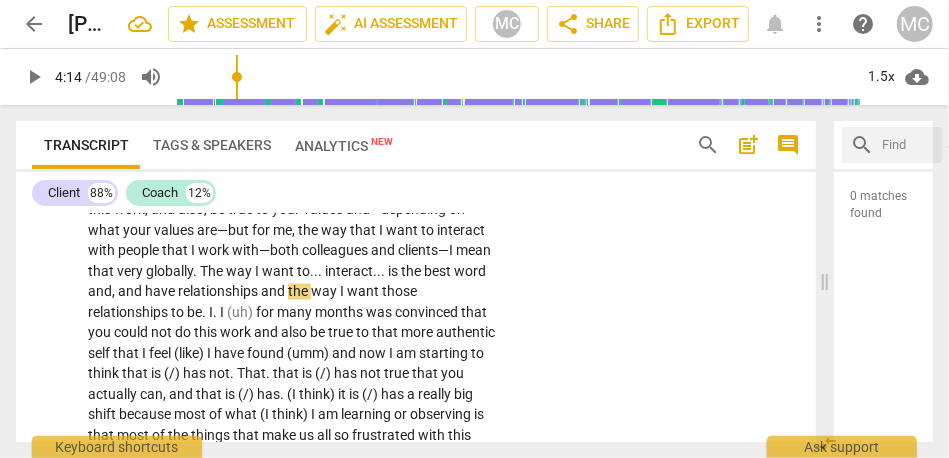click on "globally" at bounding box center [169, 272] 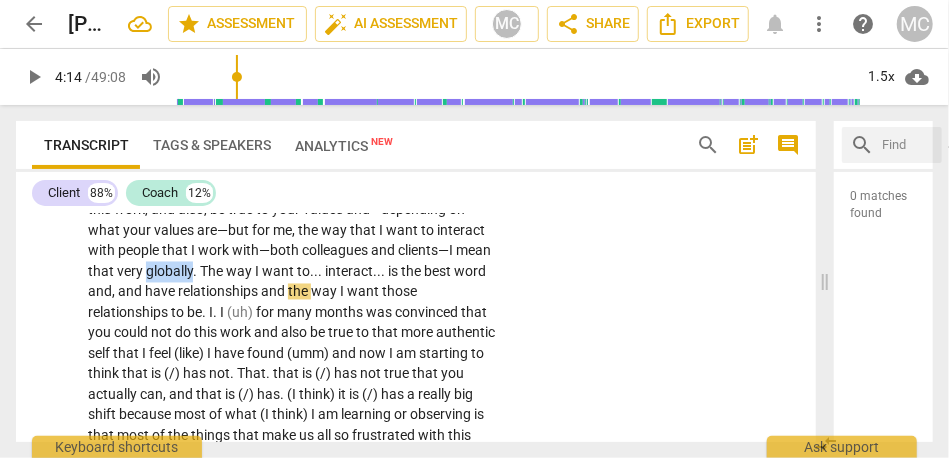 click on "globally" at bounding box center [169, 272] 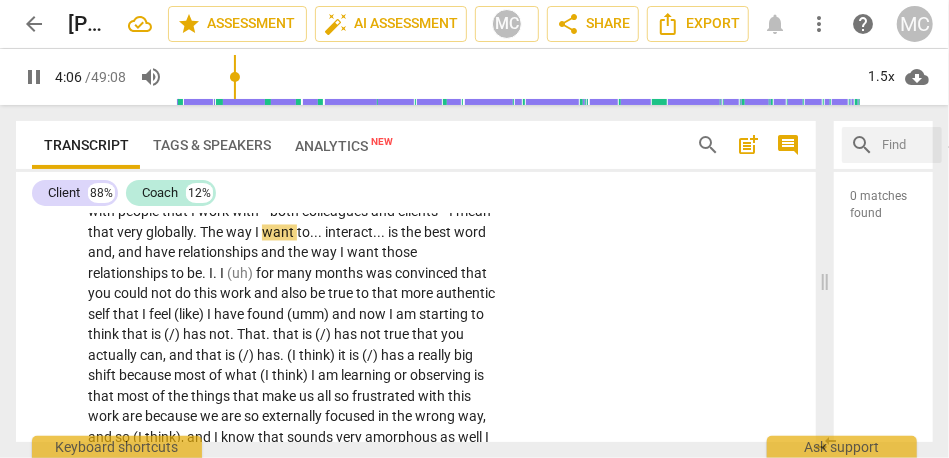 scroll, scrollTop: 1500, scrollLeft: 0, axis: vertical 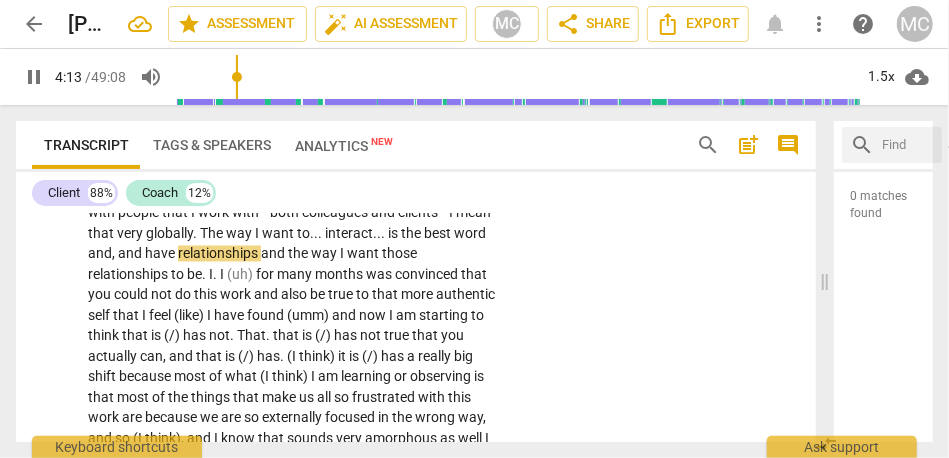click on "." at bounding box center [384, 234] 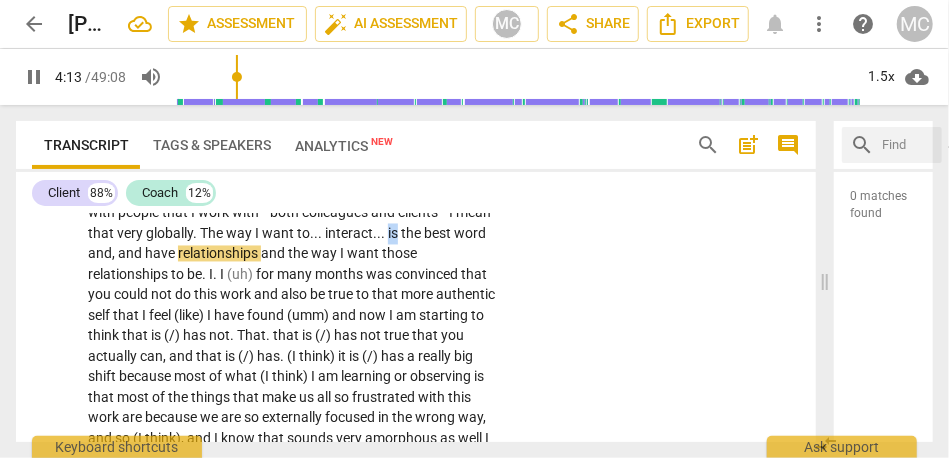 click on "." at bounding box center [384, 234] 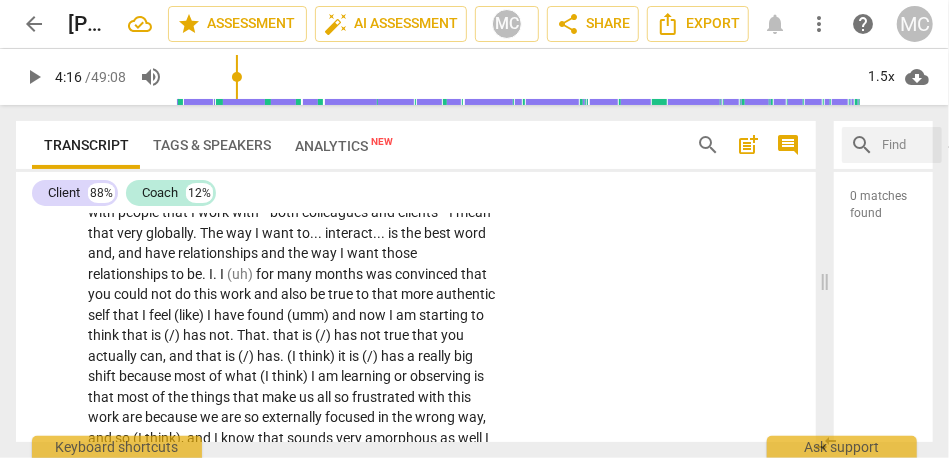 click on "to" at bounding box center [303, 234] 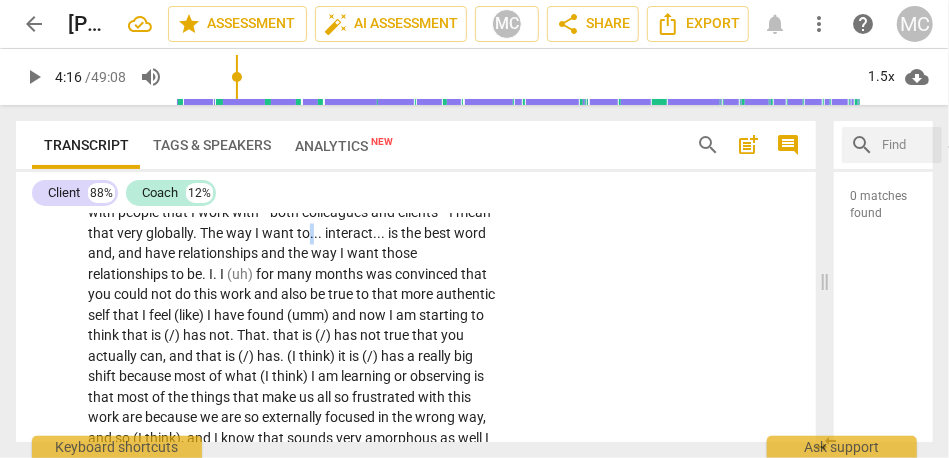 click on "to" at bounding box center [303, 234] 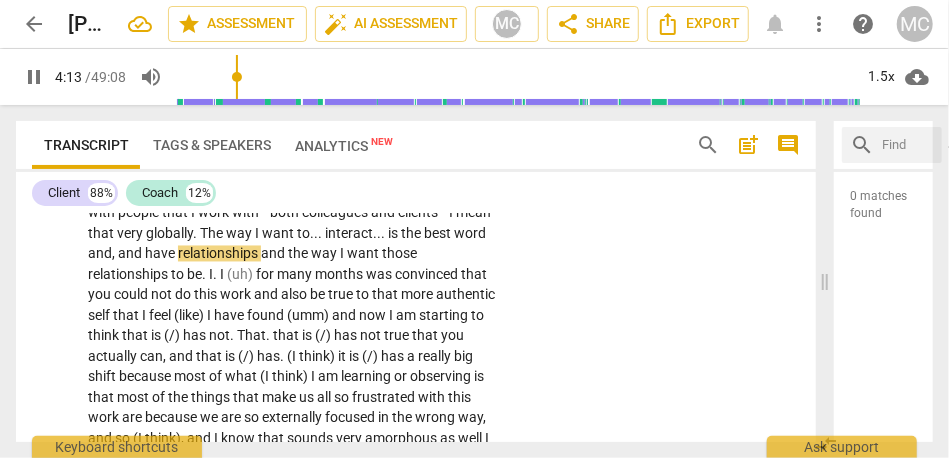 click on "and" at bounding box center [131, 254] 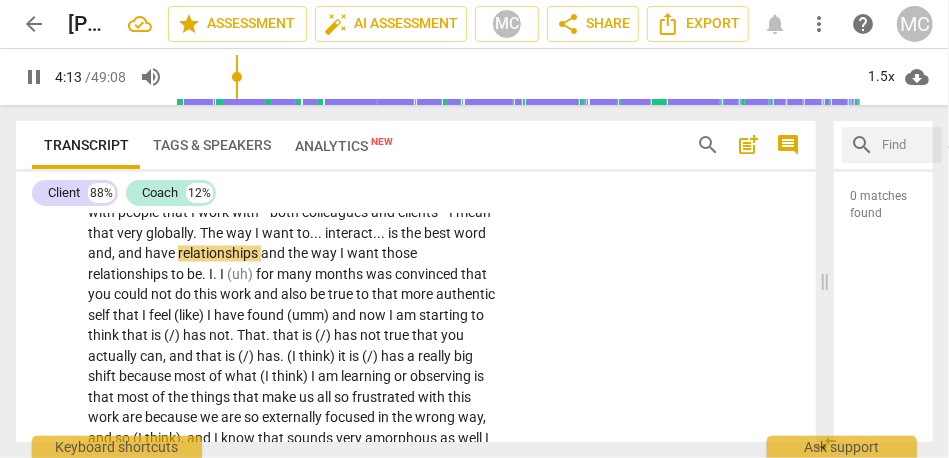 type on "254" 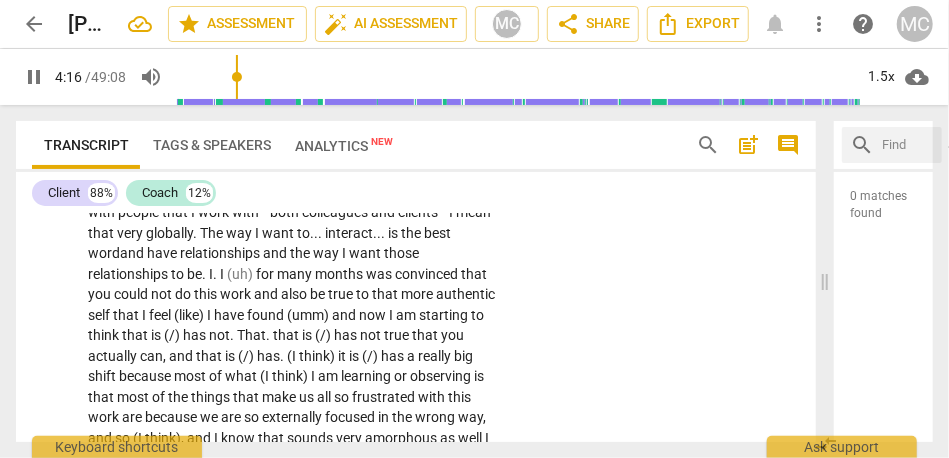 click on "way" at bounding box center (240, 234) 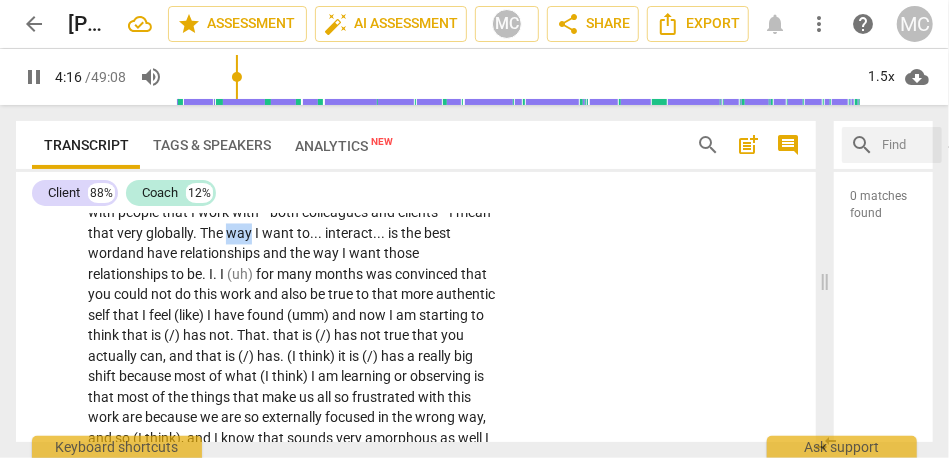 click on "way" at bounding box center (240, 234) 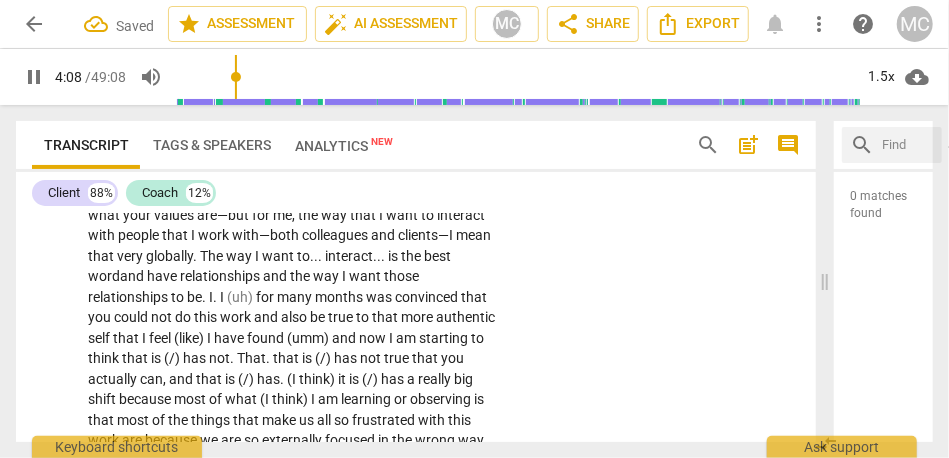 scroll, scrollTop: 1473, scrollLeft: 0, axis: vertical 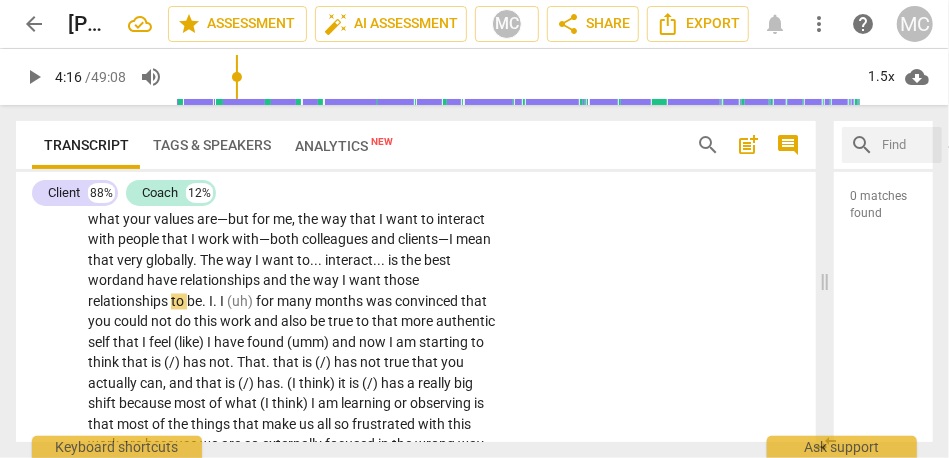 click on "have" at bounding box center [163, 281] 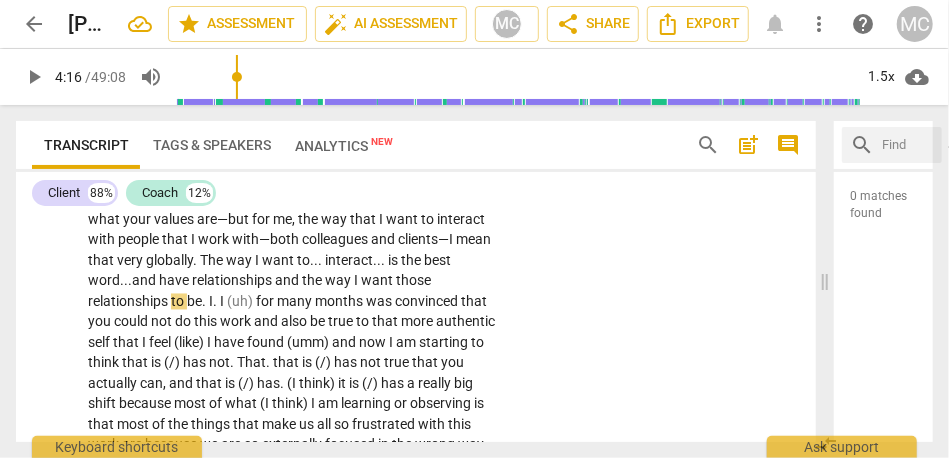 click on "and" at bounding box center (288, 281) 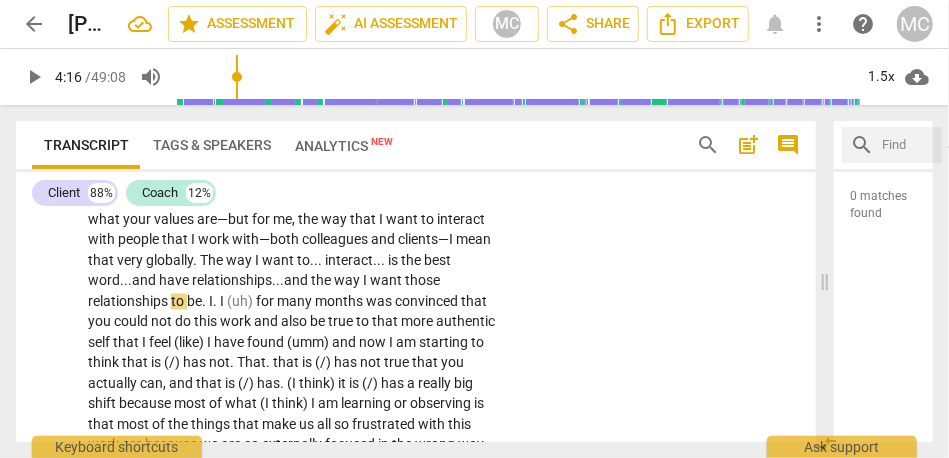 click on "relationships..." at bounding box center (238, 281) 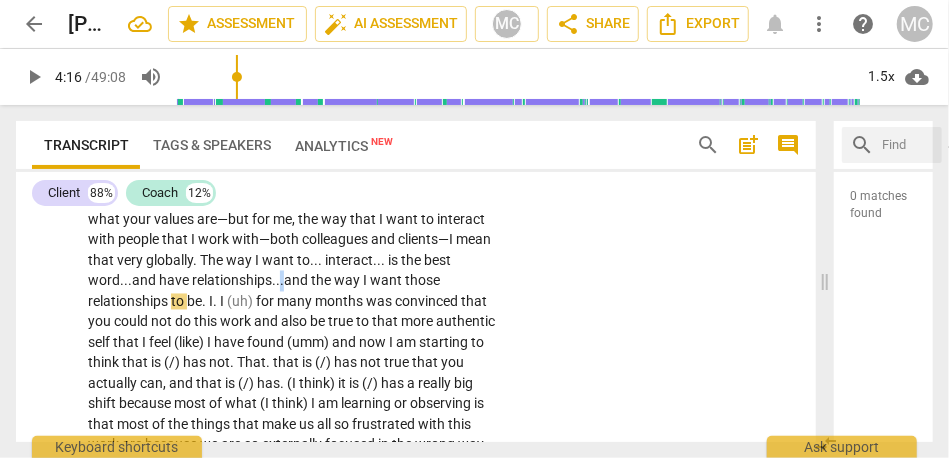 click on "relationships..." at bounding box center [238, 281] 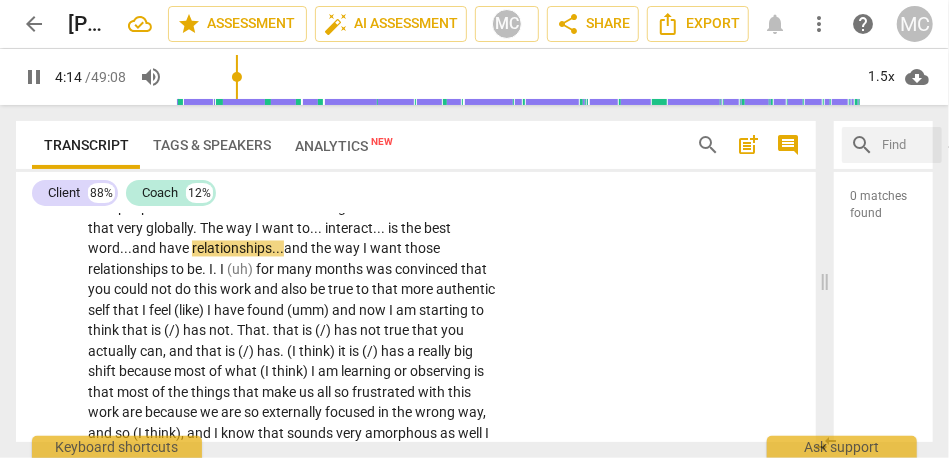 scroll, scrollTop: 1508, scrollLeft: 0, axis: vertical 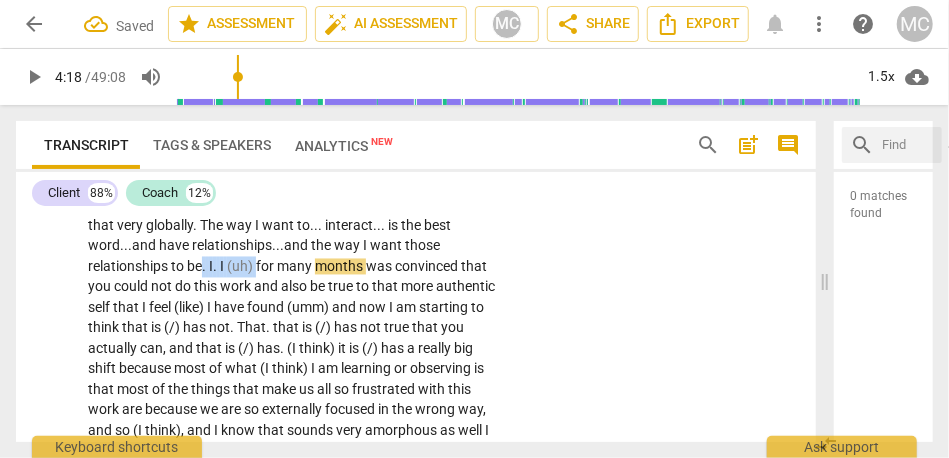 drag, startPoint x: 258, startPoint y: 287, endPoint x: 204, endPoint y: 286, distance: 54.00926 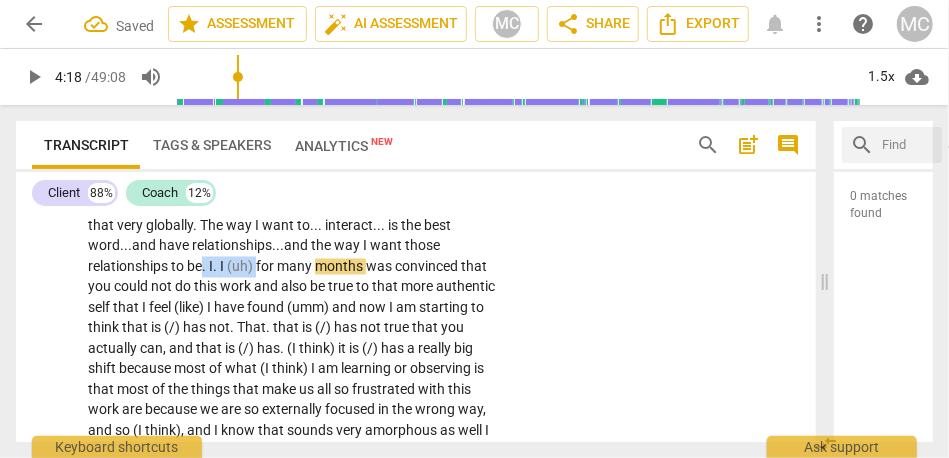 click on "They   feel . . .   the   best   way   to . . .   yes ,   generally .   What   I   would   add   to   that :   They   previously   felt   insurmountable .   I   have   a   friend—another   attorney/colleague ,   who   does   not   practice   family   law ,   but   who   has   also   had   a   lot   of   personal   growth ,   and   actually ,   left   law   entirely—and   we   have   had   a   lot   of   discussions   about   whether   you   can   do   this   work ,   and   also ,   be   true   to   your   values   and—depending   on   what   your   values   are—but   for   me ,   the   way   that   I   want   to   interact   with   people   that   I   work   with—both   colleagues   and   clients—I   mean   that   very   globally .   The   way   I   want   to . . .   interact . . .   is   the   best   word...  and   have   relationships...  and   the   way   I   want   those   relationships   to   be .   I .   I   (uh)   for   many   months   was   convinced   that   you   could   not   do" at bounding box center (293, 411) 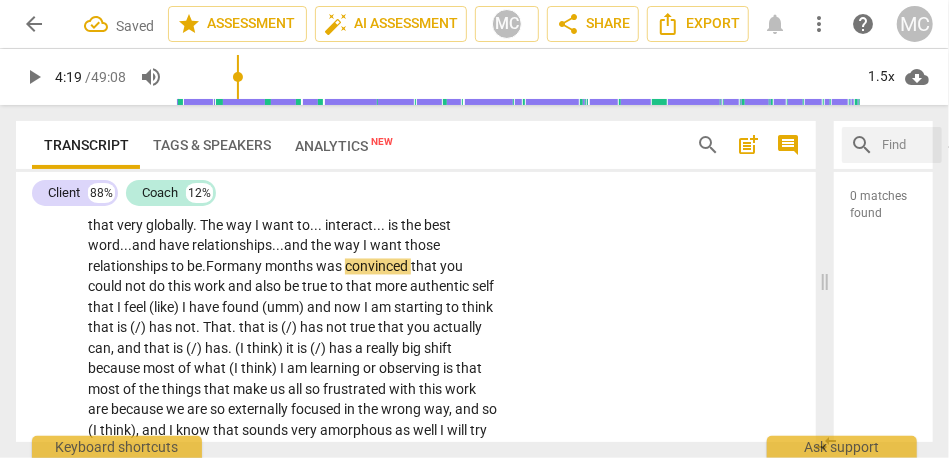 click on "was" at bounding box center (330, 267) 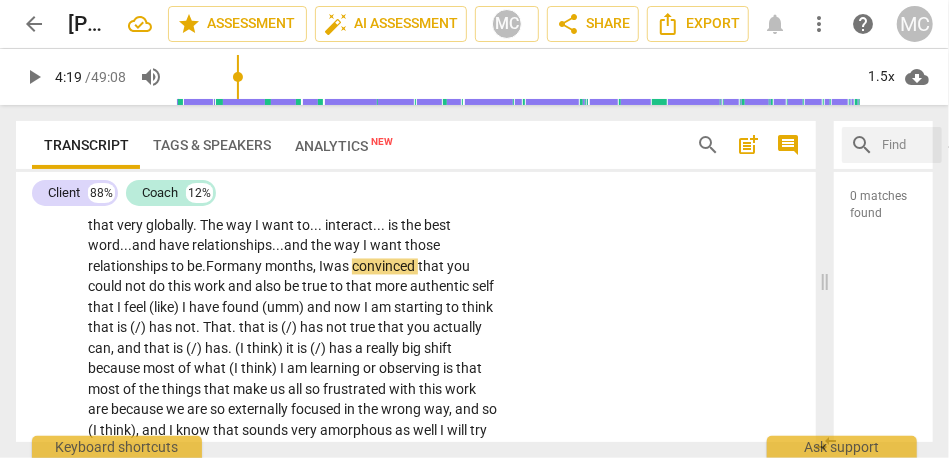 click on "many" at bounding box center (246, 267) 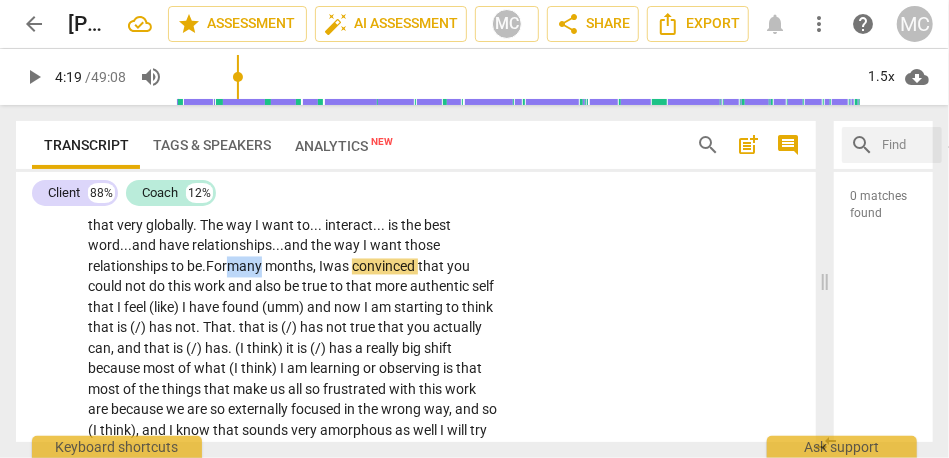 click on "many" at bounding box center [246, 267] 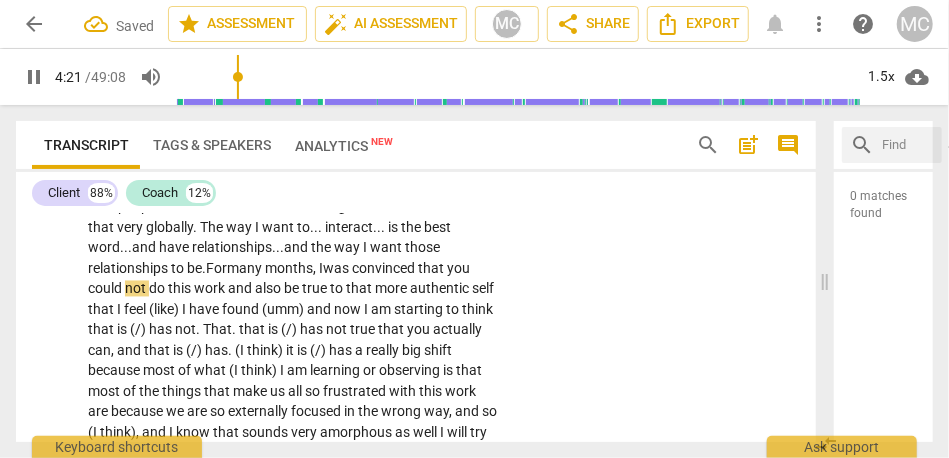 scroll, scrollTop: 1505, scrollLeft: 0, axis: vertical 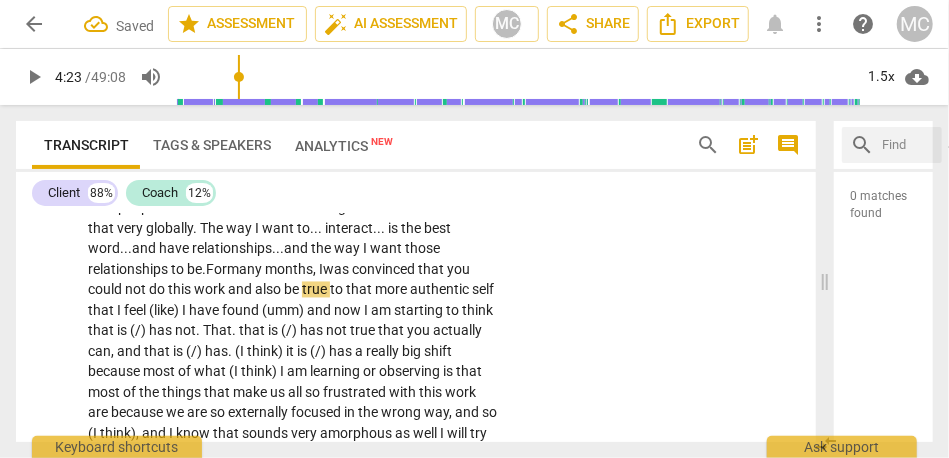 click on "work" at bounding box center [211, 290] 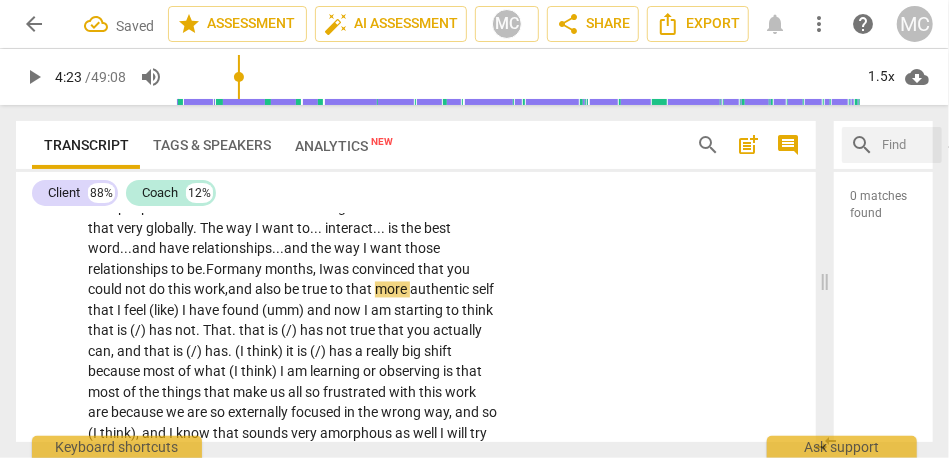 click on "be" at bounding box center (293, 290) 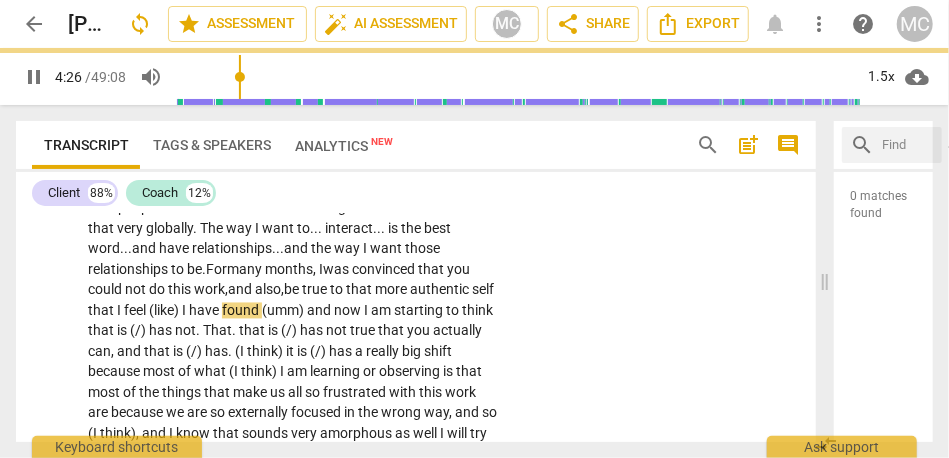 click on "(like)" at bounding box center [165, 311] 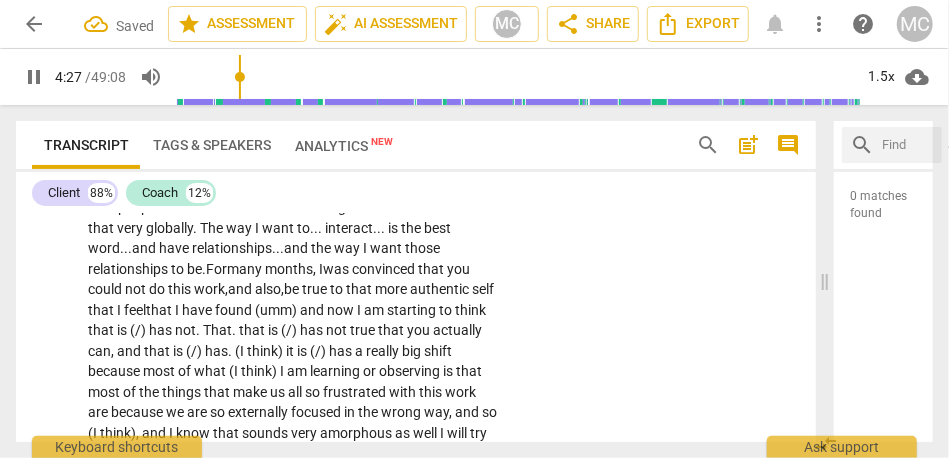 click on "now" at bounding box center [342, 311] 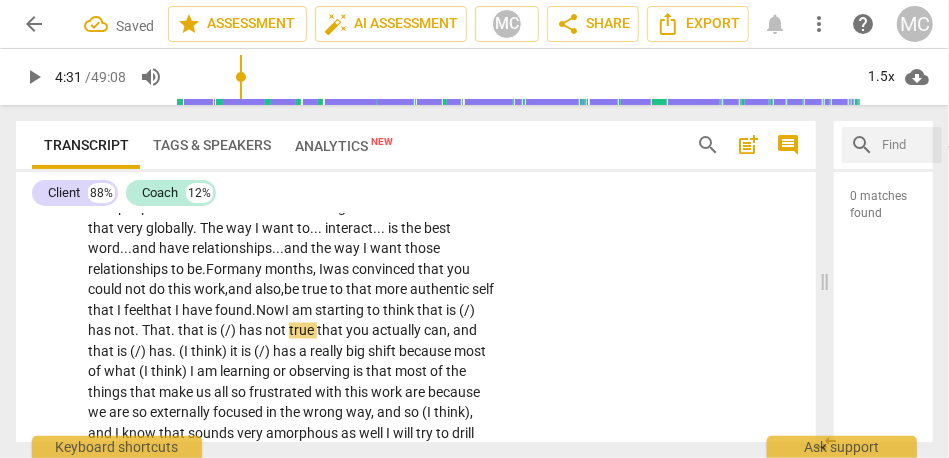 click on "I" at bounding box center (288, 311) 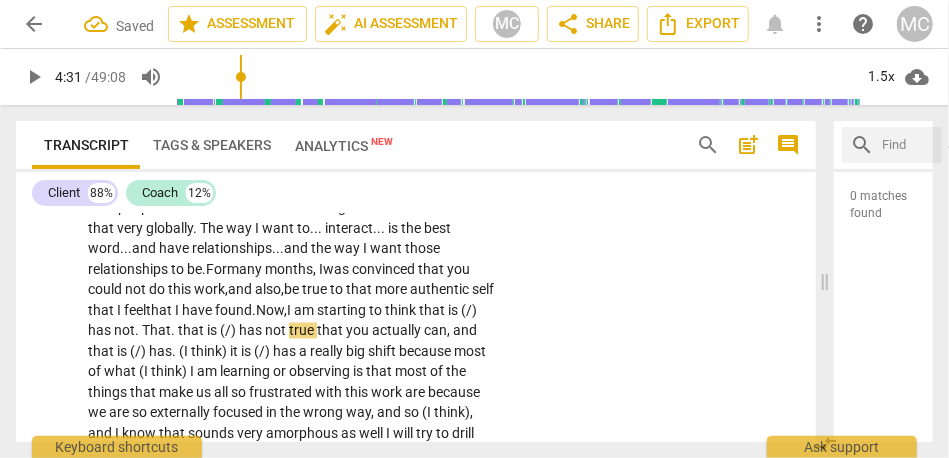 click on "I" at bounding box center [290, 311] 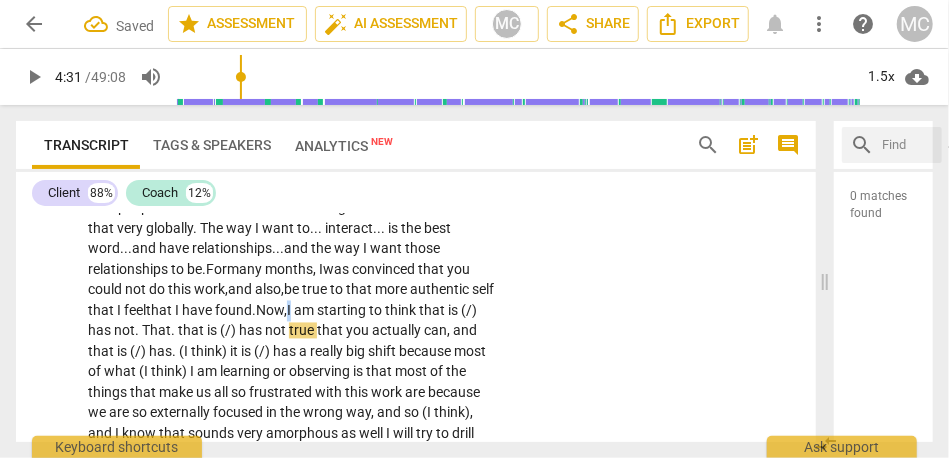 click on "I" at bounding box center (290, 311) 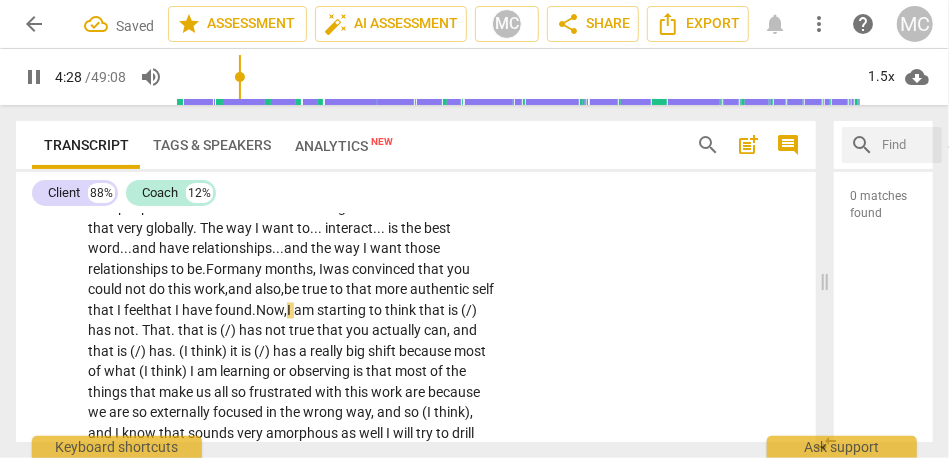 scroll, scrollTop: 1535, scrollLeft: 0, axis: vertical 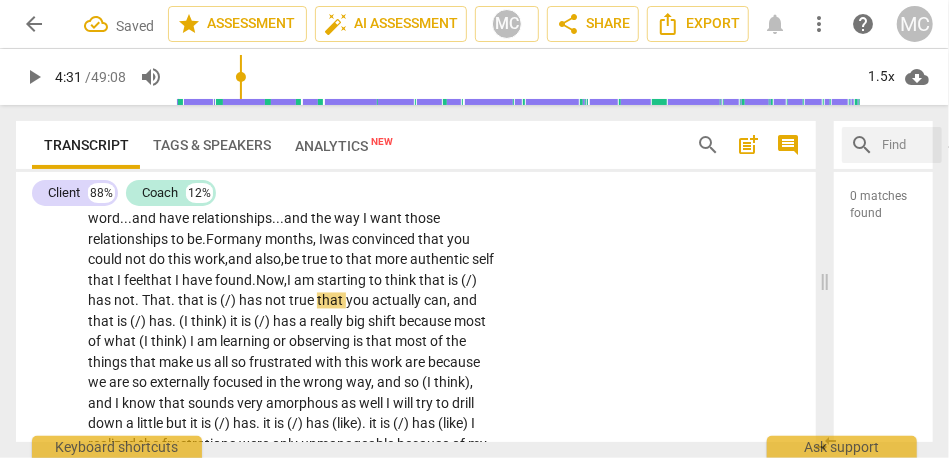 click on "that" at bounding box center [433, 281] 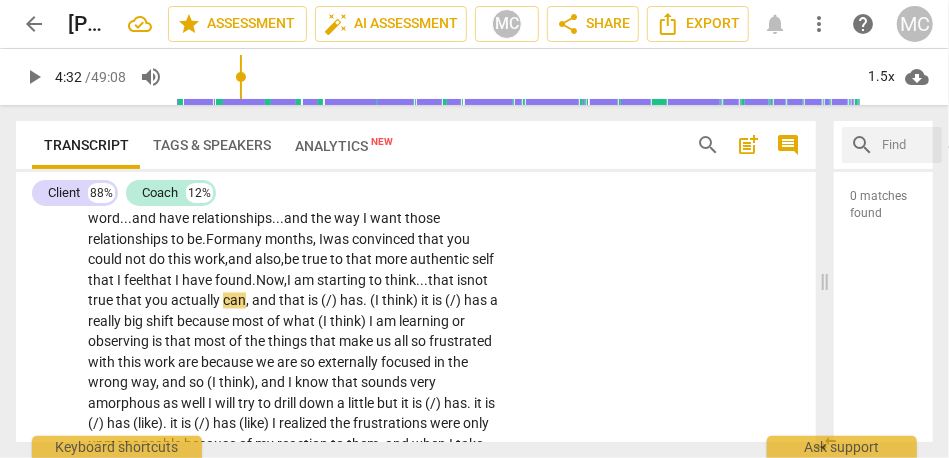 click on "They   feel . . .   the   best   way   to . . .   yes ,   generally .   What   I   would   add   to   that :   They   previously   felt   insurmountable .   I   have   a   friend—another   attorney/colleague ,   who   does   not   practice   family   law ,   but   who   has   also   had   a   lot   of   personal   growth ,   and   actually ,   left   law   entirely—and   we   have   had   a   lot   of   discussions   about   whether   you   can   do   this   work ,   and   also ,   be   true   to   your   values   and—depending   on   what   your   values   are—but   for   me ,   the   way   that   I   want   to   interact   with   people   that   I   work   with—both   colleagues   and   clients—I   mean   that   very   globally .   The   way   I   want   to . . .   interact . . .   is   the   best   word...  and   have   relationships...  and   the   way   I   want   those   relationships   to   be.  For  many   months, I  was   convinced   that   you   could   not   do   this   work,  and" at bounding box center [293, 373] 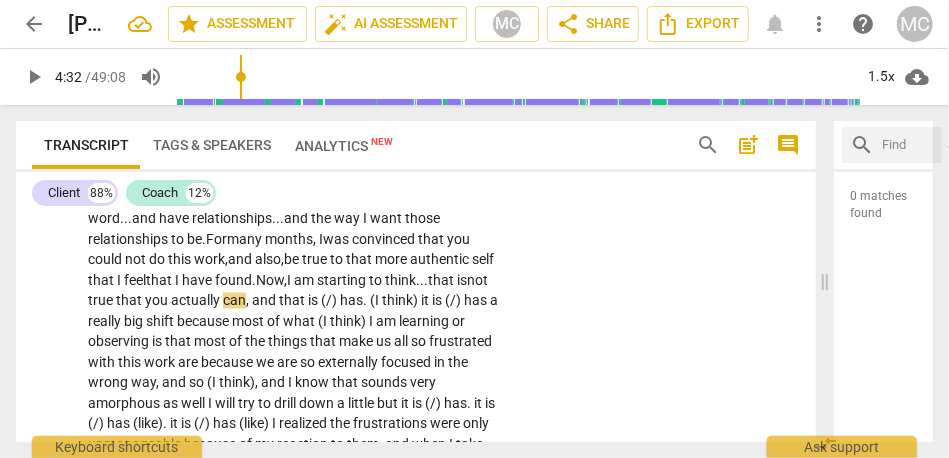 click on "They   feel . . .   the   best   way   to . . .   yes ,   generally .   What   I   would   add   to   that :   They   previously   felt   insurmountable .   I   have   a   friend—another   attorney/colleague ,   who   does   not   practice   family   law ,   but   who   has   also   had   a   lot   of   personal   growth ,   and   actually ,   left   law   entirely—and   we   have   had   a   lot   of   discussions   about   whether   you   can   do   this   work ,   and   also ,   be   true   to   your   values   and—depending   on   what   your   values   are—but   for   me ,   the   way   that   I   want   to   interact   with   people   that   I   work   with—both   colleagues   and   clients—I   mean   that   very   globally .   The   way   I   want   to . . .   interact . . .   is   the   best   word...  and   have   relationships...  and   the   way   I   want   those   relationships   to   be.  For  many   months, I  was   convinced   that   you   could   not   do   this   work,  and" at bounding box center (293, 373) 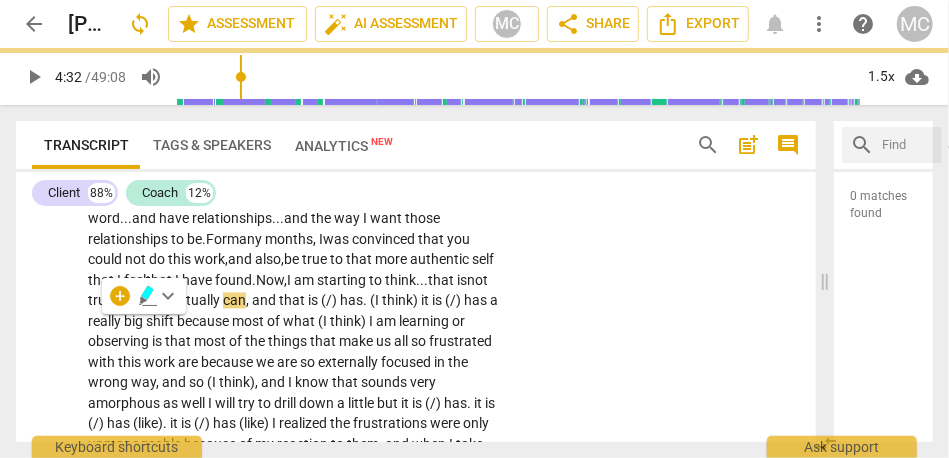 click on "not" at bounding box center [477, 281] 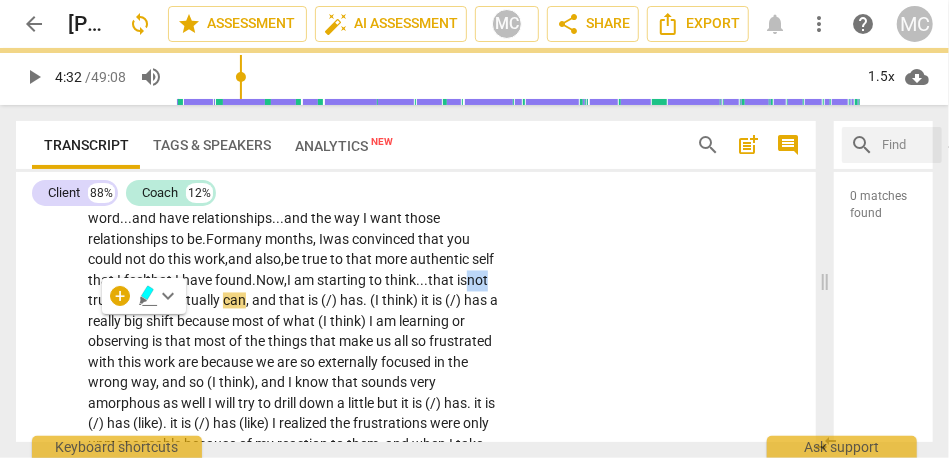 click on "not" at bounding box center [477, 281] 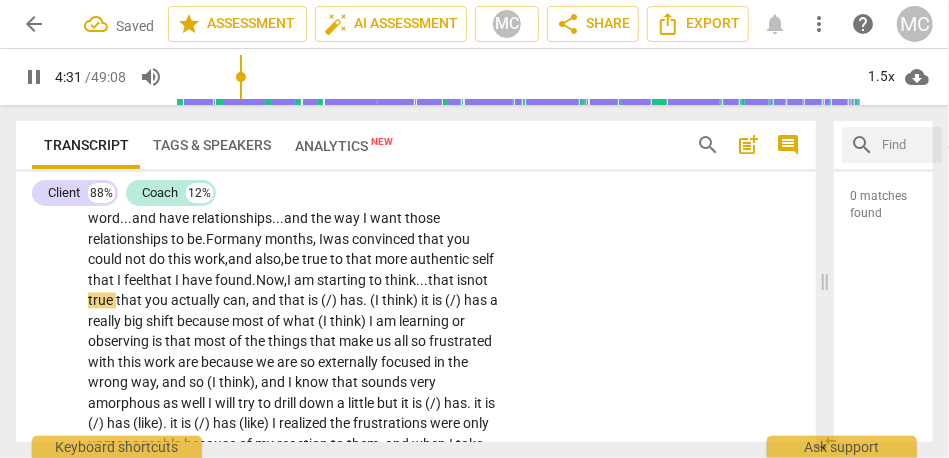 click on "true" at bounding box center (102, 301) 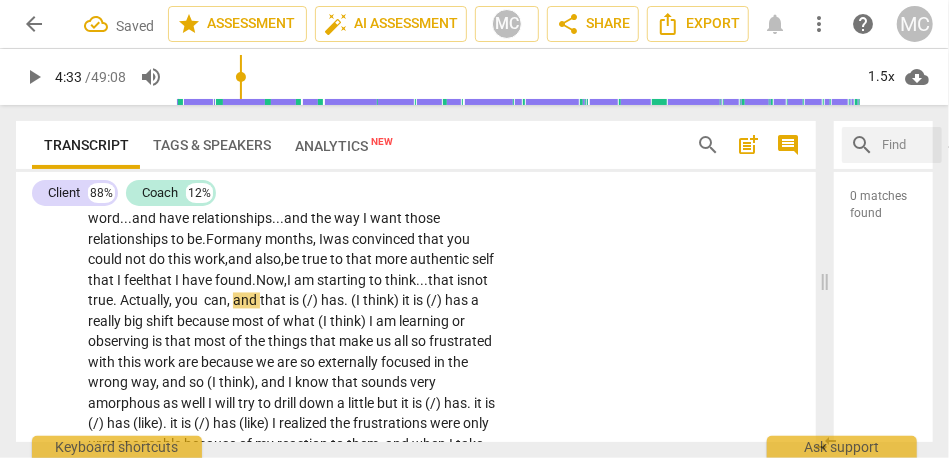 click on "They   feel . . .   the   best   way   to . . .   yes ,   generally .   What   I   would   add   to   that :   They   previously   felt   insurmountable .   I   have   a   friend—another   attorney/colleague ,   who   does   not   practice   family   law ,   but   who   has   also   had   a   lot   of   personal   growth ,   and   actually ,   left   law   entirely—and   we   have   had   a   lot   of   discussions   about   whether   you   can   do   this   work ,   and   also ,   be   true   to   your   values   and—depending   on   what   your   values   are—but   for   me ,   the   way   that   I   want   to   interact   with   people   that   I   work   with—both   colleagues   and   clients—I   mean   that   very   globally .   The   way   I   want   to . . .   interact . . .   is   the   best   word...  and   have   relationships...  and   the   way   I   want   those   relationships   to   be.  For  many   months, I  was   convinced   that   you   could   not   do   this   work,  and" at bounding box center [293, 373] 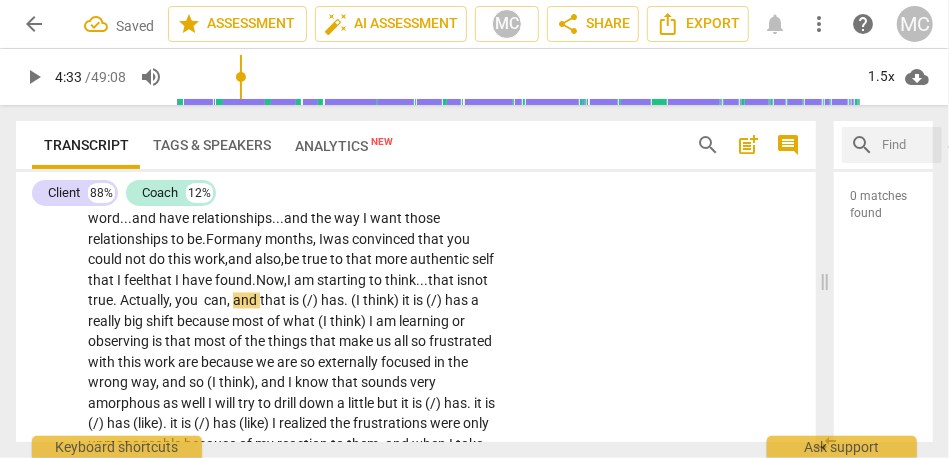 click on "CL play_arrow pause 03:20 + Add competency keyboard_arrow_right They   feel . . .   the   best   way   to . . .   yes ,   generally .   What   I   would   add   to   that :   They   previously   felt   insurmountable .   I   have   a   friend—another   attorney/colleague ,   who   does   not   practice   family   law ,   but   who   has   also   had   a   lot   of   personal   growth ,   and   actually ,   left   law   entirely—and   we   have   had   a   lot   of   discussions   about   whether   you   can   do   this   work ,   and   also ,   be   true   to   your   values   and—depending   on   what   your   values   are—but   for   me ,   the   way   that   I   want   to   interact   with   people   that   I   work   with—both   colleagues   and   clients—I   mean   that   very   globally .   The   way   I   want   to . . .   interact . . .   is   the   best   word...  and   have   relationships...  and   the   way   I   want   those   relationships   to   be.  For  many   months, I  was" at bounding box center (416, 357) 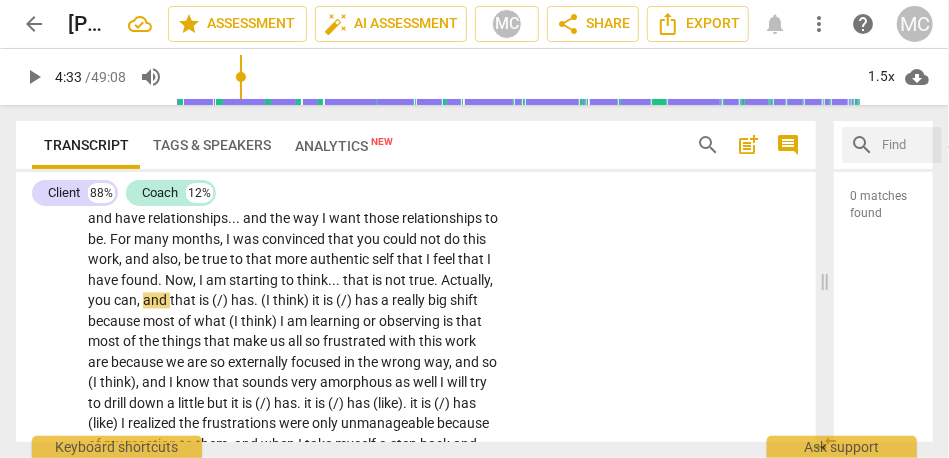 click on "starting" at bounding box center [255, 281] 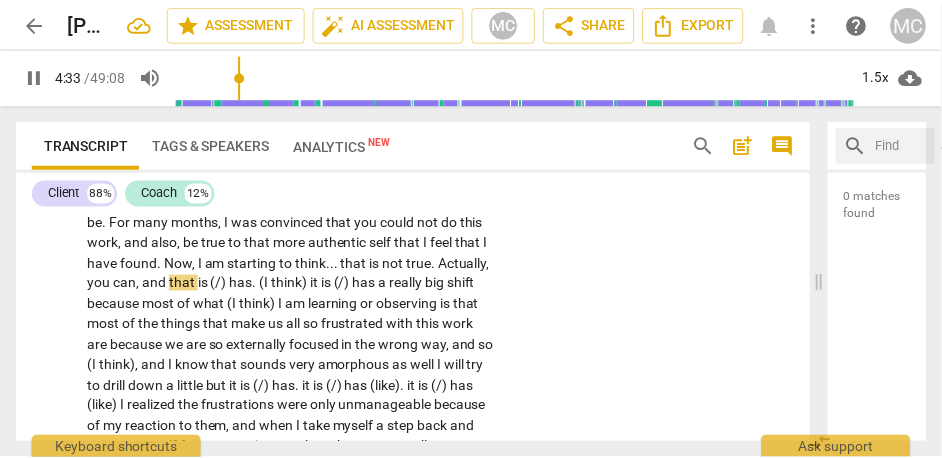scroll, scrollTop: 1552, scrollLeft: 0, axis: vertical 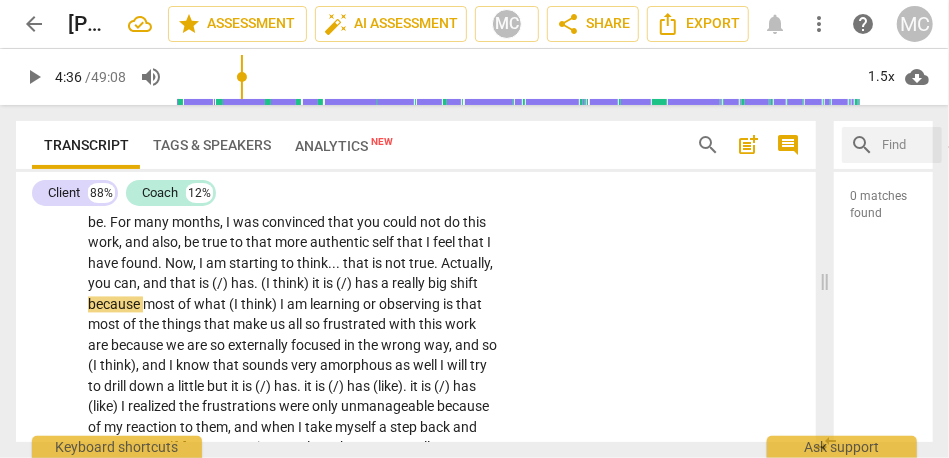 type on "277" 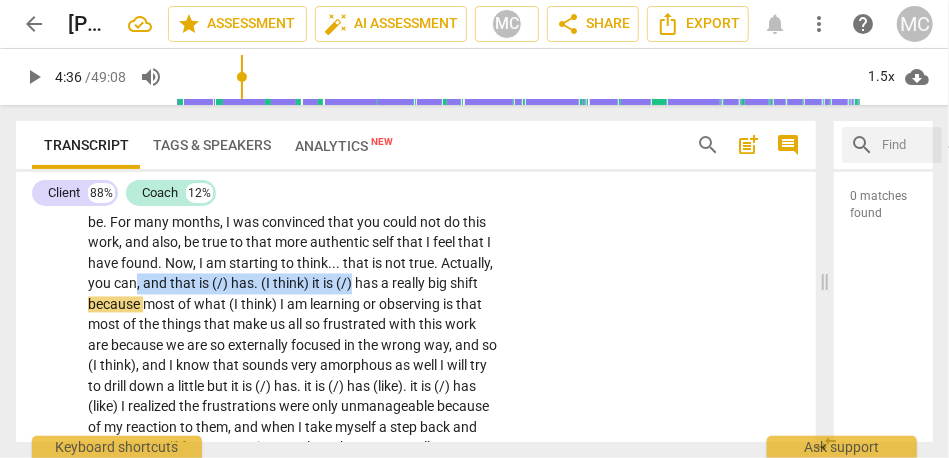 drag, startPoint x: 260, startPoint y: 307, endPoint x: 488, endPoint y: 306, distance: 228.0022 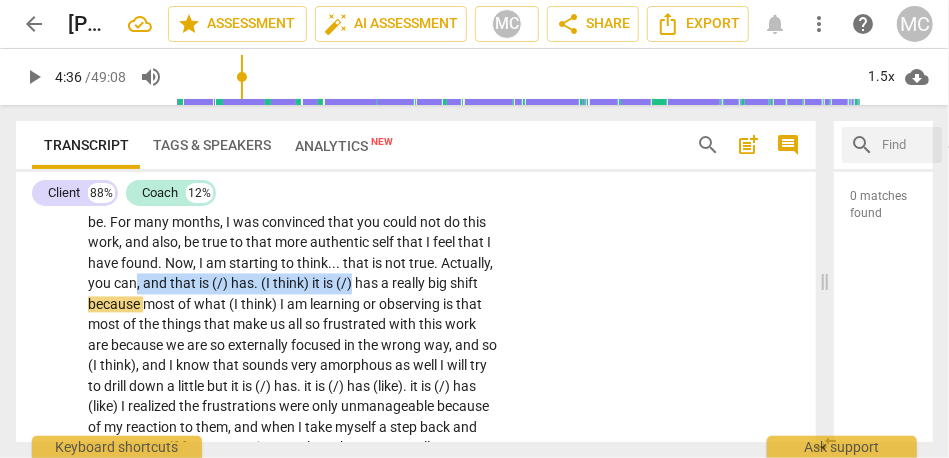click on "They   feel . . .   the   best   way   to . . .   yes ,   generally .   What   I   would   add   to   that :   They   previously   felt   insurmountable .   I   have   a   friend—another   attorney/colleague ,   who   does   not   practice   family   law ,   but   who   has   also   had   a   lot   of   personal   growth ,   and   actually ,   left   law   entirely—and   we   have   had   a   lot   of   discussions   about   whether   you   can   do   this   work ,   and   also ,   be   true   to   your   values   and—depending   on   what   your   values   are—but   for   me ,   the   way   that   I   want   to   interact   with   people   that   I   work   with—both   colleagues   and   clients—I   mean   that   very   globally .   The   way   I   want   to . . .   interact . . .   is   the   best   word . . .   and   have   relationships . . .   and   the   way   I   want   those   relationships   to   be .   For   many   months ,   I   was   convinced   that   you   could   not   do   this   ," at bounding box center [293, 356] 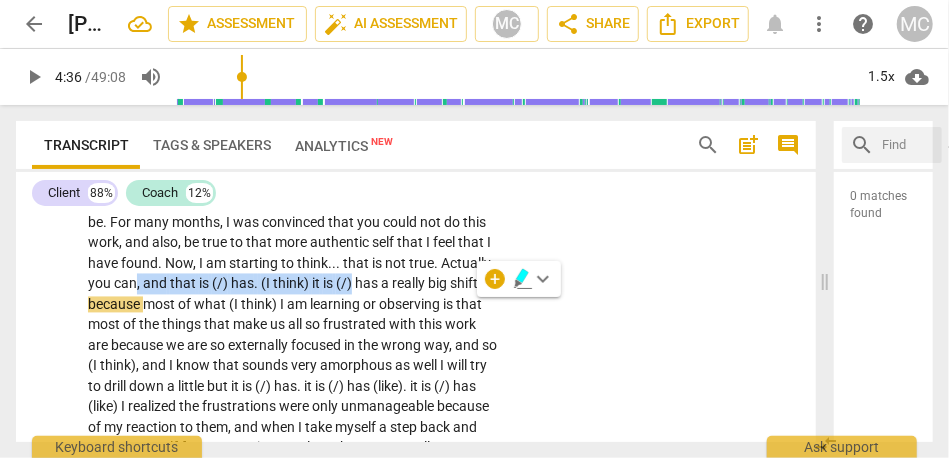 type 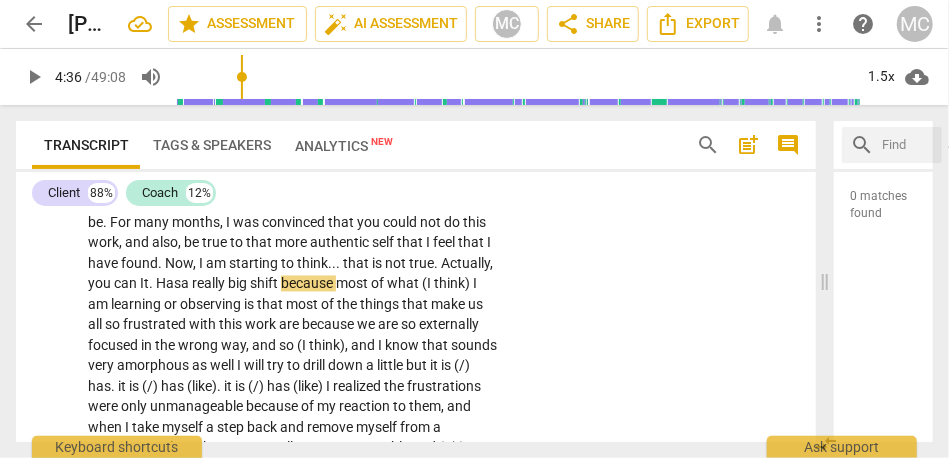 click on "," at bounding box center [491, 264] 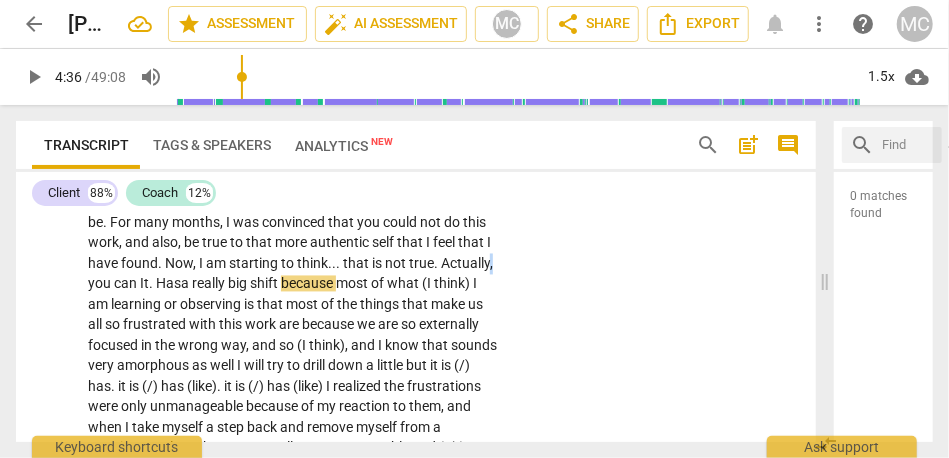 click on "," at bounding box center [491, 264] 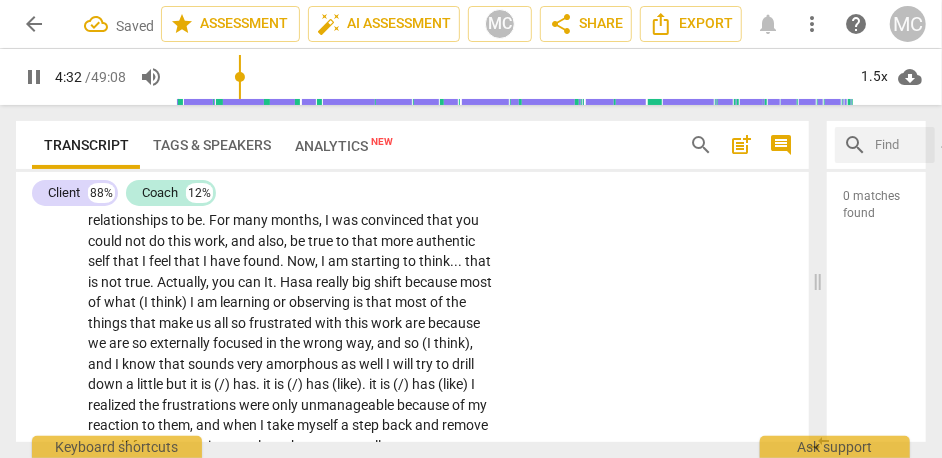 click on "not" at bounding box center (113, 283) 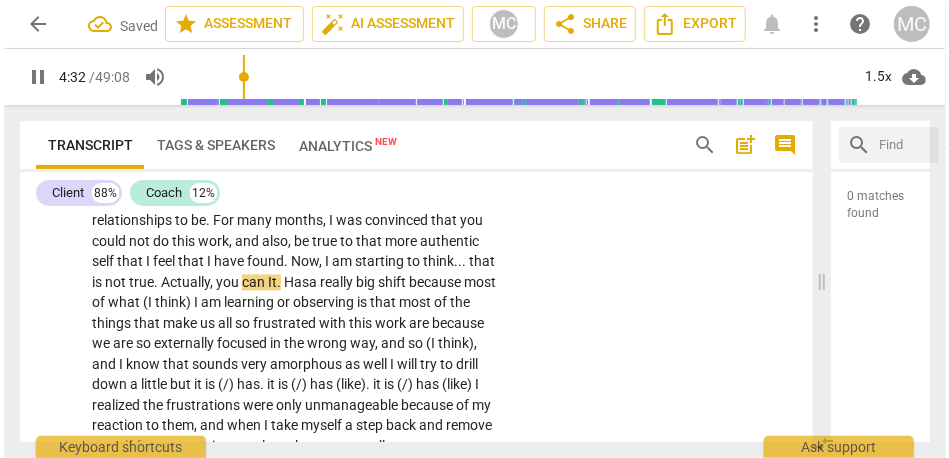 scroll, scrollTop: 1552, scrollLeft: 0, axis: vertical 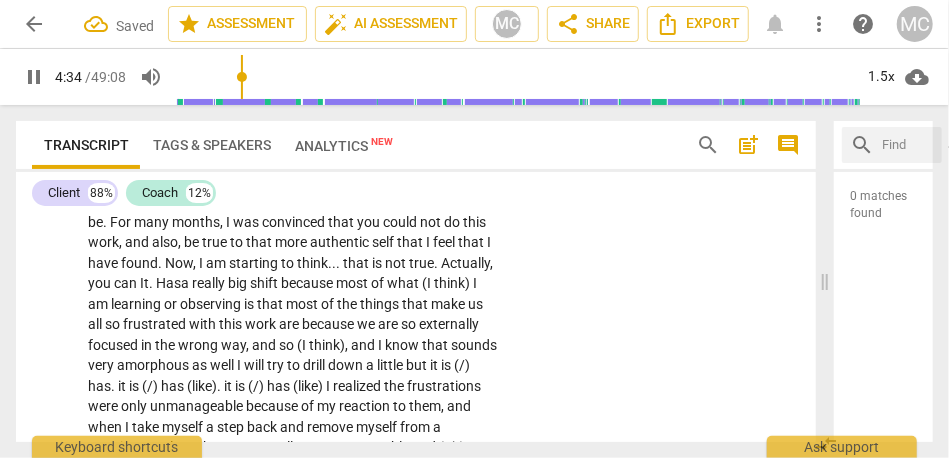 click on "can It." at bounding box center (133, 284) 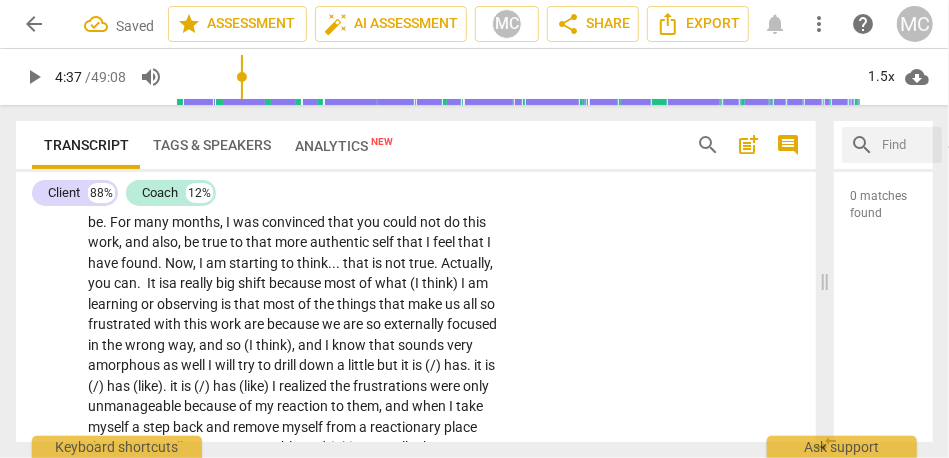 click on "CL play_arrow pause 03:20 + Add competency keyboard_arrow_right They   feel . . .   the   best   way   to . . .   yes ,   generally .   What   I   would   add   to   that :   They   previously   felt   insurmountable .   I   have   a   friend—another   attorney/colleague ,   who   does   not   practice   family   law ,   but   who   has   also   had   a   lot   of   personal   growth ,   and   actually ,   left   law   entirely—and   we   have   had   a   lot   of   discussions   about   whether   you   can   do   this   work ,   and   also ,   be   true   to   your   values   and—depending   on   what   your   values   are—but   for   me ,   the   way   that   I   want   to   interact   with   people   that   I   work   with—both   colleagues   and   clients—I   mean   that   very   globally .   The   way   I   want   to . . .   interact . . .   is   the   best   word . . .   and   have   relationships . . .   and   the   way   I   want   those   relationships   to   be .   For   many   months ," at bounding box center (416, 330) 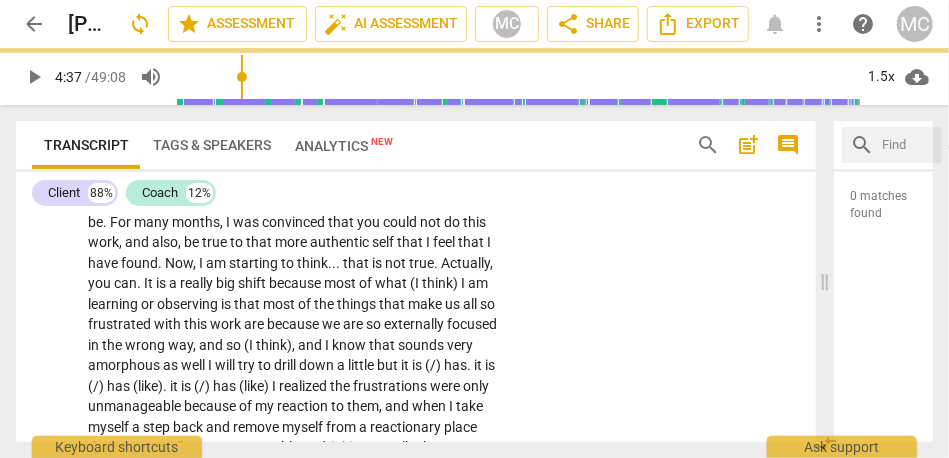 click on "that" at bounding box center [357, 264] 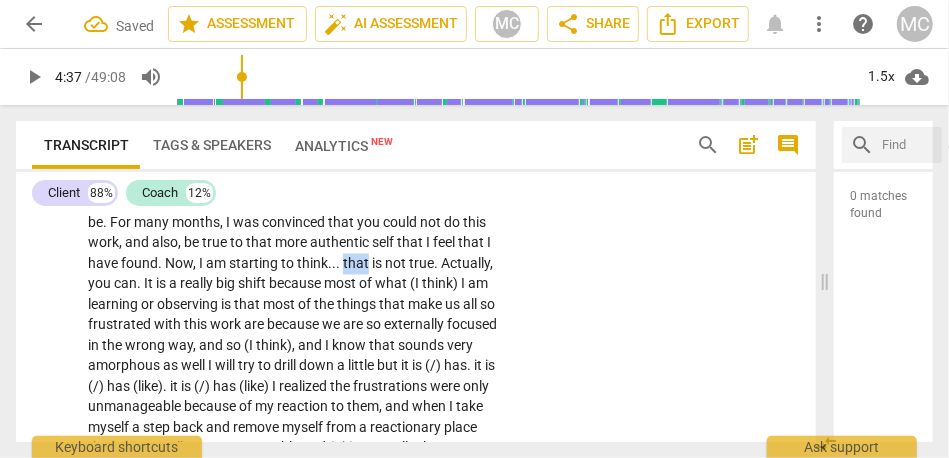 click on "that" at bounding box center (357, 264) 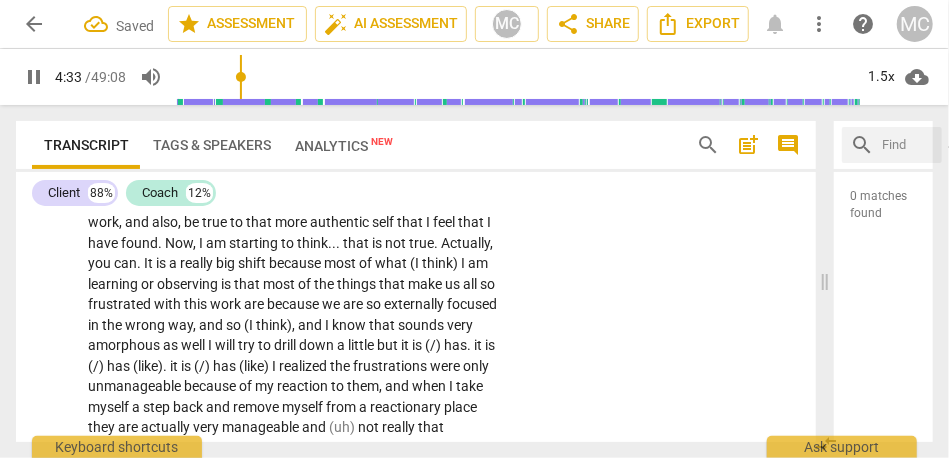 scroll, scrollTop: 1576, scrollLeft: 0, axis: vertical 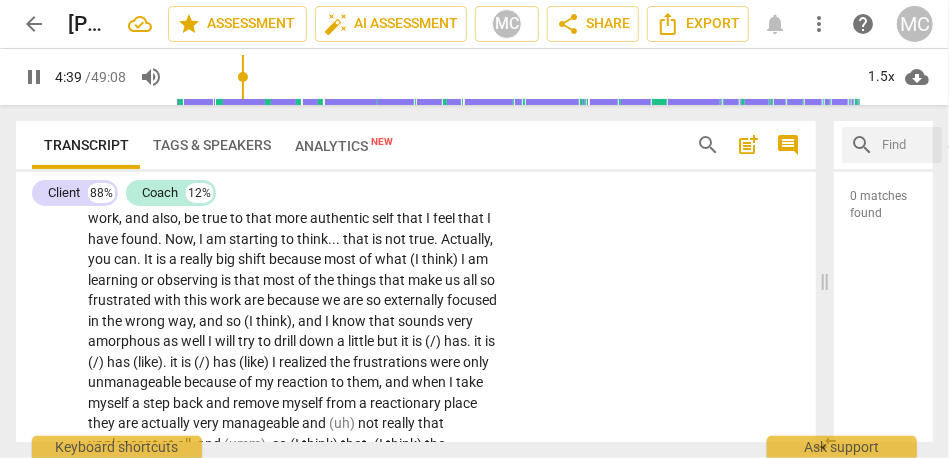click on "really" at bounding box center [198, 260] 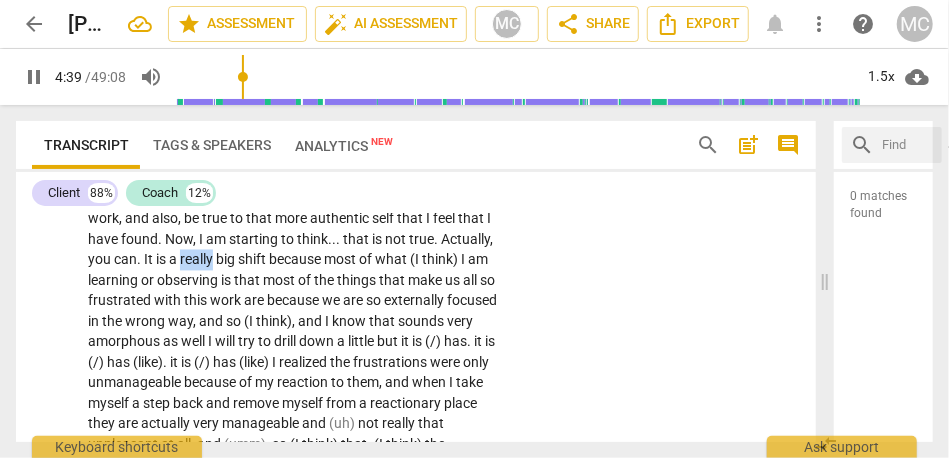 click on "really" at bounding box center (198, 260) 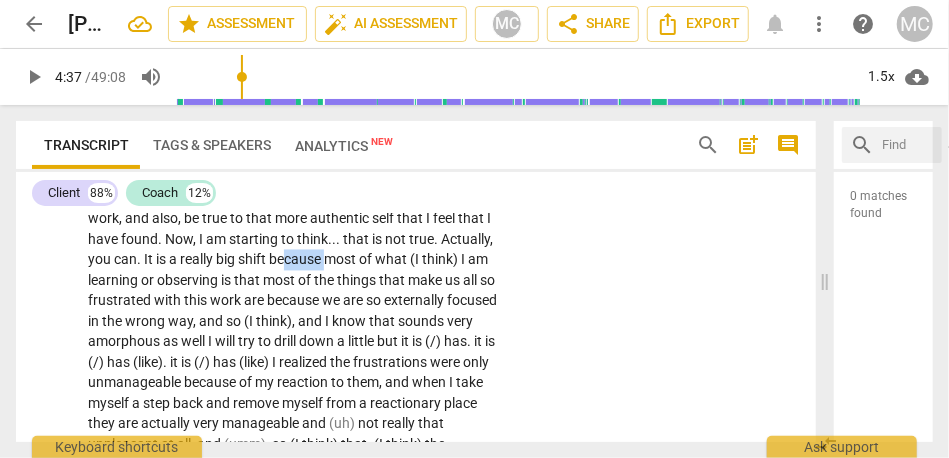 drag, startPoint x: 451, startPoint y: 281, endPoint x: 406, endPoint y: 283, distance: 45.044422 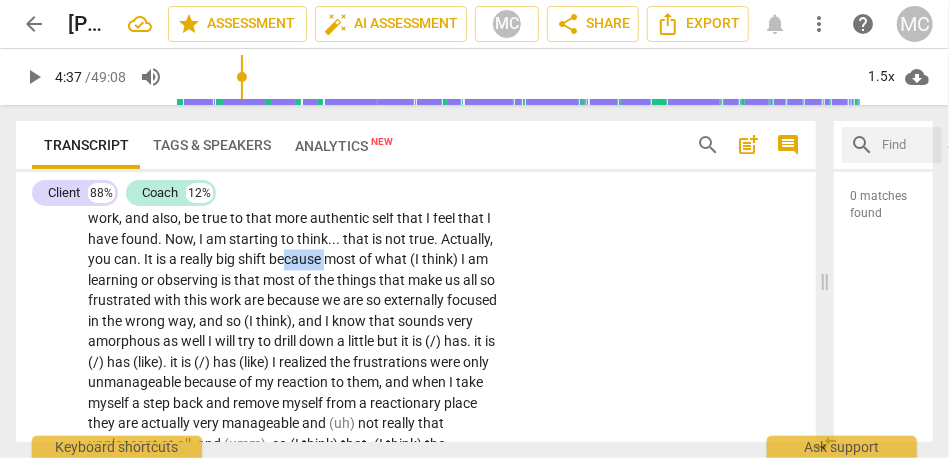 click on "because" at bounding box center (296, 260) 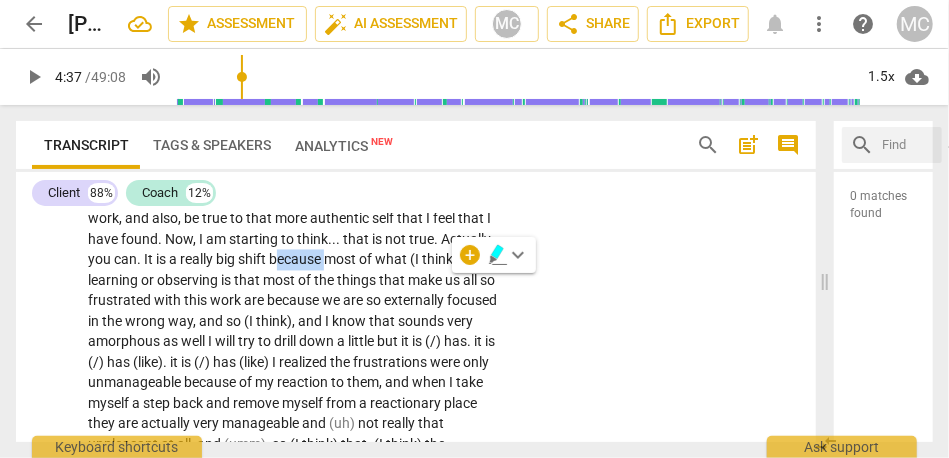 type 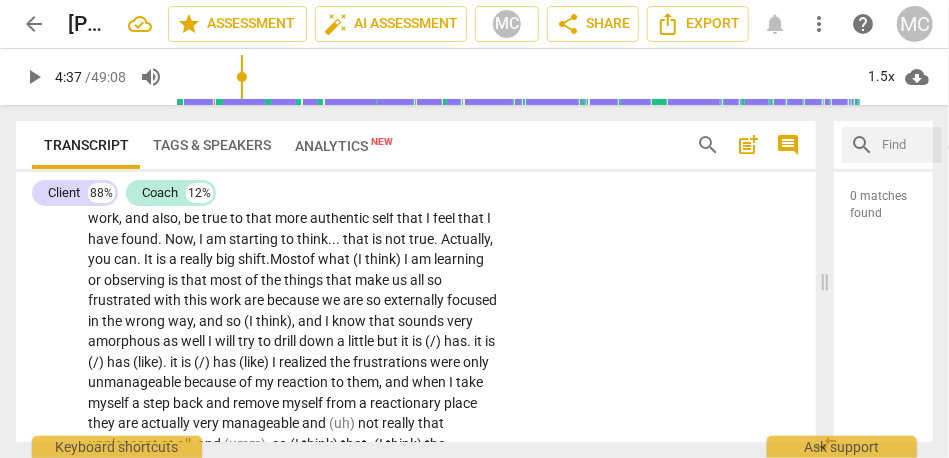 click on "Most" at bounding box center [286, 260] 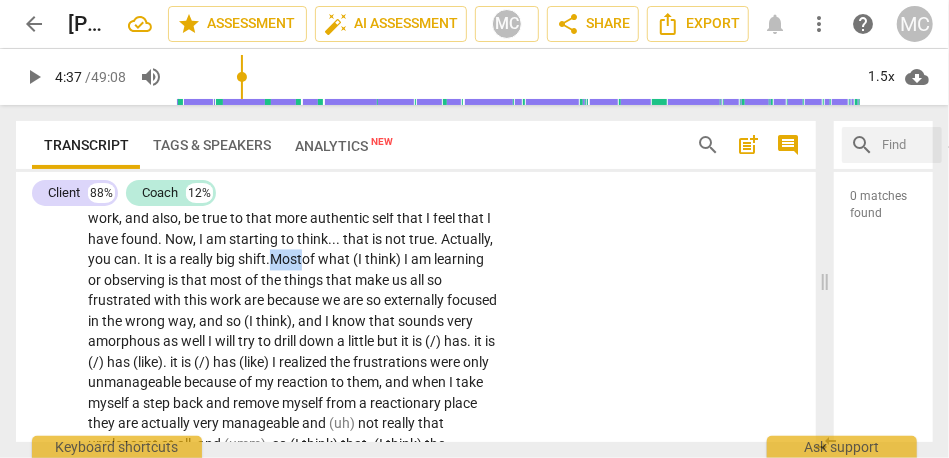 click on "Most" at bounding box center [286, 260] 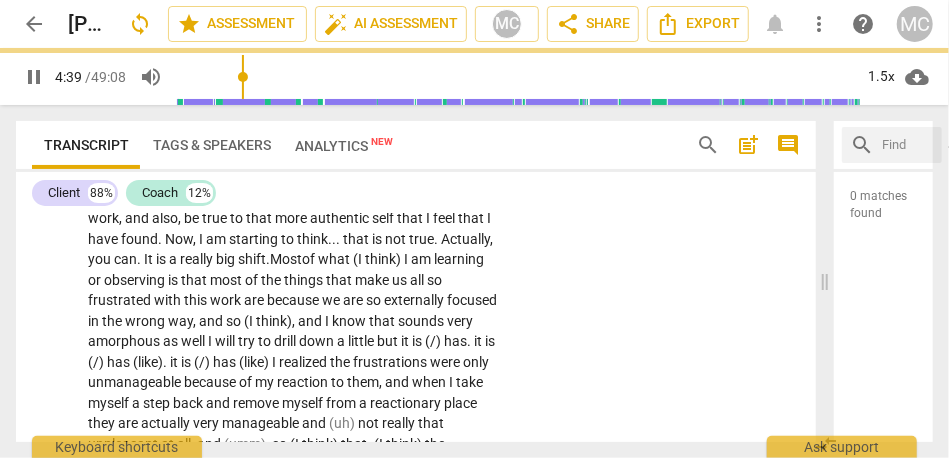 click on "think)" at bounding box center [384, 260] 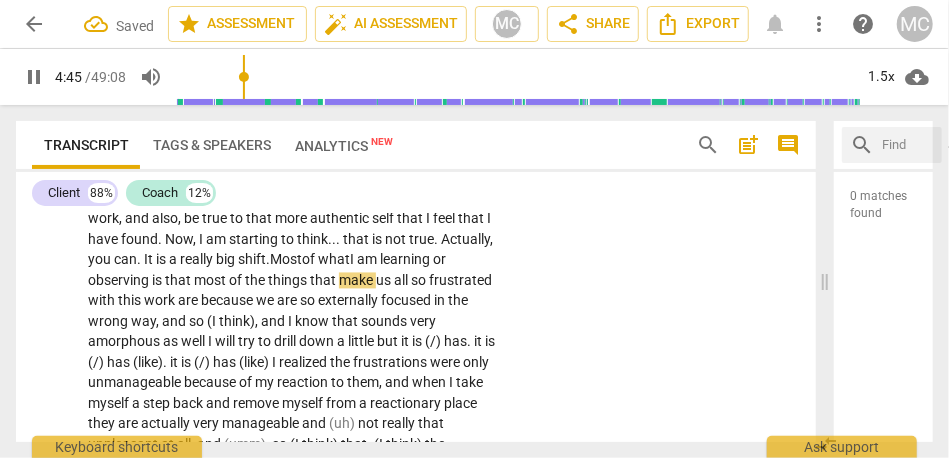 click on "Most" at bounding box center [286, 260] 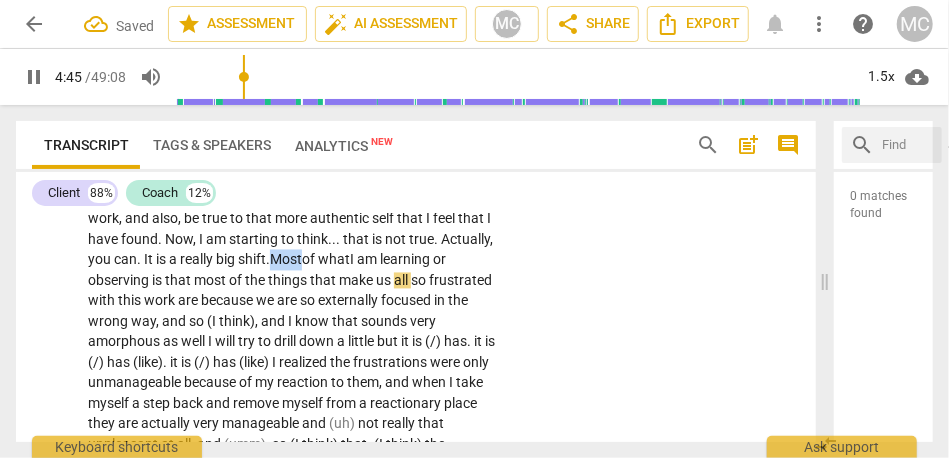 click on "Most" at bounding box center (286, 260) 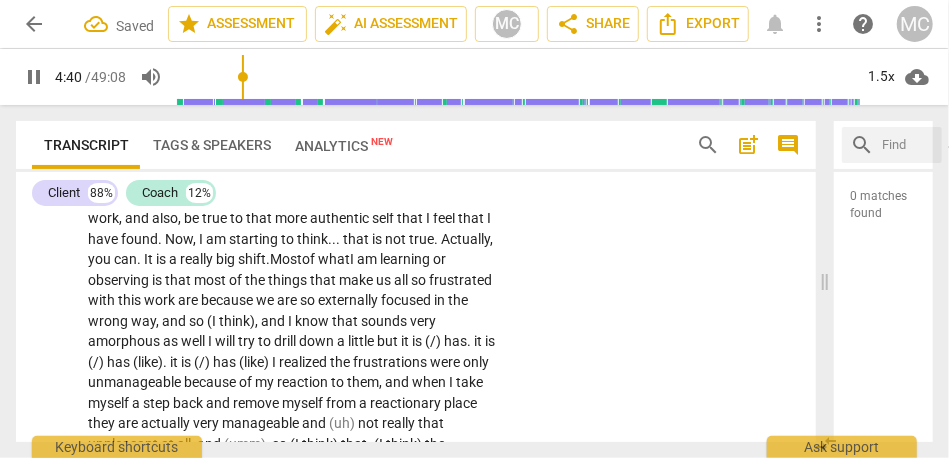 click on "observing" at bounding box center (120, 281) 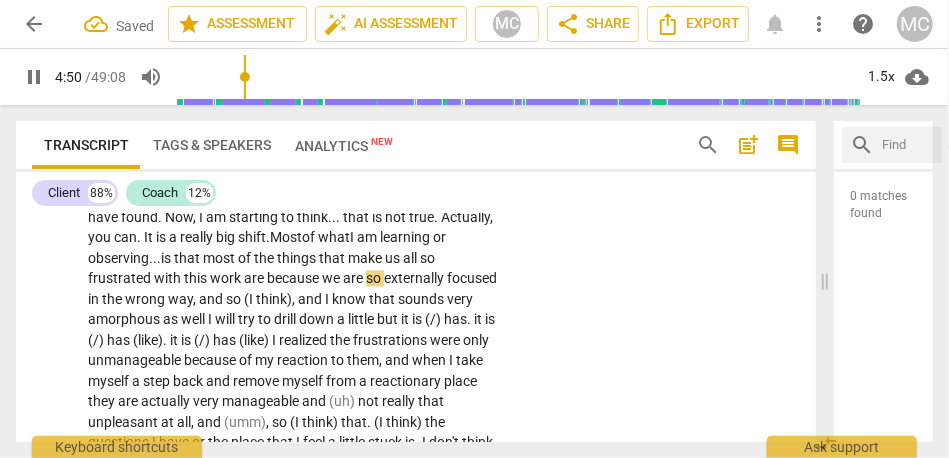 scroll, scrollTop: 1614, scrollLeft: 0, axis: vertical 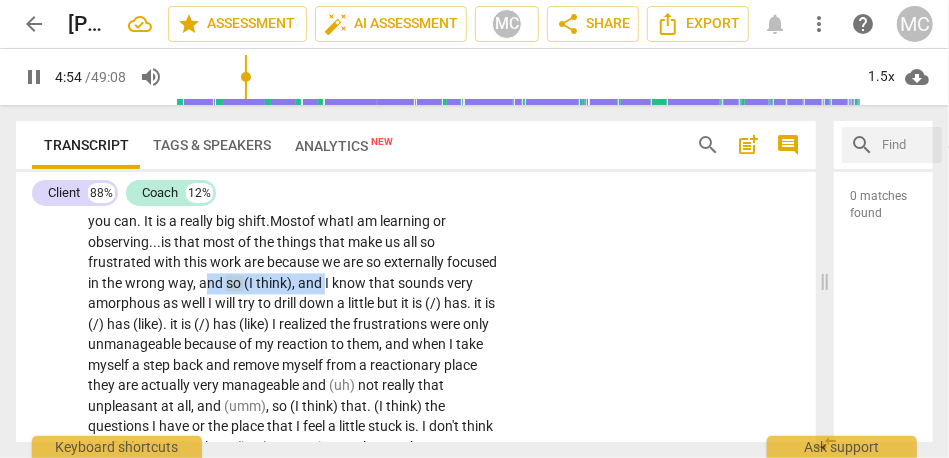 drag, startPoint x: 441, startPoint y: 304, endPoint x: 317, endPoint y: 297, distance: 124.197426 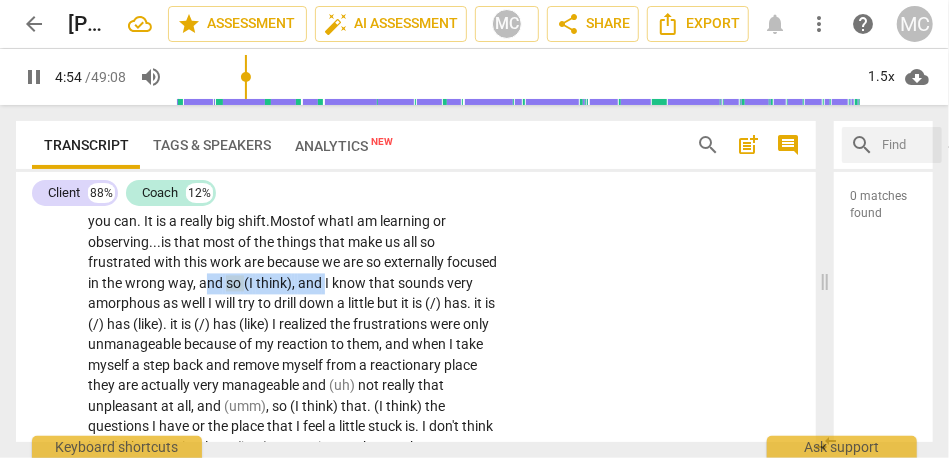 click on "They   feel . . .   the   best   way   to . . .   yes ,   generally .   What   I   would   add   to   that :   They   previously   felt   insurmountable .   I   have   a   friend—another   attorney/colleague ,   who   does   not   practice   family   law ,   but   who   has   also   had   a   lot   of   personal   growth ,   and   actually ,   left   law   entirely—and   we   have   had   a   lot   of   discussions   about   whether   you   can   do   this   work ,   and   also ,   be   true   to   your   values   and—depending   on   what   your   values   are—but   for   me ,   the   way   that   I   want   to   interact   with   people   that   I   work   with—both   colleagues   and   clients—I   mean   that   very   globally .   The   way   I   want   to . . .   interact . . .   is   the   best   word . . .   and   have   relationships . . .   and   the   way   I   want   those   relationships   to   be .   For   many   months ,   I   was   convinced   that   you   could   not   do   this   ," at bounding box center (293, 284) 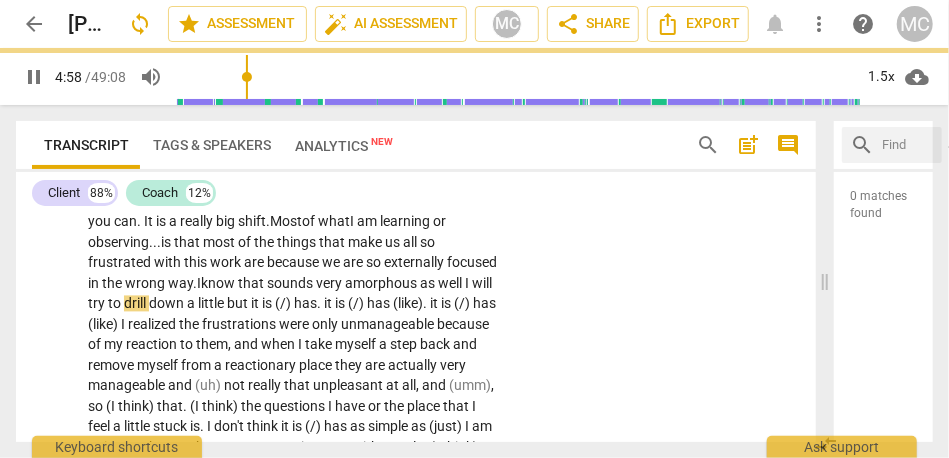 click on "They   feel . . .   the   best   way   to . . .   yes ,   generally .   What   I   would   add   to   that :   They   previously   felt   insurmountable .   I   have   a   friend—another   attorney/colleague ,   who   does   not   practice   family   law ,   but   who   has   also   had   a   lot   of   personal   growth ,   and   actually ,   left   law   entirely—and   we   have   had   a   lot   of   discussions   about   whether   you   can   do   this   work ,   and   also ,   be   true   to   your   values   and—depending   on   what   your   values   are—but   for   me ,   the   way   that   I   want   to   interact   with   people   that   I   work   with—both   colleagues   and   clients—I   mean   that   very   globally .   The   way   I   want   to . . .   interact . . .   is   the   best   word . . .   and   have   relationships . . .   and   the   way   I   want   those   relationships   to   be .   For   many   months ,   I   was   convinced   that   you   could   not   do   this   ," at bounding box center (293, 284) 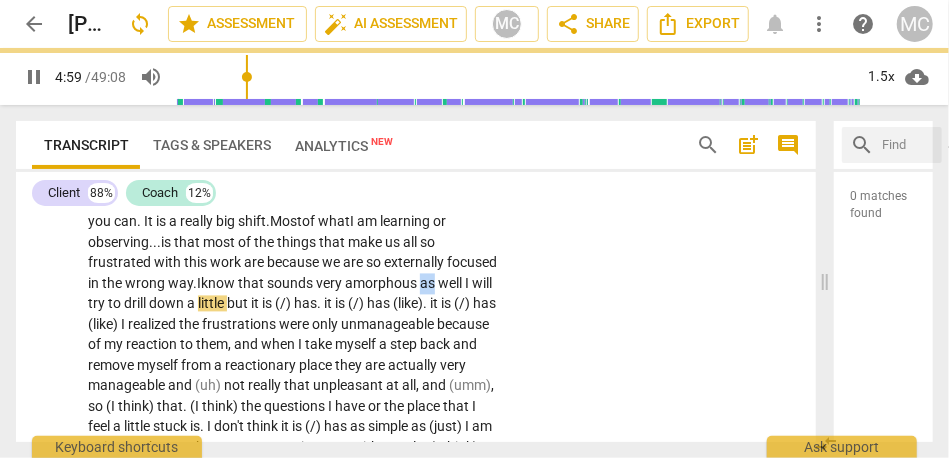 click on "They   feel . . .   the   best   way   to . . .   yes ,   generally .   What   I   would   add   to   that :   They   previously   felt   insurmountable .   I   have   a   friend—another   attorney/colleague ,   who   does   not   practice   family   law ,   but   who   has   also   had   a   lot   of   personal   growth ,   and   actually ,   left   law   entirely—and   we   have   had   a   lot   of   discussions   about   whether   you   can   do   this   work ,   and   also ,   be   true   to   your   values   and—depending   on   what   your   values   are—but   for   me ,   the   way   that   I   want   to   interact   with   people   that   I   work   with—both   colleagues   and   clients—I   mean   that   very   globally .   The   way   I   want   to . . .   interact . . .   is   the   best   word . . .   and   have   relationships . . .   and   the   way   I   want   those   relationships   to   be .   For   many   months ,   I   was   convinced   that   you   could   not   do   this   ," at bounding box center (293, 284) 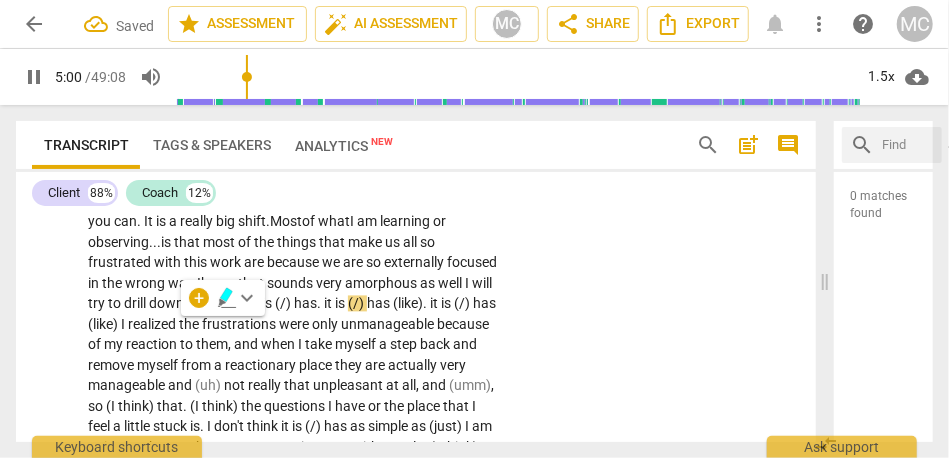 click on "as" at bounding box center [429, 284] 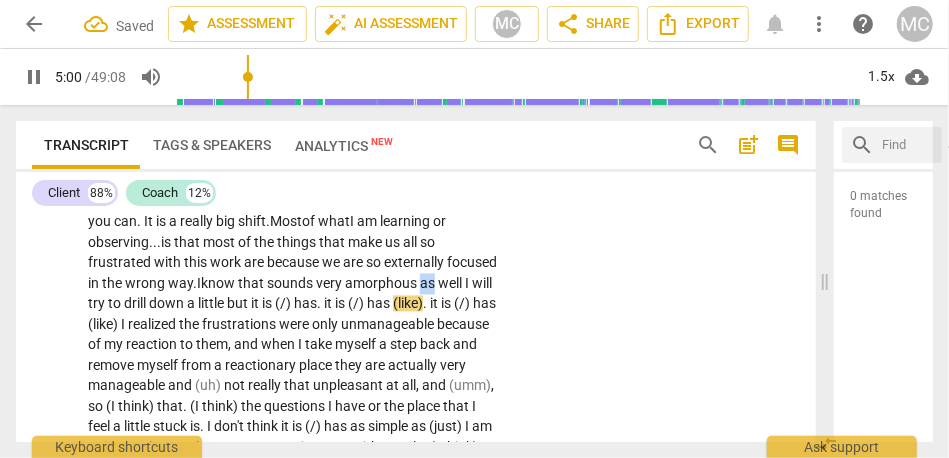 click on "as" at bounding box center (429, 284) 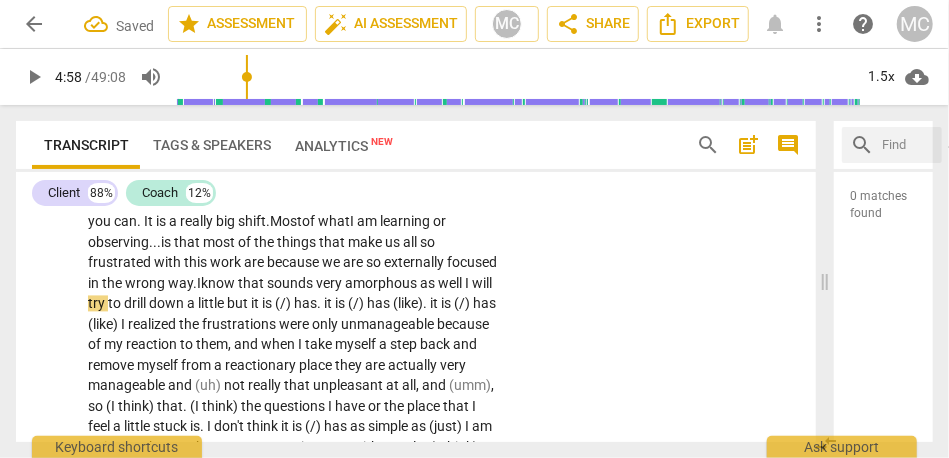 click on "I" at bounding box center (468, 284) 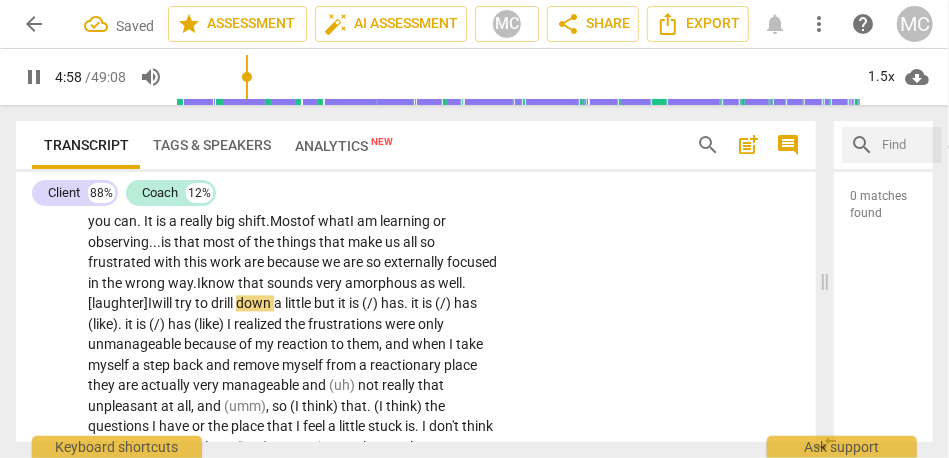 click on "will" at bounding box center (163, 304) 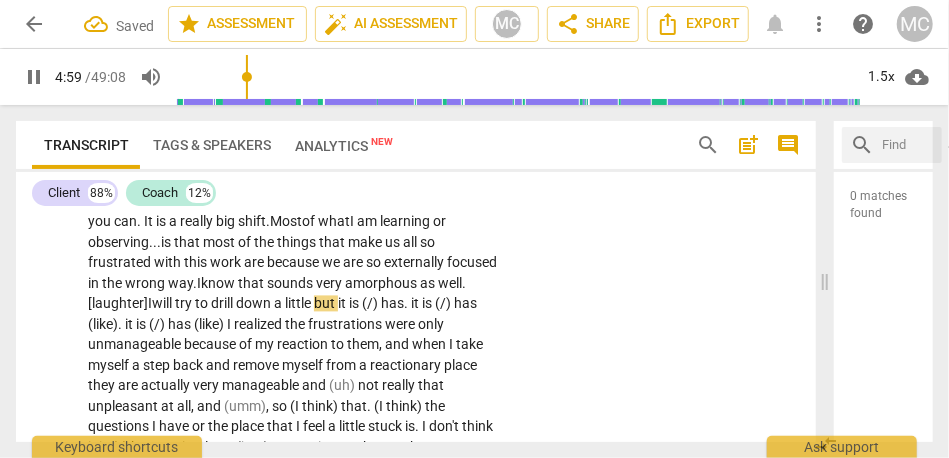 click on "will" at bounding box center [163, 304] 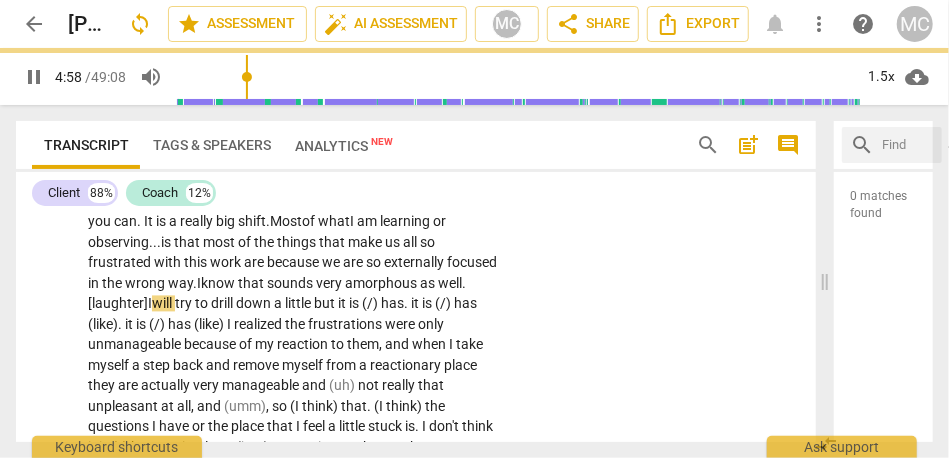 scroll, scrollTop: 1663, scrollLeft: 0, axis: vertical 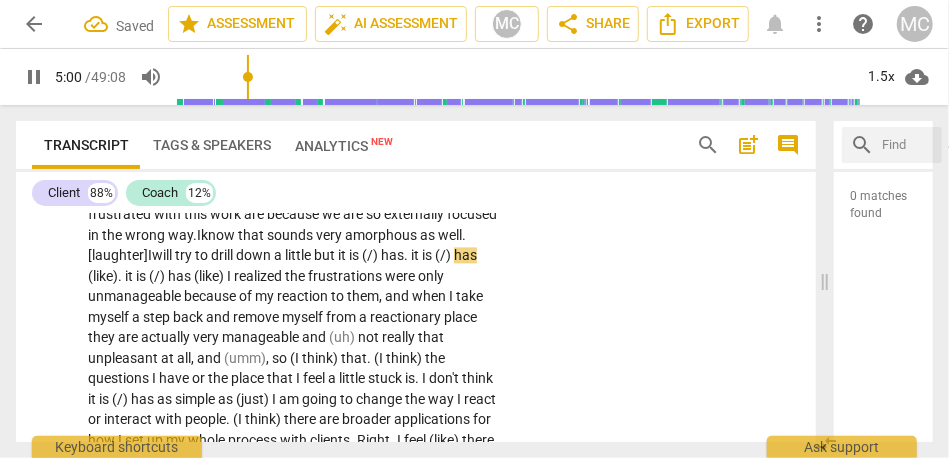 click on "but" at bounding box center [326, 255] 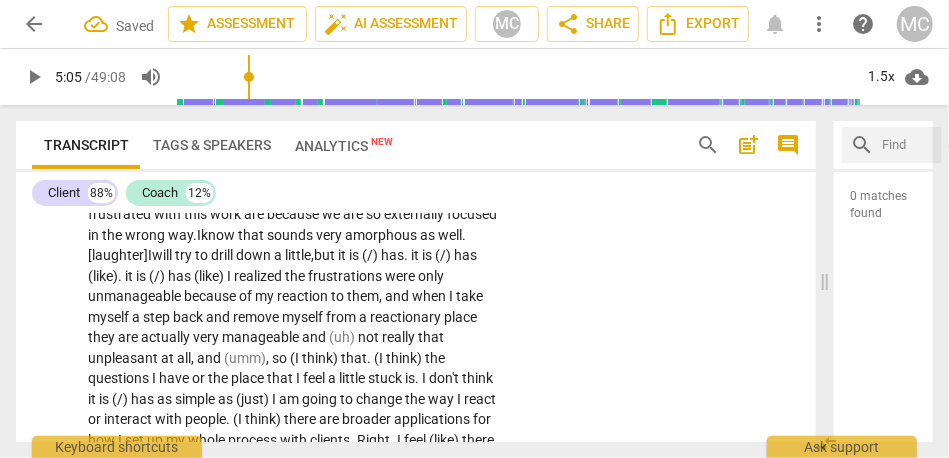 click on "is" at bounding box center [355, 255] 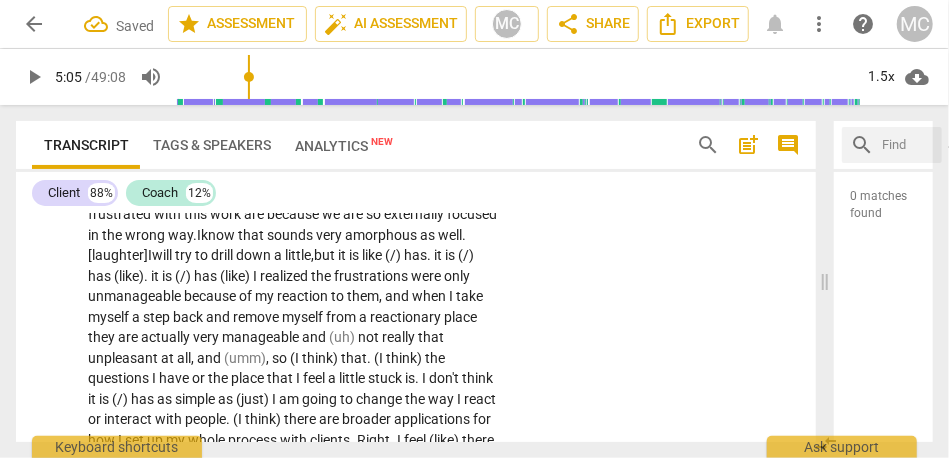click on "very" at bounding box center (330, 235) 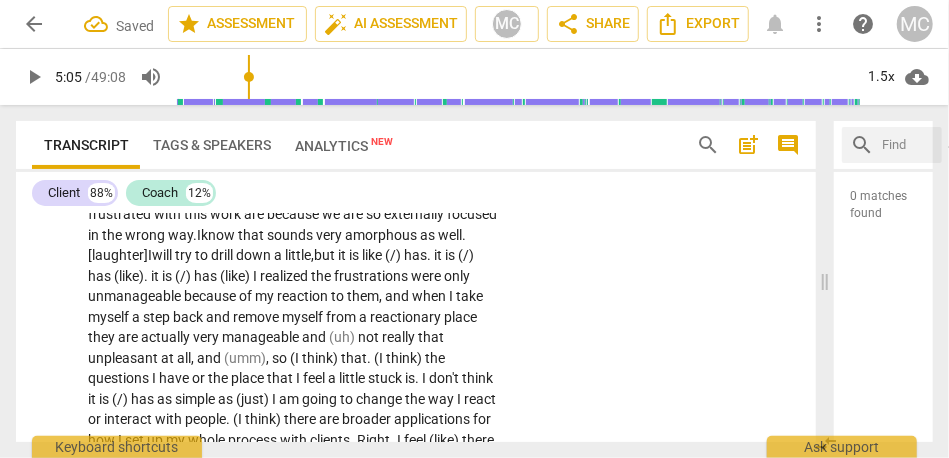click on "but" at bounding box center (326, 255) 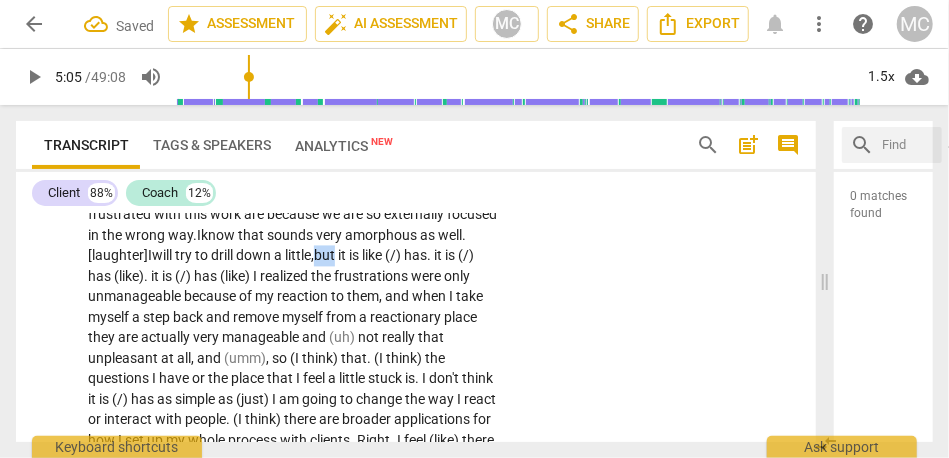 click on "but" at bounding box center [326, 255] 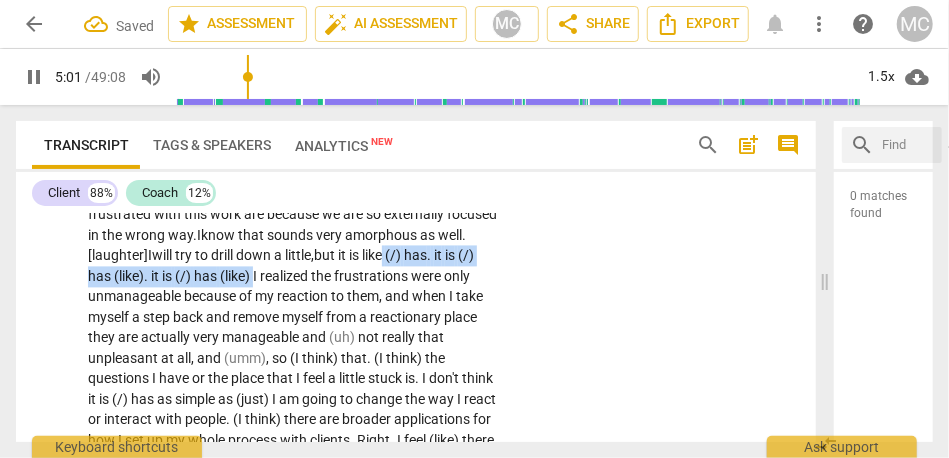 drag, startPoint x: 392, startPoint y: 290, endPoint x: 130, endPoint y: 286, distance: 262.03052 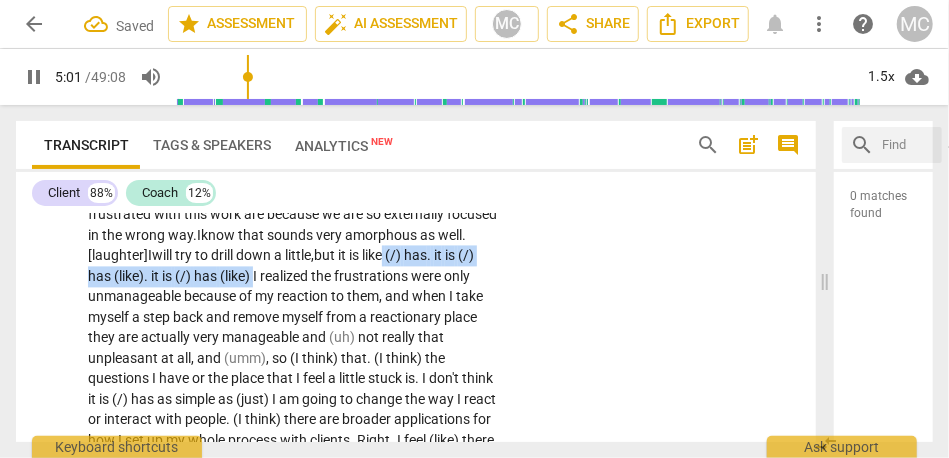 click on "They   feel . . .   the   best   way   to . . .   yes ,   generally .   What   I   would   add   to   that :   They   previously   felt   insurmountable .   I   have   a   friend—another   attorney/colleague ,   who   does   not   practice   family   law ,   but   who   has   also   had   a   lot   of   personal   growth ,   and   actually ,   left   law   entirely—and   we   have   had   a   lot   of   discussions   about   whether   you   can   do   this   work ,   and   also ,   be   true   to   your   values   and—depending   on   what   your   values   are—but   for   me ,   the   way   that   I   want   to   interact   with   people   that   I   work   with—both   colleagues   and   clients—I   mean   that   very   globally .   The   way   I   want   to . . .   interact . . .   is   the   best   word . . .   and   have   relationships . . .   and   the   way   I   want   those   relationships   to   be .   For   many   months ,   I   was   convinced   that   you   could   not   do   this   ," at bounding box center (293, 235) 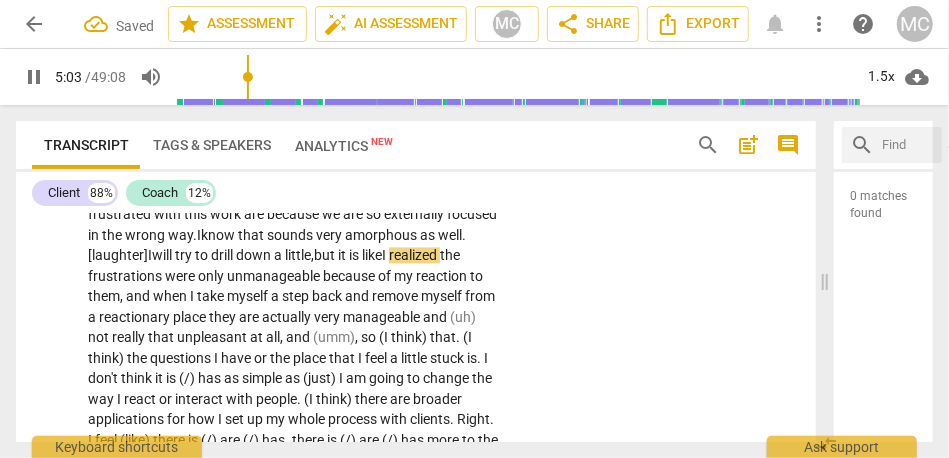click on "CL play_arrow pause 03:20 + Add competency keyboard_arrow_right They   feel . . .   the   best   way   to . . .   yes ,   generally .   What   I   would   add   to   that :   They   previously   felt   insurmountable .   I   have   a   friend—another   attorney/colleague ,   who   does   not   practice   family   law ,   but   who   has   also   had   a   lot   of   personal   growth ,   and   actually ,   left   law   entirely—and   we   have   had   a   lot   of   discussions   about   whether   you   can   do   this   work ,   and   also ,   be   true   to   your   values   and—depending   on   what   your   values   are—but   for   me ,   the   way   that   I   want   to   interact   with   people   that   I   work   with—both   colleagues   and   clients—I   mean   that   very   globally .   The   way   I   want   to . . .   interact . . .   is   the   best   word . . .   and   have   relationships . . .   and   the   way   I   want   those   relationships   to   be .   For   many   months ," at bounding box center [416, 208] 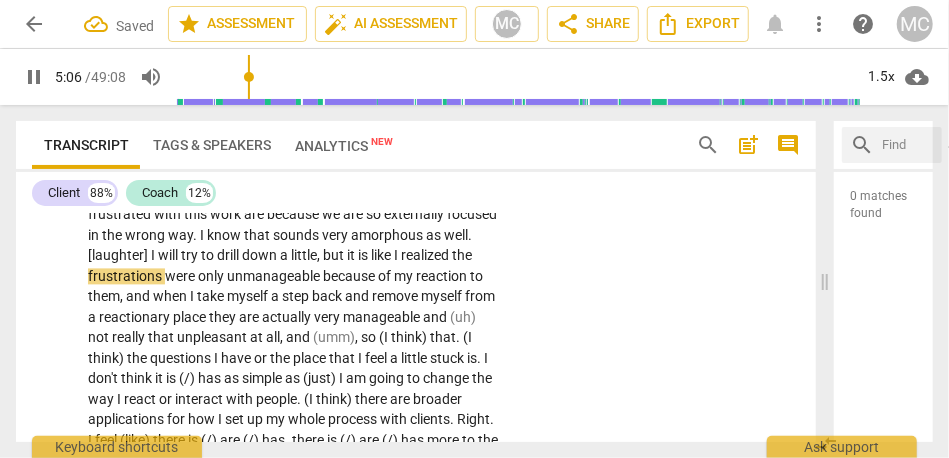 click on "drill" at bounding box center (229, 255) 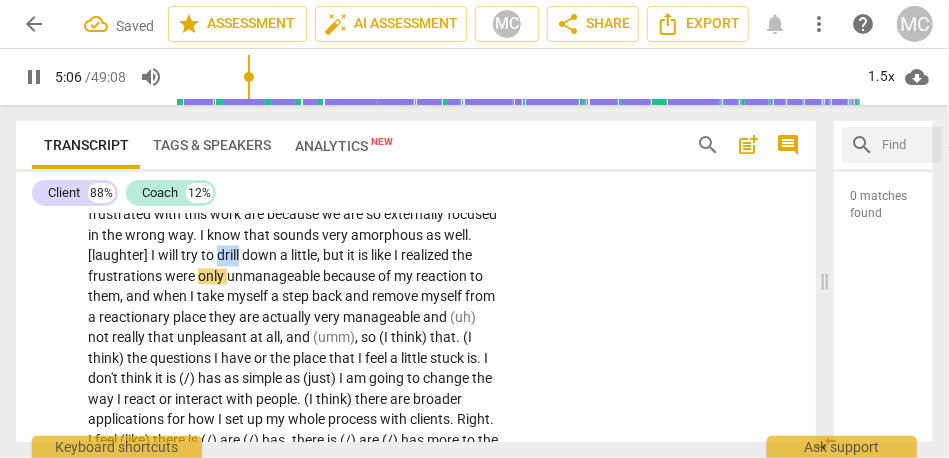 click on "drill" at bounding box center [229, 255] 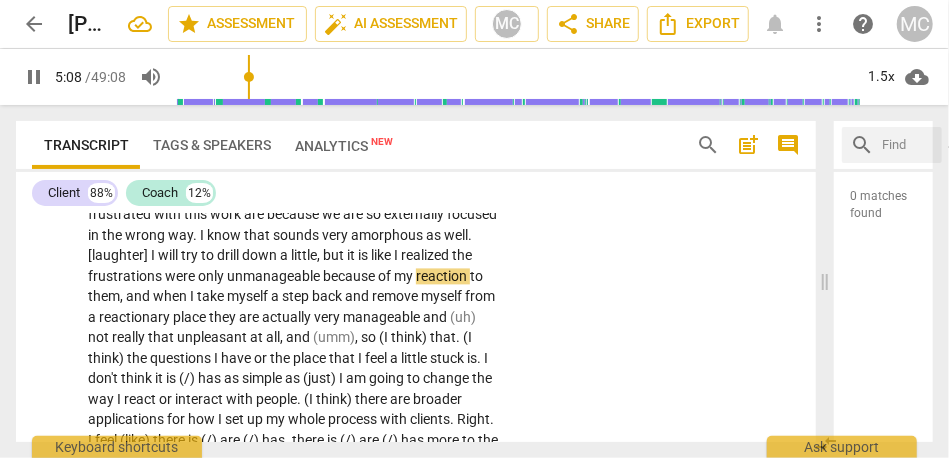 click on "but" at bounding box center [335, 255] 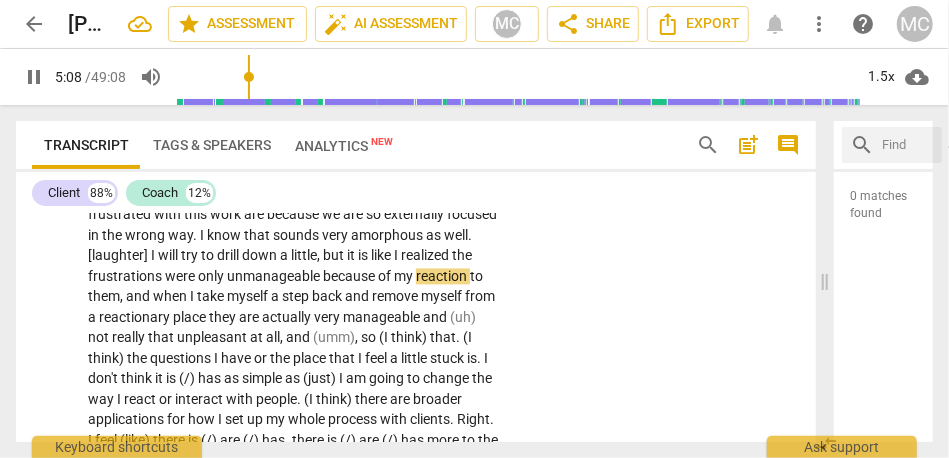 click on "but" at bounding box center [335, 255] 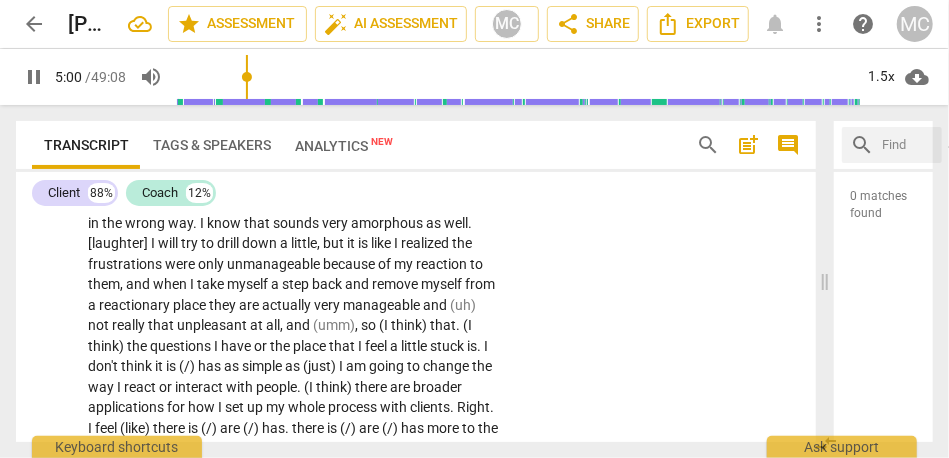 scroll, scrollTop: 1674, scrollLeft: 0, axis: vertical 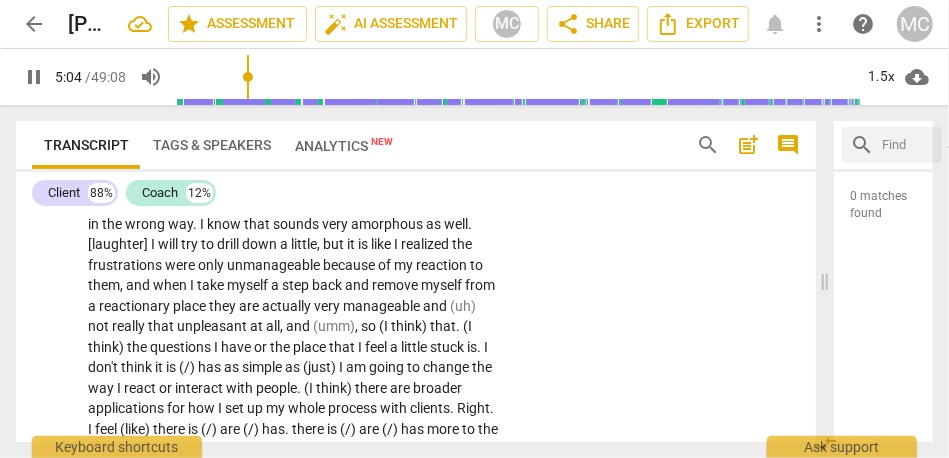 click on "down" at bounding box center [261, 244] 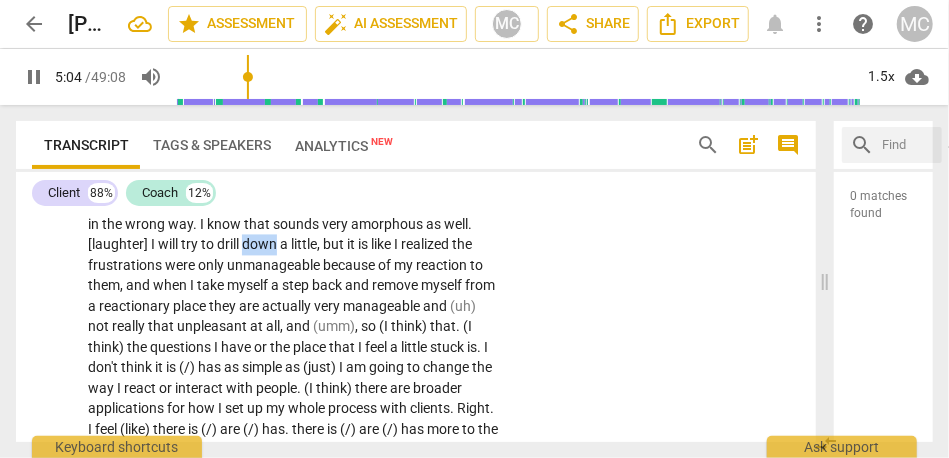 click on "down" at bounding box center [261, 244] 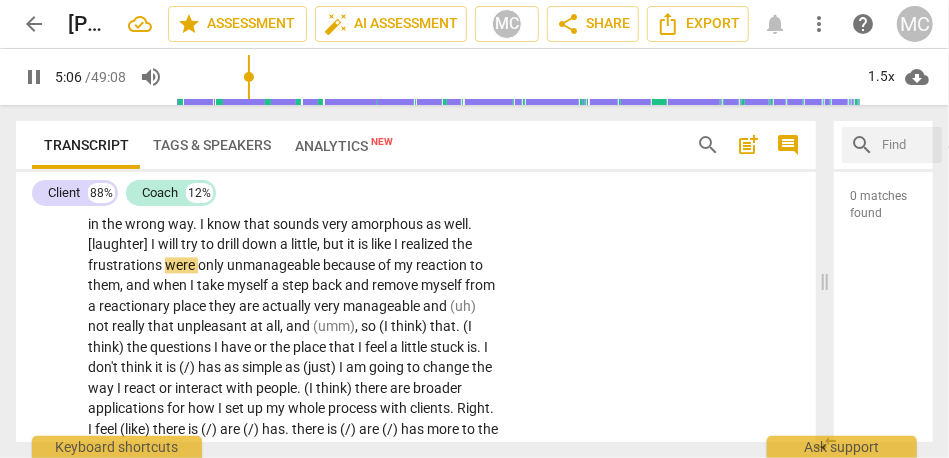 click on "but" at bounding box center [335, 244] 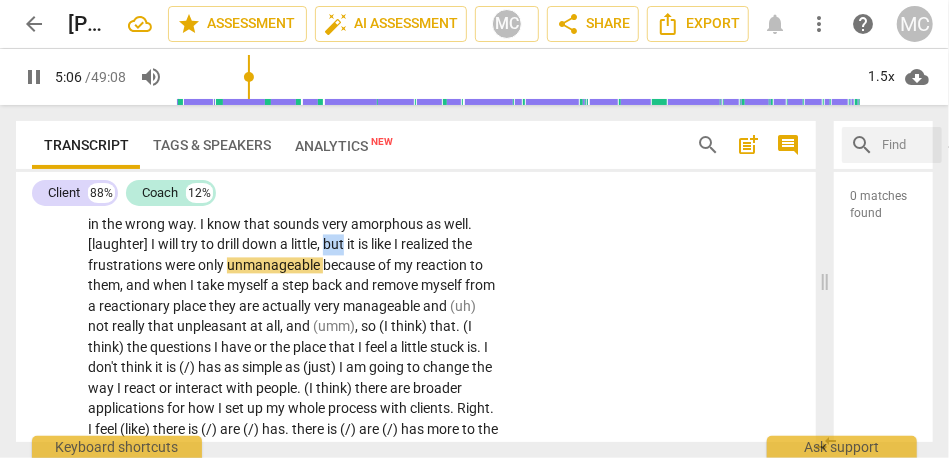 click on "but" at bounding box center (335, 244) 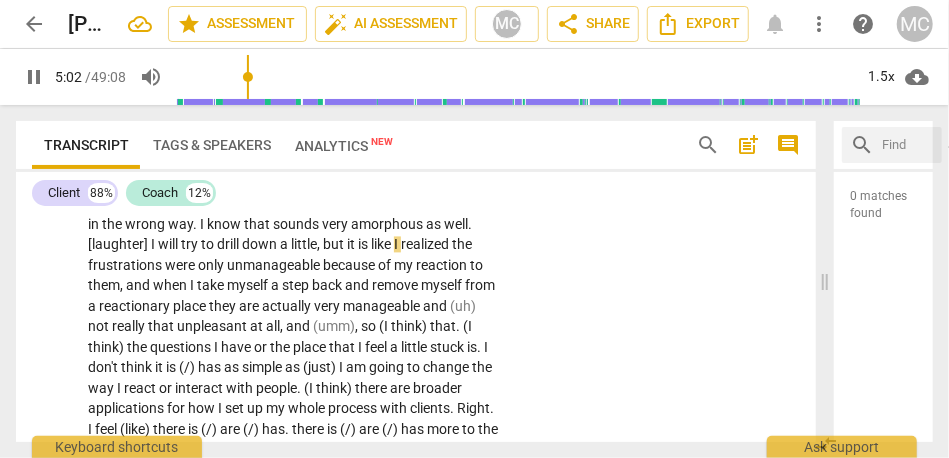 scroll, scrollTop: 1700, scrollLeft: 0, axis: vertical 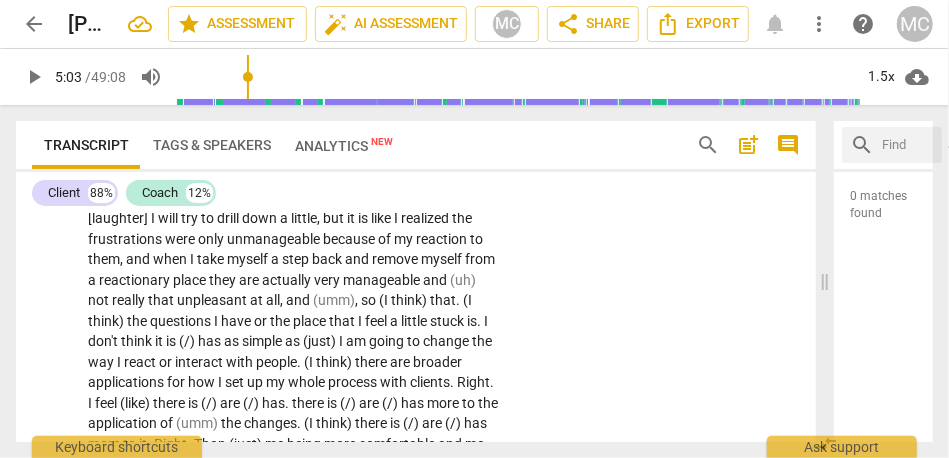 type on "304" 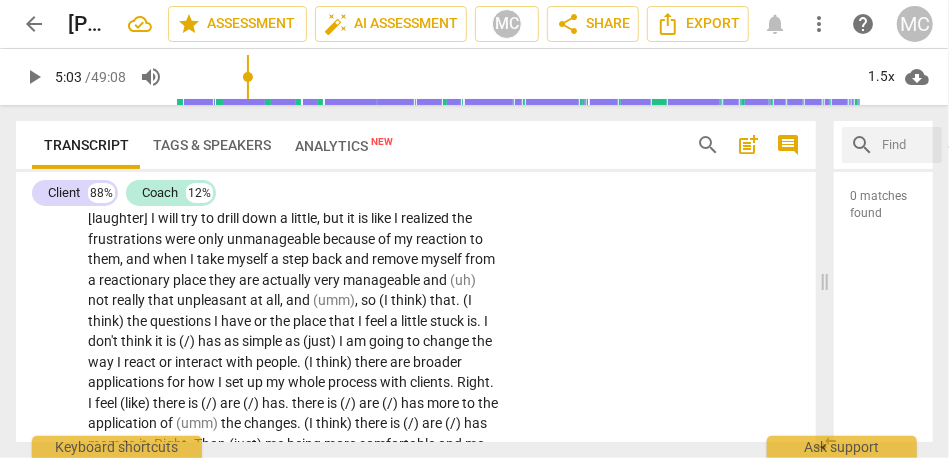click on "I" at bounding box center [397, 218] 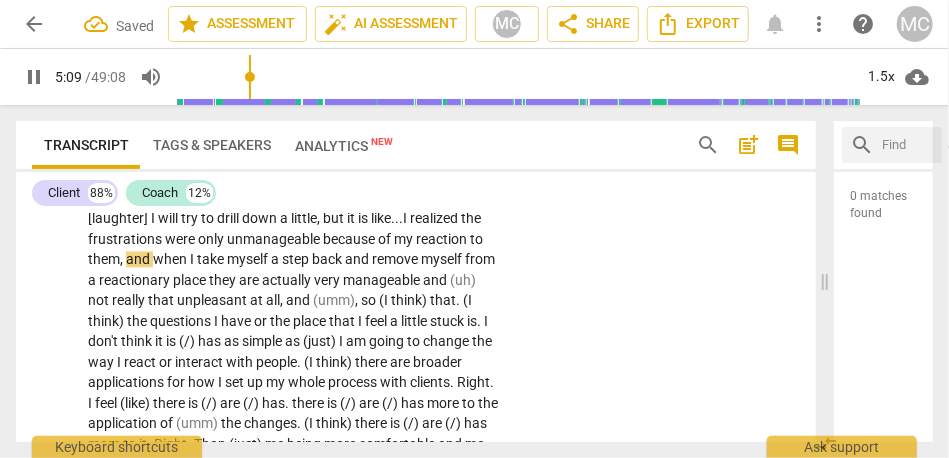 click on "when" at bounding box center (171, 259) 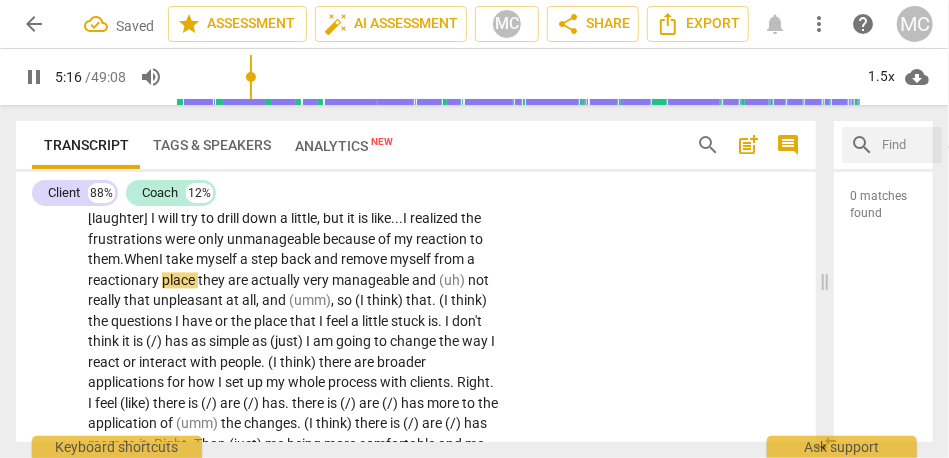 click on "they" at bounding box center [213, 280] 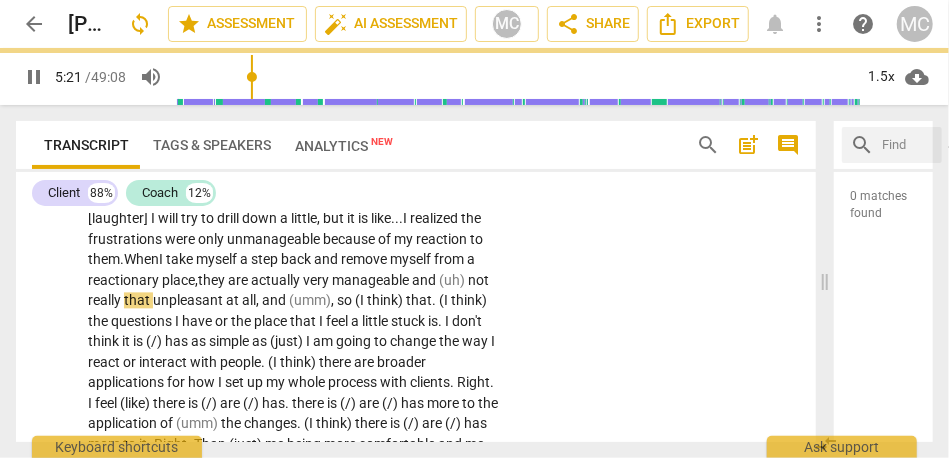 click on "not" at bounding box center [478, 280] 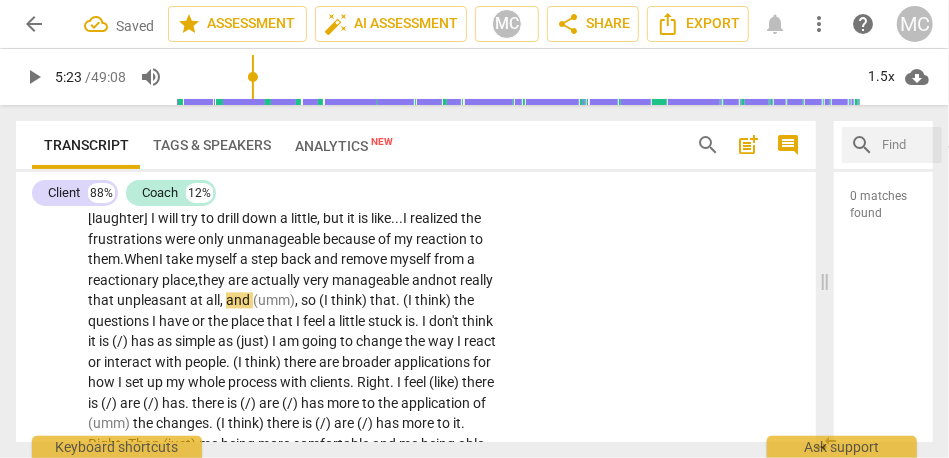 click on "not" at bounding box center [448, 280] 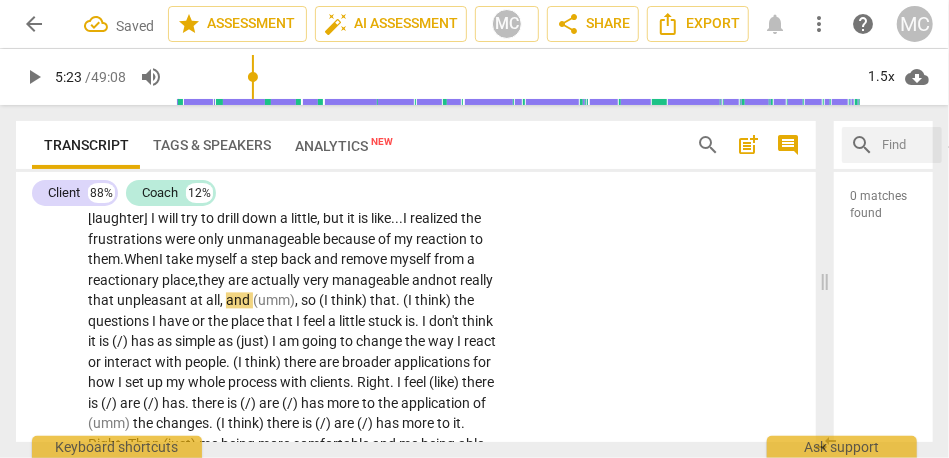 click on "not" at bounding box center [448, 280] 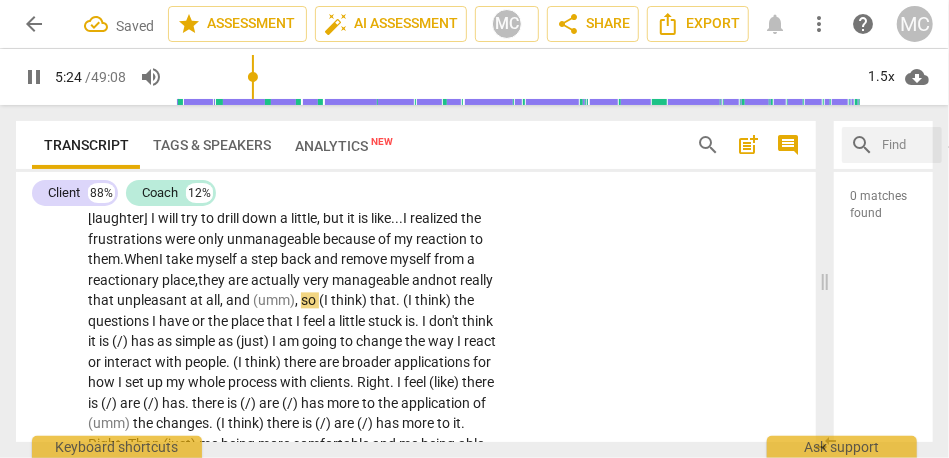 click on "," at bounding box center (223, 300) 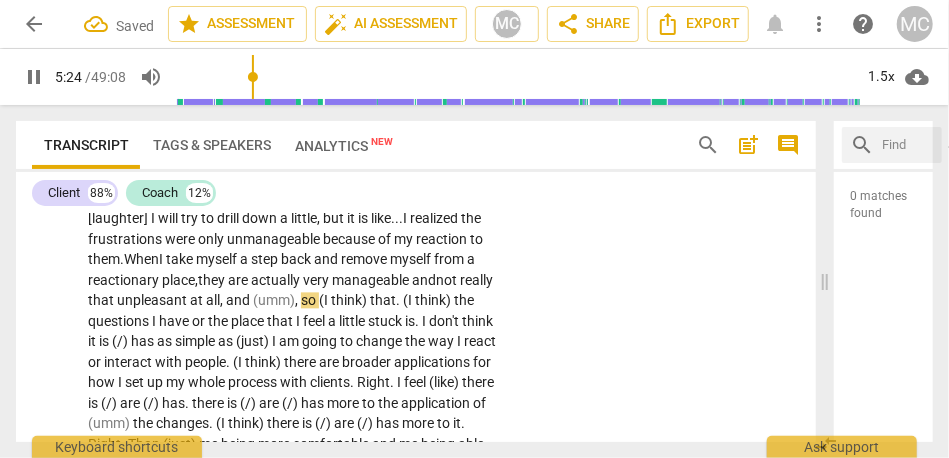 click on "unpleasant" at bounding box center [153, 300] 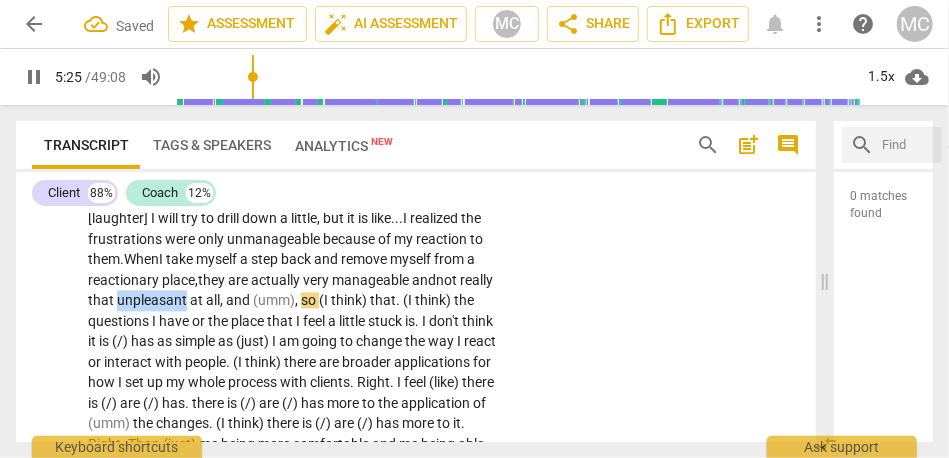 click on "unpleasant" at bounding box center [153, 300] 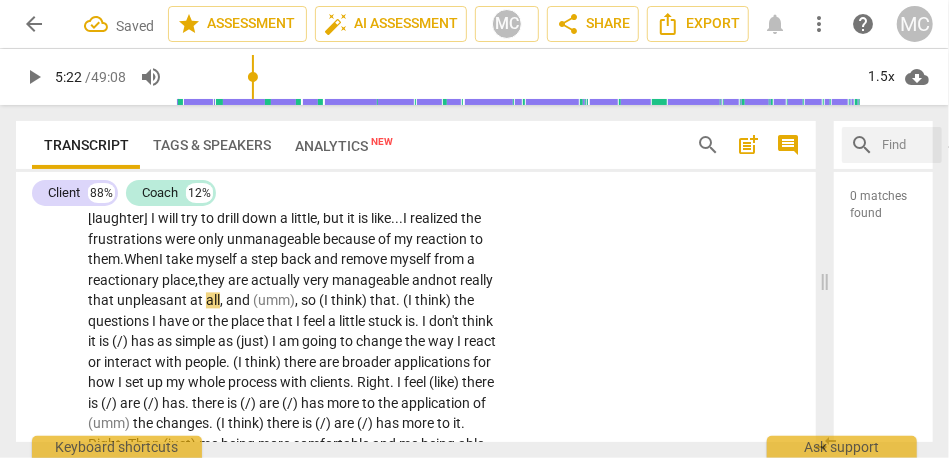 click on "all" at bounding box center (213, 300) 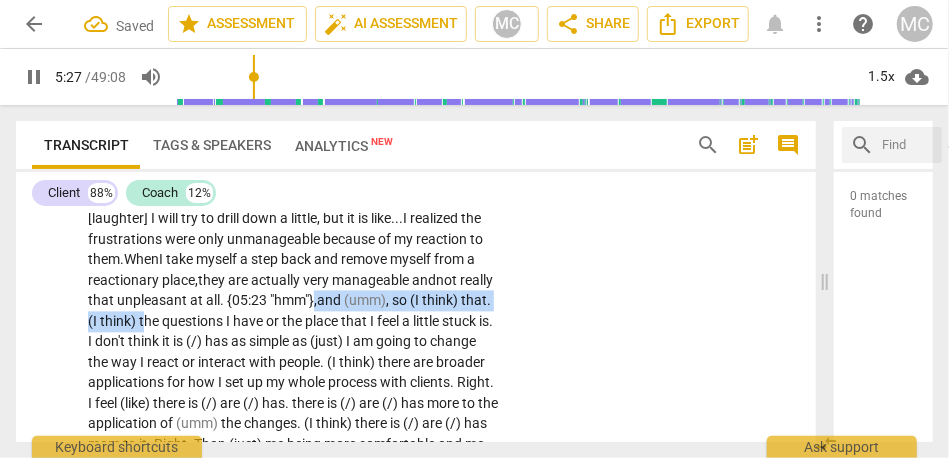 drag, startPoint x: 372, startPoint y: 342, endPoint x: 132, endPoint y: 345, distance: 240.01875 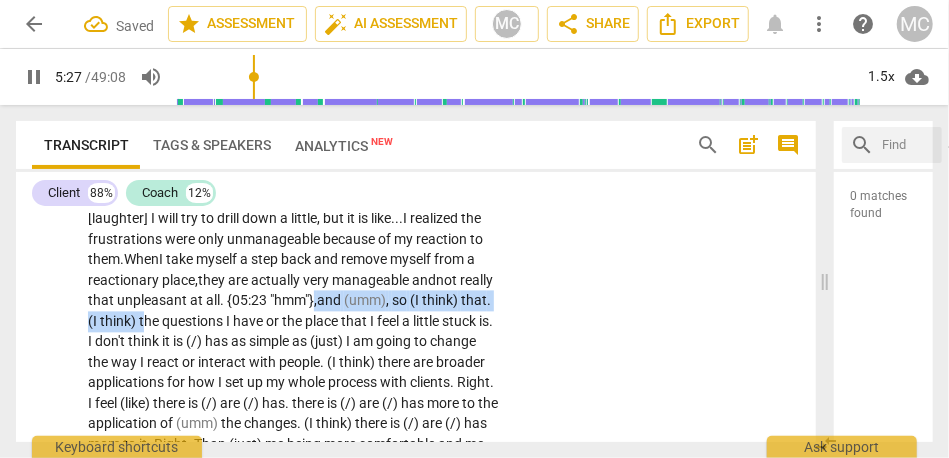 click on "They   feel . . .   the   best   way   to . . .   yes ,   generally .   What   I   would   add   to   that :   They   previously   felt   insurmountable .   I   have   a   friend—another   attorney/colleague ,   who   does   not   practice   family   law ,   but   who   has   also   had   a   lot   of   personal   growth ,   and   actually ,   left   law   entirely—and   we   have   had   a   lot   of   discussions   about   whether   you   can   do   this   work ,   and   also ,   be   true   to   your   values   and—depending   on   what   your   values   are—but   for   me ,   the   way   that   I   want   to   interact   with   people   that   I   work   with—both   colleagues   and   clients—I   mean   that   very   globally .   The   way   I   want   to . . .   interact . . .   is   the   best   word . . .   and   have   relationships . . .   and   the   way   I   want   those   relationships   to   be .   For   many   months ,   I   was   convinced   that   you   could   not   do   this   ," at bounding box center [293, 188] 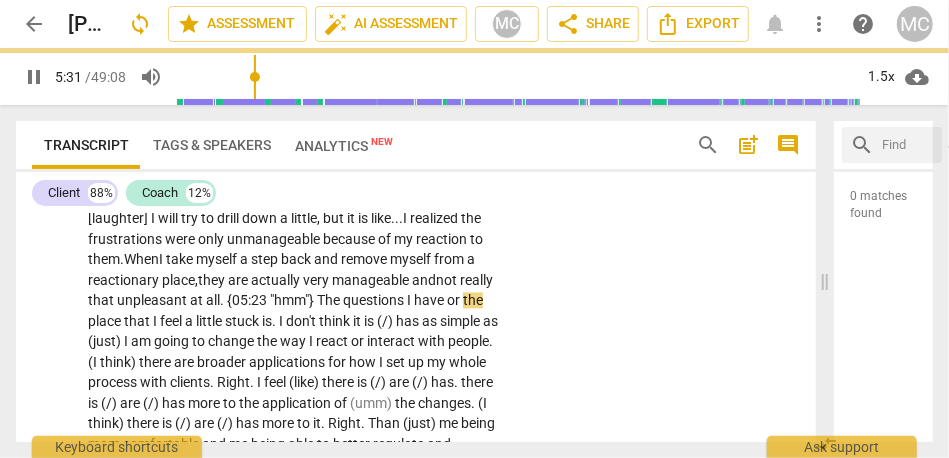 click on "or" at bounding box center (455, 300) 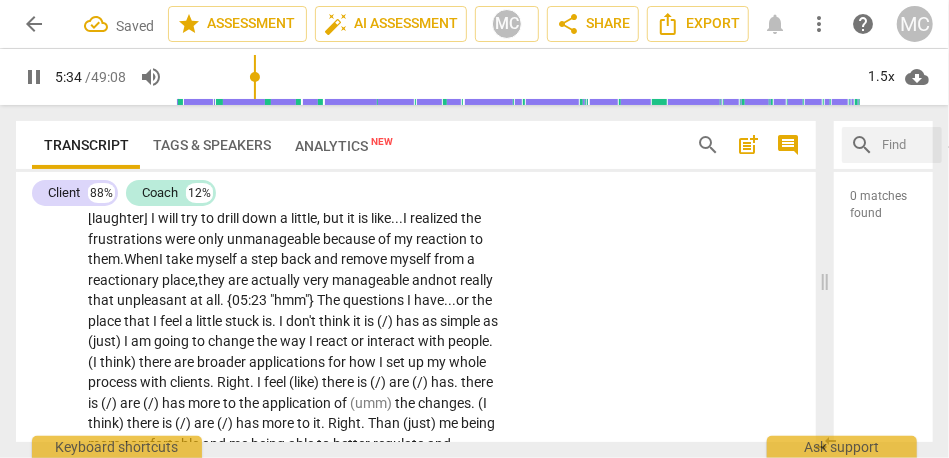 click on "I" at bounding box center (282, 321) 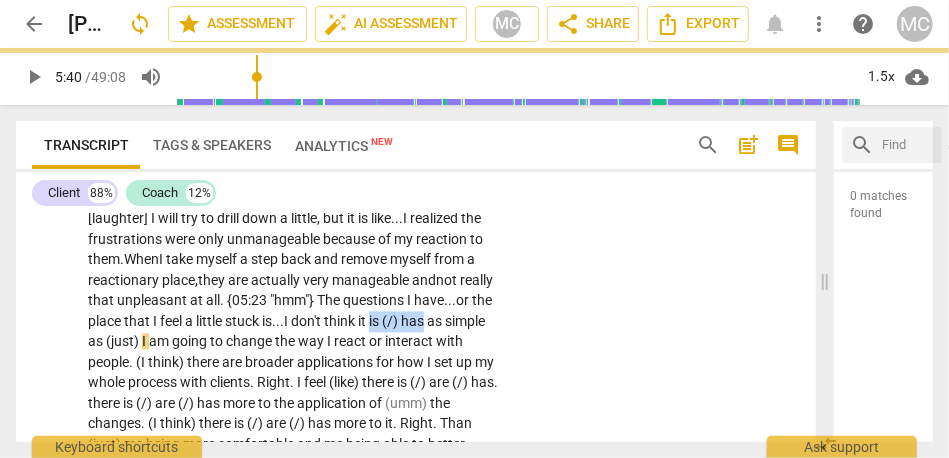 drag, startPoint x: 200, startPoint y: 364, endPoint x: 251, endPoint y: 362, distance: 51.0392 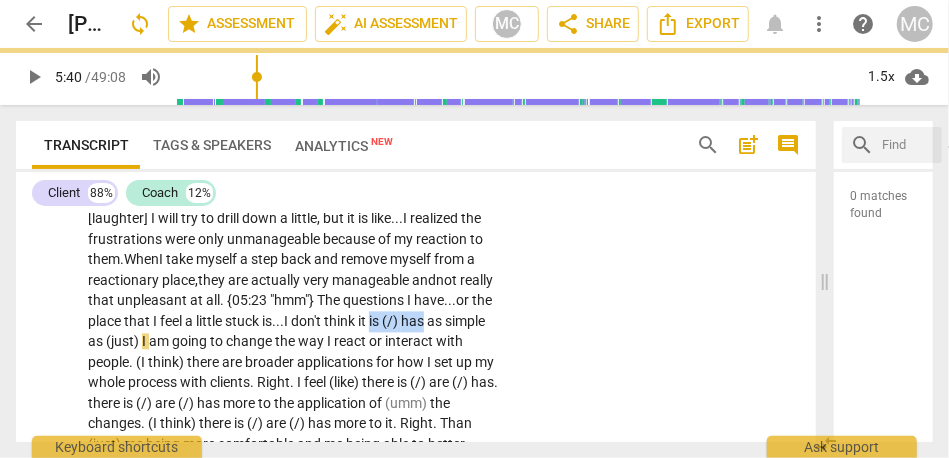 click on "They   feel . . .   the   best   way   to . . .   yes ,   generally .   What   I   would   add   to   that :   They   previously   felt   insurmountable .   I   have   a   friend—another   attorney/colleague ,   who   does   not   practice   family   law ,   but   who   has   also   had   a   lot   of   personal   growth ,   and   actually ,   left   law   entirely—and   we   have   had   a   lot   of   discussions   about   whether   you   can   do   this   work ,   and   also ,   be   true   to   your   values   and—depending   on   what   your   values   are—but   for   me ,   the   way   that   I   want   to   interact   with   people   that   I   work   with—both   colleagues   and   clients—I   mean   that   very   globally .   The   way   I   want   to . . .   interact . . .   is   the   best   word . . .   and   have   relationships . . .   and   the   way   I   want   those   relationships   to   be .   For   many   months ,   I   was   convinced   that   you   could   not   do   this   ," at bounding box center [293, 188] 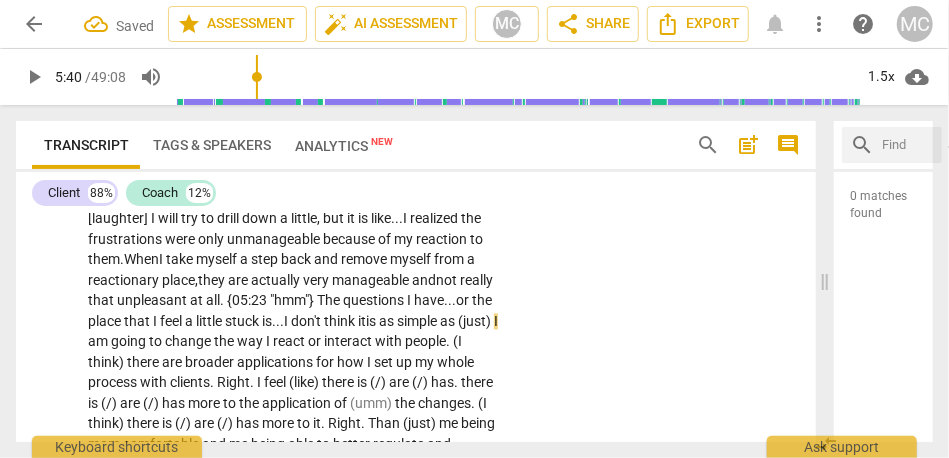 click on "don't" at bounding box center (307, 321) 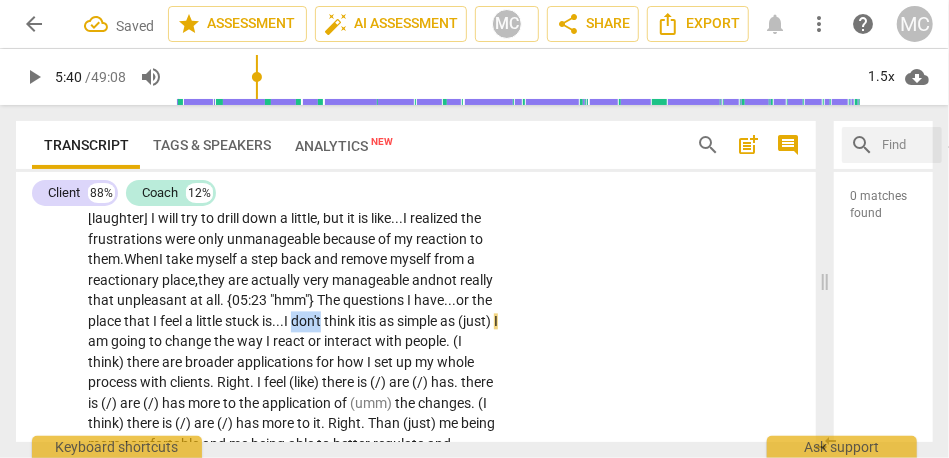 click on "don't" at bounding box center (307, 321) 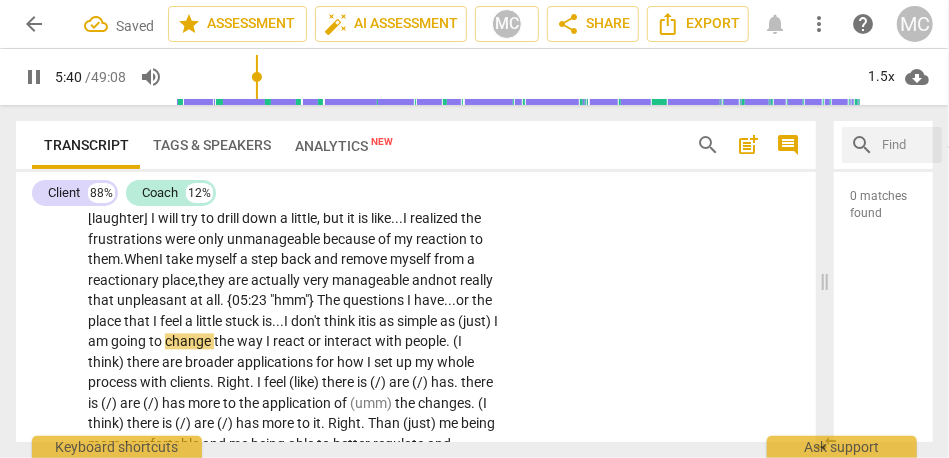 click on "(just)" at bounding box center (476, 321) 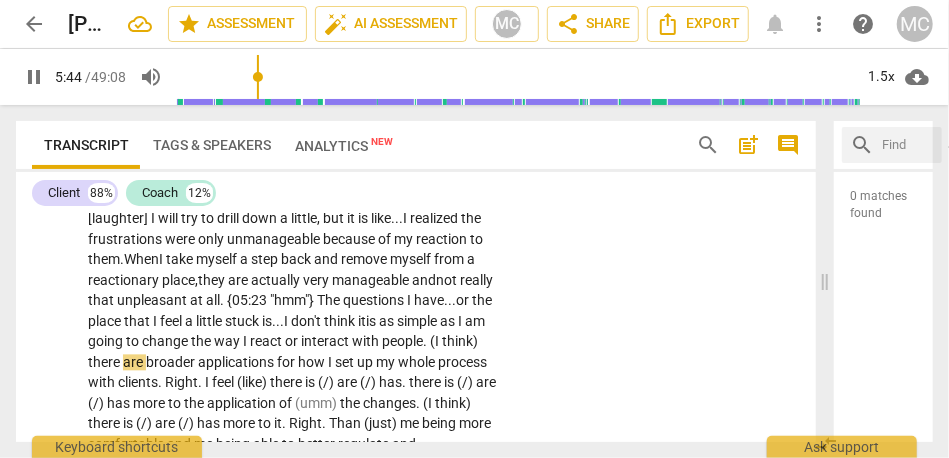 click on "don't" at bounding box center [307, 321] 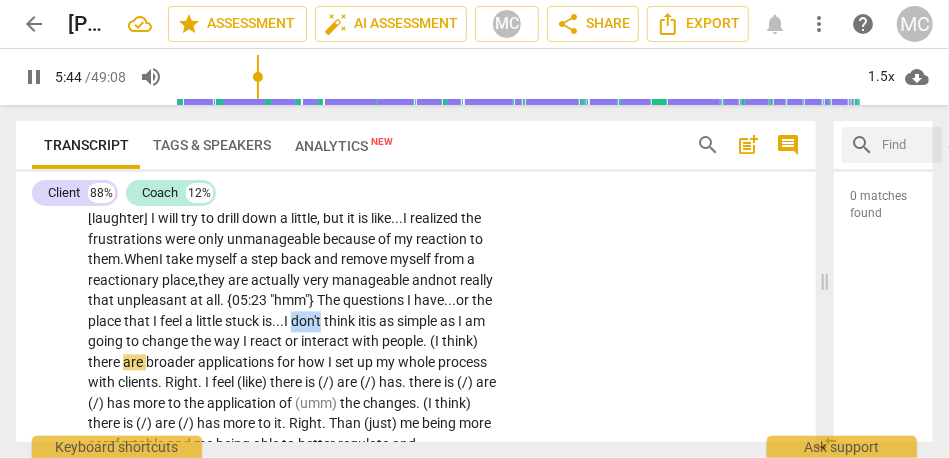 click on "don't" at bounding box center (307, 321) 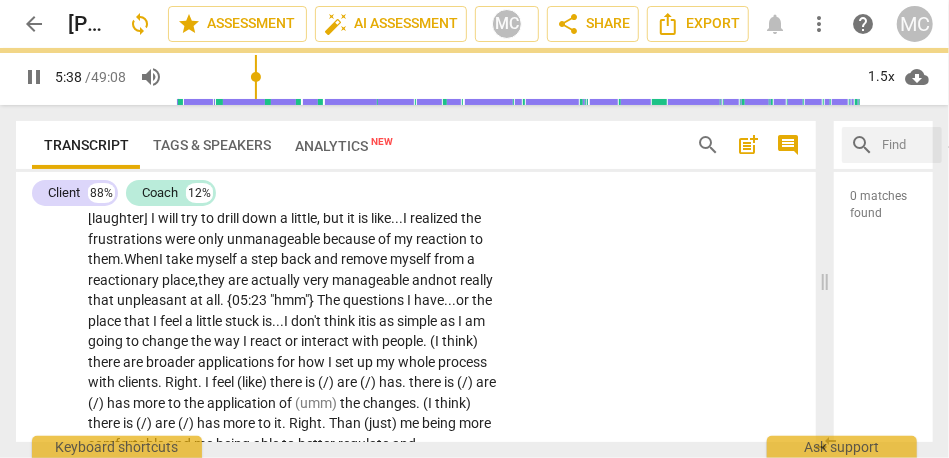 scroll, scrollTop: 1759, scrollLeft: 0, axis: vertical 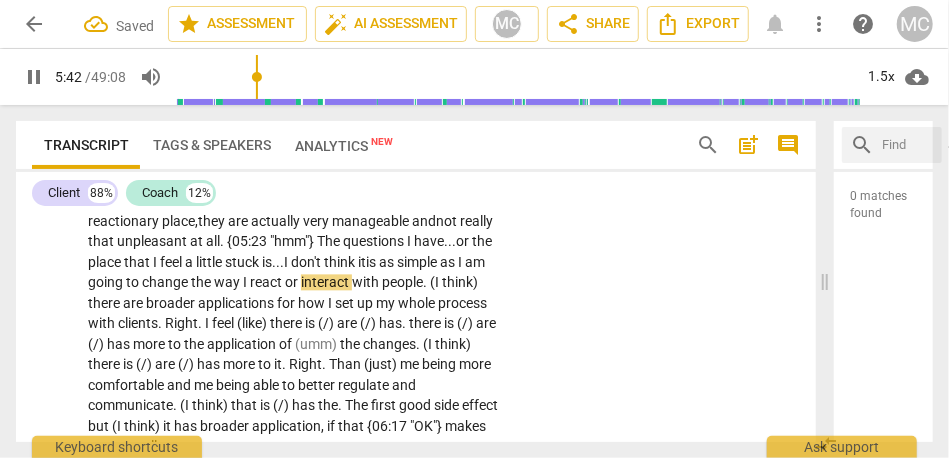 click on "think" at bounding box center (341, 262) 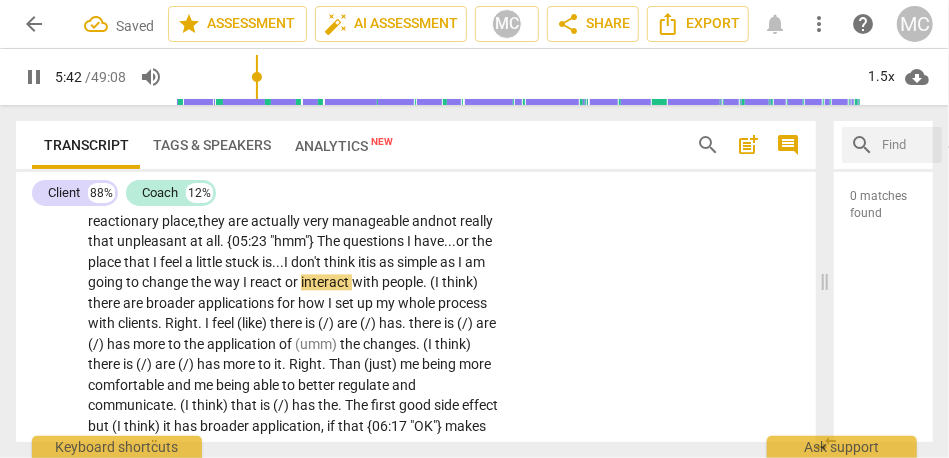 click on "think" at bounding box center (341, 262) 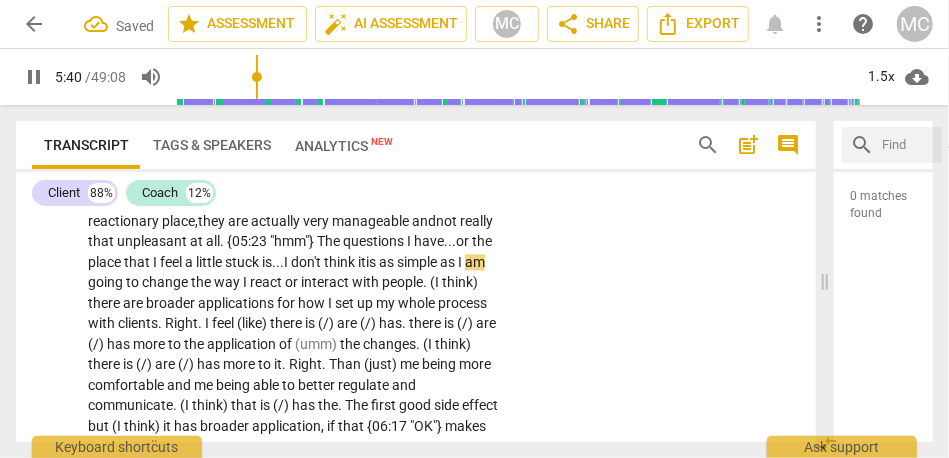 click on "don't" at bounding box center [307, 262] 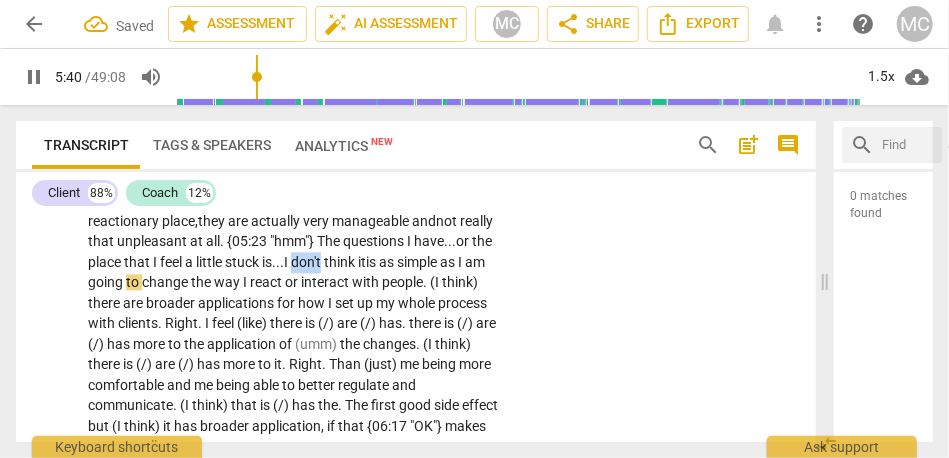 click on "don't" at bounding box center (307, 262) 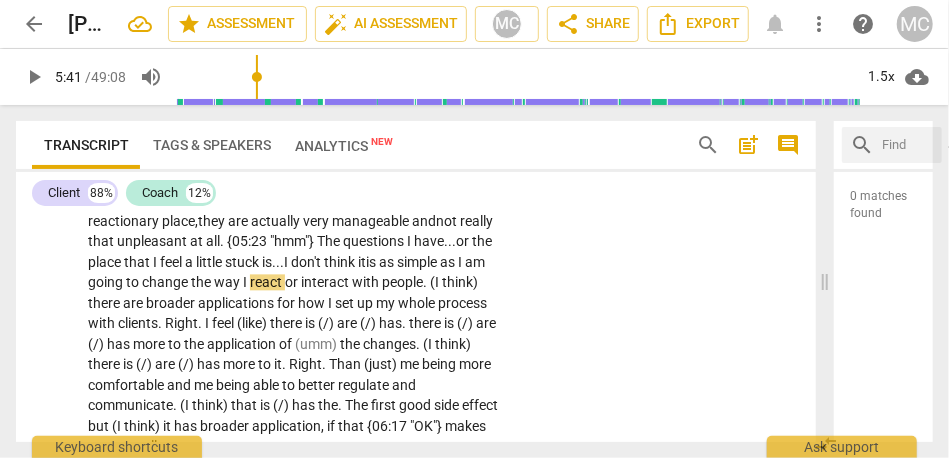 click on "I" at bounding box center (461, 262) 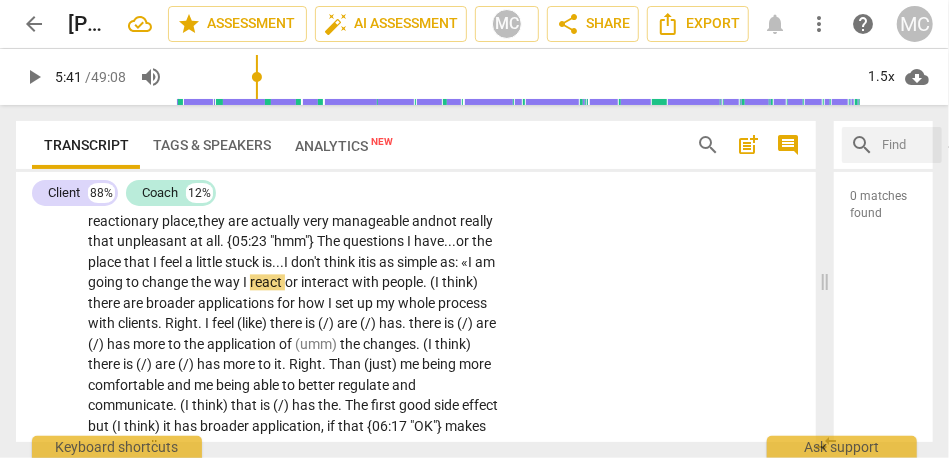click on "am" at bounding box center (485, 262) 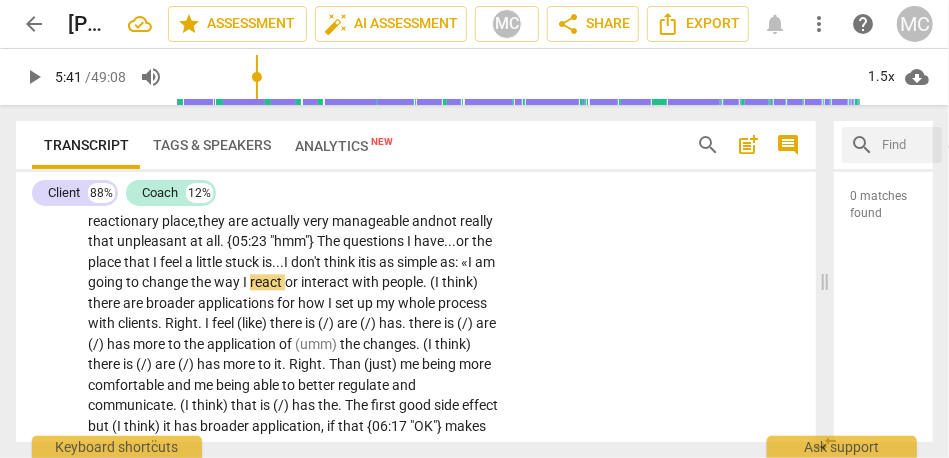 click on "am" at bounding box center (485, 262) 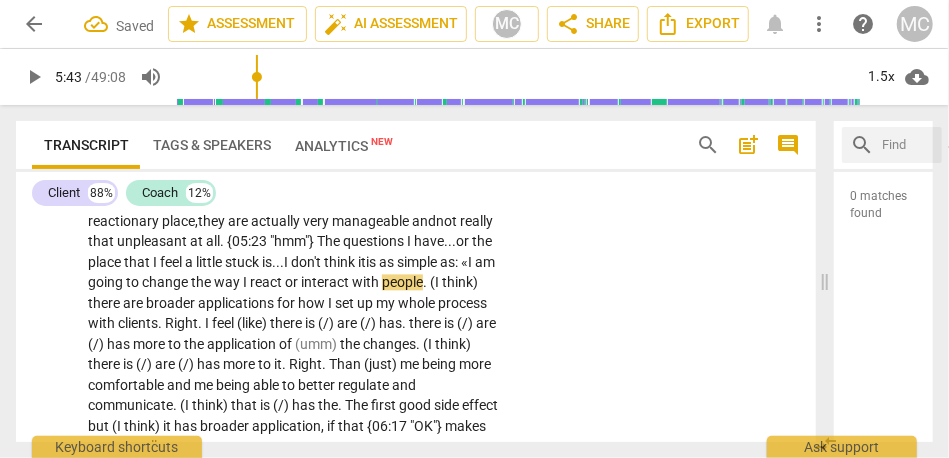 click on "people" at bounding box center (402, 282) 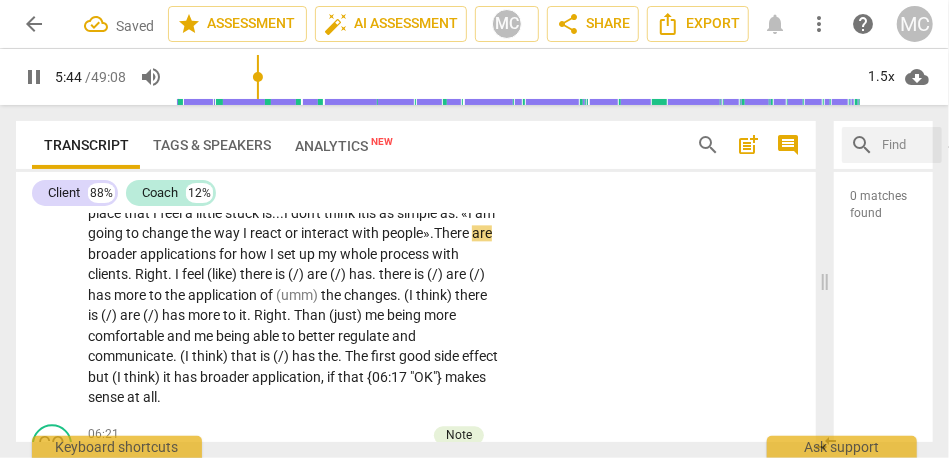 scroll, scrollTop: 1827, scrollLeft: 0, axis: vertical 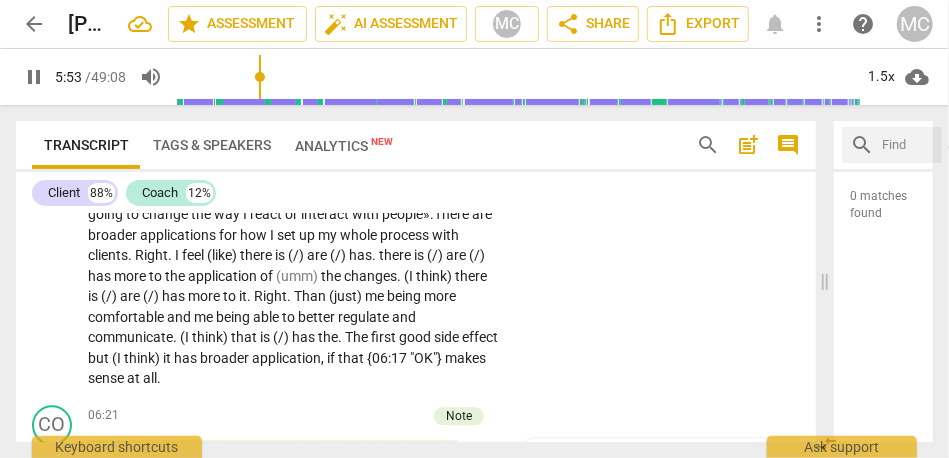 click on "I" at bounding box center [178, 255] 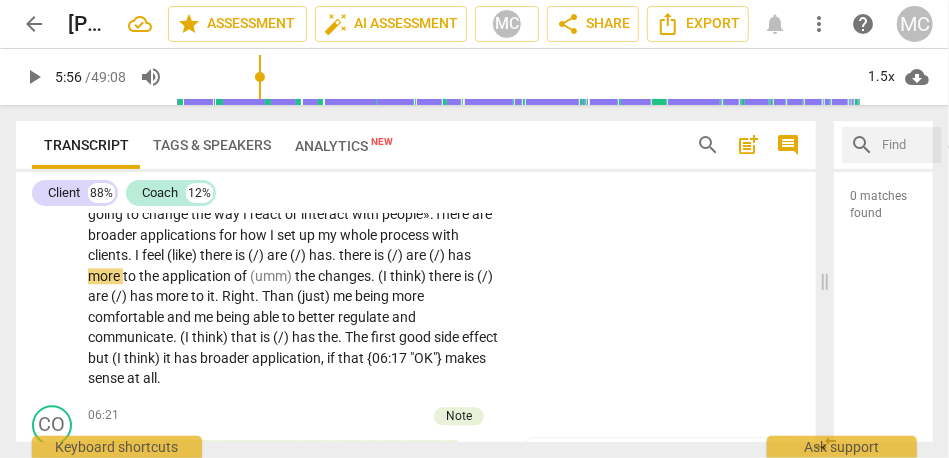 click on "feel" at bounding box center [154, 255] 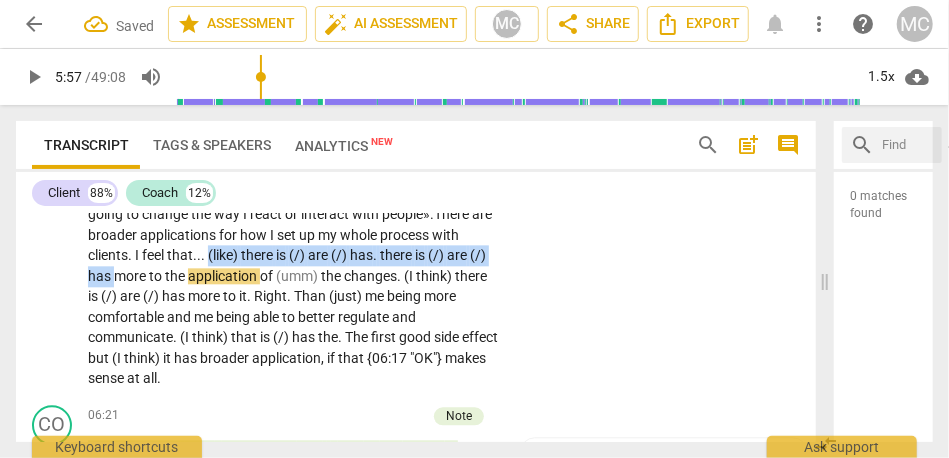 drag, startPoint x: 364, startPoint y: 297, endPoint x: 435, endPoint y: 276, distance: 74.04053 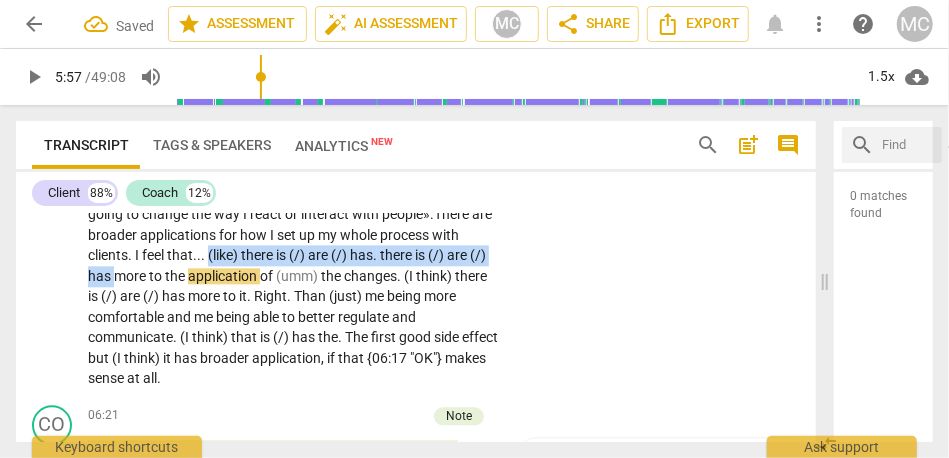 click on "They   feel . . .   the   best   way   to . . .   yes ,   generally .   What   I   would   add   to   that :   They   previously   felt   insurmountable .   I   have   a   friend—another   attorney/colleague ,   who   does   not   practice   family   law ,   but   who   has   also   had   a   lot   of   personal   growth ,   and   actually ,   left   law   entirely—and   we   have   had   a   lot   of   discussions   about   whether   you   can   do   this   work ,   and   also ,   be   true   to   your   values   and—depending   on   what   your   values   are—but   for   me ,   the   way   that   I   want   to   interact   with   people   that   I   work   with—both   colleagues   and   clients—I   mean   that   very   globally .   The   way   I   want   to . . .   interact . . .   is   the   best   word . . .   and   have   relationships . . .   and   the   way   I   want   those   relationships   to   be .   For   many   months ,   I   was   convinced   that   you   could   not   do   this   ," at bounding box center (293, 61) 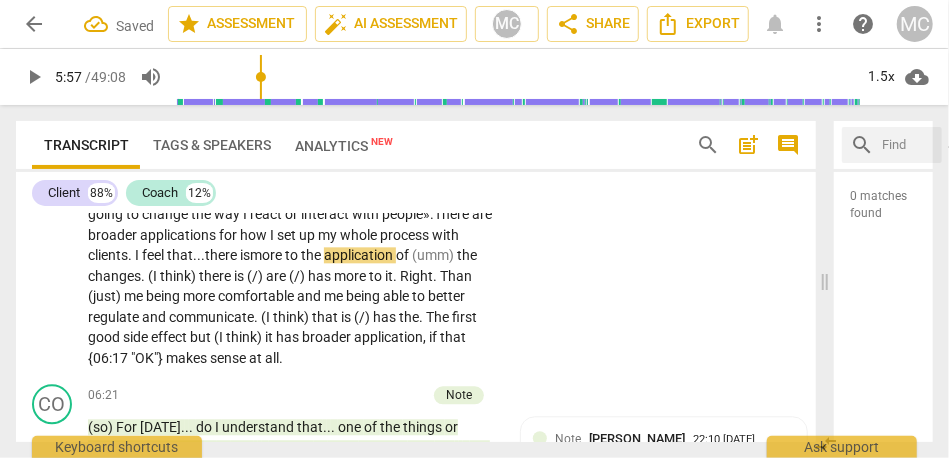 click on "feel that...   there is" at bounding box center [196, 255] 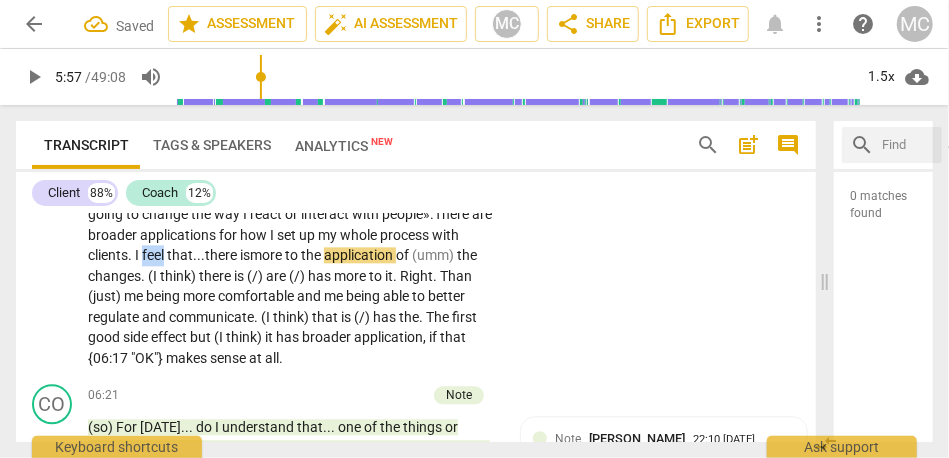 click on "feel that...   there is" at bounding box center [196, 255] 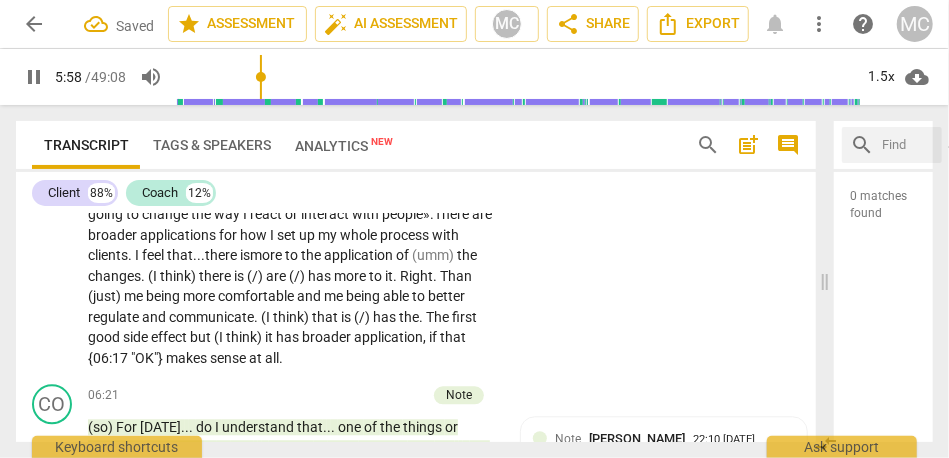 click on "(umm)" at bounding box center (434, 255) 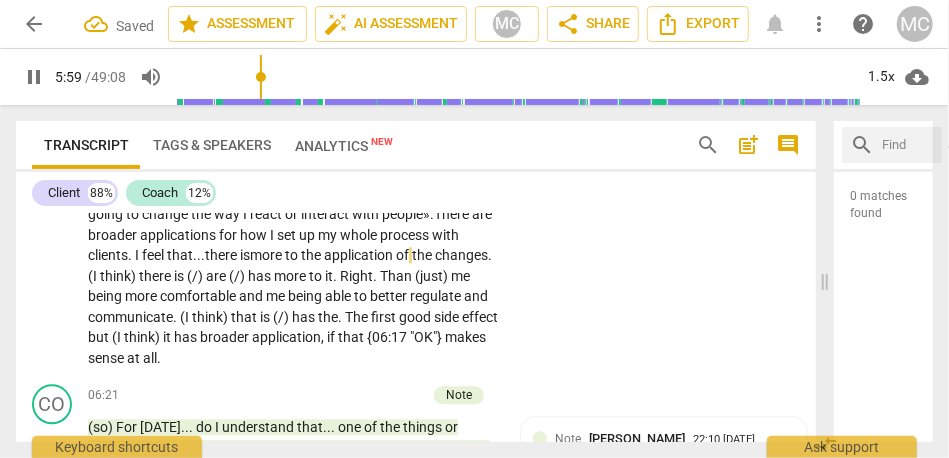 click on "CL play_arrow pause 03:20 + Add competency keyboard_arrow_right They   feel . . .   the   best   way   to . . .   yes ,   generally .   What   I   would   add   to   that :   They   previously   felt   insurmountable .   I   have   a   friend—another   attorney/colleague ,   who   does   not   practice   family   law ,   but   who   has   also   had   a   lot   of   personal   growth ,   and   actually ,   left   law   entirely—and   we   have   had   a   lot   of   discussions   about   whether   you   can   do   this   work ,   and   also ,   be   true   to   your   values   and—depending   on   what   your   values   are—but   for   me ,   the   way   that   I   want   to   interact   with   people   that   I   work   with—both   colleagues   and   clients—I   mean   that   very   globally .   The   way   I   want   to . . .   interact . . .   is   the   best   word . . .   and   have   relationships . . .   and   the   way   I   want   those   relationships   to   be .   For   many   months ," at bounding box center (416, 34) 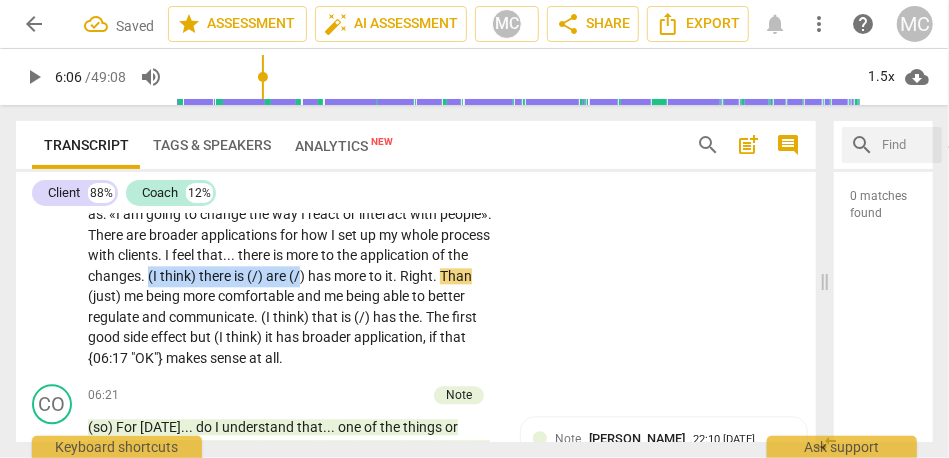 type on "367" 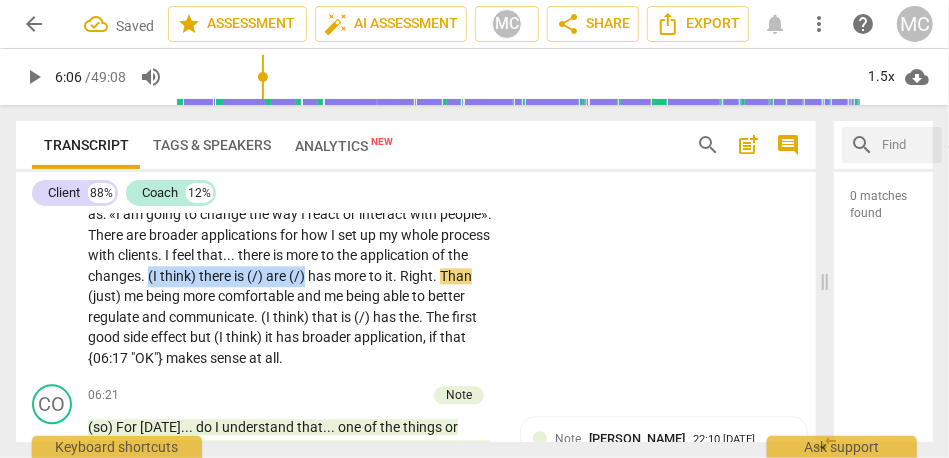 drag, startPoint x: 335, startPoint y: 292, endPoint x: 554, endPoint y: 292, distance: 219 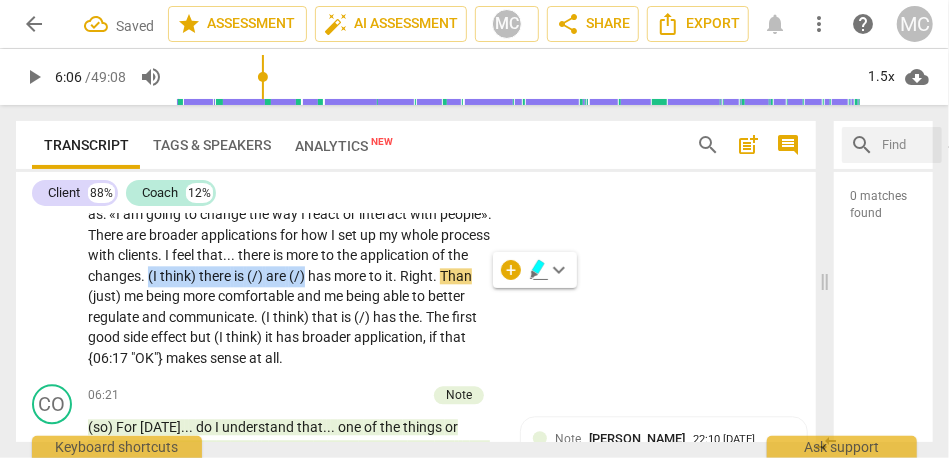 type 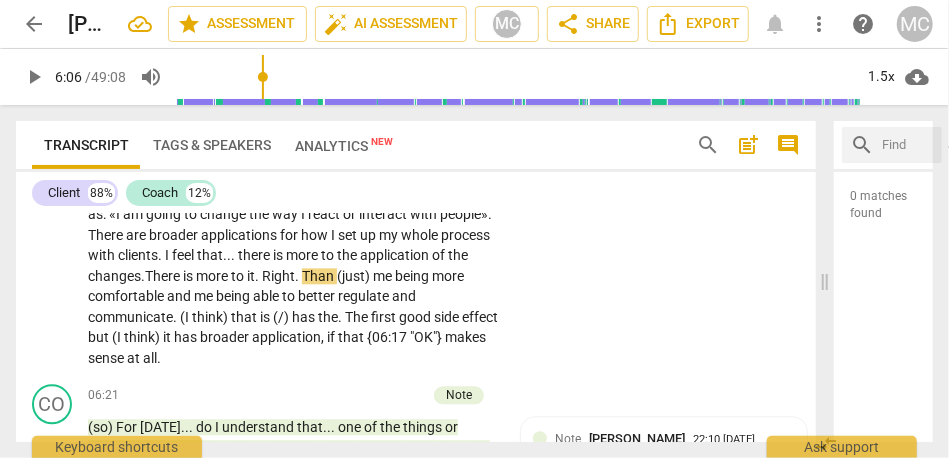click on "more" at bounding box center [213, 276] 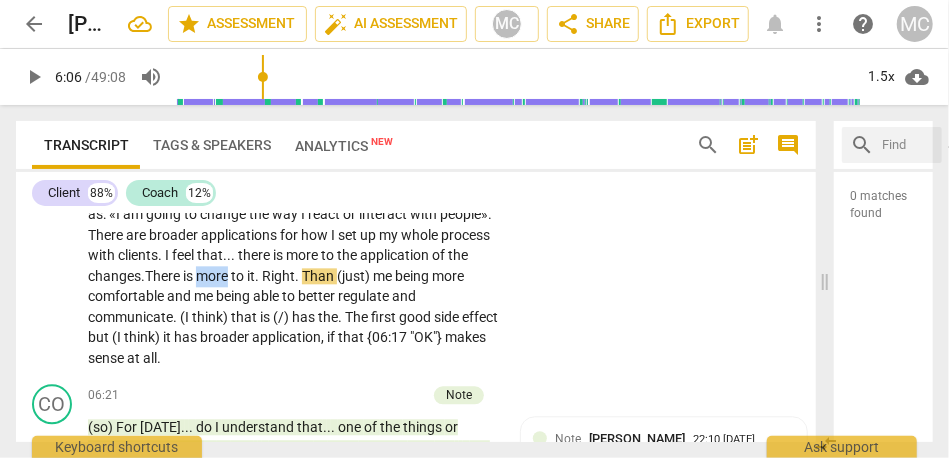 click on "more" at bounding box center [213, 276] 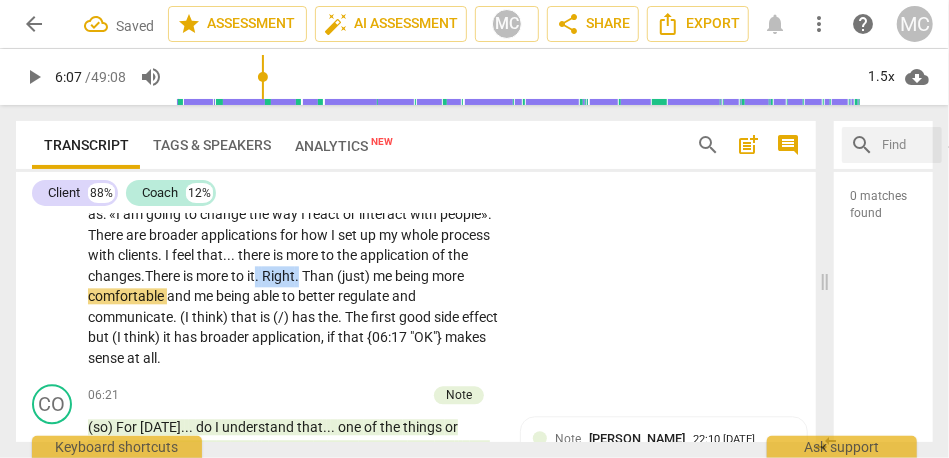 drag, startPoint x: 447, startPoint y: 296, endPoint x: 520, endPoint y: 295, distance: 73.00685 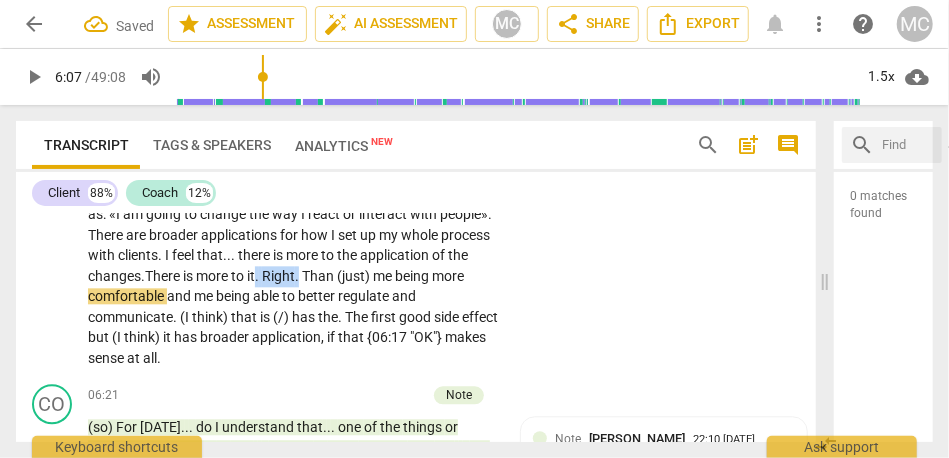 click on "CL play_arrow pause 03:20 + Add competency keyboard_arrow_right They   feel . . .   the   best   way   to . . .   yes ,   generally .   What   I   would   add   to   that :   They   previously   felt   insurmountable .   I   have   a   friend—another   attorney/colleague ,   who   does   not   practice   family   law ,   but   who   has   also   had   a   lot   of   personal   growth ,   and   actually ,   left   law   entirely—and   we   have   had   a   lot   of   discussions   about   whether   you   can   do   this   work ,   and   also ,   be   true   to   your   values   and—depending   on   what   your   values   are—but   for   me ,   the   way   that   I   want   to   interact   with   people   that   I   work   with—both   colleagues   and   clients—I   mean   that   very   globally .   The   way   I   want   to . . .   interact . . .   is   the   best   word . . .   and   have   relationships . . .   and   the   way   I   want   those   relationships   to   be .   For   many   months ," at bounding box center (416, 34) 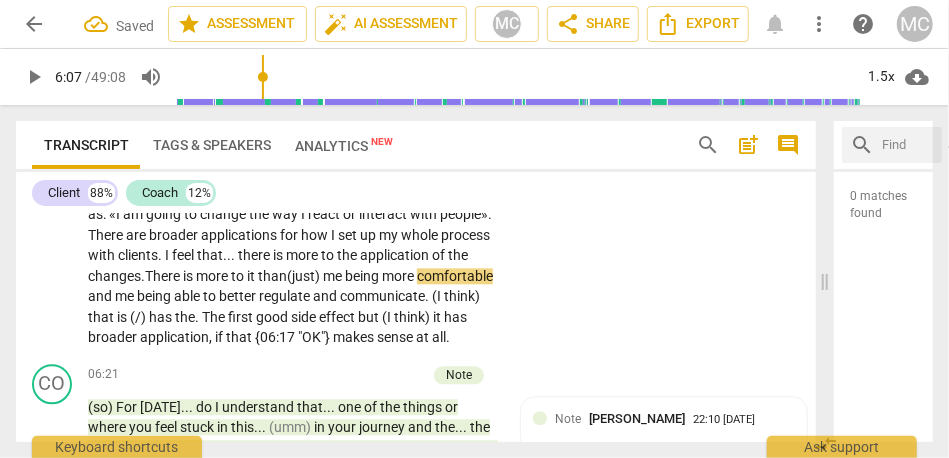 click on "than" at bounding box center [272, 276] 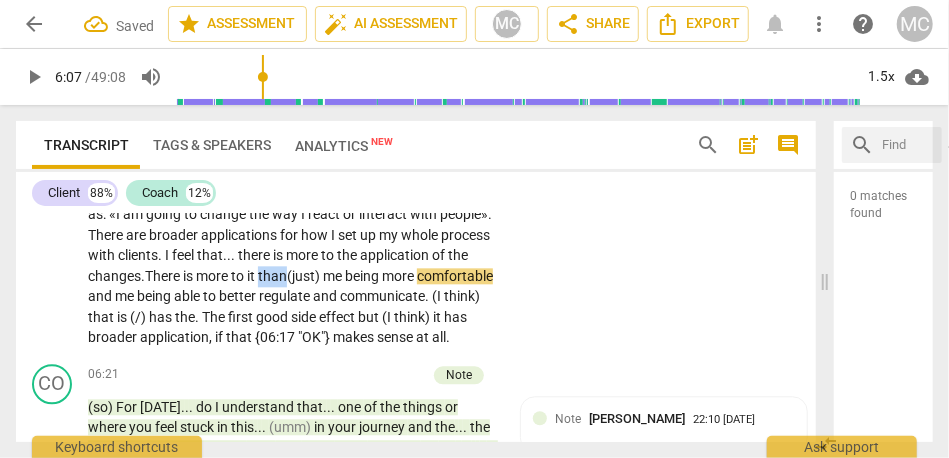 click on "than" at bounding box center [272, 276] 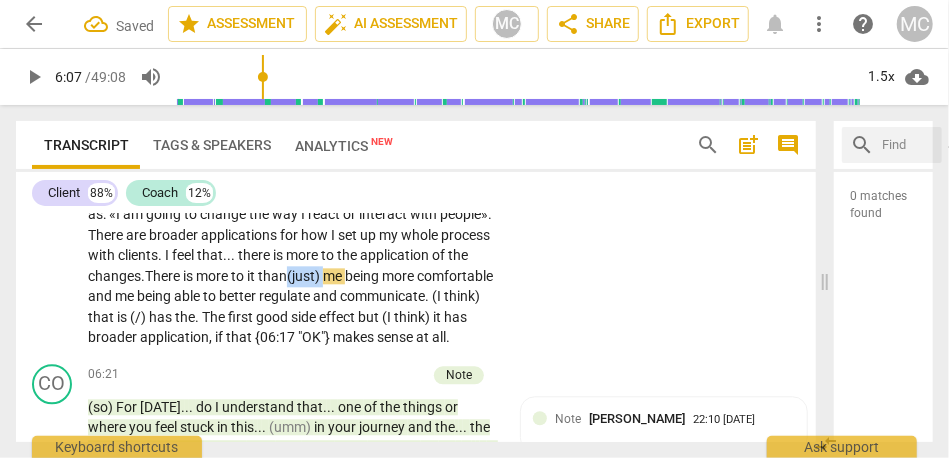 drag, startPoint x: 125, startPoint y: 317, endPoint x: 73, endPoint y: 317, distance: 52 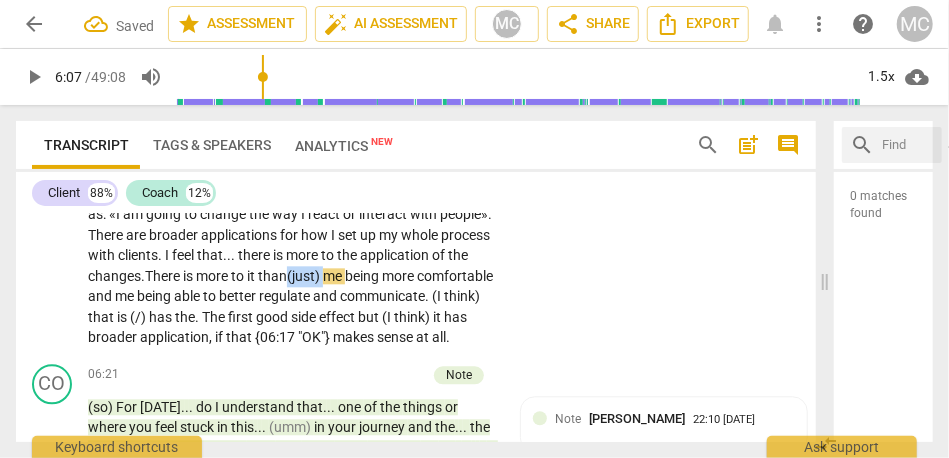 click on "CL play_arrow pause 03:20 + Add competency keyboard_arrow_right They   feel . . .   the   best   way   to . . .   yes ,   generally .   What   I   would   add   to   that :   They   previously   felt   insurmountable .   I   have   a   friend—another   attorney/colleague ,   who   does   not   practice   family   law ,   but   who   has   also   had   a   lot   of   personal   growth ,   and   actually ,   left   law   entirely—and   we   have   had   a   lot   of   discussions   about   whether   you   can   do   this   work ,   and   also ,   be   true   to   your   values   and—depending   on   what   your   values   are—but   for   me ,   the   way   that   I   want   to   interact   with   people   that   I   work   with—both   colleagues   and   clients—I   mean   that   very   globally .   The   way   I   want   to . . .   interact . . .   is   the   best   word . . .   and   have   relationships . . .   and   the   way   I   want   those   relationships   to   be .   For   many   months ," at bounding box center [416, 24] 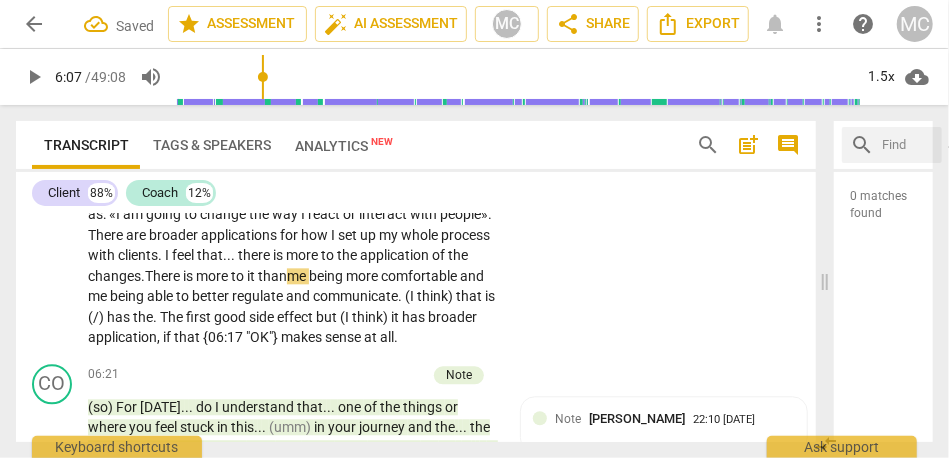 click on "CL play_arrow pause 03:20 + Add competency keyboard_arrow_right They   feel . . .   the   best   way   to . . .   yes ,   generally .   What   I   would   add   to   that :   They   previously   felt   insurmountable .   I   have   a   friend—another   attorney/colleague ,   who   does   not   practice   family   law ,   but   who   has   also   had   a   lot   of   personal   growth ,   and   actually ,   left   law   entirely—and   we   have   had   a   lot   of   discussions   about   whether   you   can   do   this   work ,   and   also ,   be   true   to   your   values   and—depending   on   what   your   values   are—but   for   me ,   the   way   that   I   want   to   interact   with   people   that   I   work   with—both   colleagues   and   clients—I   mean   that   very   globally .   The   way   I   want   to . . .   interact . . .   is   the   best   word . . .   and   have   relationships . . .   and   the   way   I   want   those   relationships   to   be .   For   many   months ," at bounding box center [416, 24] 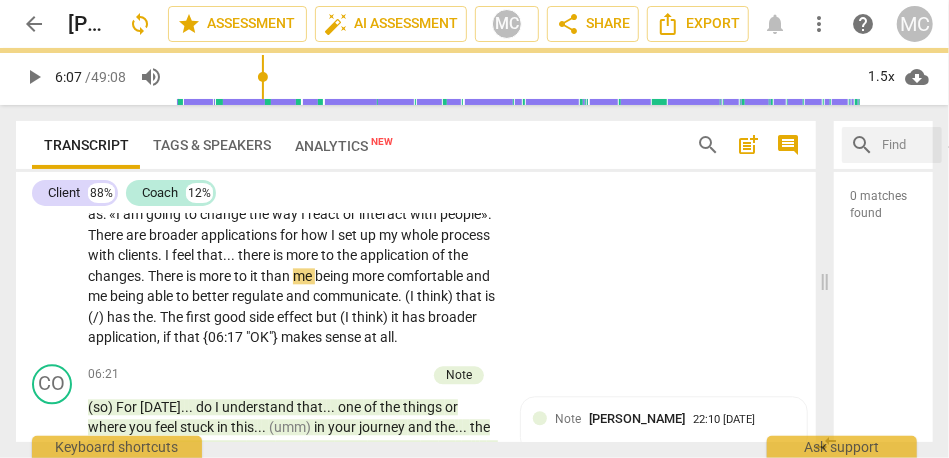click on "There" at bounding box center (167, 276) 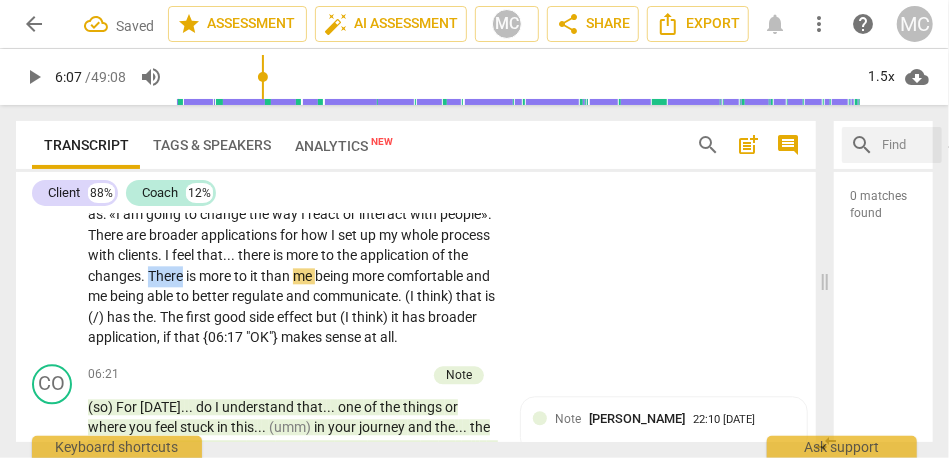 click on "There" at bounding box center (167, 276) 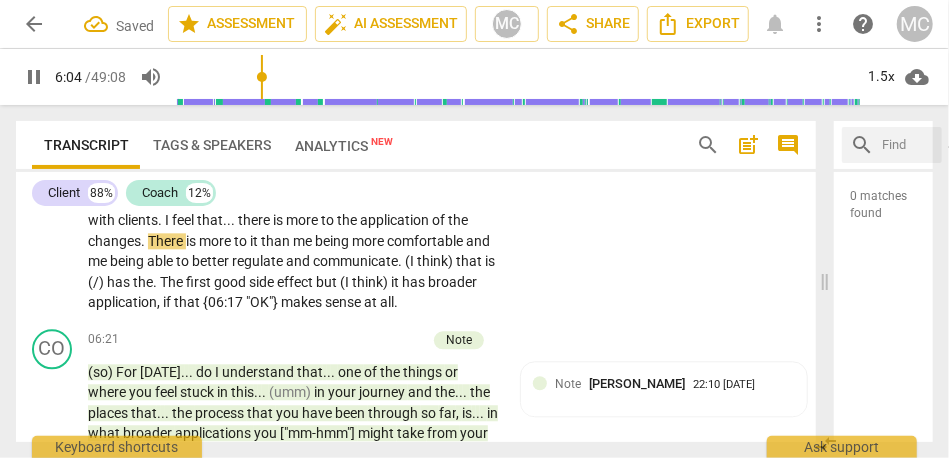 scroll, scrollTop: 1863, scrollLeft: 0, axis: vertical 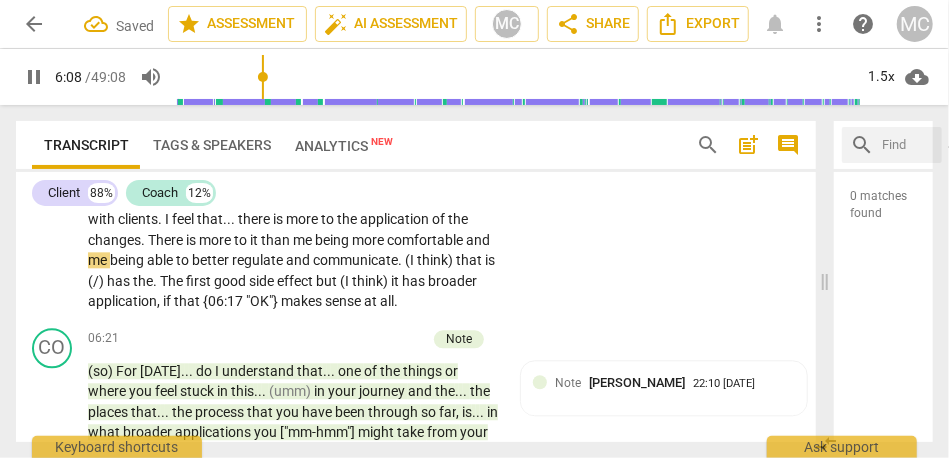 click on "changes" at bounding box center (114, 240) 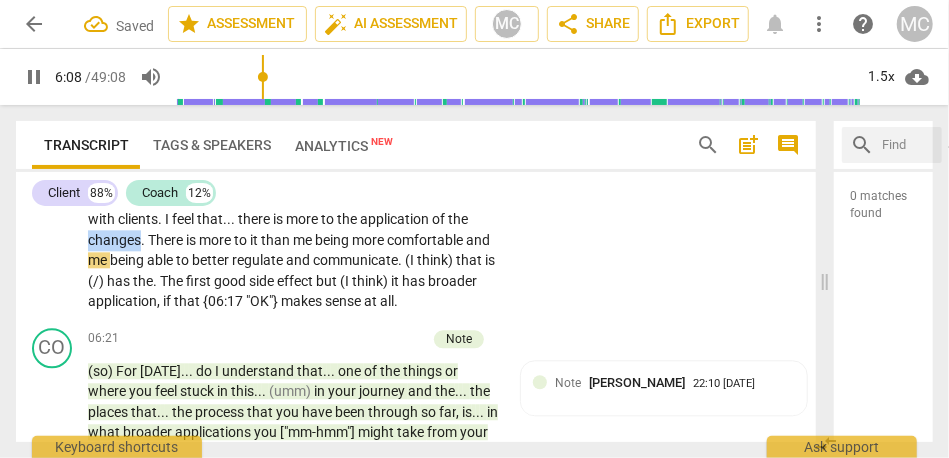 click on "changes" at bounding box center [114, 240] 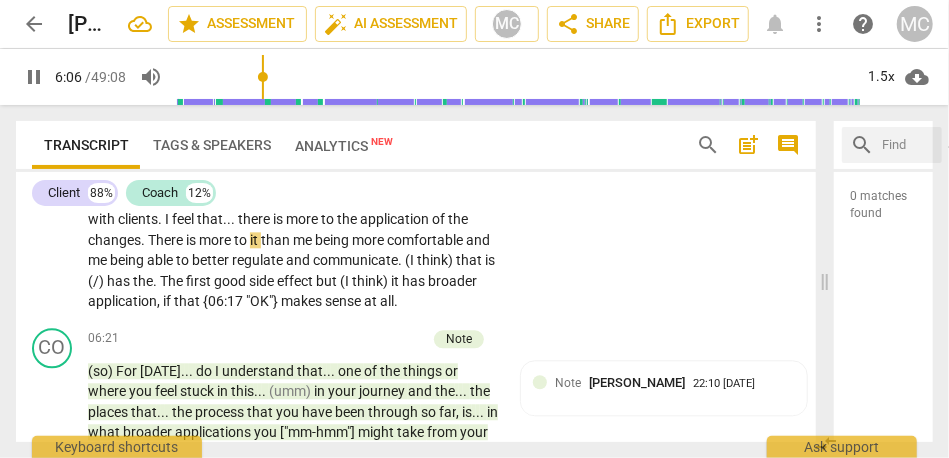 click on "There" at bounding box center [167, 240] 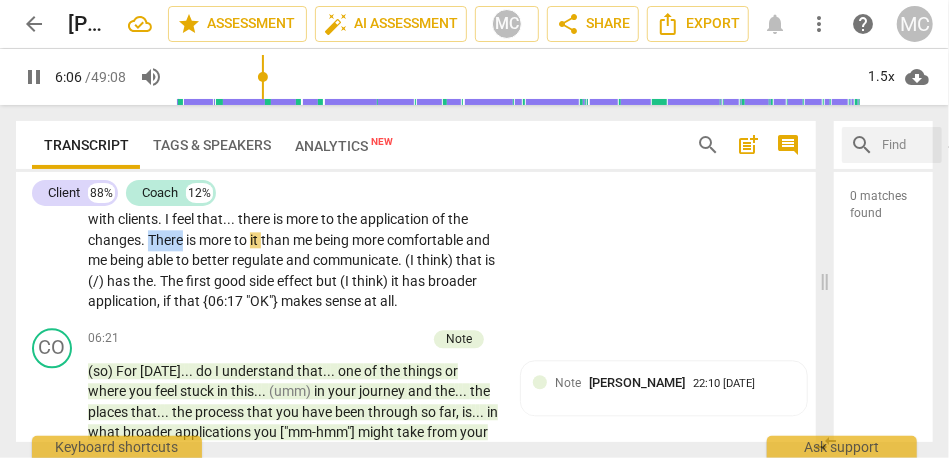 click on "There" at bounding box center (167, 240) 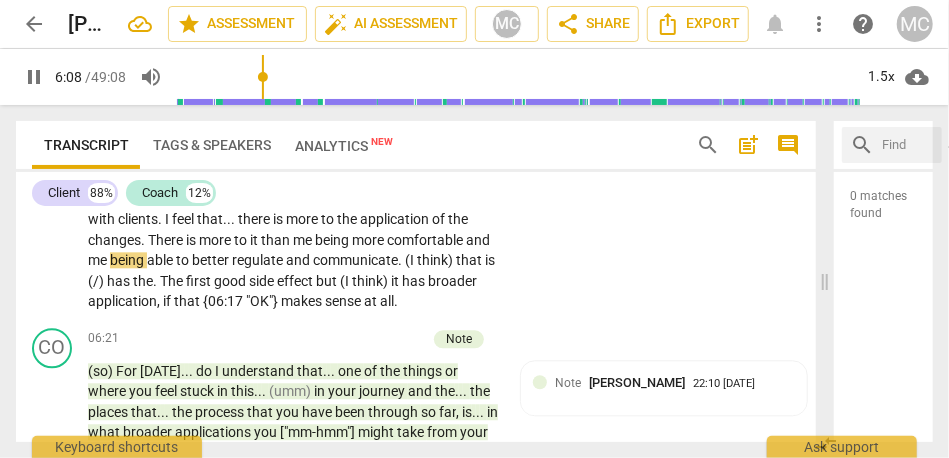 click on "There" at bounding box center [167, 240] 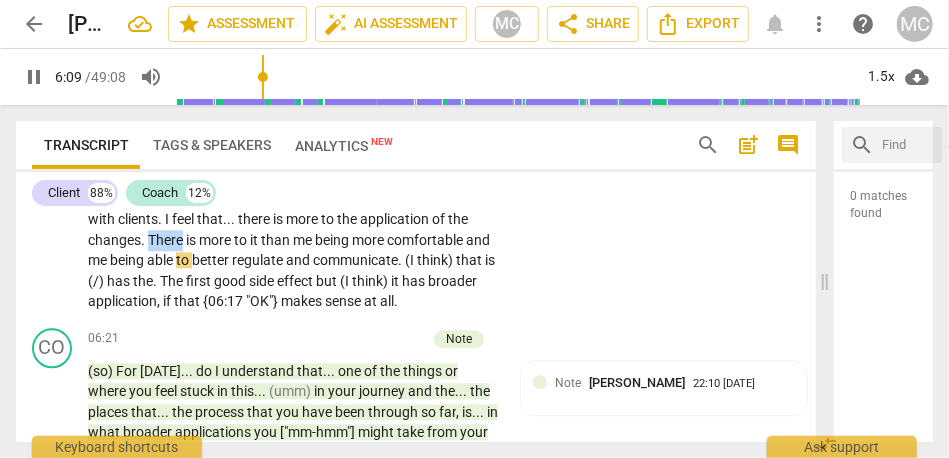 click on "There" at bounding box center [167, 240] 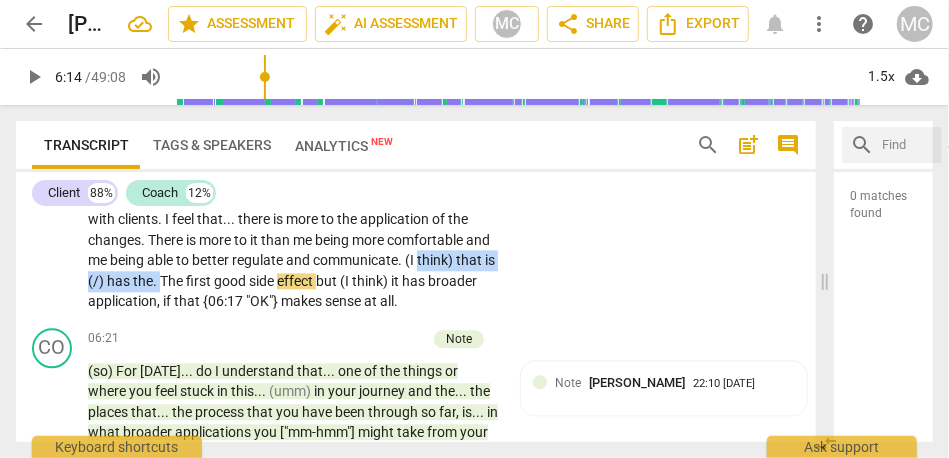 drag, startPoint x: 373, startPoint y: 302, endPoint x: 219, endPoint y: 302, distance: 154 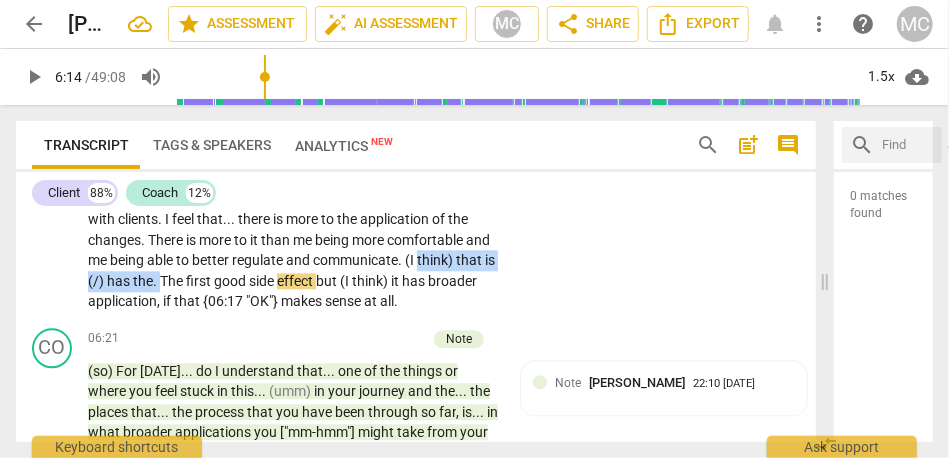 click on "They   feel . . .   the   best   way   to . . .   yes ,   generally .   What   I   would   add   to   that :   They   previously   felt   insurmountable .   I   have   a   friend—another   attorney/colleague ,   who   does   not   practice   family   law ,   but   who   has   also   had   a   lot   of   personal   growth ,   and   actually ,   left   law   entirely—and   we   have   had   a   lot   of   discussions   about   whether   you   can   do   this   work ,   and   also ,   be   true   to   your   values   and—depending   on   what   your   values   are—but   for   me ,   the   way   that   I   want   to   interact   with   people   that   I   work   with—both   colleagues   and   clients—I   mean   that   very   globally .   The   way   I   want   to . . .   interact . . .   is   the   best   word . . .   and   have   relationships . . .   and   the   way   I   want   those   relationships   to   be .   For   many   months ,   I   was   convinced   that   you   could   not   do   this   ," at bounding box center (293, 4) 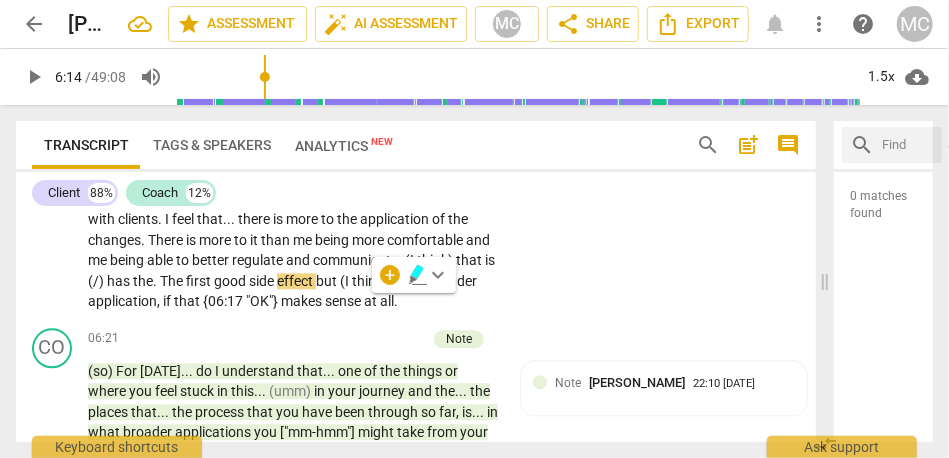 click on "communicate" at bounding box center (355, 260) 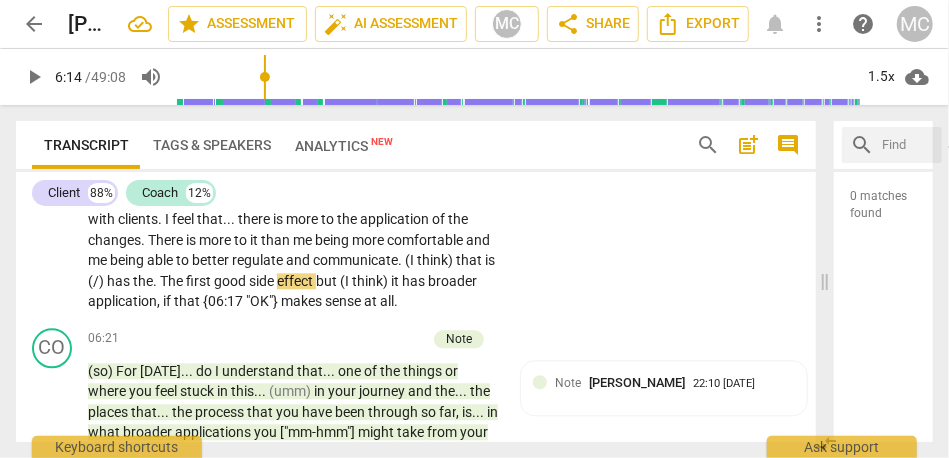 click on "there" at bounding box center (255, 219) 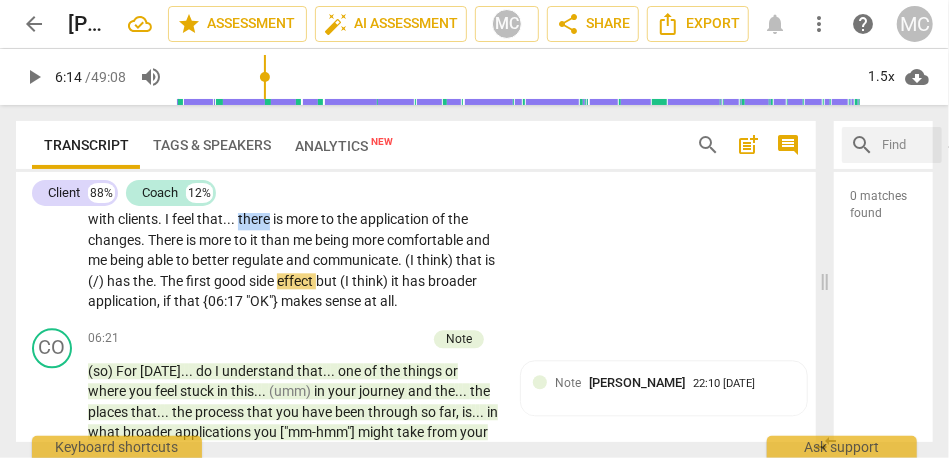 click on "there" at bounding box center (255, 219) 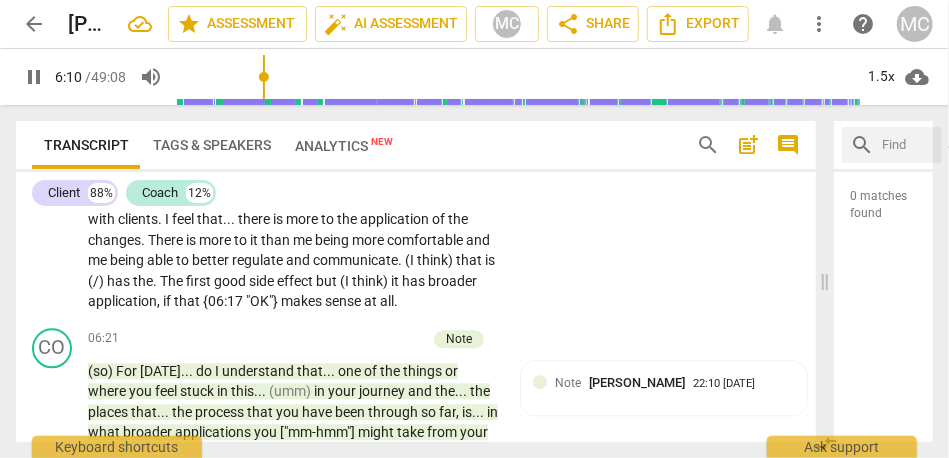 click on "more" at bounding box center [216, 240] 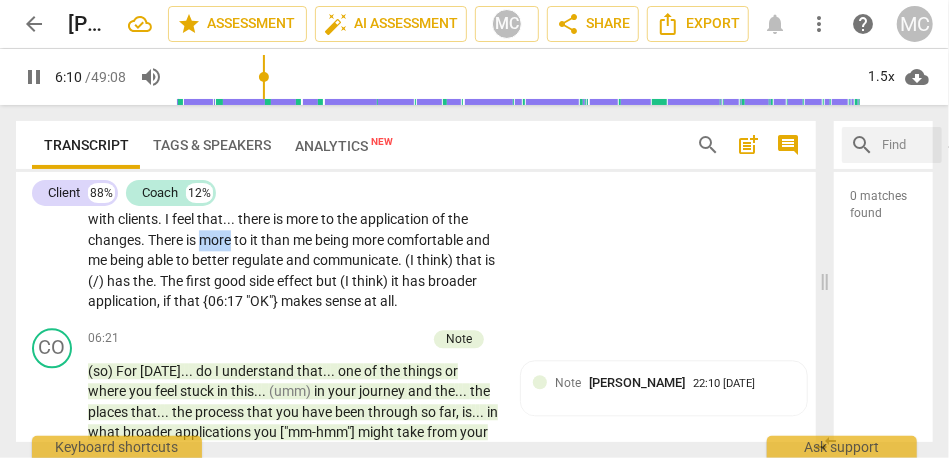 click on "more" at bounding box center (216, 240) 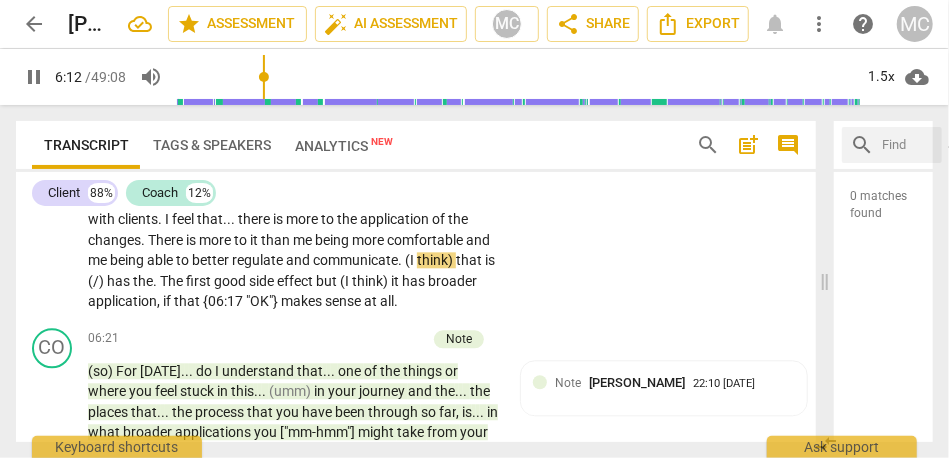 click on "(I" at bounding box center [411, 260] 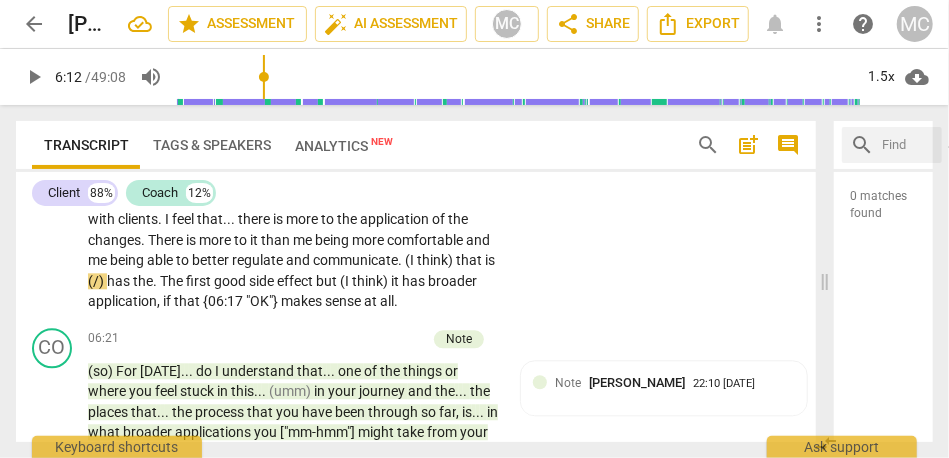 type on "372" 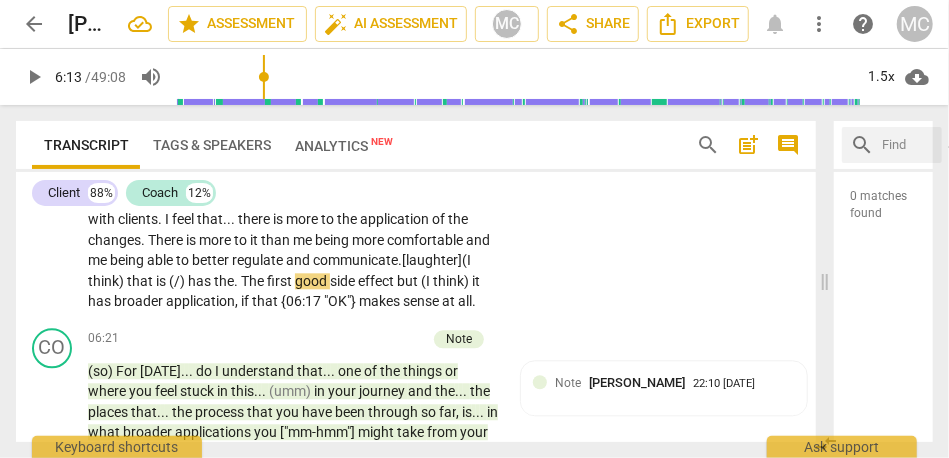 click on ".  [laughter]" at bounding box center (430, 260) 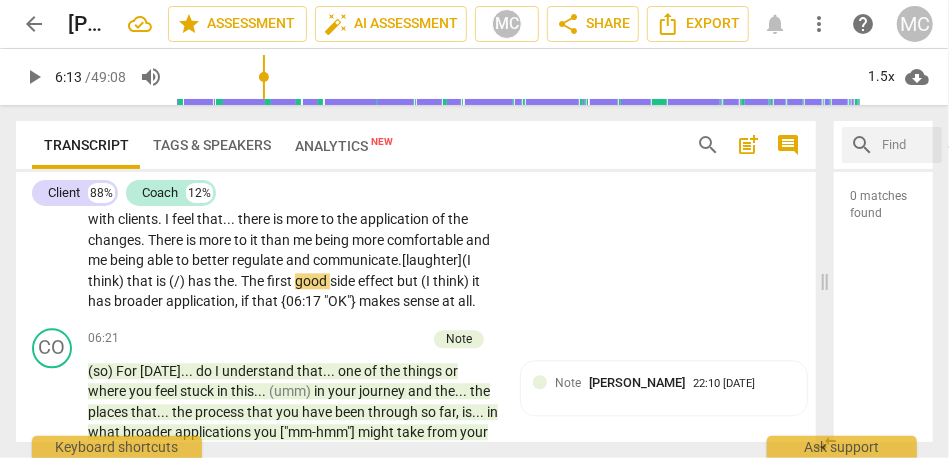 click on ".  [laughter]" at bounding box center [430, 260] 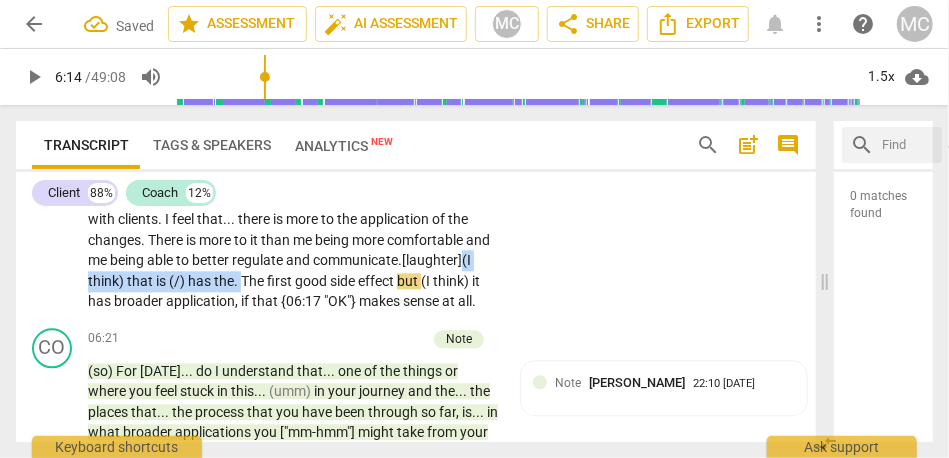 drag, startPoint x: 434, startPoint y: 301, endPoint x: 269, endPoint y: 299, distance: 165.01212 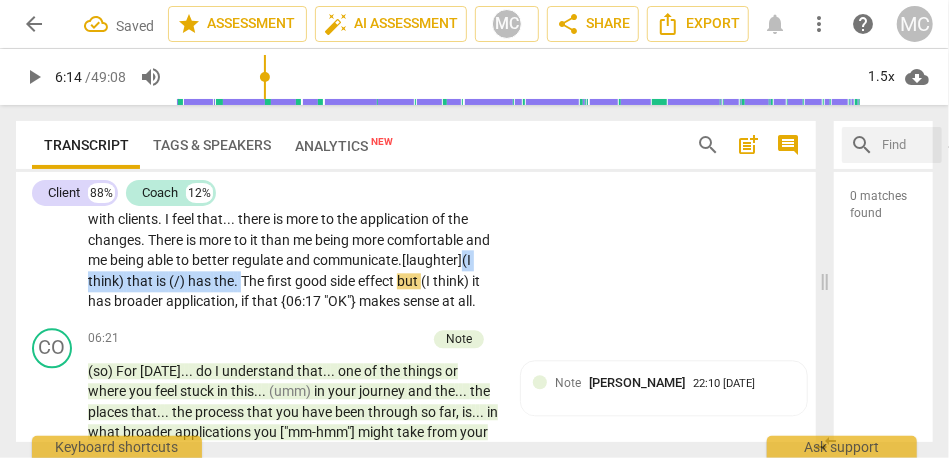 click on "They   feel . . .   the   best   way   to . . .   yes ,   generally .   What   I   would   add   to   that :   They   previously   felt   insurmountable .   I   have   a   friend—another   attorney/colleague ,   who   does   not   practice   family   law ,   but   who   has   also   had   a   lot   of   personal   growth ,   and   actually ,   left   law   entirely—and   we   have   had   a   lot   of   discussions   about   whether   you   can   do   this   work ,   and   also ,   be   true   to   your   values   and—depending   on   what   your   values   are—but   for   me ,   the   way   that   I   want   to   interact   with   people   that   I   work   with—both   colleagues   and   clients—I   mean   that   very   globally .   The   way   I   want   to . . .   interact . . .   is   the   best   word . . .   and   have   relationships . . .   and   the   way   I   want   those   relationships   to   be .   For   many   months ,   I   was   convinced   that   you   could   not   do   this   ," at bounding box center (293, 4) 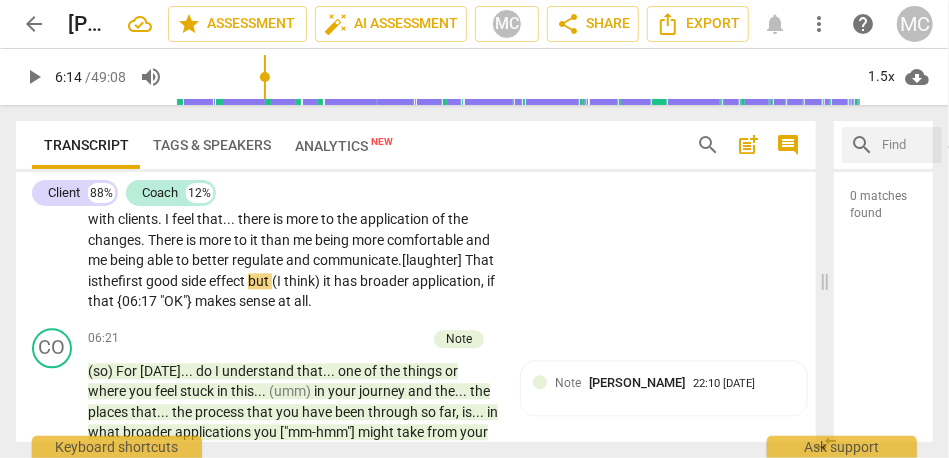 click on ".  [laughter] That is" at bounding box center [291, 270] 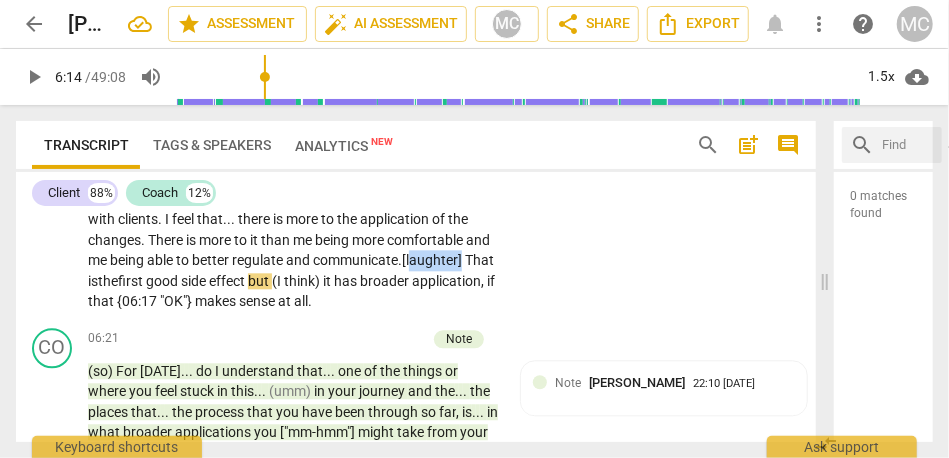 click on ".  [laughter] That is" at bounding box center [291, 270] 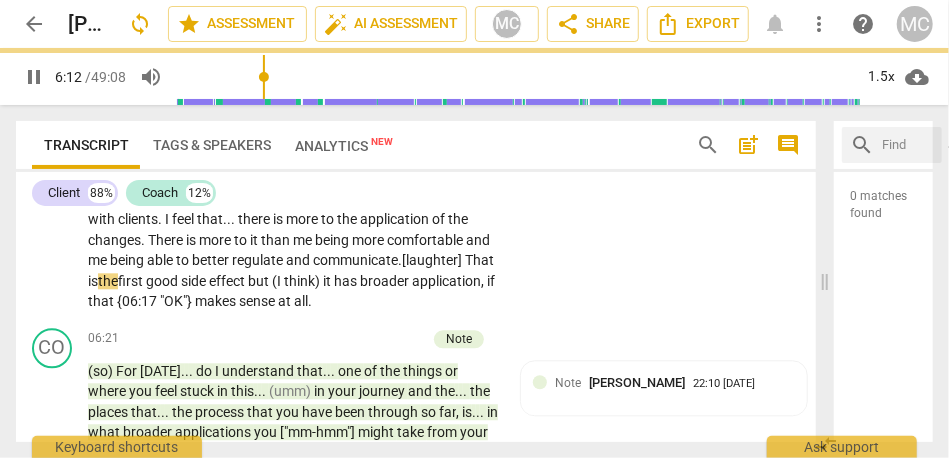scroll, scrollTop: 1895, scrollLeft: 0, axis: vertical 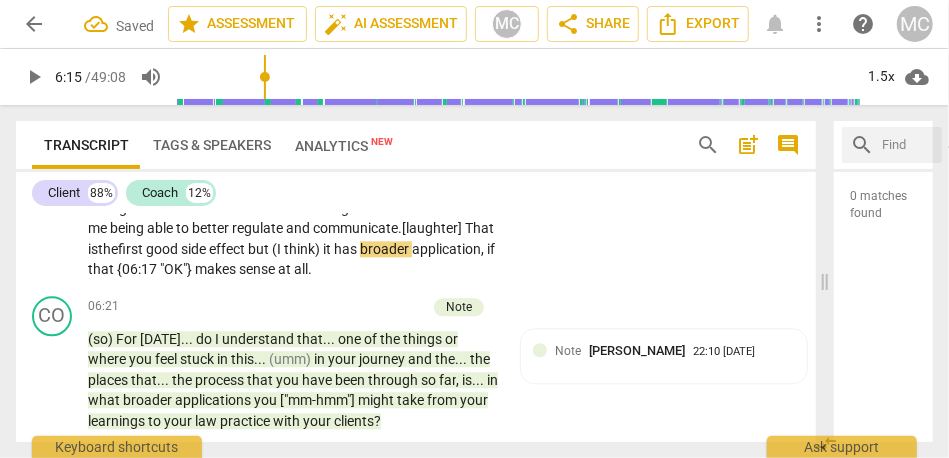 click on "effect" at bounding box center (228, 249) 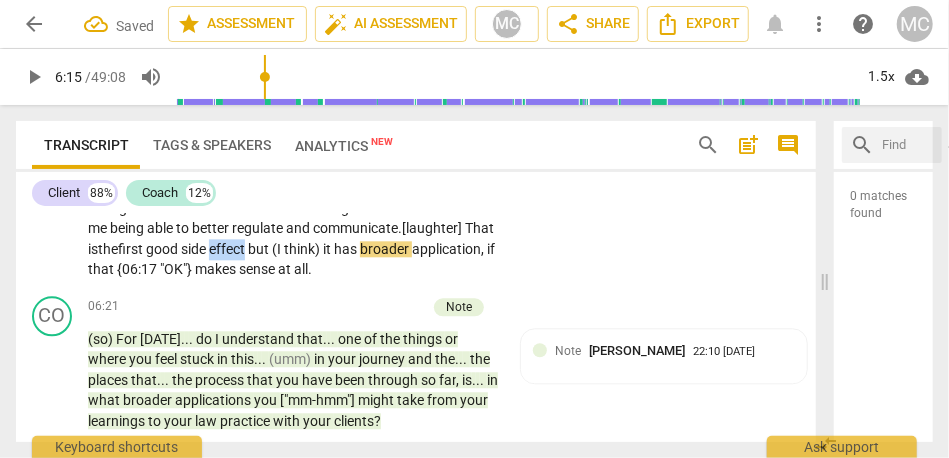 click on "effect" at bounding box center (228, 249) 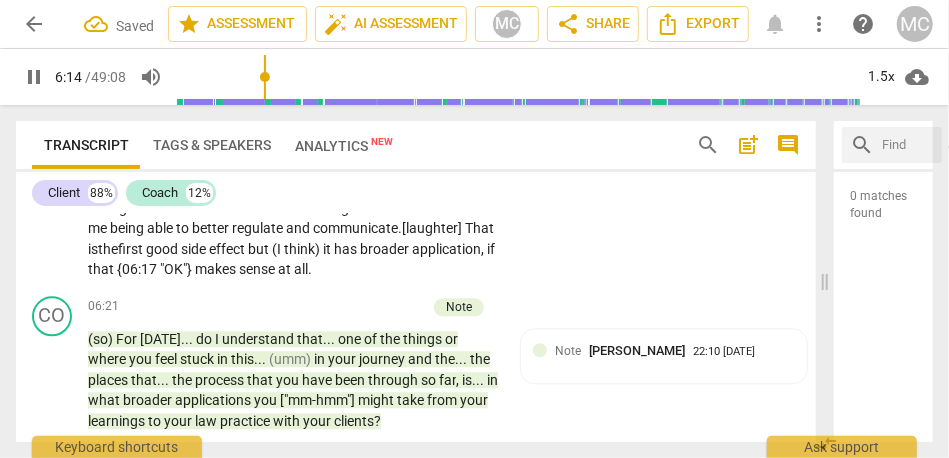click on "but" at bounding box center [260, 249] 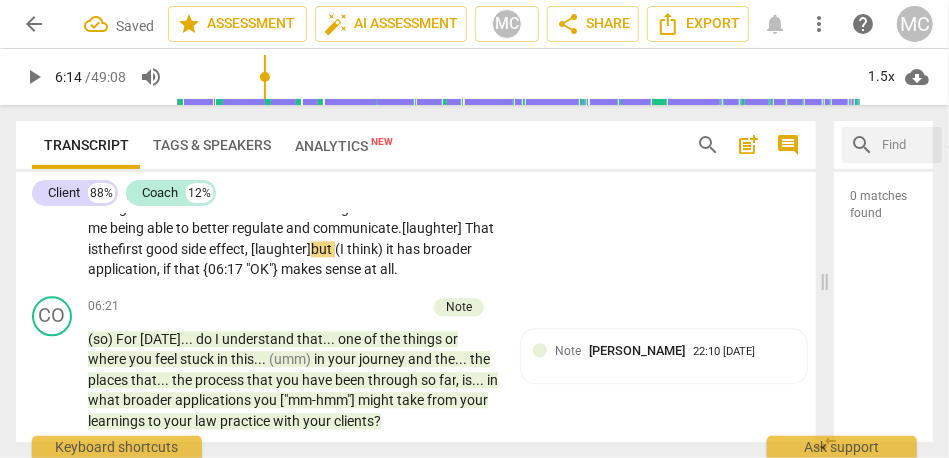 click on "good" at bounding box center (163, 249) 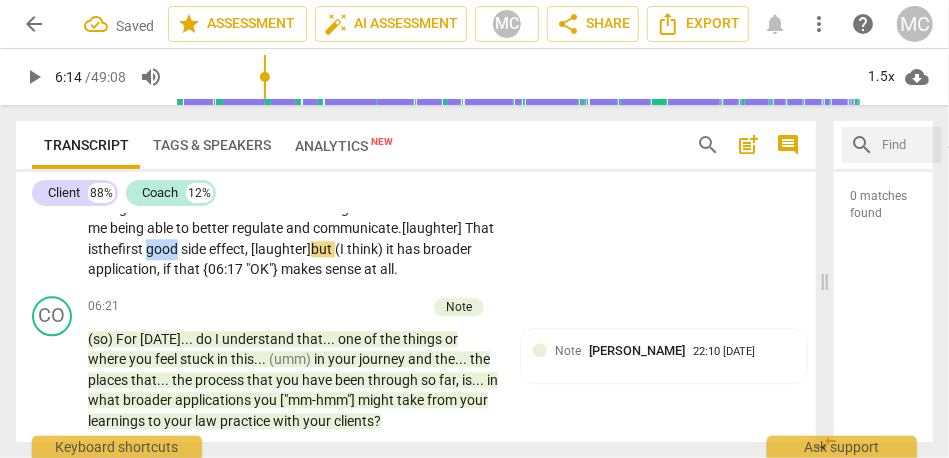 click on "good" at bounding box center [163, 249] 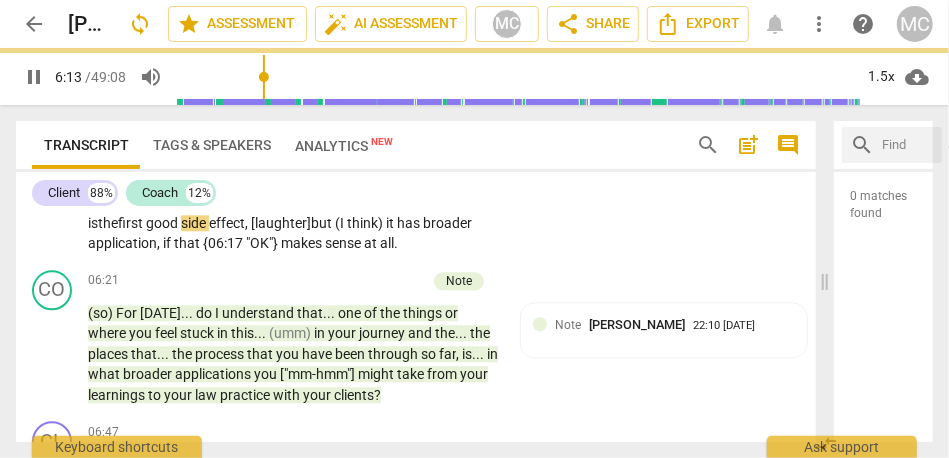 scroll, scrollTop: 1923, scrollLeft: 0, axis: vertical 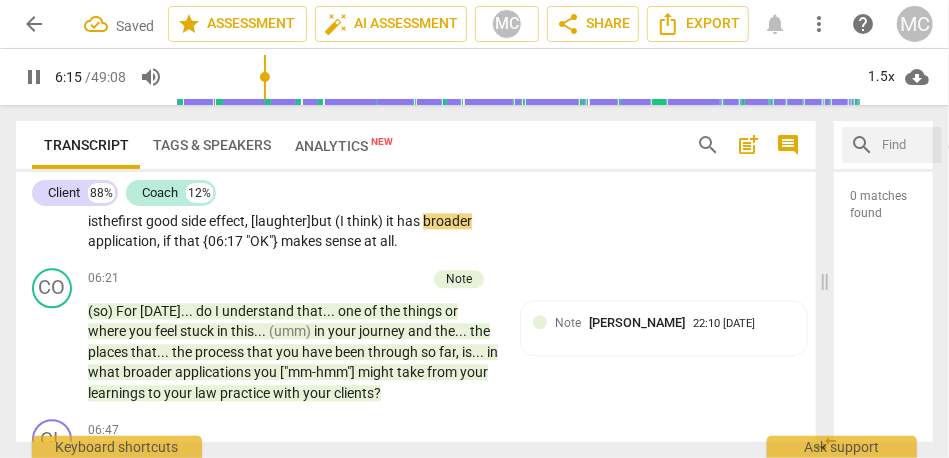 click on "think)" at bounding box center (366, 221) 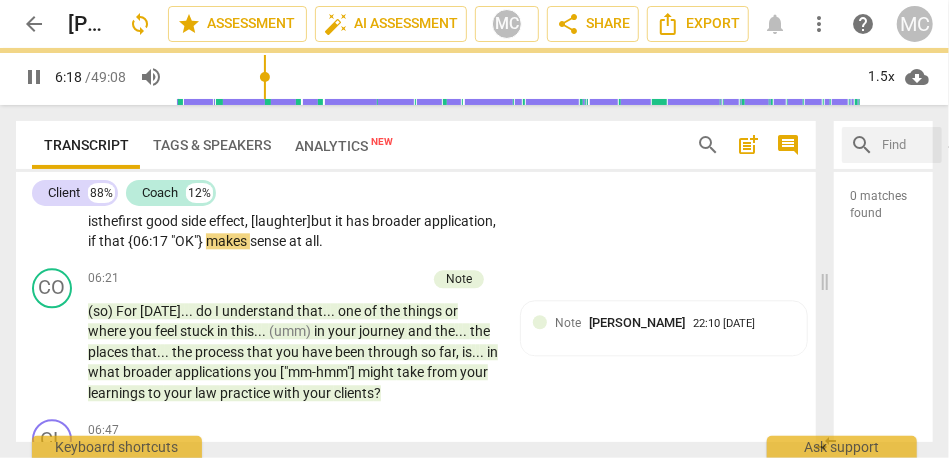 click on "broader" at bounding box center (398, 221) 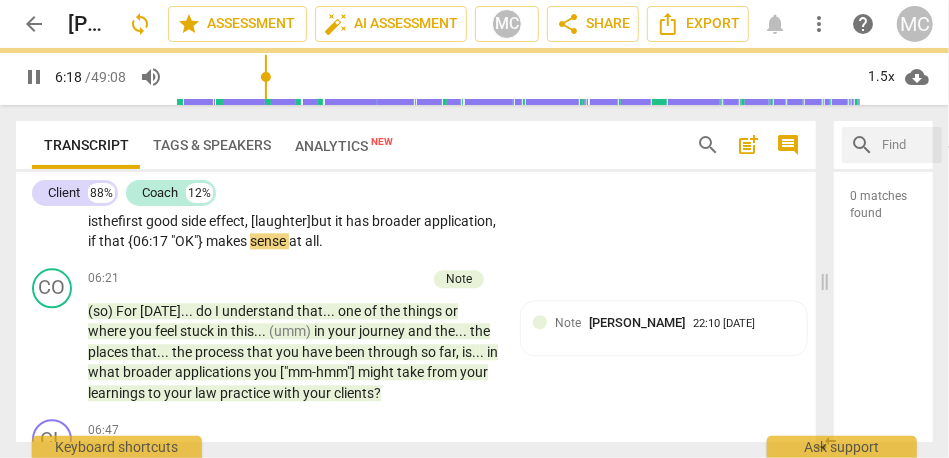 click on "broader" at bounding box center (398, 221) 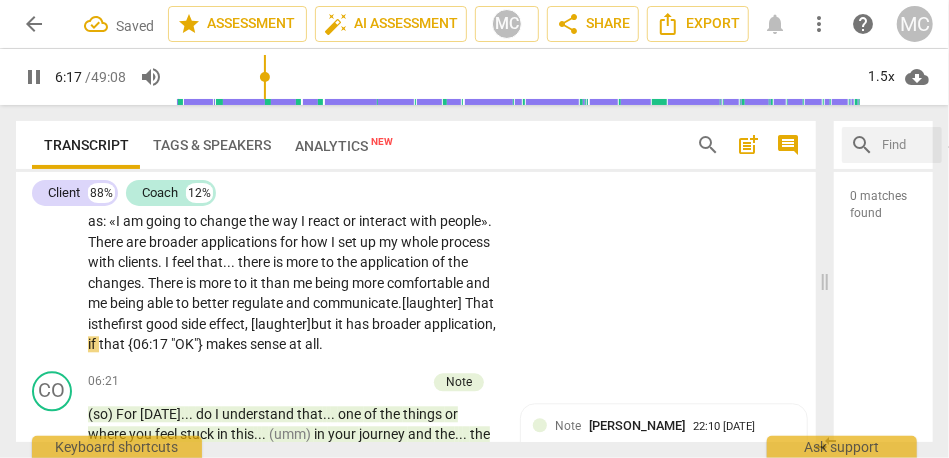 scroll, scrollTop: 1818, scrollLeft: 0, axis: vertical 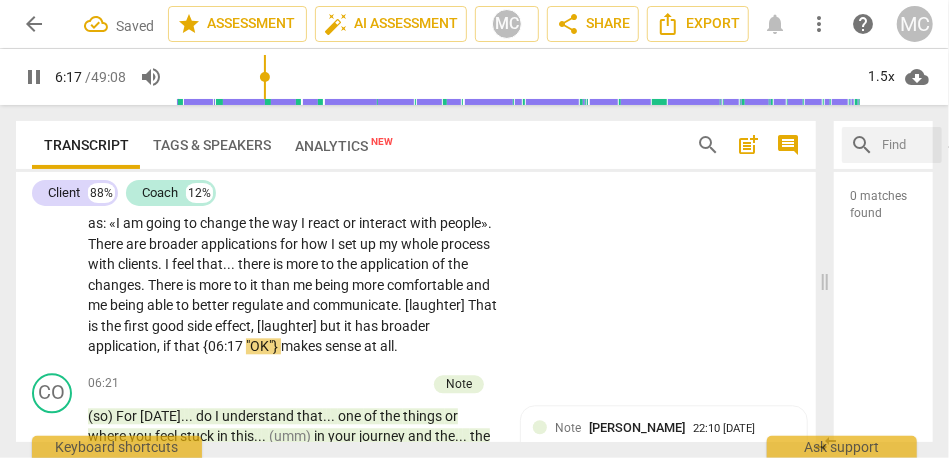 click on "CL play_arrow pause 03:20 + Add competency keyboard_arrow_right They   feel . . .   the   best   way   to . . .   yes ,   generally .   What   I   would   add   to   that :   They   previously   felt   insurmountable .   I   have   a   friend—another   attorney/colleague ,   who   does   not   practice   family   law ,   but   who   has   also   had   a   lot   of   personal   growth ,   and   actually ,   left   law   entirely—and   we   have   had   a   lot   of   discussions   about   whether   you   can   do   this   work ,   and   also ,   be   true   to   your   values   and—depending   on   what   your   values   are—but   for   me ,   the   way   that   I   want   to   interact   with   people   that   I   work   with—both   colleagues   and   clients—I   mean   that   very   globally .   The   way   I   want   to . . .   interact . . .   is   the   best   word . . .   and   have   relationships . . .   and   the   way   I   want   those   relationships   to   be .   For   many   months ," at bounding box center [416, 33] 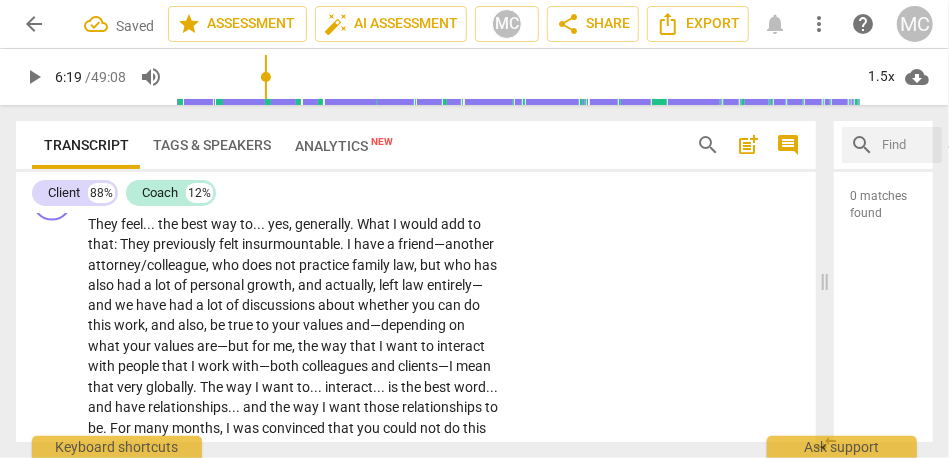click on "CL play_arrow pause 03:20 + Add competency keyboard_arrow_right They   feel . . .   the   best   way   to . . .   yes ,   generally .   What   I   would   add   to   that :   They   previously   felt   insurmountable .   I   have   a   friend—another   attorney/colleague ,   who   does   not   practice   family   law ,   but   who   has   also   had   a   lot   of   personal   growth ,   and   actually ,   left   law   entirely—and   we   have   had   a   lot   of   discussions   about   whether   you   can   do   this   work ,   and   also ,   be   true   to   your   values   and—depending   on   what   your   values   are—but   for   me ,   the   way   that   I   want   to   interact   with   people   that   I   work   with—both   colleagues   and   clients—I   mean   that   very   globally .   The   way   I   want   to . . .   interact . . .   is   the   best   word . . .   and   have   relationships . . .   and   the   way   I   want   those   relationships   to   be .   For   many   months ," at bounding box center [416, 505] 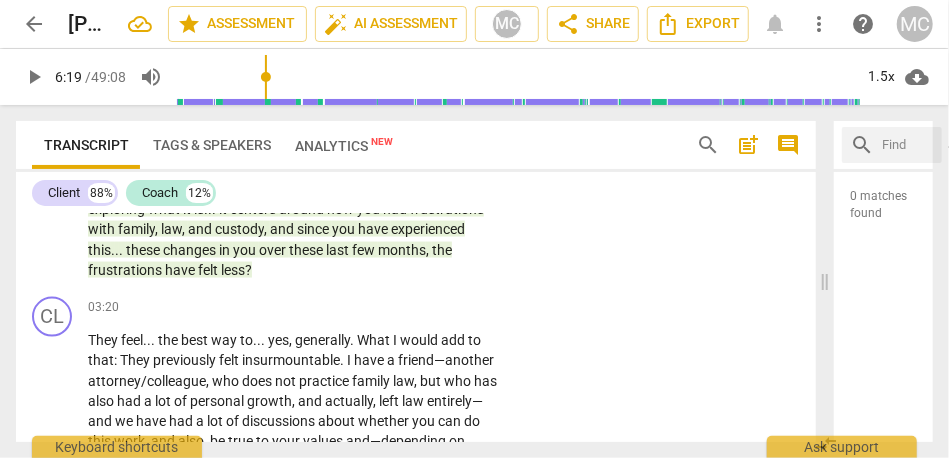 scroll, scrollTop: 1231, scrollLeft: 0, axis: vertical 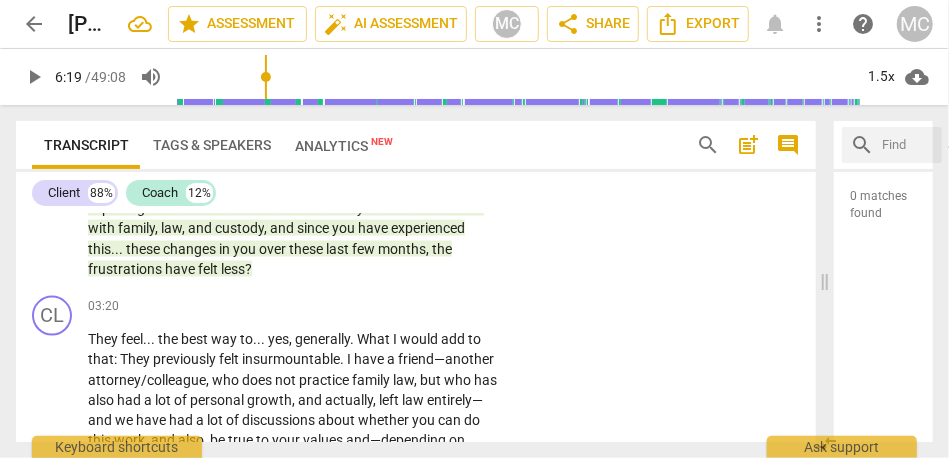 click on "Add competency" at bounding box center (436, 307) 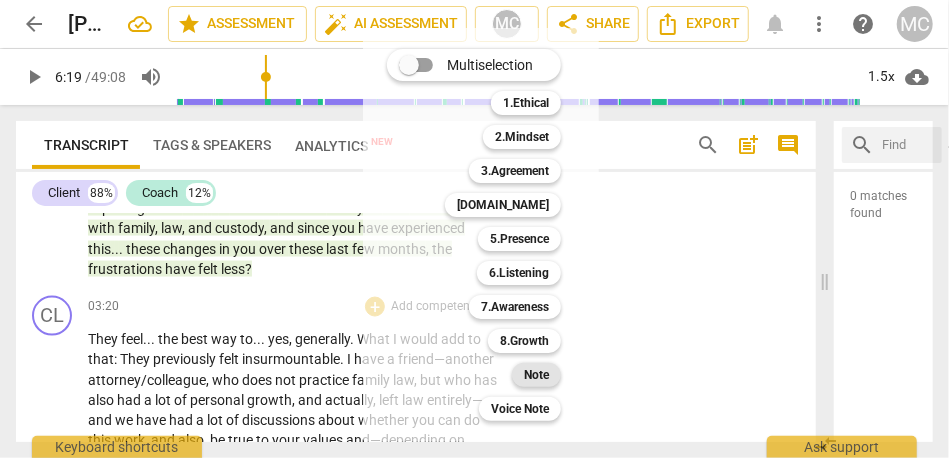 click on "Note" at bounding box center (536, 375) 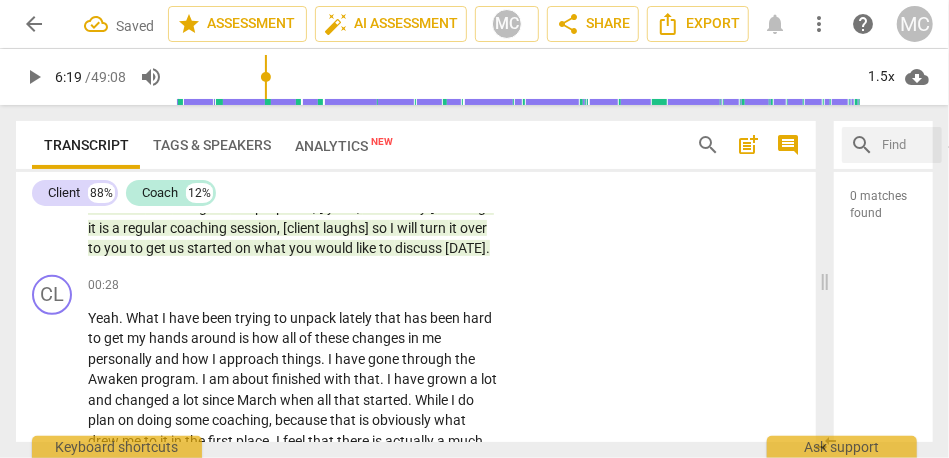 scroll, scrollTop: 363, scrollLeft: 0, axis: vertical 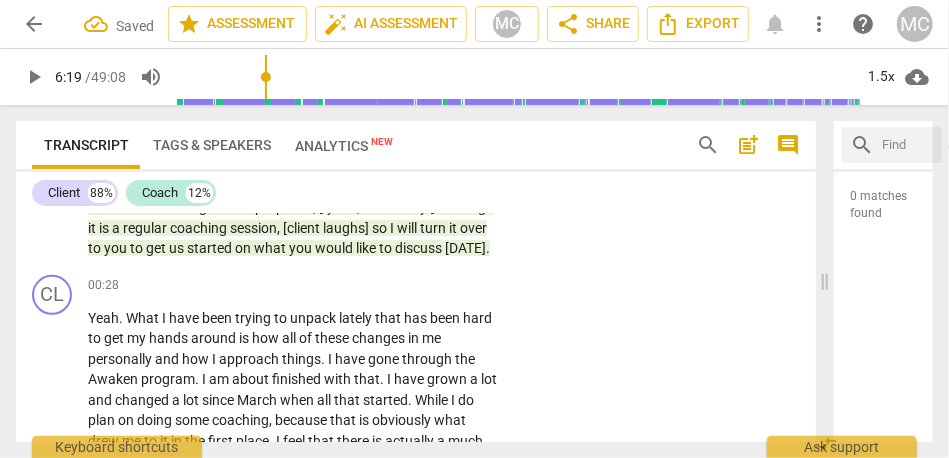 click on "Add competency" at bounding box center (436, 286) 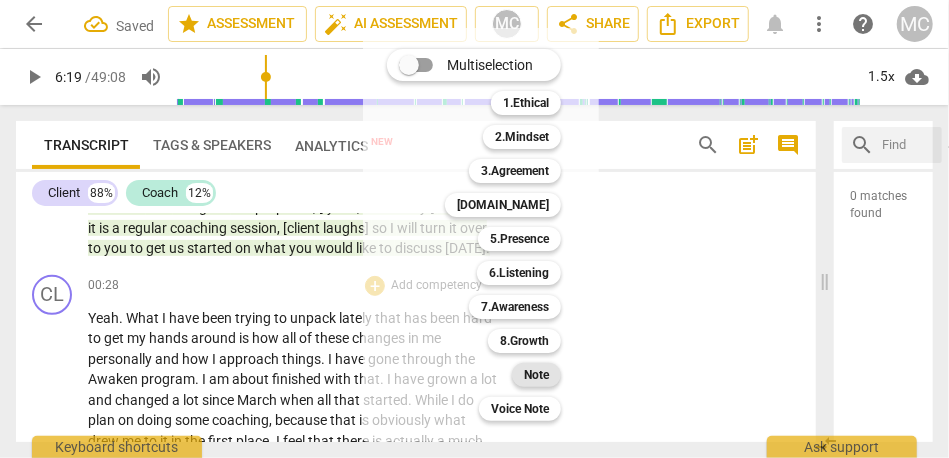 click on "Note" at bounding box center [536, 375] 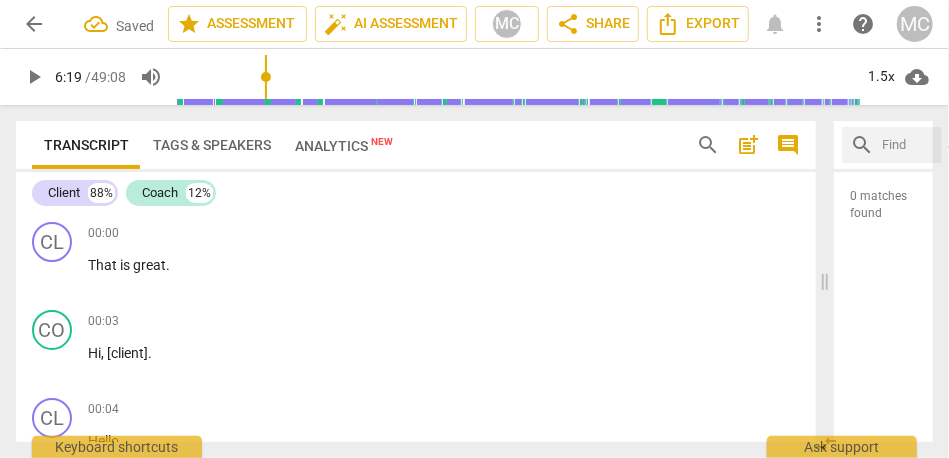 scroll, scrollTop: 0, scrollLeft: 0, axis: both 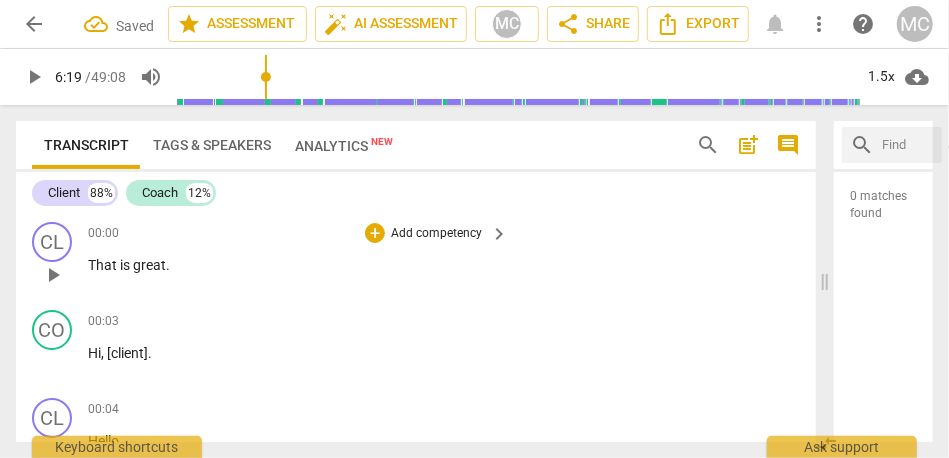 click on "Add competency" at bounding box center (436, 234) 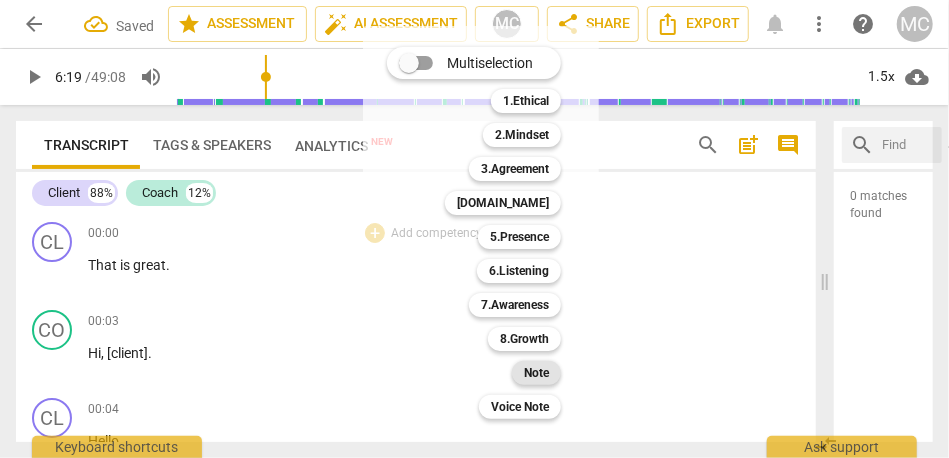 click on "Note" at bounding box center (536, 373) 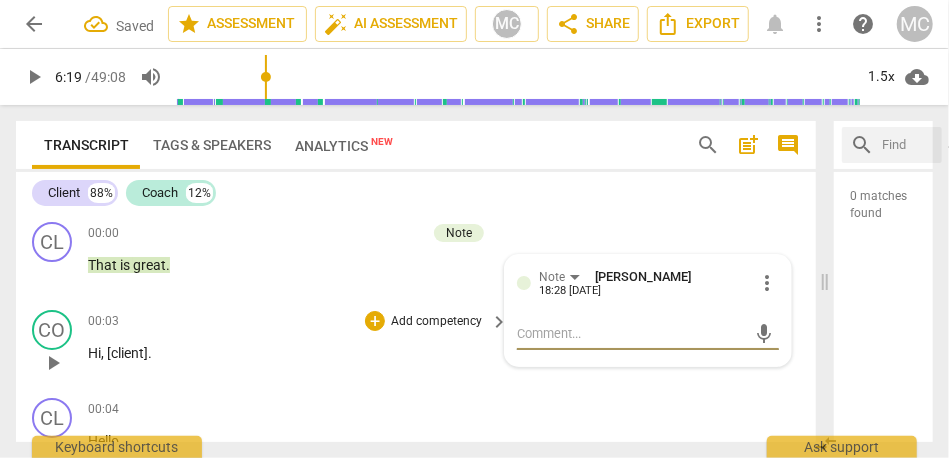 click on "Add competency" at bounding box center (436, 322) 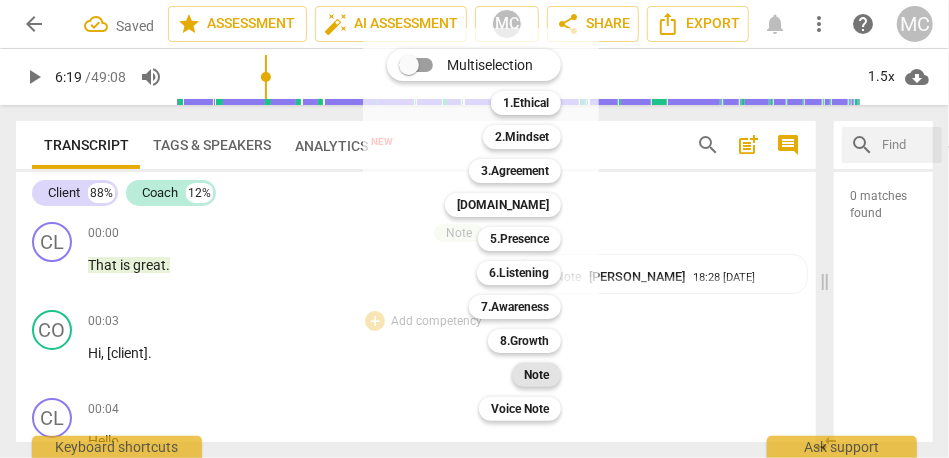 click on "Note" at bounding box center (536, 375) 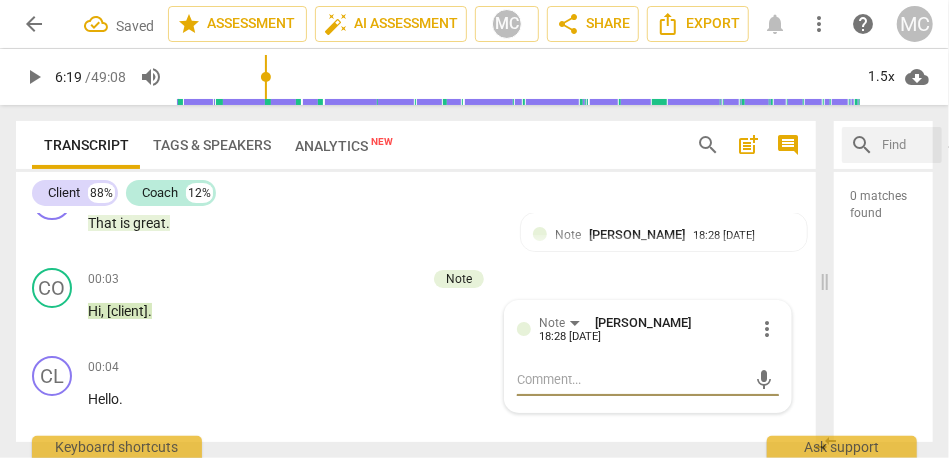 scroll, scrollTop: 42, scrollLeft: 0, axis: vertical 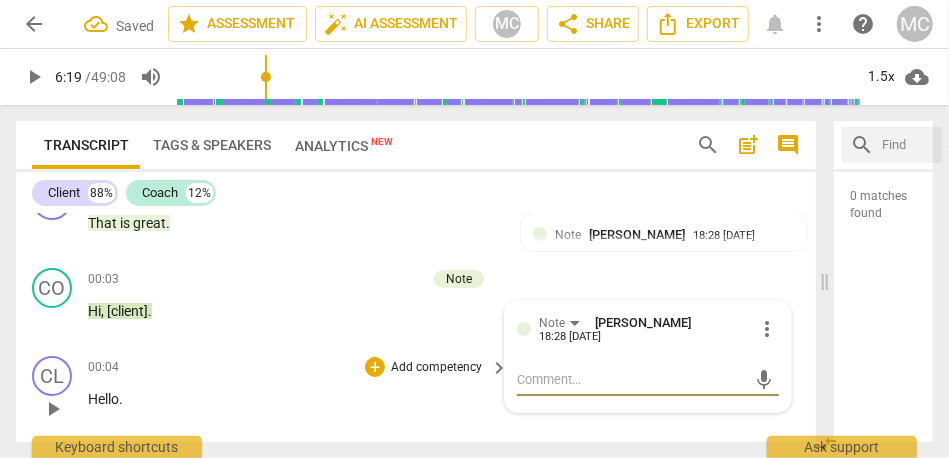 click on "Add competency" at bounding box center (436, 368) 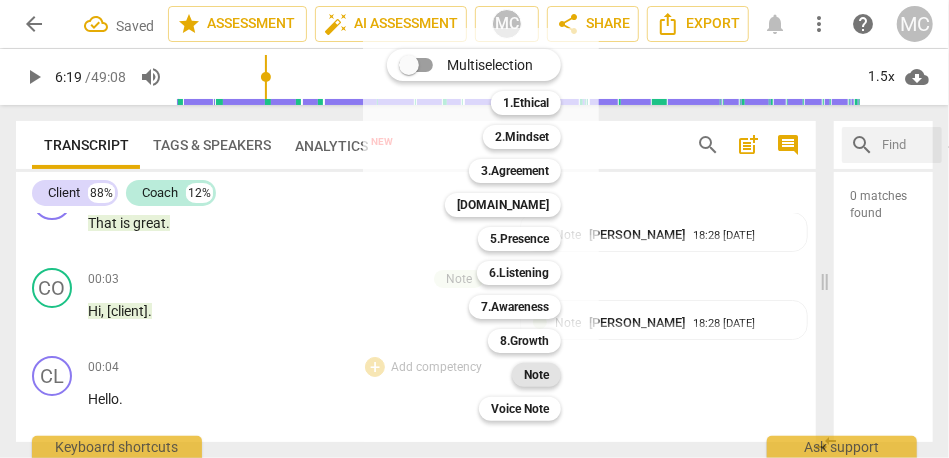 click on "Note" at bounding box center [536, 375] 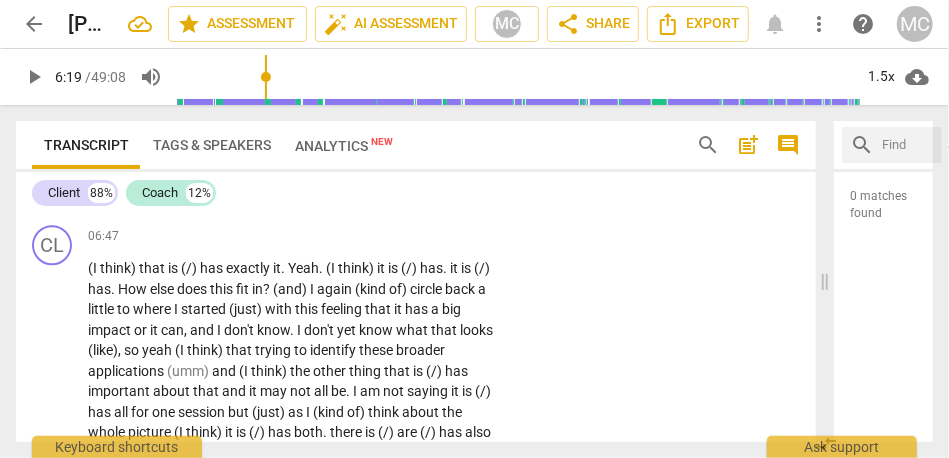 scroll, scrollTop: 2130, scrollLeft: 0, axis: vertical 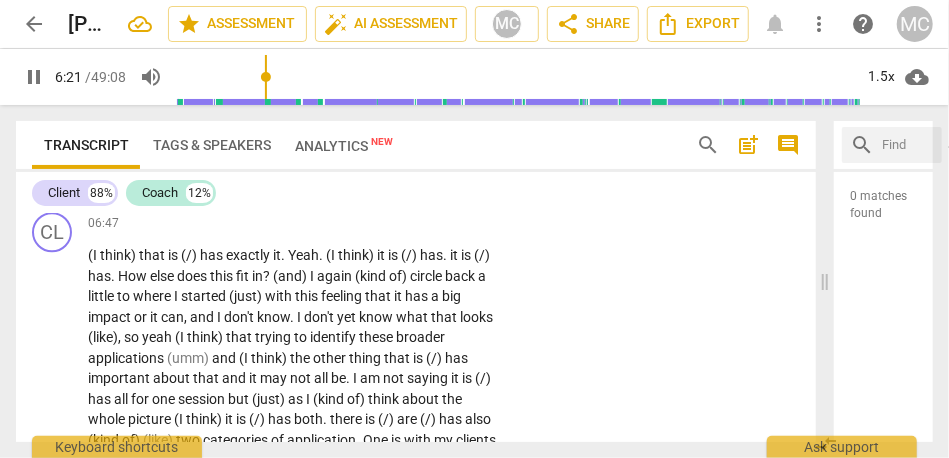 type on "381" 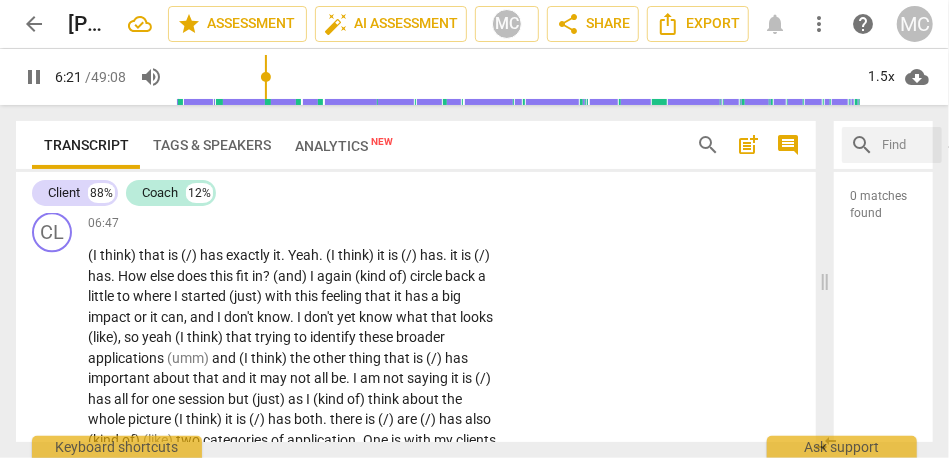 type 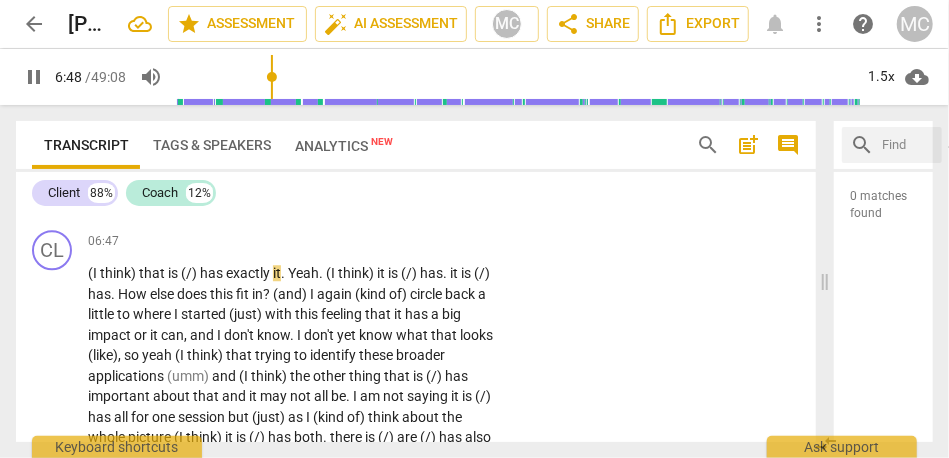 scroll, scrollTop: 2112, scrollLeft: 0, axis: vertical 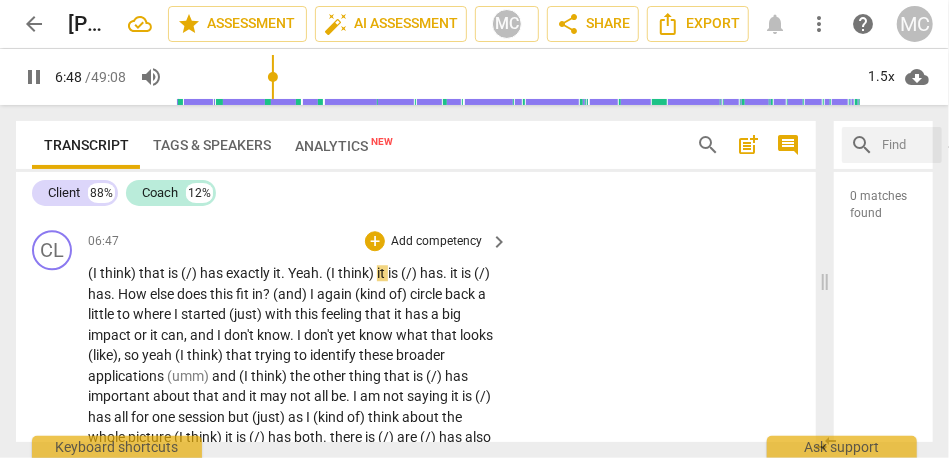 type on "409" 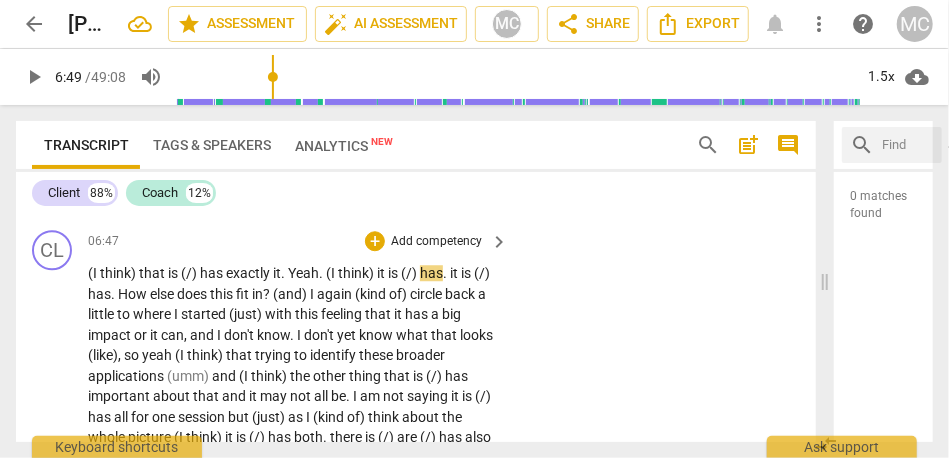 type 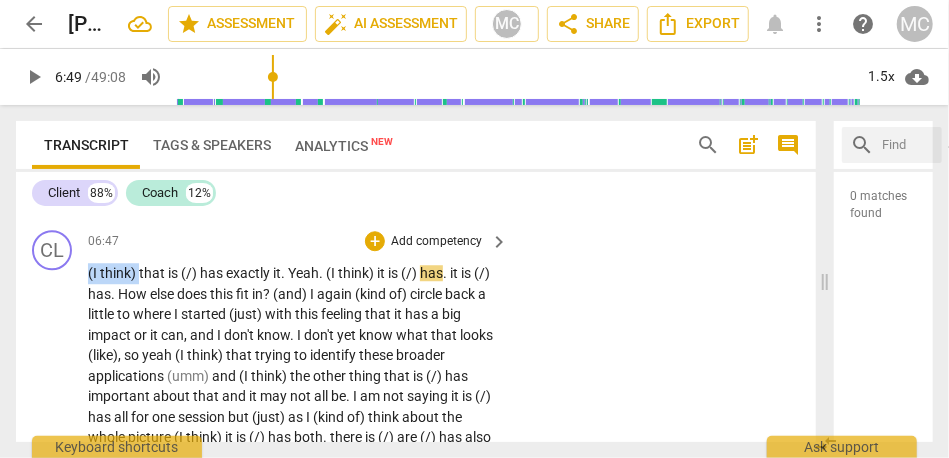 drag, startPoint x: 140, startPoint y: 308, endPoint x: 51, endPoint y: 310, distance: 89.02247 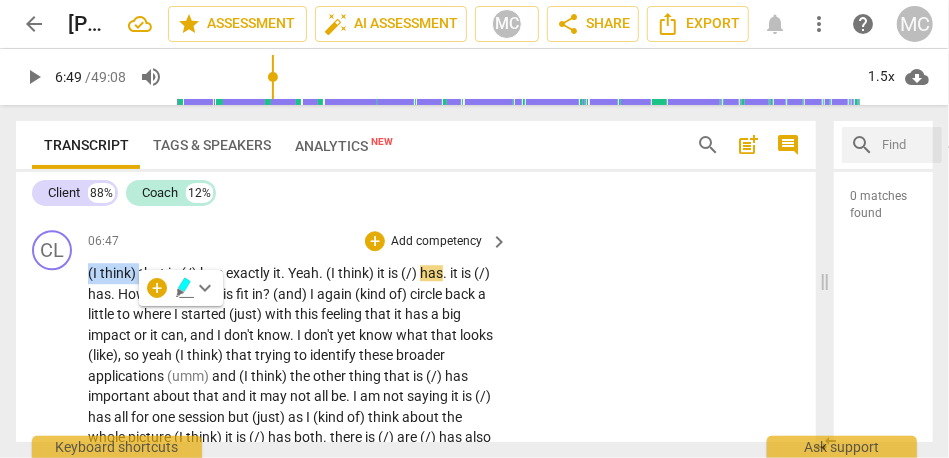 type 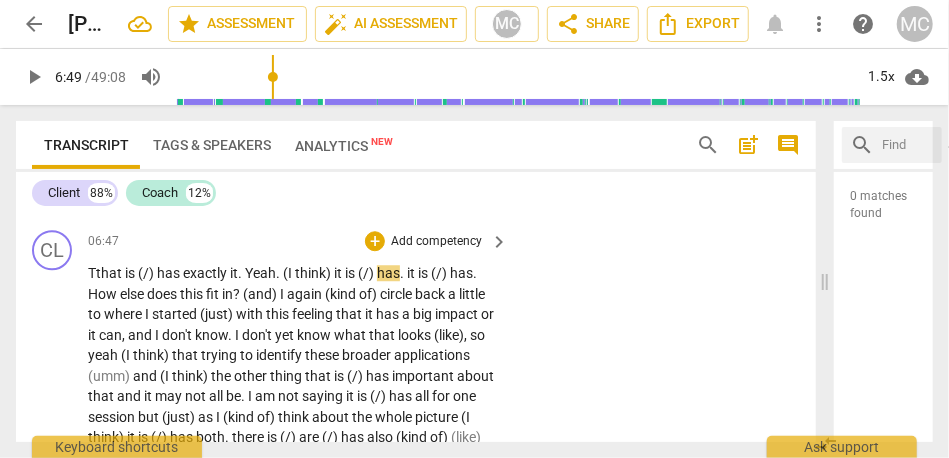 click on "CL play_arrow pause 06:47 + Add competency keyboard_arrow_right Tthat   is   (/)   has   exactly   it .   Yeah .   (I   think)   it   is   (/)   has .   it   is   (/)   has .   How   else   does   this   fit   in ?   (and)   I   again   (kind   of)   circle   back   a   little   to   where   I   started   (just)   with   this   feeling   that   it   has   a   big   impact   or   it   can ,   and   I   don't   know .   I   don't   yet   know   what   that   looks   (like) ,   so   yeah   (I   think)   that   trying   to   identify   these   broader   applications   (umm)   and   (I   think)   the   other   thing   that   is   (/)   has   important   about   that   and   it   may   not   all   be .   I   am   not   saying   it   is   (/)   has   all   for   one   session   but   (just)   as   I   (kind   of)   think   about   the   whole   picture   (I   think)   it   is   (/)   has   both .   there   is   (/)   are   (/)   has   also   (kind   of)   (like)   two   categories   of   application .   One   is" at bounding box center [416, 503] 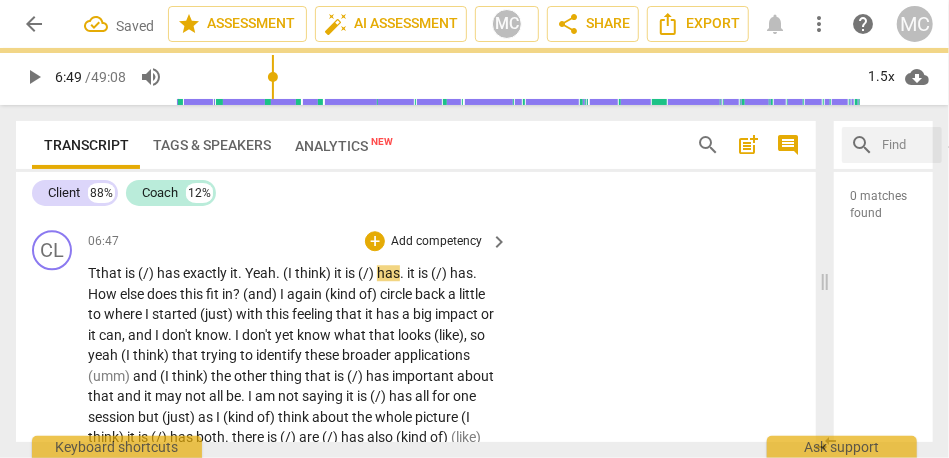 type on "409" 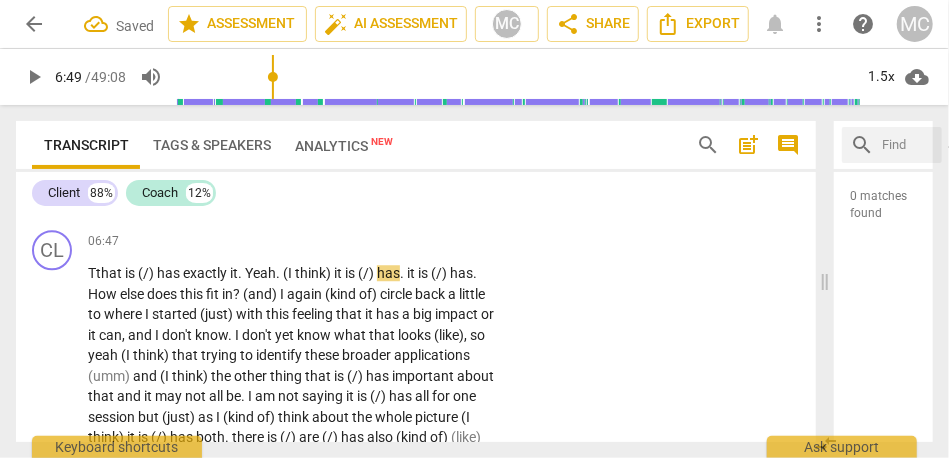type 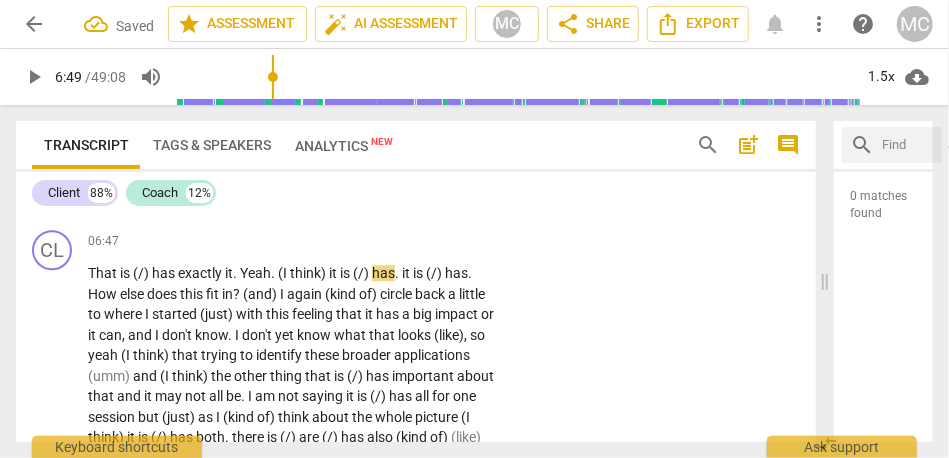 click on "CO play_arrow pause 06:21 + Add competency Note keyboard_arrow_right (so)   For   [DATE] . . .   do   I   understand   that . . .   one   of   the   things   or   where   you   feel   stuck   in   this . . .   (umm)   in   your   journey   and   the . . .   the   places   that . . .   the   process   that   you   have   been   through   so   far ,   is . . .   in   what   broader   applications   you   ["mm-hmm"]   might   take   from   your   learnings   to   your   law   practice   with   your   clients ? Note [PERSON_NAME] 22:10 [DATE]" at bounding box center (416, 147) 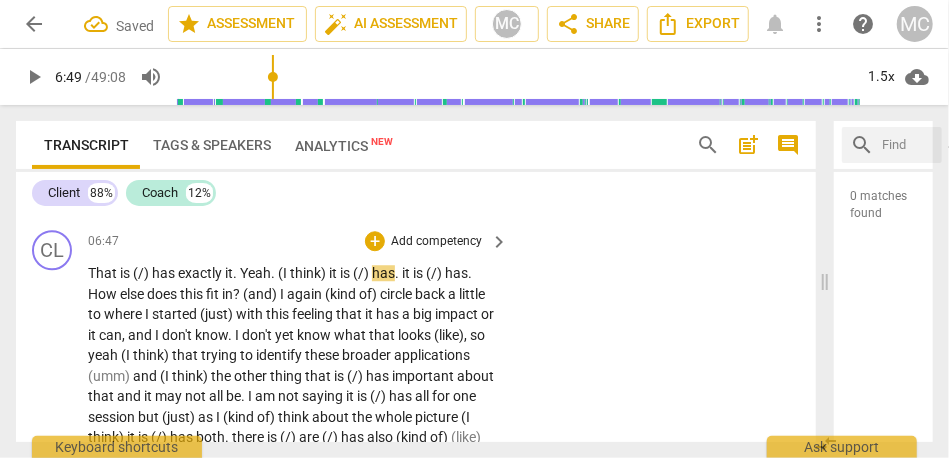click on "That" at bounding box center (104, 273) 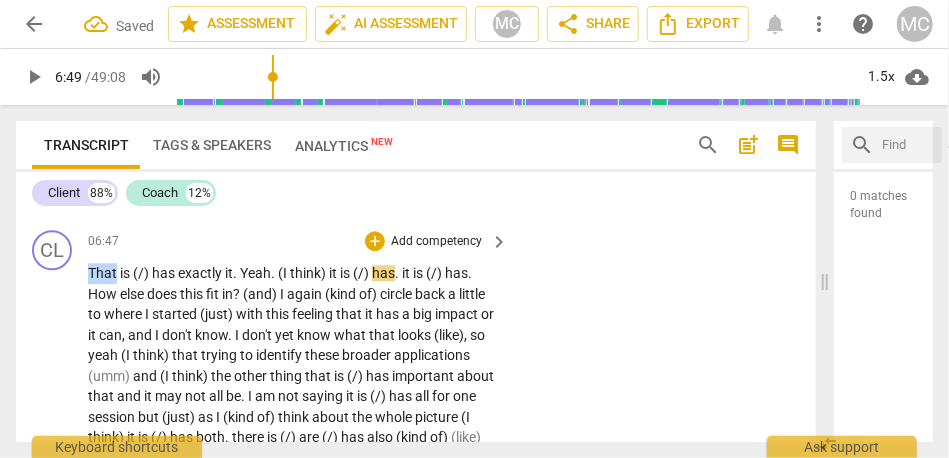 click on "That" at bounding box center (104, 273) 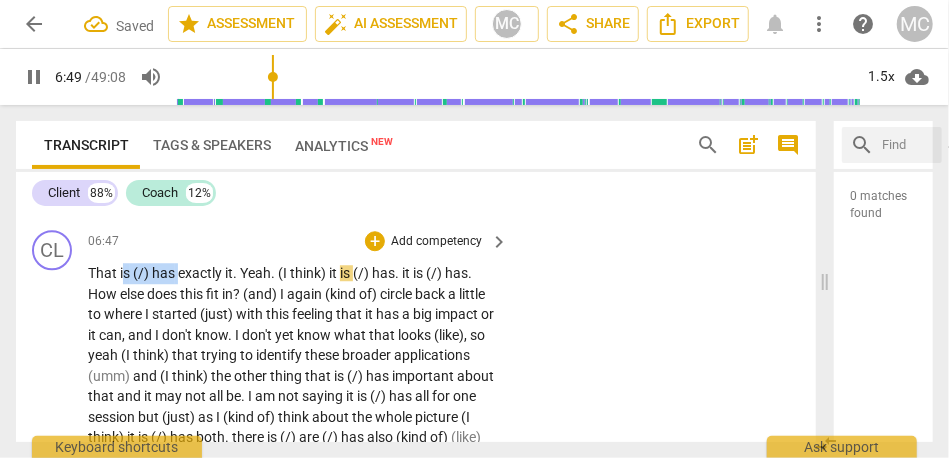 drag, startPoint x: 181, startPoint y: 310, endPoint x: 125, endPoint y: 308, distance: 56.0357 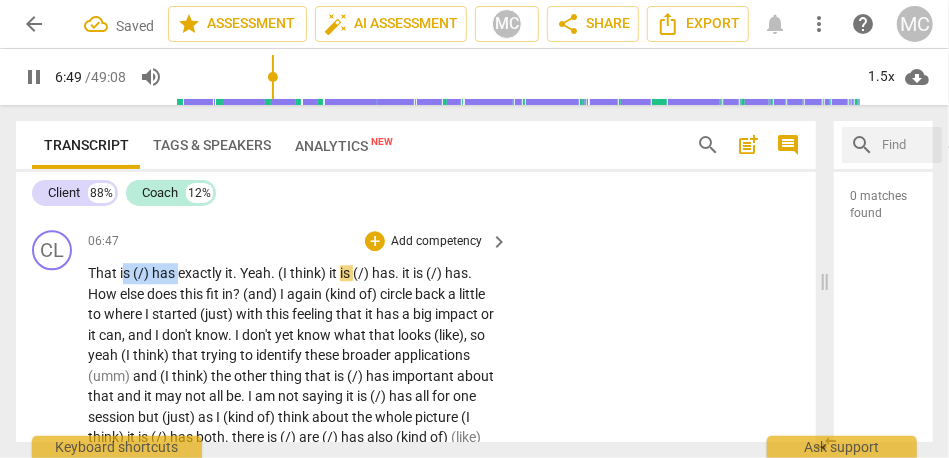 click on "That   is   (/)   has   exactly   it .   Yeah .   (I   think)   it   is   (/)   has .   it   is   (/)   has .   How   else   does   this   fit   in ?   (and)   I   again   (kind   of)   circle   back   a   little   to   where   I   started   (just)   with   this   feeling   that   it   has   a   big   impact   or   it   can ,   and   I   don't   know .   I   don't   yet   know   what   that   looks   (like) ,   so   yeah   (I   think)   that   trying   to   identify   these   broader   applications   (umm)   and   (I   think)   the   other   thing   that   is   (/)   has   important   about   that   and   it   may   not   all   be .   I   am   not   saying   it   is   (/)   has   all   for   one   session   but   (just)   as   I   (kind   of)   think   about   the   whole   picture   (I   think)   it   is   (/)   has   both .   there   is   (/)   are   (/)   has   also   (kind   of)   (like)   two   categories   of   application .   One   is   with   my   clients   themselves   and   the   other   is   with" at bounding box center (293, 519) 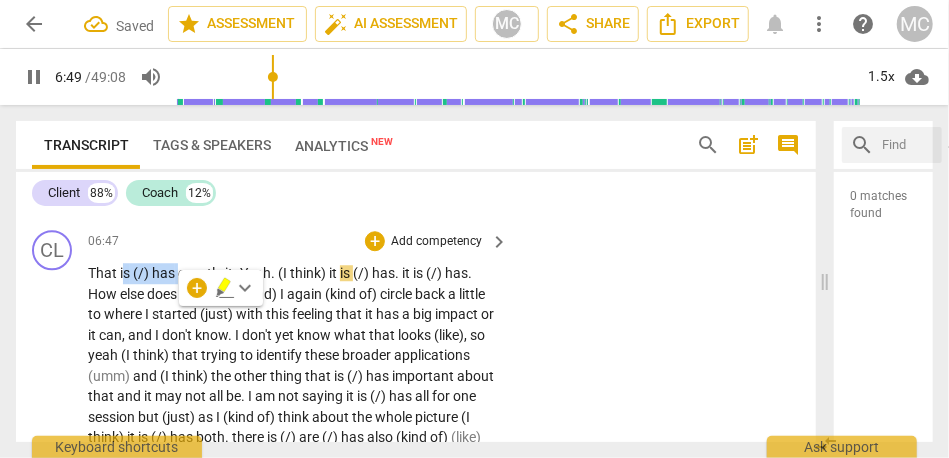 type on "410" 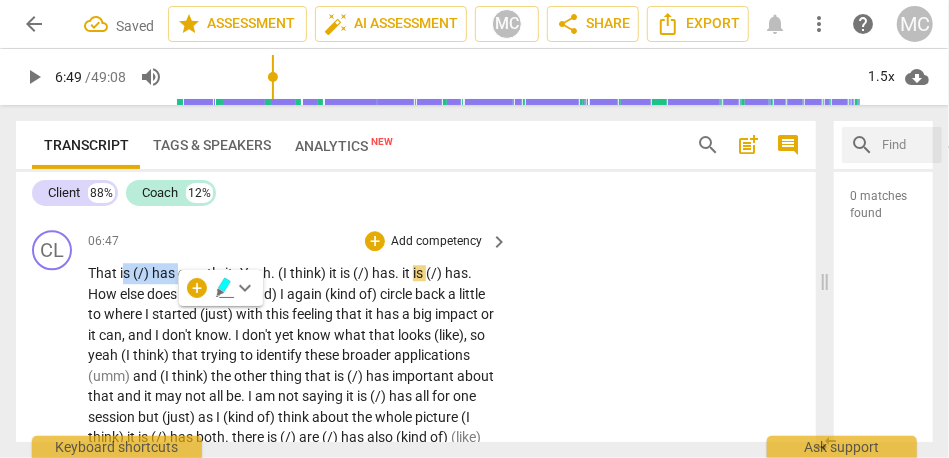 type 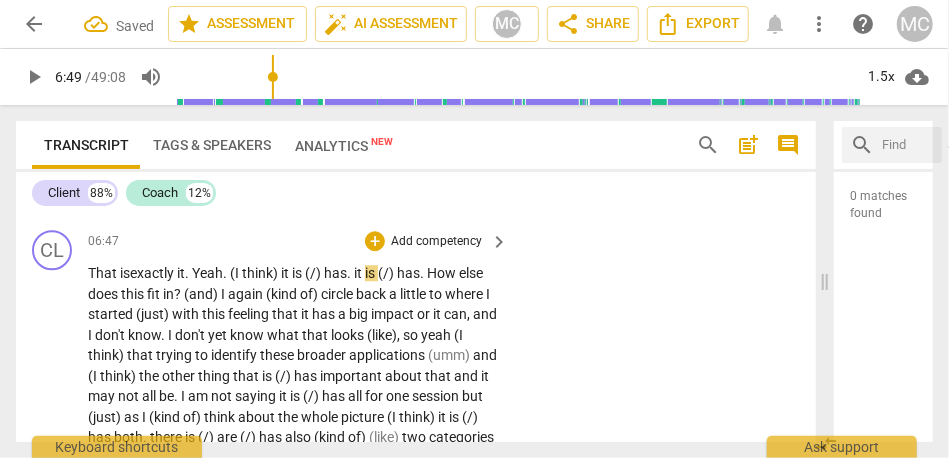 click on "exactly" at bounding box center (153, 273) 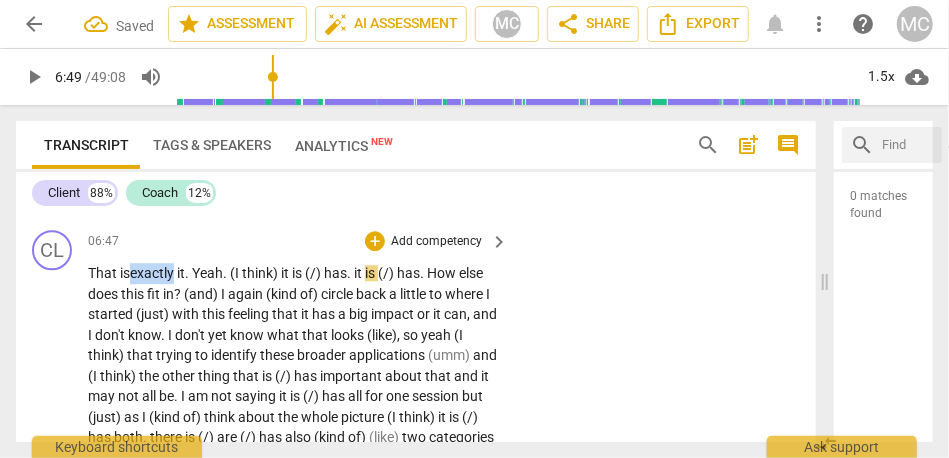 click on "exactly" at bounding box center (153, 273) 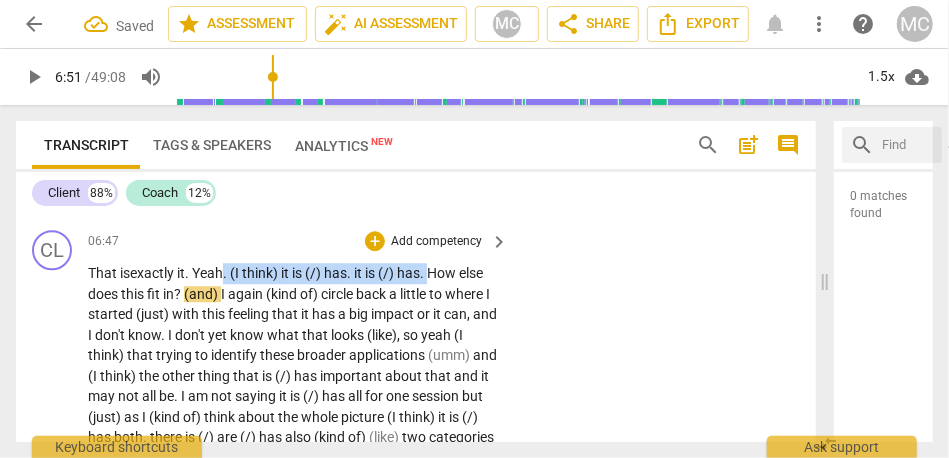 drag, startPoint x: 433, startPoint y: 313, endPoint x: 226, endPoint y: 309, distance: 207.03865 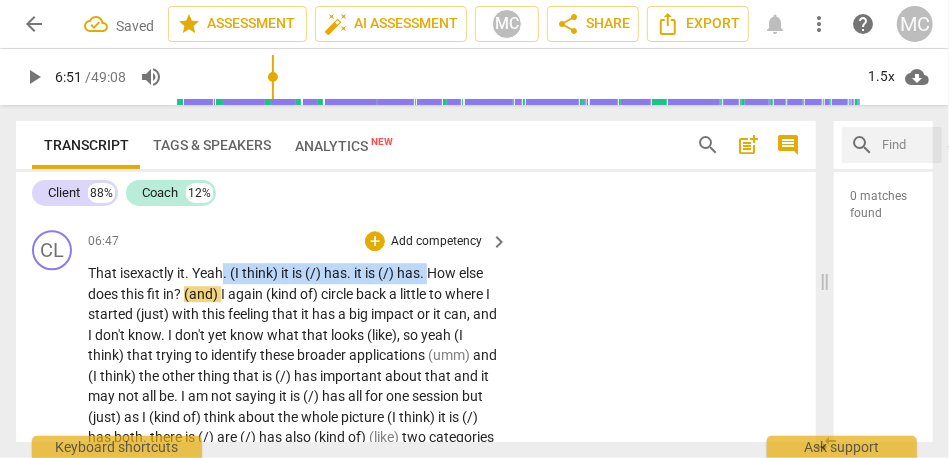 click on "That   is  exactly   it .   Yeah .   (I   think)   it   is   (/)   has .   it   is   (/)   has .   How   else   does   this   fit   in ?   (and)   I   again   (kind   of)   circle   back   a   little   to   where   I   started   (just)   with   this   feeling   that   it   has   a   big   impact   or   it   can ,   and   I   don't   know .   I   don't   yet   know   what   that   looks   (like) ,   so   yeah   (I   think)   that   trying   to   identify   these   broader   applications   (umm)   and   (I   think)   the   other   thing   that   is   (/)   has   important   about   that   and   it   may   not   all   be .   I   am   not   saying   it   is   (/)   has   all   for   one   session   but   (just)   as   I   (kind   of)   think   about   the   whole   picture   (I   think)   it   is   (/)   has   both .   there   is   (/)   are   (/)   has   also   (kind   of)   (like)   two   categories   of   application .   One   is   with   my   clients   themselves   and   the   other   is   with   the       ," at bounding box center (293, 509) 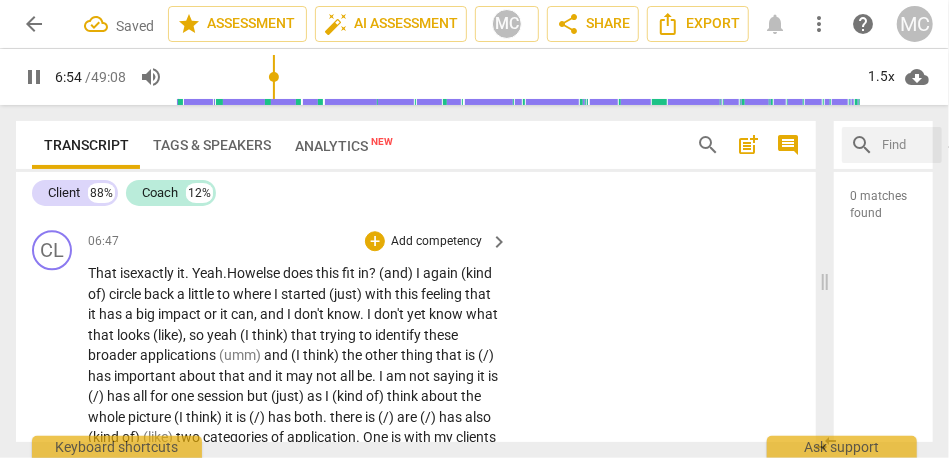 click on "?" at bounding box center (374, 273) 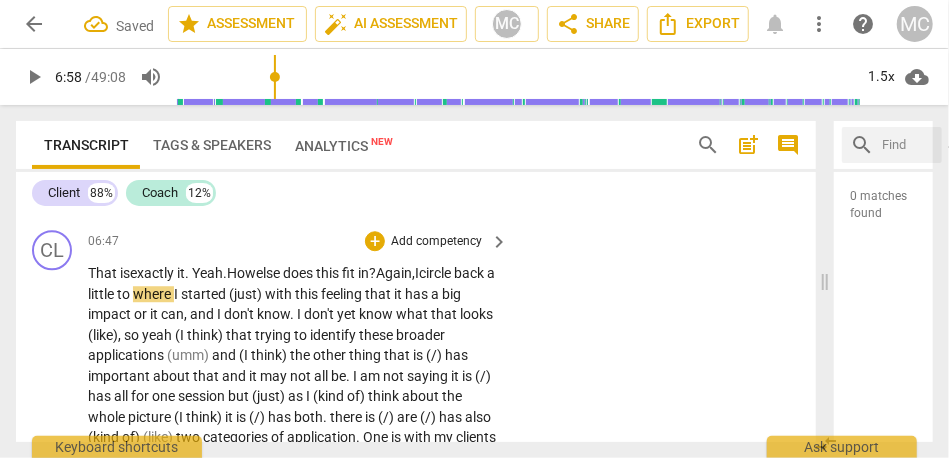 click on "circle" at bounding box center (436, 273) 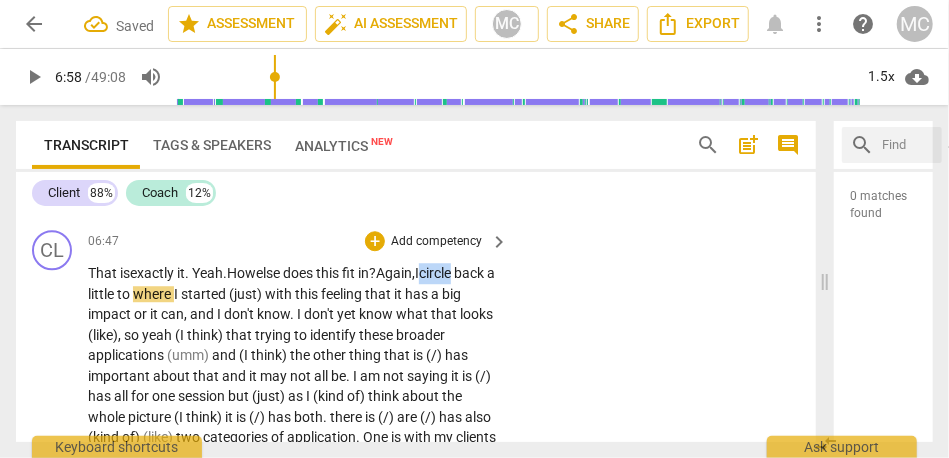 click on "circle" at bounding box center (436, 273) 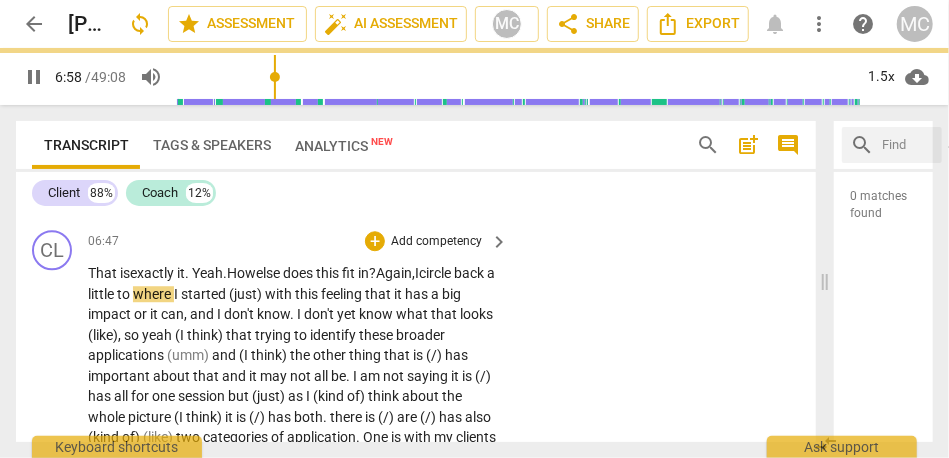 click on "with" at bounding box center [280, 294] 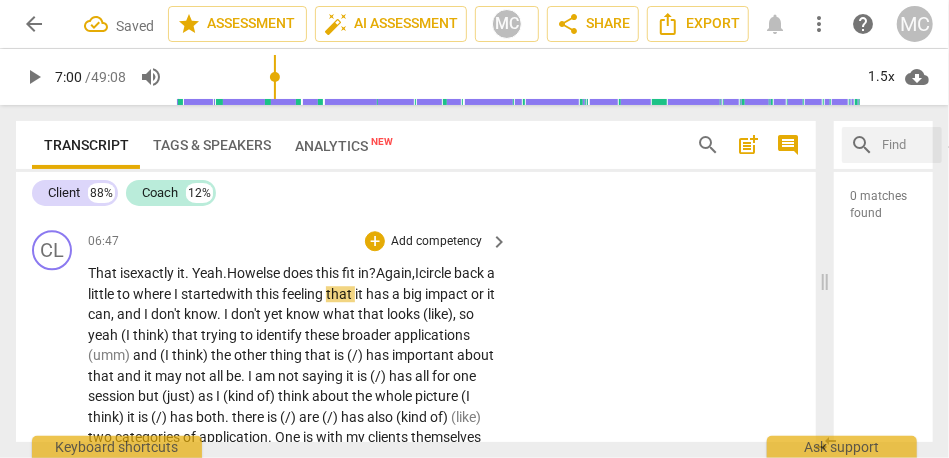 click on "to" at bounding box center [125, 294] 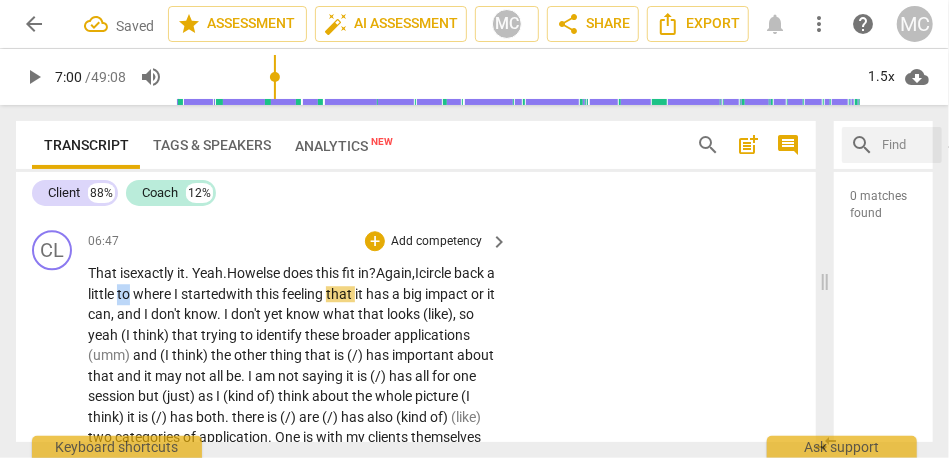 click on "to" at bounding box center (125, 294) 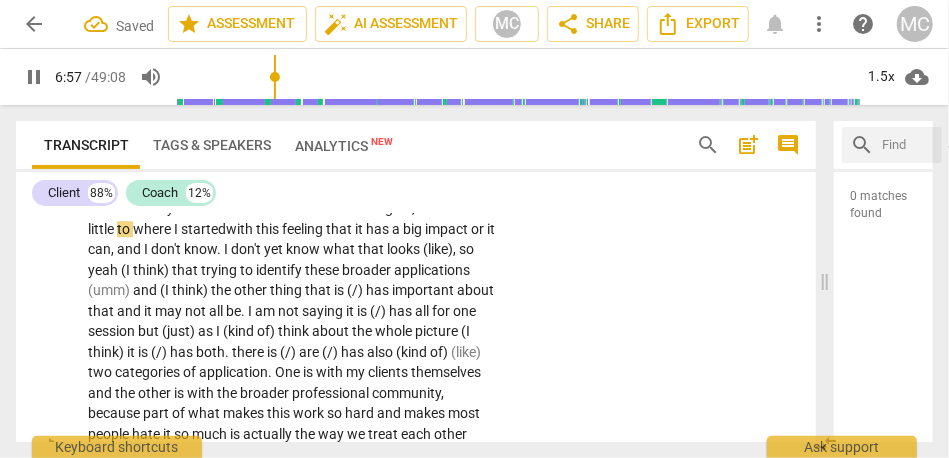 scroll, scrollTop: 2182, scrollLeft: 0, axis: vertical 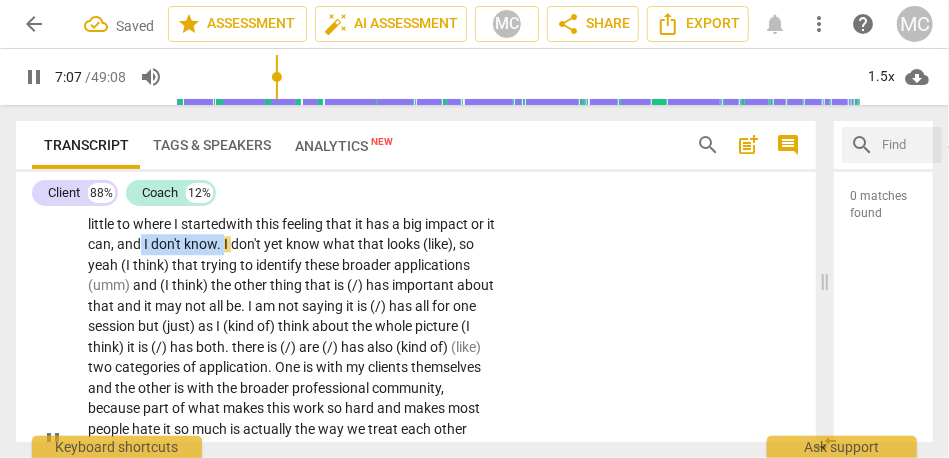 drag, startPoint x: 298, startPoint y: 285, endPoint x: 213, endPoint y: 280, distance: 85.146935 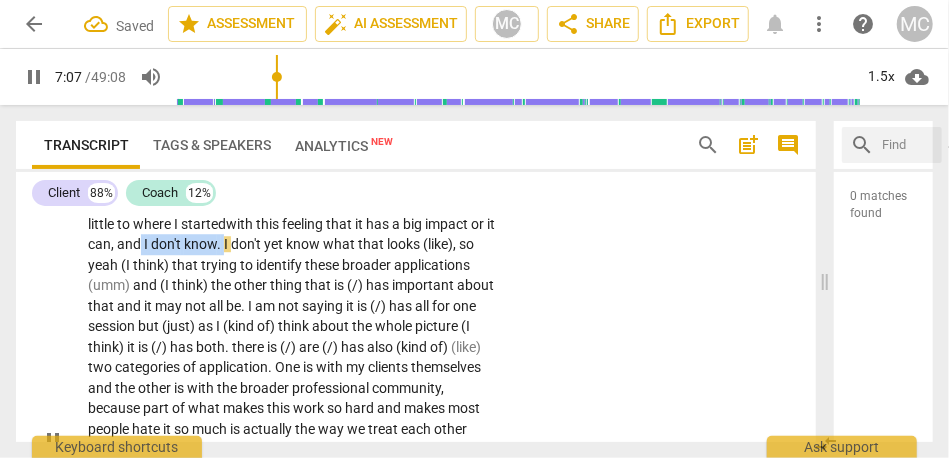 click on "That   is  exactly   it .   Yeah.  How  else   does   this   fit   in ?  Again,  I  circle   back   a   little   to   where   I   started  with   this   feeling   that   it   has   a   big   impact   or   it   can ,   and   I   don't   know .   I   don't   yet   know   what   that   looks   (like) ,   so   yeah   (I   think)   that   trying   to   identify   these   broader   applications   (umm)   and   (I   think)   the   other   thing   that   is   (/)   has   important   about   that   and   it   may   not   all   be .   I   am   not   saying   it   is   (/)   has   all   for   one   session   but   (just)   as   I   (kind   of)   think   about   the   whole   picture   (I   think)   it   is   (/)   has   both .   there   is   (/)   are   (/)   has   also   (kind   of)   (like)   two   categories   of   application .   One   is   with   my   clients   themselves   and   the   other   is   with   the   broader   professional   community ,   because   part   of   what   makes   this   work   so   hard" at bounding box center (293, 439) 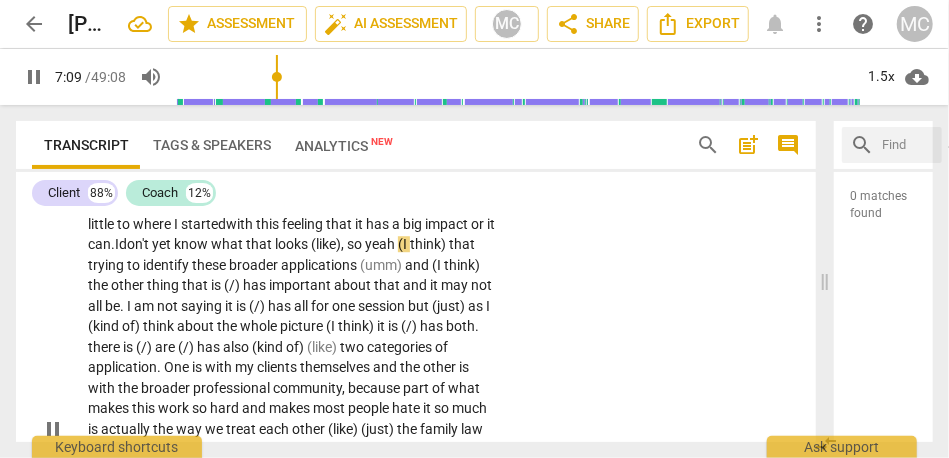click on "I" at bounding box center (117, 244) 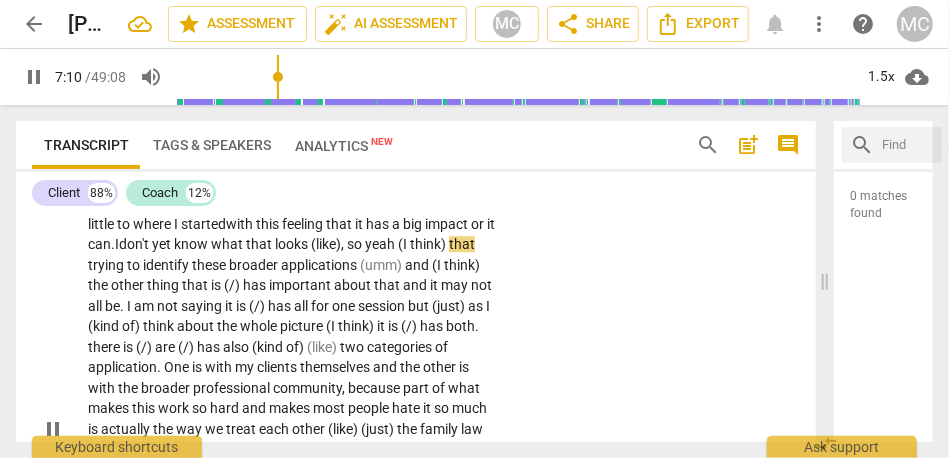 click on "I" at bounding box center (117, 244) 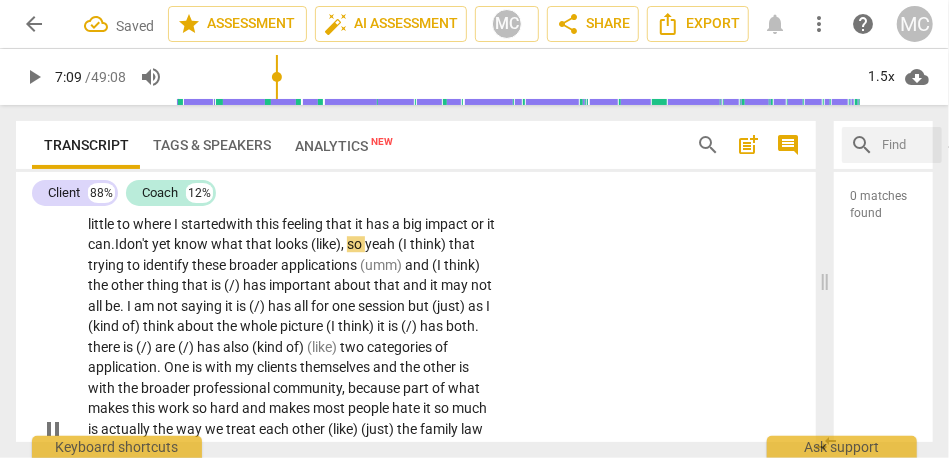 click on "(like)" at bounding box center [326, 244] 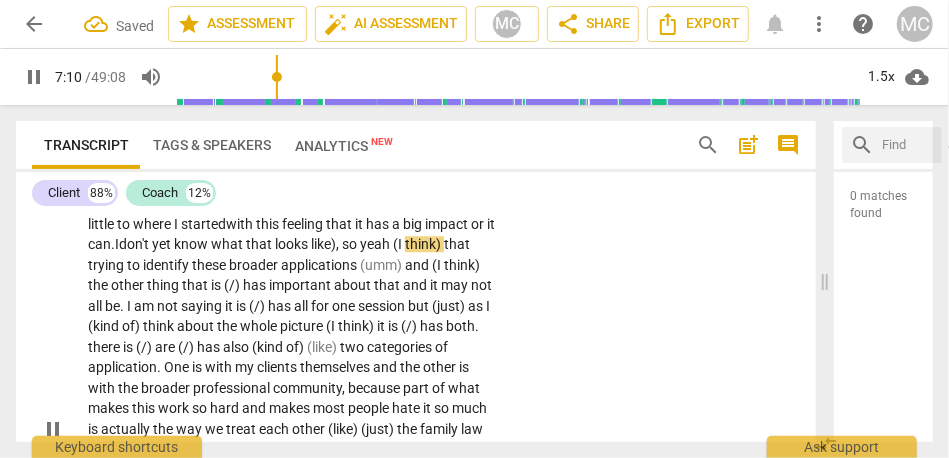 click on "so" at bounding box center [351, 244] 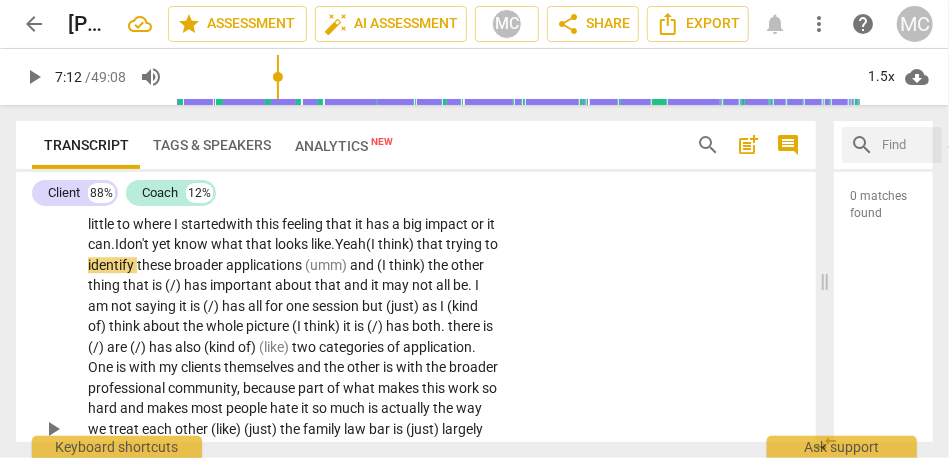 click on "Yeah" at bounding box center (350, 244) 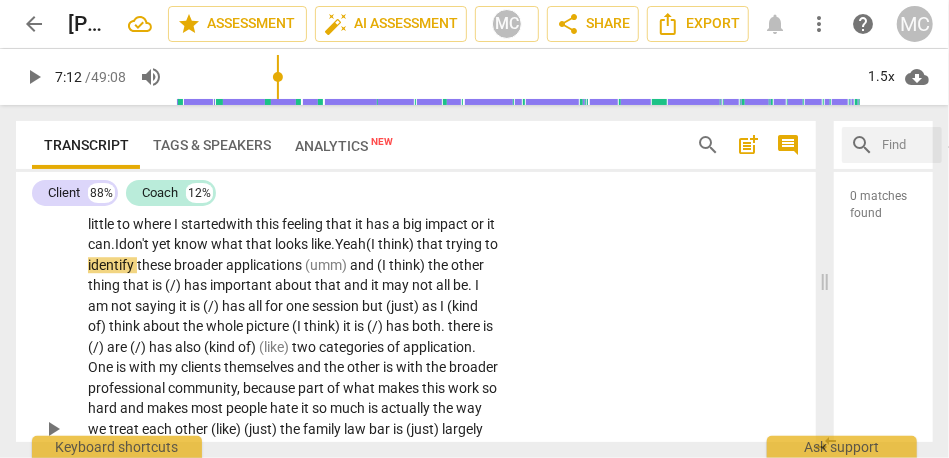 click on "Yeah" at bounding box center [350, 244] 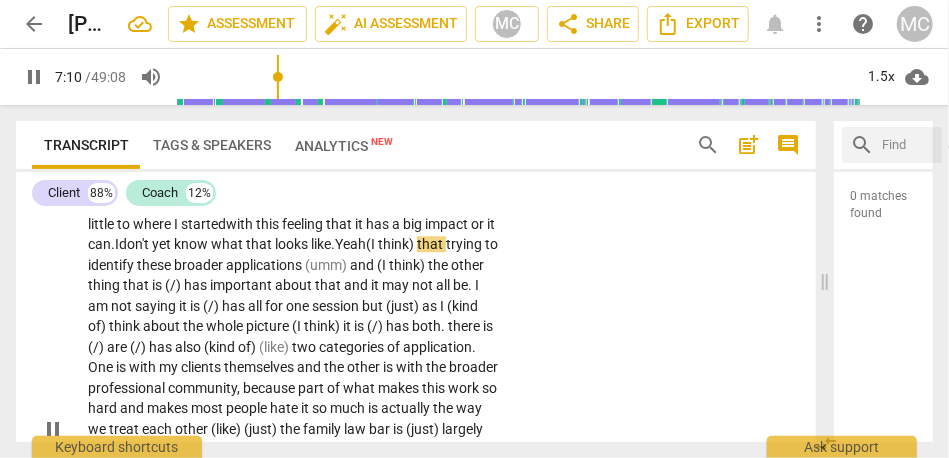 click on "Yeah" at bounding box center [350, 244] 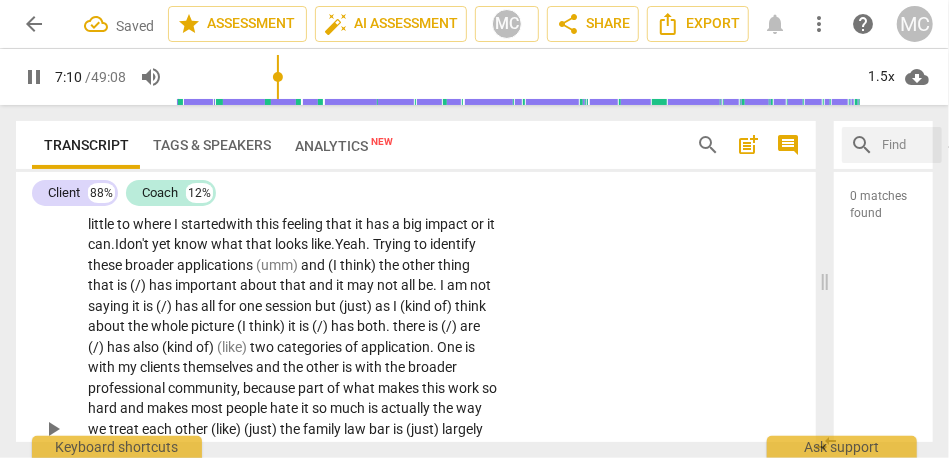 click on "CL play_arrow pause 06:47 + Add competency keyboard_arrow_right That   is  exactly   it .   Yeah.  How  else   does   this   fit   in ?  Again,  I  circle   back   a   little   to   where   I   started  with   this   feeling   that   it   has   a   big   impact   or   it   can.  I  don't   yet   know   what   that   looks   like.  Yeah. [PERSON_NAME]   to   identify   these   broader   applications   (umm)   and   (I   think)   the   other   thing   that   is   (/)   has   important   about   that   and   it   may   not   all   be .   I   am   not   saying   it   is   (/)   has   all   for   one   session   but   (just)   as   I   (kind   of)   think   about   the   whole   picture   (I   think)   it   is   (/)   has   both .   there   is   (/)   are   (/)   has   also   (kind   of)   (like)   two   categories   of   application .   One   is   with   my   clients   themselves   and   the   other   is   with   the   broader   professional   community ,   because   part   of   what   makes   this   work   so" at bounding box center [416, 412] 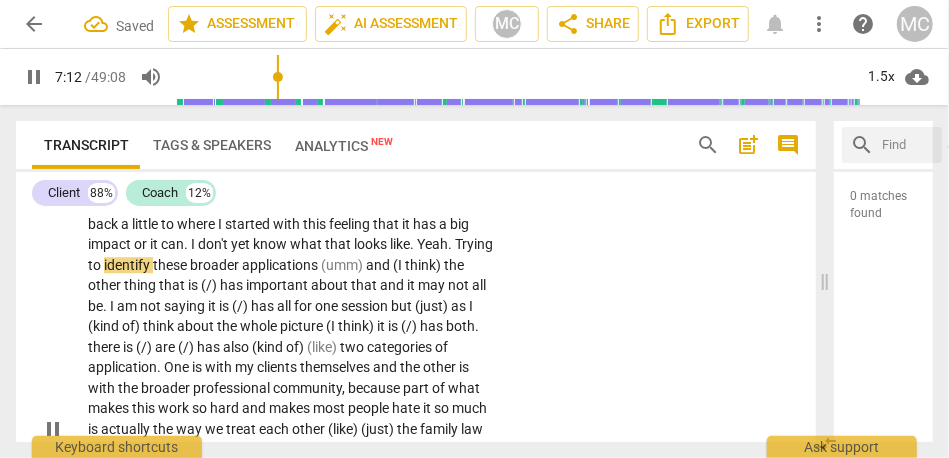 click on "Yeah" at bounding box center (432, 244) 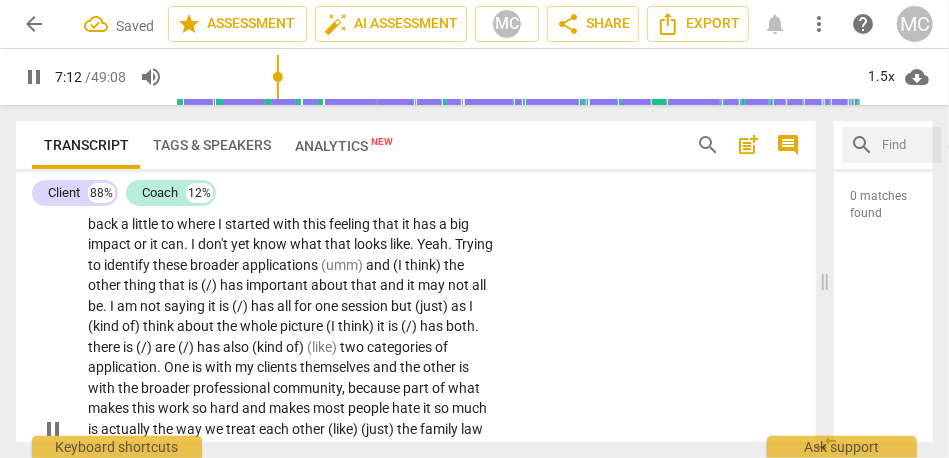 click on "Yeah" at bounding box center [432, 244] 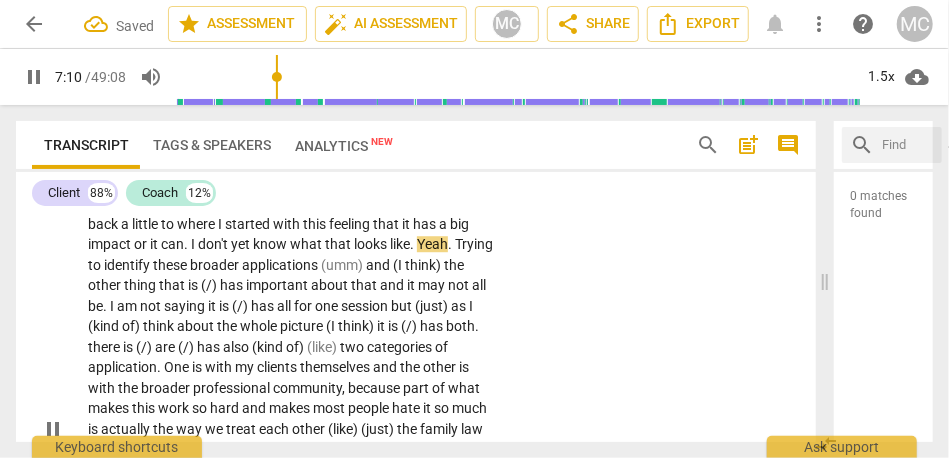 scroll, scrollTop: 2212, scrollLeft: 0, axis: vertical 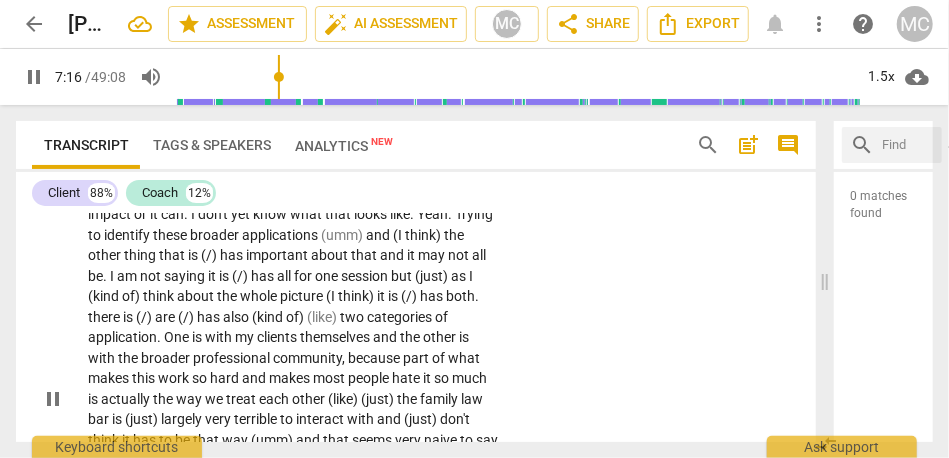 click on "Trying" at bounding box center [474, 214] 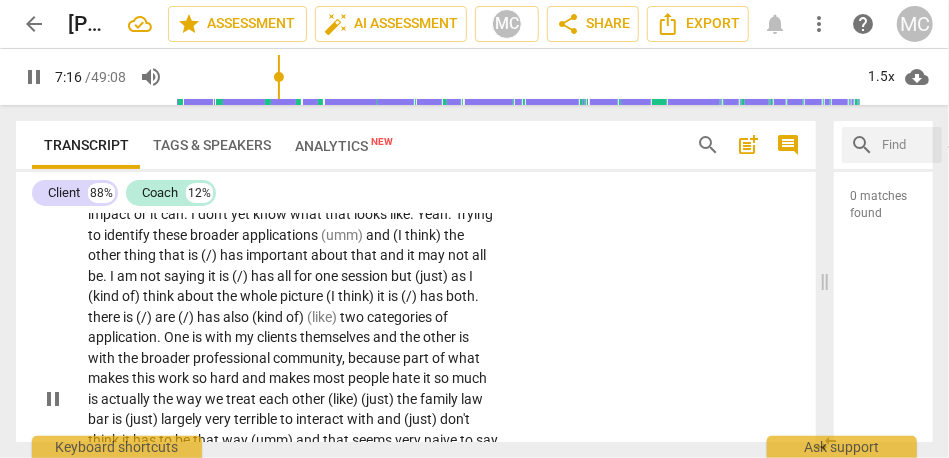 type on "437" 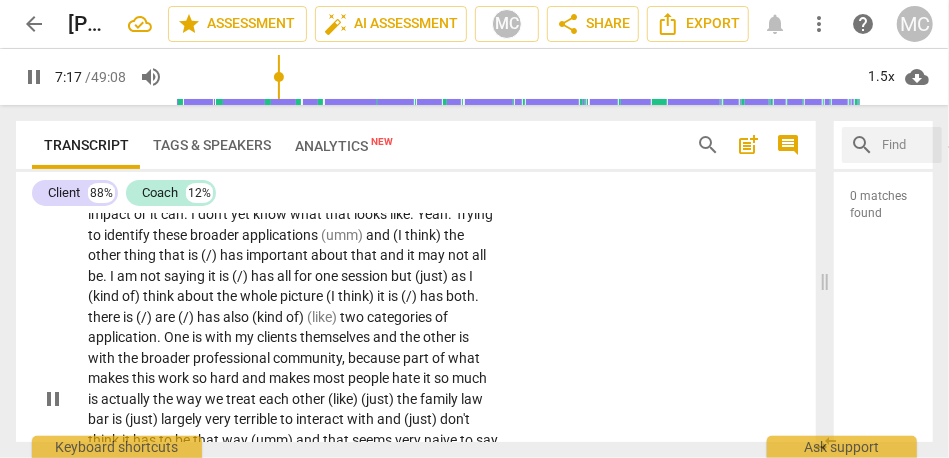 type 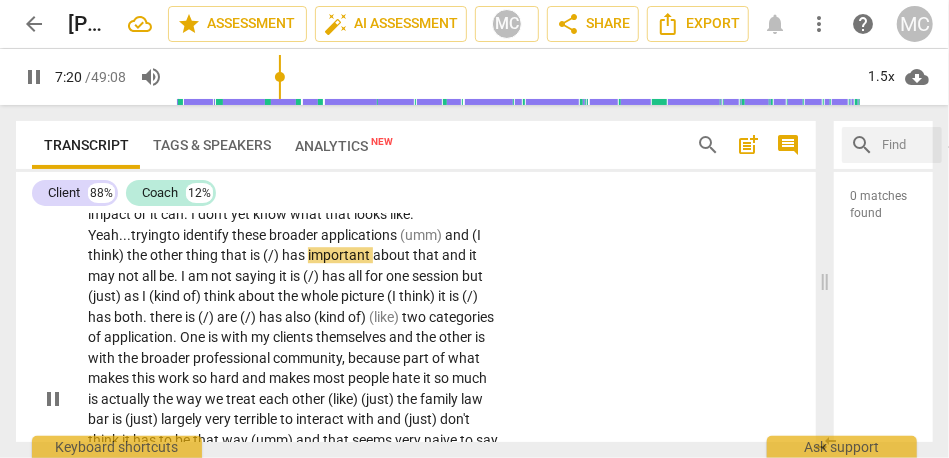 click on "broader" at bounding box center [295, 235] 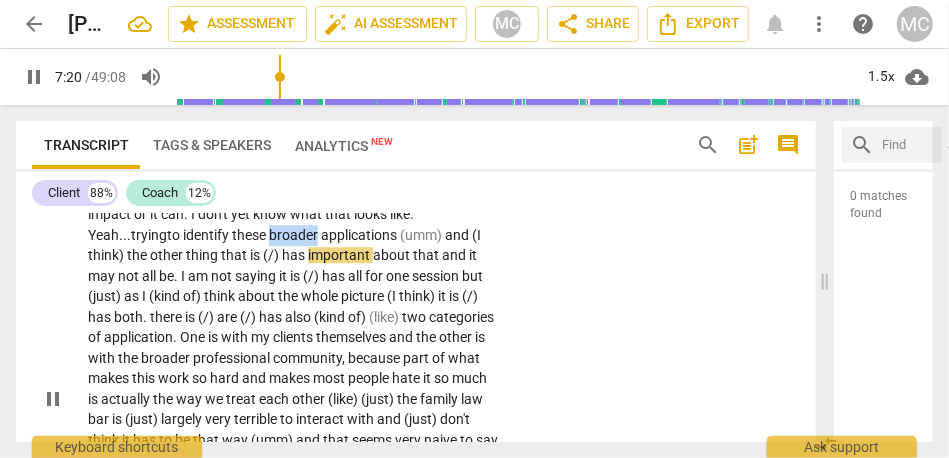 click on "broader" at bounding box center [295, 235] 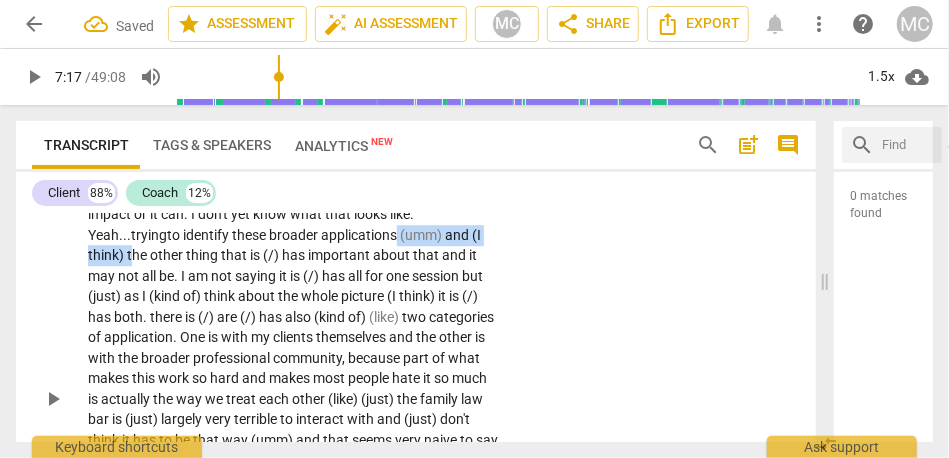 drag, startPoint x: 402, startPoint y: 276, endPoint x: 132, endPoint y: 296, distance: 270.73972 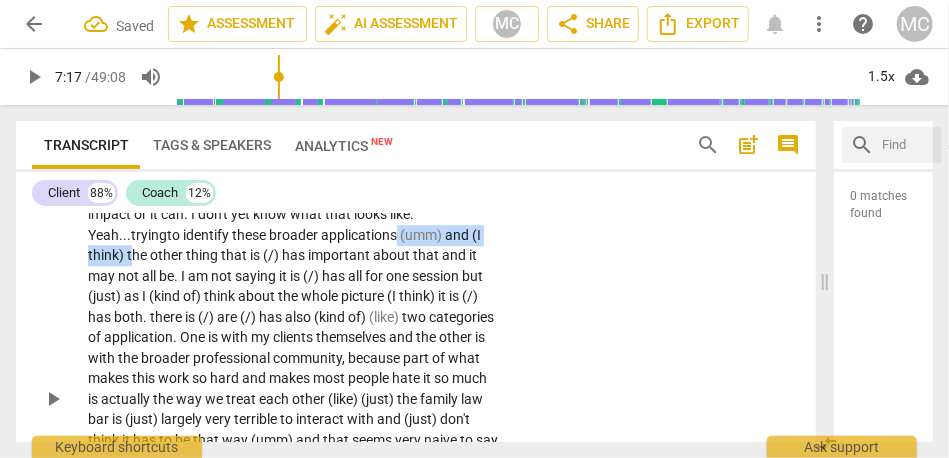 click on "That   is   exactly   it .   Yeah .   How   else   does   this   fit   in ?   Again ,   I   circle   back   a   little   to   where   I   started   with   this   feeling   that   it   has   a   big   impact   or   it   can .   I   don't   yet   know   what   that   looks   like .   Yeah...  trying  to   identify   these   broader   applications   (umm)   and   (I   think)   the   other   thing   that   is   (/)   has   important   about   that   and   it   may   not   all   be .   I   am   not   saying   it   is   (/)   has   all   for   one   session   but   (just)   as   I   (kind   of)   think   about   the   whole   picture   (I   think)   it   is   (/)   has   both .   there   is   (/)   are   (/)   has   also   (kind   of)   (like)   two   categories   of   application .   One   is   with   my   clients   themselves   and   the   other   is   with   the   broader   professional   community ,   because   part   of   what   makes   this   work   so   hard   and   makes   most   people   hate   it   so" at bounding box center [293, 399] 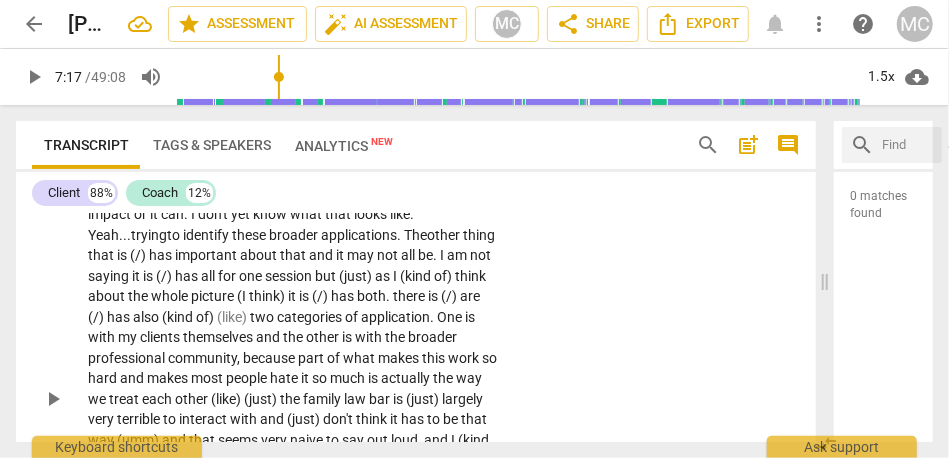 click on "trying" at bounding box center (149, 235) 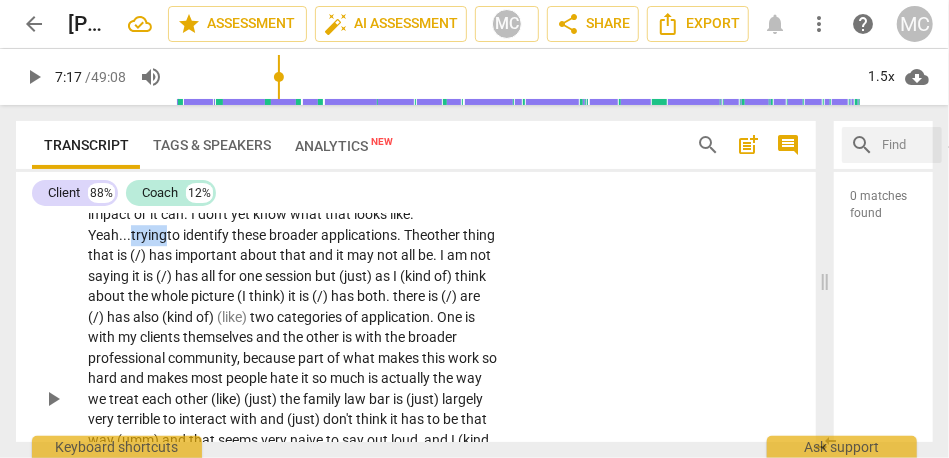 click on "trying" at bounding box center (149, 235) 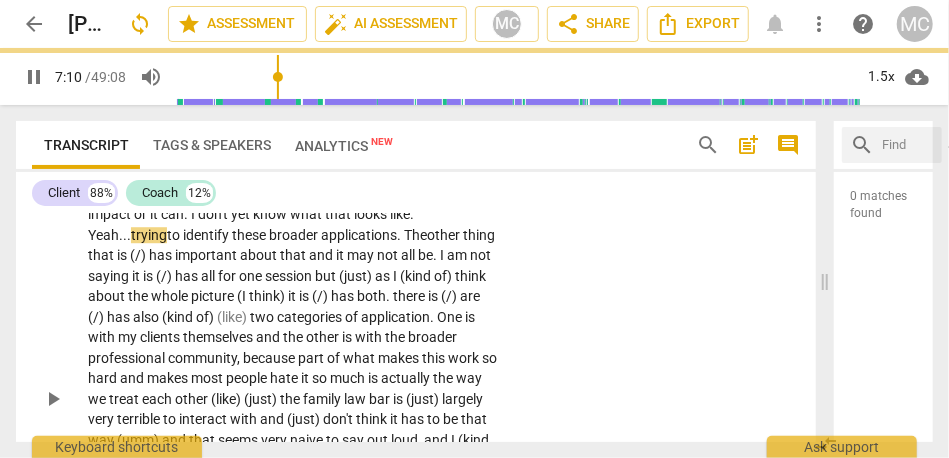 scroll, scrollTop: 2225, scrollLeft: 0, axis: vertical 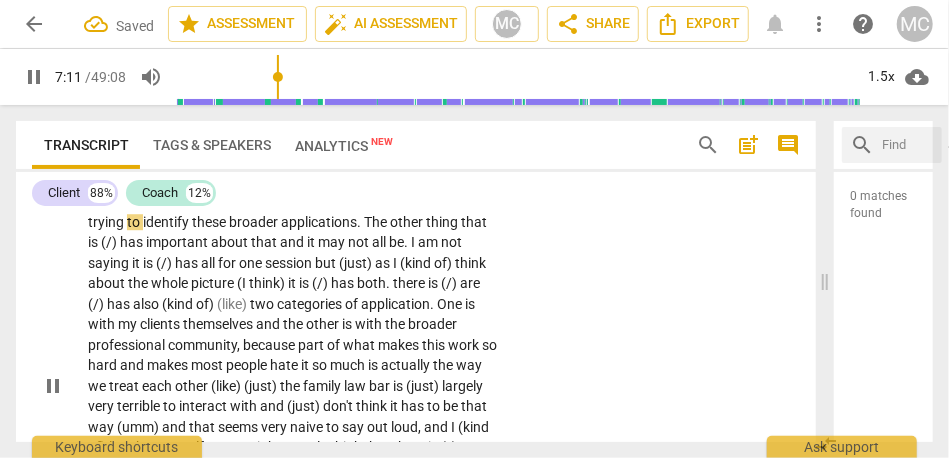 click on "CL play_arrow pause 06:47 + Add competency keyboard_arrow_right That   is   exactly   it .   Yeah .   How   else   does   this   fit   in ?   Again ,   I   circle   back   a   little   to   where   I   started   with   this   feeling   that   it   has   a   big   impact   or   it   can .   I   don't   yet   know   what   that   looks   like .   Yeah . . .   trying   to   identify   these   broader   applications .   The   other   thing   that   is   (/)   has   important   about   that   and   it   may   not   all   be .   I   am   not   saying   it   is   (/)   has   all   for   one   session   but   (just)   as   I   (kind   of)   think   about   the   whole   picture   (I   think)   it   is   (/)   has   both .   there   is   (/)   are   (/)   has   also   (kind   of)   (like)   two   categories   of   application .   One   is   with   my   clients   themselves   and   the   other   is   with   the   broader   professional   community ,   because   part   of   what   makes   this   work   so   hard   and" at bounding box center [416, 369] 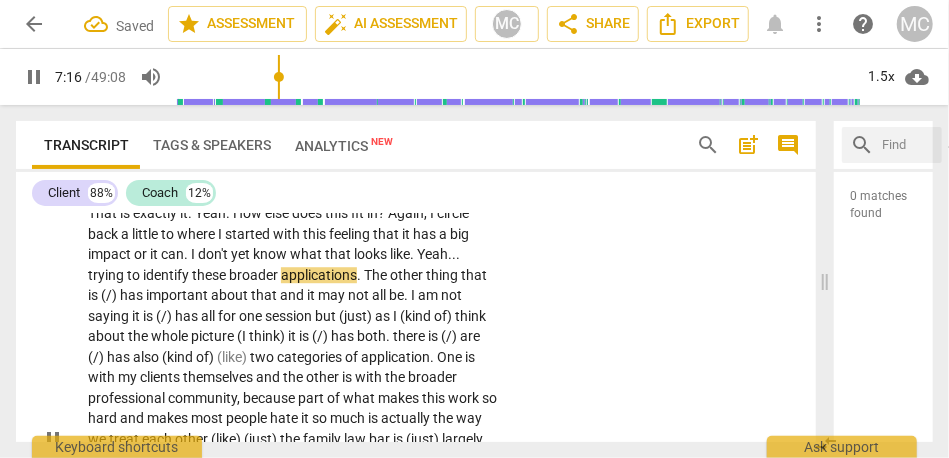 scroll, scrollTop: 2162, scrollLeft: 0, axis: vertical 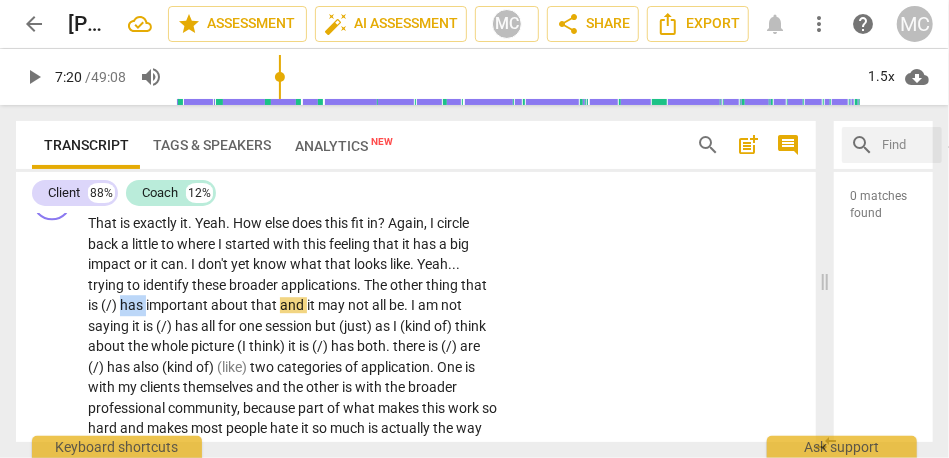 type on "441" 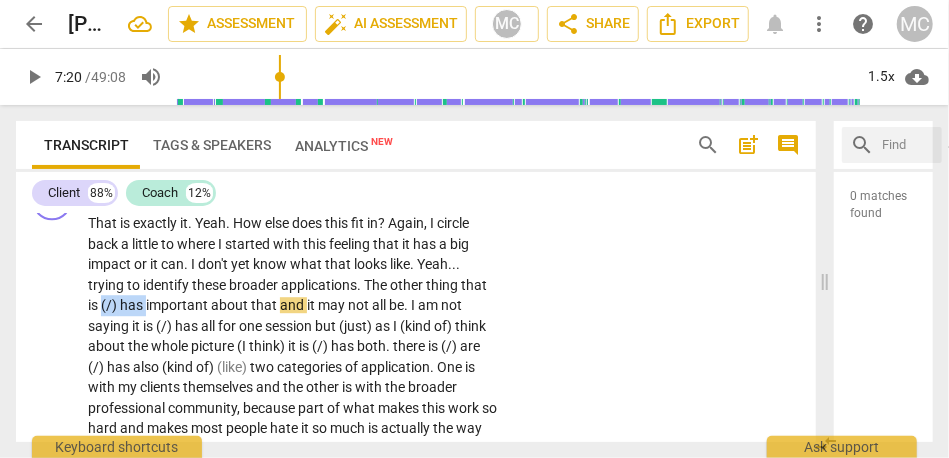 drag, startPoint x: 148, startPoint y: 347, endPoint x: 103, endPoint y: 347, distance: 45 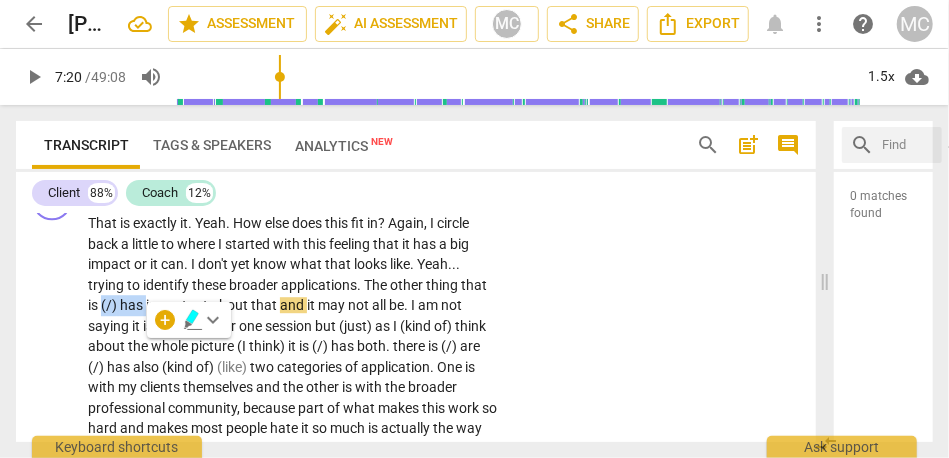 type 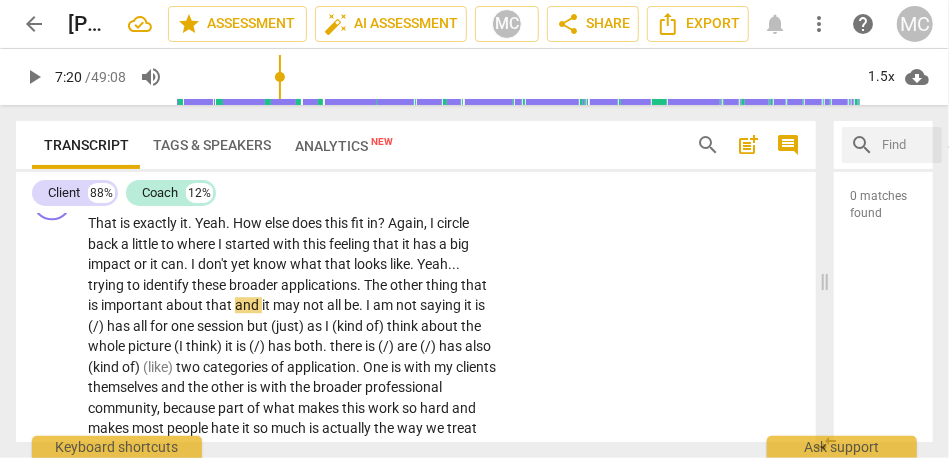 click on "important" at bounding box center (133, 305) 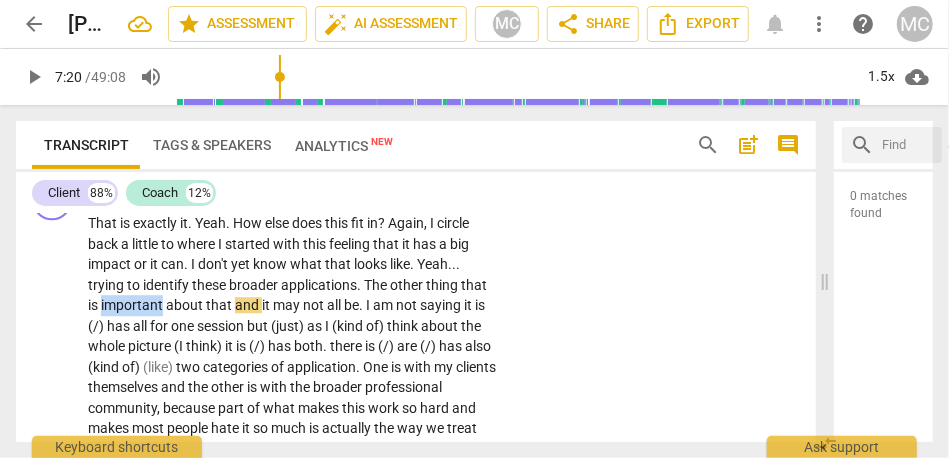 click on "important" at bounding box center [133, 305] 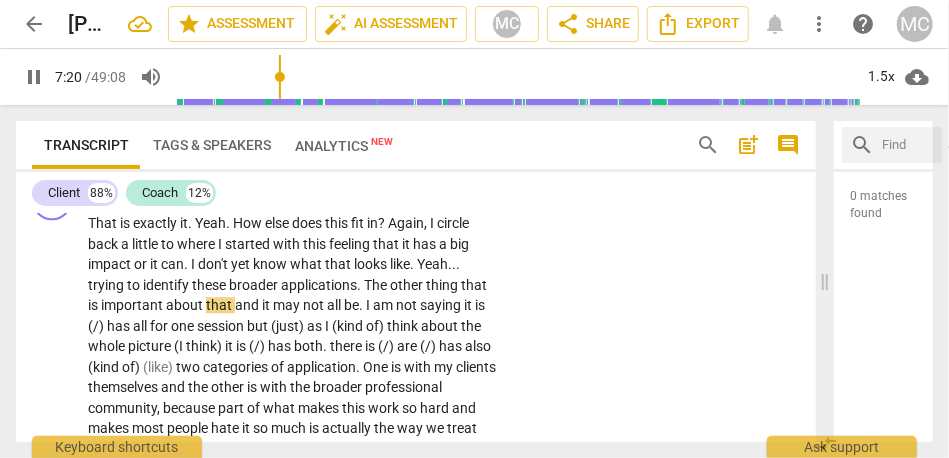 scroll, scrollTop: 2200, scrollLeft: 0, axis: vertical 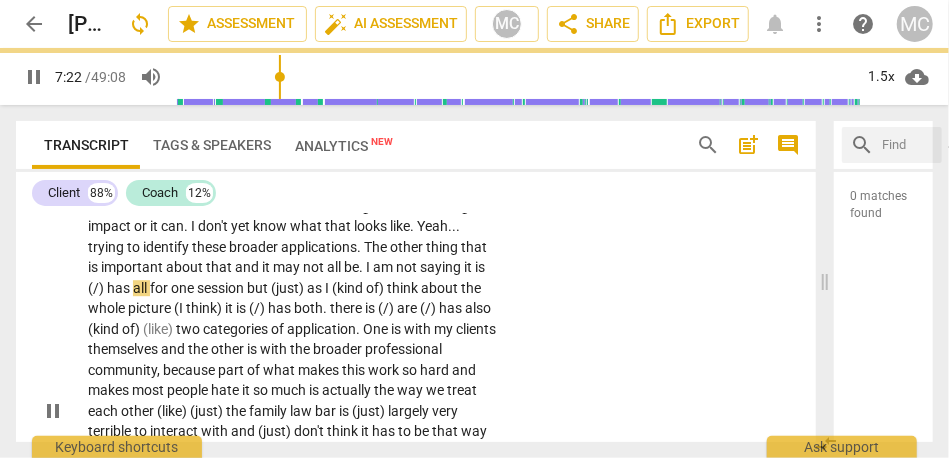 click on "that" at bounding box center (220, 267) 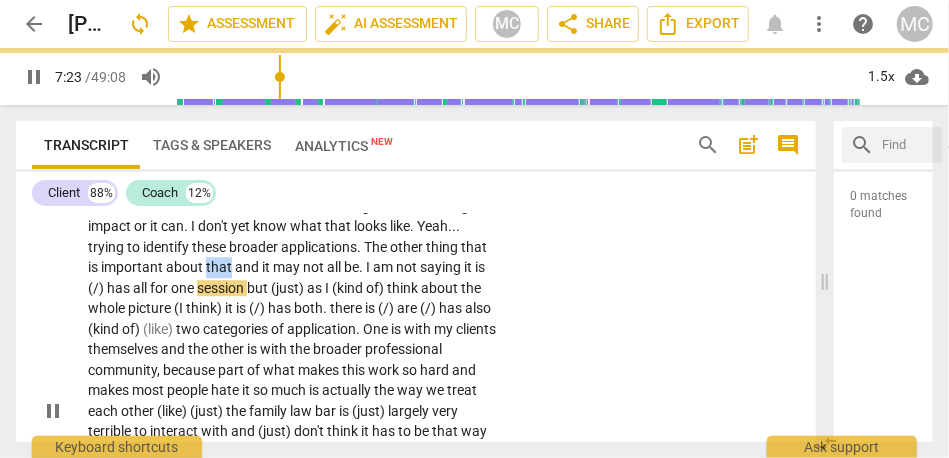 click on "that" at bounding box center (220, 267) 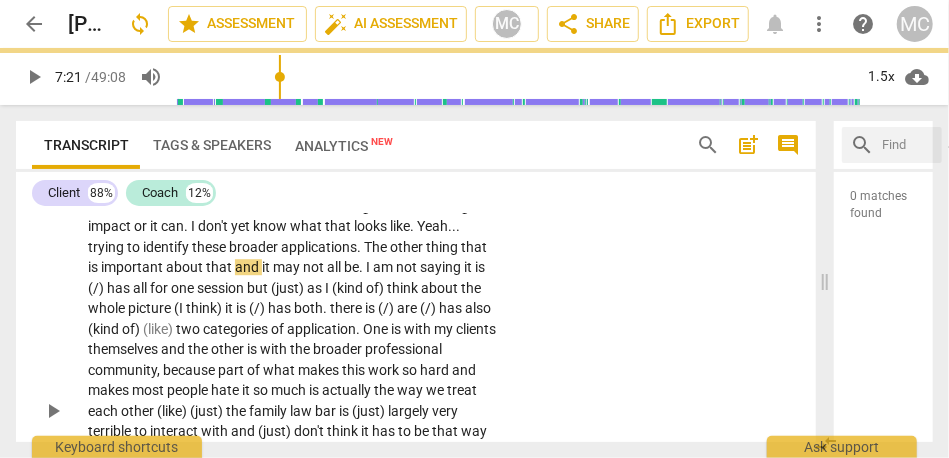 click on "and" at bounding box center (248, 267) 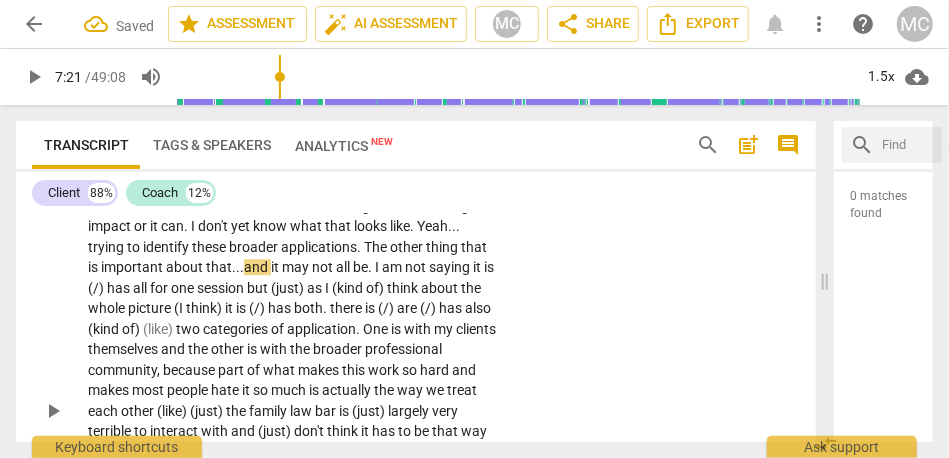 click on "I" at bounding box center (378, 267) 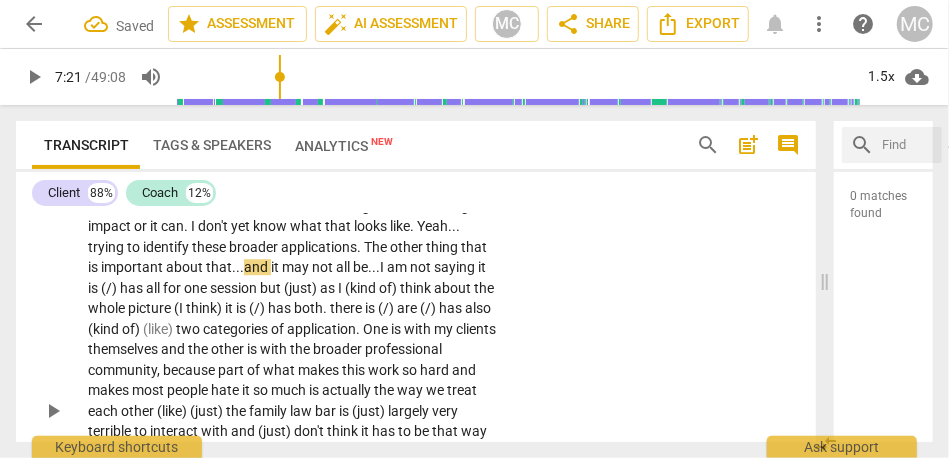 click on "not" at bounding box center [324, 267] 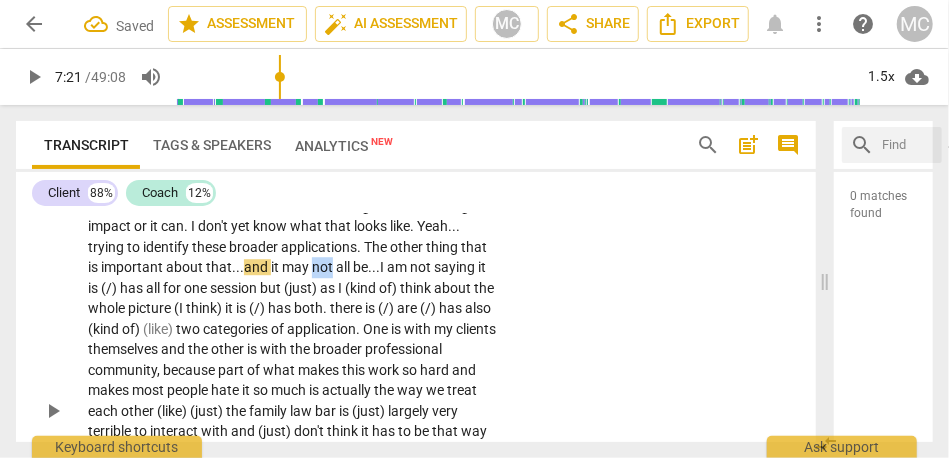 click on "not" at bounding box center [324, 267] 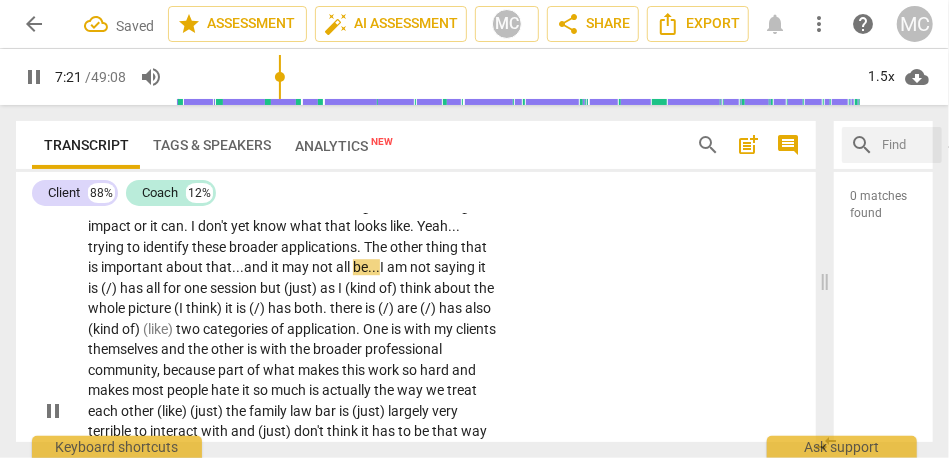 scroll, scrollTop: 2234, scrollLeft: 0, axis: vertical 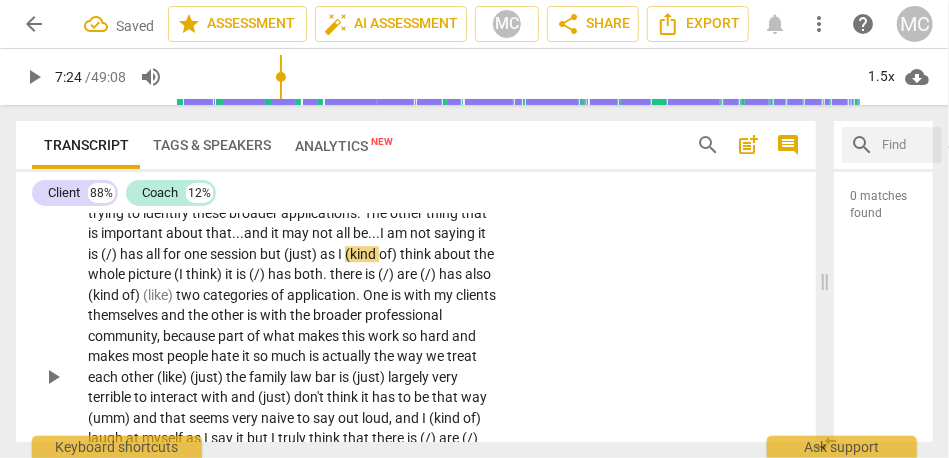 click on "all" at bounding box center (154, 254) 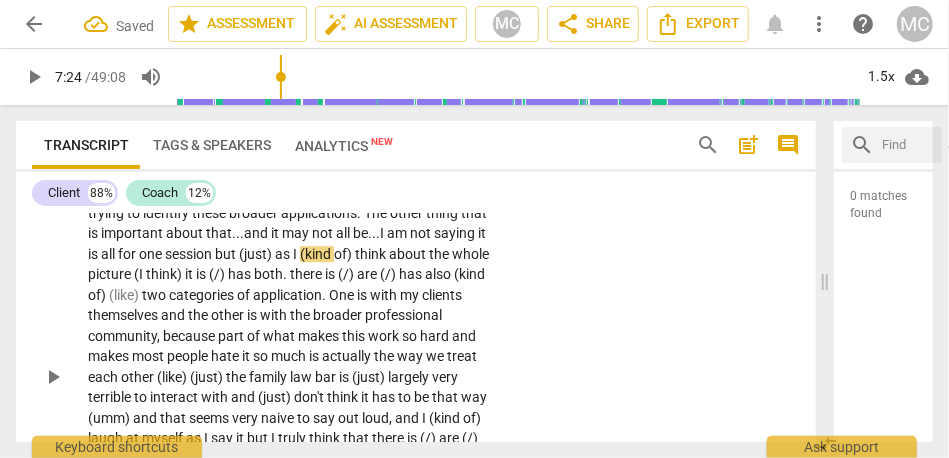 click on "saying" at bounding box center [456, 233] 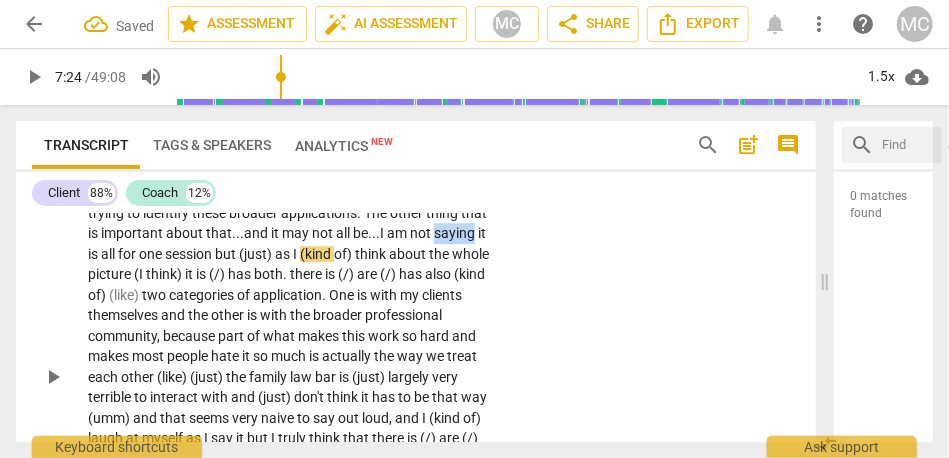 click on "saying" at bounding box center [456, 233] 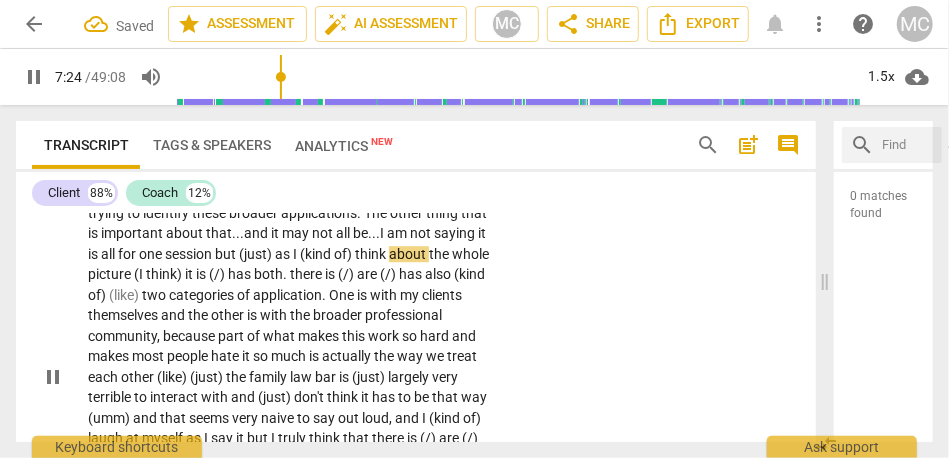 click on "session" at bounding box center (190, 254) 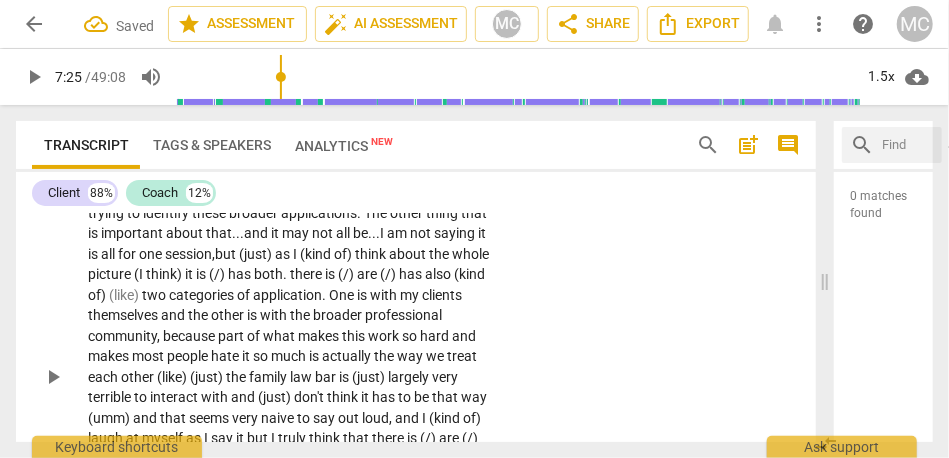 click on "not" at bounding box center [422, 233] 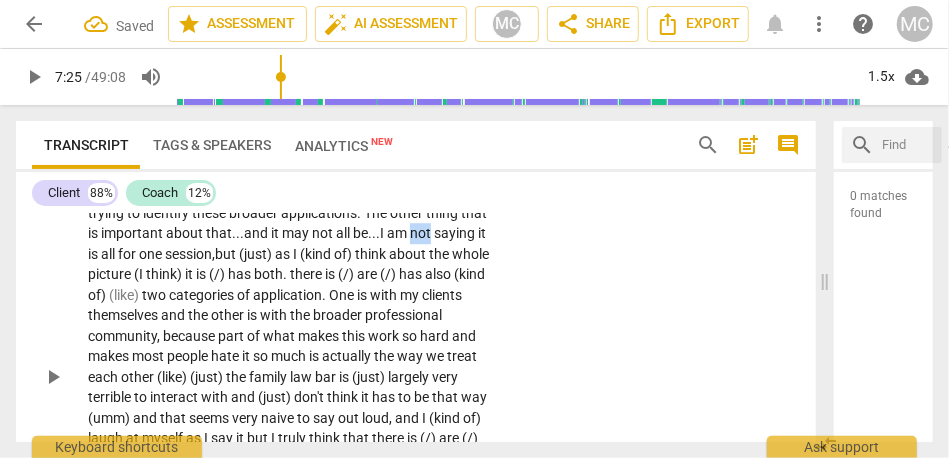 click on "not" at bounding box center (422, 233) 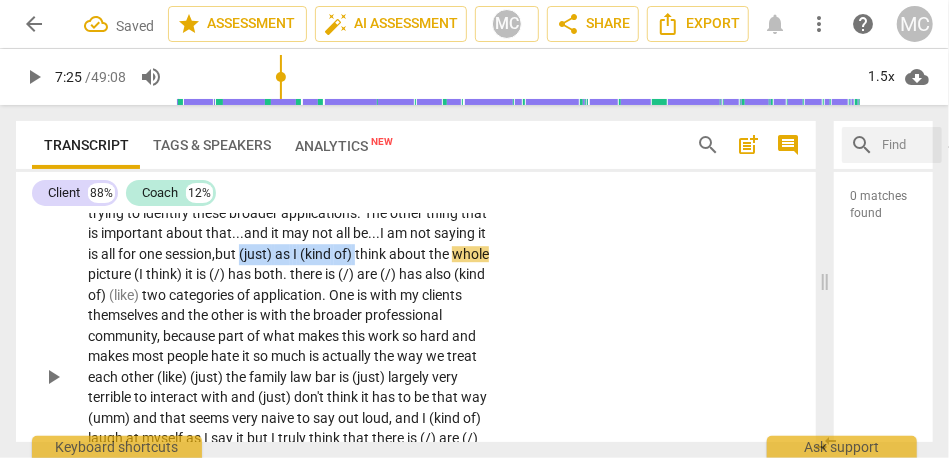 drag, startPoint x: 248, startPoint y: 292, endPoint x: 363, endPoint y: 294, distance: 115.01739 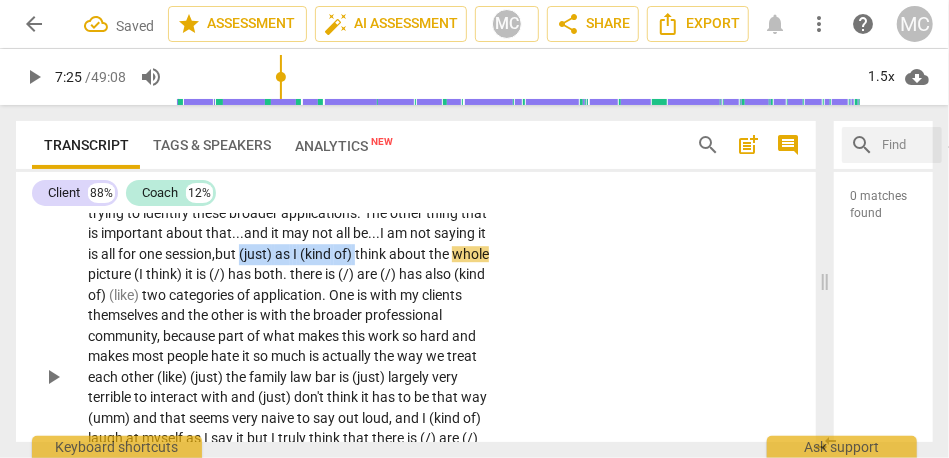 click on "That   is   exactly   it .   Yeah .   How   else   does   this   fit   in ?   Again ,   I   circle   back   a   little   to   where   I   started   with   this   feeling   that   it   has   a   big   impact   or   it   can .   I   don't   yet   know   what   that   looks   like .   Yeah . . .   trying   to   identify   these   broader   applications .   The   other   thing   that   is   important   about   that...  and   it   may   not   all   be...  I   am   not   saying   it   is   all   for   one   session,  but   (just)   as   I   (kind   of)   think   about   the   whole   picture   (I   think)   it   is   (/)   has   both .   there   is   (/)   are   (/)   has   also   (kind   of)   (like)   two   categories   of   application .   One   is   with   my   clients   themselves   and   the   other   is   with   the   broader   professional   community ,   because   part   of   what   makes   this   work   so   hard   and   makes   most   people   hate   it   so   much   is   actually   the   way   we" at bounding box center [293, 377] 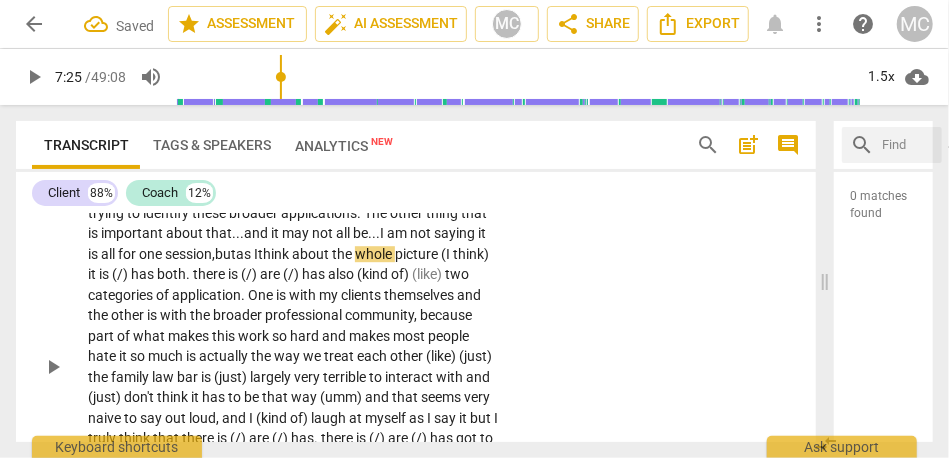 click on "but  as I" at bounding box center (236, 254) 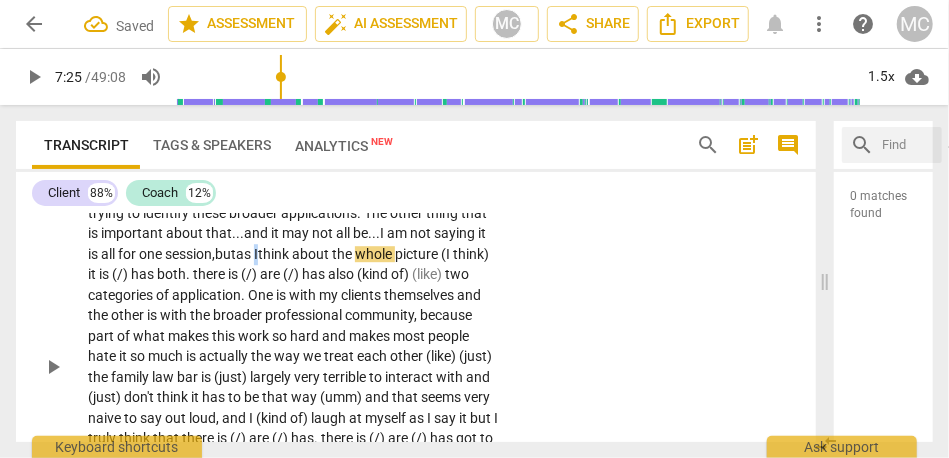 click on "but  as I" at bounding box center [236, 254] 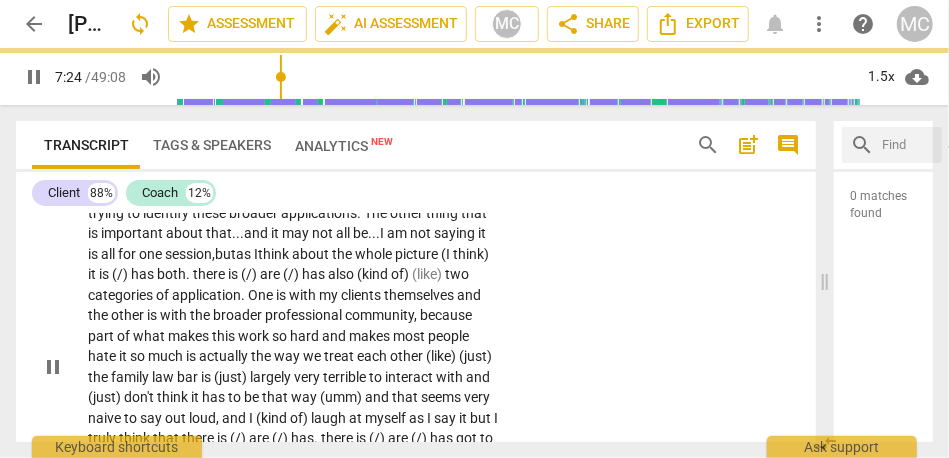 click on "picture" at bounding box center (418, 254) 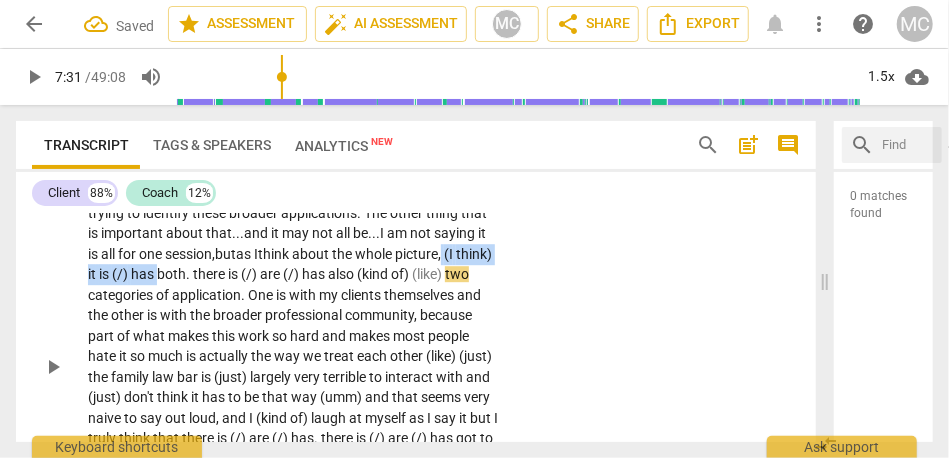 drag, startPoint x: 458, startPoint y: 296, endPoint x: 197, endPoint y: 314, distance: 261.61996 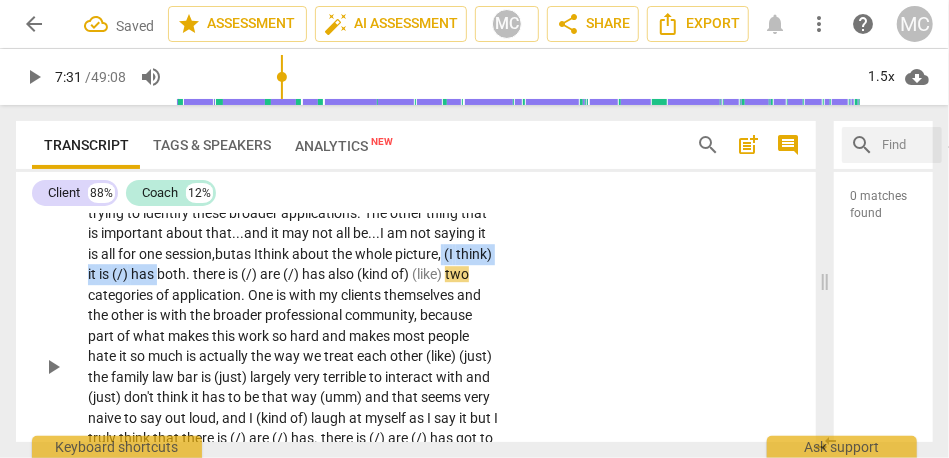 click on "That   is   exactly   it .   Yeah .   How   else   does   this   fit   in ?   Again ,   I   circle   back   a   little   to   where   I   started   with   this   feeling   that   it   has   a   big   impact   or   it   can .   I   don't   yet   know   what   that   looks   like .   Yeah . . .   trying   to   identify   these   broader   applications .   The   other   thing   that   is   important   about   that...  and   it   may   not   all   be...  I   am   not   saying   it   is   all   for   one   session,  but  as I  think   about   the   whole   picture,    (I   think)   it   is   (/)   has   both .   there   is   (/)   are   (/)   has   also   (kind   of)   (like)   two   categories   of   application .   One   is   with   my   clients   themselves   and   the   other   is   with   the   broader   professional   community ,   because   part   of   what   makes   this   work   so   hard   and   makes   most   people   hate   it   so   much   is   actually   the   way   we   treat   each   other" at bounding box center [293, 366] 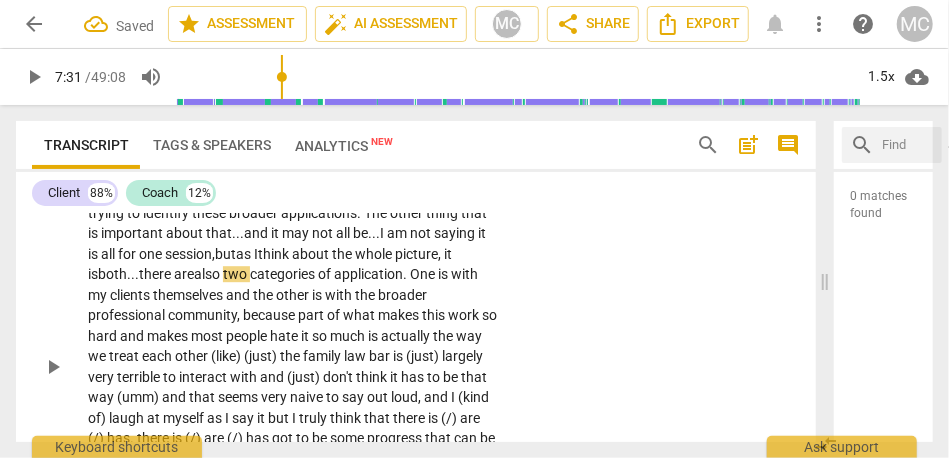 click on "CL play_arrow pause 06:47 + Add competency keyboard_arrow_right That   is   exactly   it .   Yeah .   How   else   does   this   fit   in ?   Again ,   I   circle   back   a   little   to   where   I   started   with   this   feeling   that   it   has   a   big   impact   or   it   can .   I   don't   yet   know   what   that   looks   like .   Yeah . . .   trying   to   identify   these   broader   applications .   The   other   thing   that   is   important   about   that...  and   it   may   not   all   be...  I   am   not   saying   it   is   all   for   one   session,  but  as I  think   about   the   whole   picture, it is  both...  there are  also    two   categories   of   application .   One   is   with   my   clients   themselves   and   the   other   is   with   the   broader   professional   community ,   because   part   of   what   makes   this   work   so   hard   and   makes   most   people   hate   it   so   much   is   actually   the   way   we   treat   each   other   (like)" at bounding box center [416, 350] 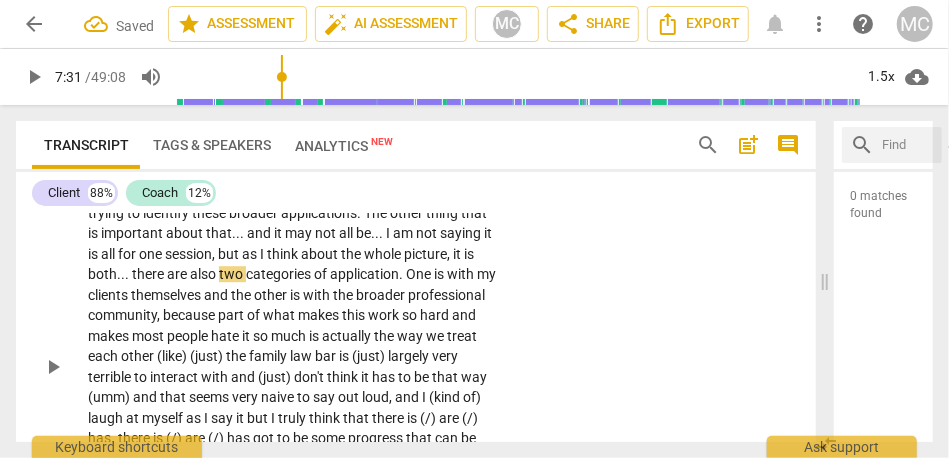click on "am" at bounding box center [404, 233] 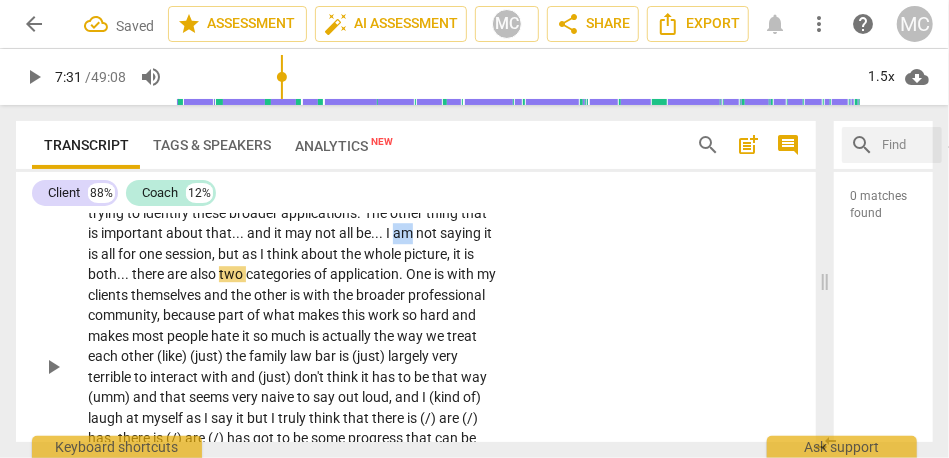 click on "am" at bounding box center (404, 233) 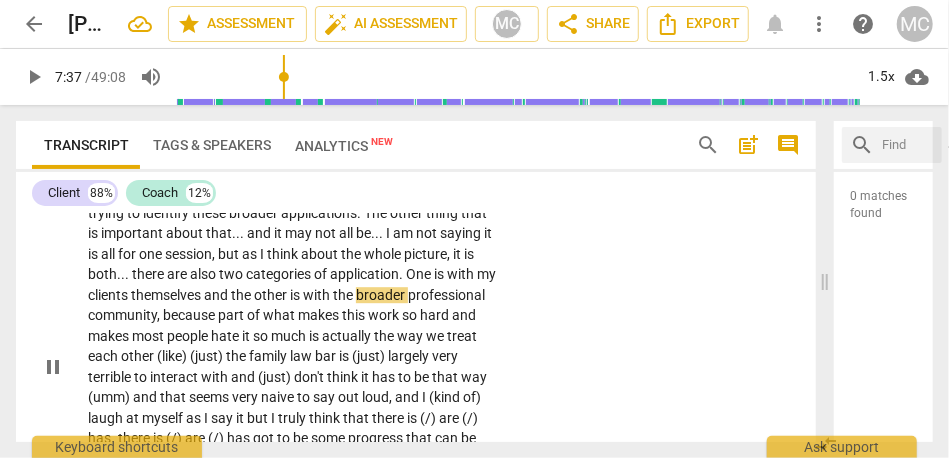 type on "457" 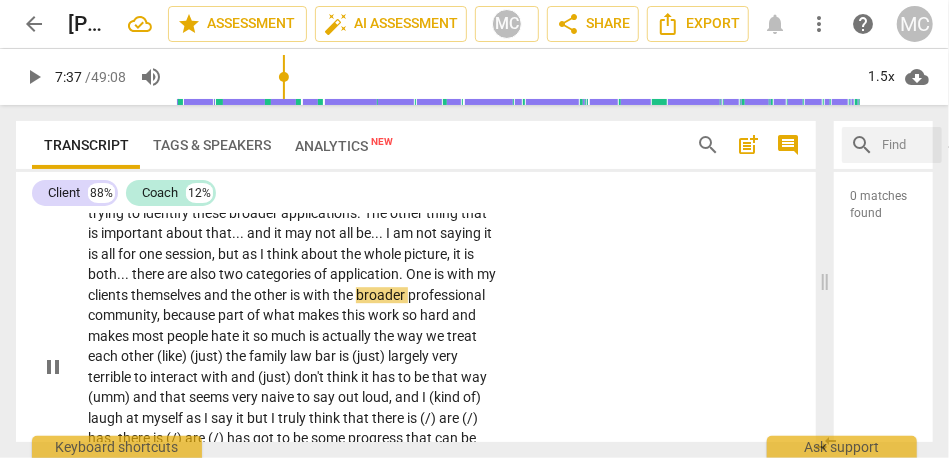 click on "themselves" at bounding box center [167, 295] 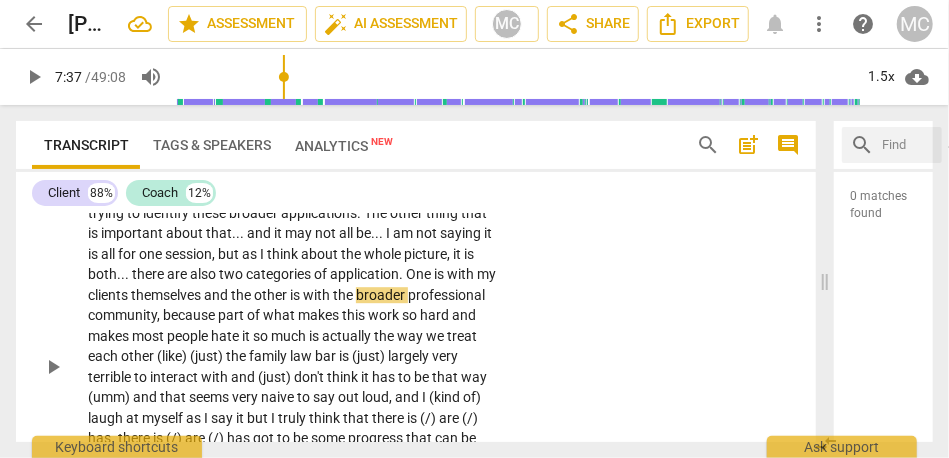 type 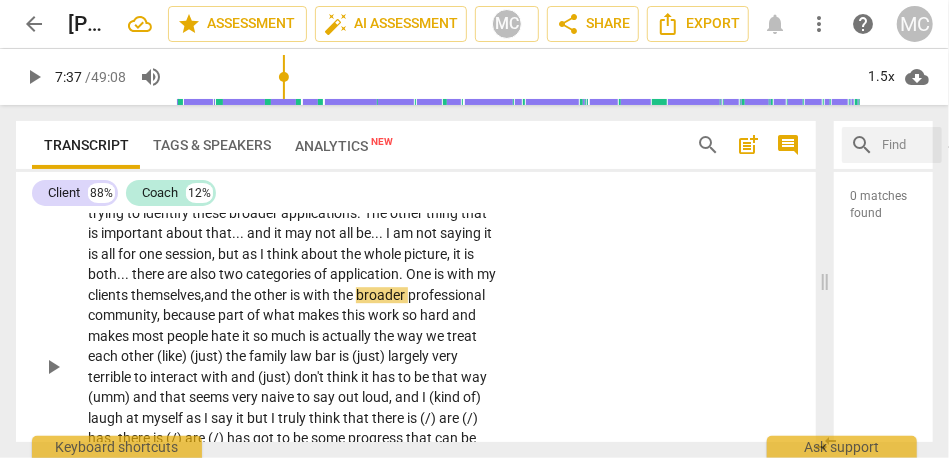 click on "themselves," at bounding box center [167, 295] 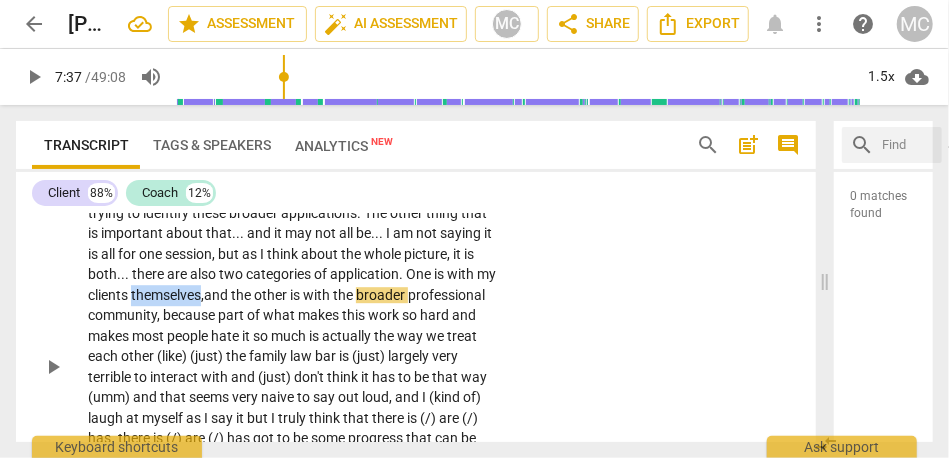 click on "themselves," at bounding box center [167, 295] 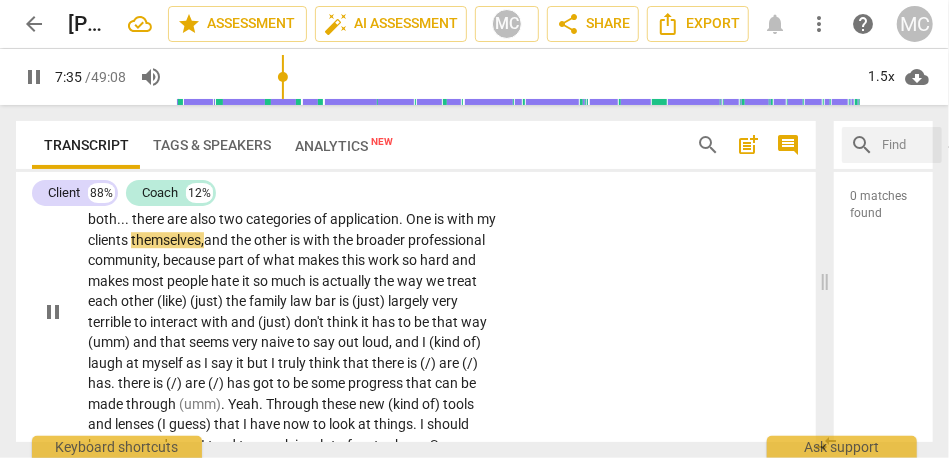 scroll, scrollTop: 2289, scrollLeft: 0, axis: vertical 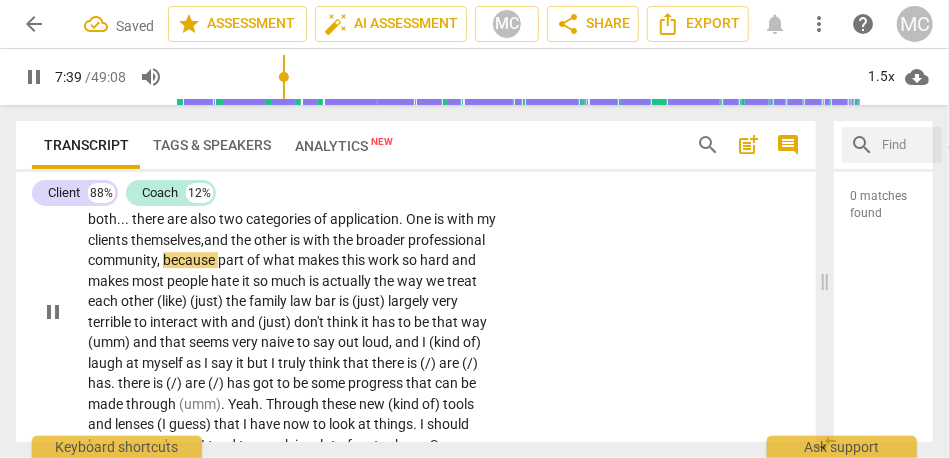 click on "part" at bounding box center [232, 260] 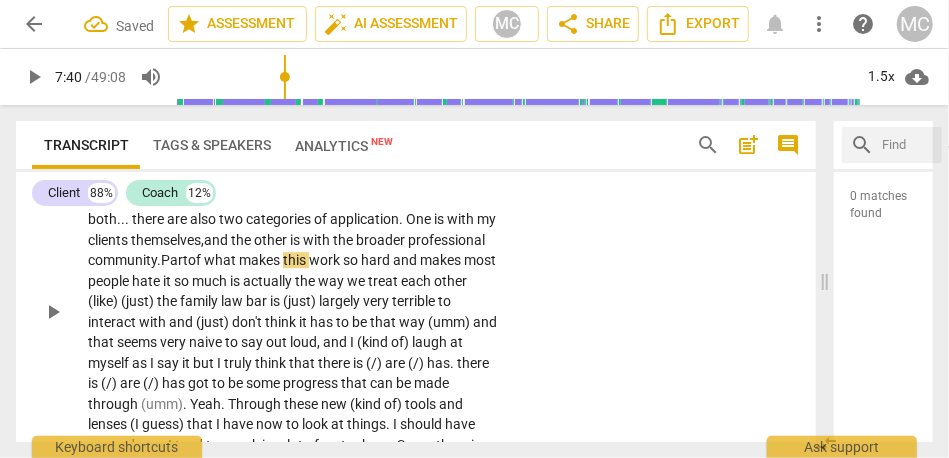 click on "That   is   exactly   it .   Yeah .   How   else   does   this   fit   in ?   Again ,   I   circle   back   a   little   to   where   I   started   with   this   feeling   that   it   has   a   big   impact   or   it   can .   I   don't   yet   know   what   that   looks   like .   Yeah . . .   trying   to   identify   these   broader   applications .   The   other   thing   that   is   important   about   that . . .   and   it   may   not   all   be . . .   I   am   not   saying   it   is   all   for   one   session ,   but   as   I   think   about   the   whole   picture ,   it   is   both . . .   there   are   also   two   categories   of   application .   One   is   with   my   clients   themselves,  and   the   other   is   with   the   broader   professional   community.  Part  of   what   makes   this   work   so   hard   and   makes   most   people   hate   it   so   much   is   actually   the   way   we   treat   each   other   (like)   (just)   the   family   law   bar   is   (just)   largely" at bounding box center (293, 311) 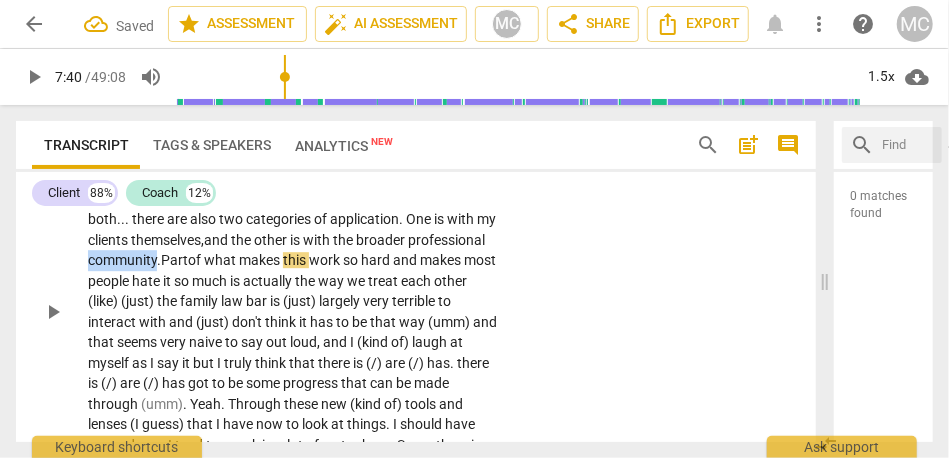 click on "That   is   exactly   it .   Yeah .   How   else   does   this   fit   in ?   Again ,   I   circle   back   a   little   to   where   I   started   with   this   feeling   that   it   has   a   big   impact   or   it   can .   I   don't   yet   know   what   that   looks   like .   Yeah . . .   trying   to   identify   these   broader   applications .   The   other   thing   that   is   important   about   that . . .   and   it   may   not   all   be . . .   I   am   not   saying   it   is   all   for   one   session ,   but   as   I   think   about   the   whole   picture ,   it   is   both . . .   there   are   also   two   categories   of   application .   One   is   with   my   clients   themselves,  and   the   other   is   with   the   broader   professional   community.  Part  of   what   makes   this   work   so   hard   and   makes   most   people   hate   it   so   much   is   actually   the   way   we   treat   each   other   (like)   (just)   the   family   law   bar   is   (just)   largely" at bounding box center [293, 311] 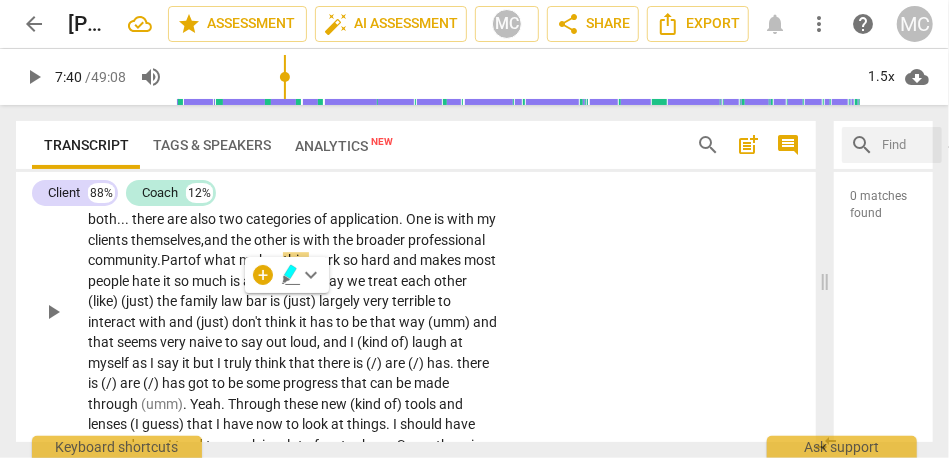 click on "community." at bounding box center (124, 260) 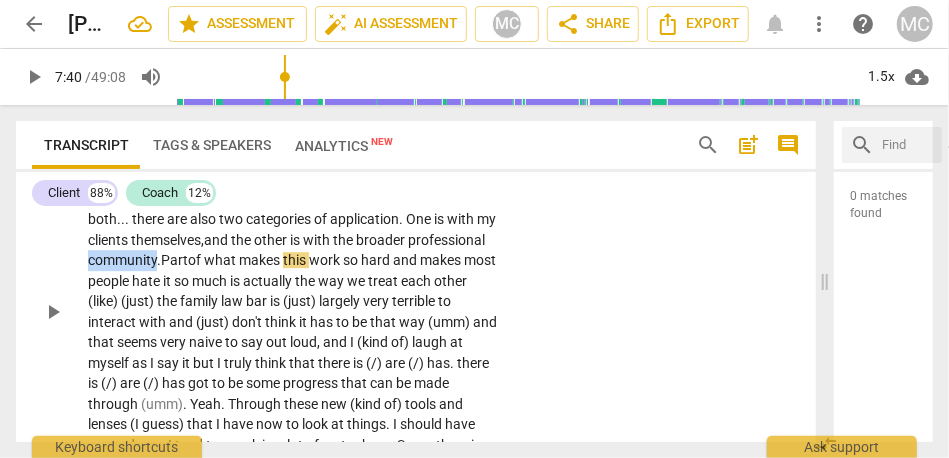 click on "community." at bounding box center (124, 260) 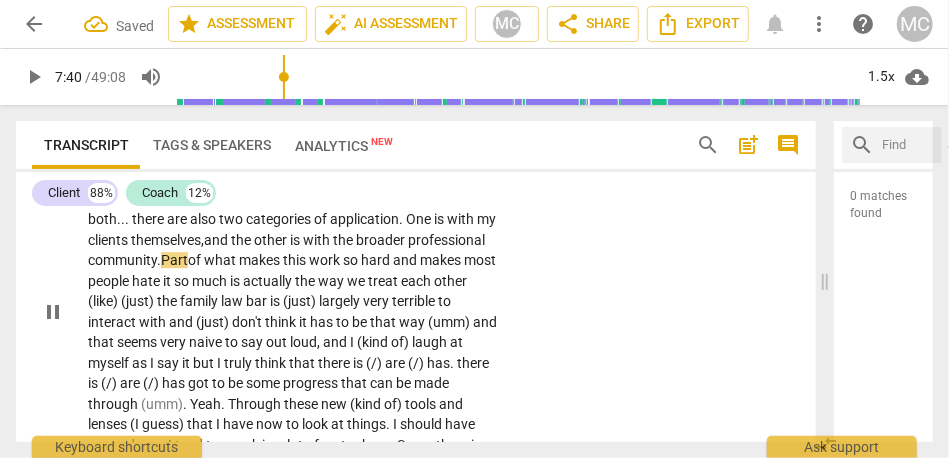 click on "community." at bounding box center (124, 260) 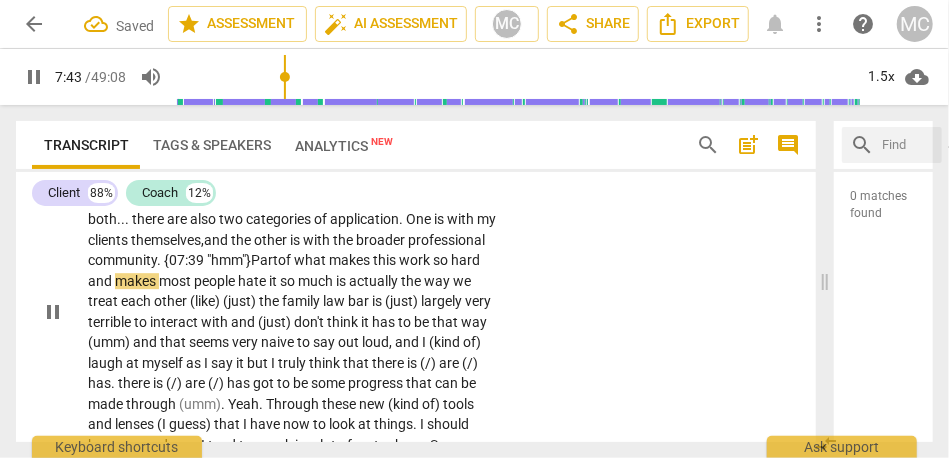 click on "and" at bounding box center [101, 281] 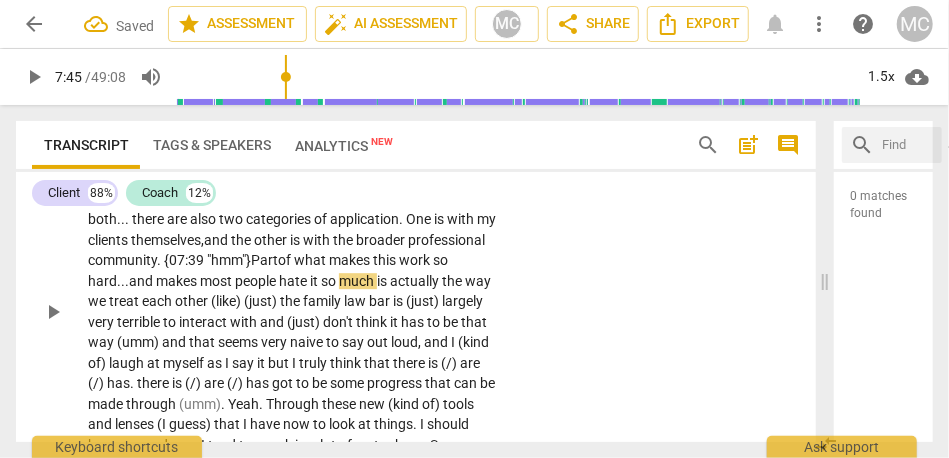 click on "and" at bounding box center [142, 281] 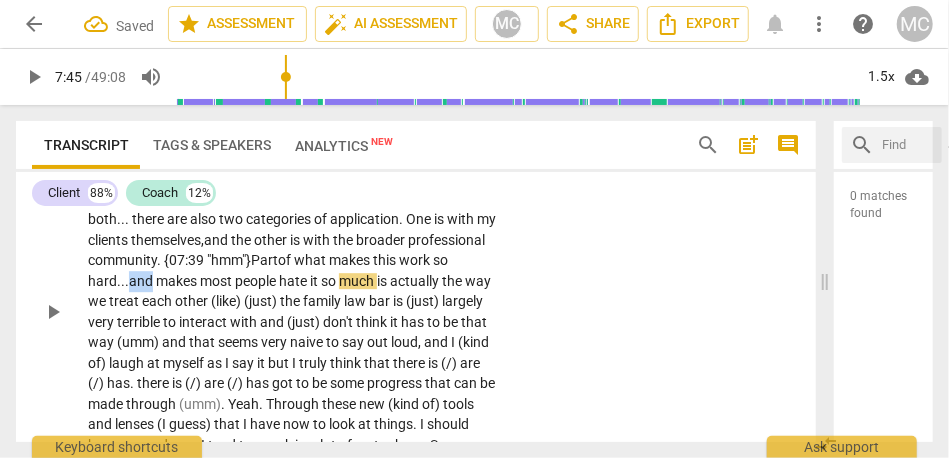 click on "and" at bounding box center [142, 281] 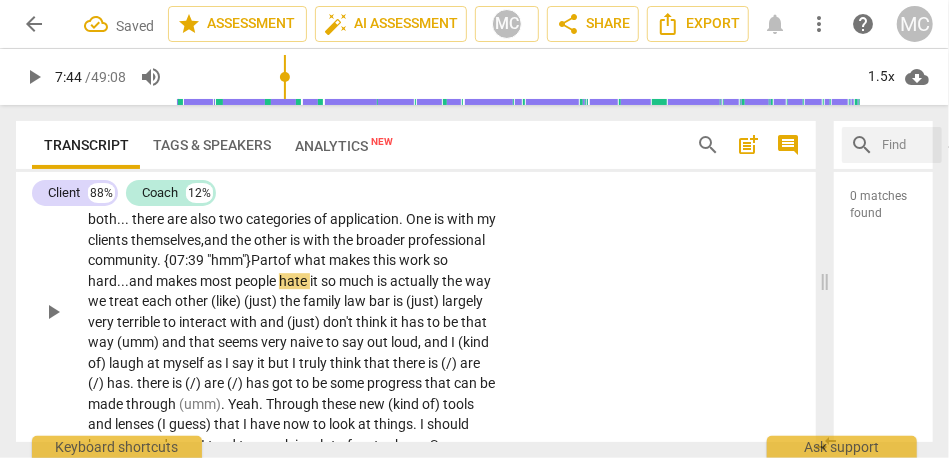 click on "people" at bounding box center (257, 281) 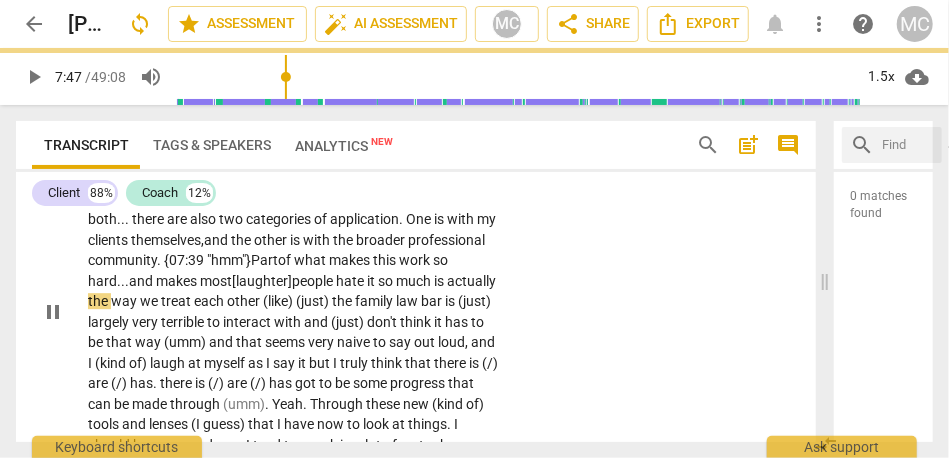click on "That   is   exactly   it .   Yeah .   How   else   does   this   fit   in ?   Again ,   I   circle   back   a   little   to   where   I   started   with   this   feeling   that   it   has   a   big   impact   or   it   can .   I   don't   yet   know   what   that   looks   like .   Yeah . . .   trying   to   identify   these   broader   applications .   The   other   thing   that   is   important   about   that . . .   and   it   may   not   all   be . . .   I   am   not   saying   it   is   all   for   one   session ,   but   as   I   think   about   the   whole   picture ,   it   is   both . . .   there   are   also   two   categories   of   application .   One   is   with   my   clients   themselves,  and   the   other   is   with   the   broader   professional   community. {07:39 "hmm"}  Part  of   what   makes   this   work   so   hard...  and   makes   most  [laughter]  people   hate   it   so   much   is   actually   the   way   we   treat   each   other   (like)   (just)   the   family   law" at bounding box center [293, 311] 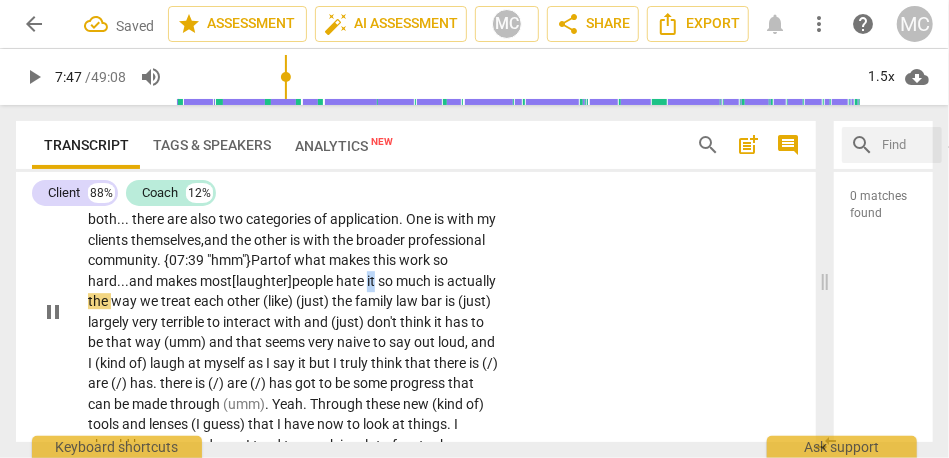 click on "That   is   exactly   it .   Yeah .   How   else   does   this   fit   in ?   Again ,   I   circle   back   a   little   to   where   I   started   with   this   feeling   that   it   has   a   big   impact   or   it   can .   I   don't   yet   know   what   that   looks   like .   Yeah . . .   trying   to   identify   these   broader   applications .   The   other   thing   that   is   important   about   that . . .   and   it   may   not   all   be . . .   I   am   not   saying   it   is   all   for   one   session ,   but   as   I   think   about   the   whole   picture ,   it   is   both . . .   there   are   also   two   categories   of   application .   One   is   with   my   clients   themselves,  and   the   other   is   with   the   broader   professional   community. {07:39 "hmm"}  Part  of   what   makes   this   work   so   hard...  and   makes   most  [laughter]  people   hate   it   so   much   is   actually   the   way   we   treat   each   other   (like)   (just)   the   family   law" at bounding box center (293, 311) 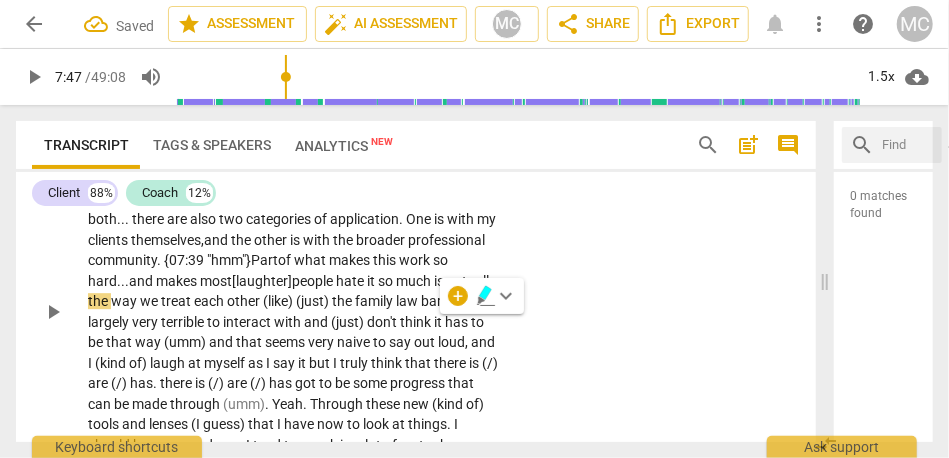 click on "hate" at bounding box center (351, 281) 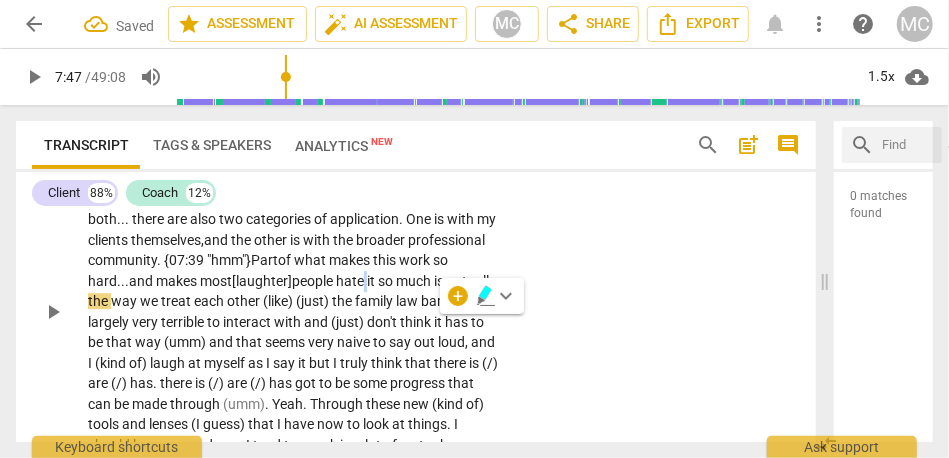click on "hate" at bounding box center [351, 281] 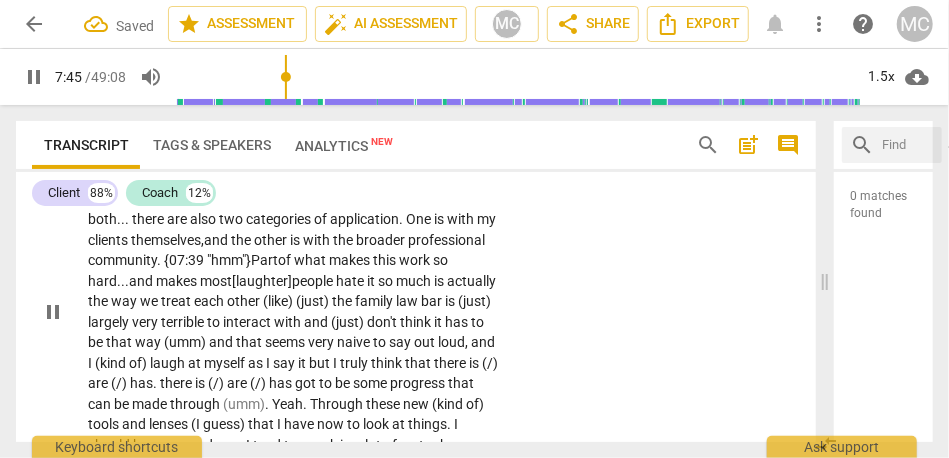 click on "hate" at bounding box center (351, 281) 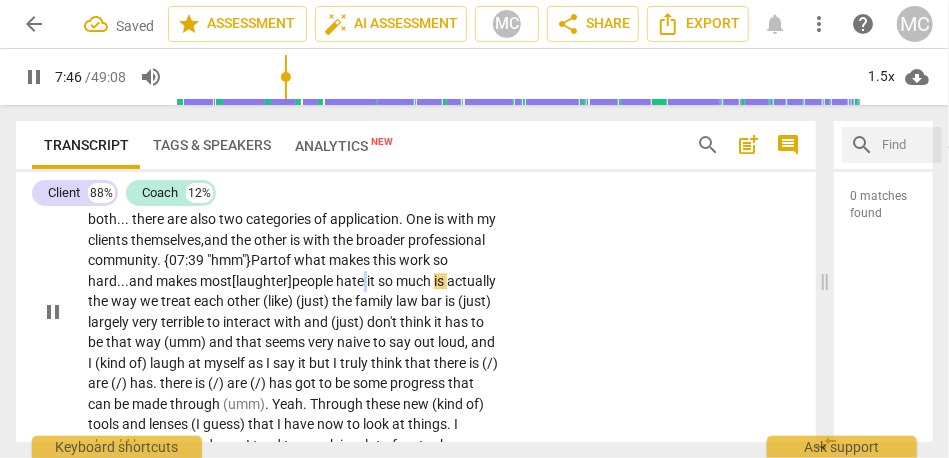 click on "hate" at bounding box center (351, 281) 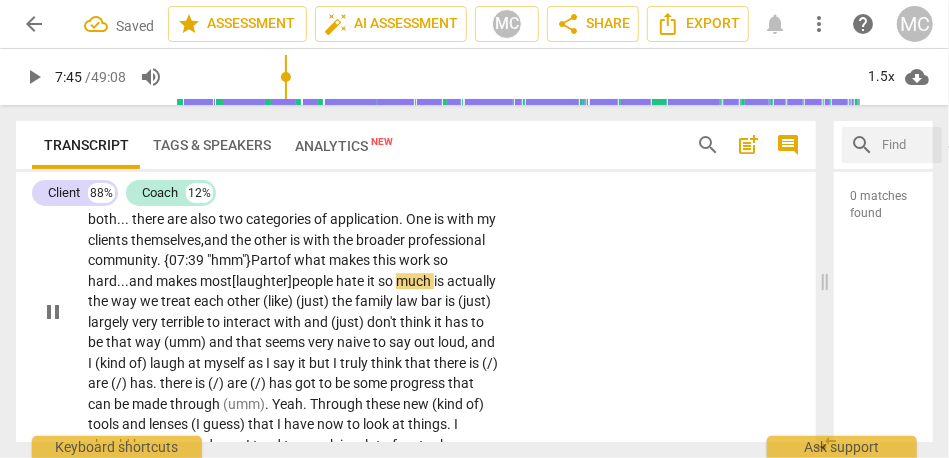 click on "That   is   exactly   it .   Yeah .   How   else   does   this   fit   in ?   Again ,   I   circle   back   a   little   to   where   I   started   with   this   feeling   that   it   has   a   big   impact   or   it   can .   I   don't   yet   know   what   that   looks   like .   Yeah . . .   trying   to   identify   these   broader   applications .   The   other   thing   that   is   important   about   that . . .   and   it   may   not   all   be . . .   I   am   not   saying   it   is   all   for   one   session ,   but   as   I   think   about   the   whole   picture ,   it   is   both . . .   there   are   also   two   categories   of   application .   One   is   with   my   clients   themselves,  and   the   other   is   with   the   broader   professional   community. {07:39 "hmm"}  Part  of   what   makes   this   work   so   hard...  and   makes   most  [laughter]  people   hate   it   so   much   is   actually   the   way   we   treat   each   other   (like)   (just)   the   family   law" at bounding box center (299, 311) 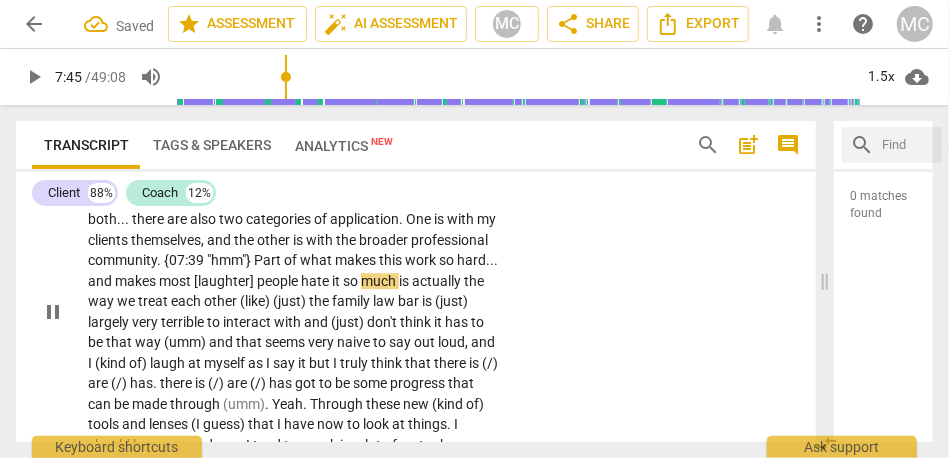 type on "466" 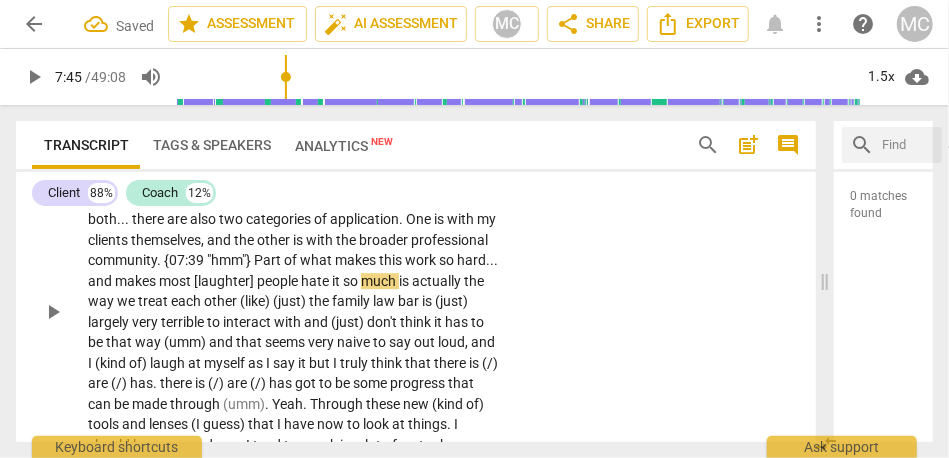 click on "much" at bounding box center (380, 281) 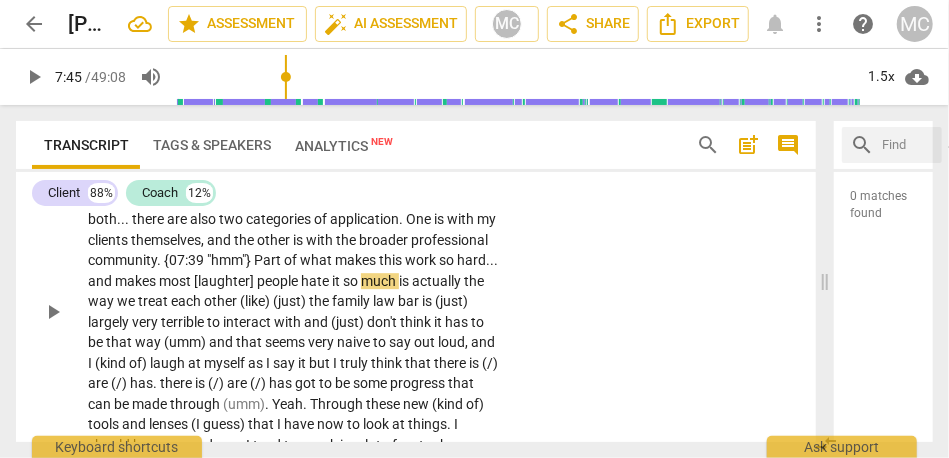 paste 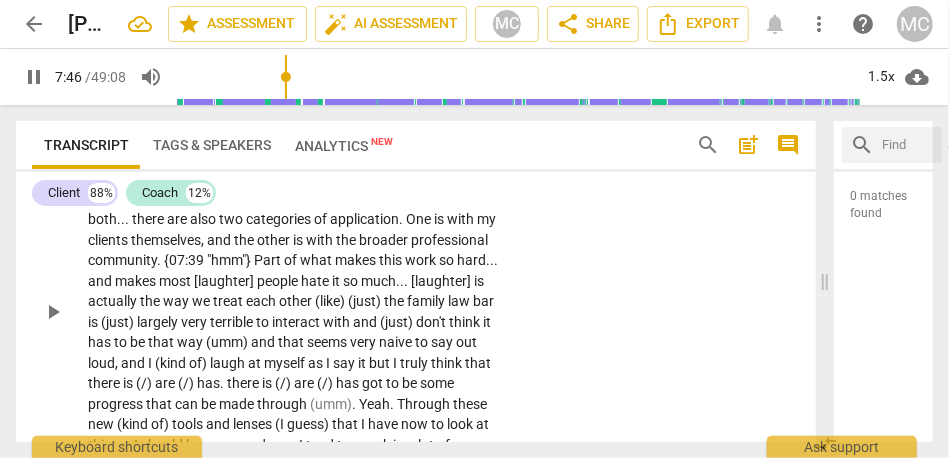click on "CL play_arrow pause 06:47 + Add competency keyboard_arrow_right That   is   exactly   it .   Yeah .   How   else   does   this   fit   in ?   Again ,   I   circle   back   a   little   to   where   I   started   with   this   feeling   that   it   has   a   big   impact   or   it   can .   I   don't   yet   know   what   that   looks   like .   Yeah . . .   trying   to   identify   these   broader   applications .   The   other   thing   that   is   important   about   that . . .   and   it   may   not   all   be . . .   I   am   not   saying   it   is   all   for   one   session ,   but   as   I   think   about   the   whole   picture ,   it   is   both . . .   there   are   also   two   categories   of   application .   One   is   with   my   clients   themselves ,   and   the   other   is   with   the   broader   professional   community .   {07:39   "hmm"}   Part   of   what   makes   this   work   so   hard . . .   and   makes   most   [laughter]   people   hate   it   so   much... [laughter]   is" at bounding box center (416, 295) 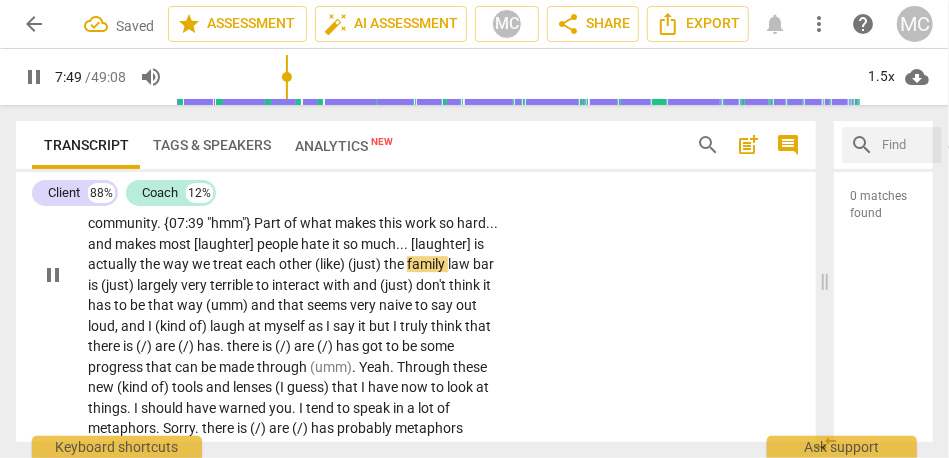 scroll, scrollTop: 2303, scrollLeft: 0, axis: vertical 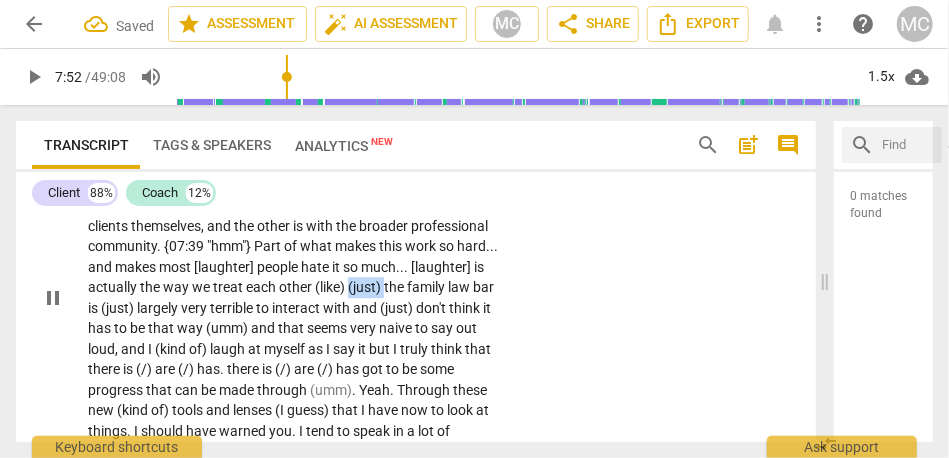 drag, startPoint x: 124, startPoint y: 348, endPoint x: 82, endPoint y: 348, distance: 42 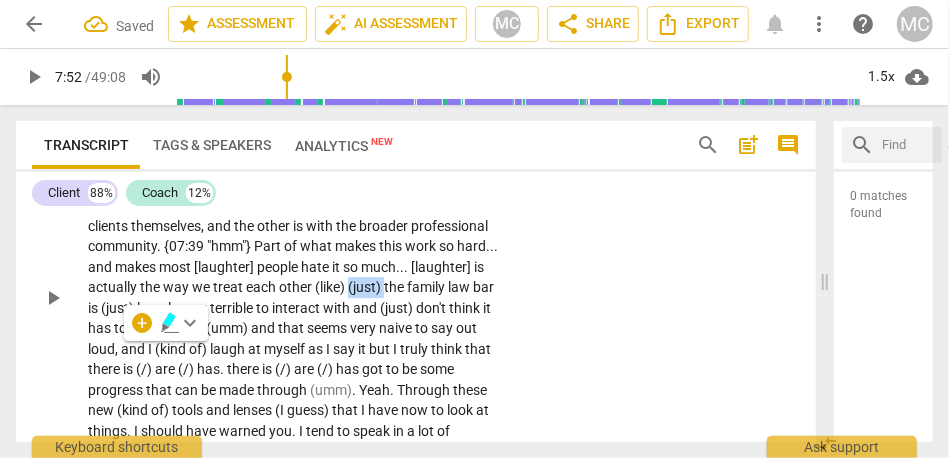 type 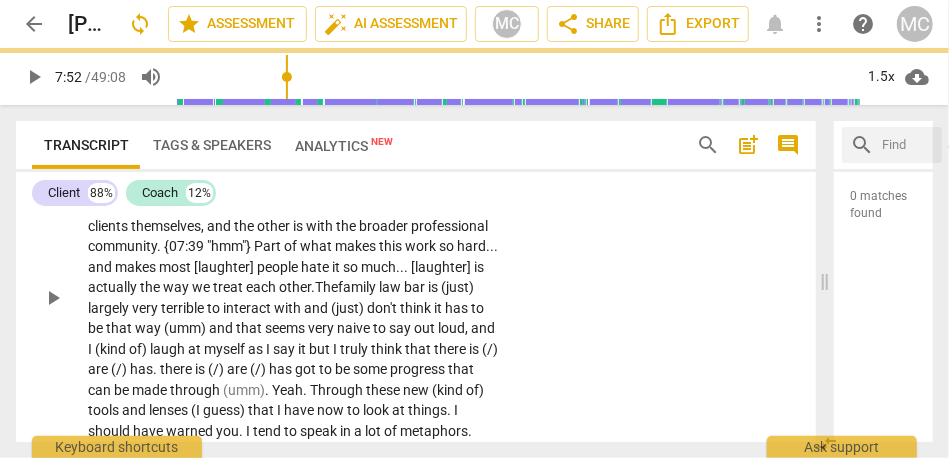click on "other." at bounding box center (297, 287) 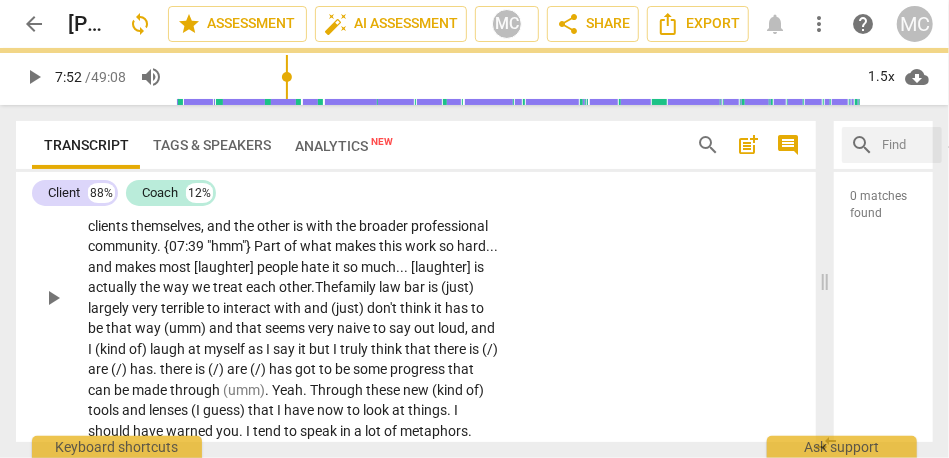 click on "other." at bounding box center [297, 287] 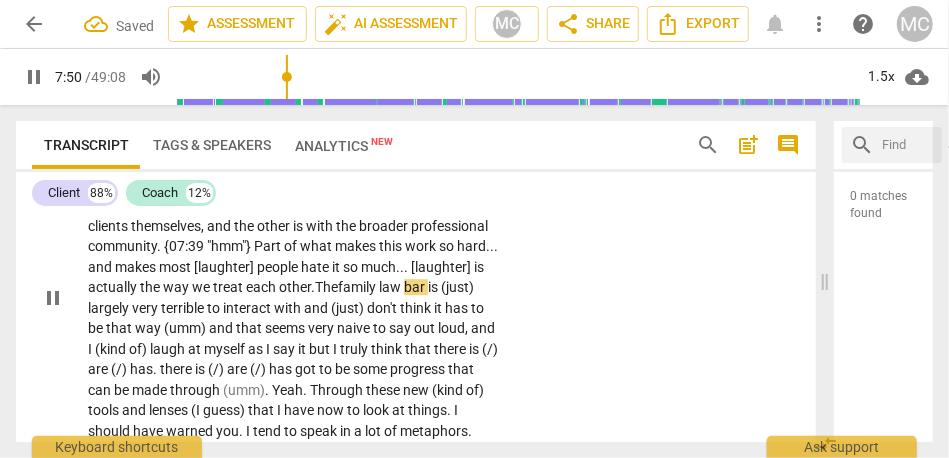click on "(just)" at bounding box center [457, 287] 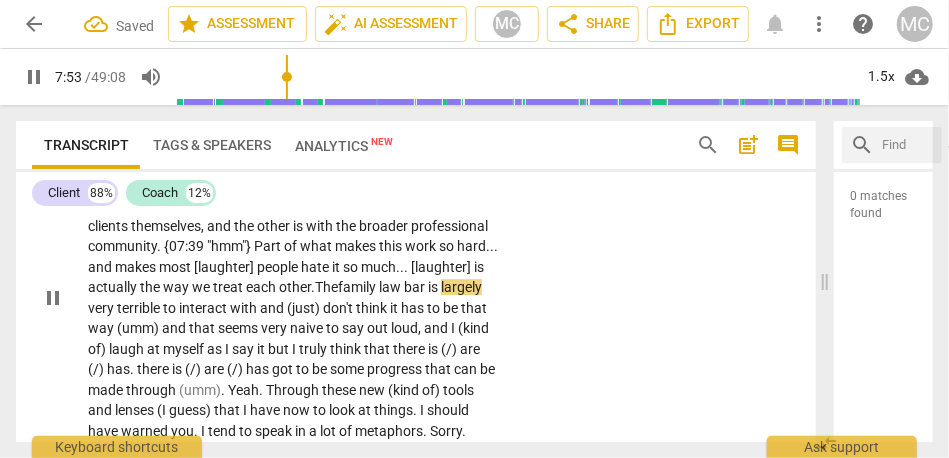 click on "That   is   exactly   it .   Yeah .   How   else   does   this   fit   in ?   Again ,   I   circle   back   a   little   to   where   I   started   with   this   feeling   that   it   has   a   big   impact   or   it   can .   I   don't   yet   know   what   that   looks   like .   Yeah . . .   trying   to   identify   these   broader   applications .   The   other   thing   that   is   important   about   that . . .   and   it   may   not   all   be . . .   I   am   not   saying   it   is   all   for   one   session ,   but   as   I   think   about   the   whole   picture ,   it   is   both . . .   there   are   also   two   categories   of   application .   One   is   with   my   clients   themselves ,   and   the   other   is   with   the   broader   professional   community .   {07:39   "hmm"}   Part   of   what   makes   this   work   so   hard . . .   and   makes   most   [laughter]   people   hate   it   so   much . . .   [laughter]   is   actually   the   way   we   treat   each   other.  The  family" at bounding box center [293, 297] 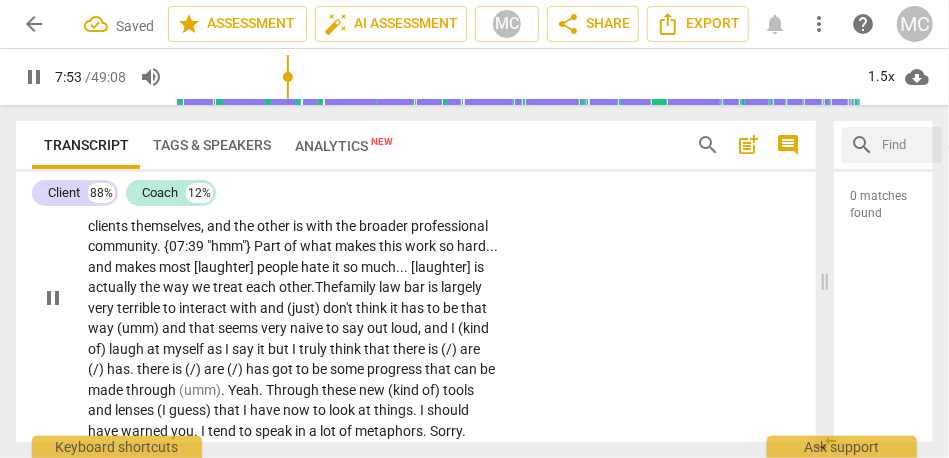 click on "CL play_arrow pause 06:47 + Add competency keyboard_arrow_right That   is   exactly   it .   Yeah .   How   else   does   this   fit   in ?   Again ,   I   circle   back   a   little   to   where   I   started   with   this   feeling   that   it   has   a   big   impact   or   it   can .   I   don't   yet   know   what   that   looks   like .   Yeah . . .   trying   to   identify   these   broader   applications .   The   other   thing   that   is   important   about   that . . .   and   it   may   not   all   be . . .   I   am   not   saying   it   is   all   for   one   session ,   but   as   I   think   about   the   whole   picture ,   it   is   both . . .   there   are   also   two   categories   of   application .   One   is   with   my   clients   themselves ,   and   the   other   is   with   the   broader   professional   community .   {07:39   "hmm"}   Part   of   what   makes   this   work   so   hard . . .   and   makes   most   [laughter]   people   hate   it   so   much . . .   [laughter]   is" at bounding box center (416, 281) 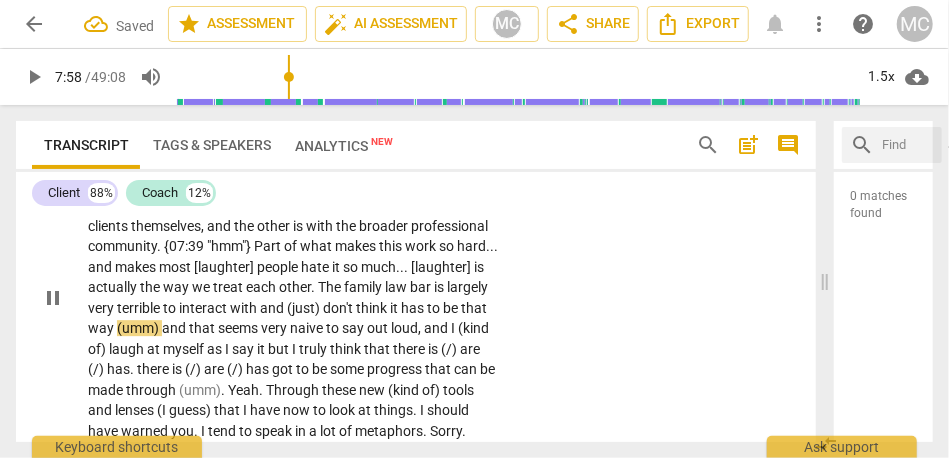 click on "with" at bounding box center [245, 308] 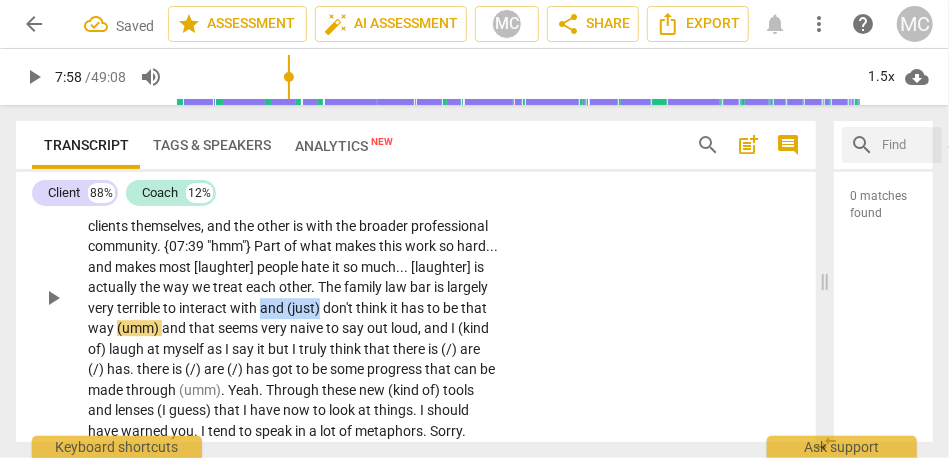 drag, startPoint x: 411, startPoint y: 348, endPoint x: 497, endPoint y: 348, distance: 86 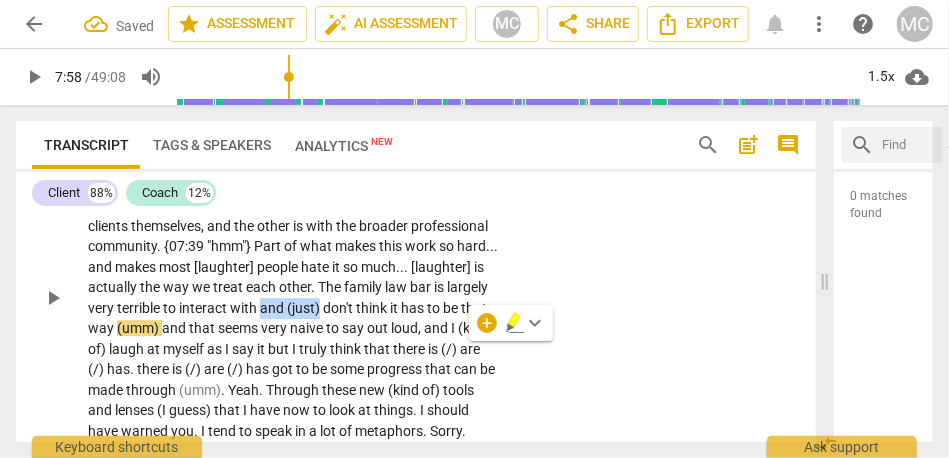 type 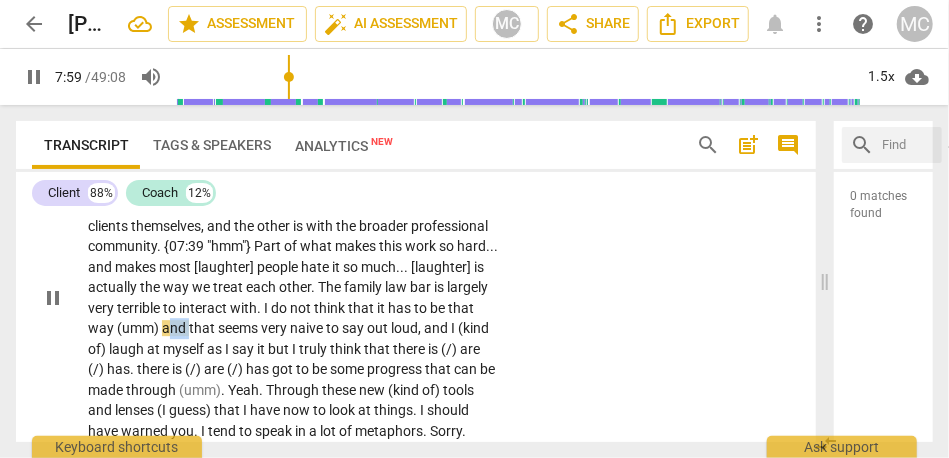 drag, startPoint x: 317, startPoint y: 369, endPoint x: 267, endPoint y: 369, distance: 50 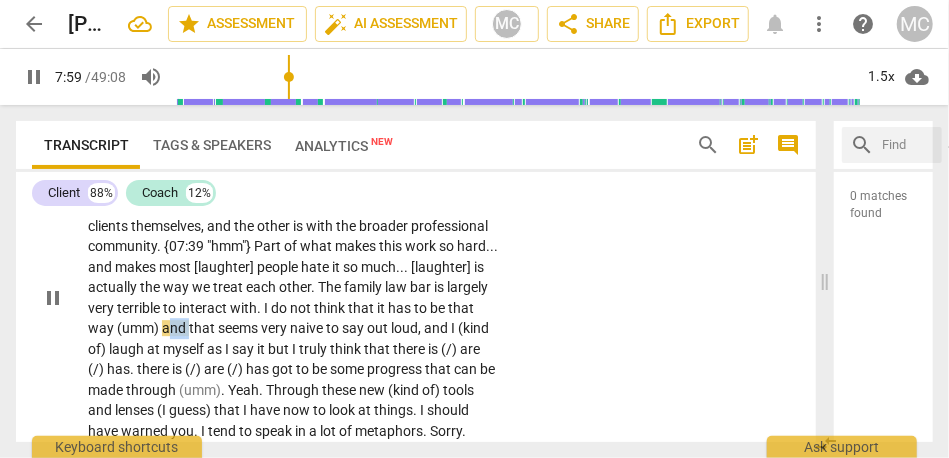 click on "That   is   exactly   it .   Yeah .   How   else   does   this   fit   in ?   Again ,   I   circle   back   a   little   to   where   I   started   with   this   feeling   that   it   has   a   big   impact   or   it   can .   I   don't   yet   know   what   that   looks   like .   Yeah . . .   trying   to   identify   these   broader   applications .   The   other   thing   that   is   important   about   that . . .   and   it   may   not   all   be . . .   I   am   not   saying   it   is   all   for   one   session ,   but   as   I   think   about   the   whole   picture ,   it   is   both . . .   there   are   also   two   categories   of   application .   One   is   with   my   clients   themselves ,   and   the   other   is   with   the   broader   professional   community .   {07:39   "hmm"}   Part   of   what   makes   this   work   so   hard . . .   and   makes   most   [laughter]   people   hate   it   so   much . . .   [laughter]   is   actually   the   way   we   treat   each   other .   The" at bounding box center [293, 297] 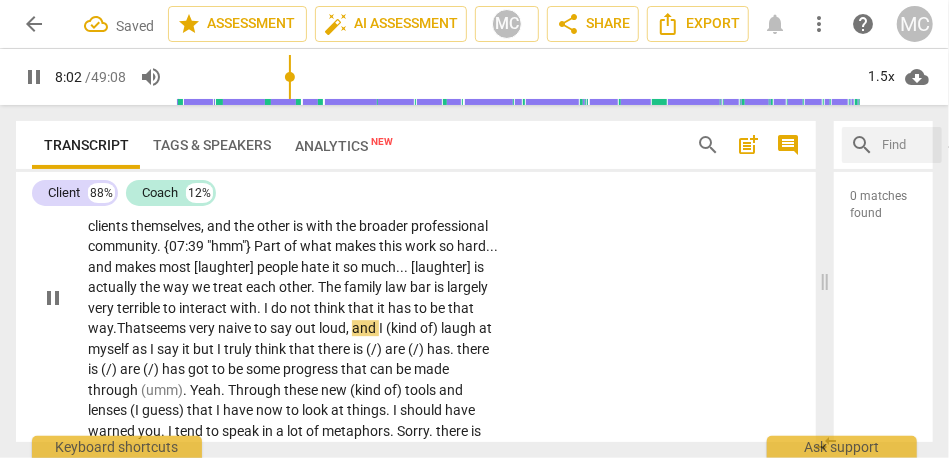click on "That" at bounding box center [131, 328] 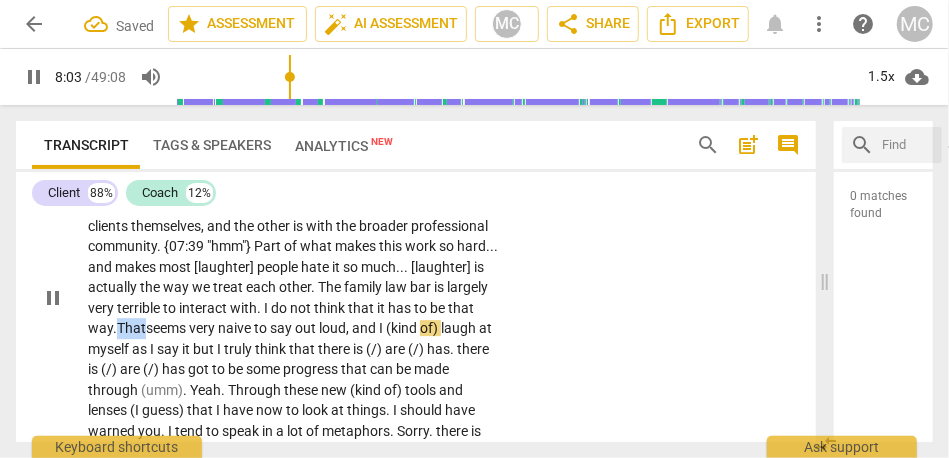click on "That" at bounding box center (131, 328) 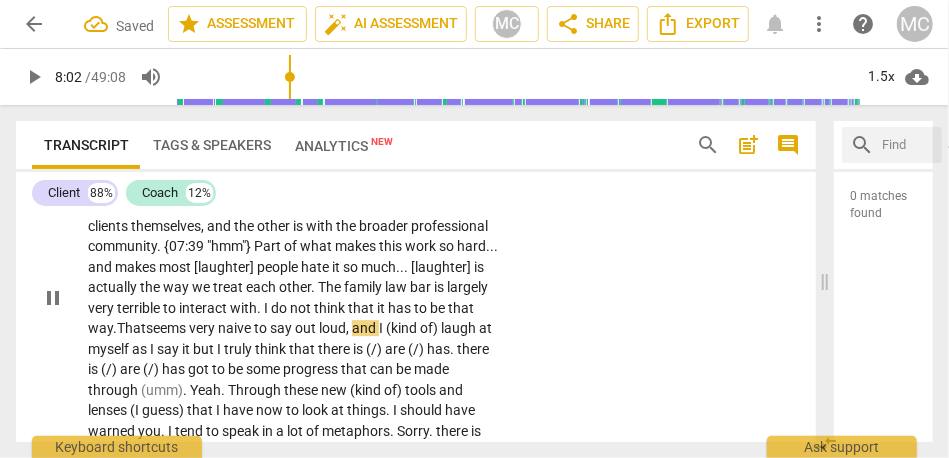 click on "," at bounding box center [349, 328] 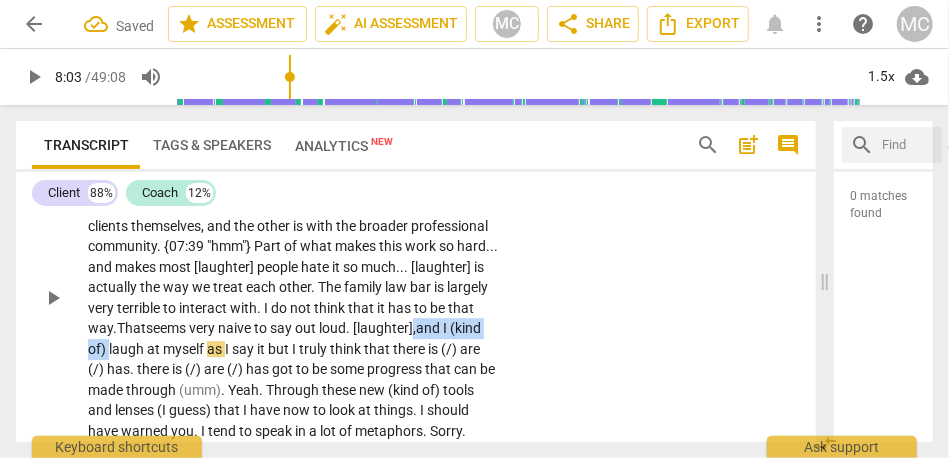 drag, startPoint x: 245, startPoint y: 387, endPoint x: 148, endPoint y: 383, distance: 97.082436 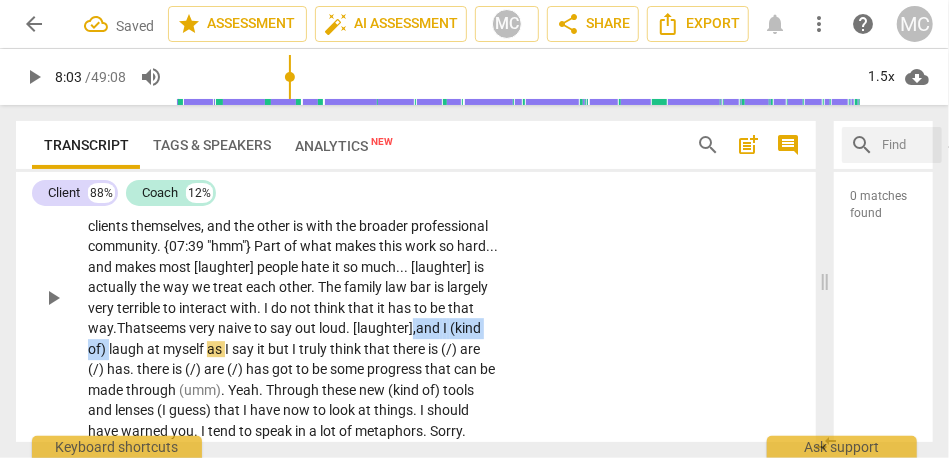 click on "That   is   exactly   it .   Yeah .   How   else   does   this   fit   in ?   Again ,   I   circle   back   a   little   to   where   I   started   with   this   feeling   that   it   has   a   big   impact   or   it   can .   I   don't   yet   know   what   that   looks   like .   Yeah . . .   trying   to   identify   these   broader   applications .   The   other   thing   that   is   important   about   that . . .   and   it   may   not   all   be . . .   I   am   not   saying   it   is   all   for   one   session ,   but   as   I   think   about   the   whole   picture ,   it   is   both . . .   there   are   also   two   categories   of   application .   One   is   with   my   clients   themselves ,   and   the   other   is   with   the   broader   professional   community .   {07:39   "hmm"}   Part   of   what   makes   this   work   so   hard . . .   and   makes   most   [laughter]   people   hate   it   so   much . . .   [laughter]   is   actually   the   way   we   treat   each   other .   The" at bounding box center [293, 297] 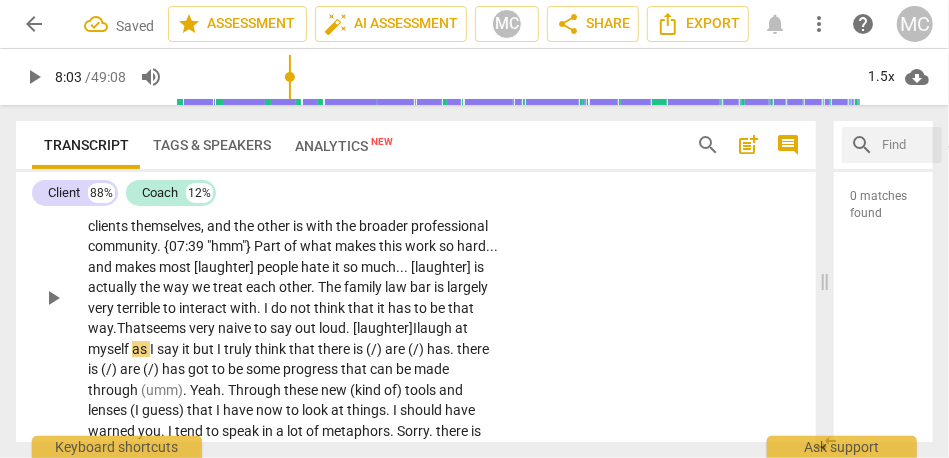 click on "CL play_arrow pause 06:47 + Add competency keyboard_arrow_right That   is   exactly   it .   Yeah .   How   else   does   this   fit   in ?   Again ,   I   circle   back   a   little   to   where   I   started   with   this   feeling   that   it   has   a   big   impact   or   it   can .   I   don't   yet   know   what   that   looks   like .   Yeah . . .   trying   to   identify   these   broader   applications .   The   other   thing   that   is   important   about   that . . .   and   it   may   not   all   be . . .   I   am   not   saying   it   is   all   for   one   session ,   but   as   I   think   about   the   whole   picture ,   it   is   both . . .   there   are   also   two   categories   of   application .   One   is   with   my   clients   themselves ,   and   the   other   is   with   the   broader   professional   community .   {07:39   "hmm"}   Part   of   what   makes   this   work   so   hard . . .   and   makes   most   [laughter]   people   hate   it   so   much . . .   [laughter]   is" at bounding box center (416, 281) 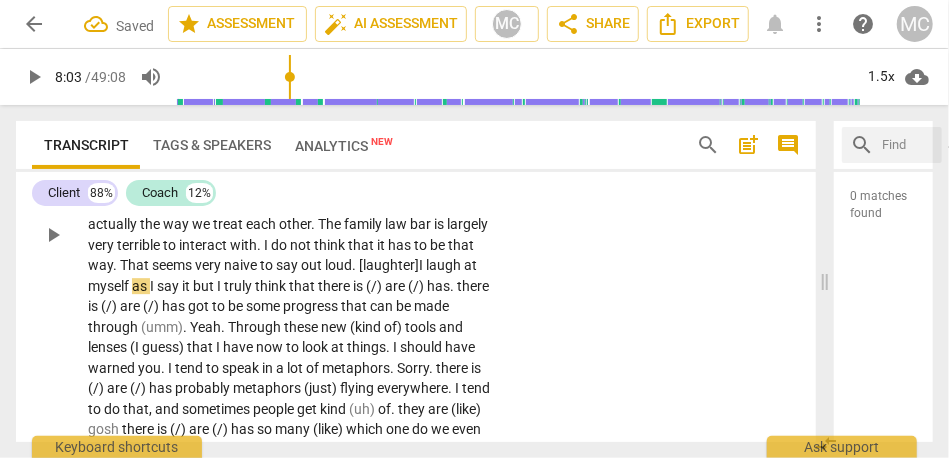 scroll, scrollTop: 2368, scrollLeft: 0, axis: vertical 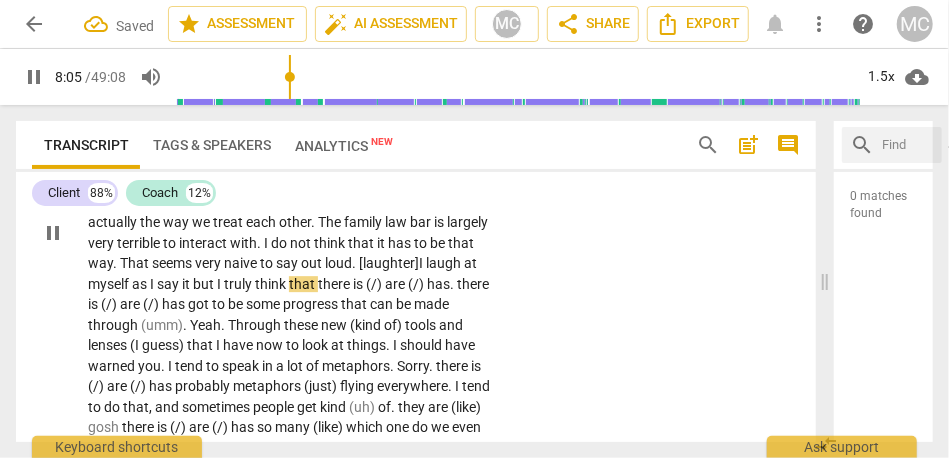 click on "but" at bounding box center [205, 284] 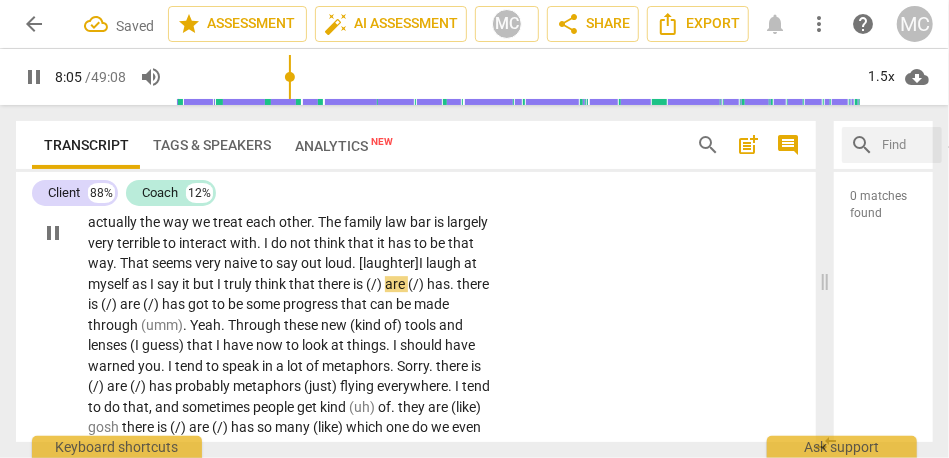 type on "486" 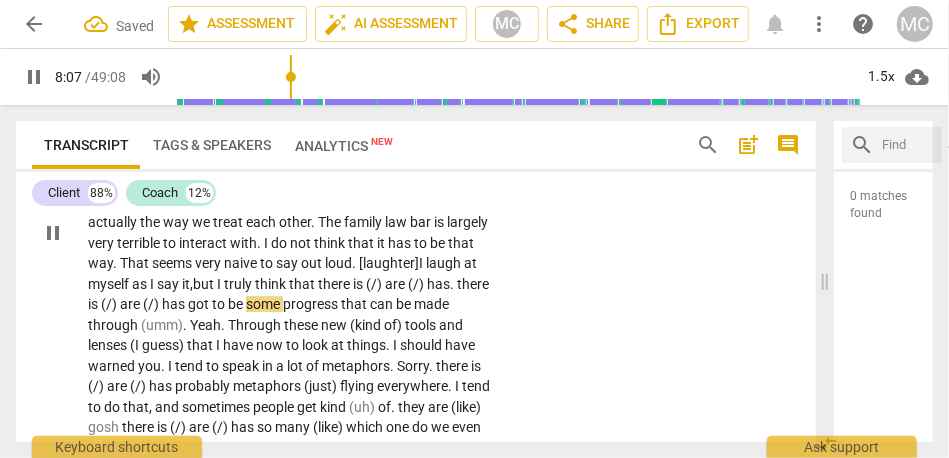 click on "That   is   exactly   it .   Yeah .   How   else   does   this   fit   in ?   Again ,   I   circle   back   a   little   to   where   I   started   with   this   feeling   that   it   has   a   big   impact   or   it   can .   I   don't   yet   know   what   that   looks   like .   Yeah . . .   trying   to   identify   these   broader   applications .   The   other   thing   that   is   important   about   that . . .   and   it   may   not   all   be . . .   I   am   not   saying   it   is   all   for   one   session ,   but   as   I   think   about   the   whole   picture ,   it   is   both . . .   there   are   also   two   categories   of   application .   One   is   with   my   clients   themselves ,   and   the   other   is   with   the   broader   professional   community .   {07:39   "hmm"}   Part   of   what   makes   this   work   so   hard . . .   and   makes   most   [laughter]   people   hate   it   so   much . . .   [laughter]   is   actually   the   way   we   treat   each   other .   The" at bounding box center (293, 232) 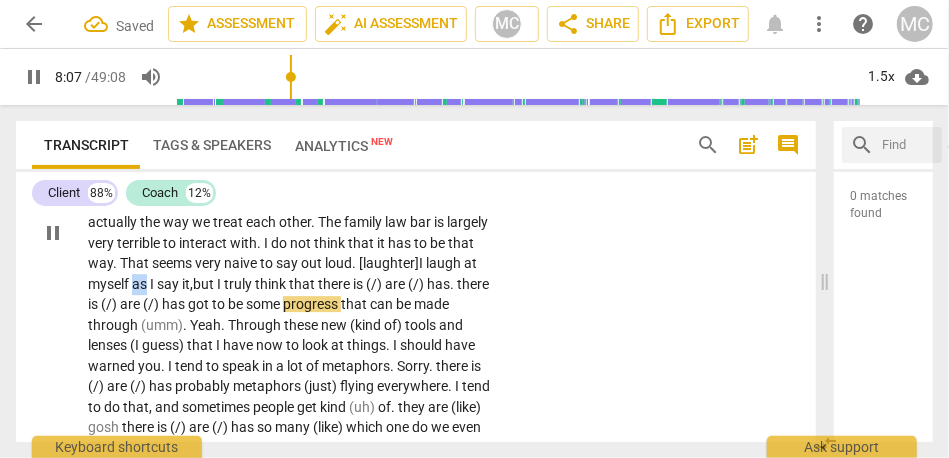 click on "That   is   exactly   it .   Yeah .   How   else   does   this   fit   in ?   Again ,   I   circle   back   a   little   to   where   I   started   with   this   feeling   that   it   has   a   big   impact   or   it   can .   I   don't   yet   know   what   that   looks   like .   Yeah . . .   trying   to   identify   these   broader   applications .   The   other   thing   that   is   important   about   that . . .   and   it   may   not   all   be . . .   I   am   not   saying   it   is   all   for   one   session ,   but   as   I   think   about   the   whole   picture ,   it   is   both . . .   there   are   also   two   categories   of   application .   One   is   with   my   clients   themselves ,   and   the   other   is   with   the   broader   professional   community .   {07:39   "hmm"}   Part   of   what   makes   this   work   so   hard . . .   and   makes   most   [laughter]   people   hate   it   so   much . . .   [laughter]   is   actually   the   way   we   treat   each   other .   The" at bounding box center (293, 232) 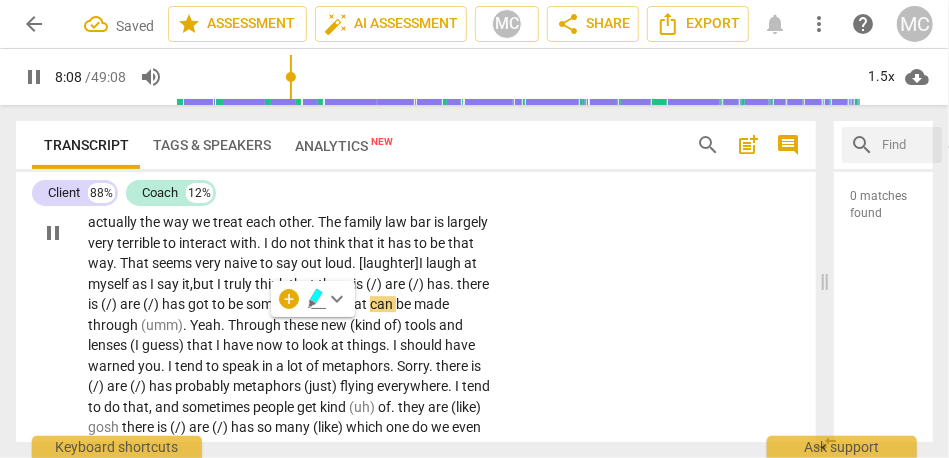 click on "myself" at bounding box center [110, 284] 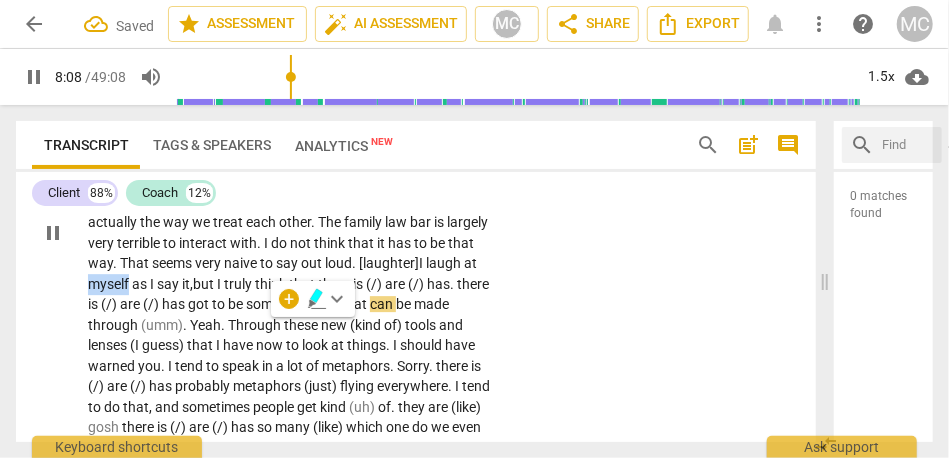 click on "myself" at bounding box center [110, 284] 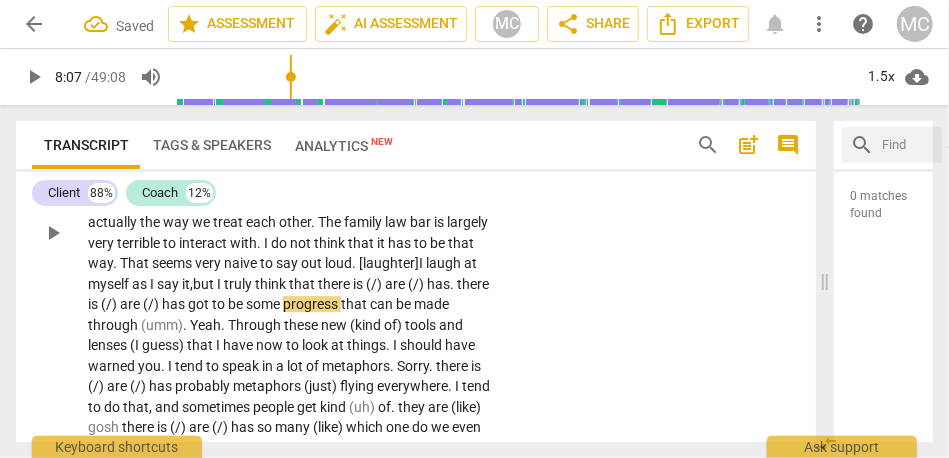click on "I" at bounding box center (220, 284) 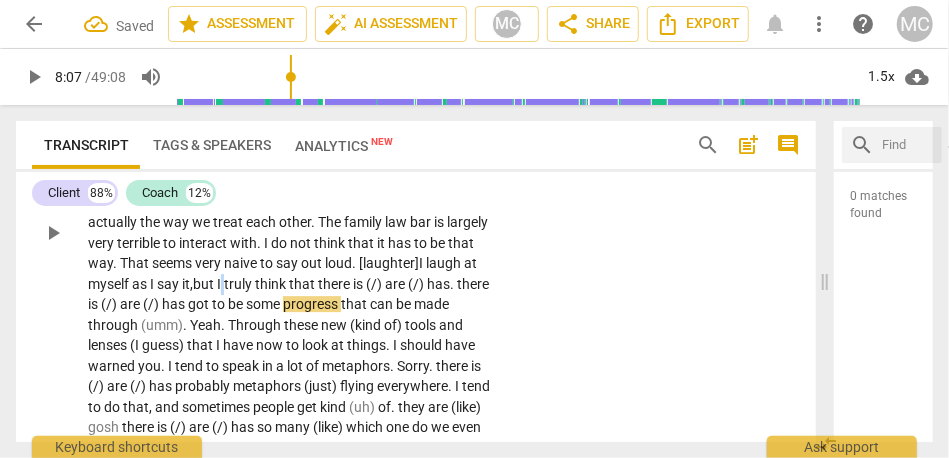 click on "I" at bounding box center [220, 284] 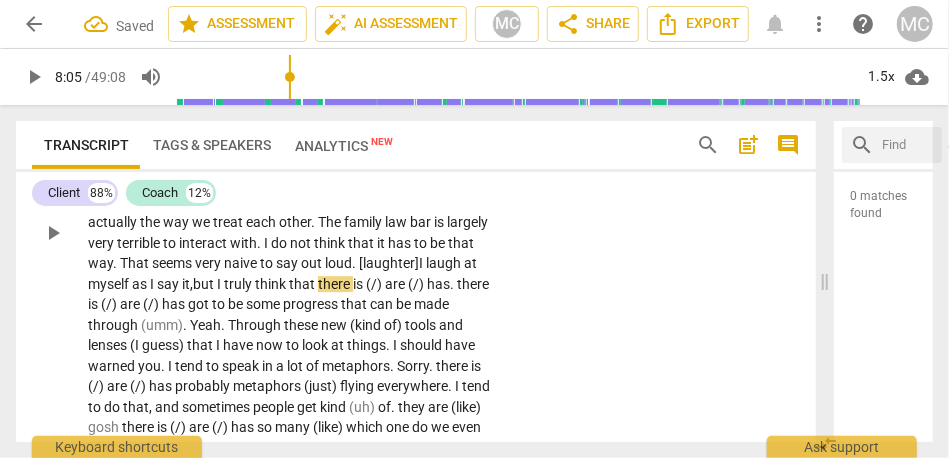 click on "is" at bounding box center (359, 284) 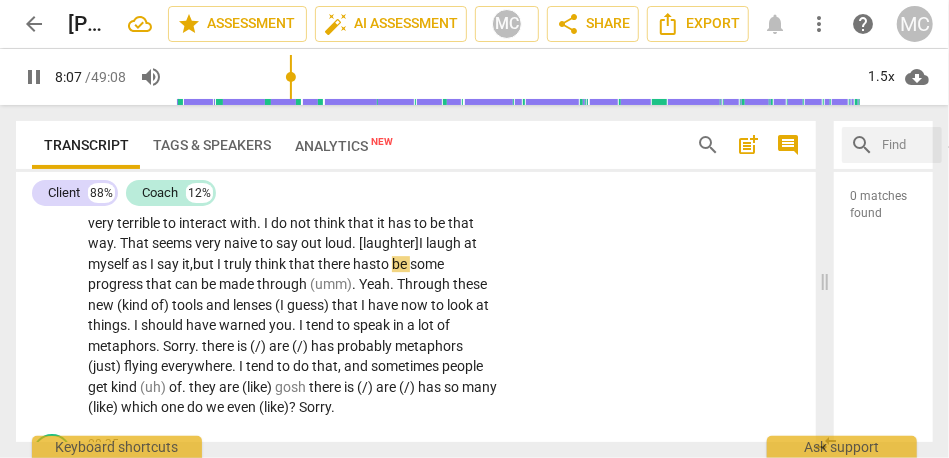 scroll, scrollTop: 2406, scrollLeft: 0, axis: vertical 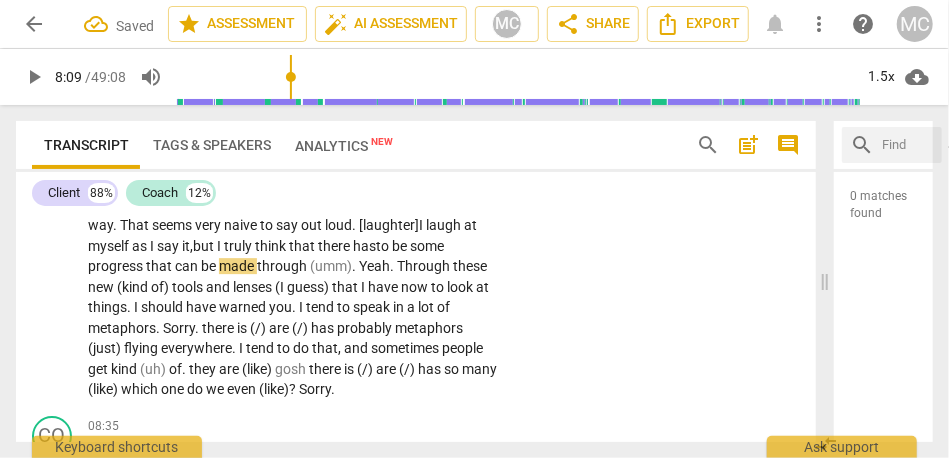 click on "progress" at bounding box center [117, 266] 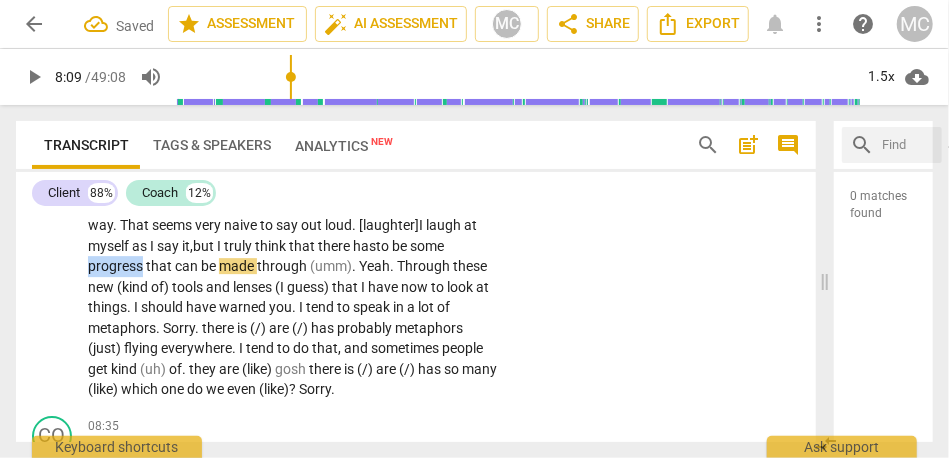 click on "progress" at bounding box center [117, 266] 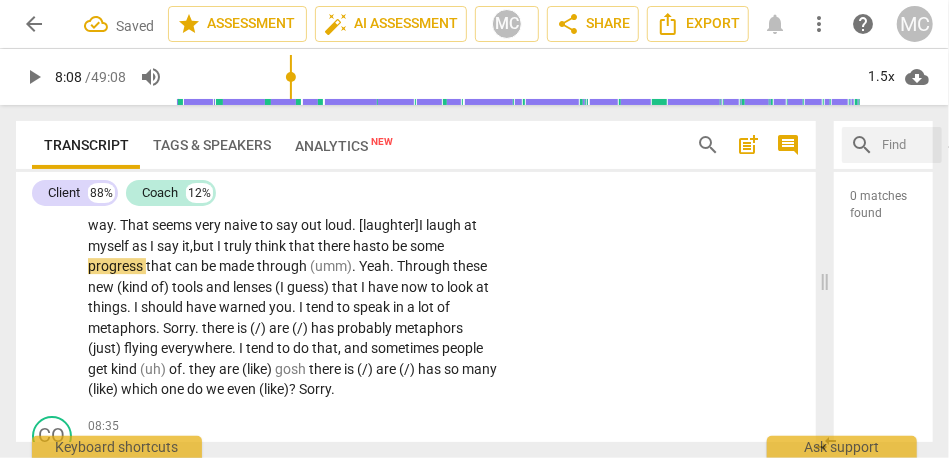 click on "progress" at bounding box center [117, 266] 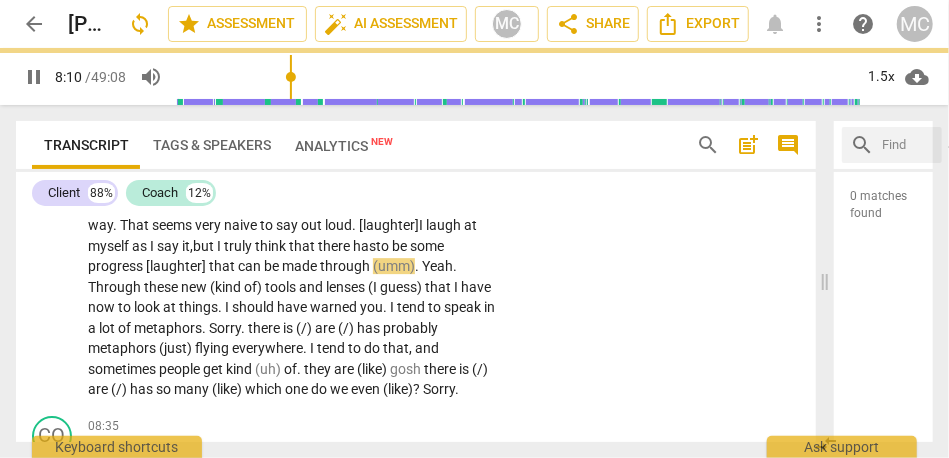click on "." at bounding box center (455, 266) 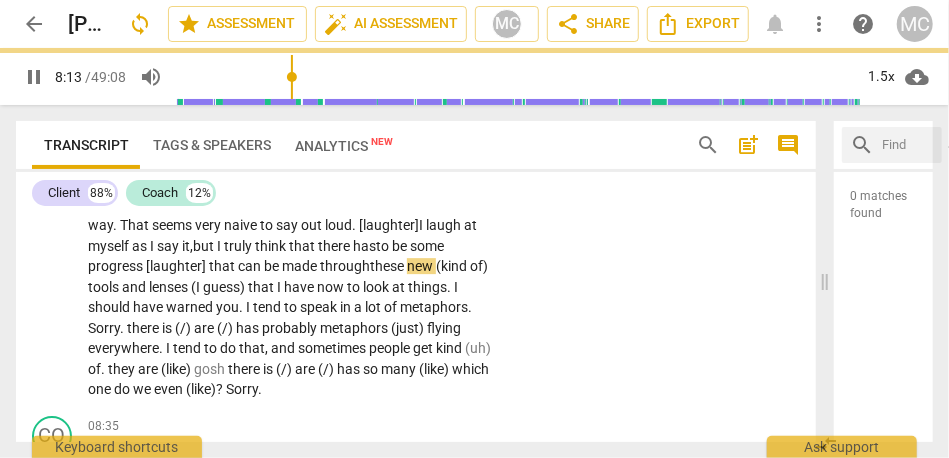 click on "tools" at bounding box center (105, 287) 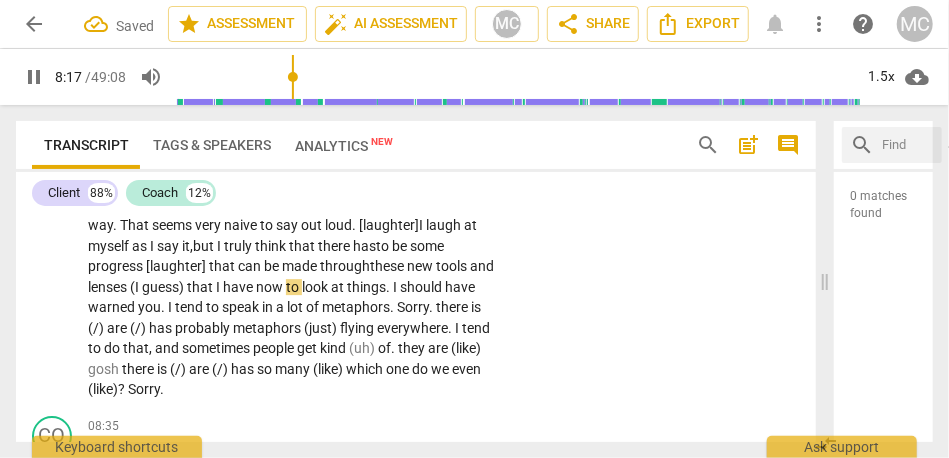 click on "that" at bounding box center (201, 287) 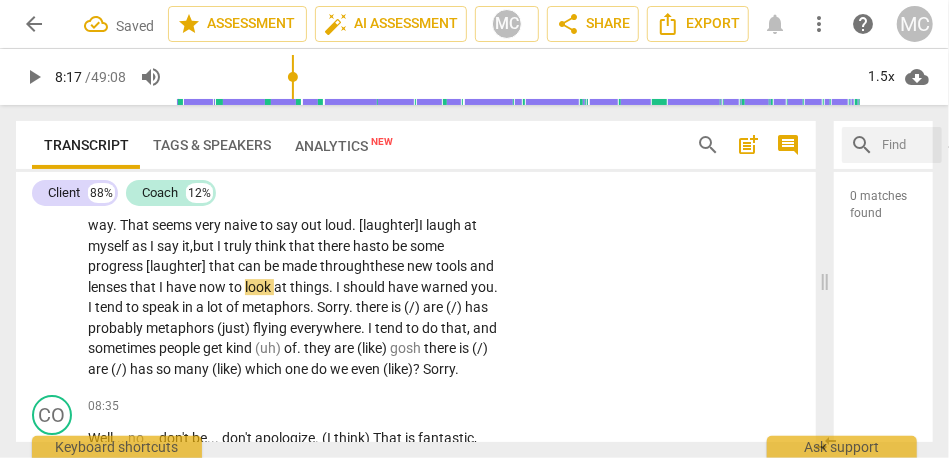 click on "through" at bounding box center [345, 266] 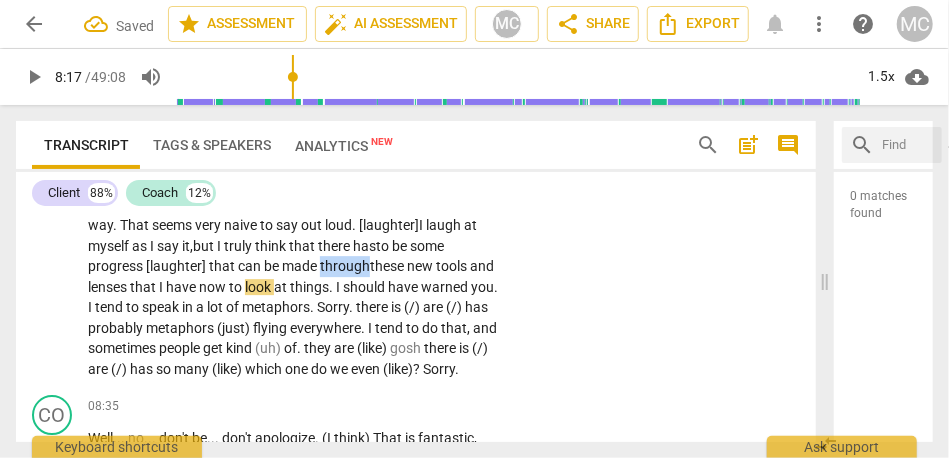 click on "through" at bounding box center [345, 266] 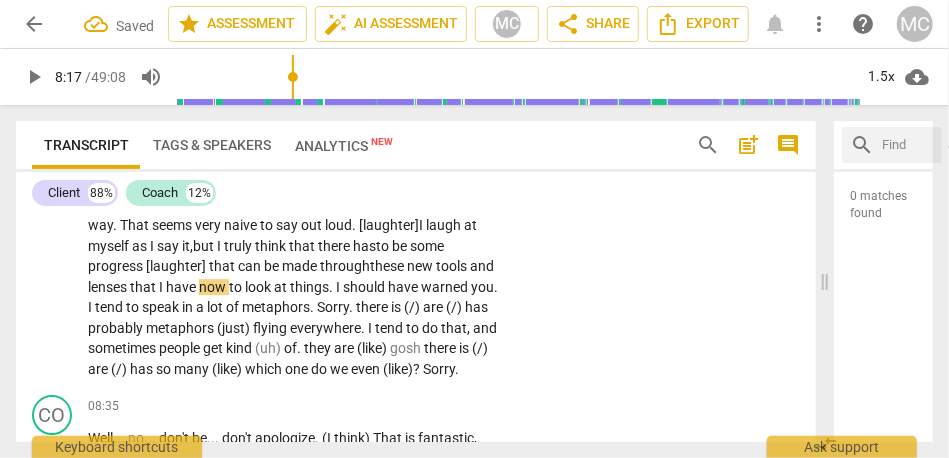 click on "lenses" at bounding box center (109, 287) 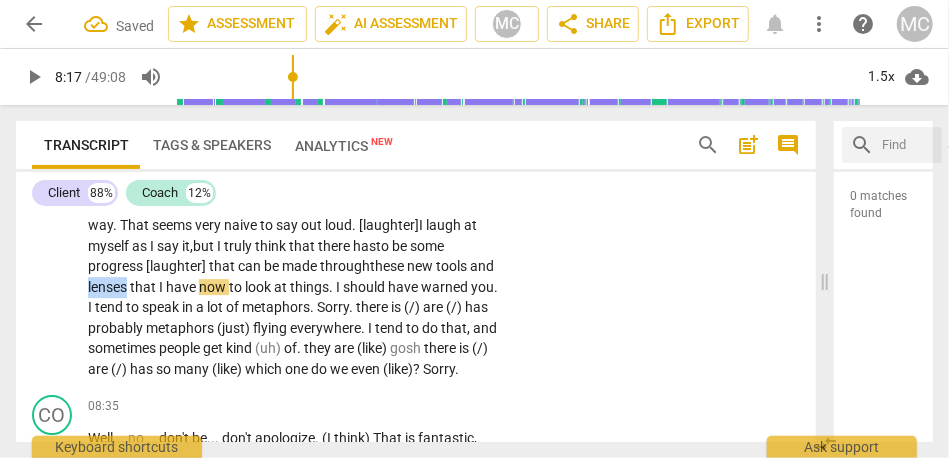 click on "lenses" at bounding box center (109, 287) 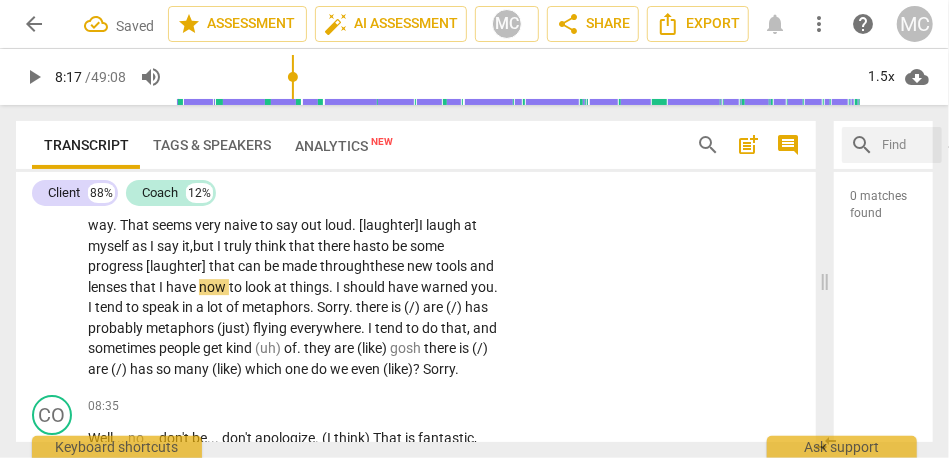 click on "That   is   exactly   it .   Yeah .   How   else   does   this   fit   in ?   Again ,   I   circle   back   a   little   to   where   I   started   with   this   feeling   that   it   has   a   big   impact   or   it   can .   I   don't   yet   know   what   that   looks   like .   Yeah . . .   trying   to   identify   these   broader   applications .   The   other   thing   that   is   important   about   that . . .   and   it   may   not   all   be . . .   I   am   not   saying   it   is   all   for   one   session ,   but   as   I   think   about   the   whole   picture ,   it   is   both . . .   there   are   also   two   categories   of   application .   One   is   with   my   clients   themselves ,   and   the   other   is   with   the   broader   professional   community .   {07:39   "hmm"}   Part   of   what   makes   this   work   so   hard . . .   and   makes   most   [laughter]   people   hate   it   so   much . . .   [laughter]   is   actually   the   way   we   treat   each   other .   The" at bounding box center (293, 174) 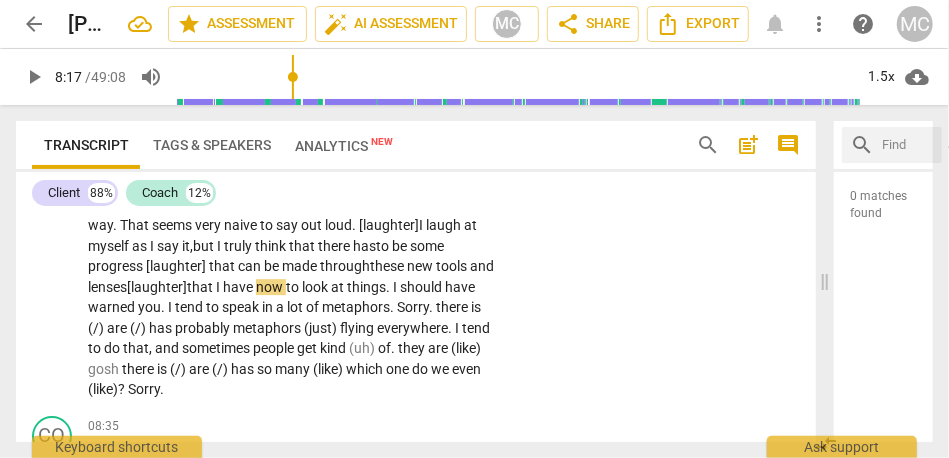 click on "through" at bounding box center [345, 266] 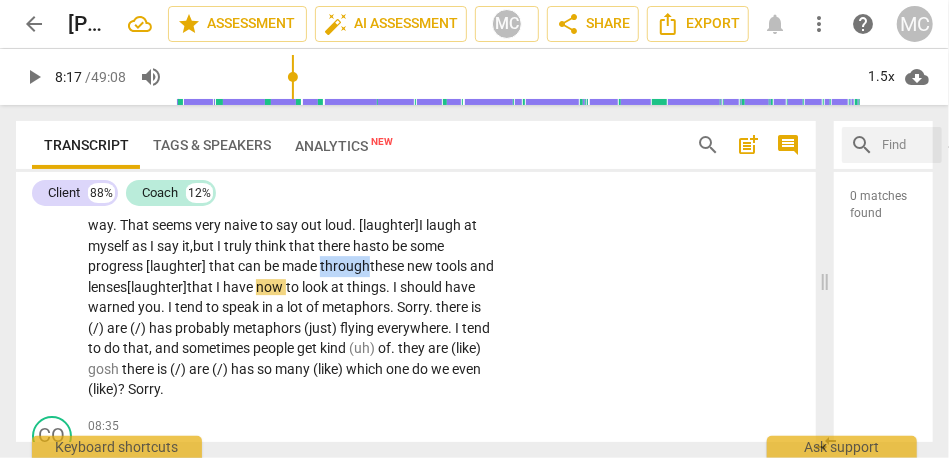 click on "through" at bounding box center [345, 266] 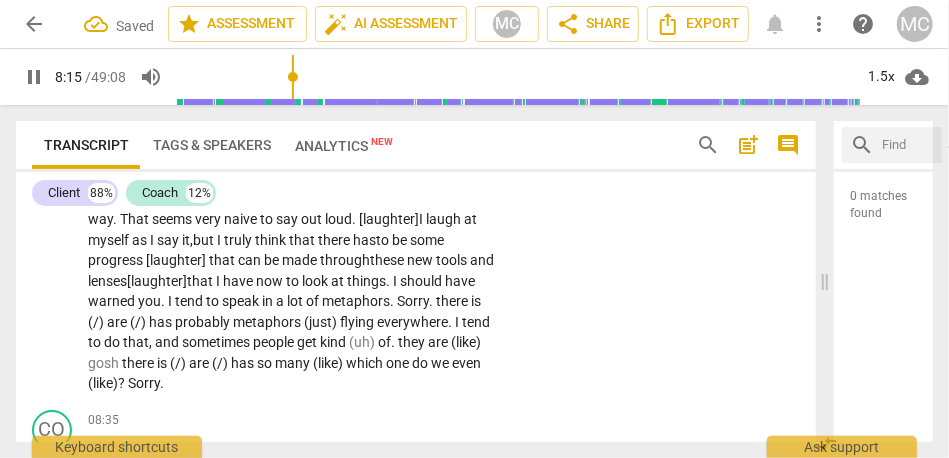 scroll, scrollTop: 2407, scrollLeft: 0, axis: vertical 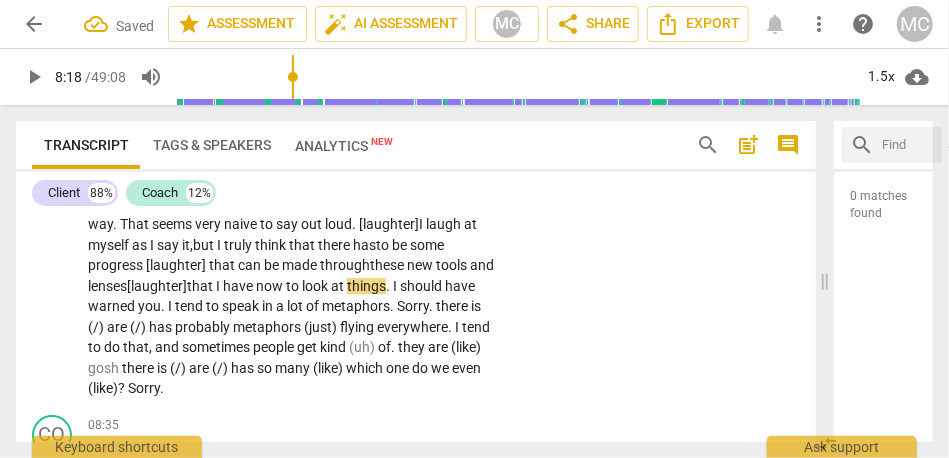 click on "I" at bounding box center [219, 286] 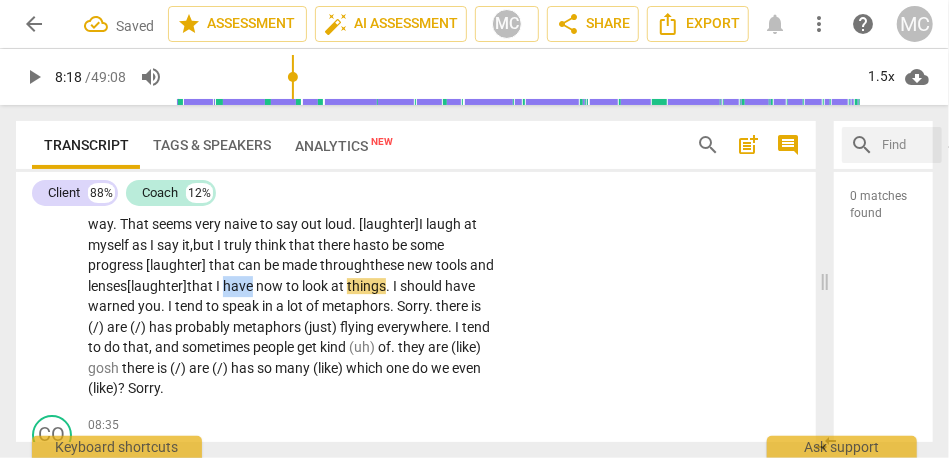 click on "I" at bounding box center [219, 286] 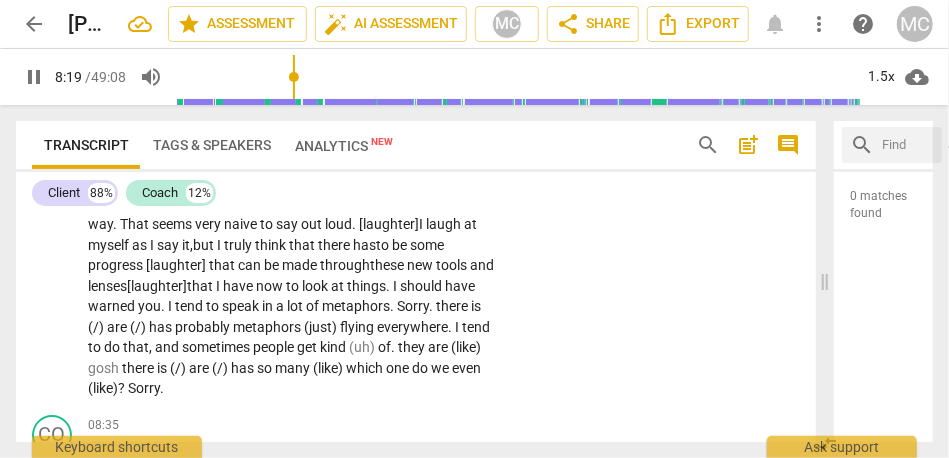 scroll, scrollTop: 2454, scrollLeft: 0, axis: vertical 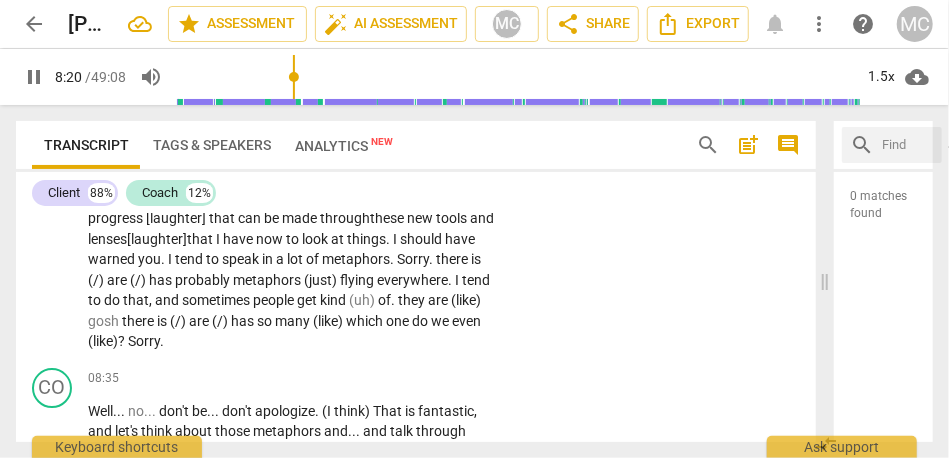 click on "things" at bounding box center (366, 239) 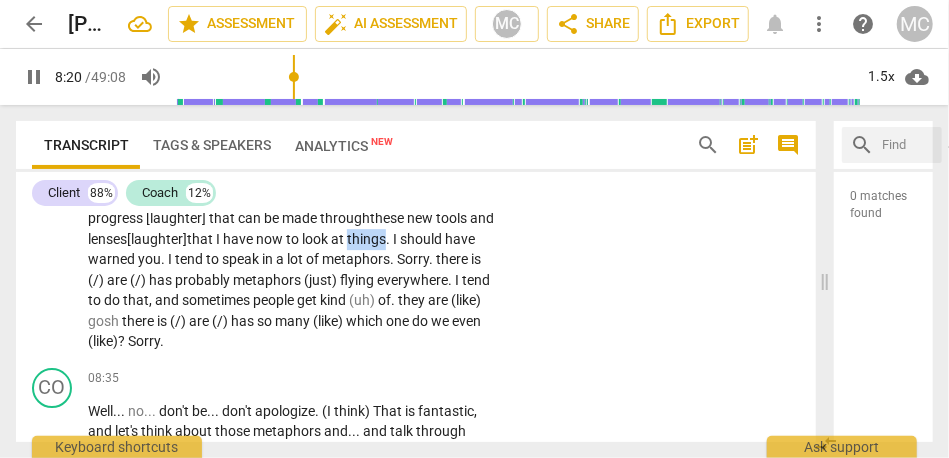 click on "things" at bounding box center (366, 239) 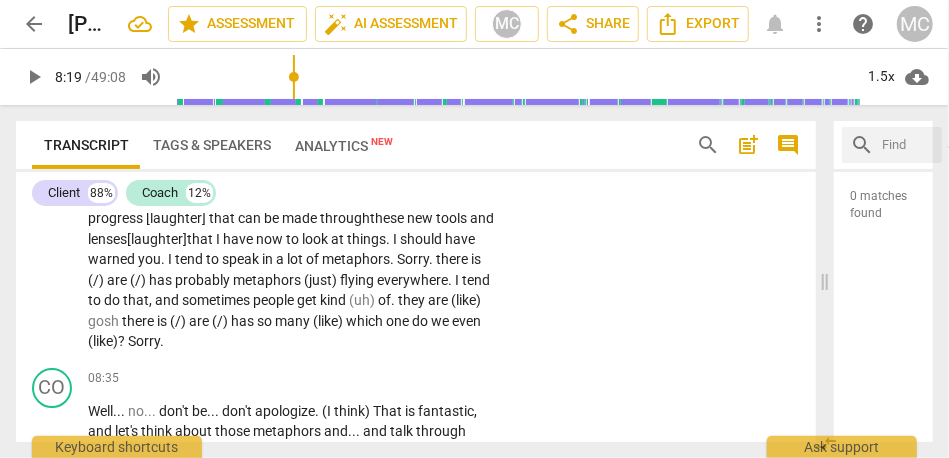 click on "." at bounding box center (389, 239) 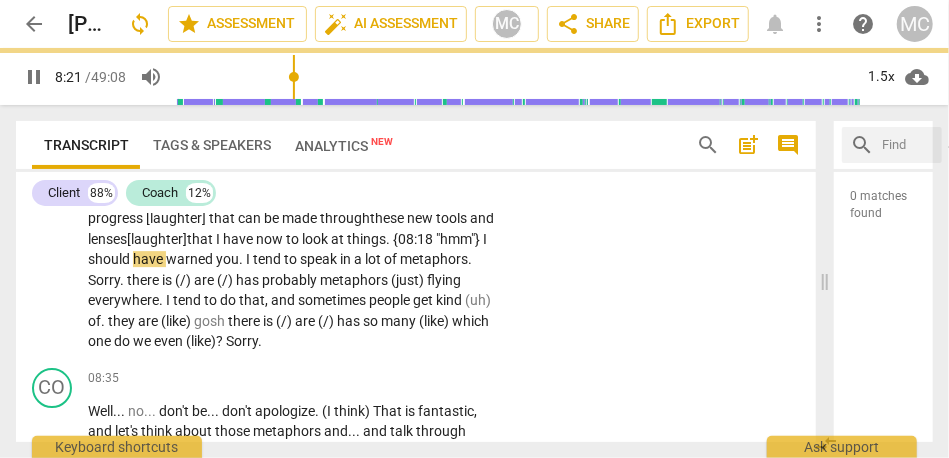 scroll, scrollTop: 2396, scrollLeft: 0, axis: vertical 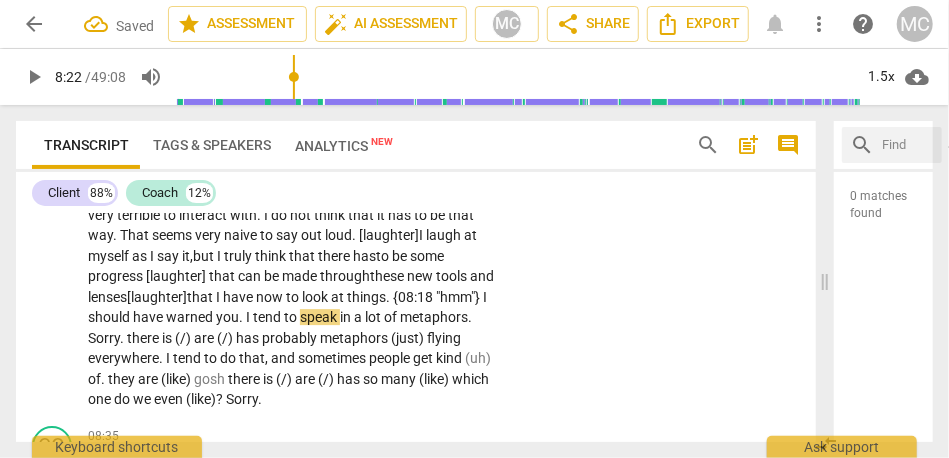 click on "should" at bounding box center (110, 317) 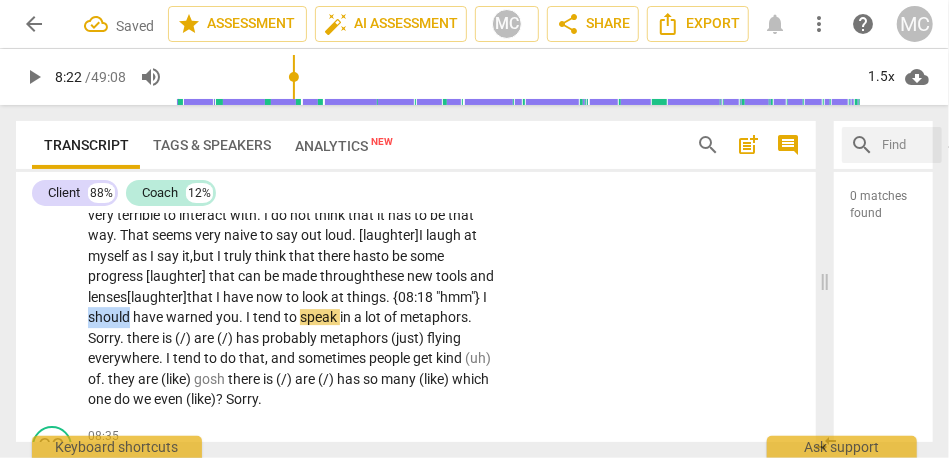 click on "should" at bounding box center (110, 317) 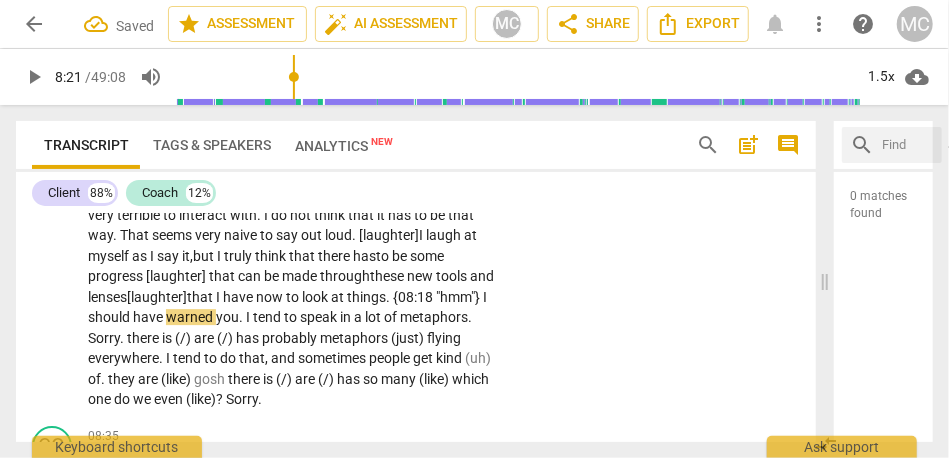 click on "warned" at bounding box center (191, 317) 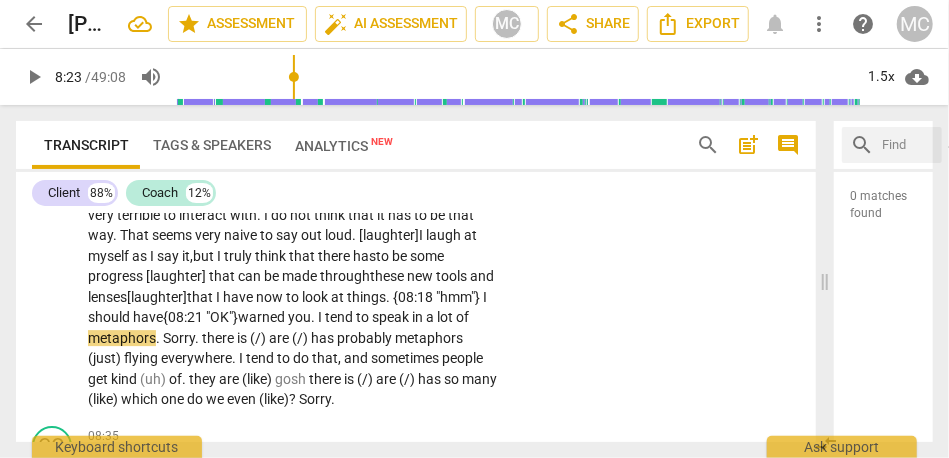 click on "warned" at bounding box center [263, 317] 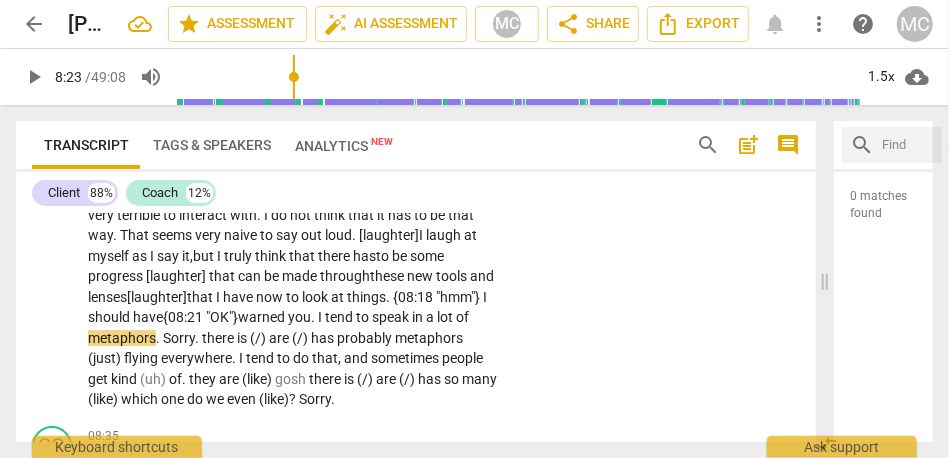 click on "warned" at bounding box center (263, 317) 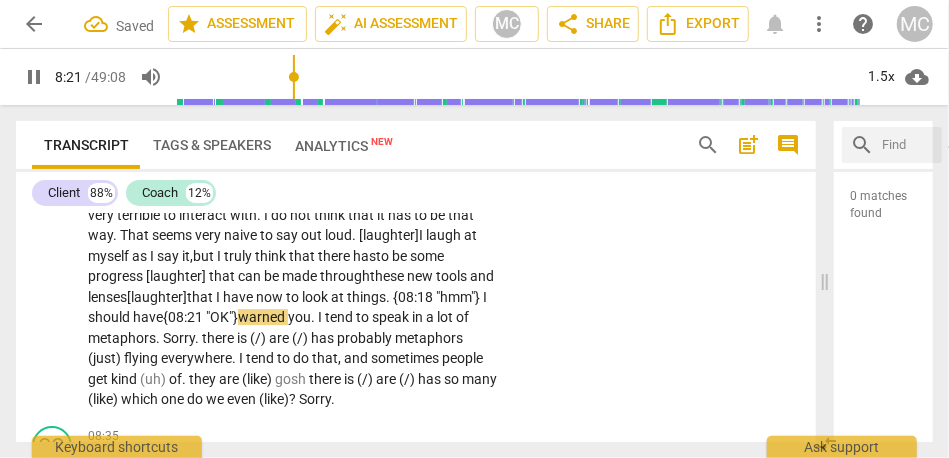 scroll, scrollTop: 2423, scrollLeft: 0, axis: vertical 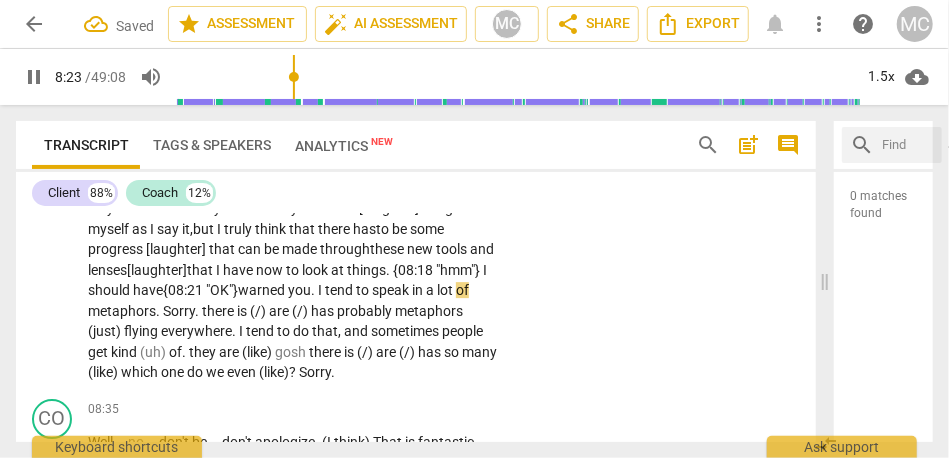 click on "you" at bounding box center [299, 290] 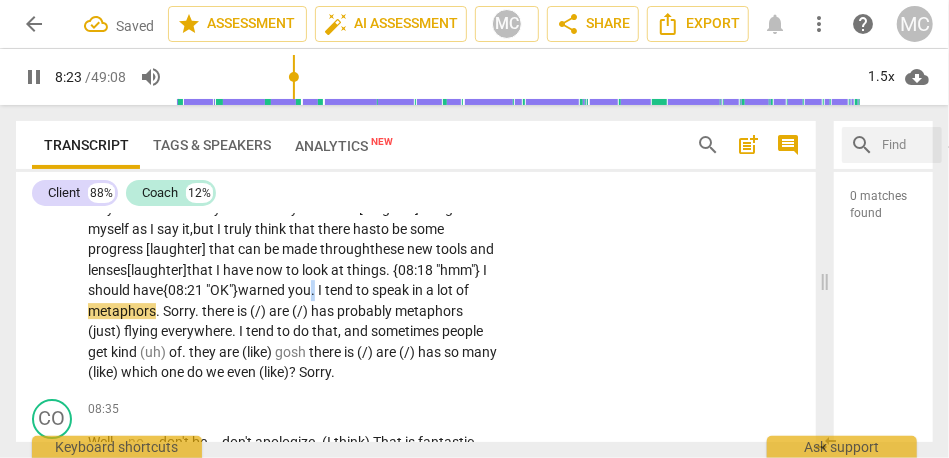 click on "you" at bounding box center (299, 290) 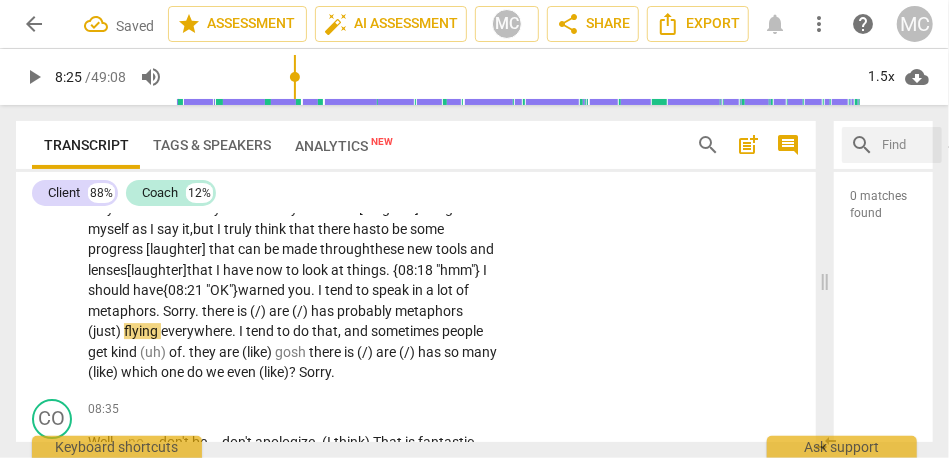 click on "metaphors" at bounding box center [122, 311] 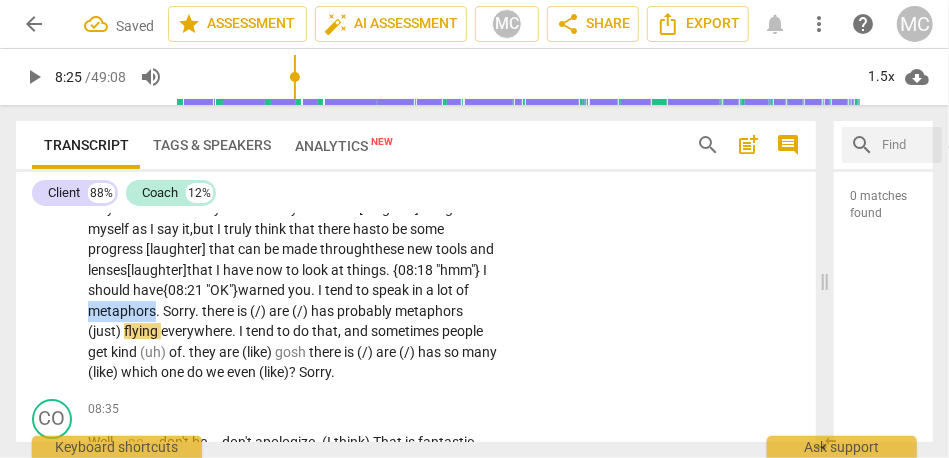 click on "metaphors" at bounding box center (122, 311) 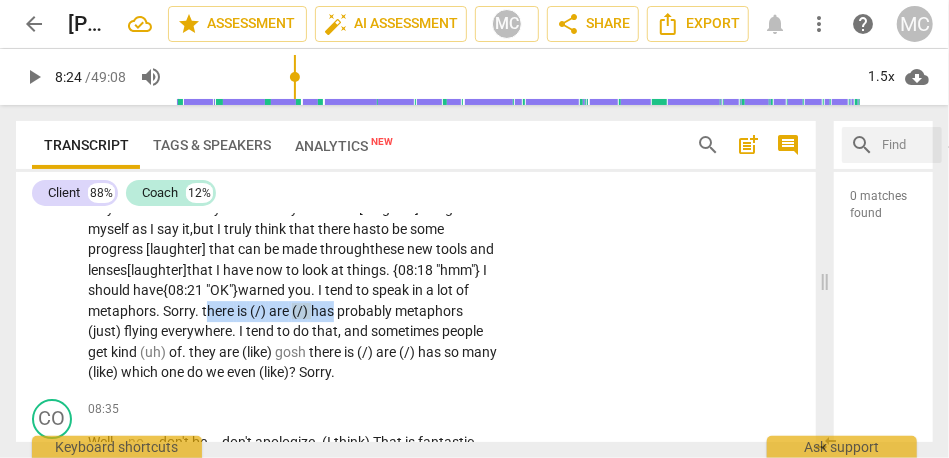 drag, startPoint x: 353, startPoint y: 350, endPoint x: 492, endPoint y: 348, distance: 139.01439 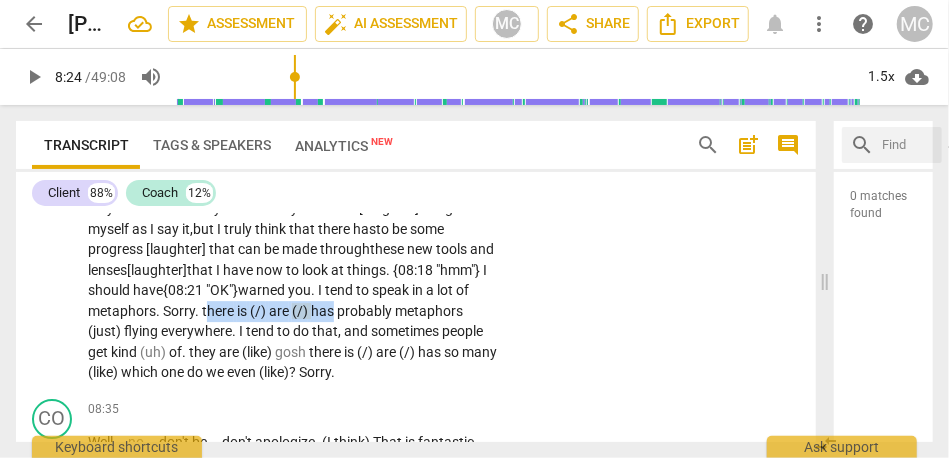 click on "That   is   exactly   it .   Yeah .   How   else   does   this   fit   in ?   Again ,   I   circle   back   a   little   to   where   I   started   with   this   feeling   that   it   has   a   big   impact   or   it   can .   I   don't   yet   know   what   that   looks   like .   Yeah . . .   trying   to   identify   these   broader   applications .   The   other   thing   that   is   important   about   that . . .   and   it   may   not   all   be . . .   I   am   not   saying   it   is   all   for   one   session ,   but   as   I   think   about   the   whole   picture ,   it   is   both . . .   there   are   also   two   categories   of   application .   One   is   with   my   clients   themselves ,   and   the   other   is   with   the   broader   professional   community .   {07:39   "hmm"}   Part   of   what   makes   this   work   so   hard . . .   and   makes   most   [laughter]   people   hate   it   so   much . . .   [laughter]   is   actually   the   way   we   treat   each   other .   The" at bounding box center (293, 167) 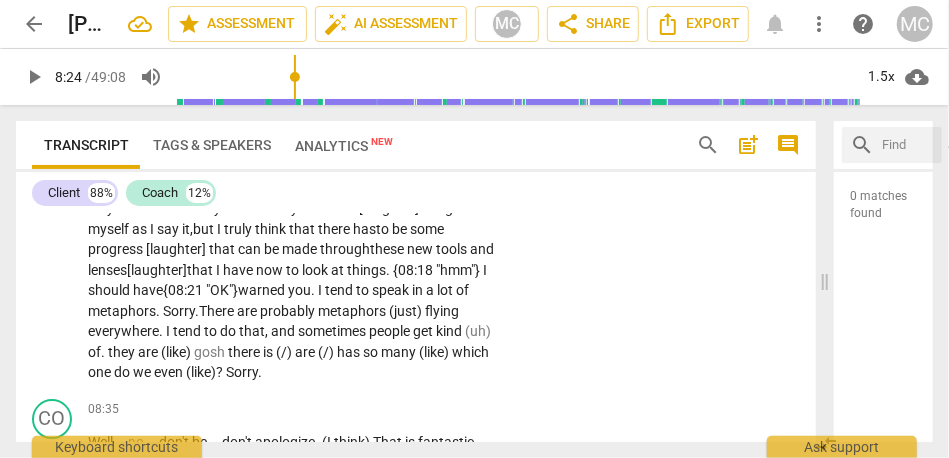 click on "probably" at bounding box center (289, 311) 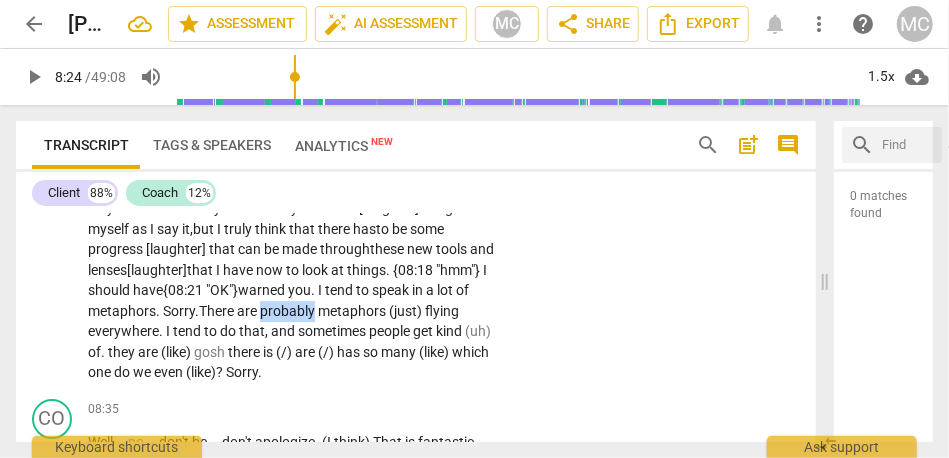 click on "probably" at bounding box center (289, 311) 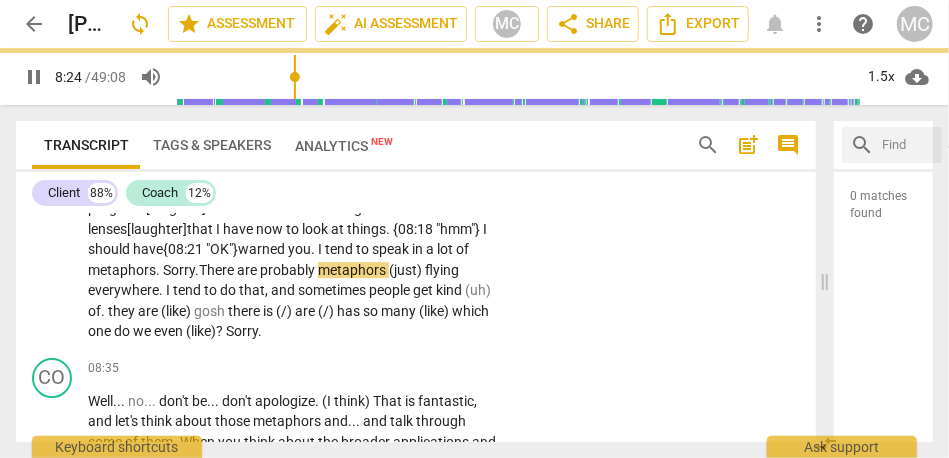 scroll, scrollTop: 2474, scrollLeft: 0, axis: vertical 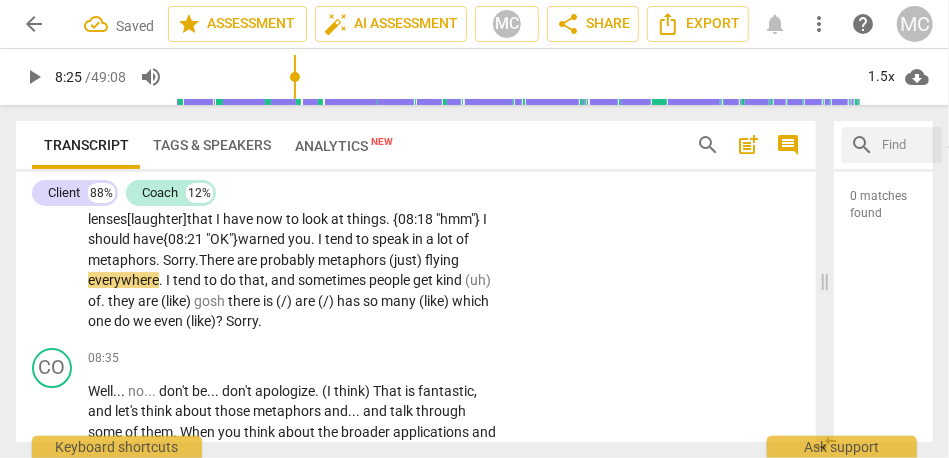 click on "(just)" at bounding box center (407, 260) 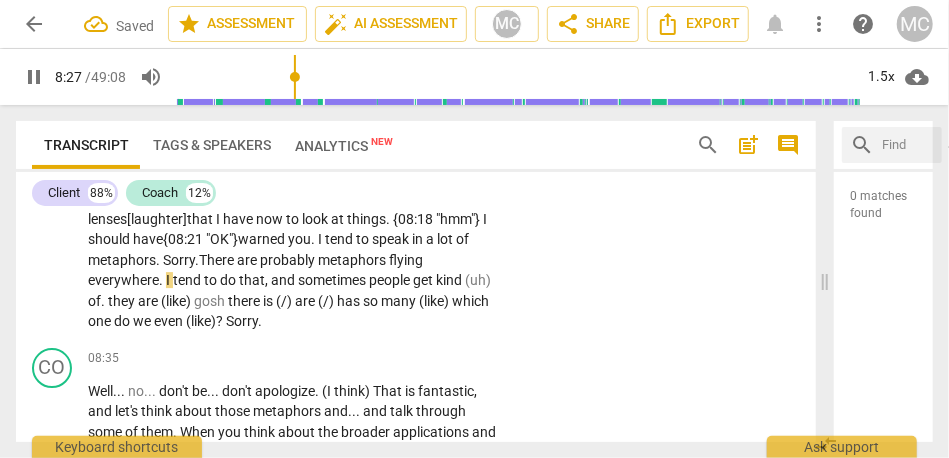 click on "metaphors" at bounding box center (353, 260) 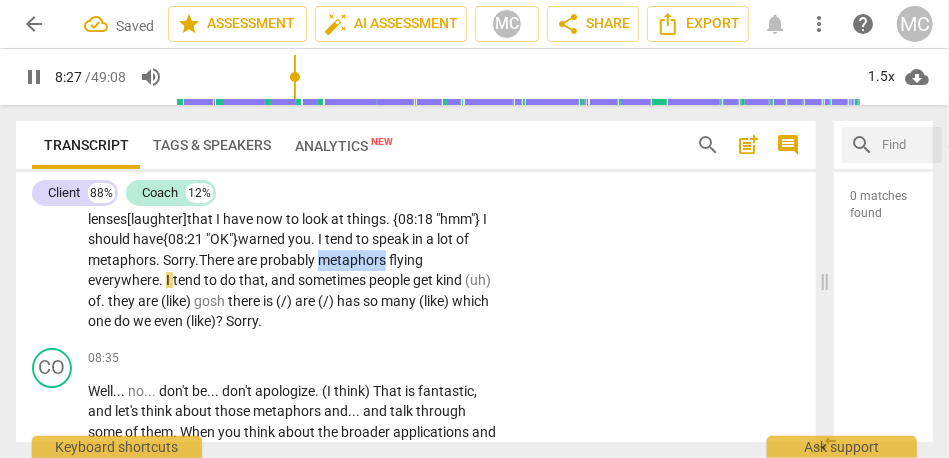 click on "metaphors" at bounding box center (353, 260) 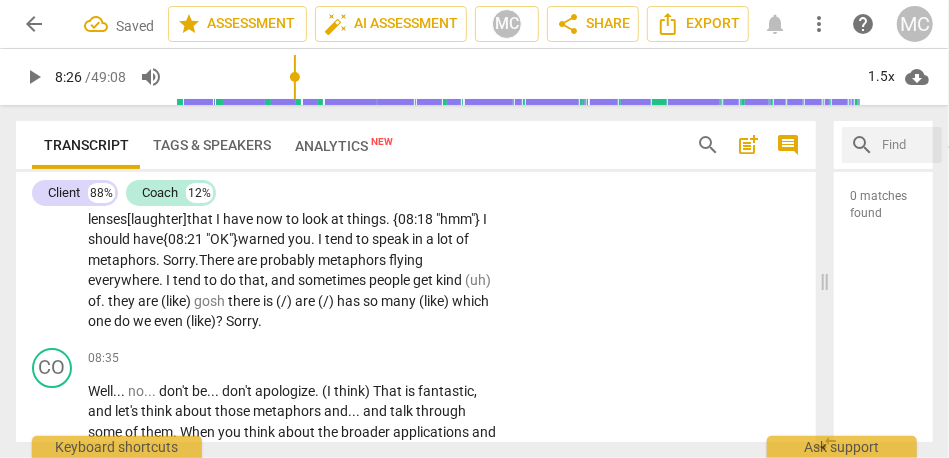 click on "." at bounding box center [162, 280] 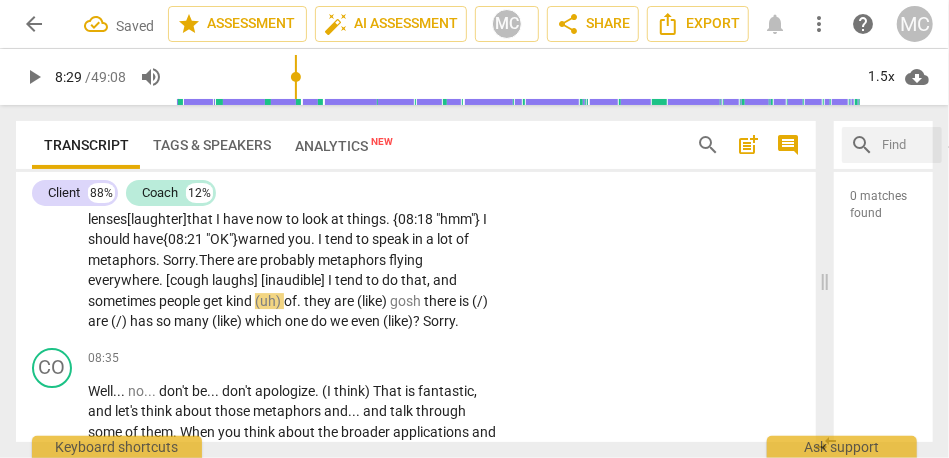 click on "," at bounding box center (430, 280) 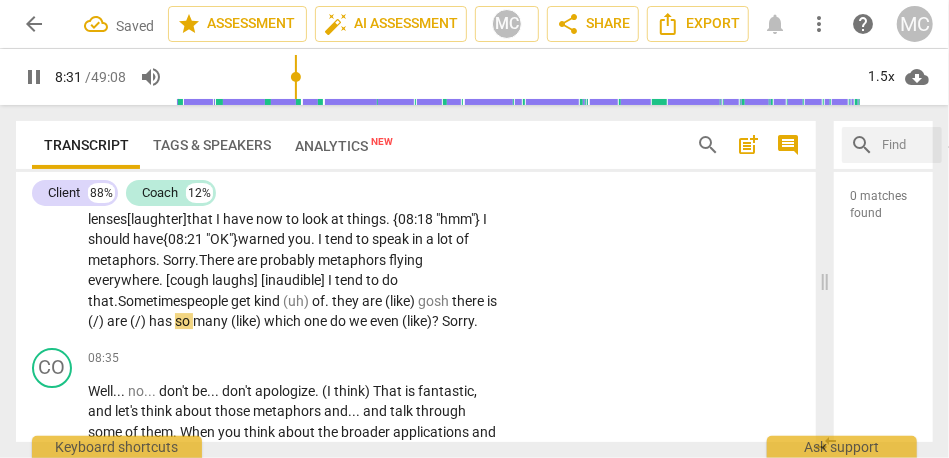 click on "Sometimes" at bounding box center (152, 301) 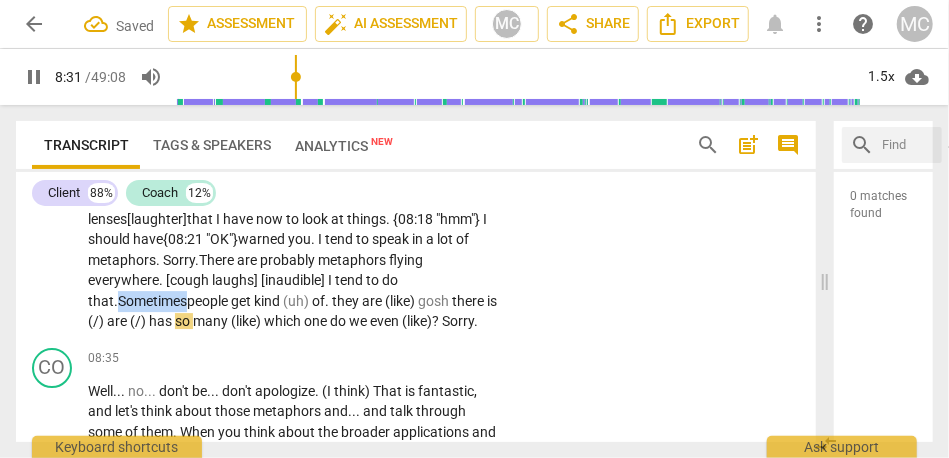 click on "Sometimes" at bounding box center (152, 301) 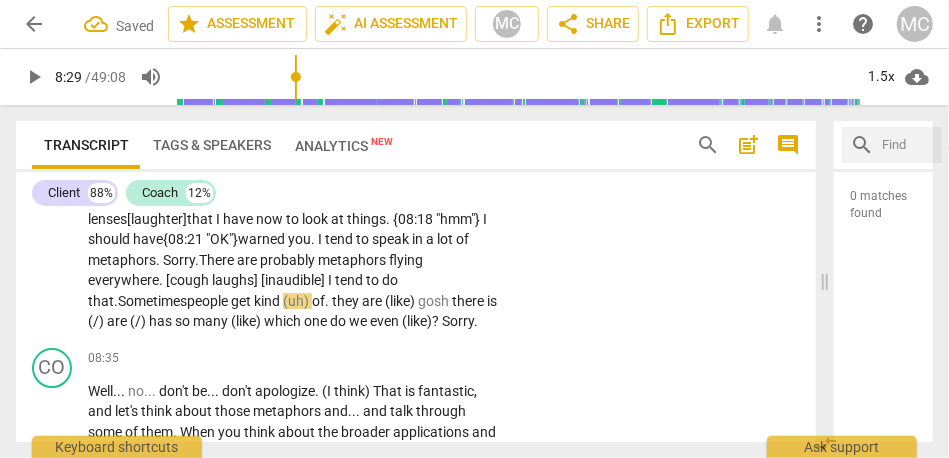 click on "people" at bounding box center [209, 301] 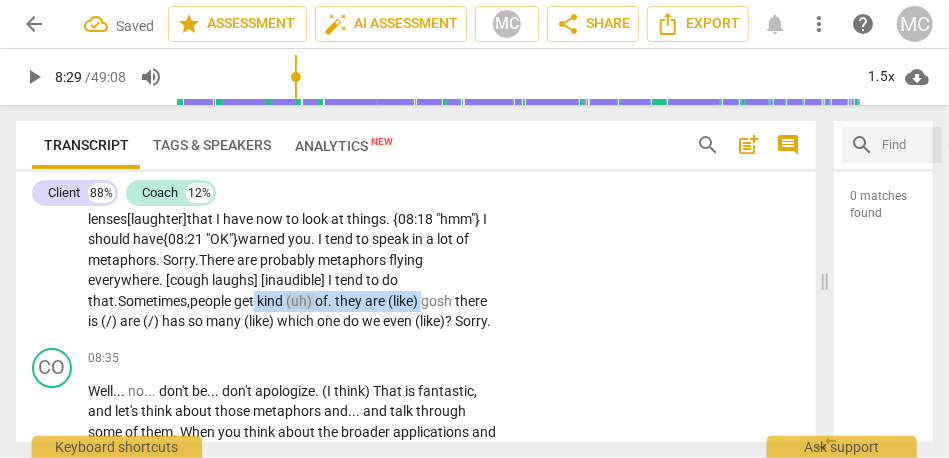 drag, startPoint x: 282, startPoint y: 340, endPoint x: 452, endPoint y: 341, distance: 170.00294 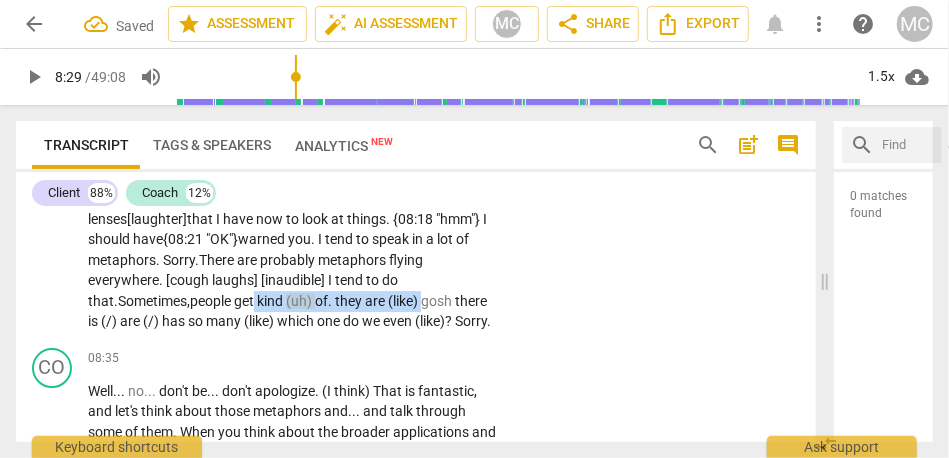 click on "That   is   exactly   it .   Yeah .   How   else   does   this   fit   in ?   Again ,   I   circle   back   a   little   to   where   I   started   with   this   feeling   that   it   has   a   big   impact   or   it   can .   I   don't   yet   know   what   that   looks   like .   Yeah . . .   trying   to   identify   these   broader   applications .   The   other   thing   that   is   important   about   that . . .   and   it   may   not   all   be . . .   I   am   not   saying   it   is   all   for   one   session ,   but   as   I   think   about   the   whole   picture ,   it   is   both . . .   there   are   also   two   categories   of   application .   One   is   with   my   clients   themselves ,   and   the   other   is   with   the   broader   professional   community .   {07:39   "hmm"}   Part   of   what   makes   this   work   so   hard . . .   and   makes   most   [laughter]   people   hate   it   so   much . . .   [laughter]   is   actually   the   way   we   treat   each   other .   The" at bounding box center [293, 116] 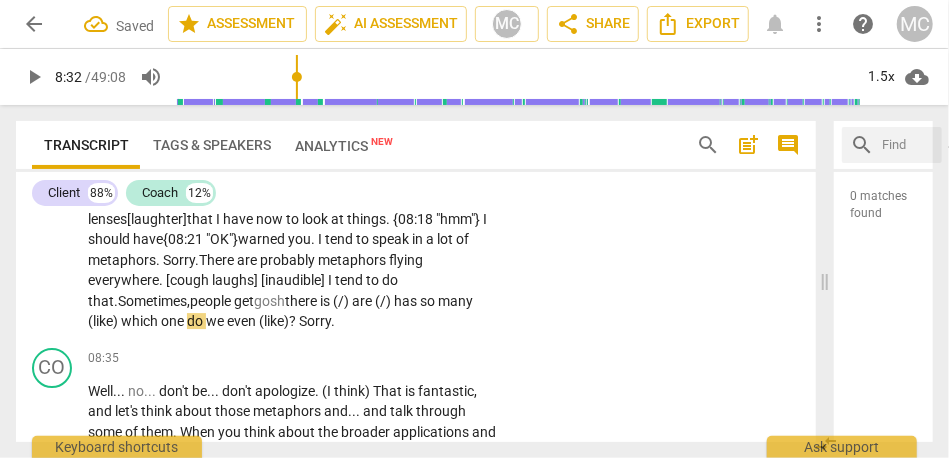 click on "Sometimes," at bounding box center (154, 301) 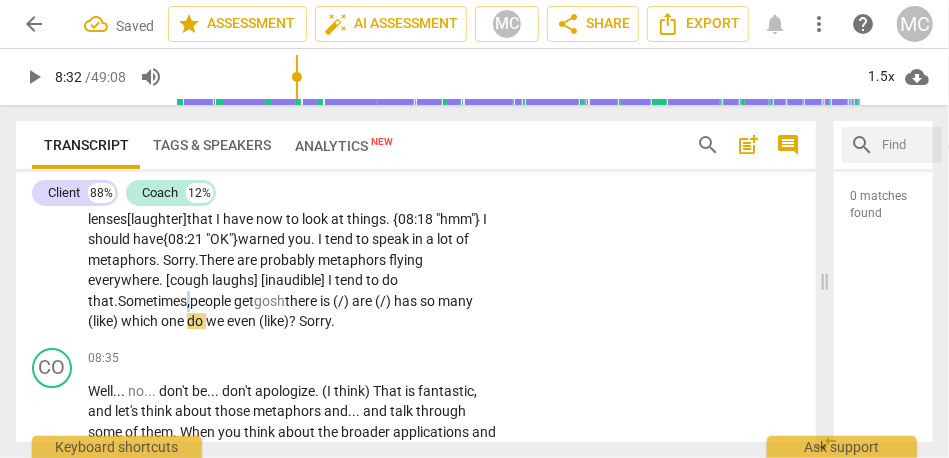 click on "Sometimes," at bounding box center (154, 301) 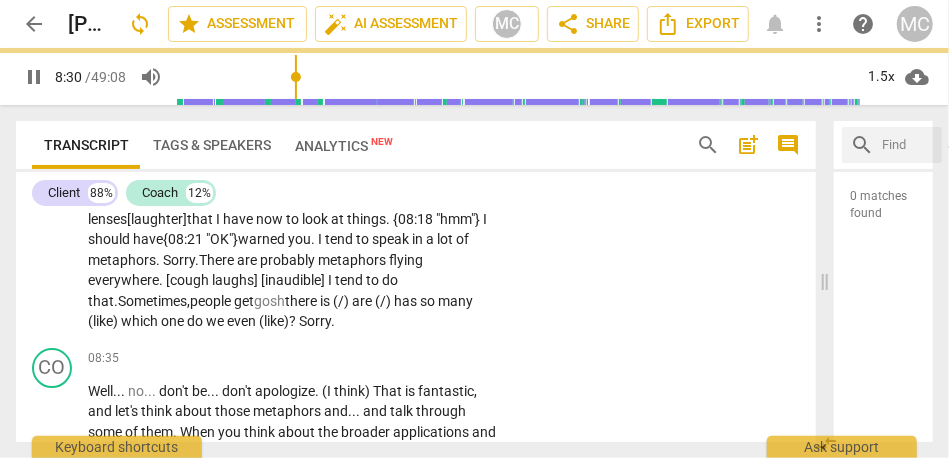 click on "gosh" at bounding box center [269, 301] 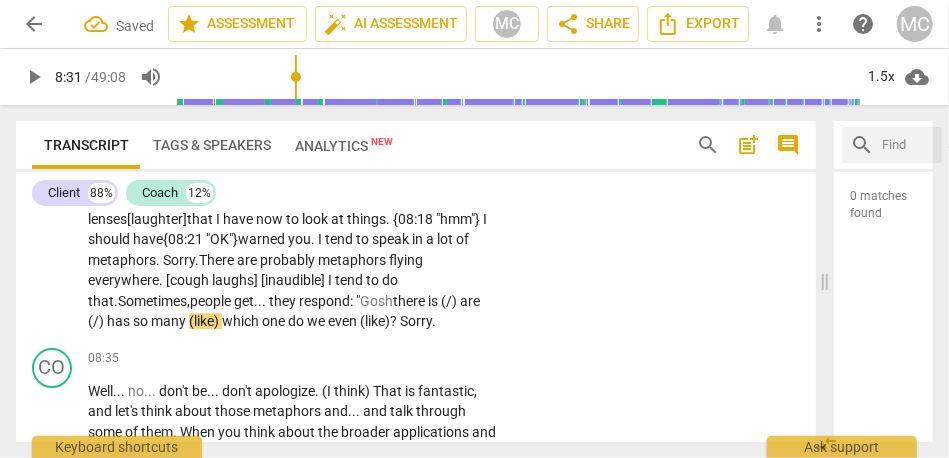 click on "there" at bounding box center [410, 301] 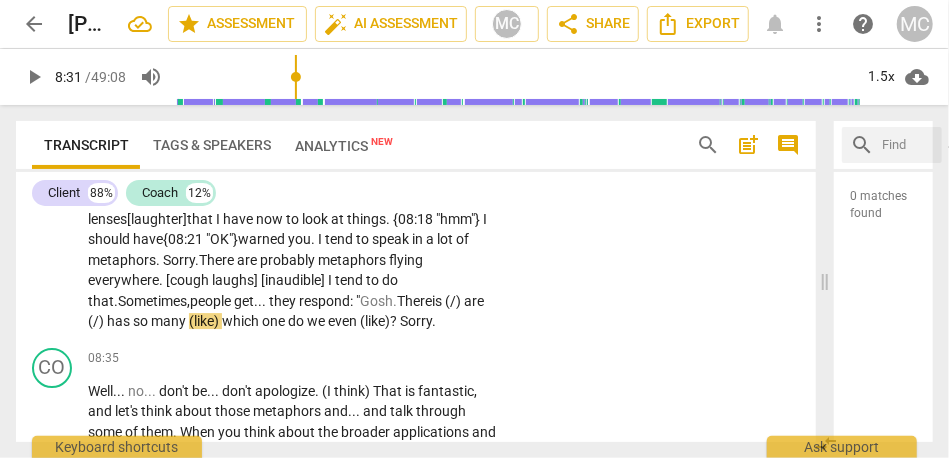 click on "There" at bounding box center [414, 301] 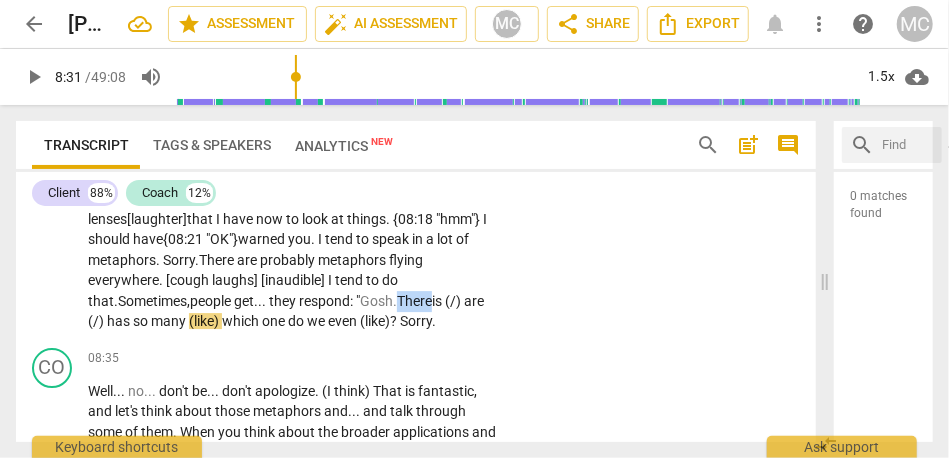 click on "There" at bounding box center (414, 301) 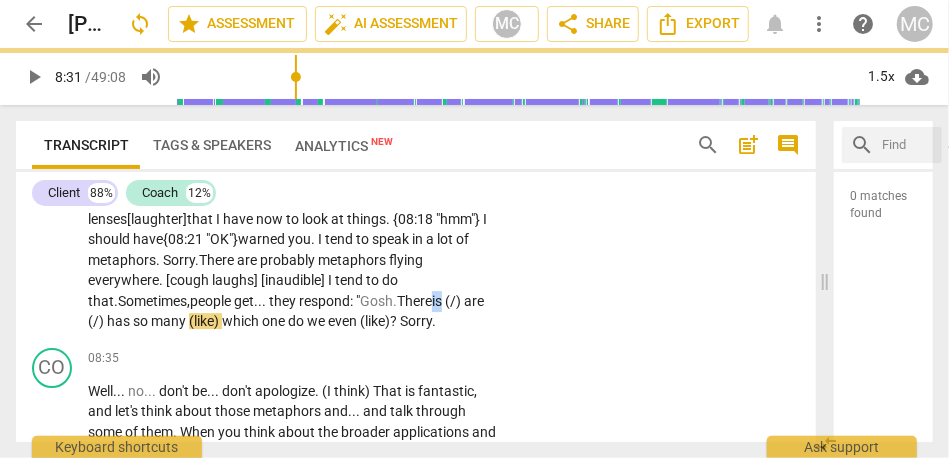 drag, startPoint x: 466, startPoint y: 342, endPoint x: 503, endPoint y: 342, distance: 37 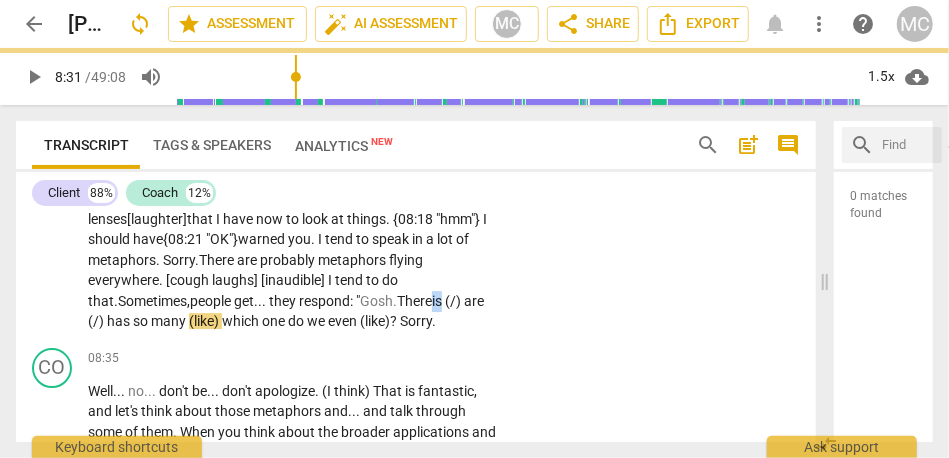 click on "That   is   exactly   it .   Yeah .   How   else   does   this   fit   in ?   Again ,   I   circle   back   a   little   to   where   I   started   with   this   feeling   that   it   has   a   big   impact   or   it   can .   I   don't   yet   know   what   that   looks   like .   Yeah . . .   trying   to   identify   these   broader   applications .   The   other   thing   that   is   important   about   that . . .   and   it   may   not   all   be . . .   I   am   not   saying   it   is   all   for   one   session ,   but   as   I   think   about   the   whole   picture ,   it   is   both . . .   there   are   also   two   categories   of   application .   One   is   with   my   clients   themselves ,   and   the   other   is   with   the   broader   professional   community .   {07:39   "hmm"}   Part   of   what   makes   this   work   so   hard . . .   and   makes   most   [laughter]   people   hate   it   so   much . . .   [laughter]   is   actually   the   way   we   treat   each   other .   The" at bounding box center (299, 116) 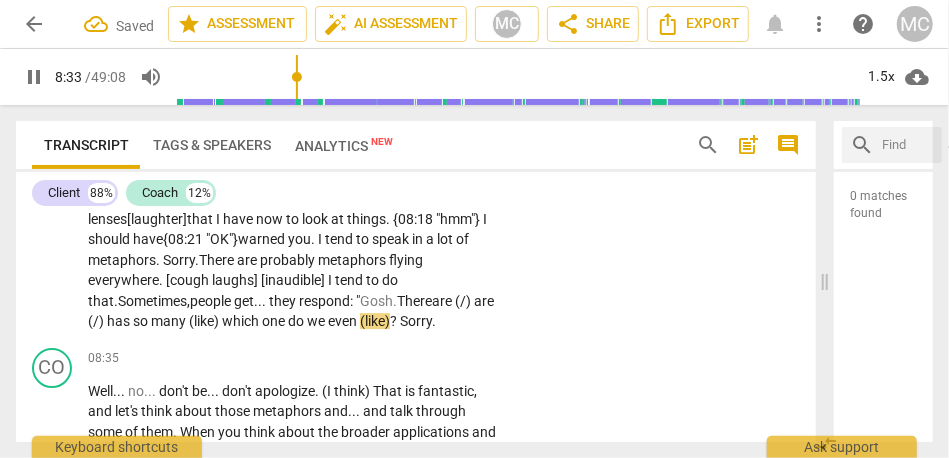 click on "Gosh." at bounding box center [378, 301] 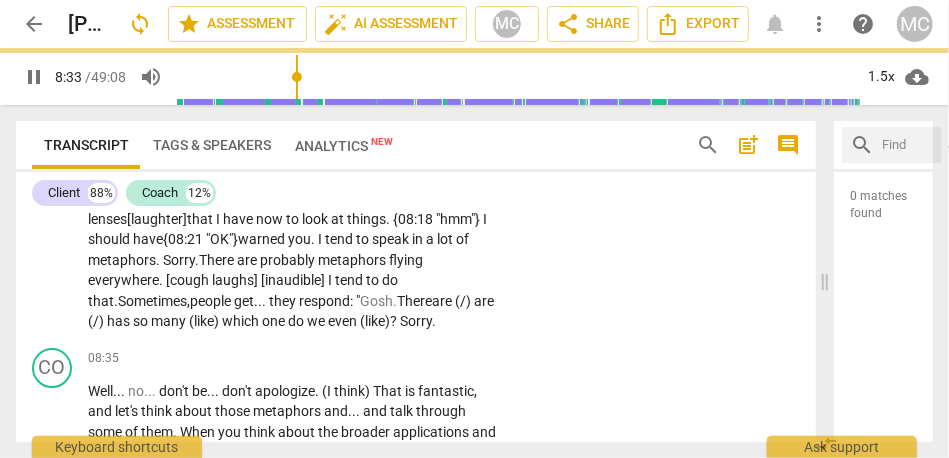 click on "Gosh." at bounding box center (378, 301) 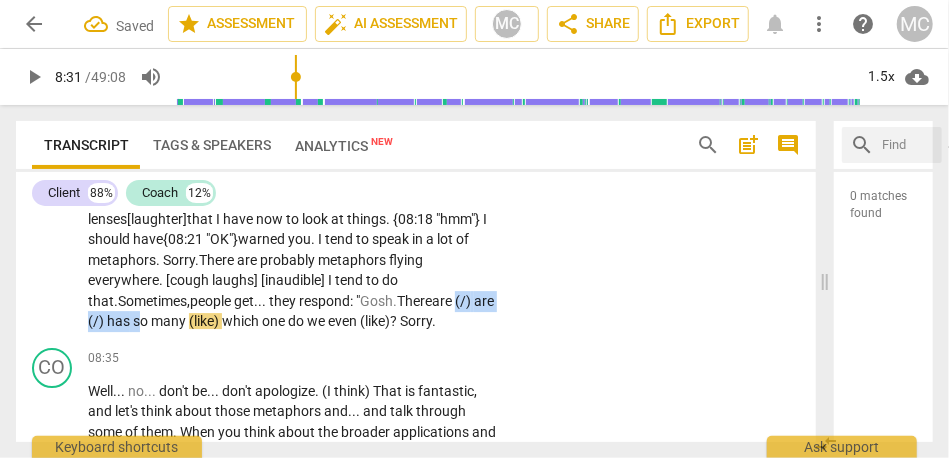 drag, startPoint x: 179, startPoint y: 361, endPoint x: 27, endPoint y: 361, distance: 152 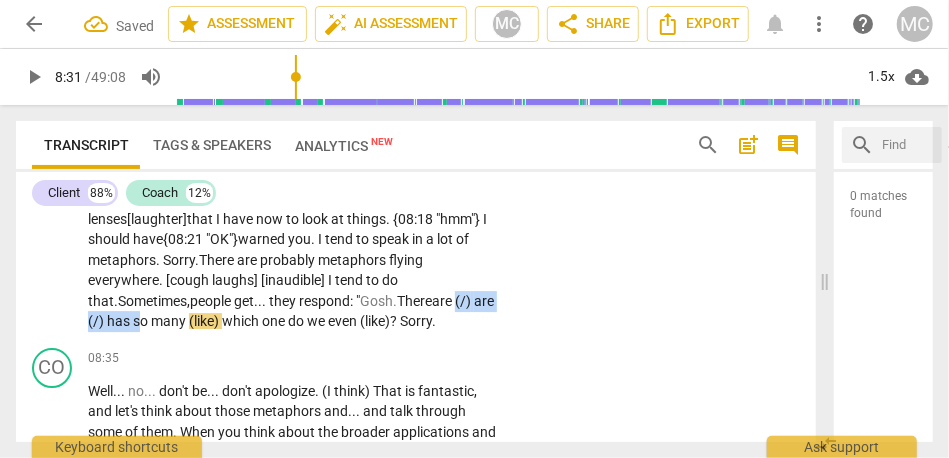 click on "CL play_arrow pause 06:47 + Add competency keyboard_arrow_right That   is   exactly   it .   Yeah .   How   else   does   this   fit   in ?   Again ,   I   circle   back   a   little   to   where   I   started   with   this   feeling   that   it   has   a   big   impact   or   it   can .   I   don't   yet   know   what   that   looks   like .   Yeah . . .   trying   to   identify   these   broader   applications .   The   other   thing   that   is   important   about   that . . .   and   it   may   not   all   be . . .   I   am   not   saying   it   is   all   for   one   session ,   but   as   I   think   about   the   whole   picture ,   it   is   both . . .   there   are   also   two   categories   of   application .   One   is   with   my   clients   themselves ,   and   the   other   is   with   the   broader   professional   community .   {07:39   "hmm"}   Part   of   what   makes   this   work   so   hard . . .   and   makes   most   [laughter]   people   hate   it   so   much . . .   [laughter]   is" at bounding box center (416, 100) 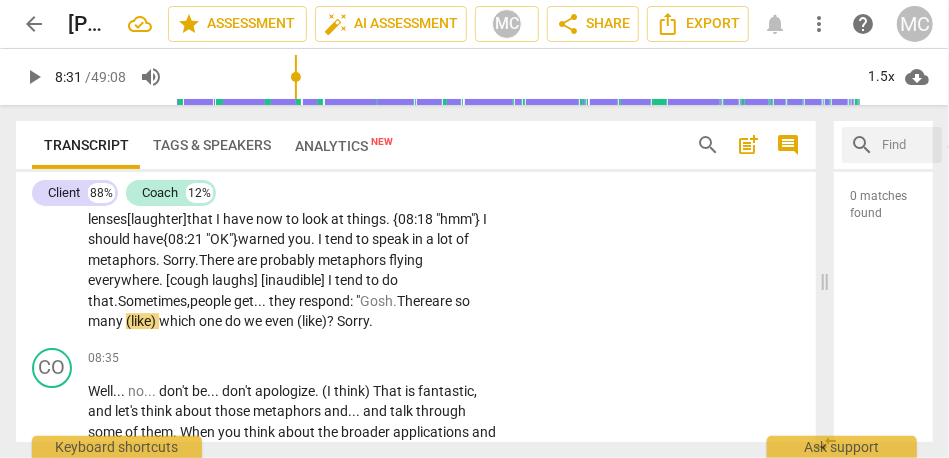 click on "are s" at bounding box center [447, 301] 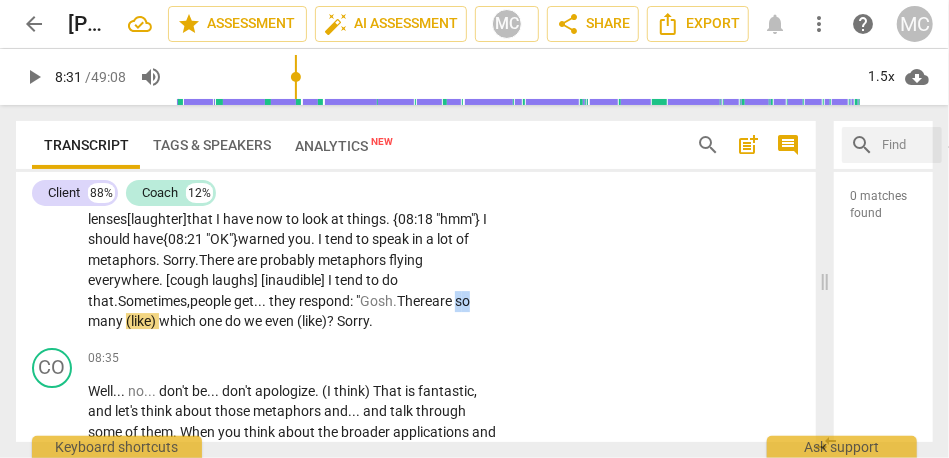 click on "are s" at bounding box center (447, 301) 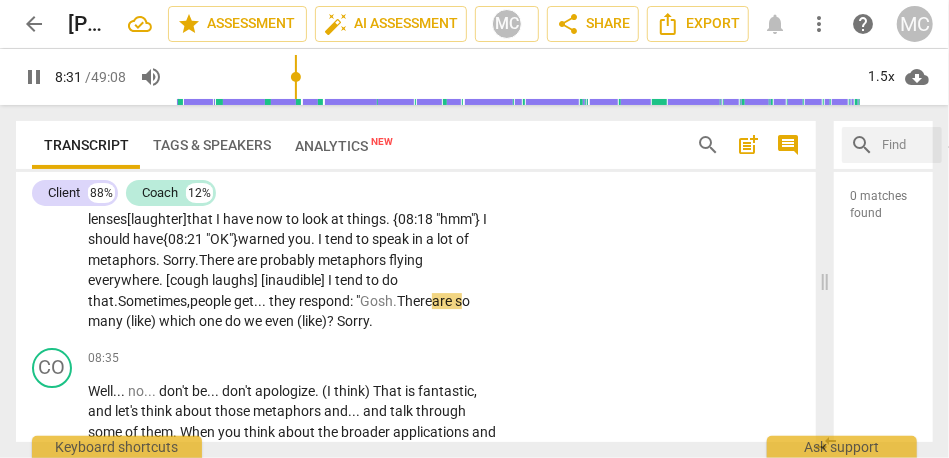 click on "o" at bounding box center [466, 301] 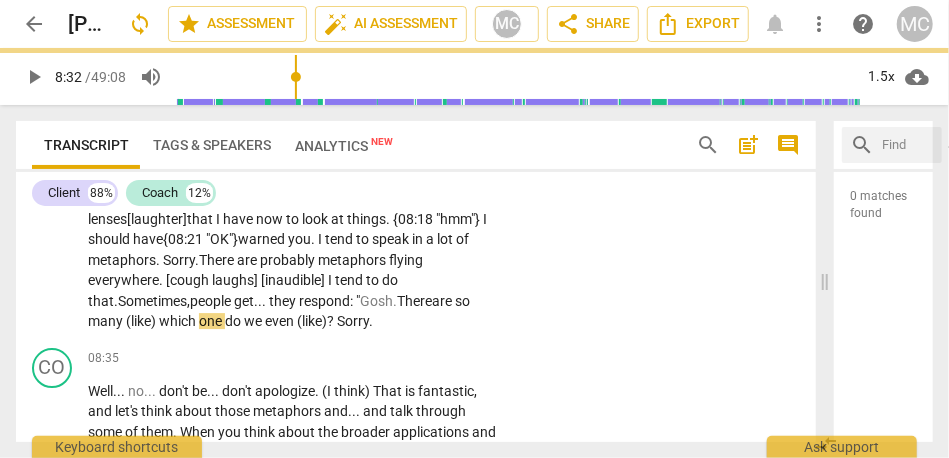click on "which" at bounding box center [179, 321] 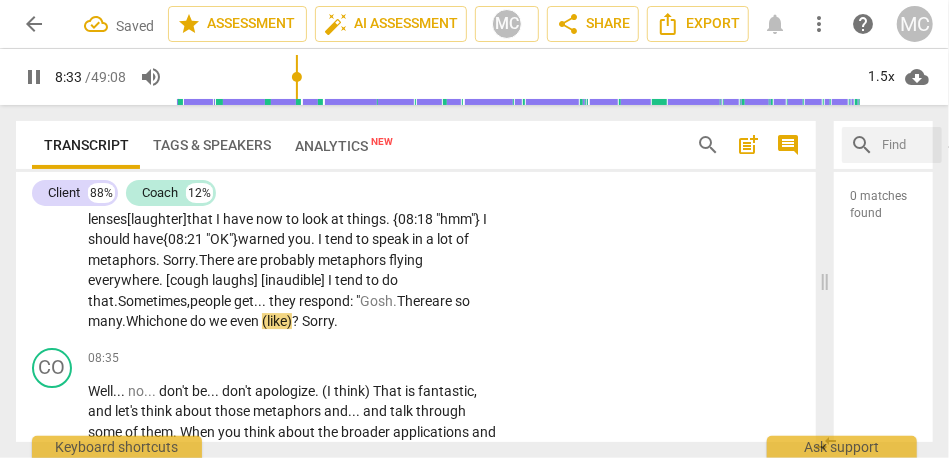 click on "even" at bounding box center (246, 321) 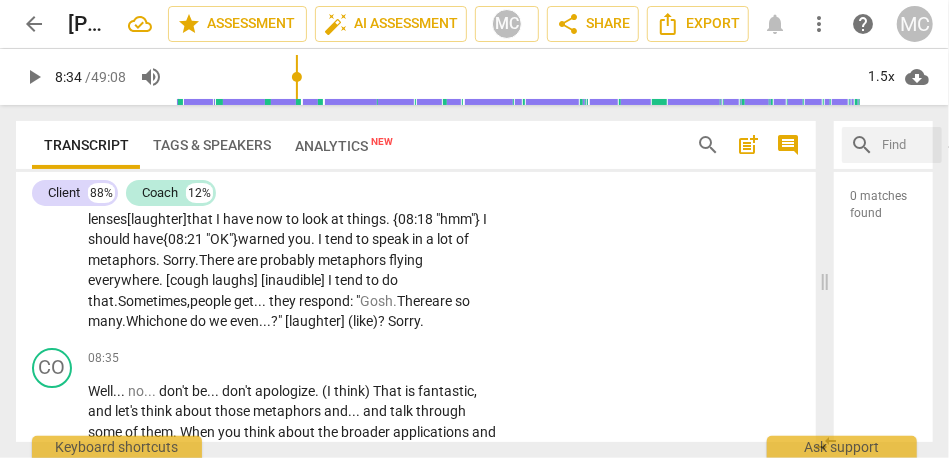 click on "?" at bounding box center (383, 321) 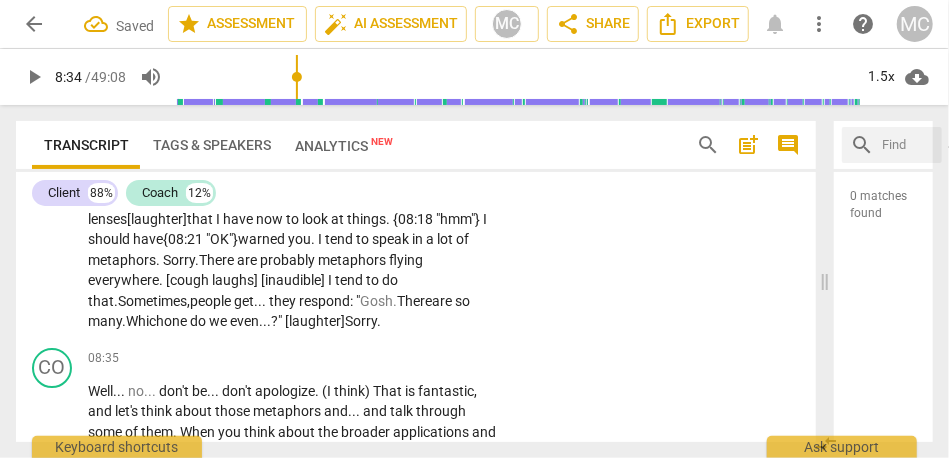click on "Sorry" at bounding box center [361, 321] 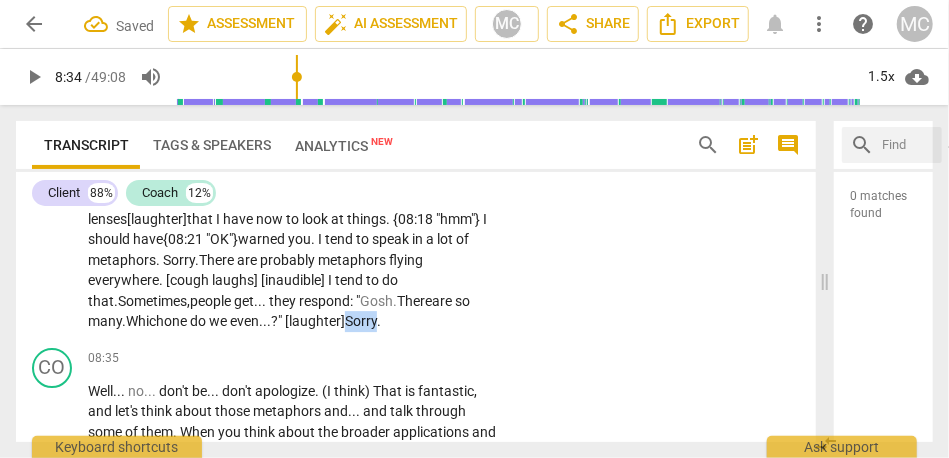 click on "Sorry" at bounding box center (361, 321) 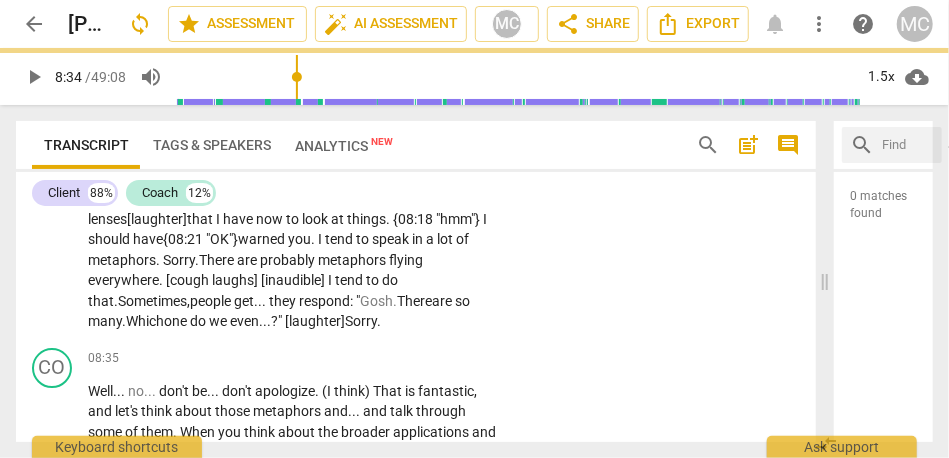 click on "Sorry" at bounding box center (361, 321) 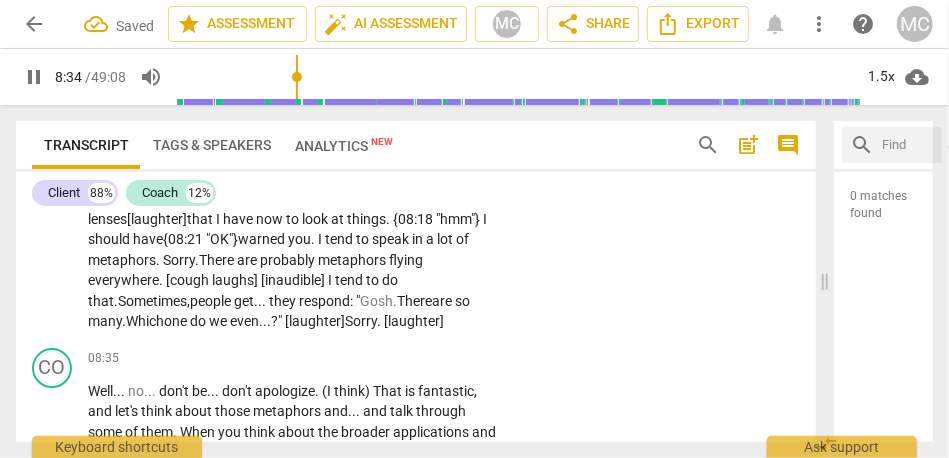 click on "CL play_arrow pause 06:47 + Add competency keyboard_arrow_right That   is   exactly   it .   Yeah .   How   else   does   this   fit   in ?   Again ,   I   circle   back   a   little   to   where   I   started   with   this   feeling   that   it   has   a   big   impact   or   it   can .   I   don't   yet   know   what   that   looks   like .   Yeah . . .   trying   to   identify   these   broader   applications .   The   other   thing   that   is   important   about   that . . .   and   it   may   not   all   be . . .   I   am   not   saying   it   is   all   for   one   session ,   but   as   I   think   about   the   whole   picture ,   it   is   both . . .   there   are   also   two   categories   of   application .   One   is   with   my   clients   themselves ,   and   the   other   is   with   the   broader   professional   community .   {07:39   "hmm"}   Part   of   what   makes   this   work   so   hard . . .   and   makes   most   [laughter]   people   hate   it   so   much . . .   [laughter]   is" at bounding box center (416, 100) 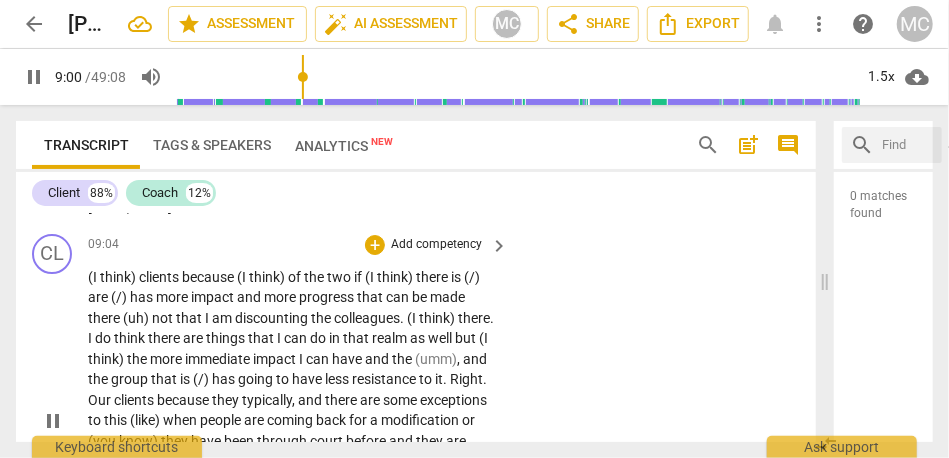 scroll, scrollTop: 2761, scrollLeft: 0, axis: vertical 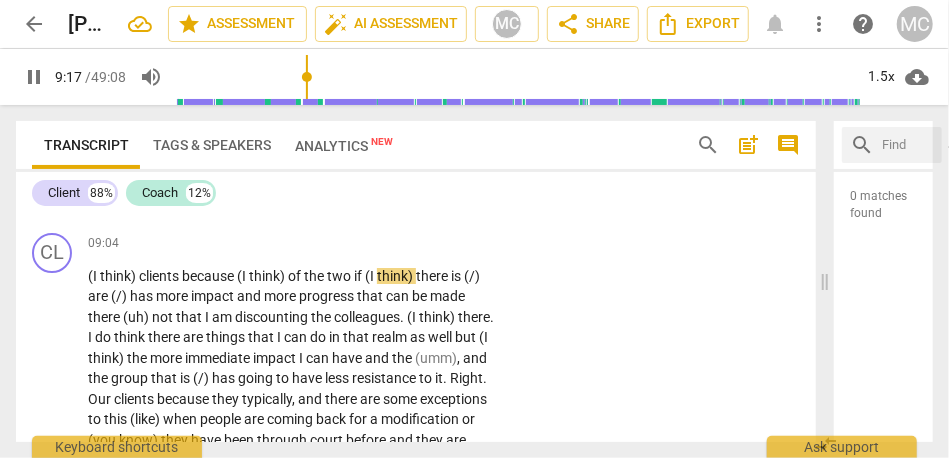 click on "pause" at bounding box center [34, 77] 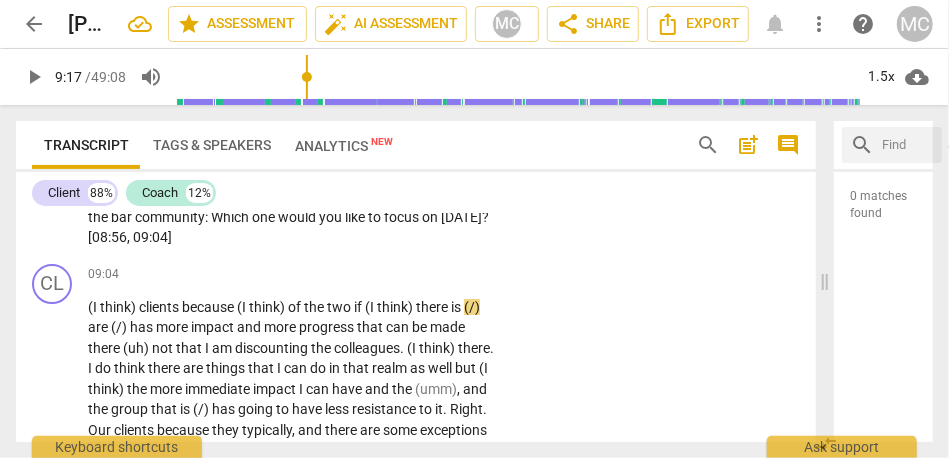 scroll, scrollTop: 2730, scrollLeft: 0, axis: vertical 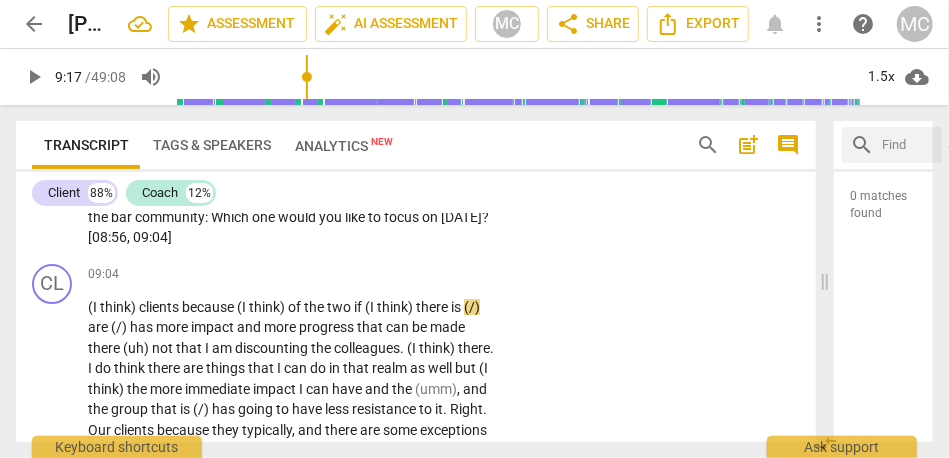 click on "[DATE]" at bounding box center (461, 217) 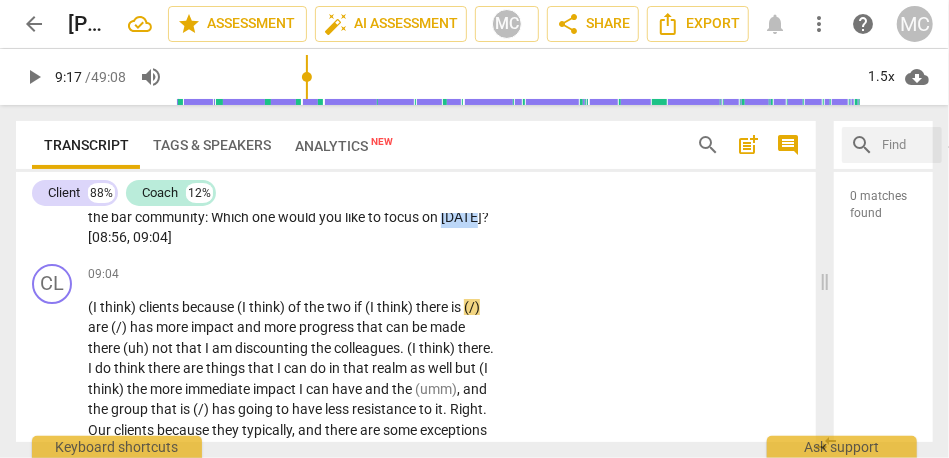 click on "[DATE]" at bounding box center (461, 217) 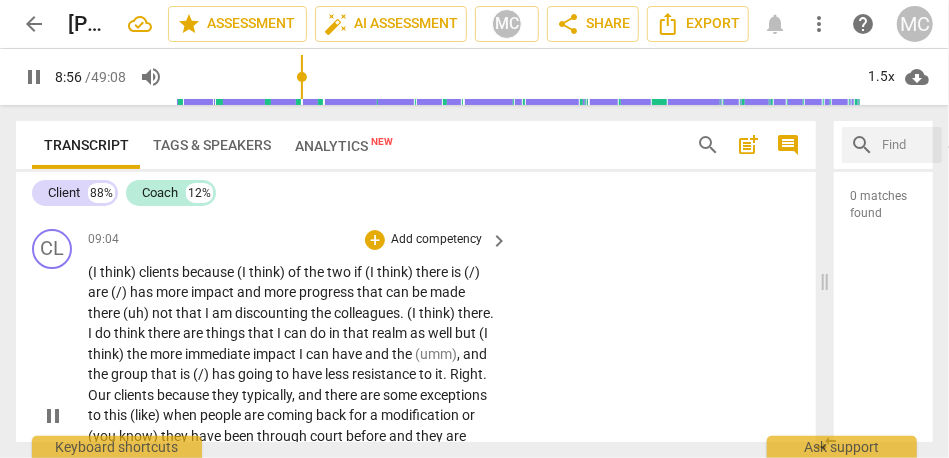scroll, scrollTop: 2771, scrollLeft: 0, axis: vertical 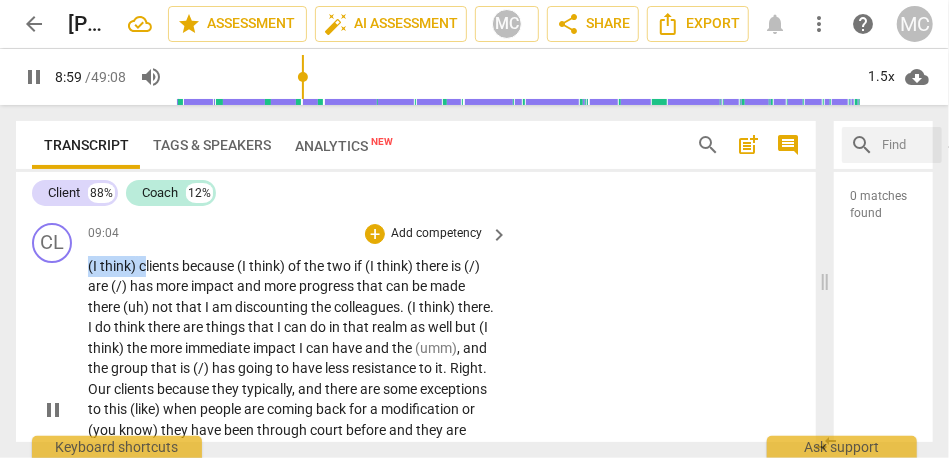 drag, startPoint x: 143, startPoint y: 310, endPoint x: 52, endPoint y: 312, distance: 91.02197 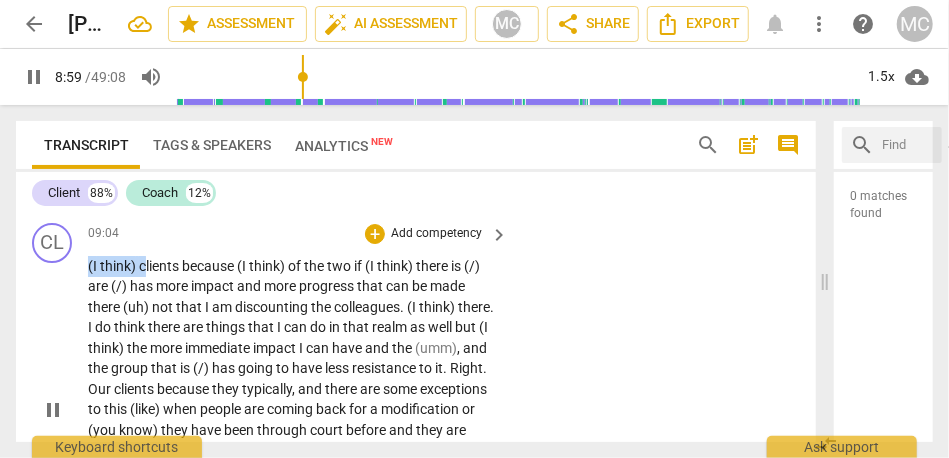 click on "CL play_arrow pause 09:04 + Add competency keyboard_arrow_right (I   think)   clients   because   (I   think)   of   the   two   if   (I   think)   there   is   (/)   are   (/)   has   more   impact   and   more   progress   that   can   be   made   there   (uh)   not   that   I   am   discounting   the   colleagues .   (I   think)   there .   I   do   think   there   are   things   that   I   can   do   in   that   realm   as   well   but   (I   think)   the   more   immediate   impact   I   can   have   and   the   (umm) ,   and   the   group   that   is   (/)   has   going   to   have   less   resistance   to   it .   Right .   Our   clients   because   they   typically ,   and   there   are   some   exceptions   to   this   (like)   when   people   are   coming   back   for   a   modification   or   (you   know)   they   have   been   through   court   before   and   they   are   back   for   some   reason .   There   are   some   exceptions   but   largely   clients   are   (kind   of)   blank   slates" at bounding box center [416, 393] 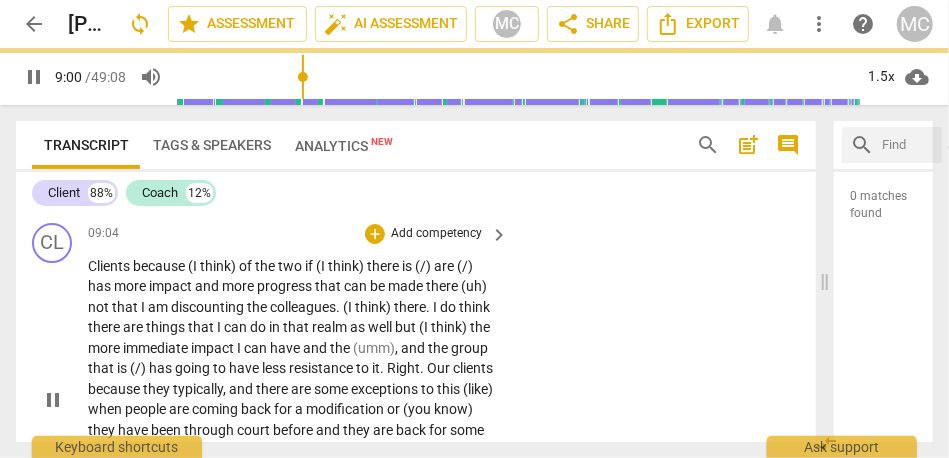 click on "CL play_arrow pause 09:04 + Add competency keyboard_arrow_right Clients   because   (I   think)   of   the   two   if   (I   think)   there   is   (/)   are   (/)   has   more   impact   and   more   progress   that   can   be   made   there   (uh)   not   that   I   am   discounting   the   colleagues .   (I   think)   there .   I   do   think   there   are   things   that   I   can   do   in   that   realm   as   well   but   (I   think)   the   more   immediate   impact   I   can   have   and   the   (umm) ,   and   the   group   that   is   (/)   has   going   to   have   less   resistance   to   it .   Right .   Our   clients   because   they   typically ,   and   there   are   some   exceptions   to   this   (like)   when   people   are   coming   back   for   a   modification   or   (you   know)   they   have   been   through   court   before   and   they   are   back   for   some   reason .   There   are   some   exceptions   but   largely   clients   are   (kind   of)   blank   slates   (you   know)" at bounding box center (416, 383) 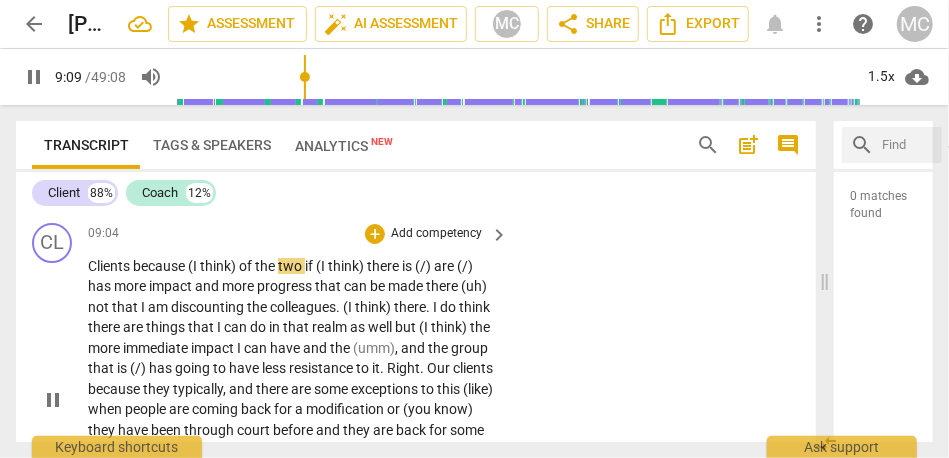click on "because" at bounding box center [160, 266] 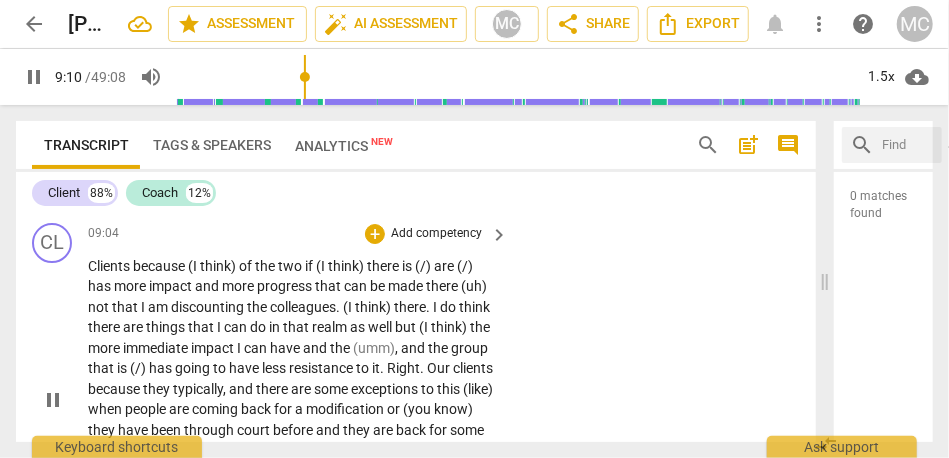 type 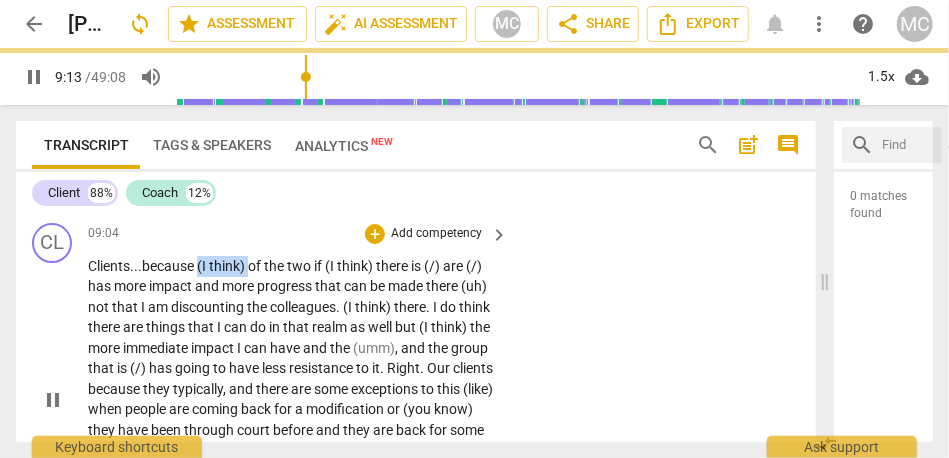 drag, startPoint x: 254, startPoint y: 309, endPoint x: 199, endPoint y: 313, distance: 55.145264 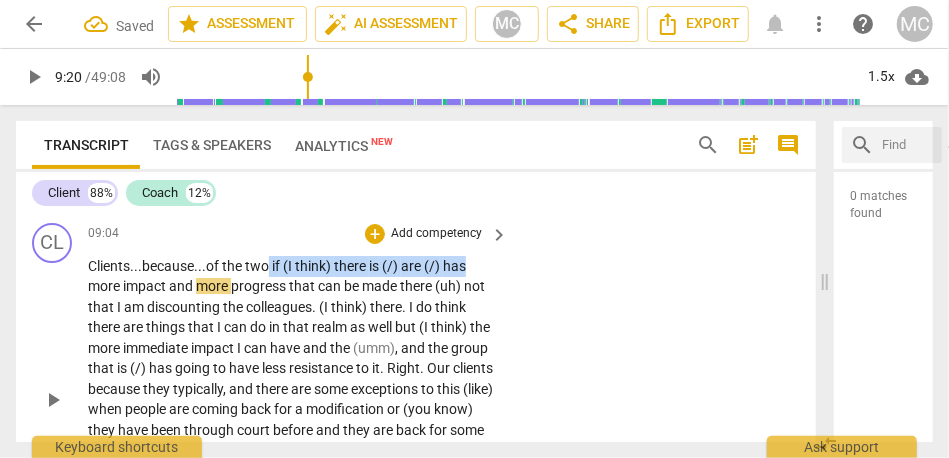 drag, startPoint x: 274, startPoint y: 307, endPoint x: 486, endPoint y: 307, distance: 212 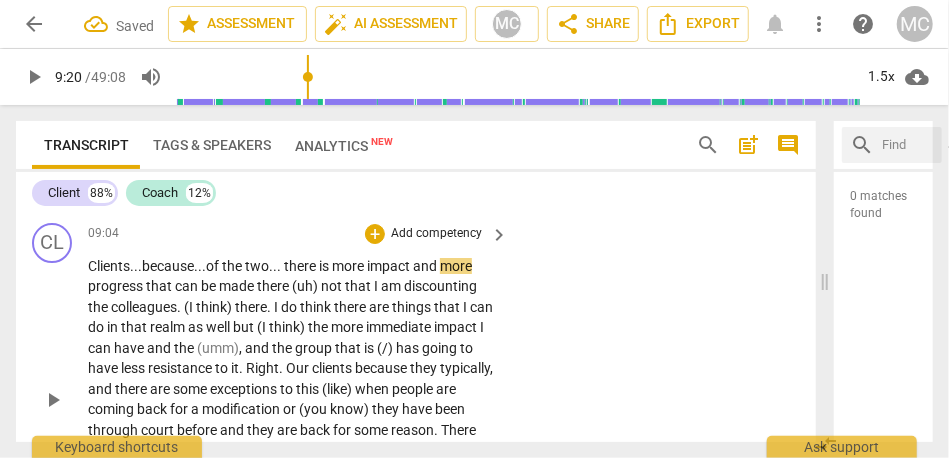 click on "impact" at bounding box center (390, 266) 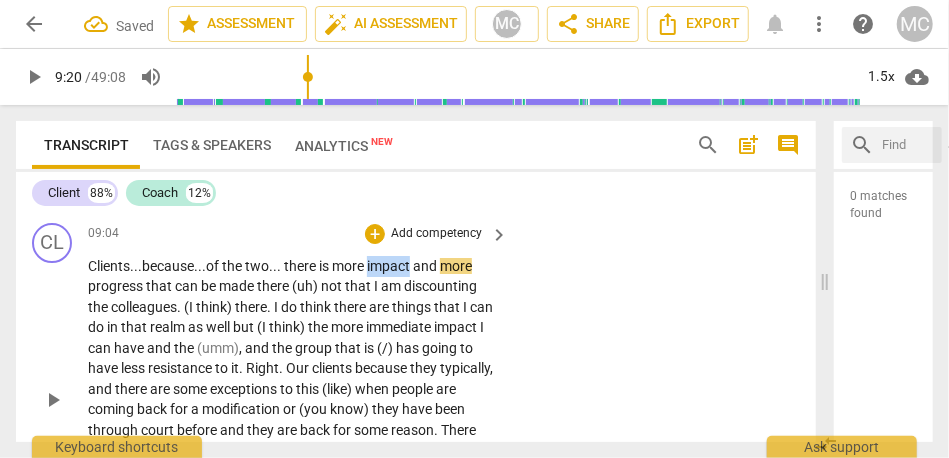 click on "impact" at bounding box center (390, 266) 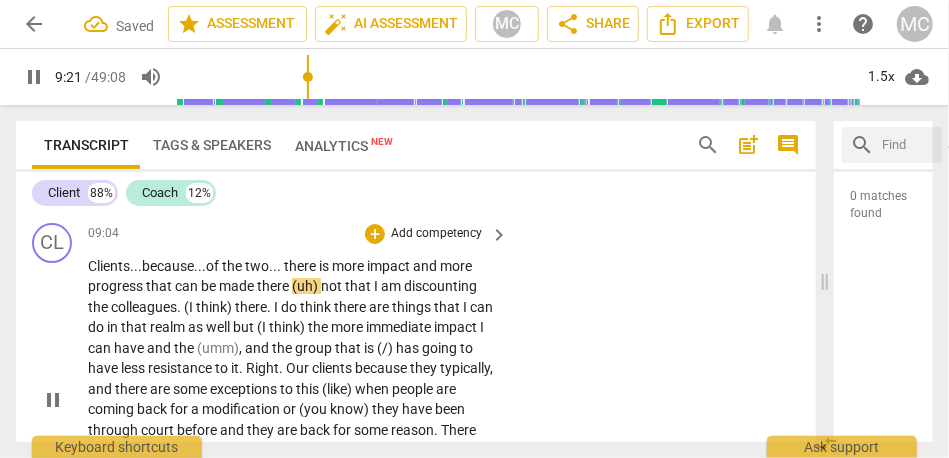 click on "(uh)" at bounding box center (306, 286) 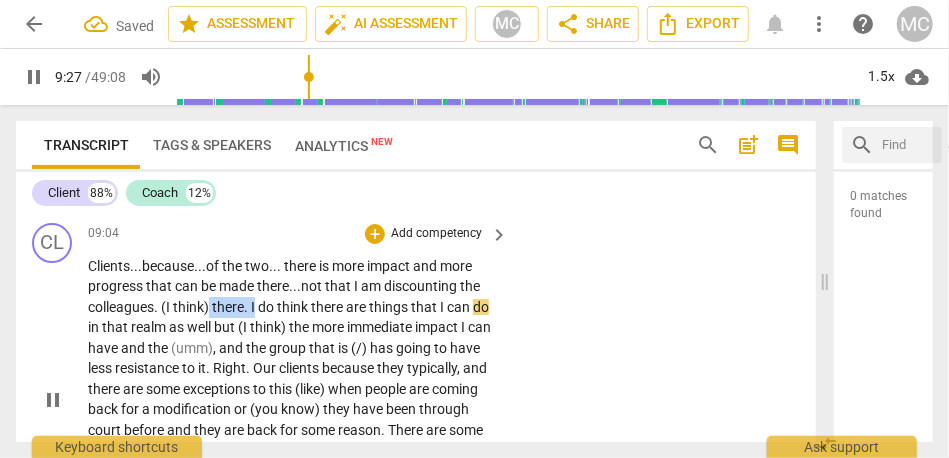 drag, startPoint x: 255, startPoint y: 347, endPoint x: 210, endPoint y: 348, distance: 45.01111 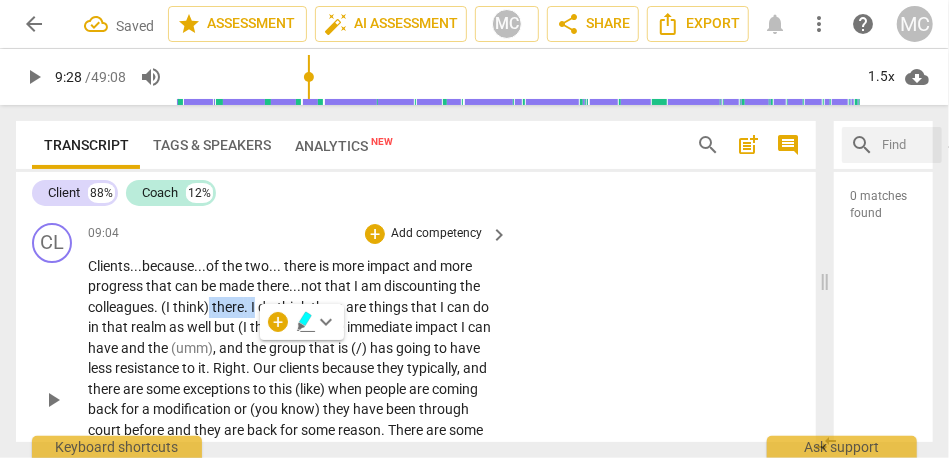 click on "there" at bounding box center [228, 307] 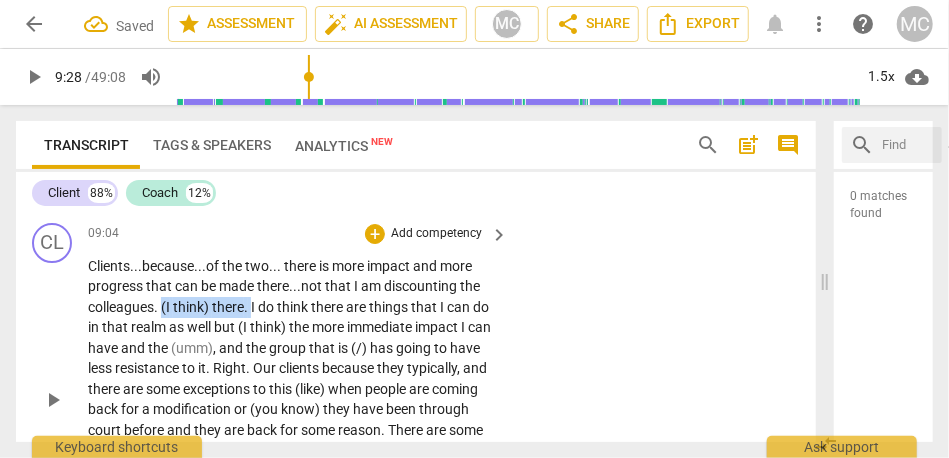 drag, startPoint x: 253, startPoint y: 345, endPoint x: 161, endPoint y: 345, distance: 92 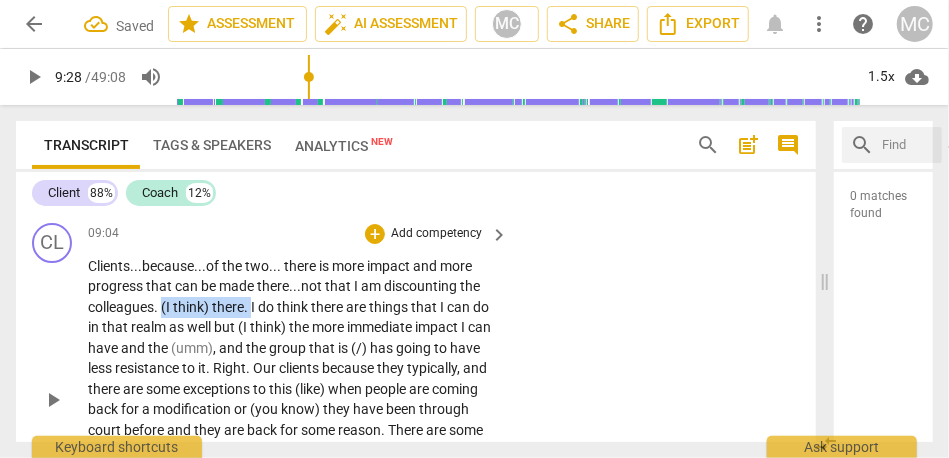 click on "Clients...  because...  of   the   two... there is   more   impact   and   more   progress   that   can   be   made   there...  not   that   I   am   discounting   the   colleagues .   (I   think)   there .   I   do   think   there   are   things   that   I   can   do   in   that   realm   as   well   but   (I   think)   the   more   immediate   impact   I   can   have   and   the   (umm) ,   and   the   group   that   is   (/)   has   going   to   have   less   resistance   to   it .   Right .   Our   clients   because   they   typically ,   and   there   are   some   exceptions   to   this   (like)   when   people   are   coming   back   for   a   modification   or   (you   know)   they   have   been   through   court   before   and   they   are   back   for   some   reason .   There   are   some   exceptions   but   largely   clients   are   (kind   of)   blank   slates   (you   know)   when   we   get   them   for   what   this   is   going   to   look   (like)   and   what   this   process   is" at bounding box center [293, 399] 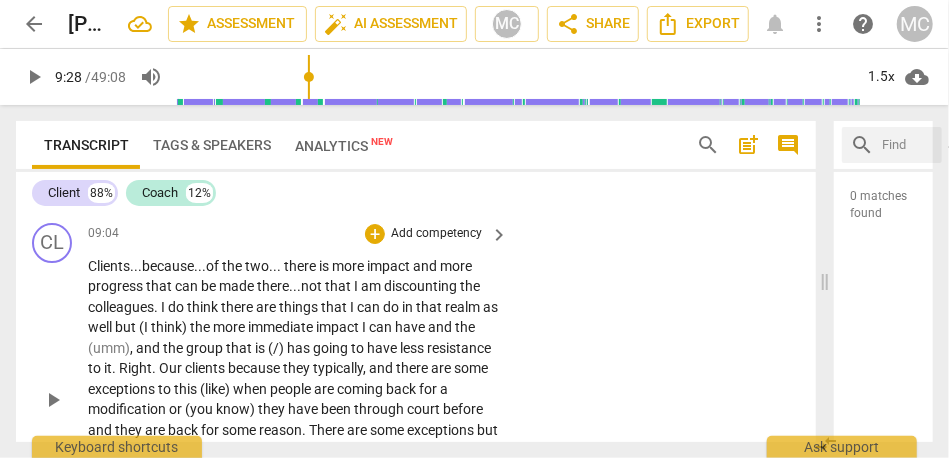 click on "colleagues" at bounding box center (121, 307) 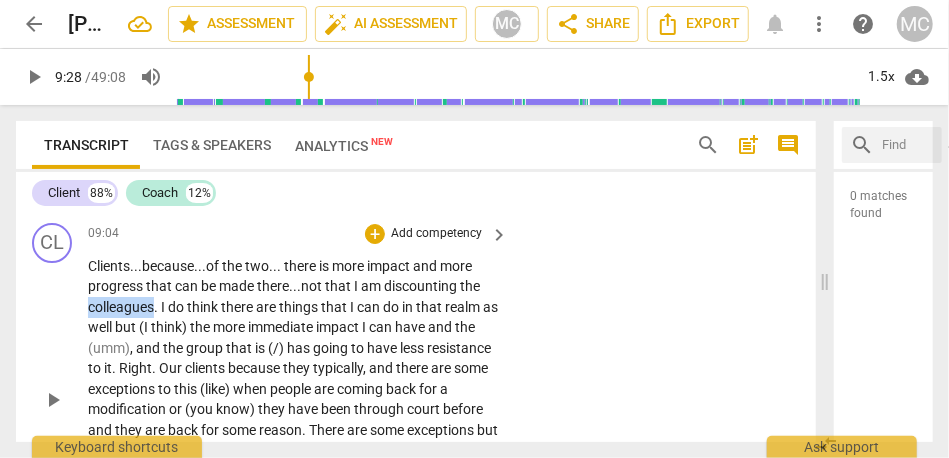 click on "colleagues" at bounding box center [121, 307] 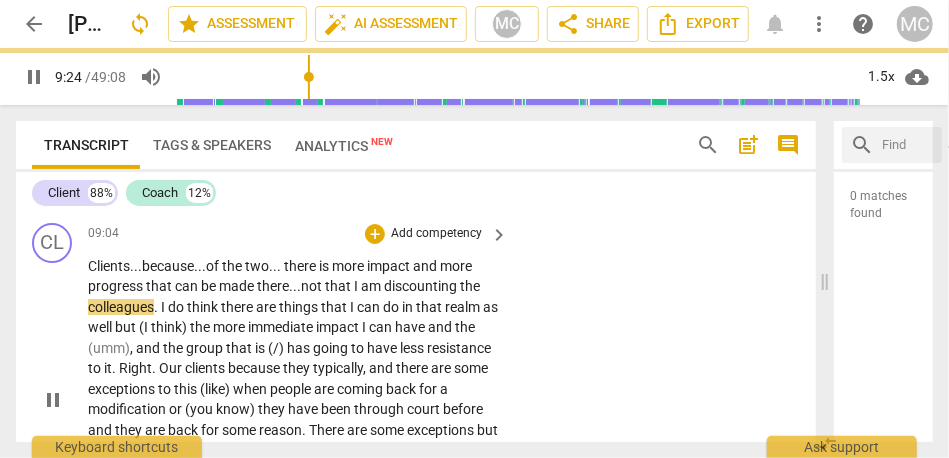 scroll, scrollTop: 2800, scrollLeft: 0, axis: vertical 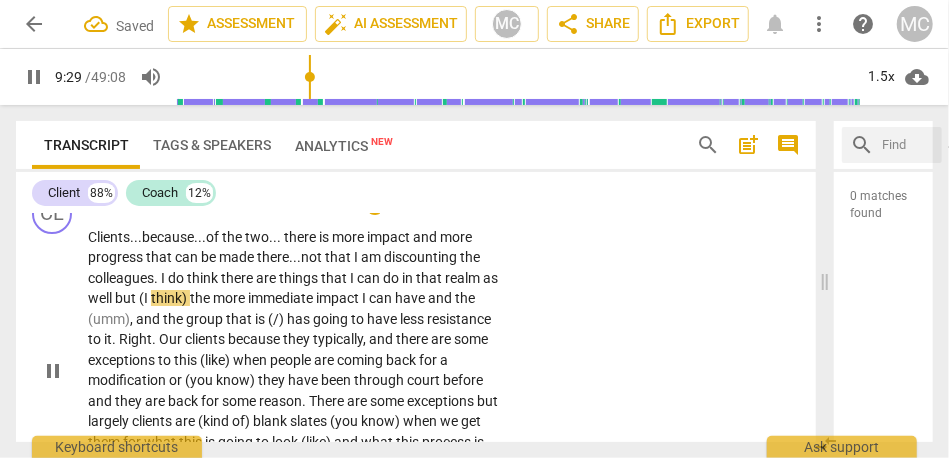 click on "think)" at bounding box center (170, 298) 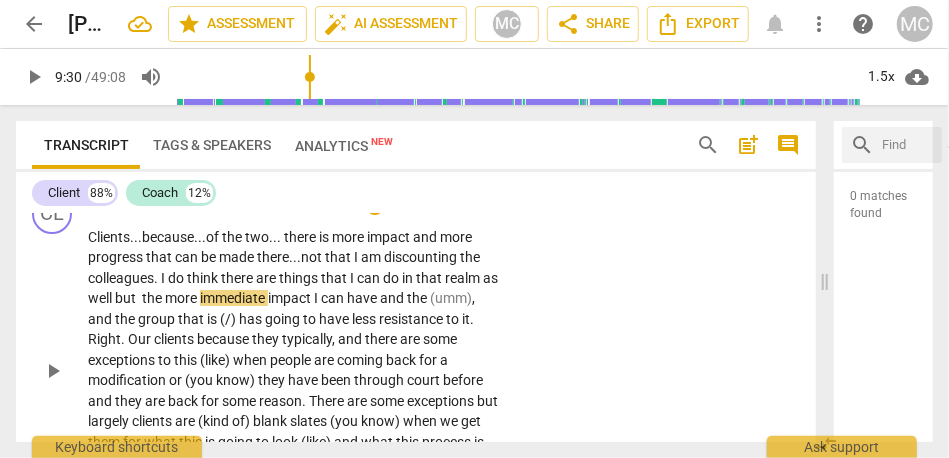 click on "well" at bounding box center [101, 298] 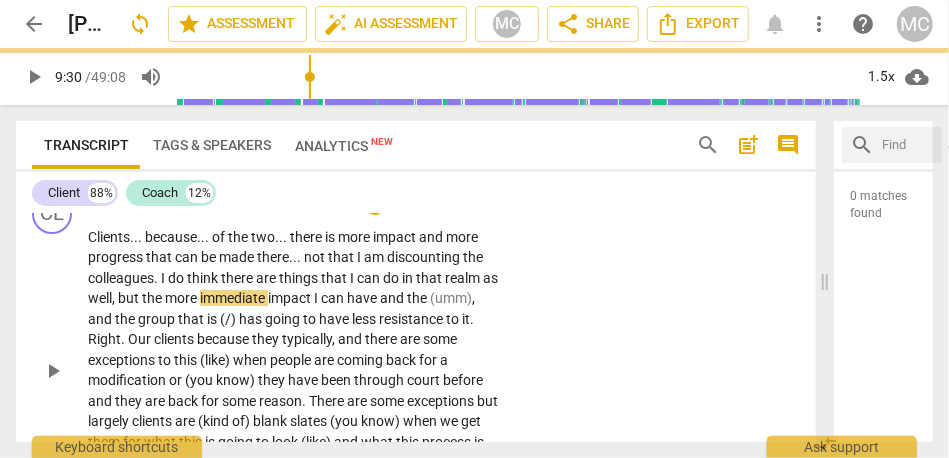 click on "play_arrow pause" at bounding box center [62, 371] 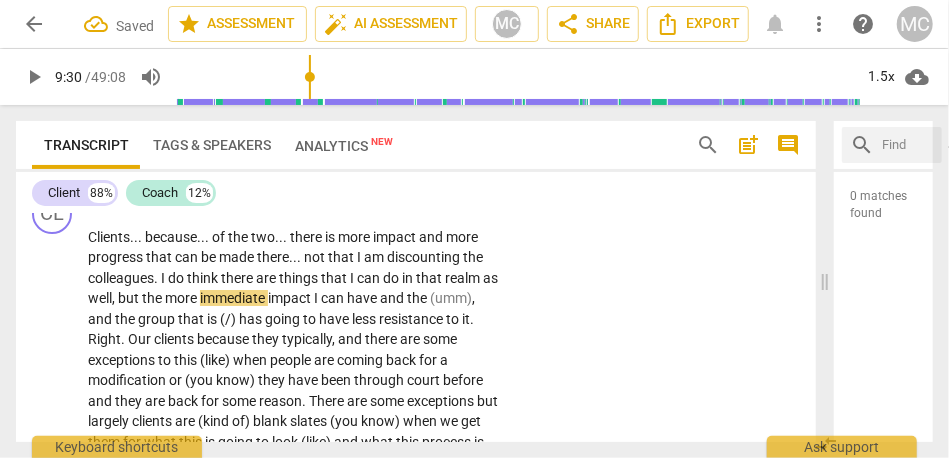 click on "but" at bounding box center (130, 298) 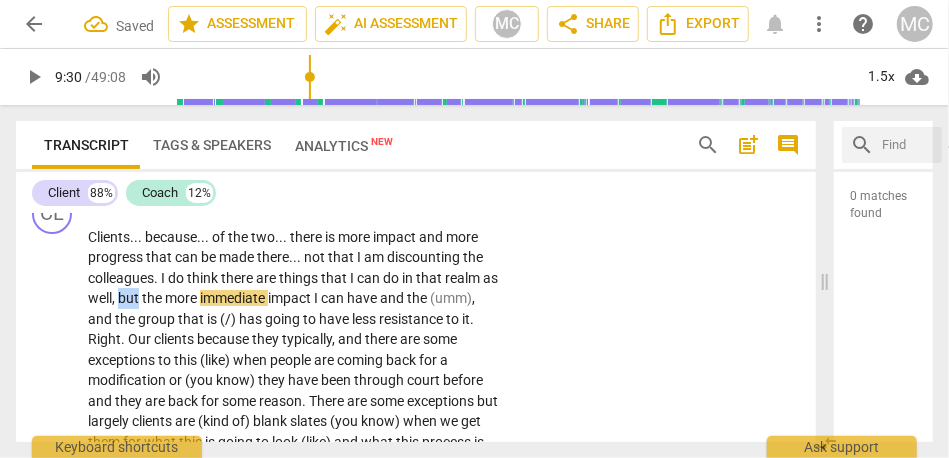 click on "but" at bounding box center [130, 298] 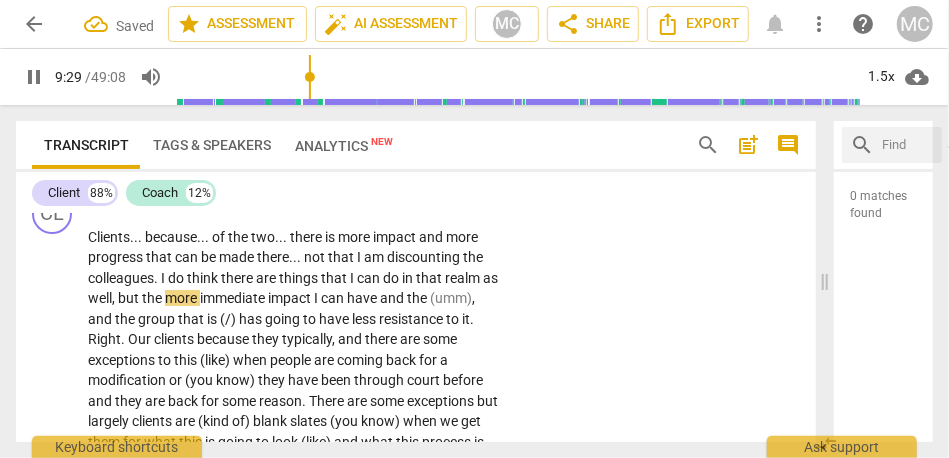 scroll, scrollTop: 2827, scrollLeft: 0, axis: vertical 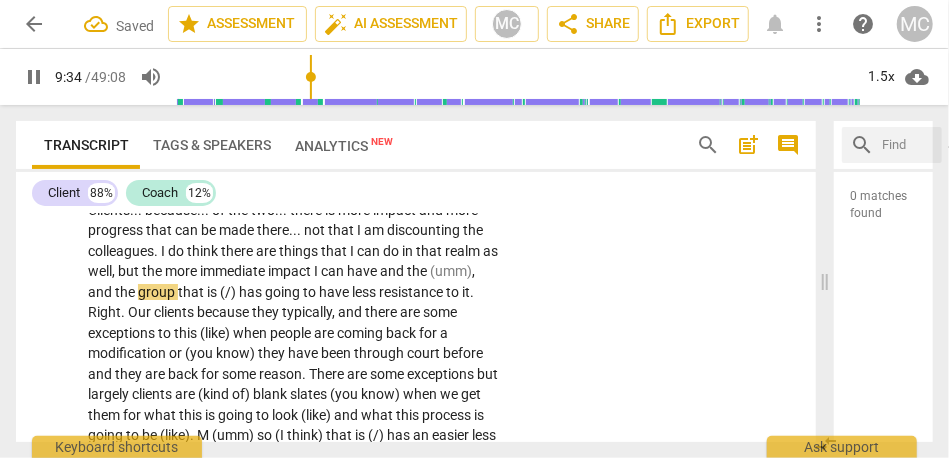 click on "and" at bounding box center (393, 271) 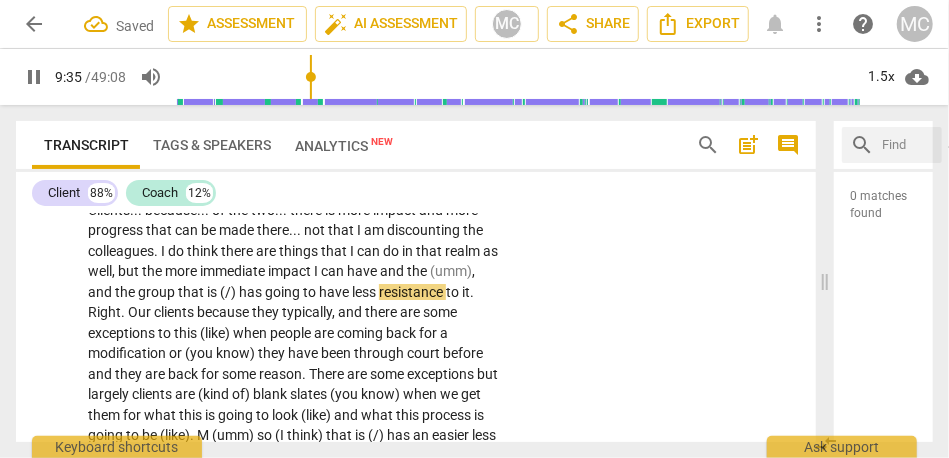 type on "576" 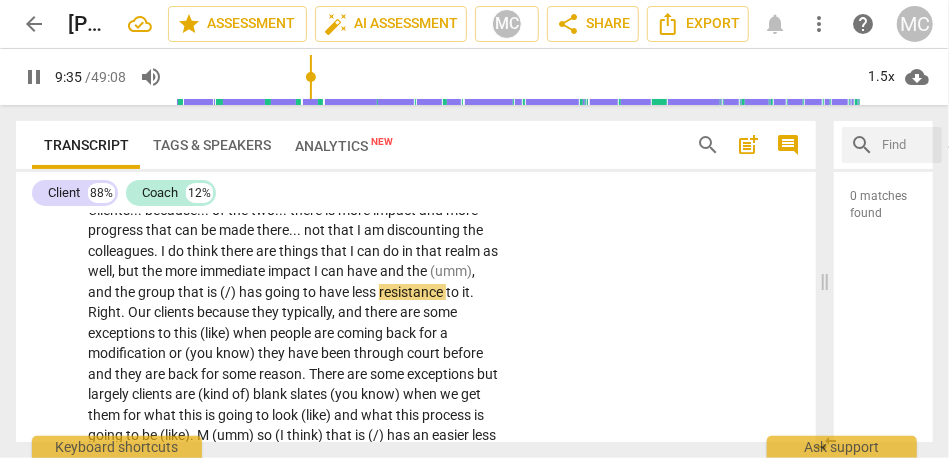 type 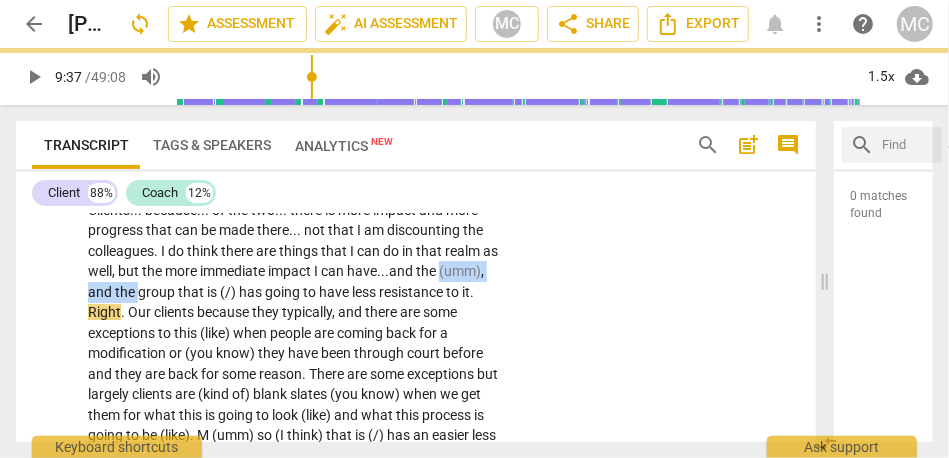 drag, startPoint x: 186, startPoint y: 334, endPoint x: 72, endPoint y: 333, distance: 114.00439 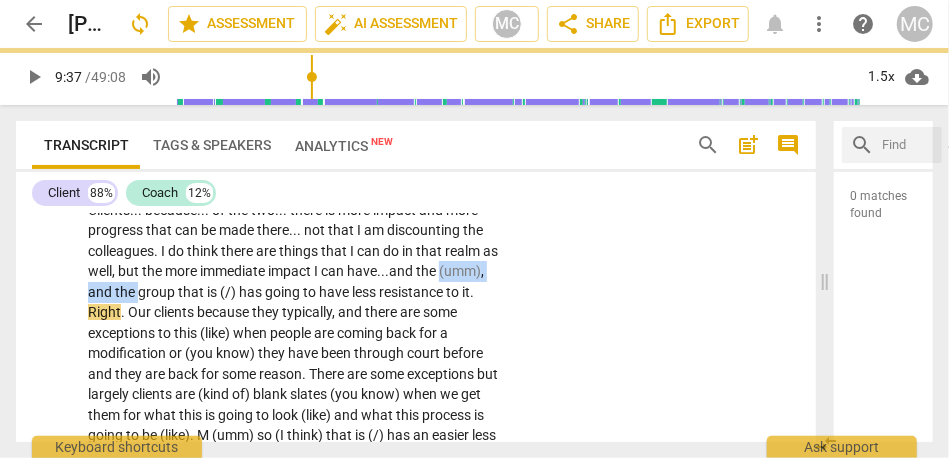 click on "CL play_arrow pause 09:04 + Add competency keyboard_arrow_right Clients . . .   because . . .   of   the   two . . .   there   is   more   impact   and   more   progress   that   can   be   made   there . . .   not   that   I   am   discounting   the   colleagues .   I   do   think   there   are   things   that   I   can   do   in   that   realm   as   well ,   but   the   more   immediate   impact   I   can   have...  and   the   (umm) ,   and   the   group   that   is   (/)   has   going   to   have   less   resistance   to   it .   Right .   Our   clients   because   they   typically ,   and   there   are   some   exceptions   to   this   (like)   when   people   are   coming   back   for   a   modification   or   (you   know)   they   have   been   through   court   before   and   they   are   back   for   some   reason .   There   are   some   exceptions   but   largely   clients   are   (kind   of)   blank   slates   (you   know)   when   we   get   them   for   what   this   is   going   to   look" at bounding box center [416, 327] 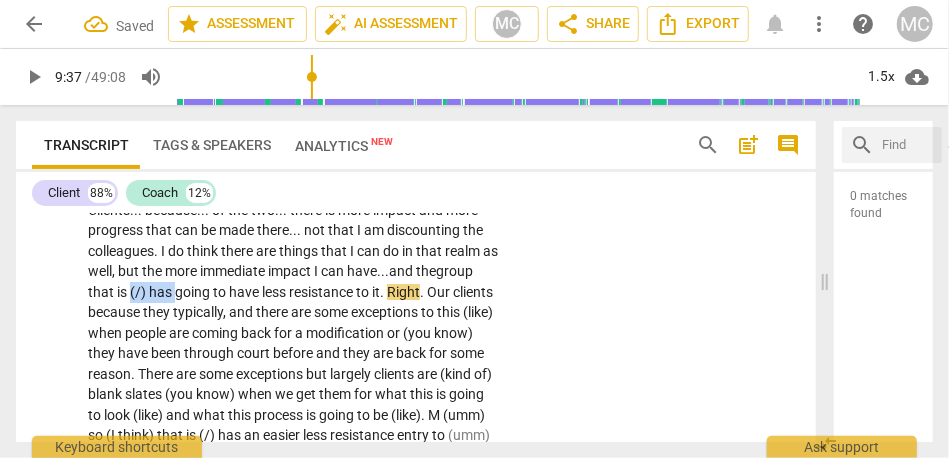 drag, startPoint x: 192, startPoint y: 335, endPoint x: 237, endPoint y: 334, distance: 45.01111 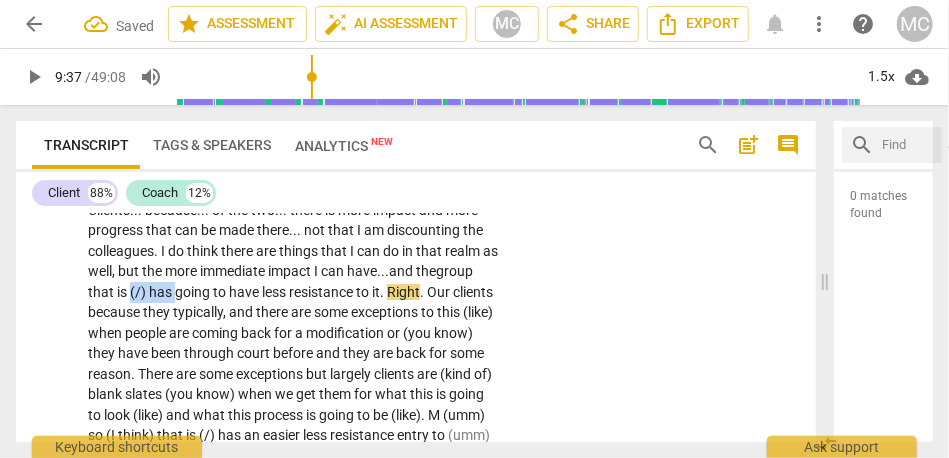 click on "Clients . . .   because . . .   of   the   two . . .   there   is   more   impact   and   more   progress   that   can   be   made   there . . .   not   that   I   am   discounting   the   colleagues .   I   do   think   there   are   things   that   I   can   do   in   that   realm   as   well ,   but   the   more   immediate   impact   I   can   have...  and   the  group   that   is   (/)   has   going   to   have   less   resistance   to   it .   Right .   Our   clients   because   they   typically ,   and   there   are   some   exceptions   to   this   (like)   when   people   are   coming   back   for   a   modification   or   (you   know)   they   have   been   through   court   before   and   they   are   back   for   some   reason .   There   are   some   exceptions   but   largely   clients   are   (kind   of)   blank   slates   (you   know)   when   we   get   them   for   what   this   is   going   to   look   (like)   and   what   this   process   is   going   to   be   (like) .   M   (umm)   so" at bounding box center (293, 333) 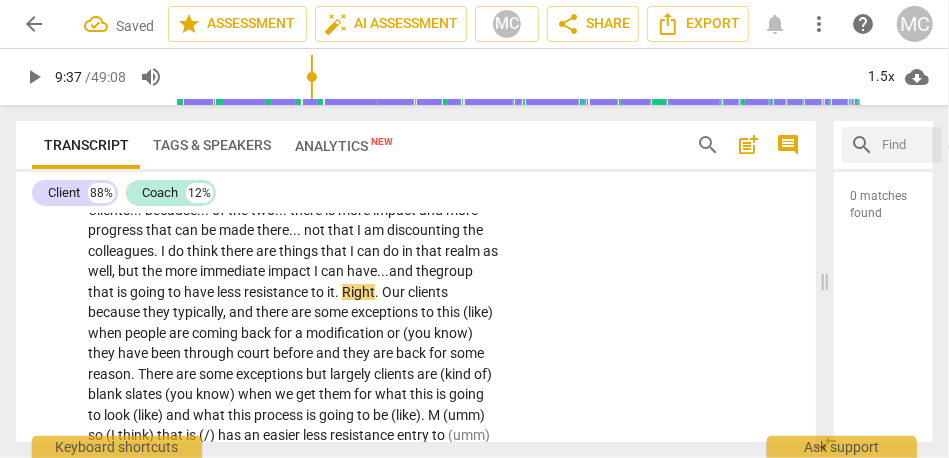 click on "and" at bounding box center [402, 271] 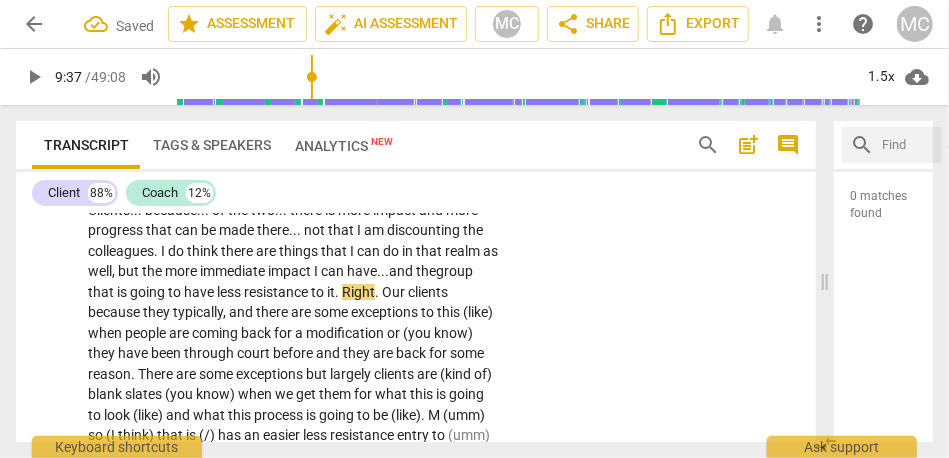 click on "and" at bounding box center (402, 271) 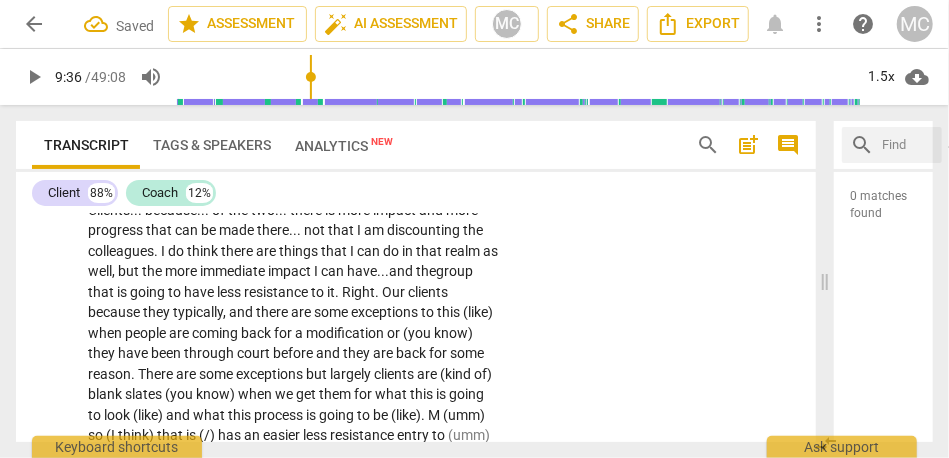 click on "resistance" at bounding box center (277, 292) 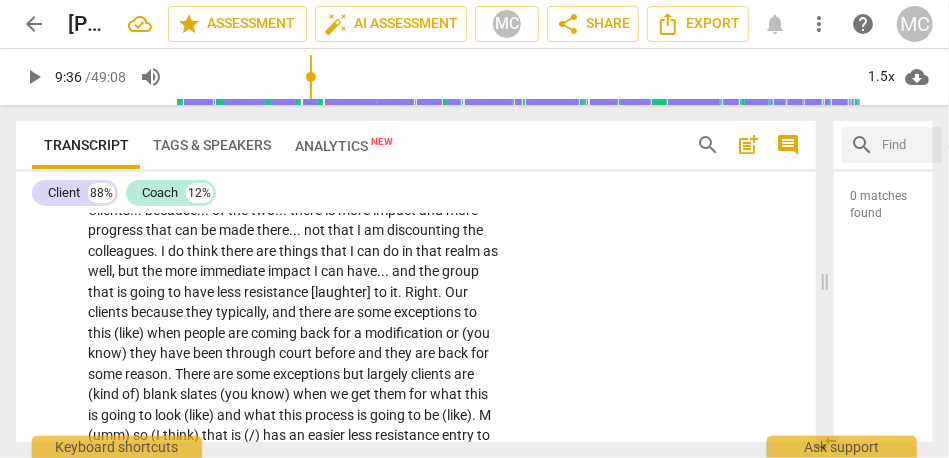 click on "Clients" at bounding box center (109, 210) 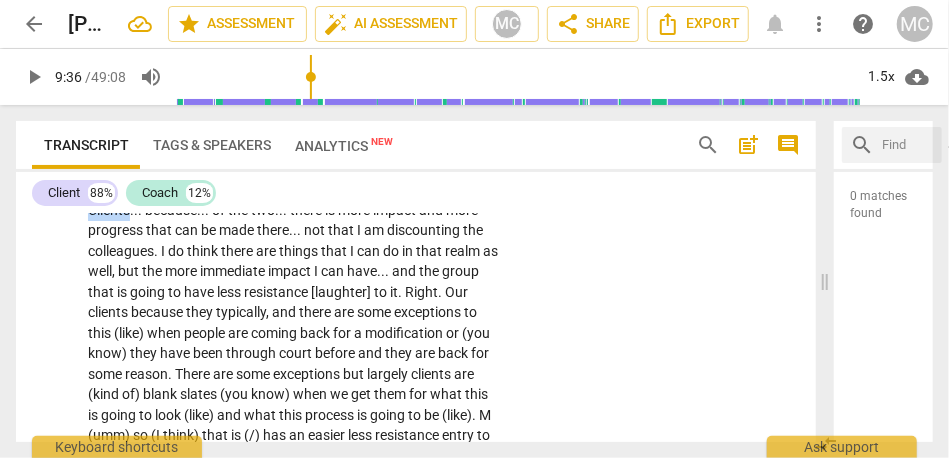 click on "Clients" at bounding box center (109, 210) 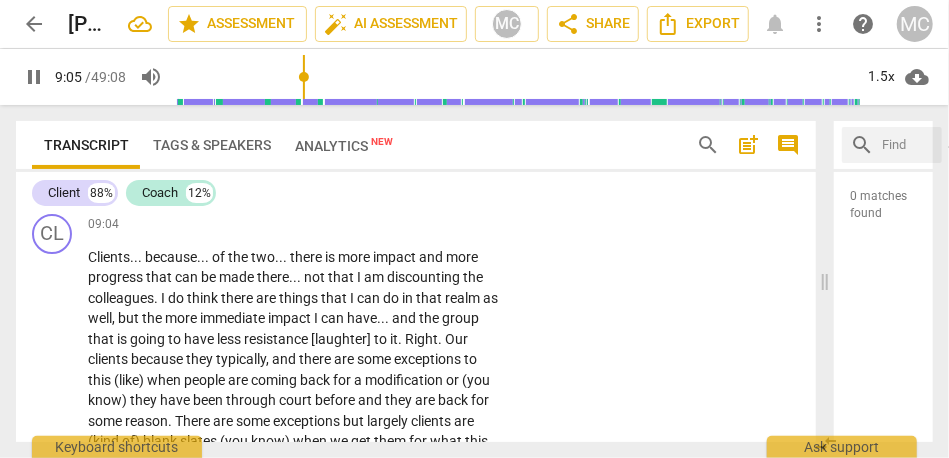 scroll, scrollTop: 2780, scrollLeft: 0, axis: vertical 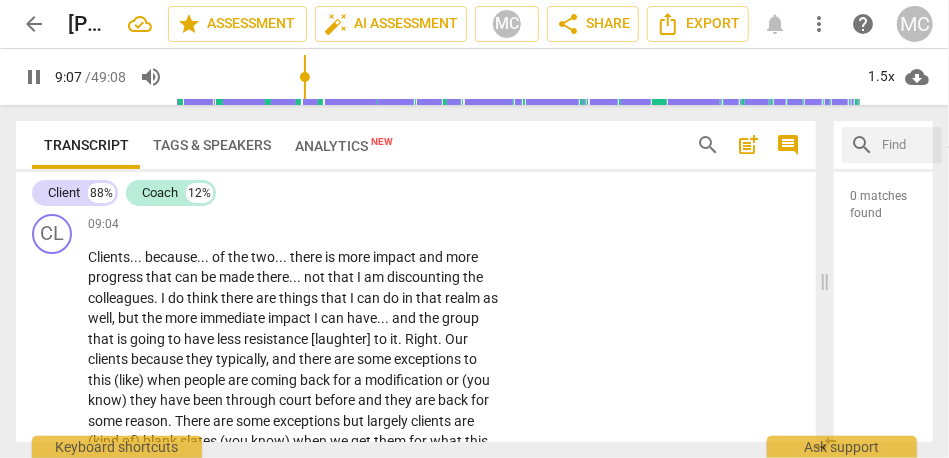 click on "have" at bounding box center (362, 318) 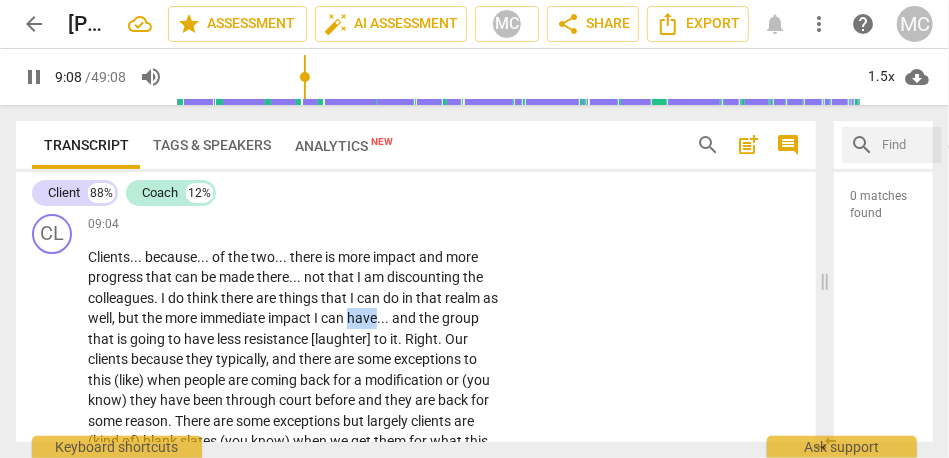 click on "have" at bounding box center [362, 318] 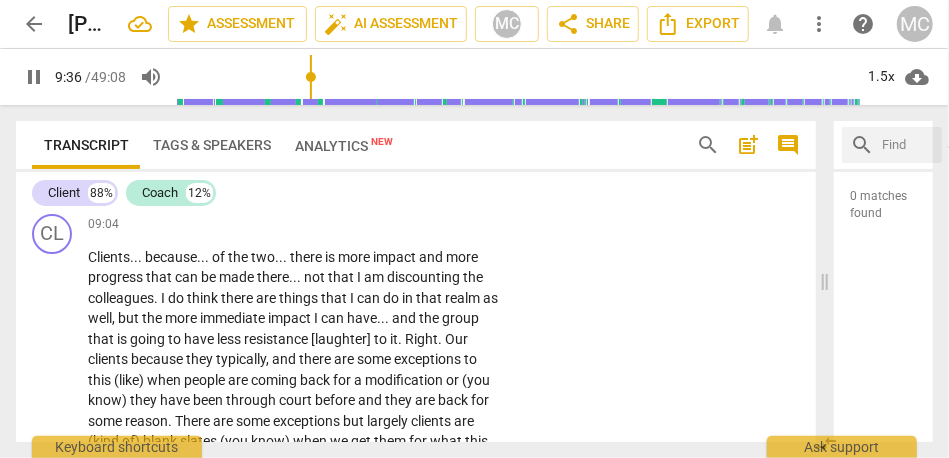 scroll, scrollTop: 2842, scrollLeft: 0, axis: vertical 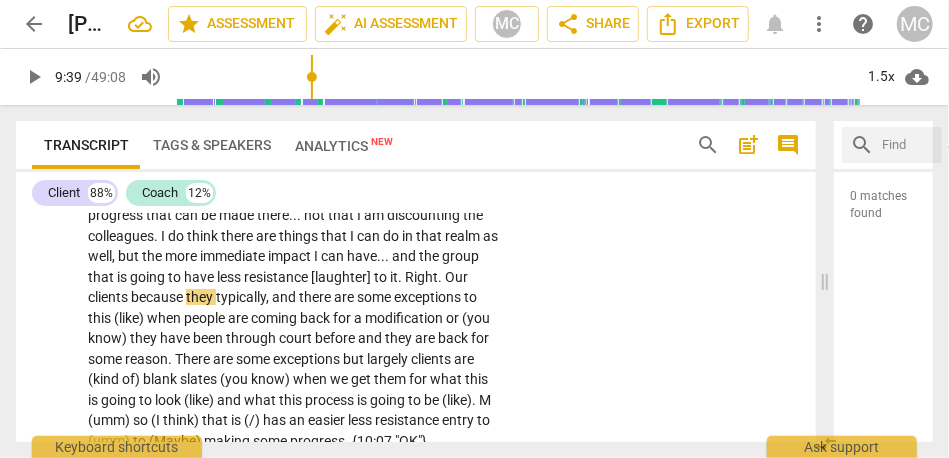 click on "to" at bounding box center [382, 277] 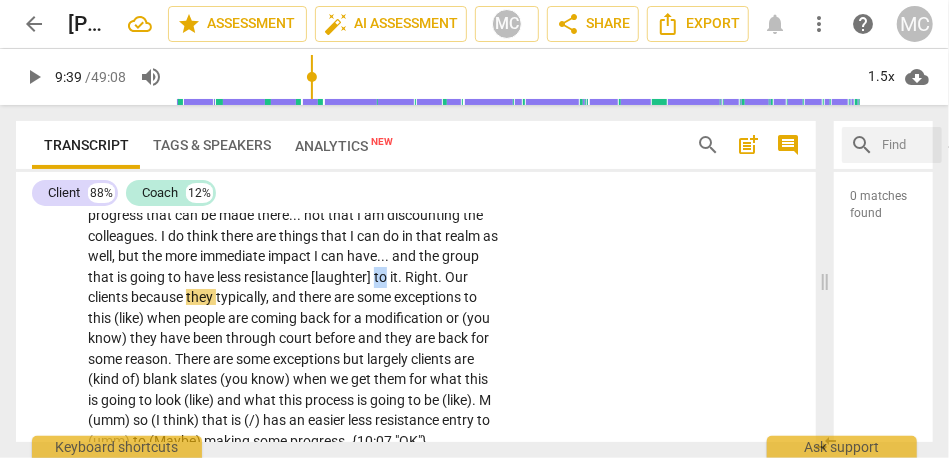 click on "to" at bounding box center [382, 277] 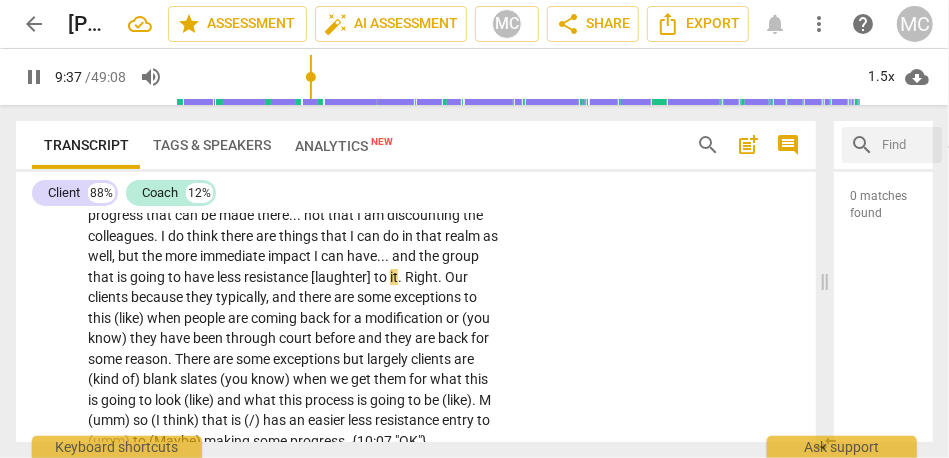 type on "577" 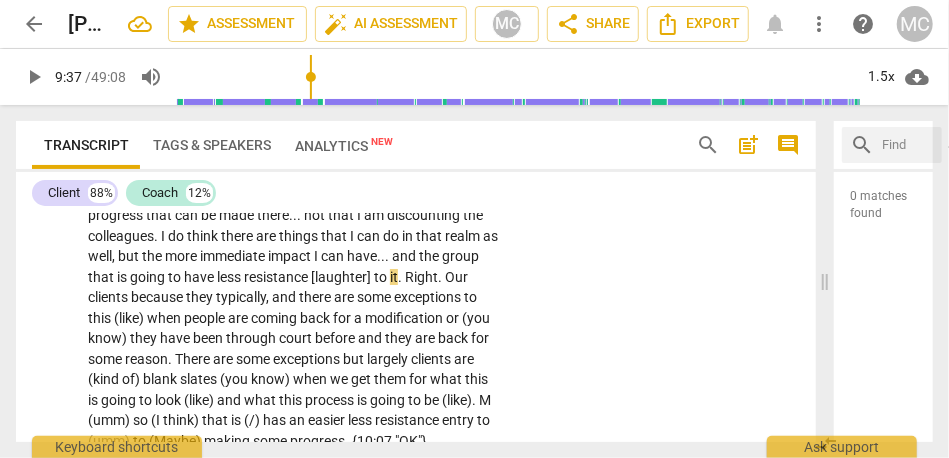 click on "Right" at bounding box center (421, 277) 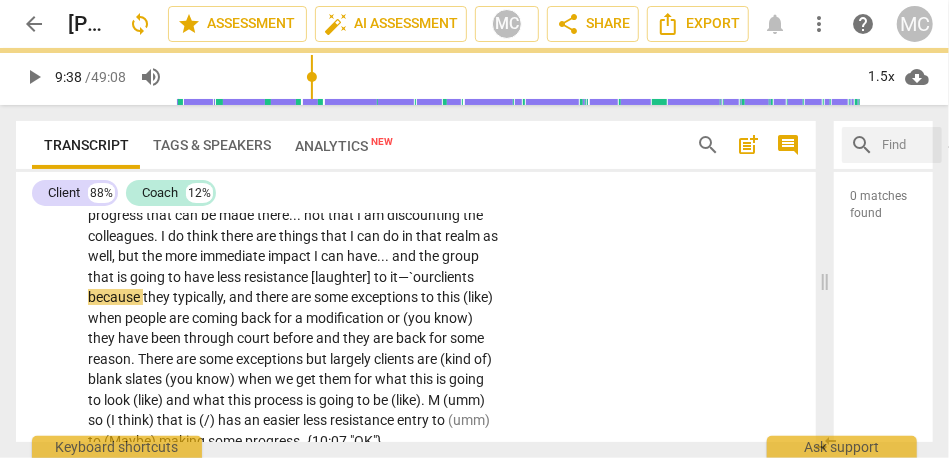 click on "it—`" at bounding box center [401, 277] 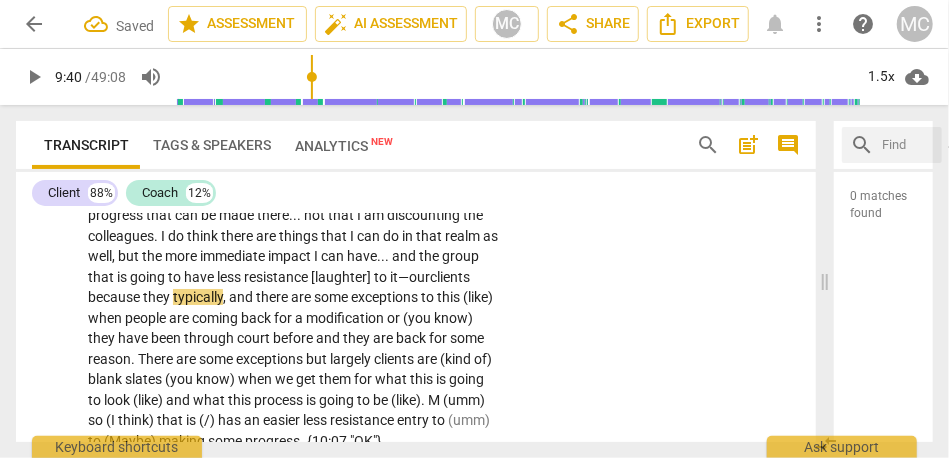 click on "clients" at bounding box center [450, 277] 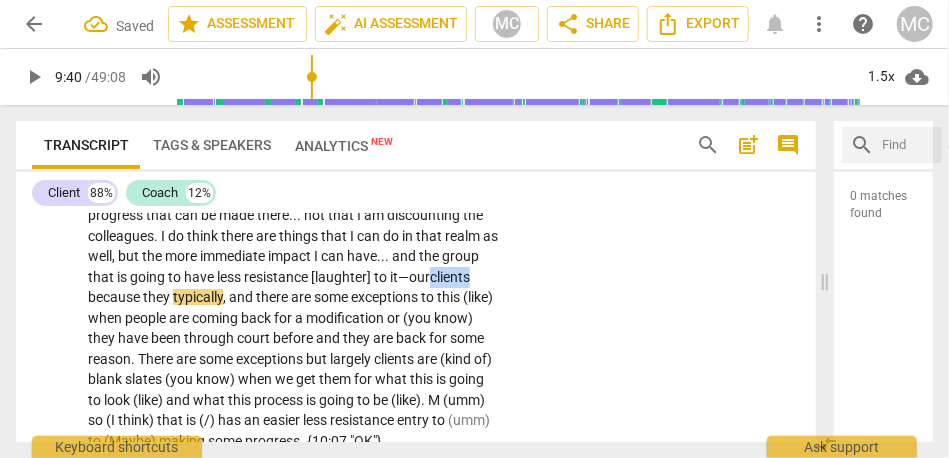 click on "clients" at bounding box center (450, 277) 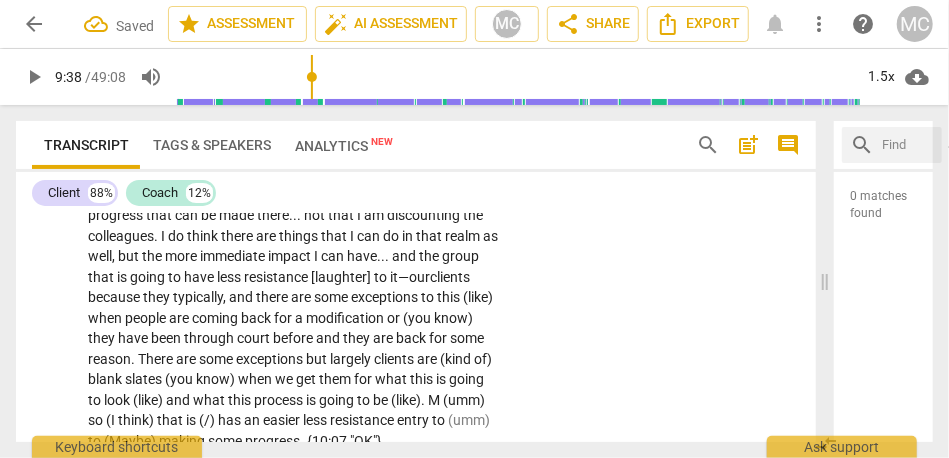 click on "clients" at bounding box center [450, 277] 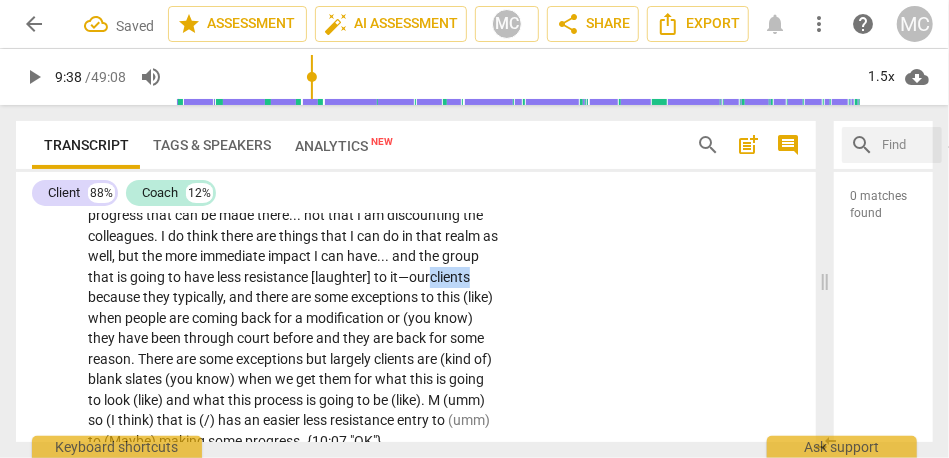 click on "clients" at bounding box center [450, 277] 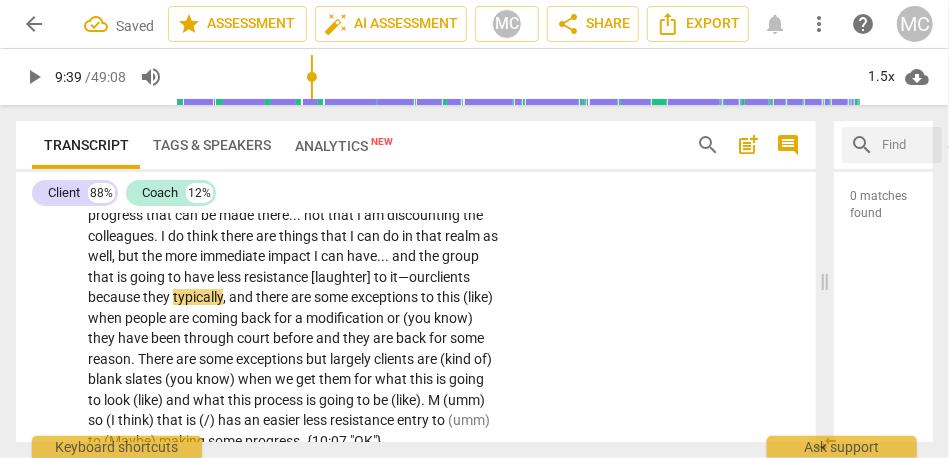 click on "because" at bounding box center (115, 297) 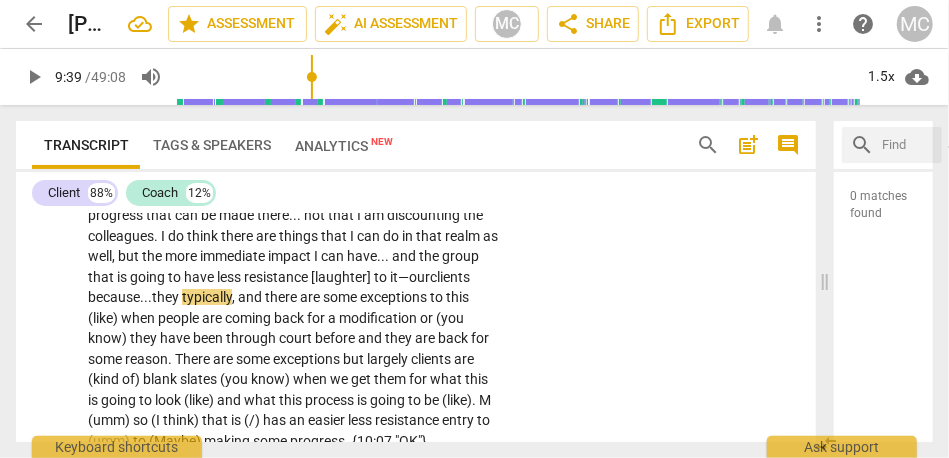 click on "clients" at bounding box center (450, 277) 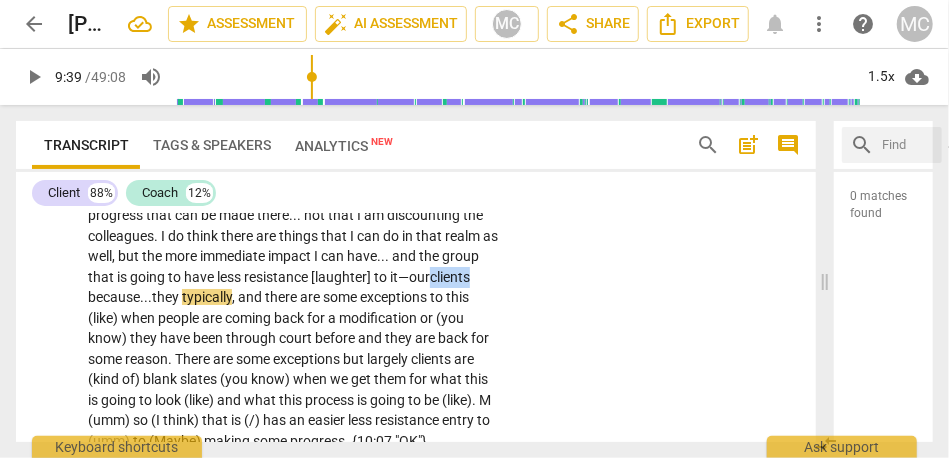 click on "clients" at bounding box center [450, 277] 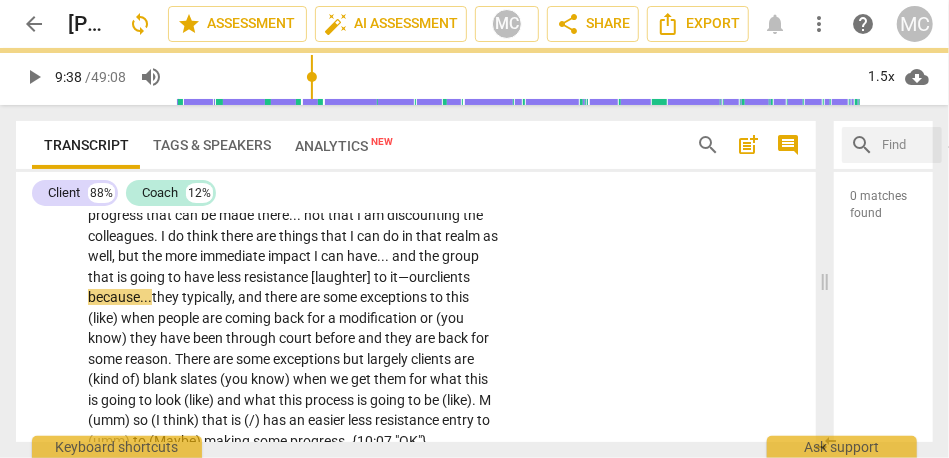 click on "clients" at bounding box center (450, 277) 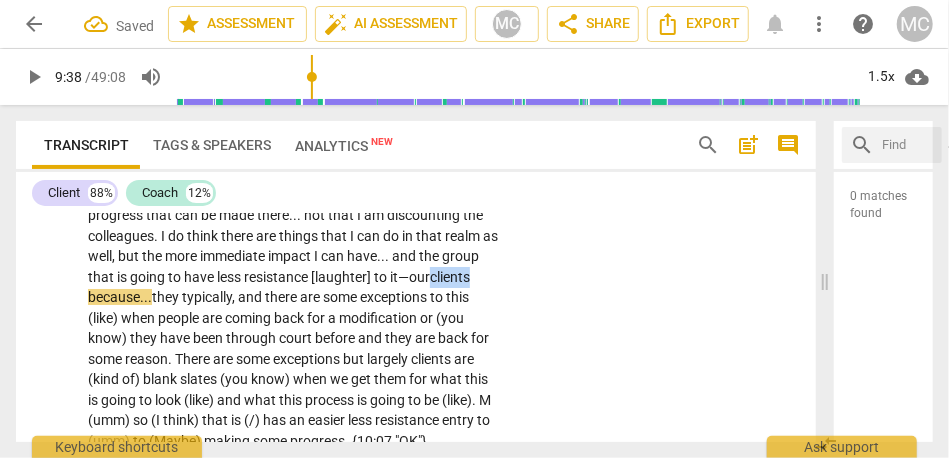 click on "clients" at bounding box center [450, 277] 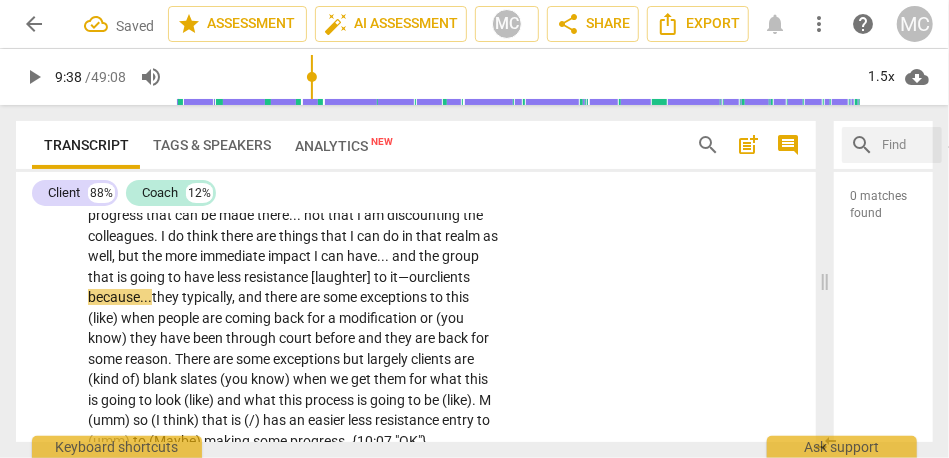 click on "clients" at bounding box center [450, 277] 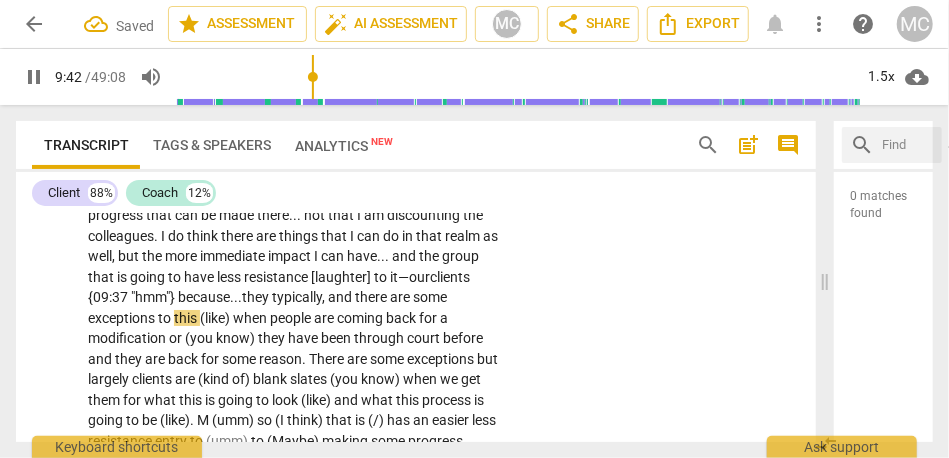 click on "they" at bounding box center [257, 297] 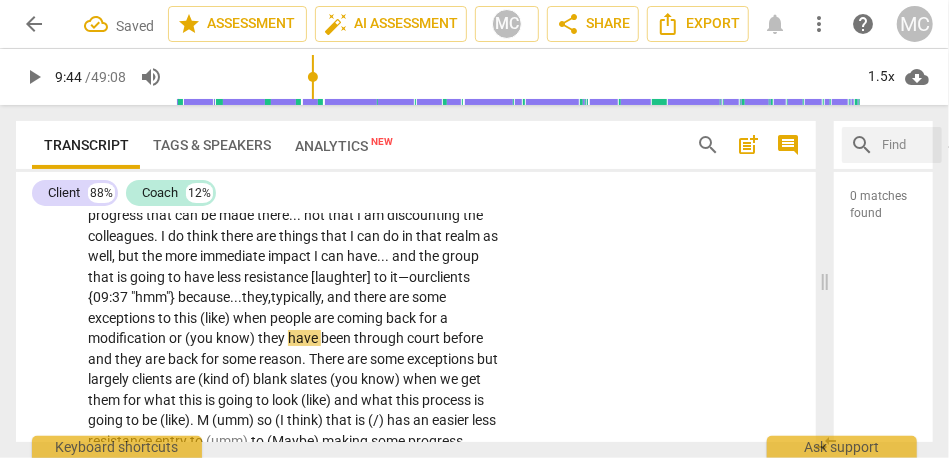 click on "it—" at bounding box center [399, 277] 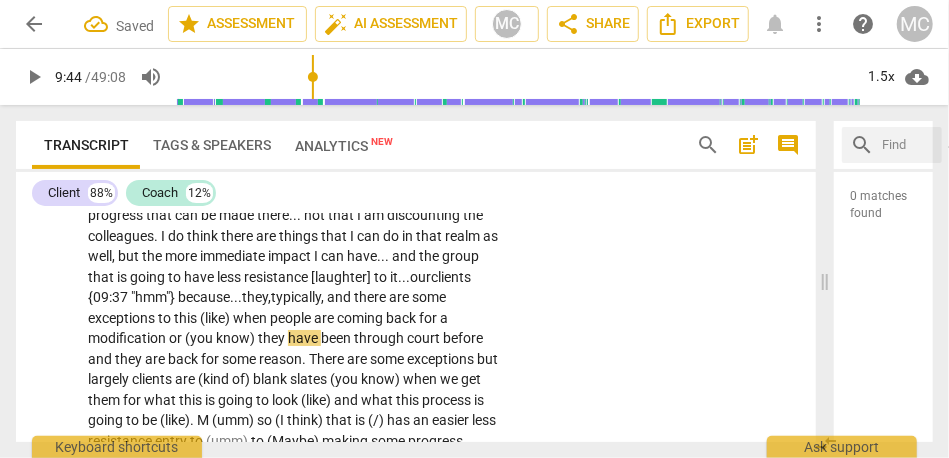click on "it..." at bounding box center (400, 277) 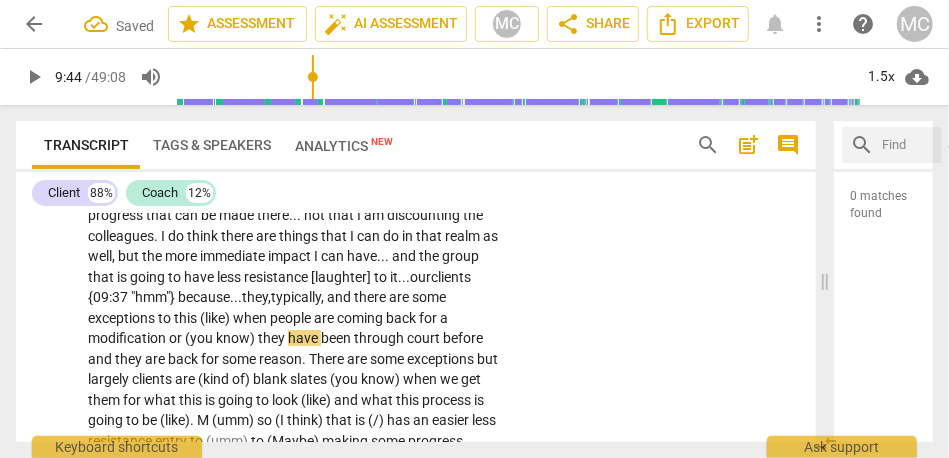 click on "it..." at bounding box center (400, 277) 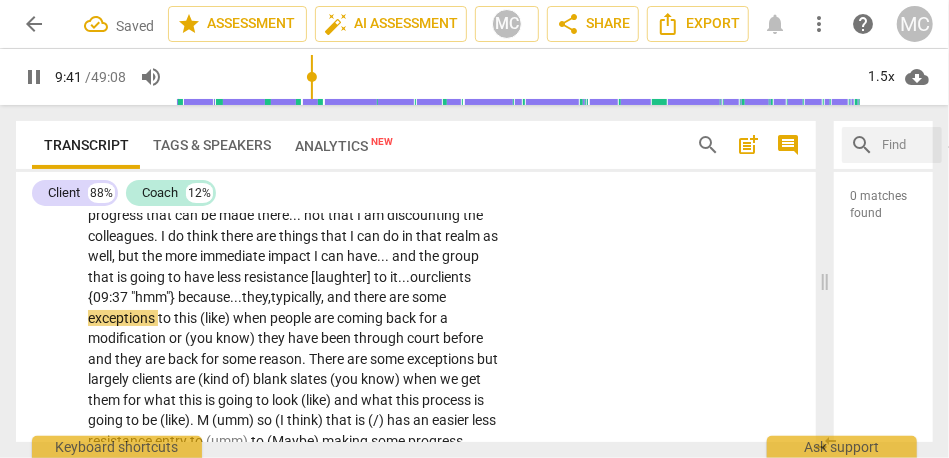 click on "and" at bounding box center [340, 297] 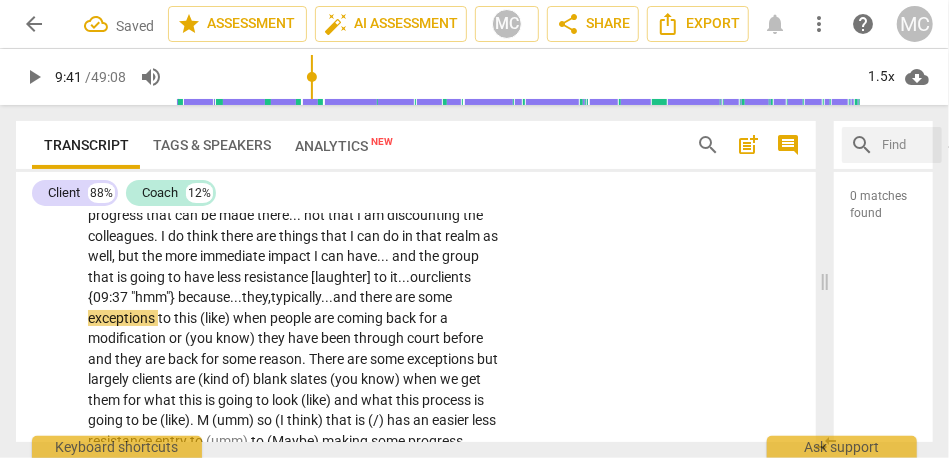 click on "and" at bounding box center (346, 297) 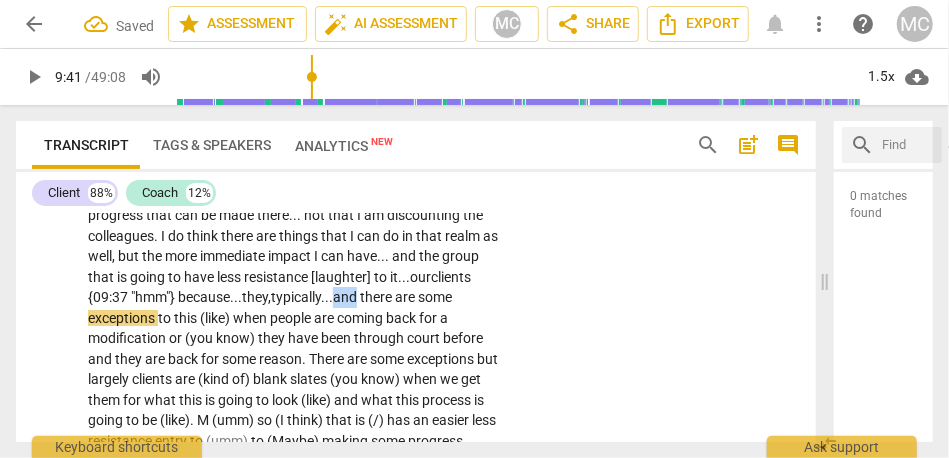 click on "and" at bounding box center (346, 297) 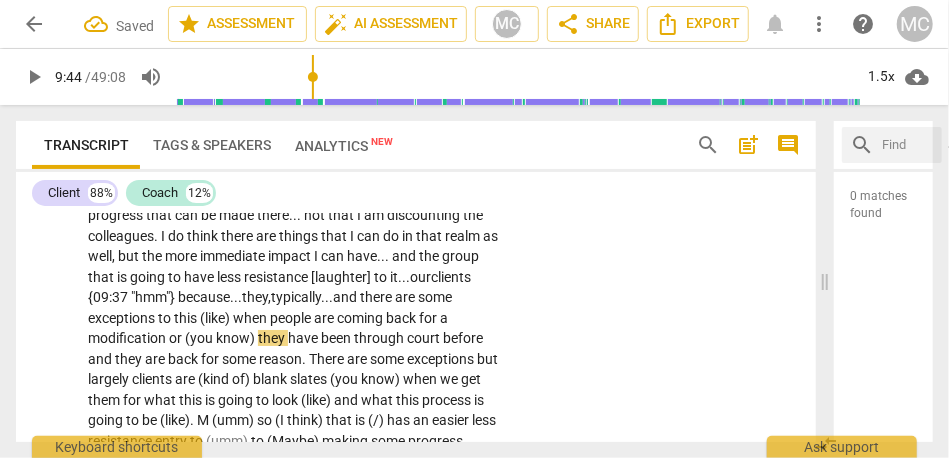 click on "when" at bounding box center [251, 318] 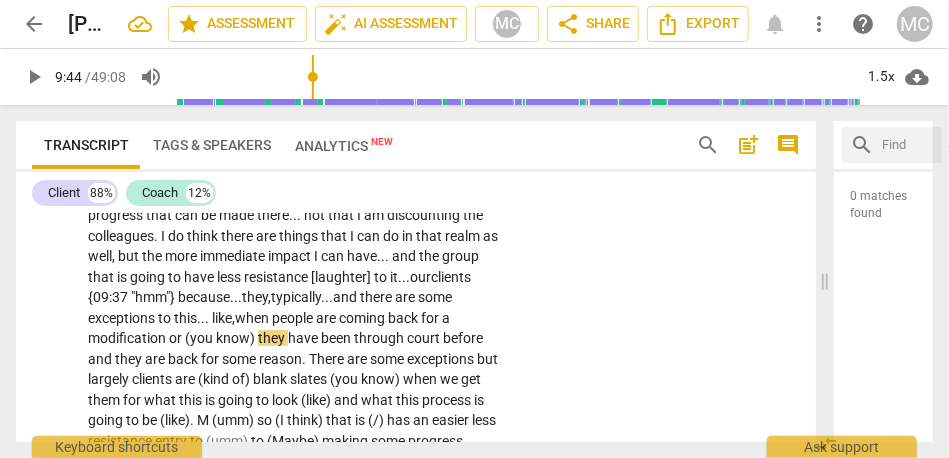 click on "when" at bounding box center (253, 318) 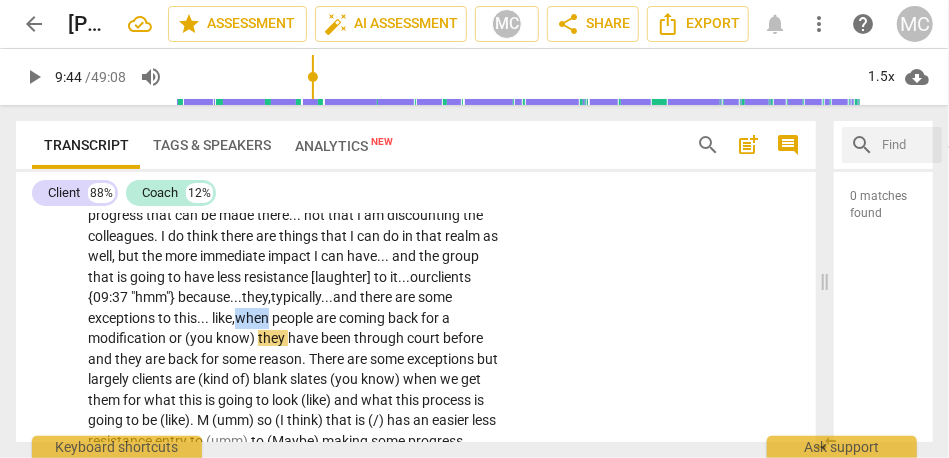 click on "when" at bounding box center [253, 318] 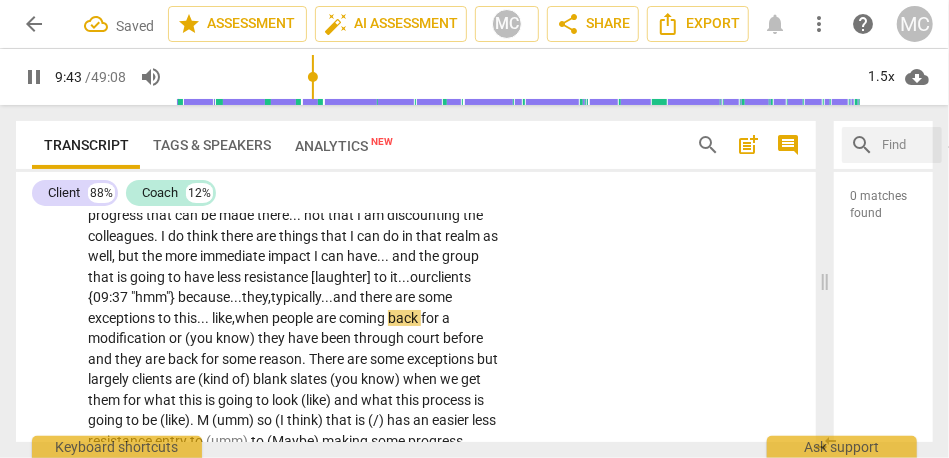 click on "know)" at bounding box center (237, 338) 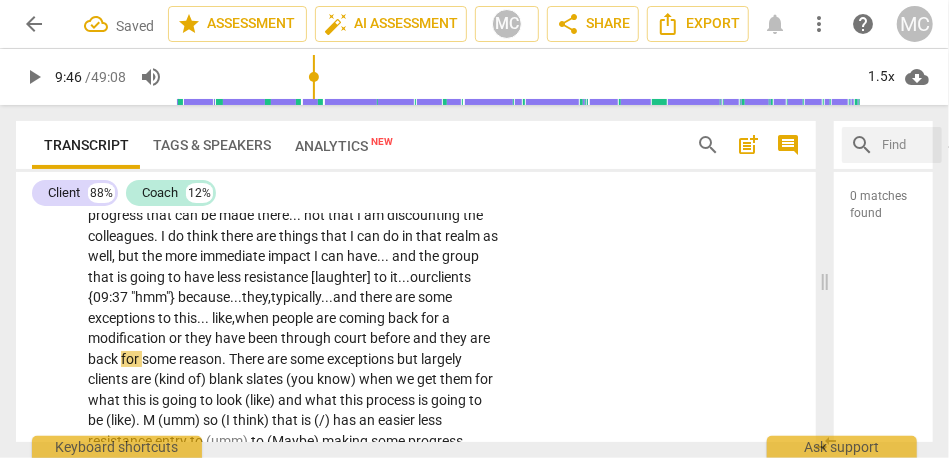 click on "this... like," at bounding box center [204, 318] 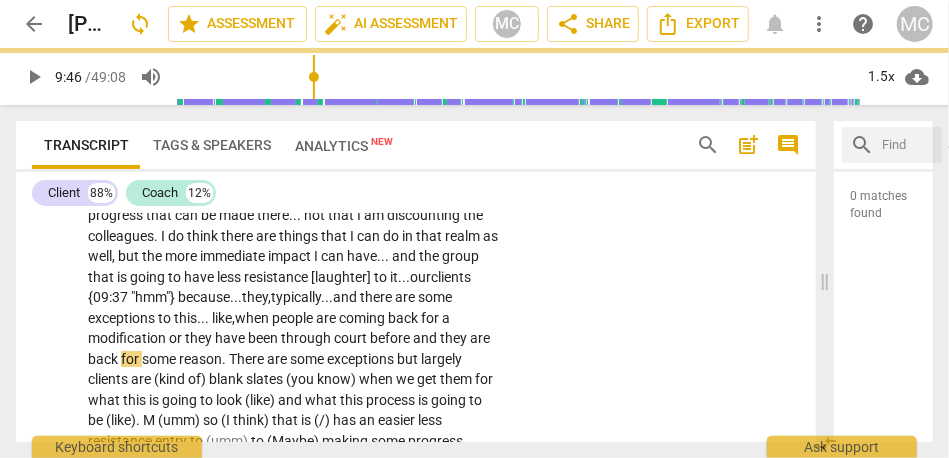 click on "or" at bounding box center [175, 338] 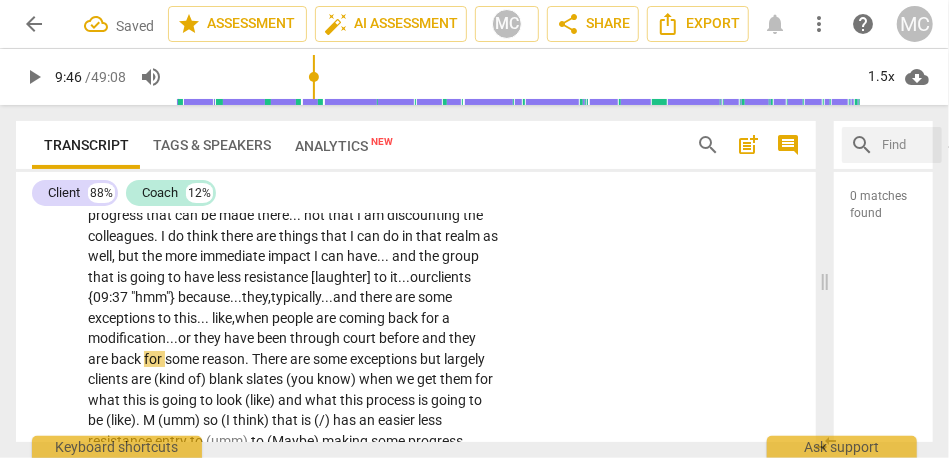 click on "or" at bounding box center (184, 338) 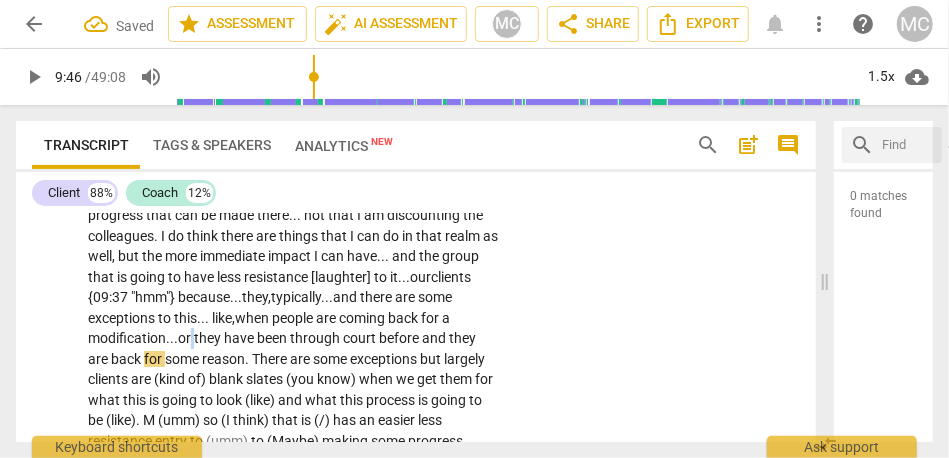 click on "or" at bounding box center (184, 338) 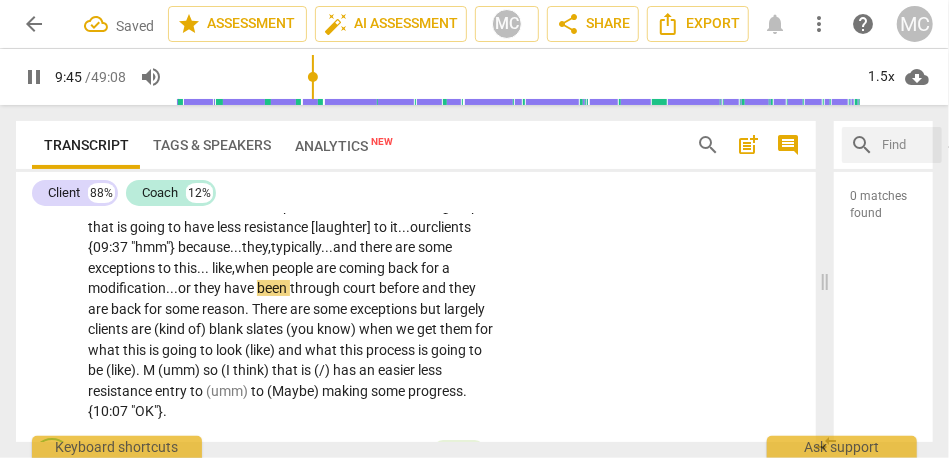 scroll, scrollTop: 2891, scrollLeft: 0, axis: vertical 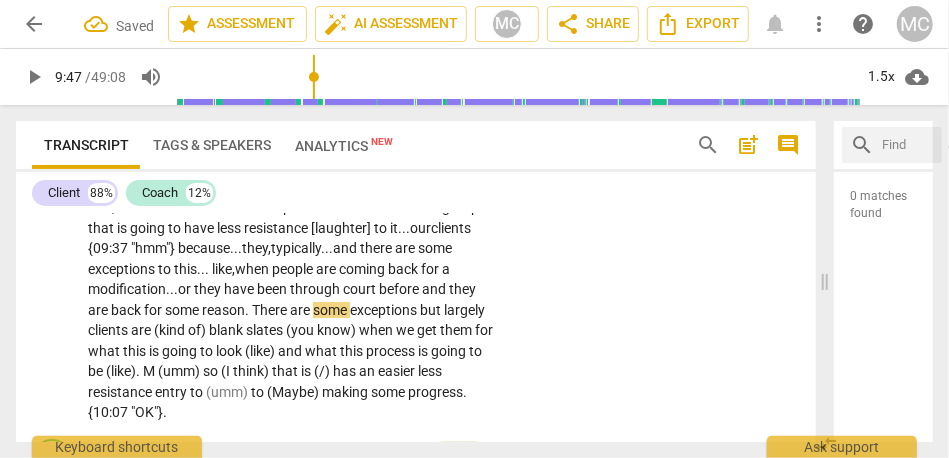 click on "before" at bounding box center (400, 289) 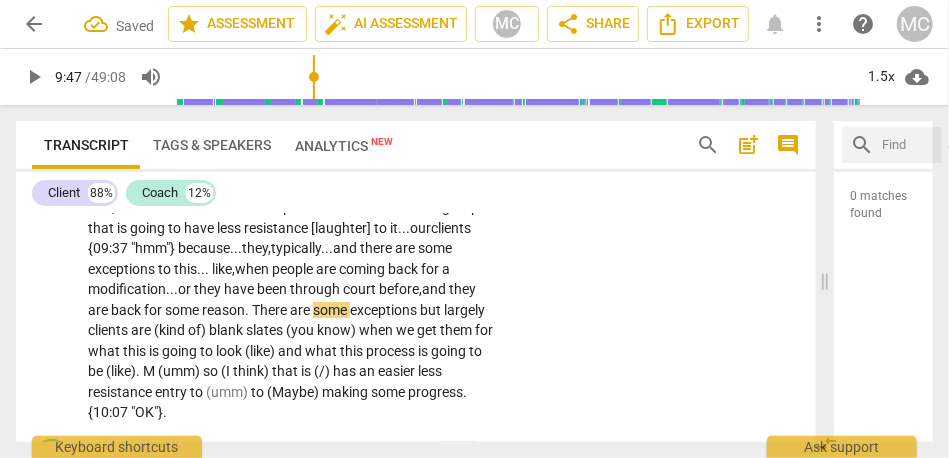 click on "There" at bounding box center [271, 310] 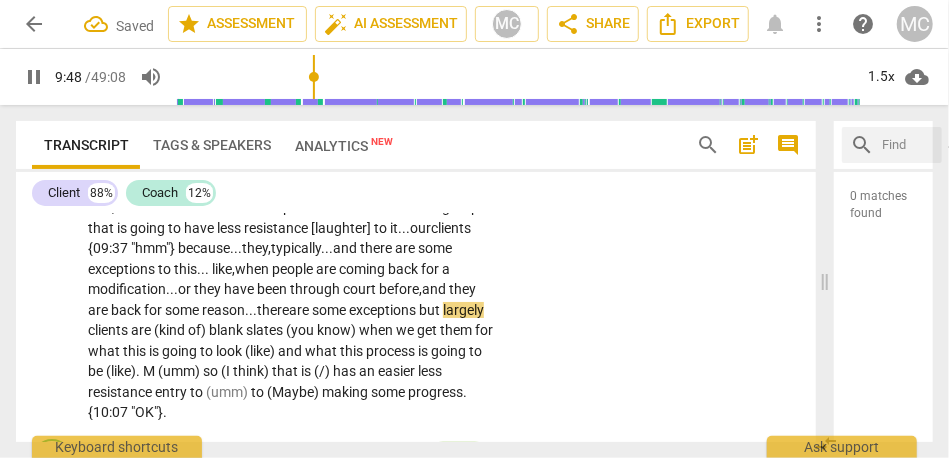 click on "but" at bounding box center [431, 310] 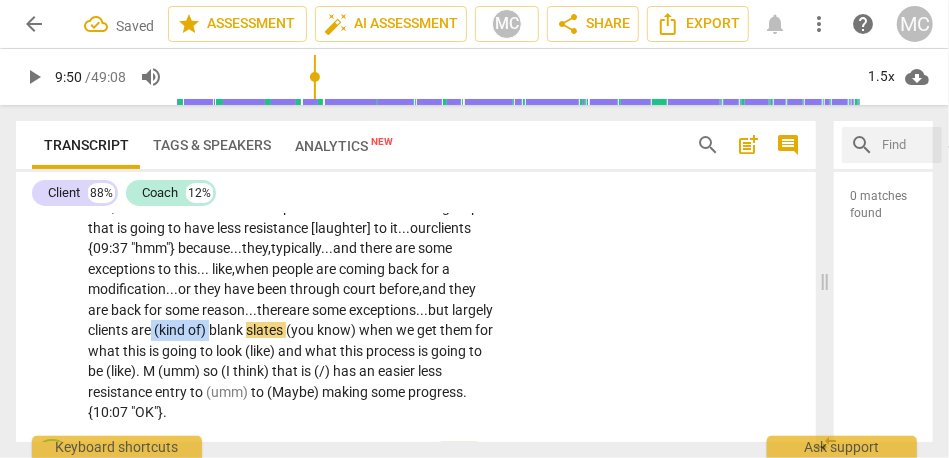 drag, startPoint x: 256, startPoint y: 370, endPoint x: 196, endPoint y: 369, distance: 60.00833 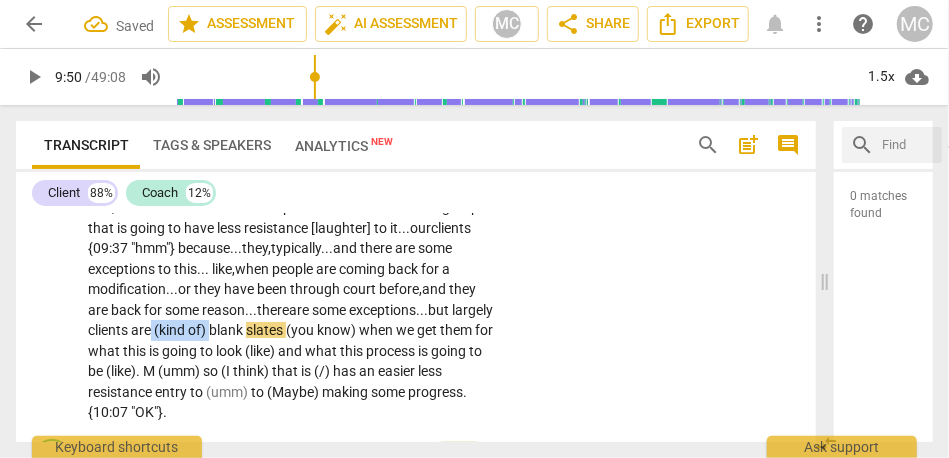 click on "Clients . . .   because . . .   of   the   two . . .   there   is   more   impact   and   more   progress   that   can   be   made   there . . .   not   that   I   am   discounting   the   colleagues .   I   do   think   there   are   things   that   I   can   do   in   that   realm   as   well ,   but   the   more   immediate   impact   I   can   have . . .   and   the   group   that   is   going   to   have   less   resistance   [laughter]   to   it...  our  clients {09:37 "hmm"}   because...  they,  typically...  and   there   are   some   exceptions   to   this... like,  when   people   are   coming   back   for   a   modification...  or   they   have   been   through   court   before,  and   they   are   back   for   some   reason...  there  are   some   exceptions...  but   largely   clients   are   (kind   of)   blank   slates   (you   know)   when   we   get   them   for   what   this   is   going   to   look   (like)   and   what   this   process   is   going   to   be   (like) .   M" at bounding box center [293, 279] 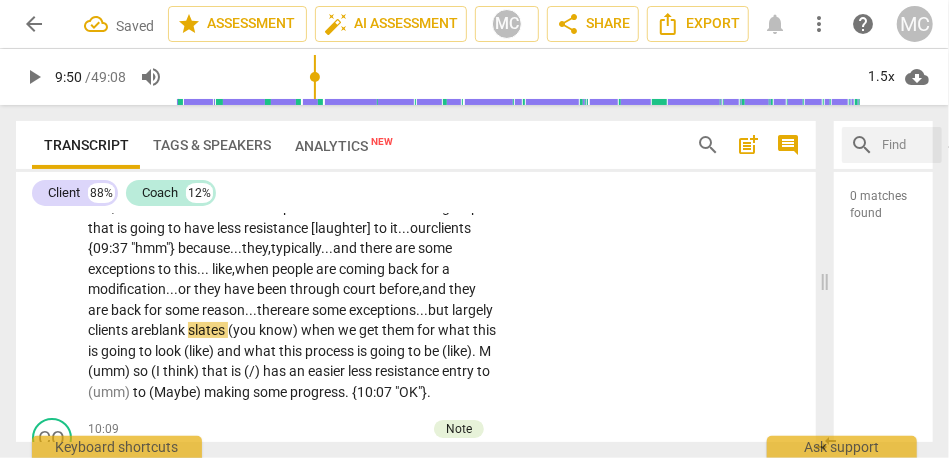 click on "clients" at bounding box center (109, 330) 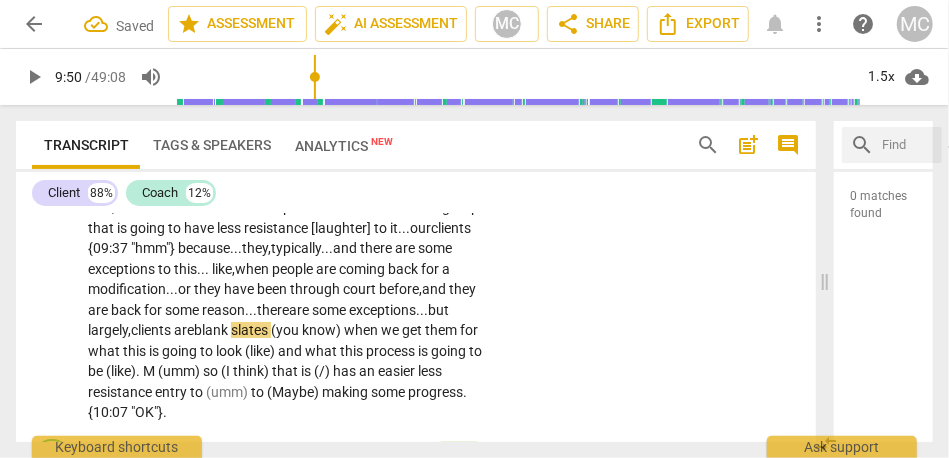 click on "clients" at bounding box center [152, 330] 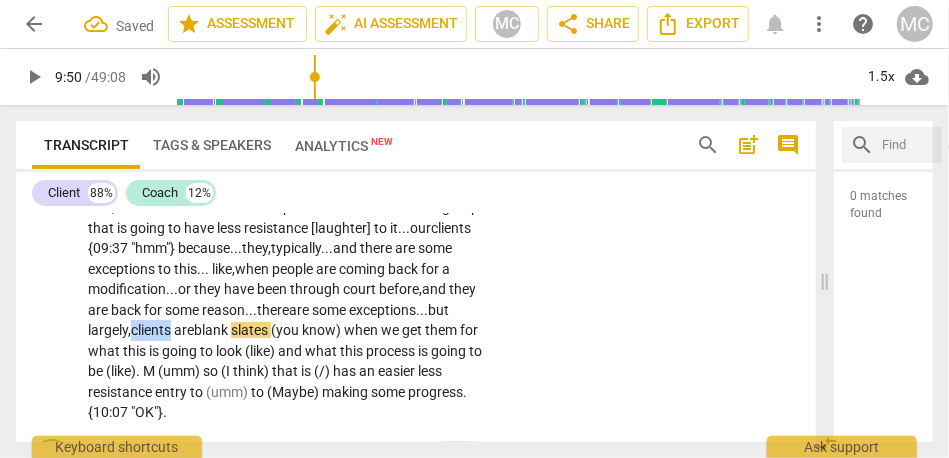 click on "clients" at bounding box center (152, 330) 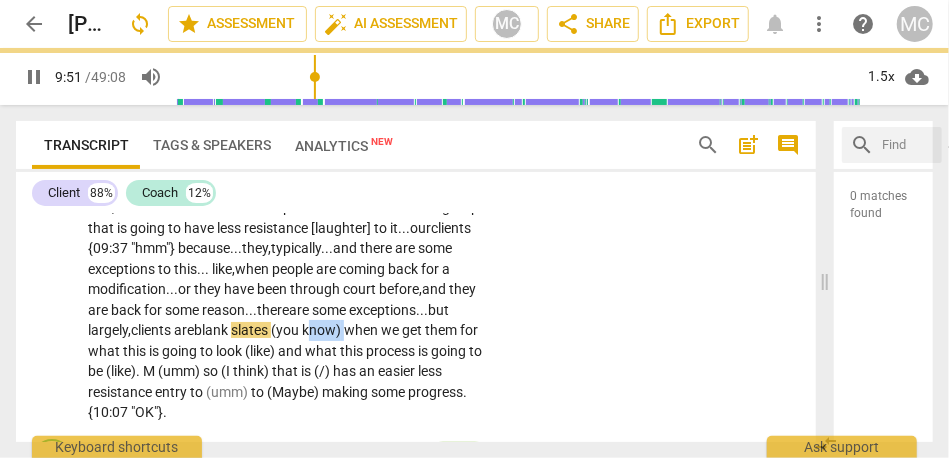 drag, startPoint x: 352, startPoint y: 370, endPoint x: 299, endPoint y: 370, distance: 53 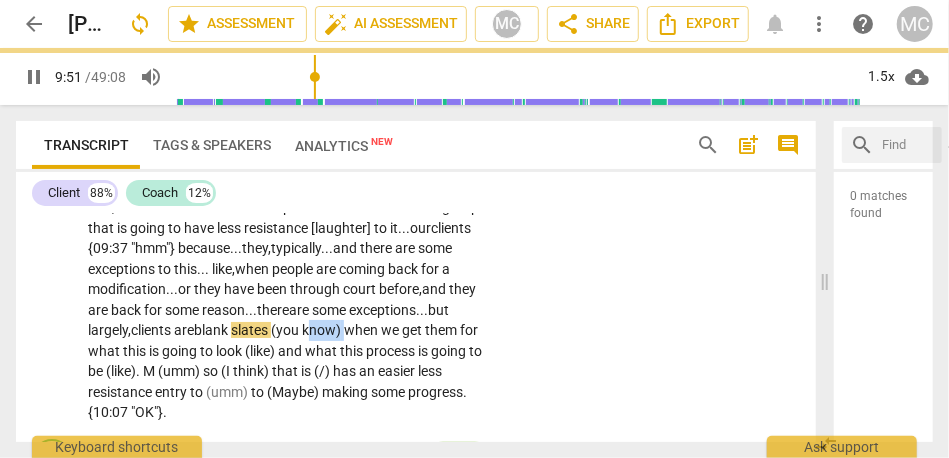 click on "Clients . . .   because . . .   of   the   two . . .   there   is   more   impact   and   more   progress   that   can   be   made   there . . .   not   that   I   am   discounting   the   colleagues .   I   do   think   there   are   things   that   I   can   do   in   that   realm   as   well ,   but   the   more   immediate   impact   I   can   have . . .   and   the   group   that   is   going   to   have   less   resistance   [laughter]   to   it...  our  clients {09:37 "hmm"}   because...  they,  typically...  and   there   are   some   exceptions   to   this... like,  when   people   are   coming   back   for   a   modification...  or   they   have   been   through   court   before,  and   they   are   back   for   some   reason...  there  are   some   exceptions...  but   largely,  clients   are  blank   slates   (you   know)   when   we   get   them   for   what   this   is   going   to   look   (like)   and   what   this   process   is   going   to   be   (like) .   M   (umm)   so   (I" at bounding box center (293, 279) 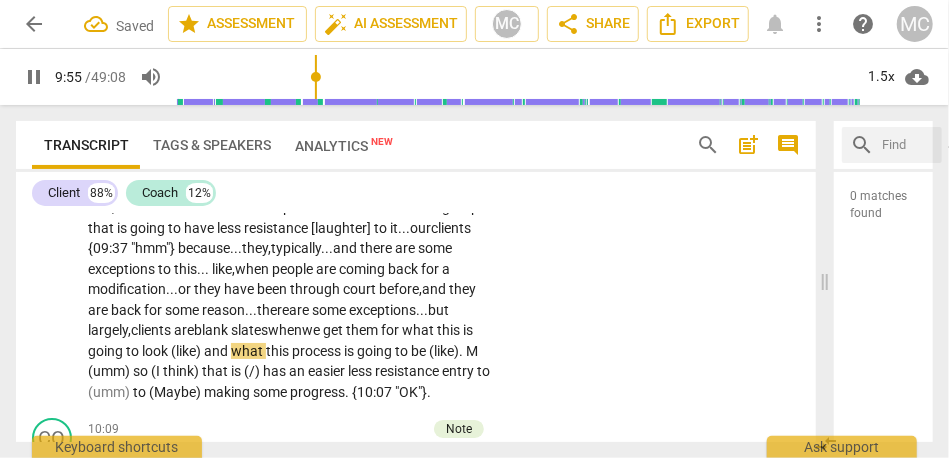 click on "slates" at bounding box center [249, 330] 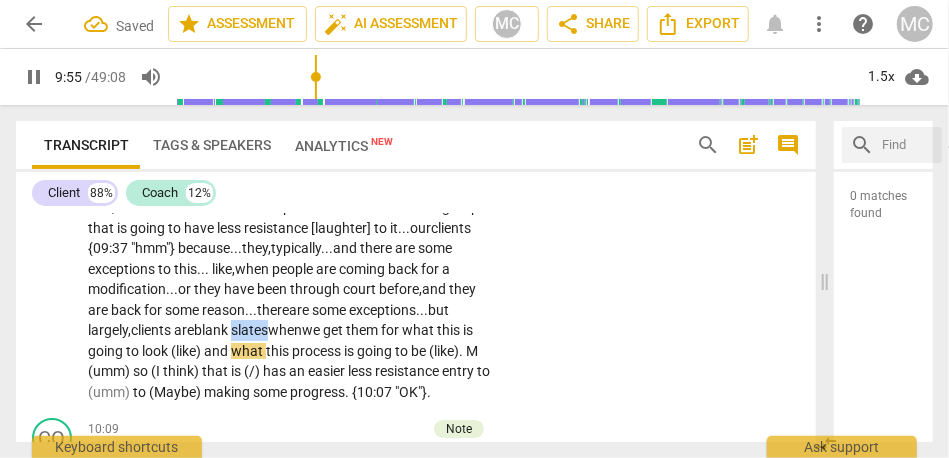click on "slates" at bounding box center (249, 330) 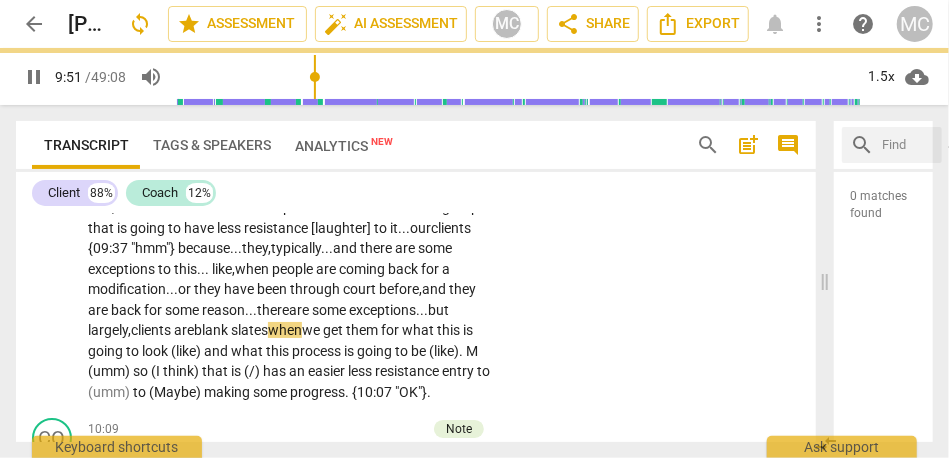 scroll, scrollTop: 2907, scrollLeft: 0, axis: vertical 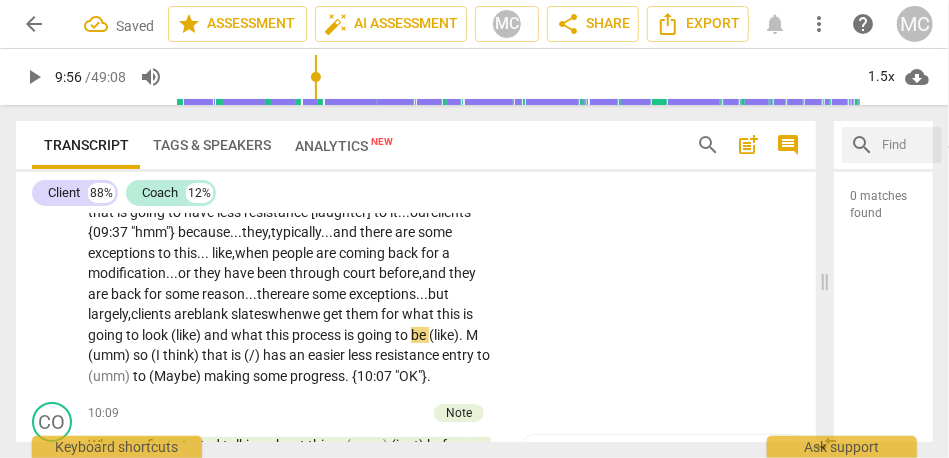 click on "and" at bounding box center [217, 335] 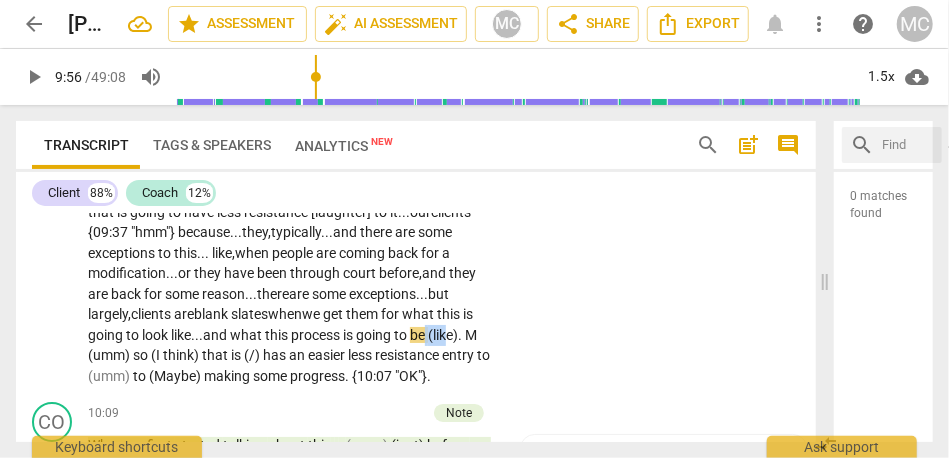 drag, startPoint x: 431, startPoint y: 377, endPoint x: 455, endPoint y: 377, distance: 24 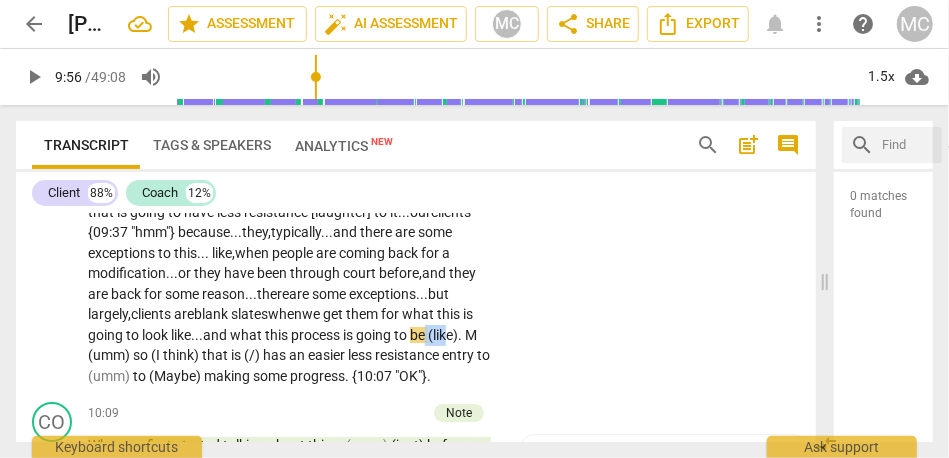 click on "Clients . . .   because . . .   of   the   two . . .   there   is   more   impact   and   more   progress   that   can   be   made   there . . .   not   that   I   am   discounting   the   colleagues .   I   do   think   there   are   things   that   I   can   do   in   that   realm   as   well ,   but   the   more   immediate   impact   I   can   have . . .   and   the   group   that   is   going   to   have   less   resistance   [laughter]   to   it...  our  clients {09:37 "hmm"}   because...  they,  typically...  and   there   are   some   exceptions   to   this... like,  when   people   are   coming   back   for   a   modification...  or   they   have   been   through   court   before,  and   they   are   back   for   some   reason...  there  are   some   exceptions...  but   largely,  clients   are  blank   slates  when  we   get   them   for   what   this   is   going   to   look like...  and   what   this   process   is   going   to   be   (like) .   M   (umm)   so   (I   think)   that" at bounding box center [293, 253] 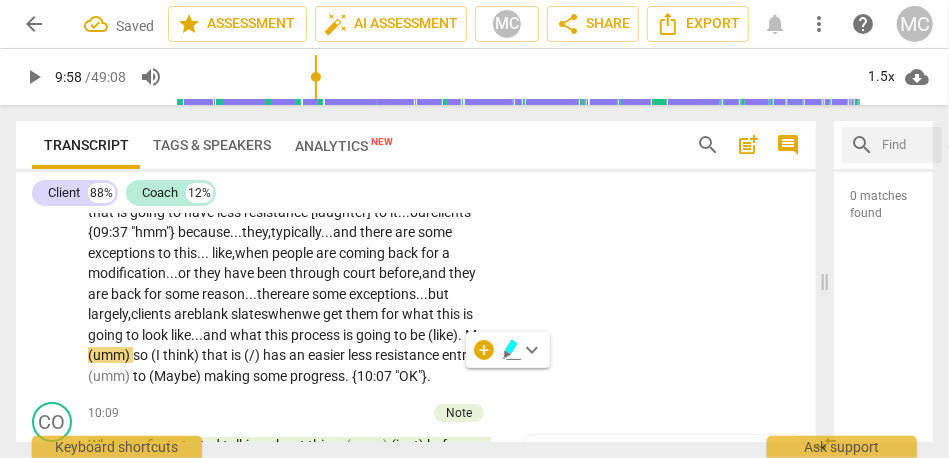click on "be" at bounding box center [419, 335] 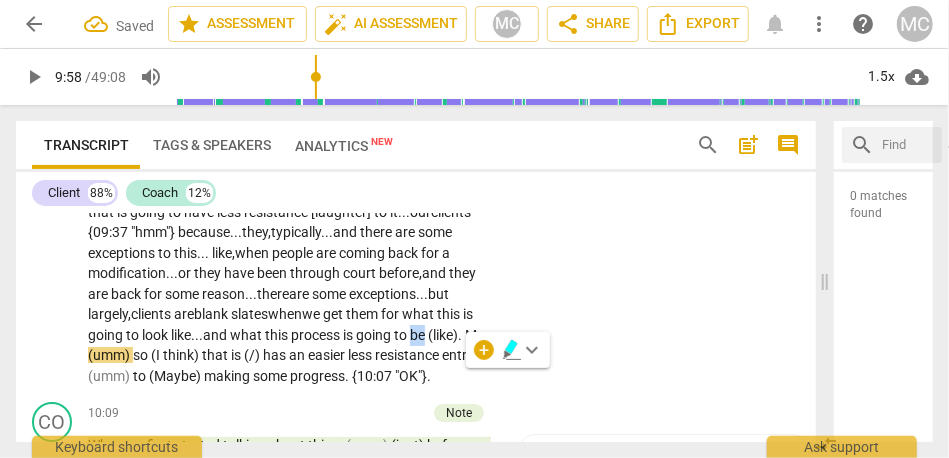 click on "be" at bounding box center (419, 335) 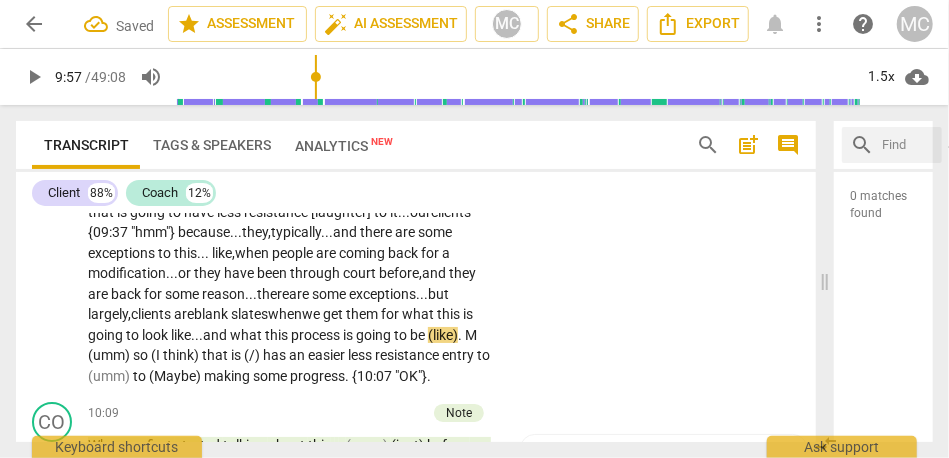 click on "be" at bounding box center [419, 335] 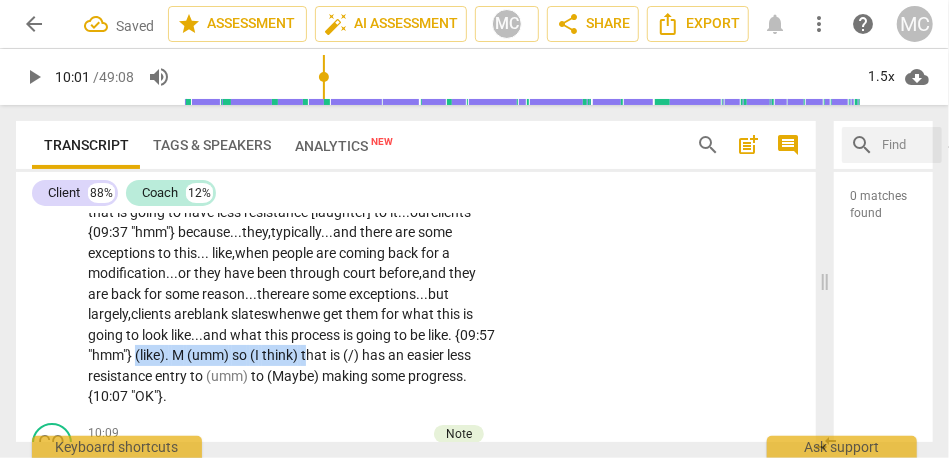 drag, startPoint x: 352, startPoint y: 398, endPoint x: 180, endPoint y: 402, distance: 172.04651 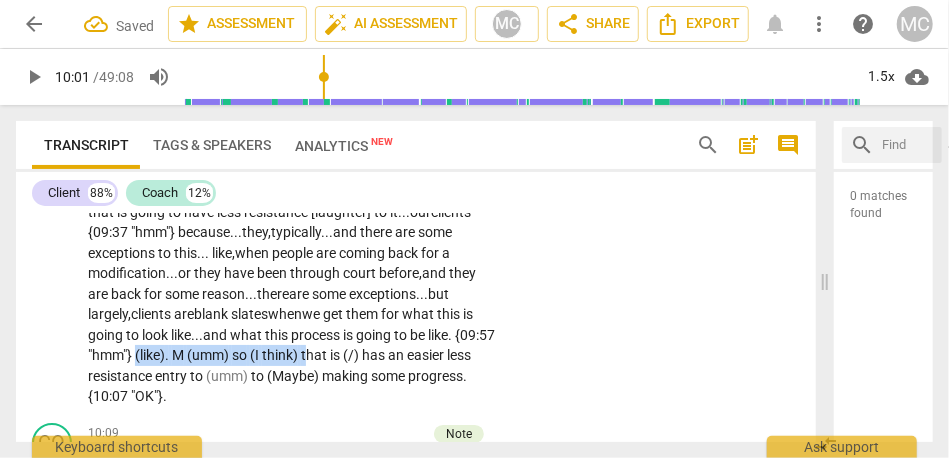 click on "Clients . . .   because . . .   of   the   two . . .   there   is   more   impact   and   more   progress   that   can   be   made   there . . .   not   that   I   am   discounting   the   colleagues .   I   do   think   there   are   things   that   I   can   do   in   that   realm   as   well ,   but   the   more   immediate   impact   I   can   have . . .   and   the   group   that   is   going   to   have   less   resistance   [laughter]   to   it...  our  clients {09:37 "hmm"}   because...  they,  typically...  and   there   are   some   exceptions   to   this... like,  when   people   are   coming   back   for   a   modification...  or   they   have   been   through   court   before,  and   they   are   back   for   some   reason...  there  are   some   exceptions...  but   largely,  clients   are  blank   slates  when  we   get   them   for   what   this   is   going   to   look like...  and   what   this   process   is   going   to   be like. {09:57 "hmm"}   (like) .   M   (umm)   so" at bounding box center [293, 263] 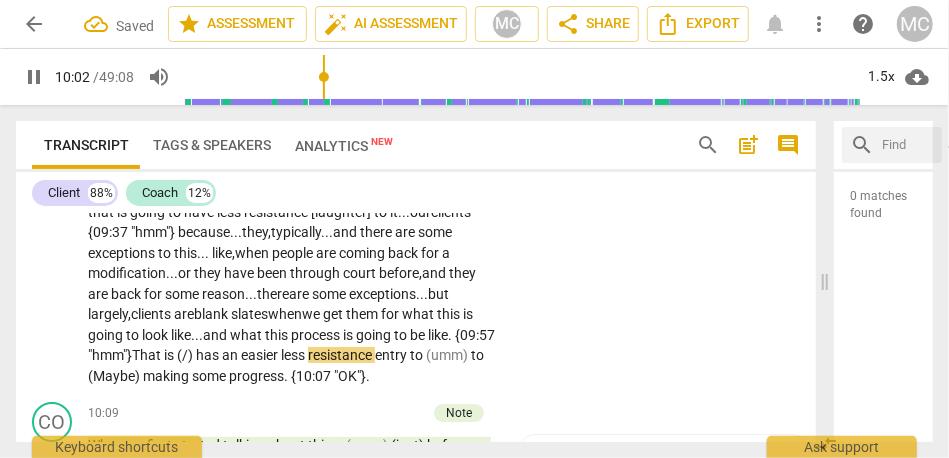 click on "has" at bounding box center (209, 355) 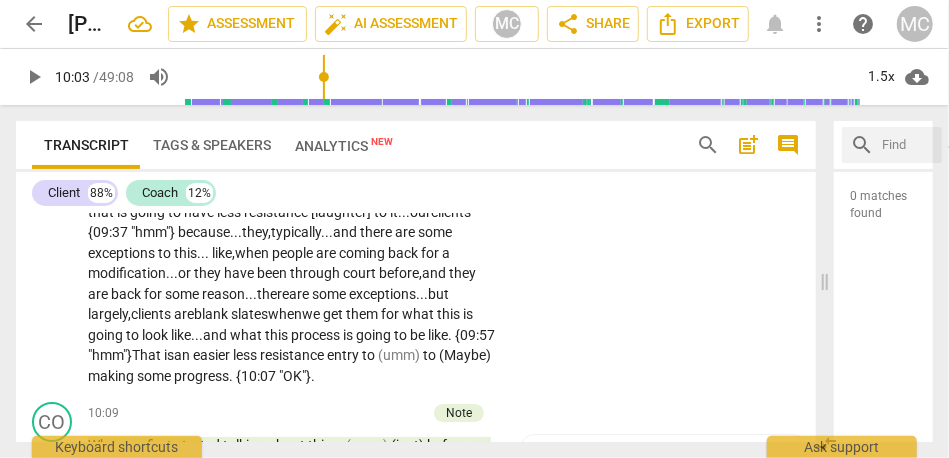 click on "resistance" at bounding box center (293, 355) 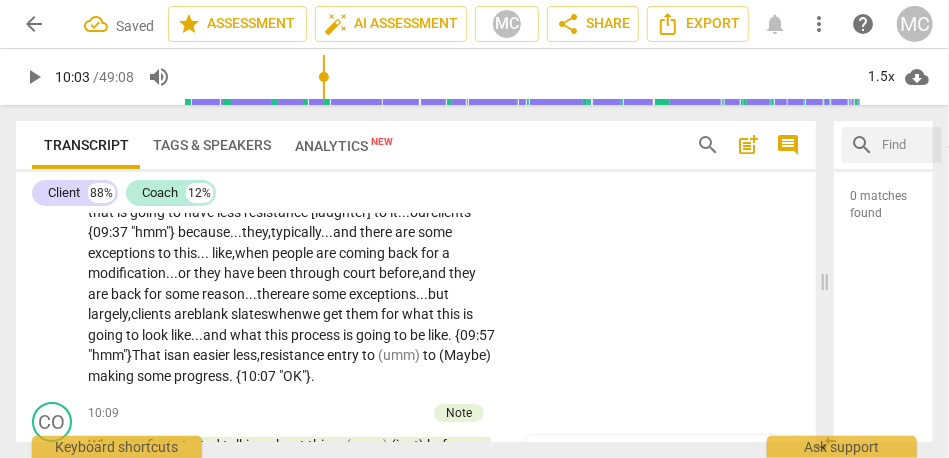 click on "resistance" at bounding box center [293, 355] 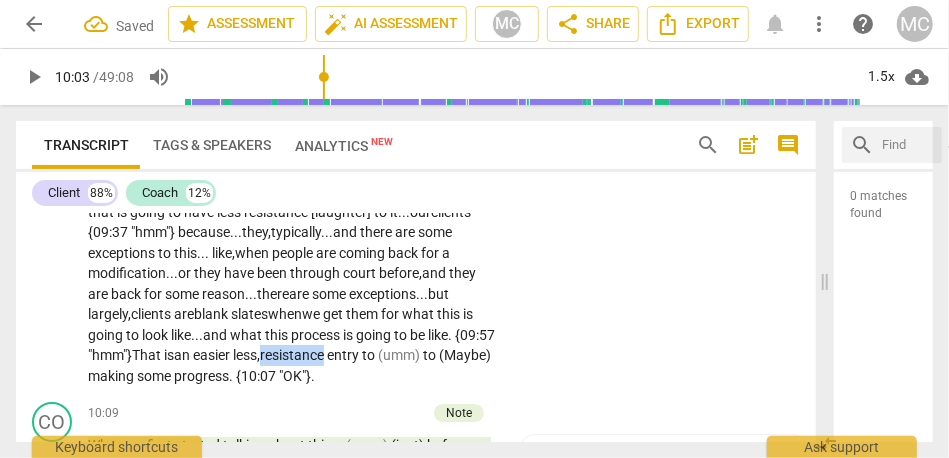 click on "resistance" at bounding box center (293, 355) 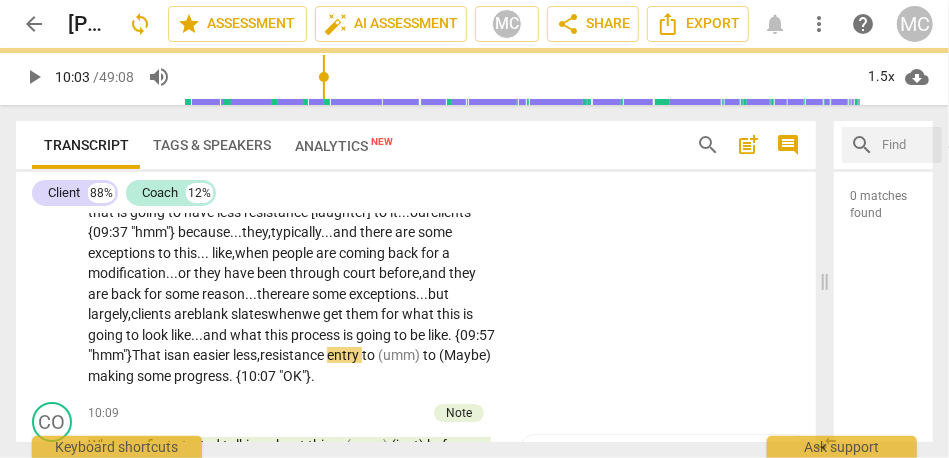 click on "resistance" at bounding box center [293, 355] 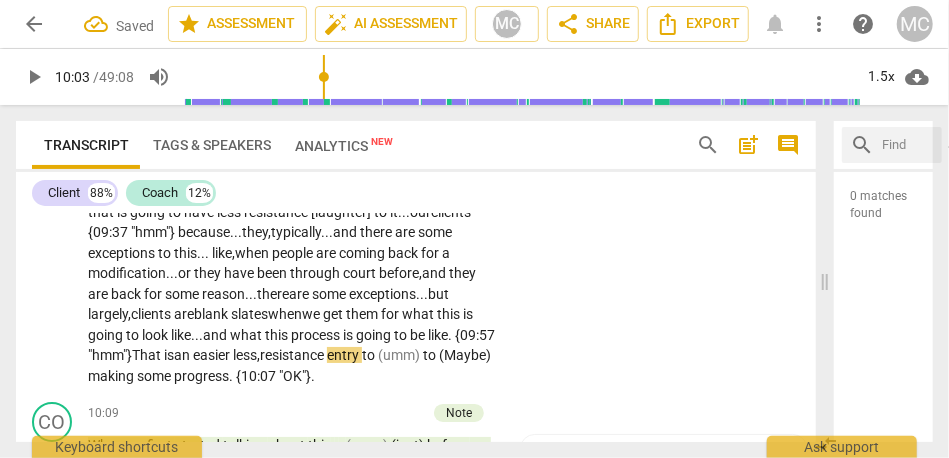 click on "easier" at bounding box center (213, 355) 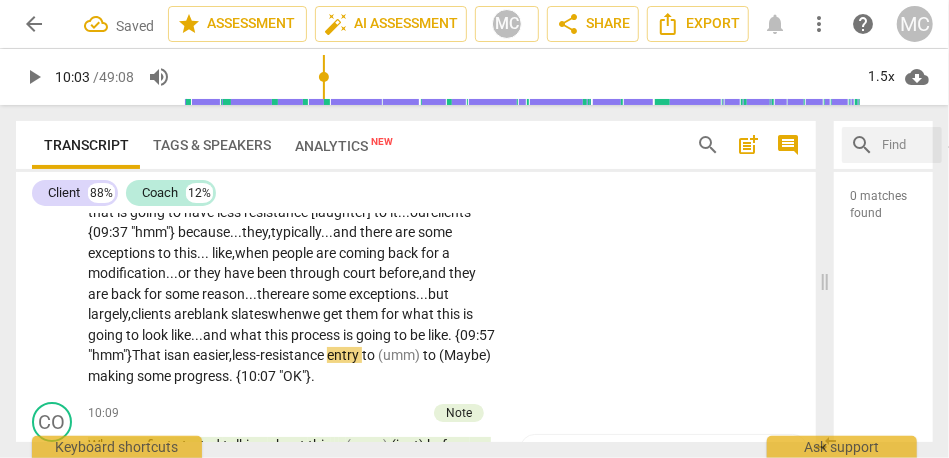 click on "Clients . . .   because . . .   of   the   two . . .   there   is   more   impact   and   more   progress   that   can   be   made   there . . .   not   that   I   am   discounting   the   colleagues .   I   do   think   there   are   things   that   I   can   do   in   that   realm   as   well ,   but   the   more   immediate   impact   I   can   have . . .   and   the   group   that   is   going   to   have   less   resistance   [laughter]   to   it...  our  clients {09:37 "hmm"}   because...  they,  typically...  and   there   are   some   exceptions   to   this... like,  when   people   are   coming   back   for   a   modification...  or   they   have   been   through   court   before,  and   they   are   back   for   some   reason...  there  are   some   exceptions...  but   largely,  clients   are  blank   slates  when  we   get   them   for   what   this   is   going   to   look like...  and   what   this   process   is   going   to   be like. {09:57 "hmm"}  T hat   is  an   easier," at bounding box center [293, 253] 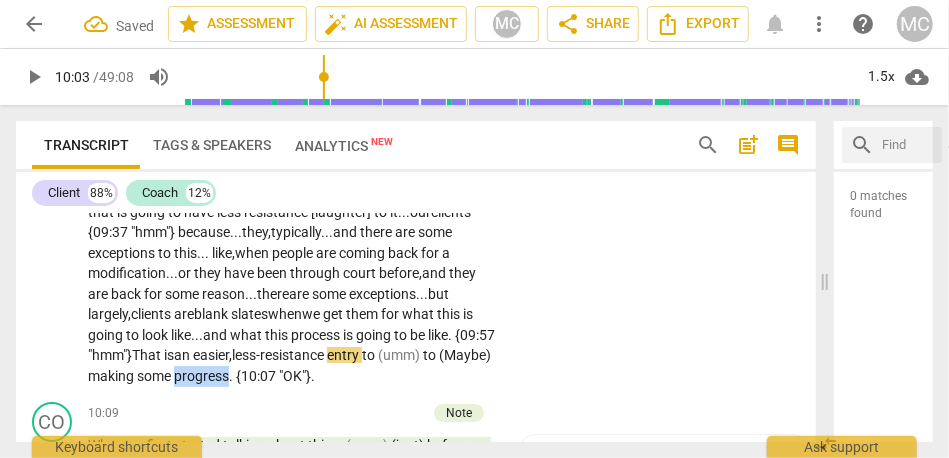 click on "Clients . . .   because . . .   of   the   two . . .   there   is   more   impact   and   more   progress   that   can   be   made   there . . .   not   that   I   am   discounting   the   colleagues .   I   do   think   there   are   things   that   I   can   do   in   that   realm   as   well ,   but   the   more   immediate   impact   I   can   have . . .   and   the   group   that   is   going   to   have   less   resistance   [laughter]   to   it...  our  clients {09:37 "hmm"}   because...  they,  typically...  and   there   are   some   exceptions   to   this... like,  when   people   are   coming   back   for   a   modification...  or   they   have   been   through   court   before,  and   they   are   back   for   some   reason...  there  are   some   exceptions...  but   largely,  clients   are  blank   slates  when  we   get   them   for   what   this   is   going   to   look like...  and   what   this   process   is   going   to   be like. {09:57 "hmm"}  T hat   is  an   easier," at bounding box center (293, 253) 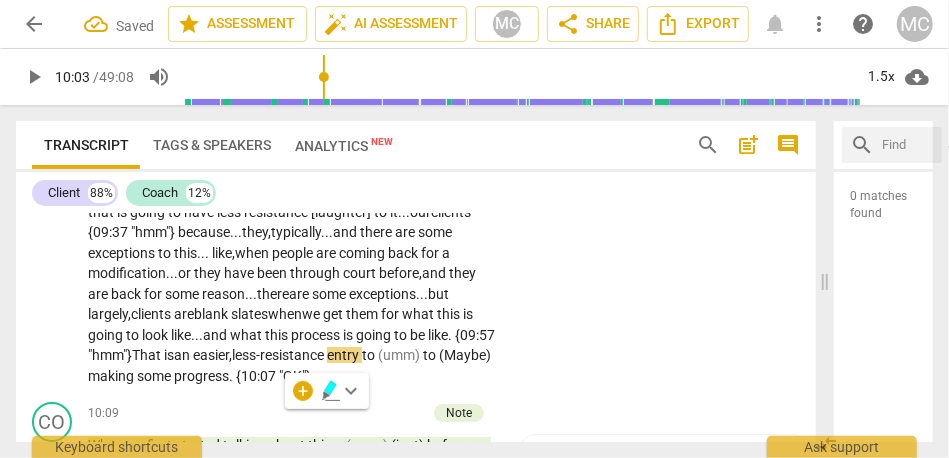 click on "easier," at bounding box center (212, 355) 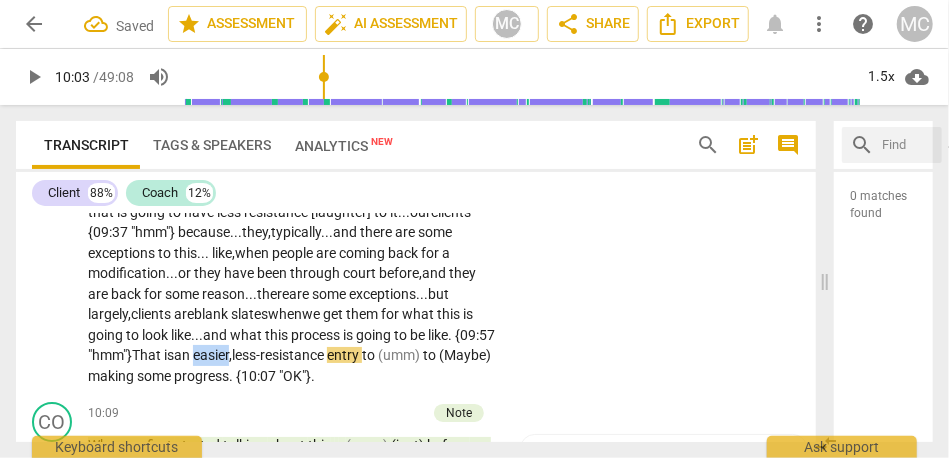 click on "easier," at bounding box center (212, 355) 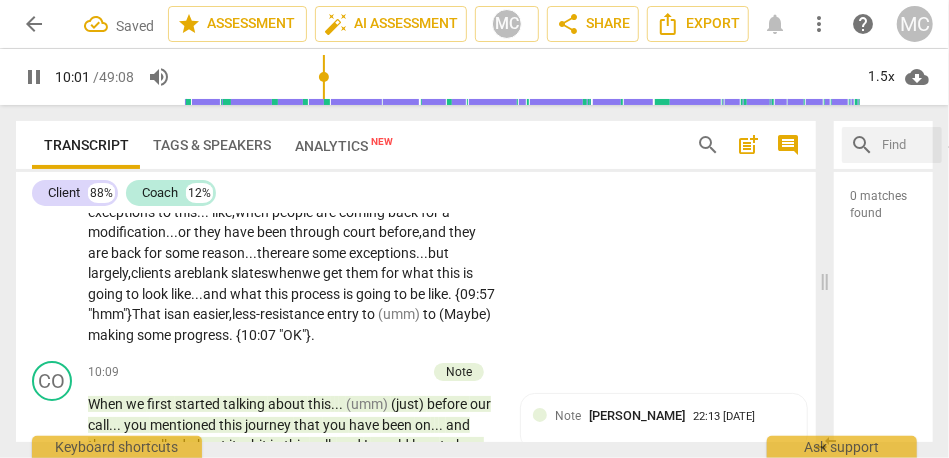 scroll, scrollTop: 2970, scrollLeft: 0, axis: vertical 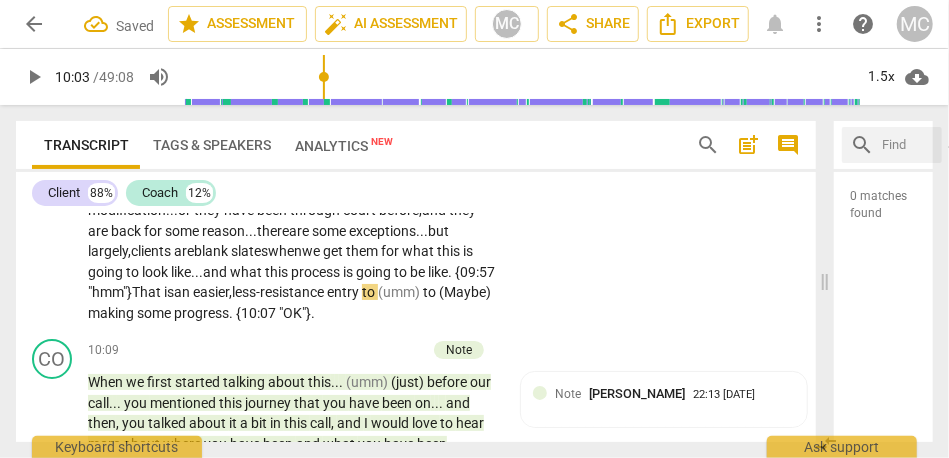 click on "entry" at bounding box center [344, 292] 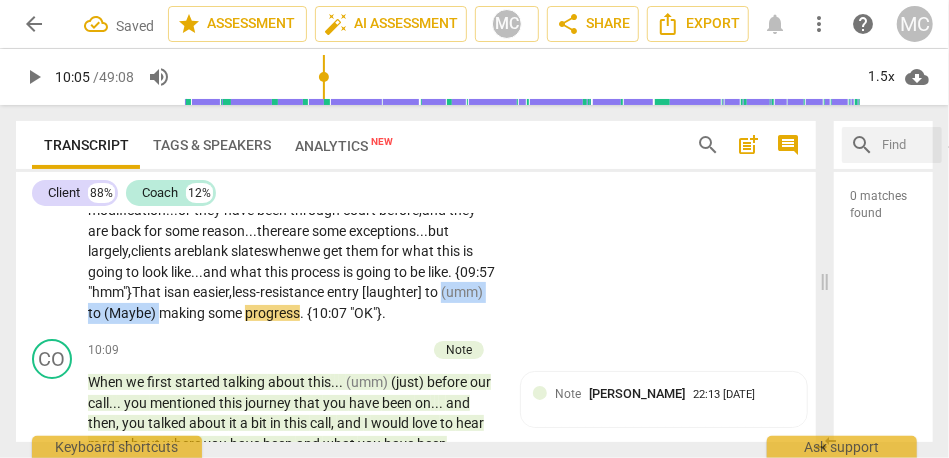 drag, startPoint x: 206, startPoint y: 352, endPoint x: 78, endPoint y: 352, distance: 128 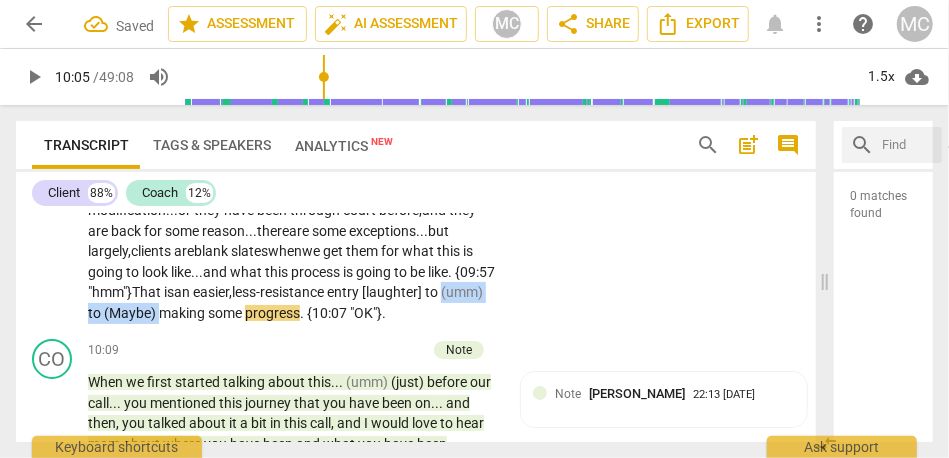 click on "CL play_arrow pause 09:04 + Add competency keyboard_arrow_right Clients . . .   because . . .   of   the   two . . .   there   is   more   impact   and   more   progress   that   can   be   made   there . . .   not   that   I   am   discounting   the   colleagues .   I   do   think   there   are   things   that   I   can   do   in   that   realm   as   well ,   but   the   more   immediate   impact   I   can   have . . .   and   the   group   that   is   going   to   have   less   resistance   [laughter]   to   it...  our  clients {09:37 "hmm"}   because...  they,  typically...  and   there   are   some   exceptions   to   this... like,  when   people   are   coming   back   for   a   modification...  or   they   have   been   through   court   before,  and   they   are   back   for   some   reason...  there  are   some   exceptions...  but   largely,  clients   are  blank   slates  when  we   get   them   for   what   this   is   going   to   look like...  and   what   this   process   is" at bounding box center (416, 174) 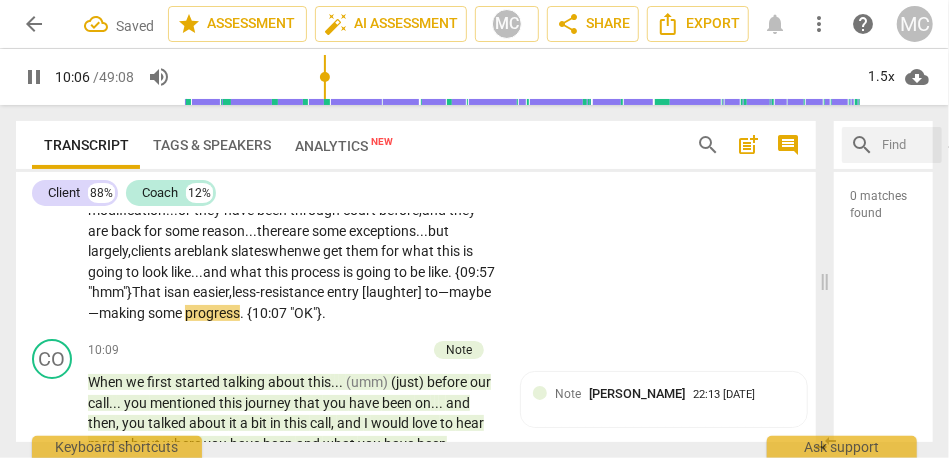 click on "Clients . . .   because . . .   of   the   two . . .   there   is   more   impact   and   more   progress   that   can   be   made   there . . .   not   that   I   am   discounting   the   colleagues .   I   do   think   there   are   things   that   I   can   do   in   that   realm   as   well ,   but   the   more   immediate   impact   I   can   have . . .   and   the   group   that   is   going   to   have   less   resistance   [laughter]   to   it...  our  clients {09:37 "hmm"}   because...  they,  typically...  and   there   are   some   exceptions   to   this... like,  when   people   are   coming   back   for   a   modification...  or   they   have   been   through   court   before,  and   they   are   back   for   some   reason...  there  are   some   exceptions...  but   largely,  clients   are  blank   slates  when  we   get   them   for   what   this   is   going   to   look like...  and   what   this   process   is   going   to   be like. {09:57 "hmm"}  T hat   is  an   easier," at bounding box center [293, 190] 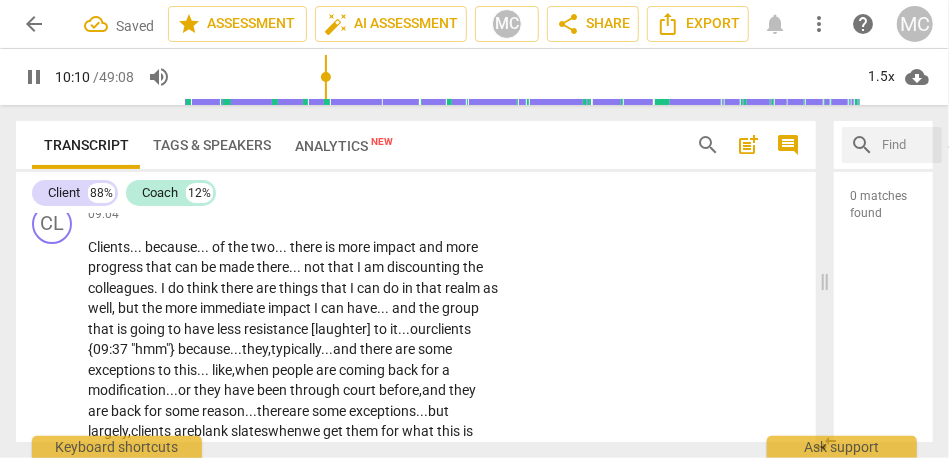 scroll, scrollTop: 2786, scrollLeft: 0, axis: vertical 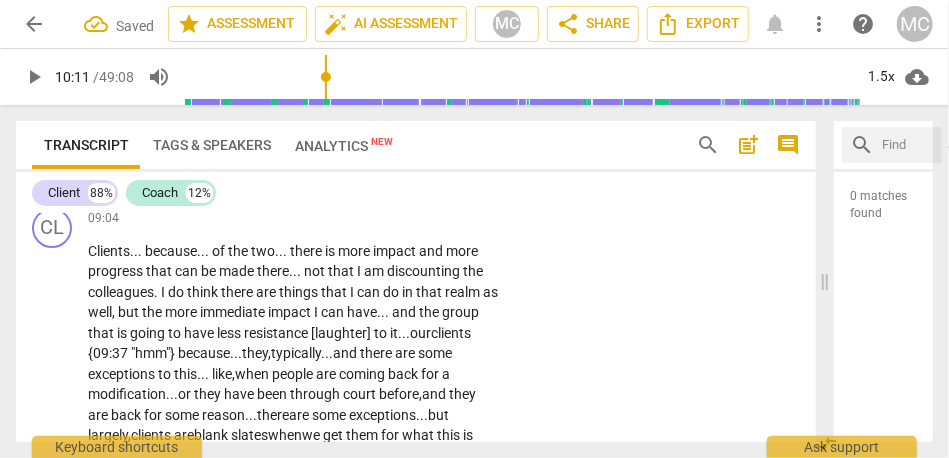 click on "Add competency" at bounding box center (436, 219) 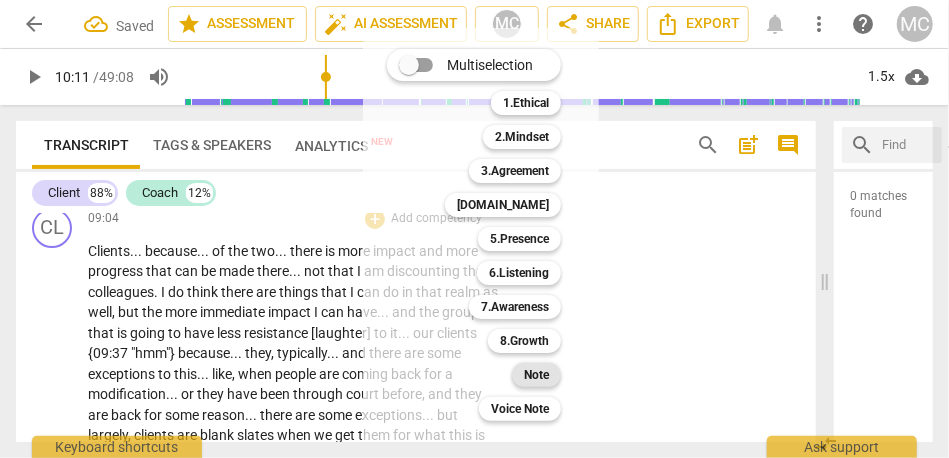 click on "Note" at bounding box center [536, 375] 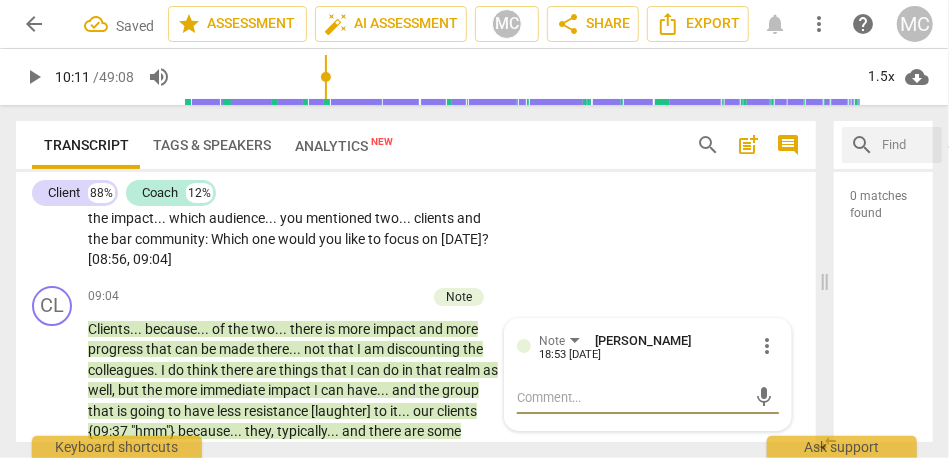 scroll, scrollTop: 2677, scrollLeft: 0, axis: vertical 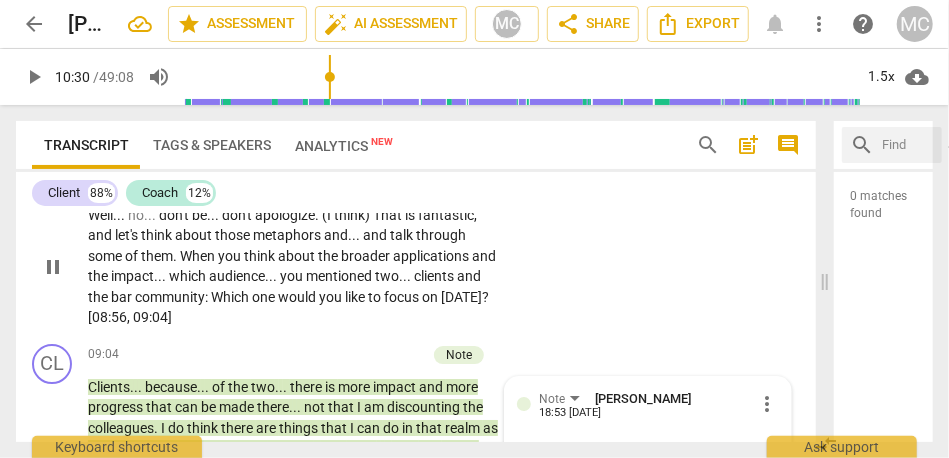 click on "Add competency" at bounding box center [436, 183] 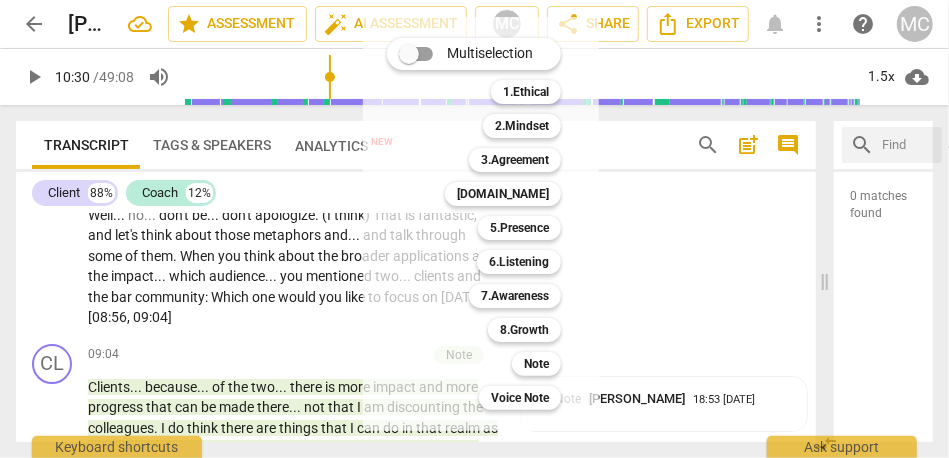 type on "630" 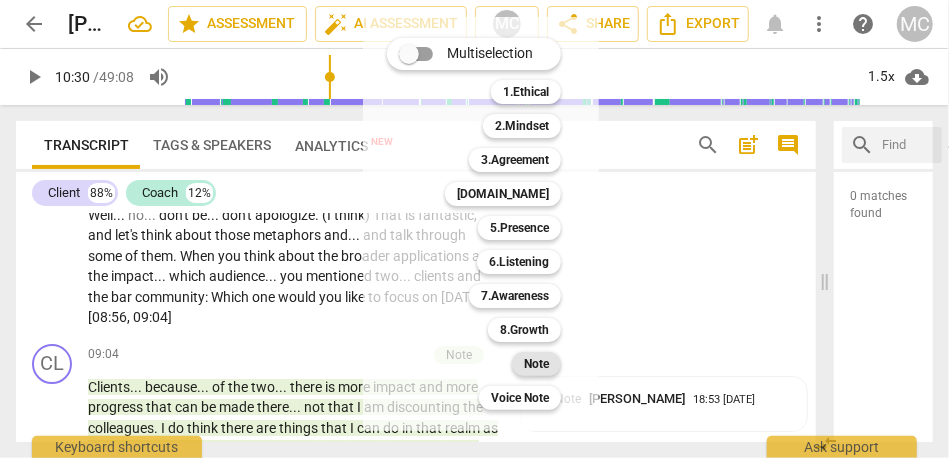 click on "Note" at bounding box center [536, 364] 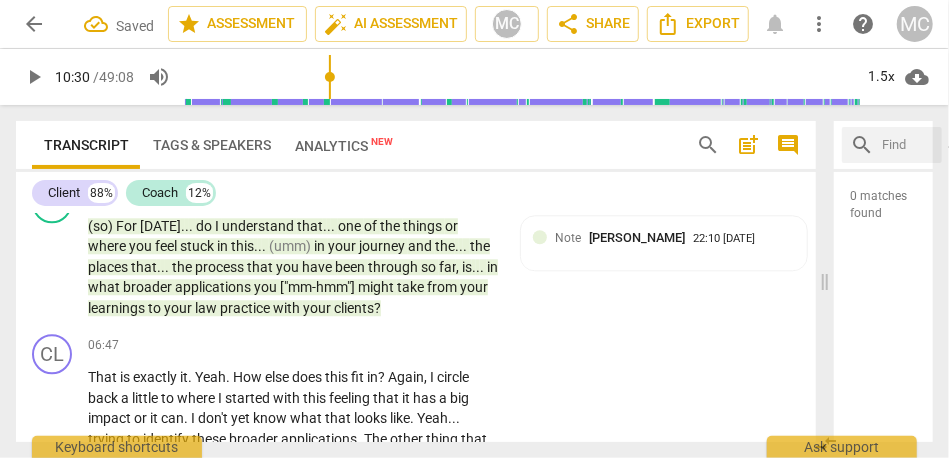 scroll, scrollTop: 2004, scrollLeft: 0, axis: vertical 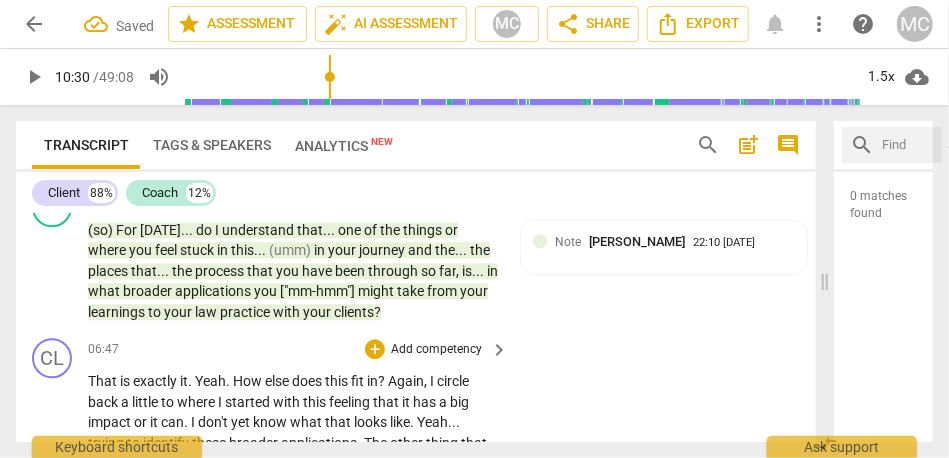 click on "Add competency" at bounding box center (436, 350) 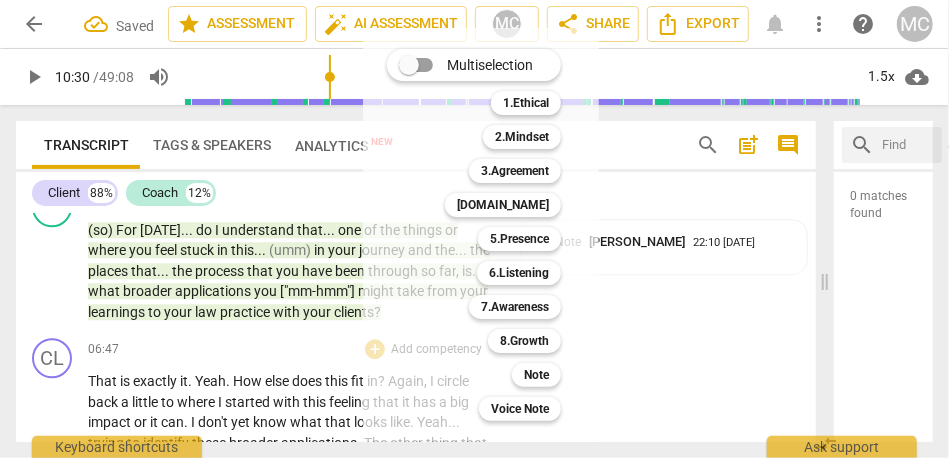 click on "Note 9" at bounding box center [547, 375] 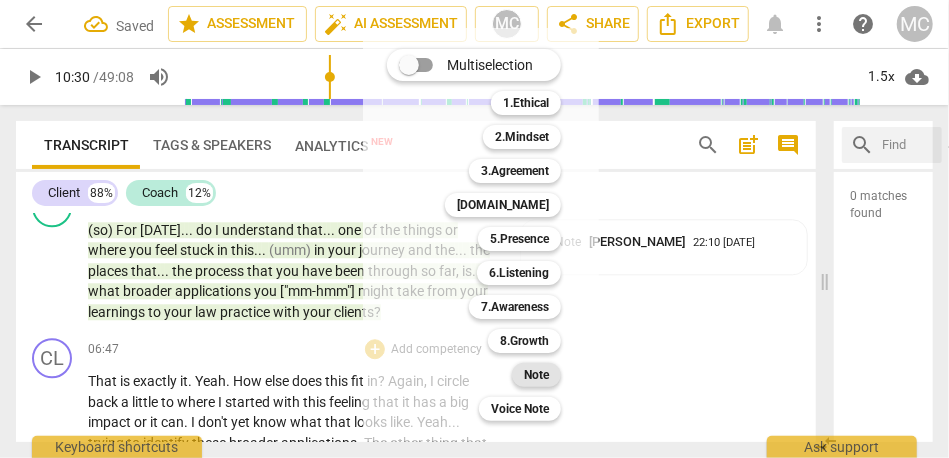 click on "Note" at bounding box center (536, 375) 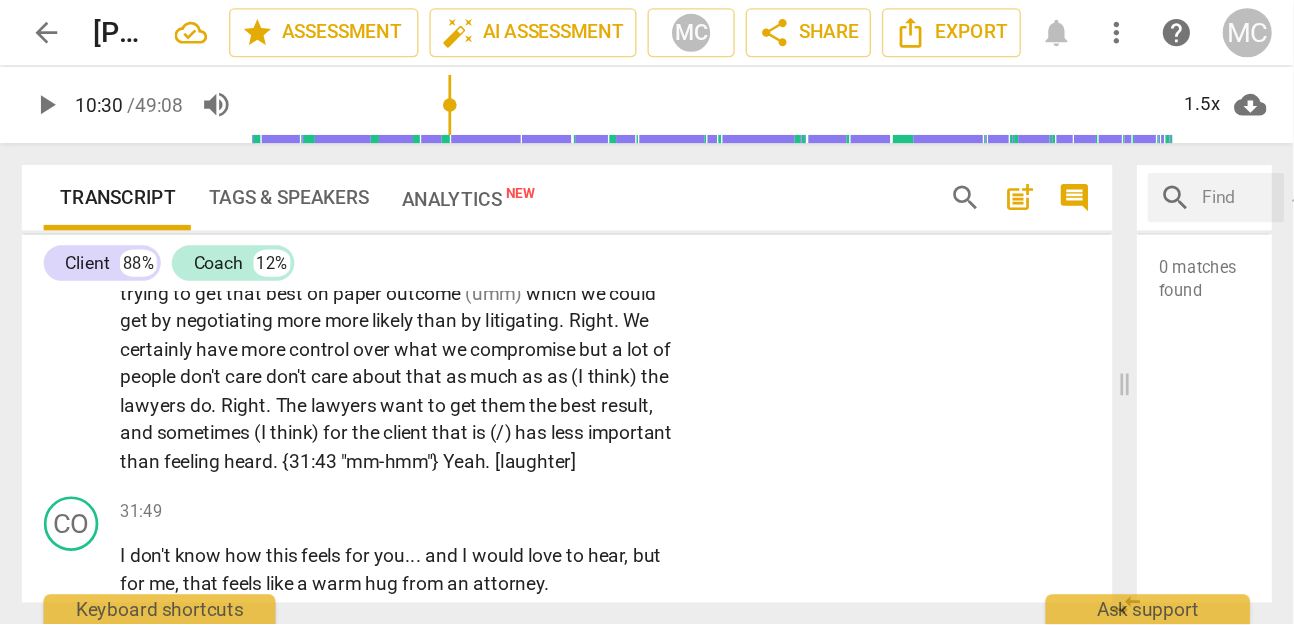 scroll, scrollTop: 9306, scrollLeft: 0, axis: vertical 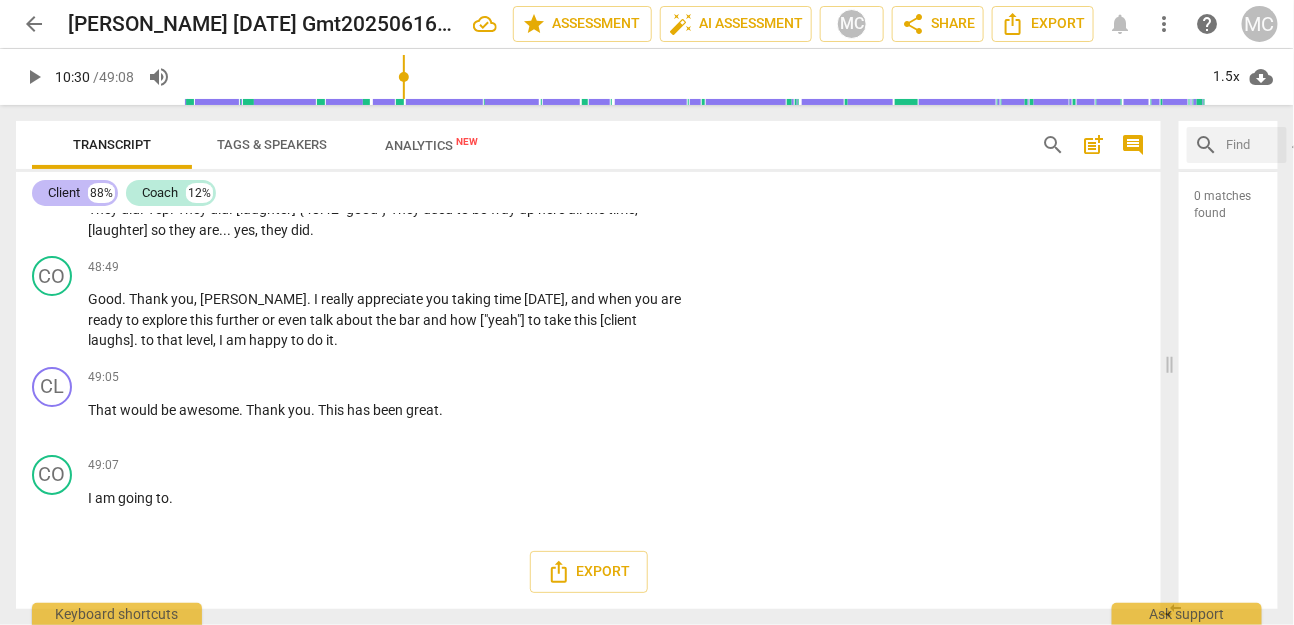click on "Client 88%" at bounding box center [75, 193] 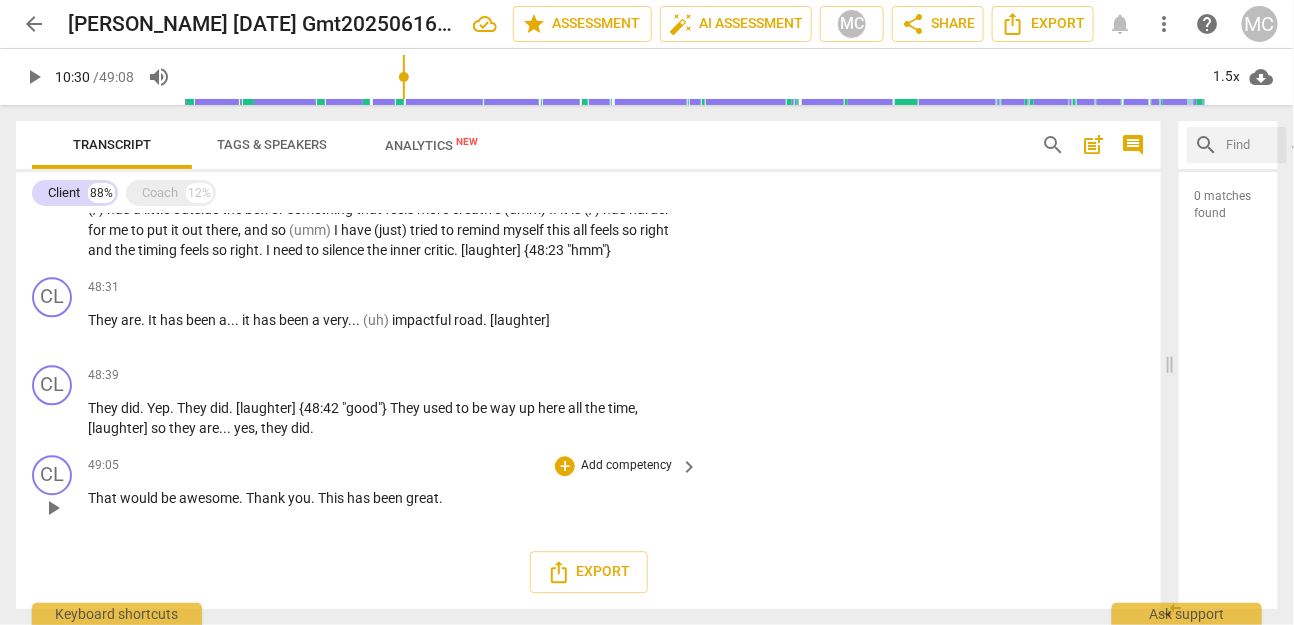 click on "awesome" at bounding box center [209, 498] 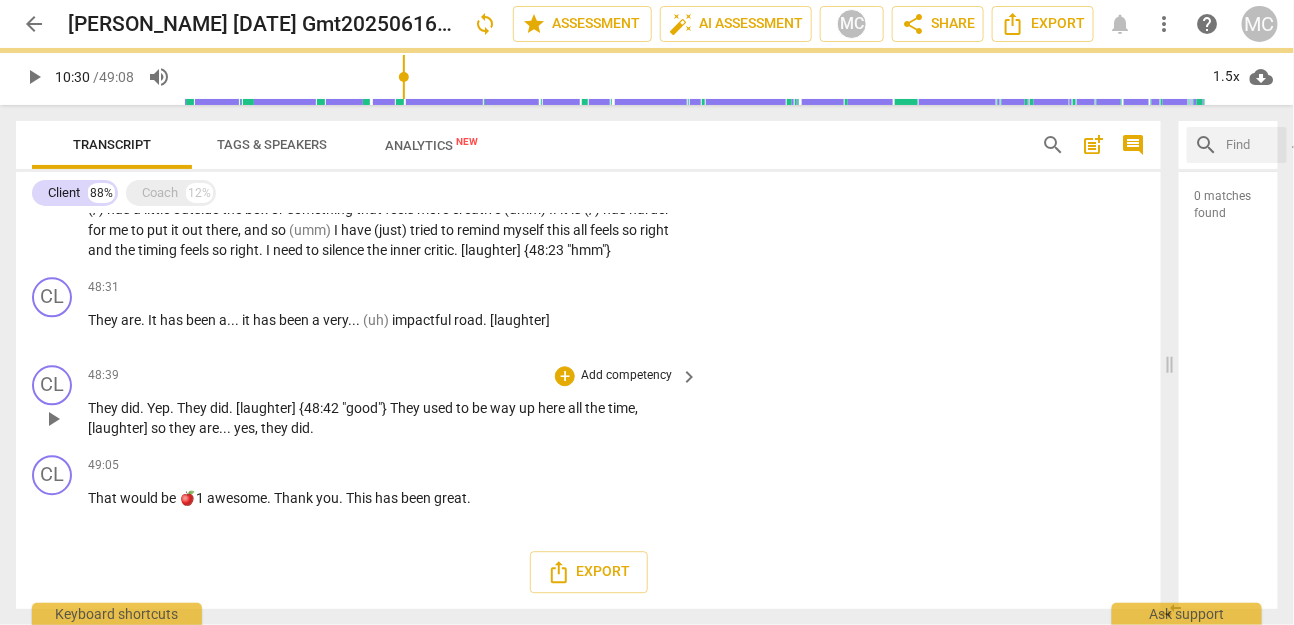click on "They" at bounding box center [193, 408] 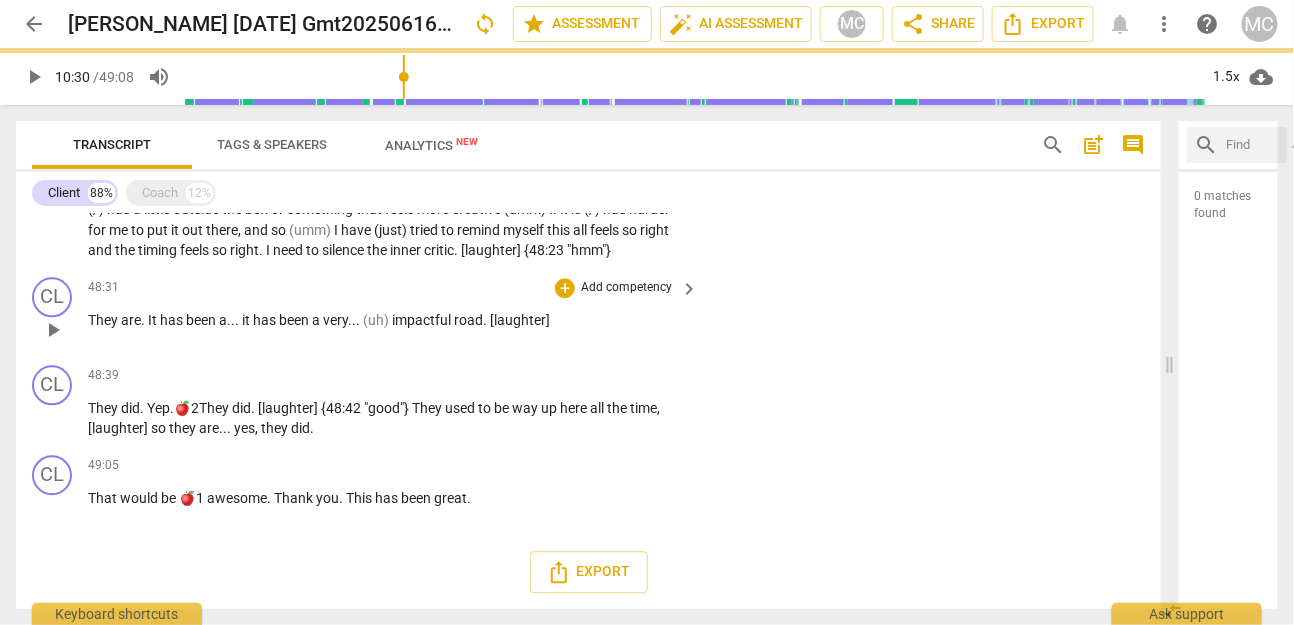 click on "." at bounding box center (144, 320) 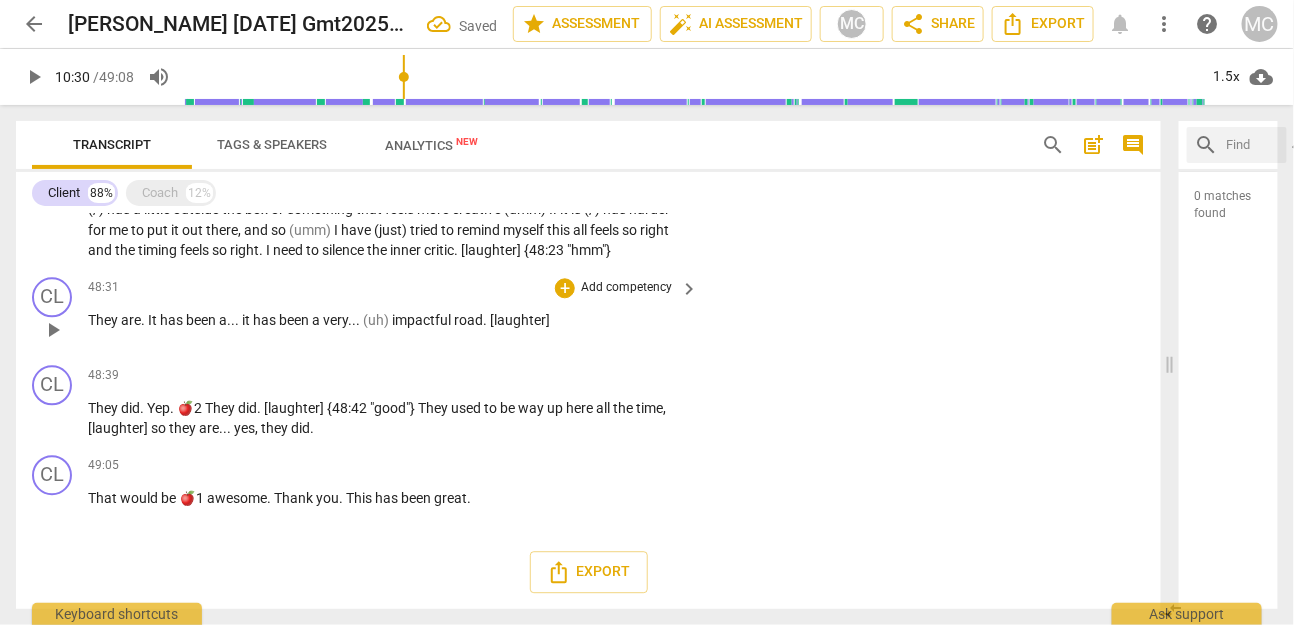 paste 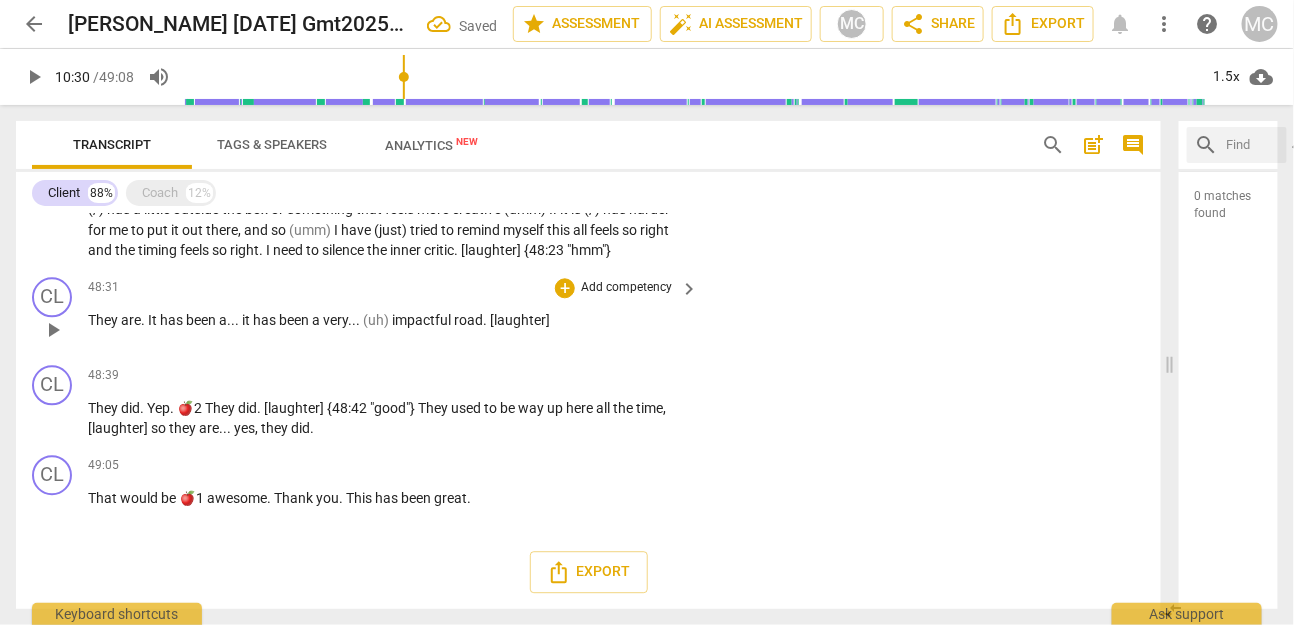 type 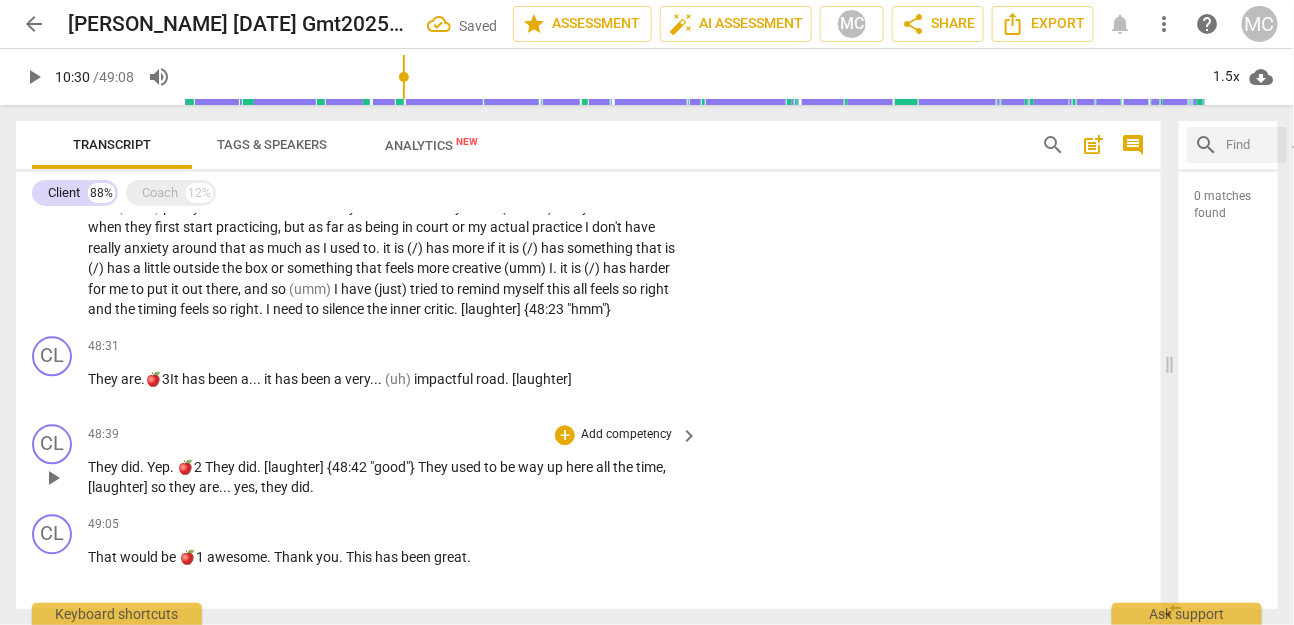 scroll, scrollTop: 8602, scrollLeft: 0, axis: vertical 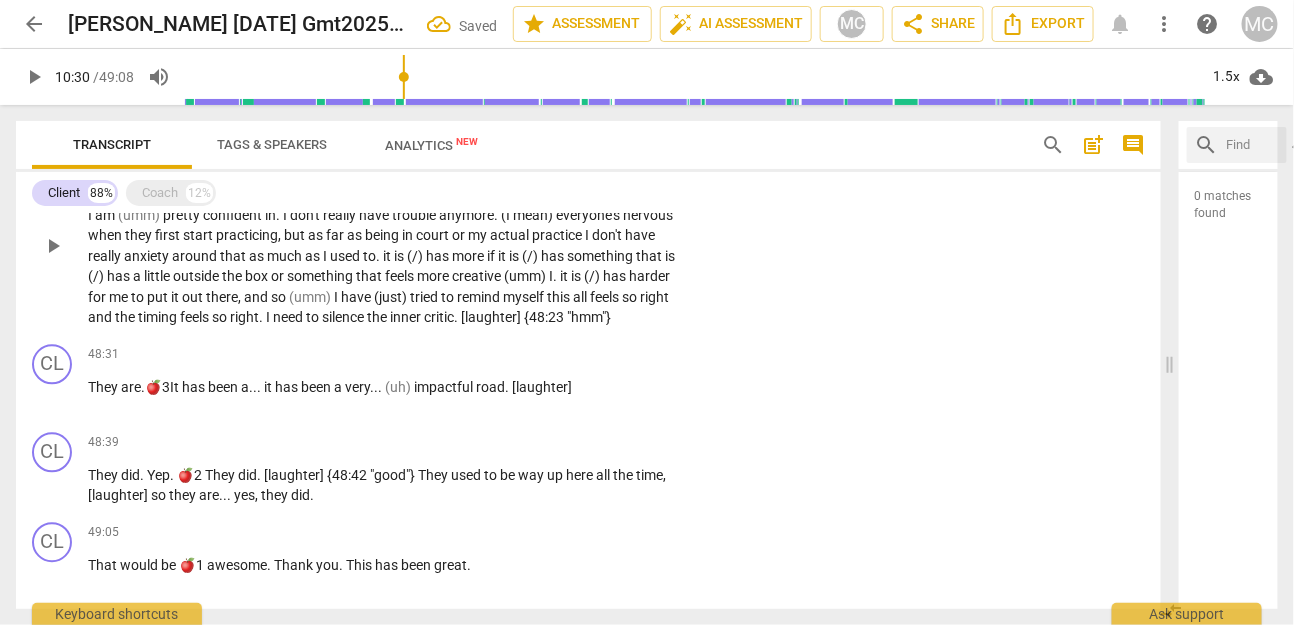 click on "the" at bounding box center [199, 174] 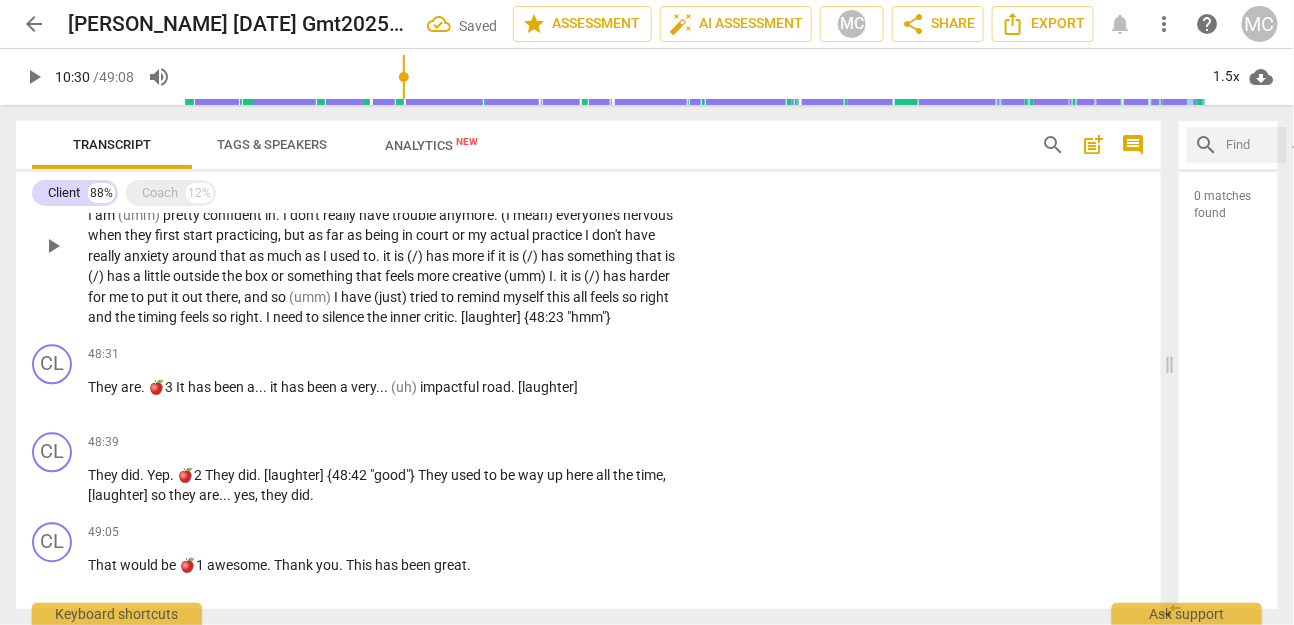 paste 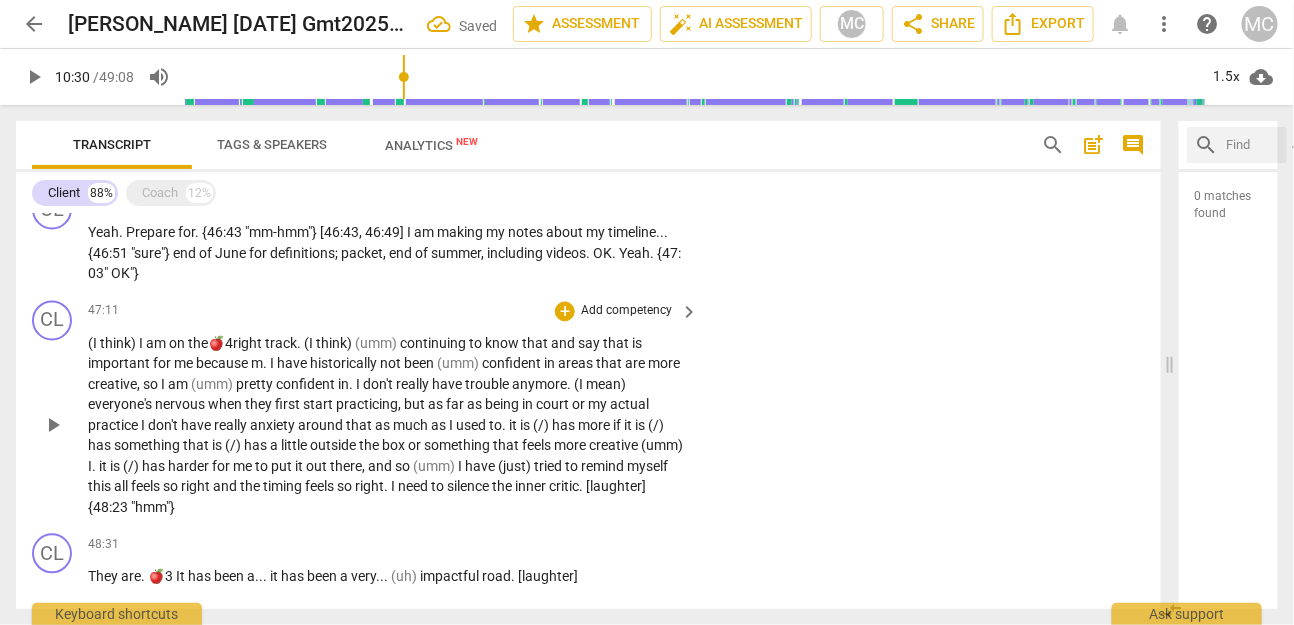 scroll, scrollTop: 8430, scrollLeft: 0, axis: vertical 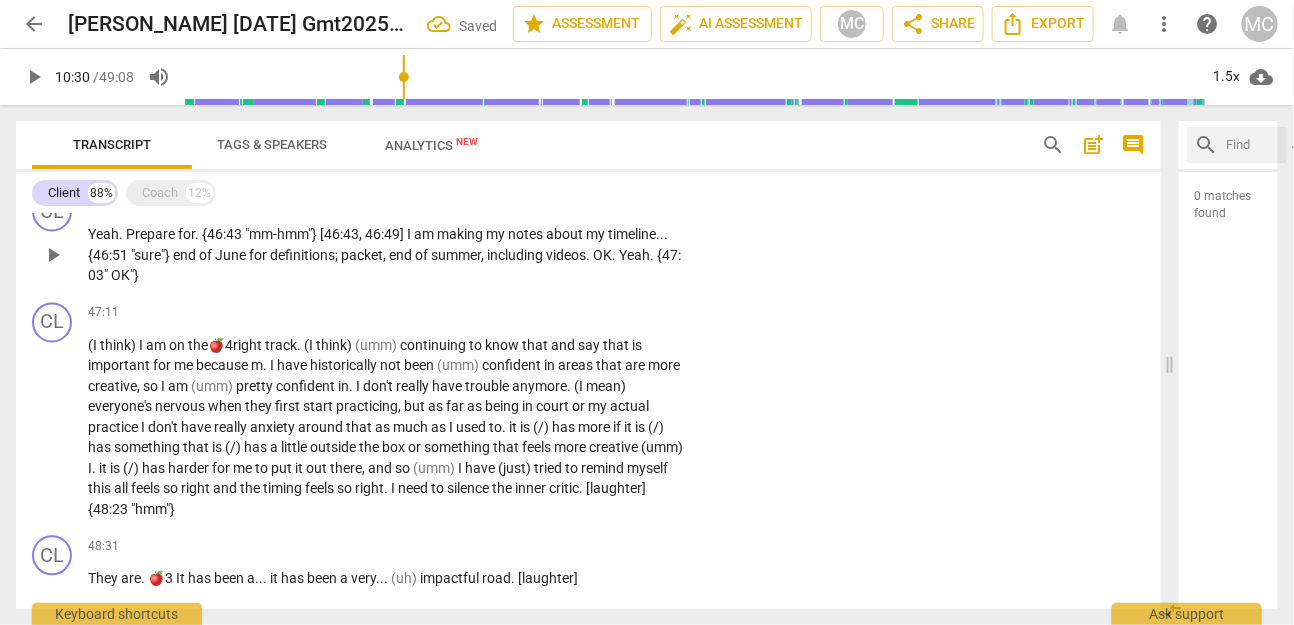 click on "my" at bounding box center (497, 235) 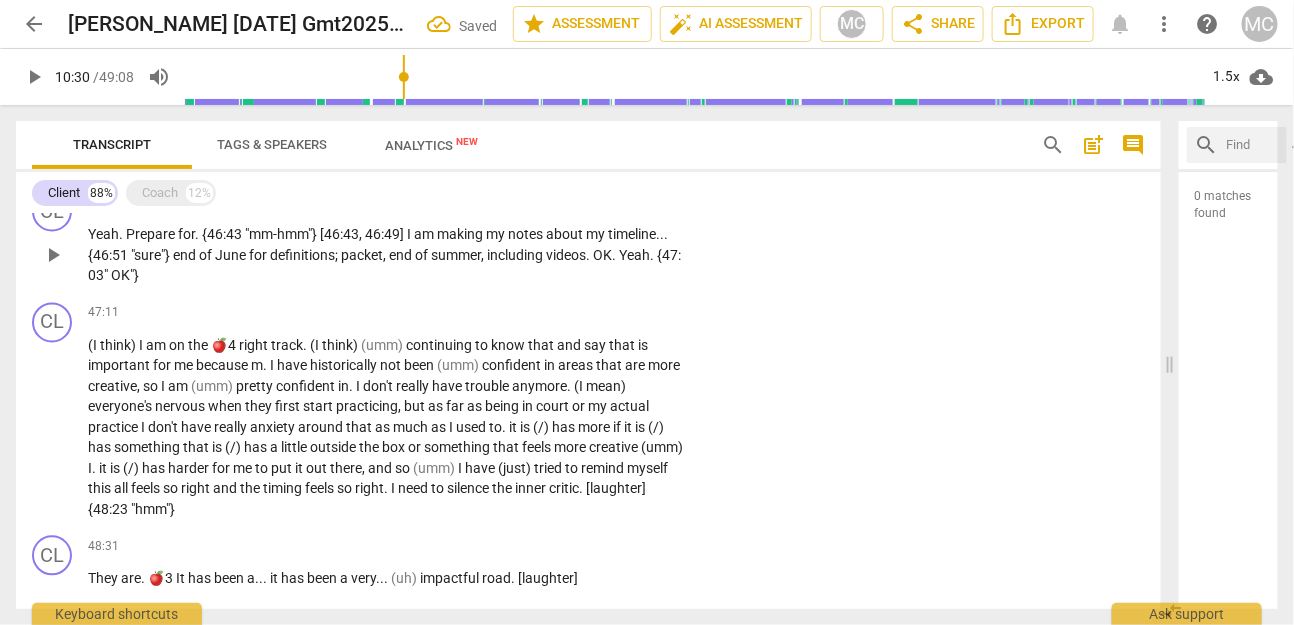 paste 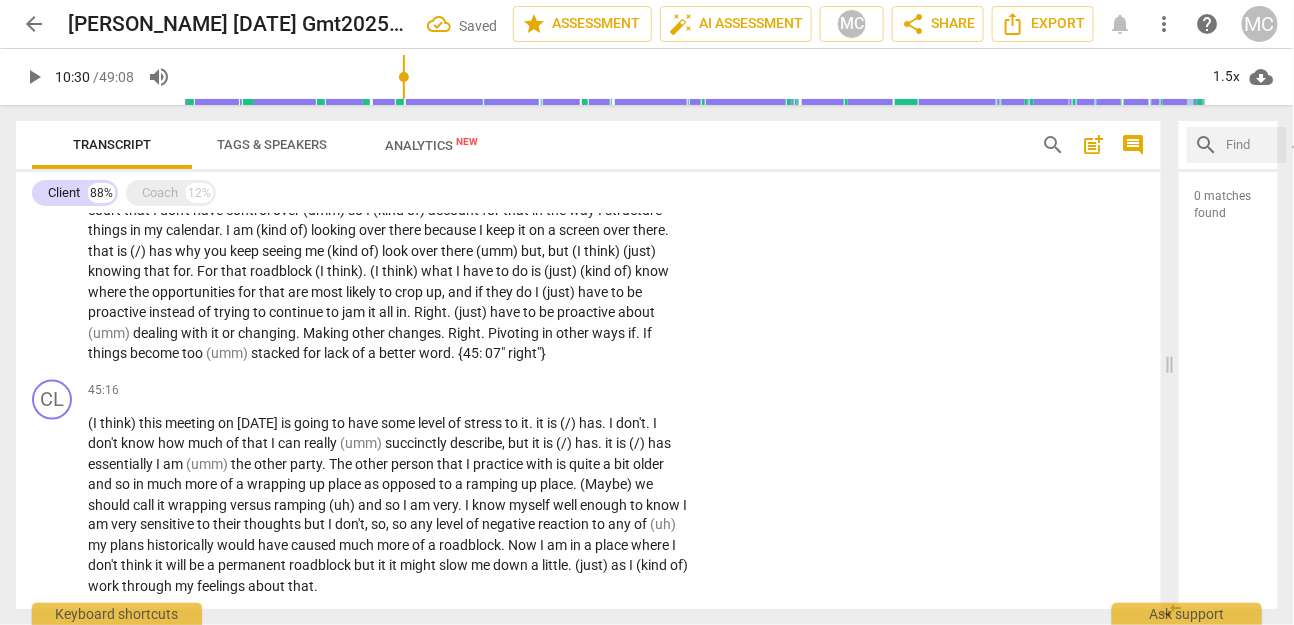 scroll, scrollTop: 8008, scrollLeft: 0, axis: vertical 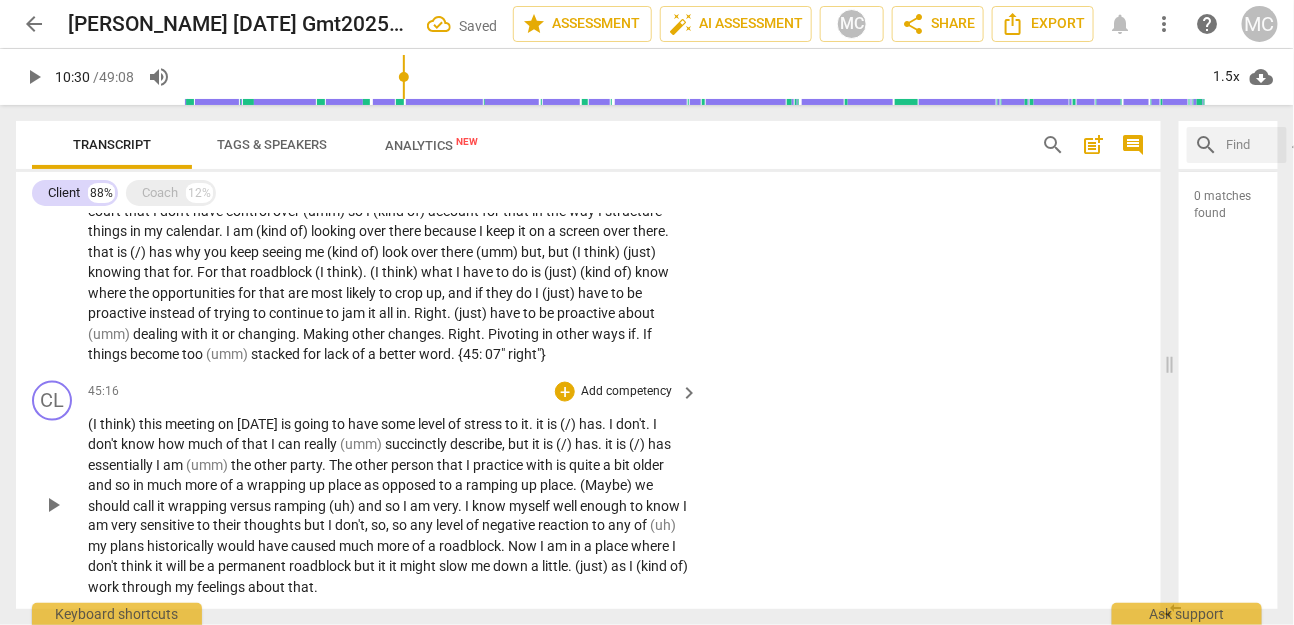 click on "to" at bounding box center [340, 424] 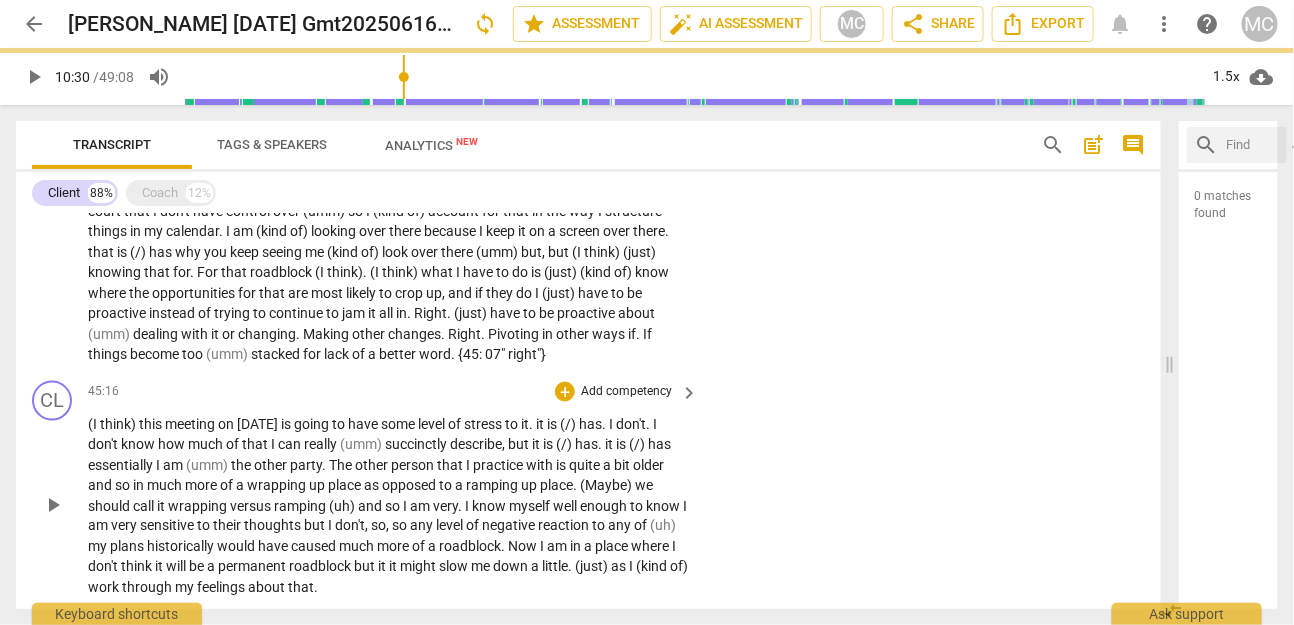 paste 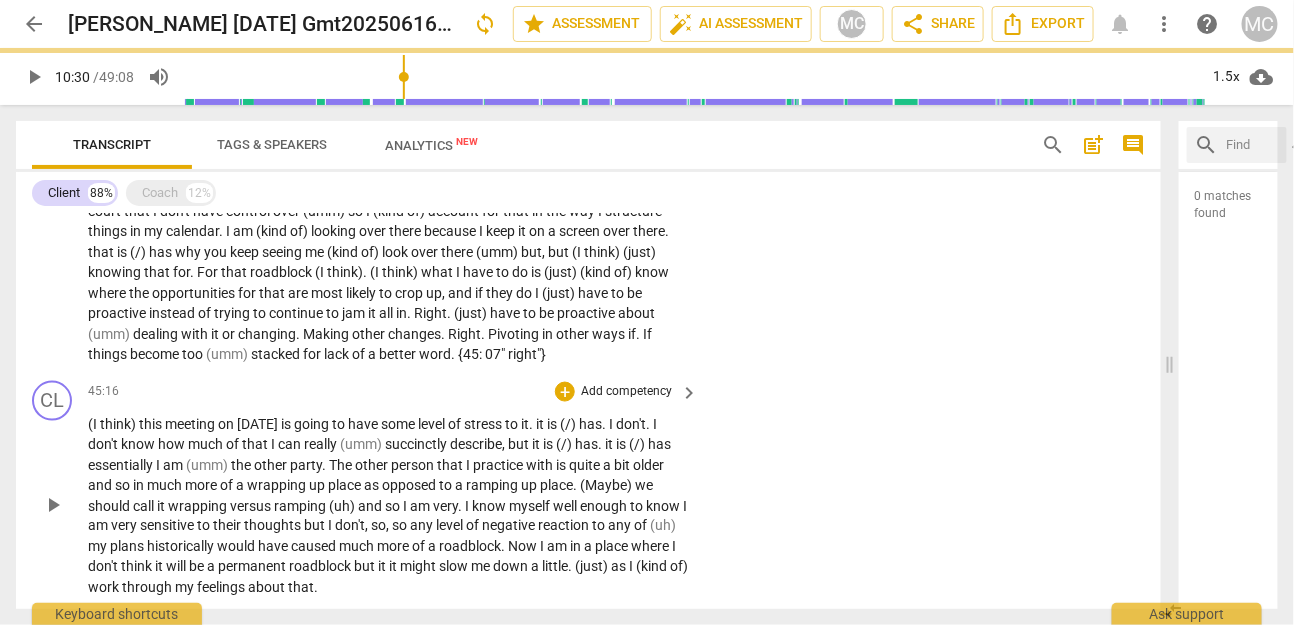 type 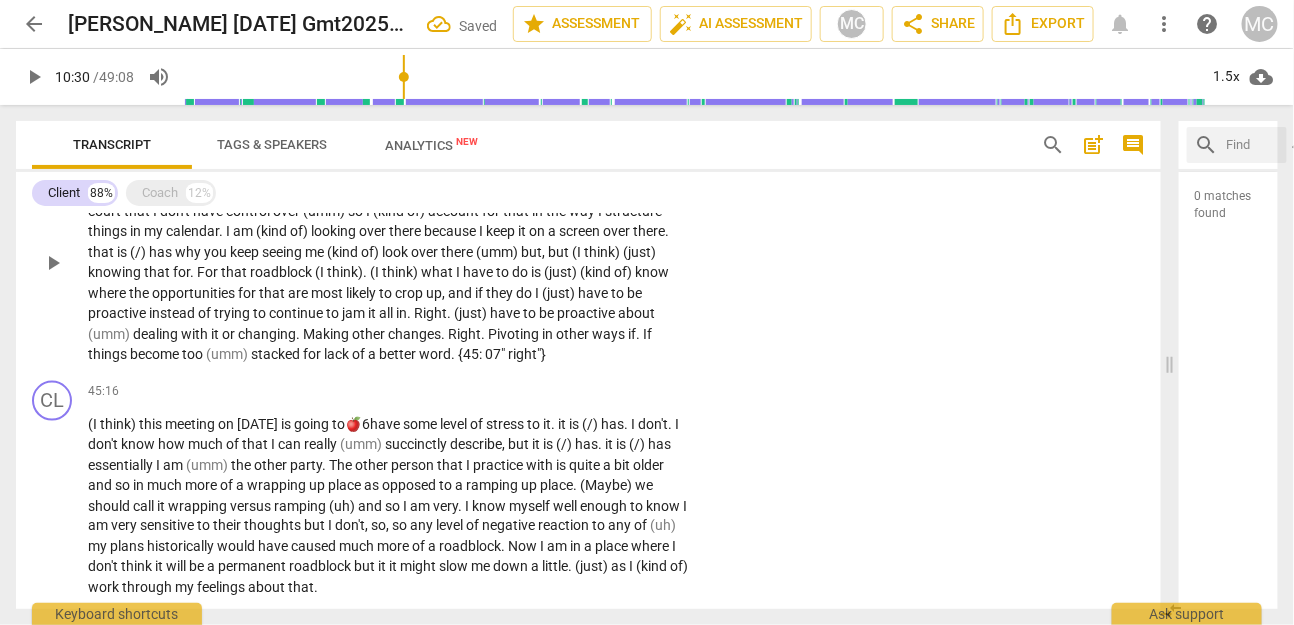 scroll, scrollTop: 7933, scrollLeft: 0, axis: vertical 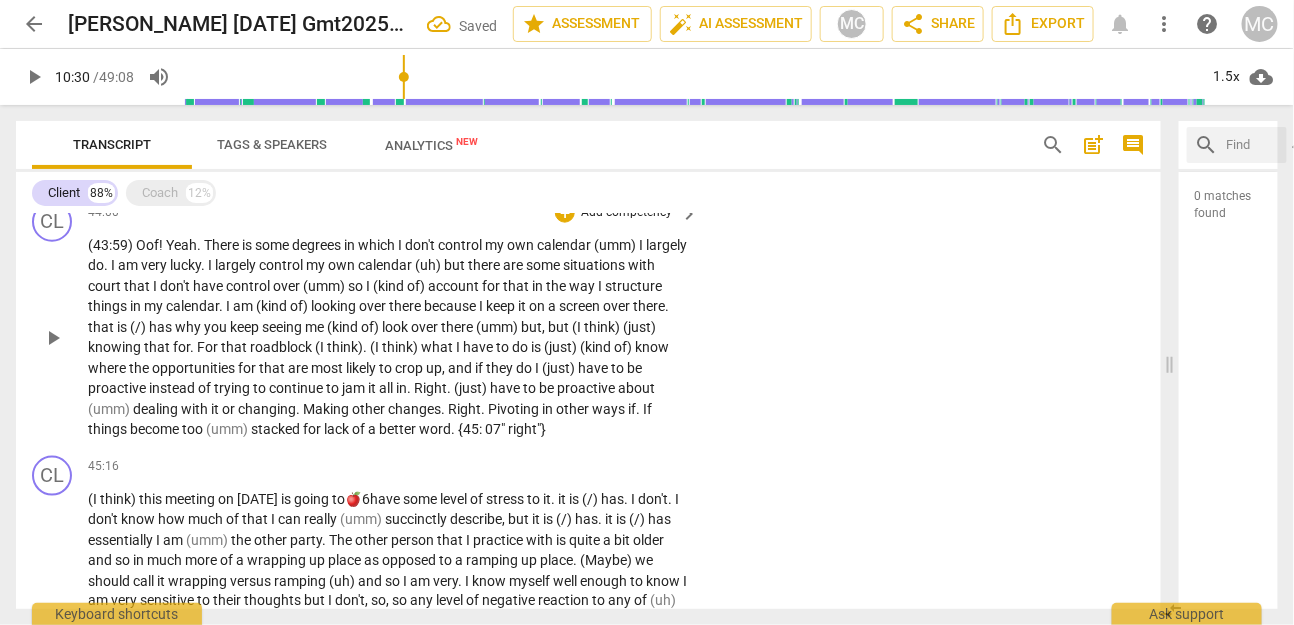 click on "I" at bounding box center [401, 245] 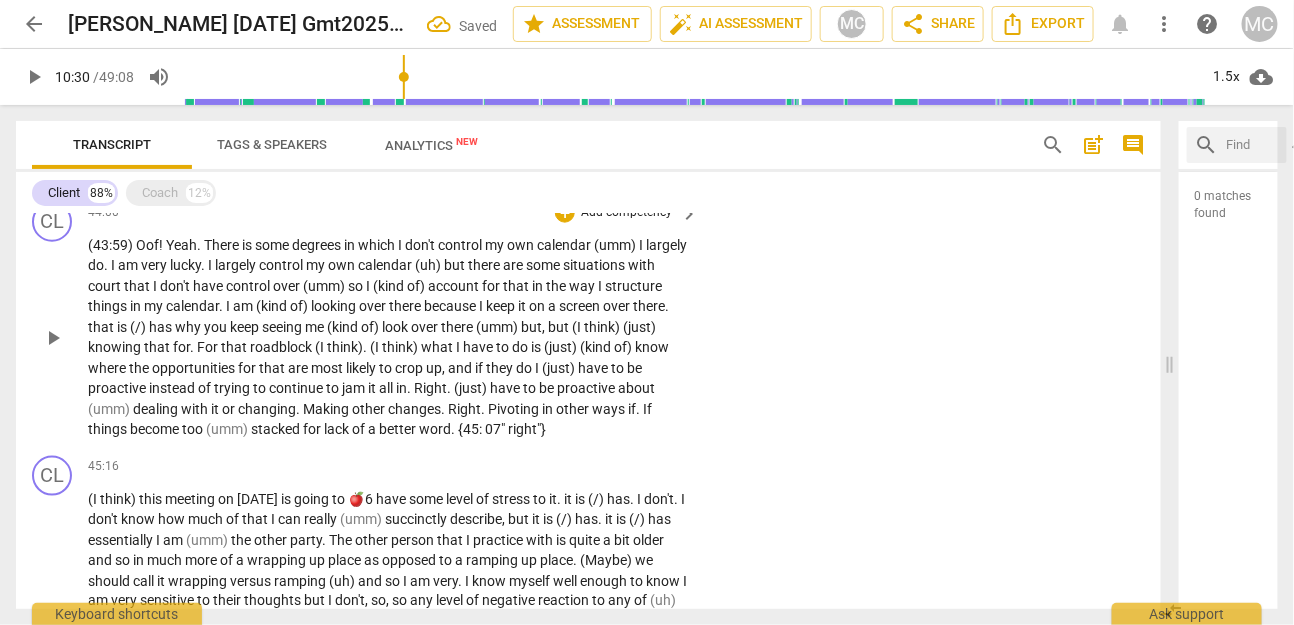 paste 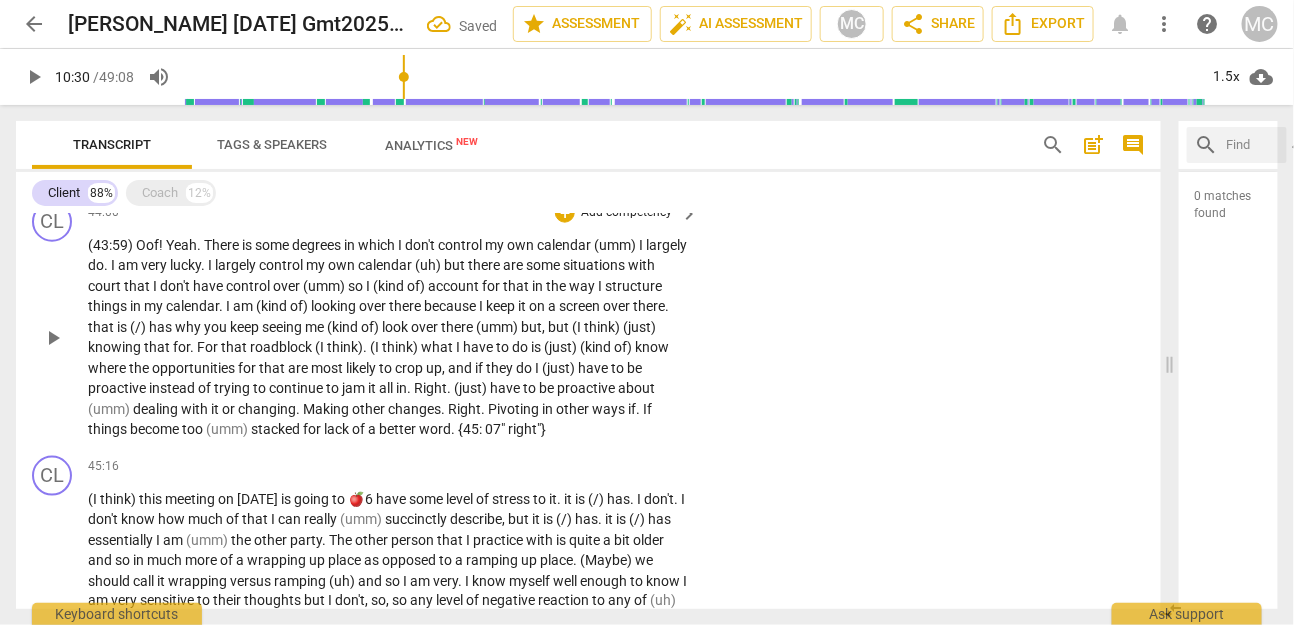 type 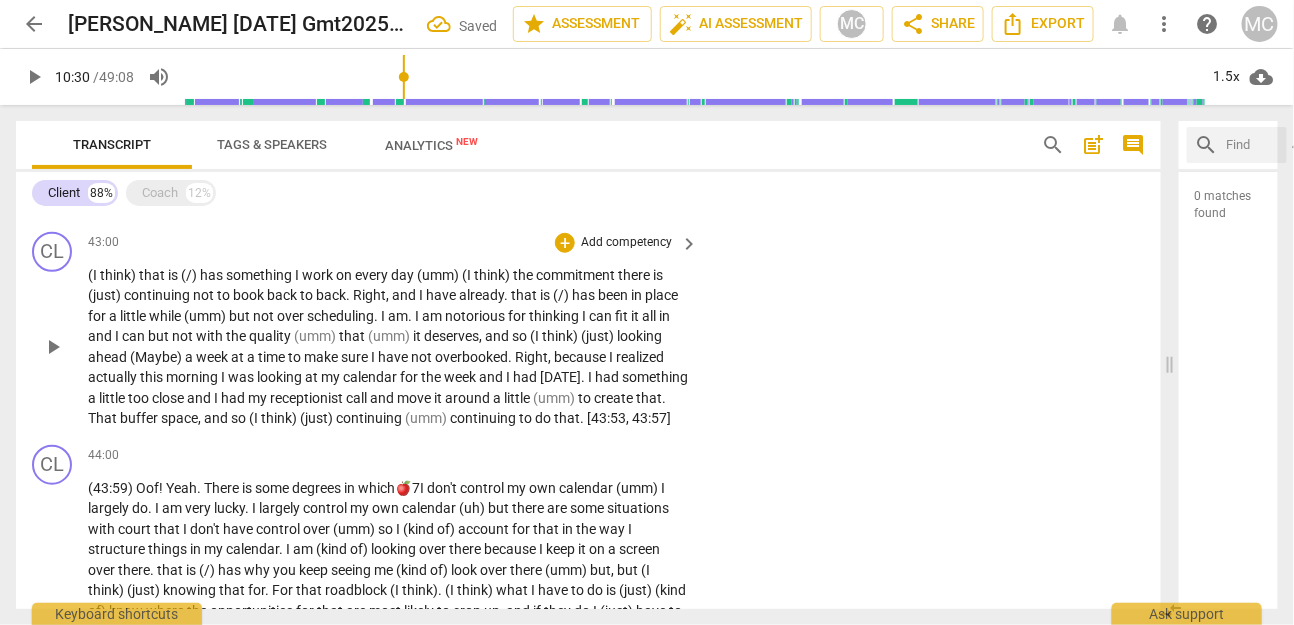 scroll, scrollTop: 7660, scrollLeft: 0, axis: vertical 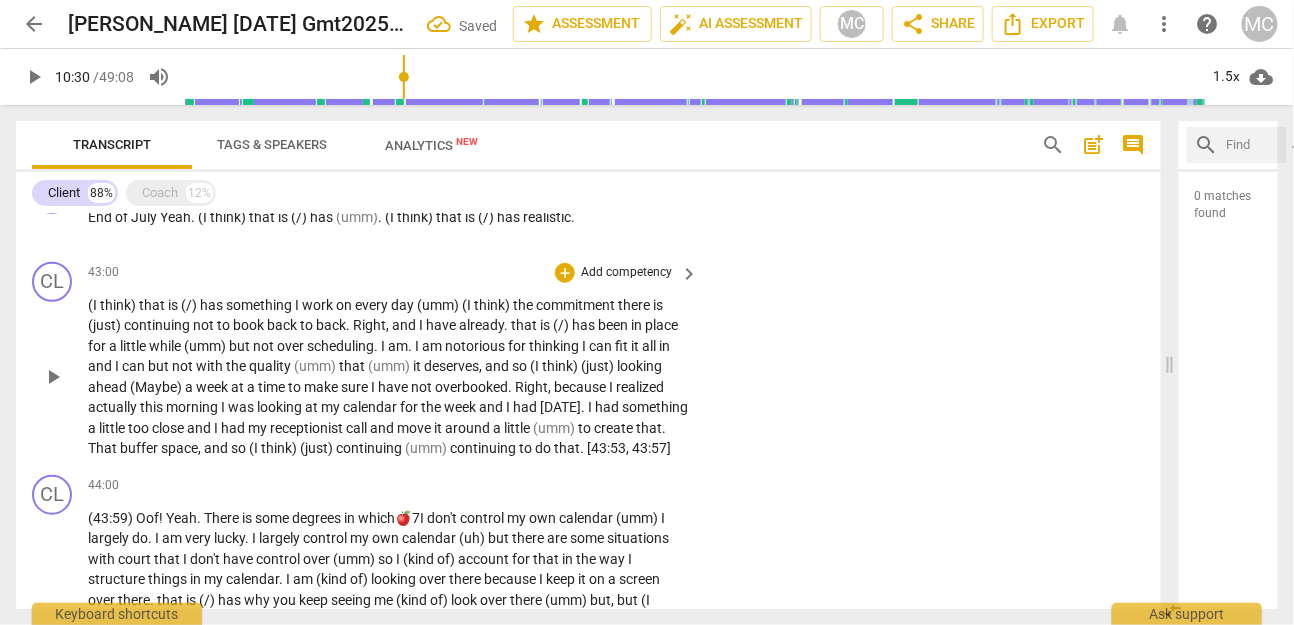 click on "on" at bounding box center [345, 305] 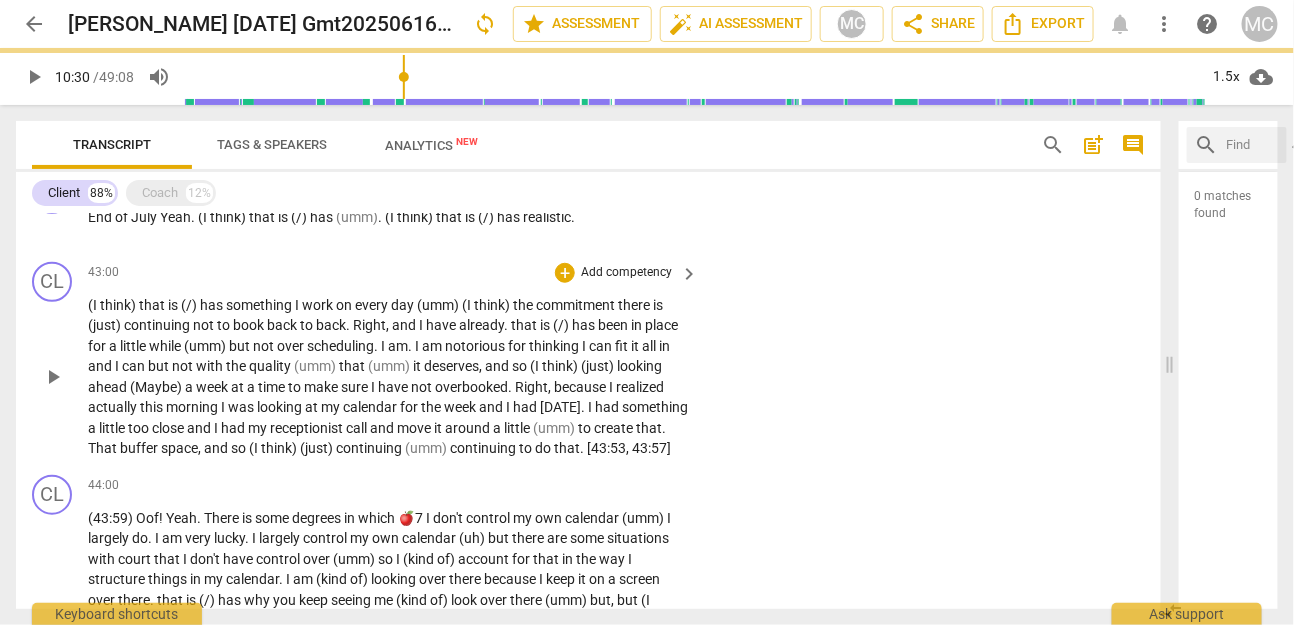 paste 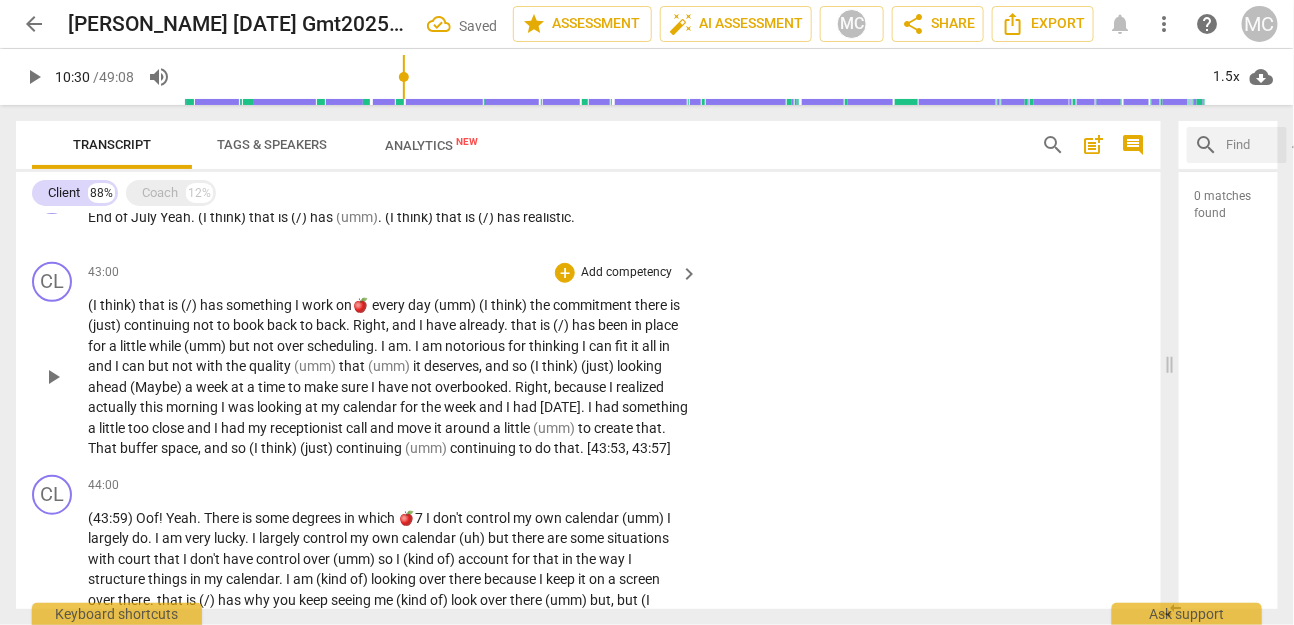type 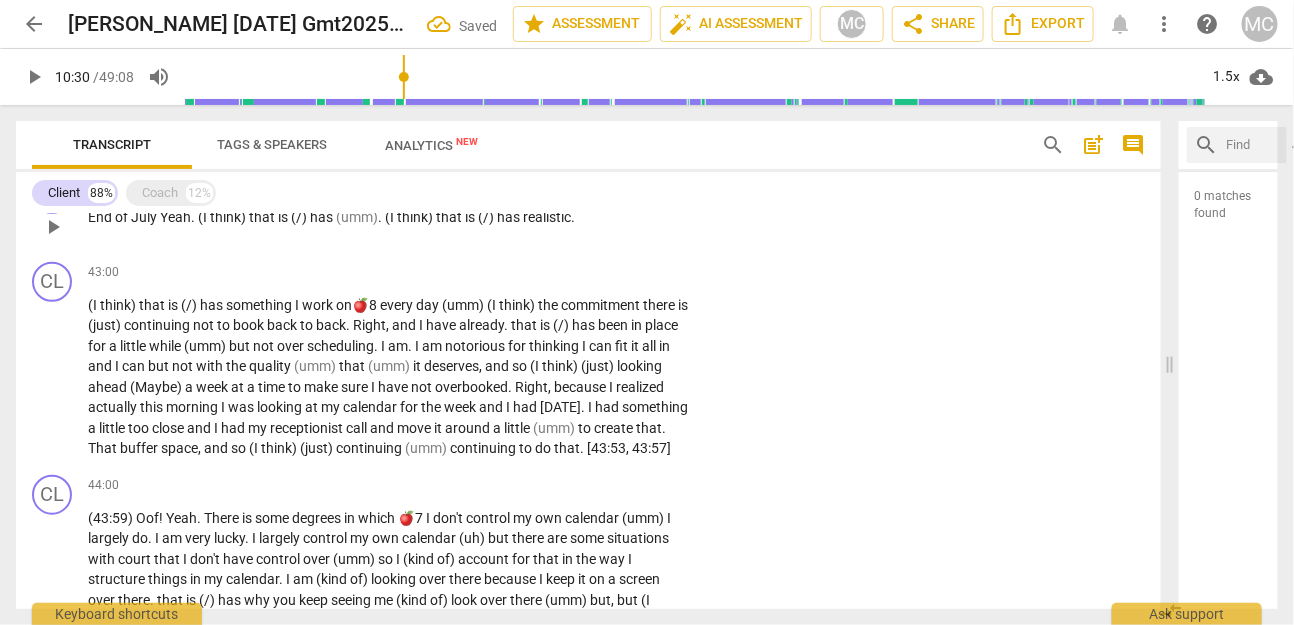 click on "that" at bounding box center (450, 217) 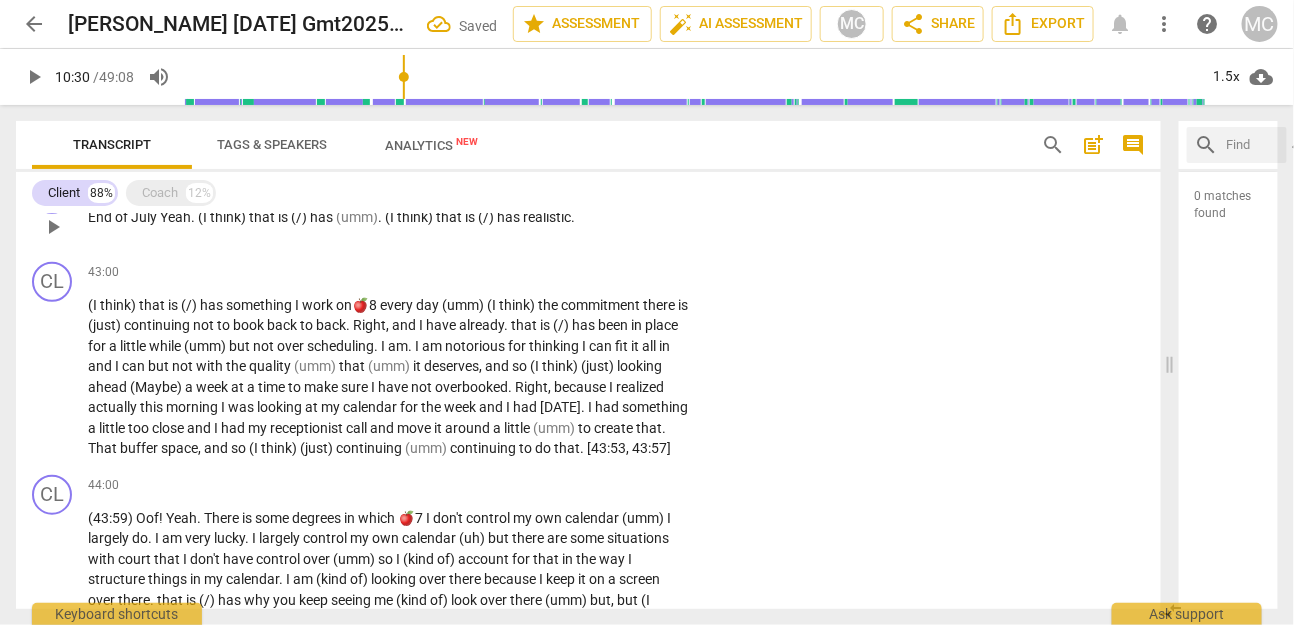 paste 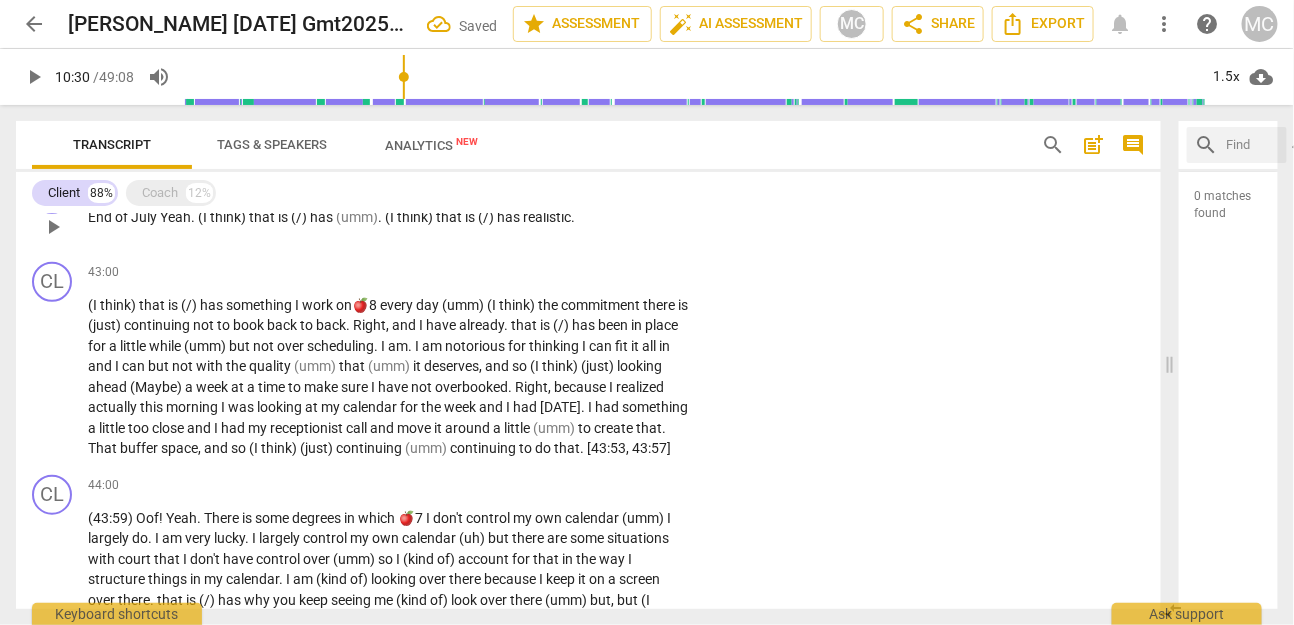 type 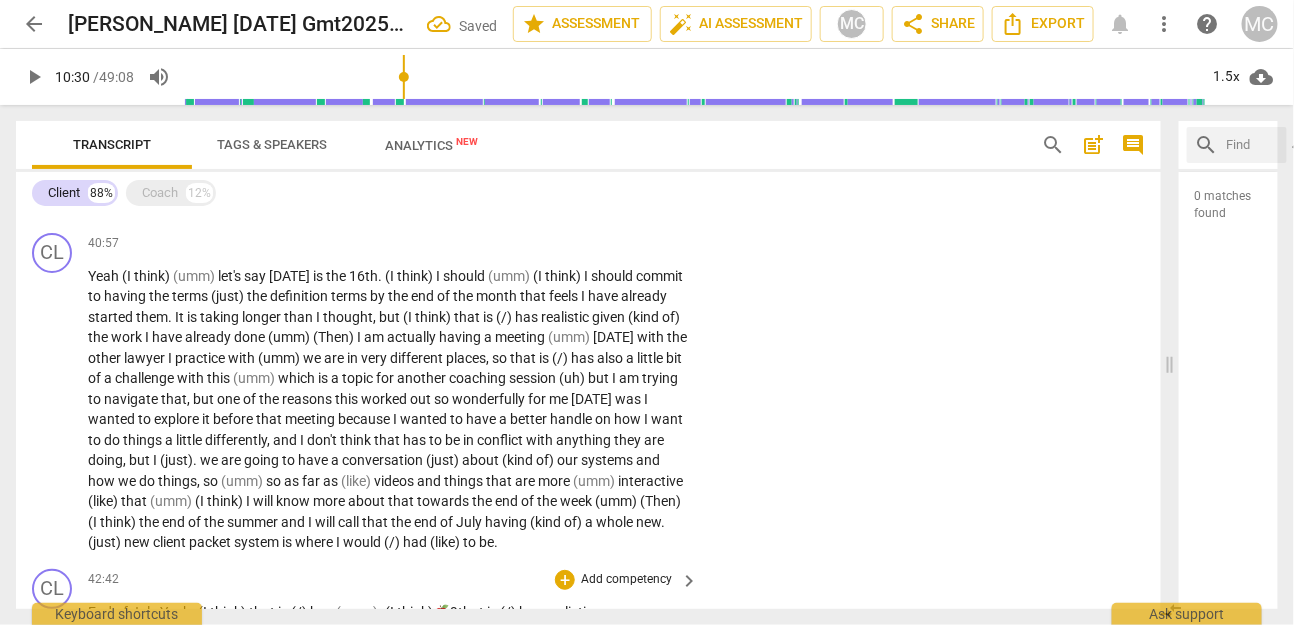 scroll, scrollTop: 7263, scrollLeft: 0, axis: vertical 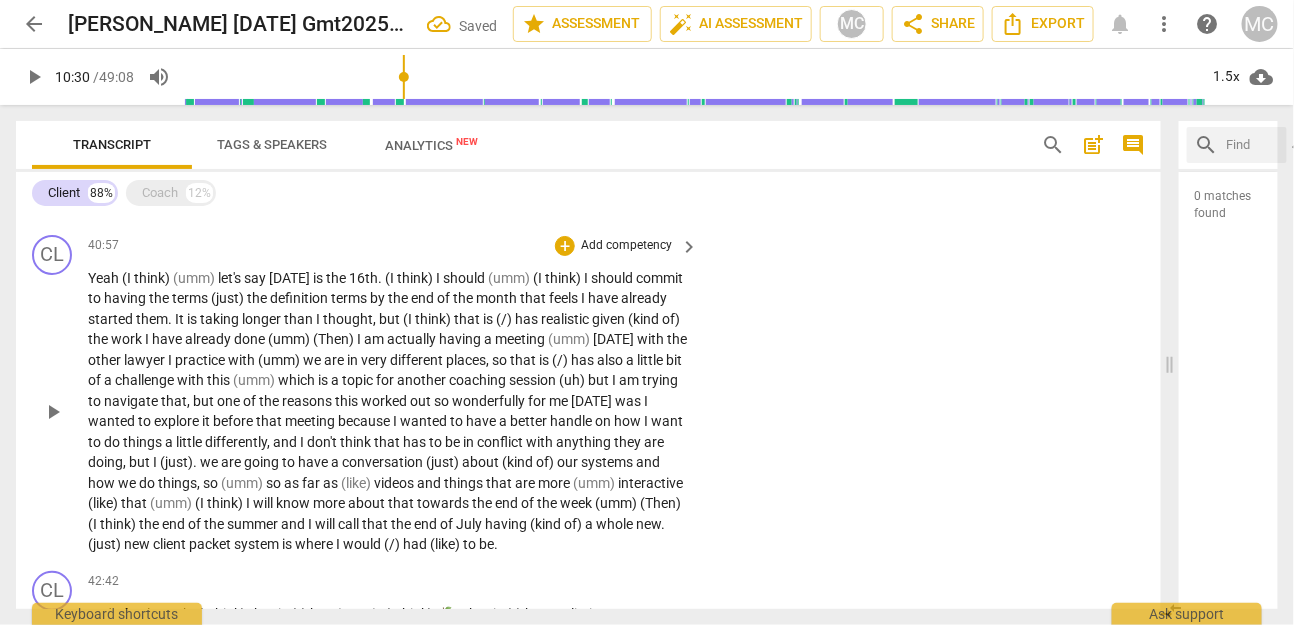 click on "." at bounding box center [381, 278] 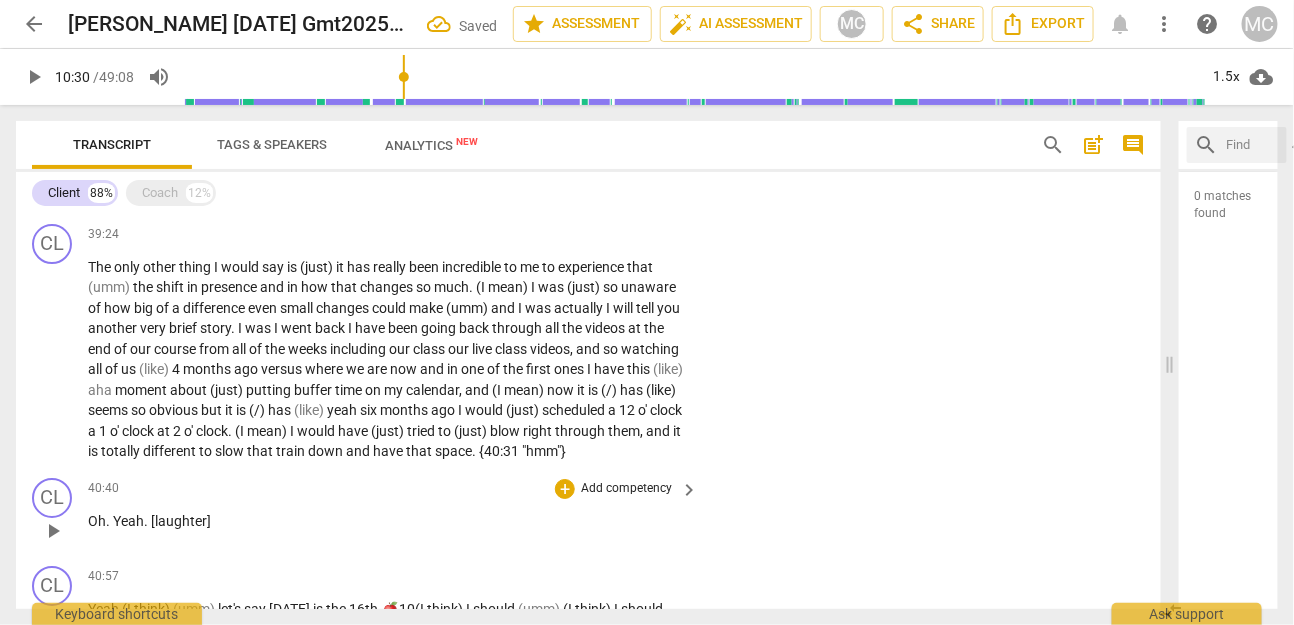 scroll, scrollTop: 6908, scrollLeft: 0, axis: vertical 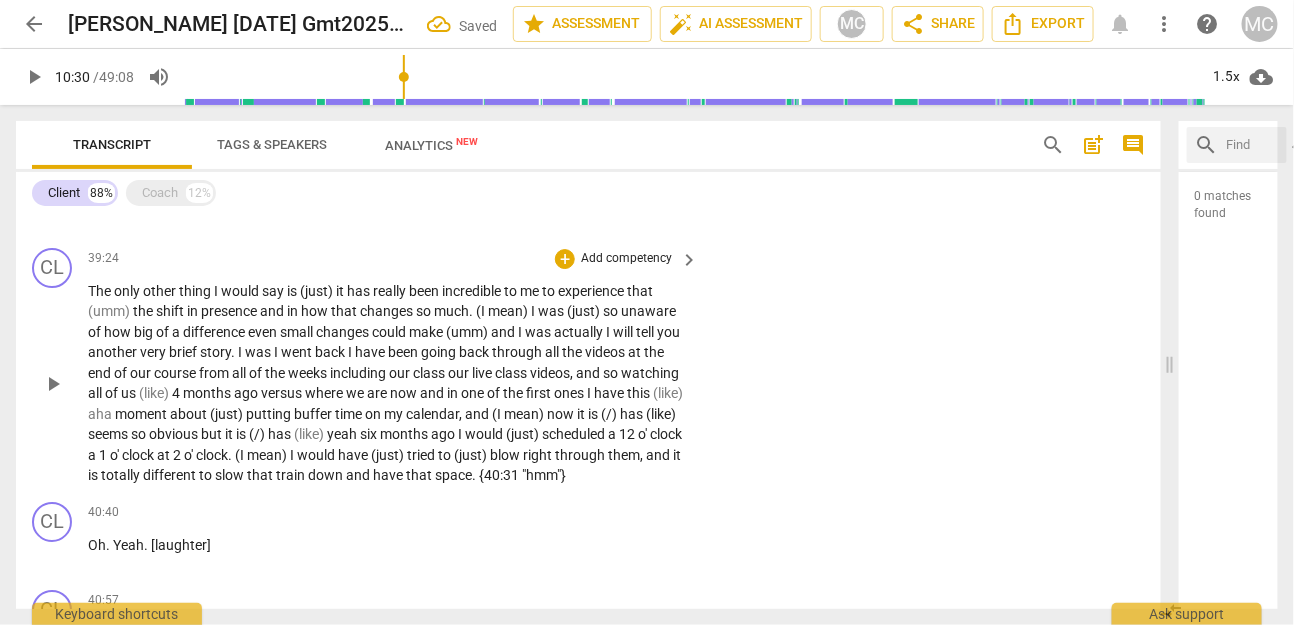 click on "really" at bounding box center (391, 291) 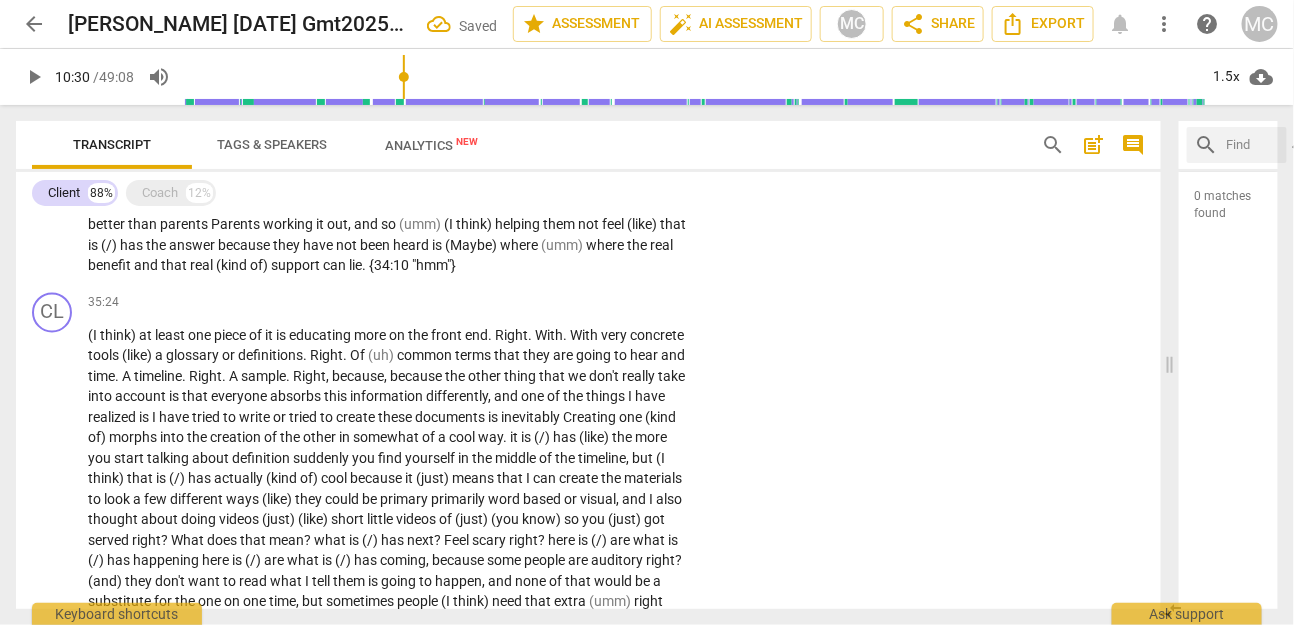 scroll, scrollTop: 6025, scrollLeft: 0, axis: vertical 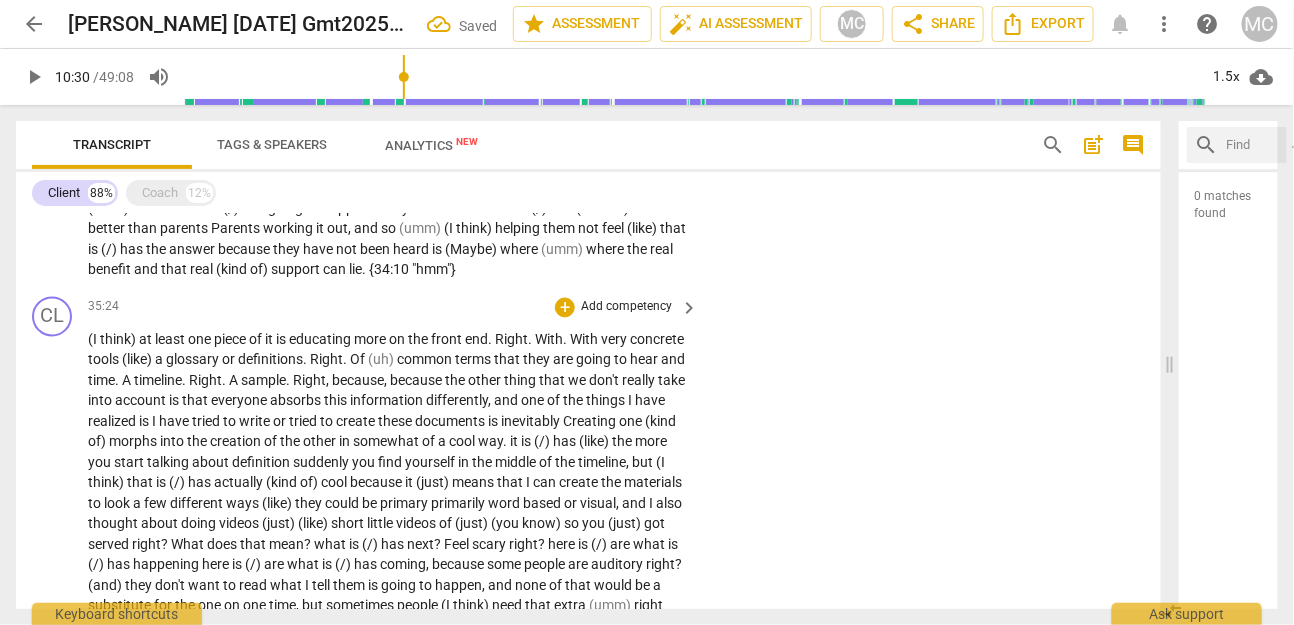 click on "educating" at bounding box center [321, 340] 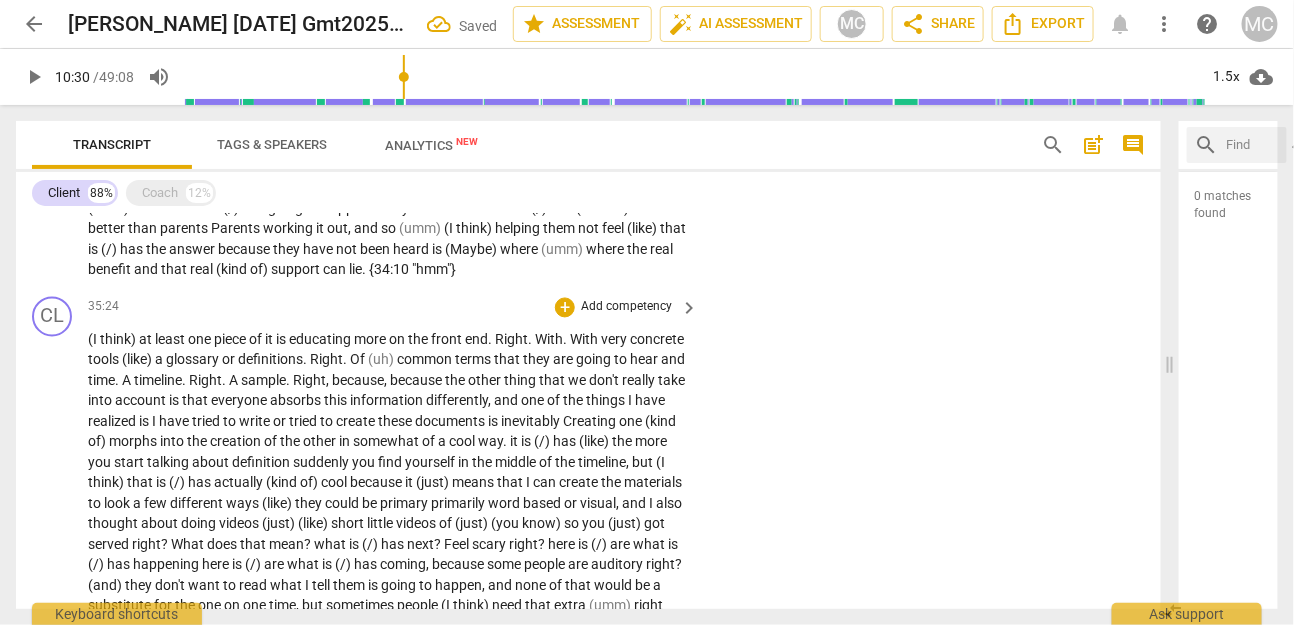 paste 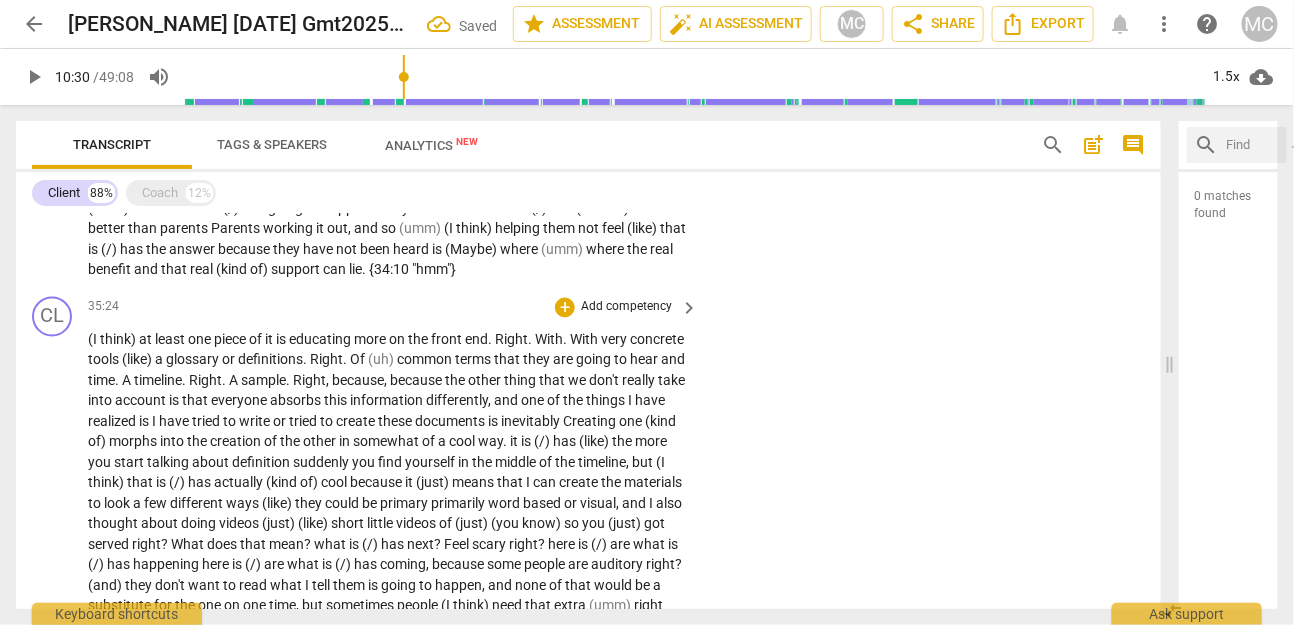 type 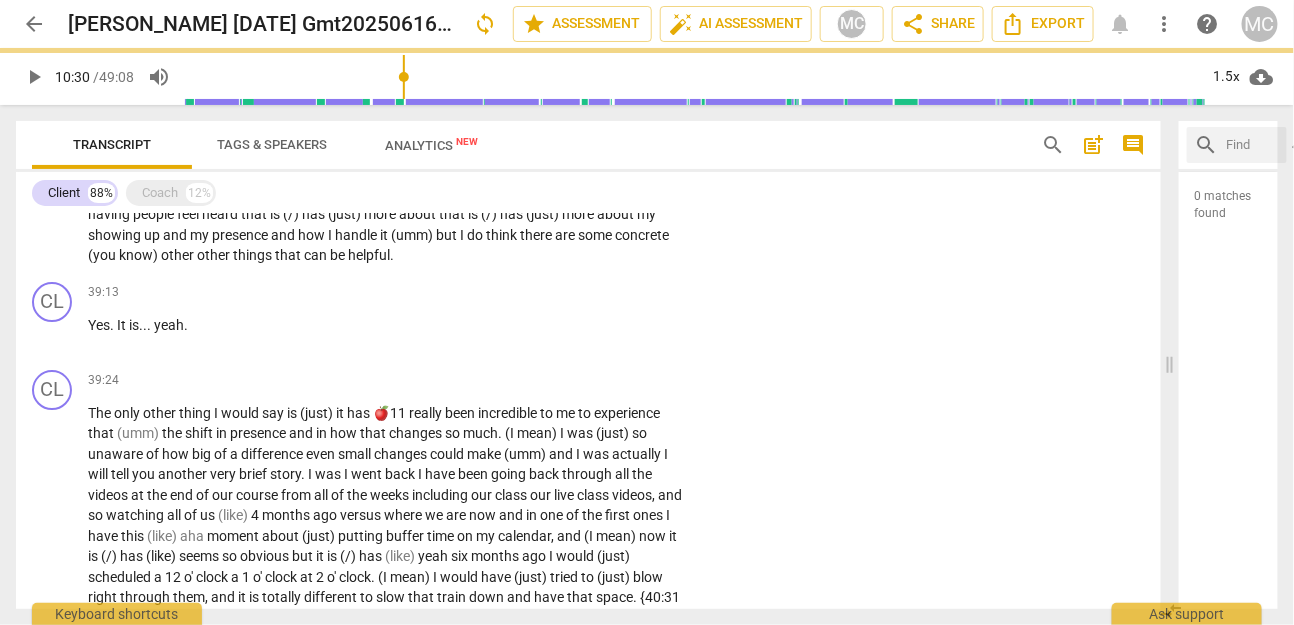scroll, scrollTop: 6835, scrollLeft: 0, axis: vertical 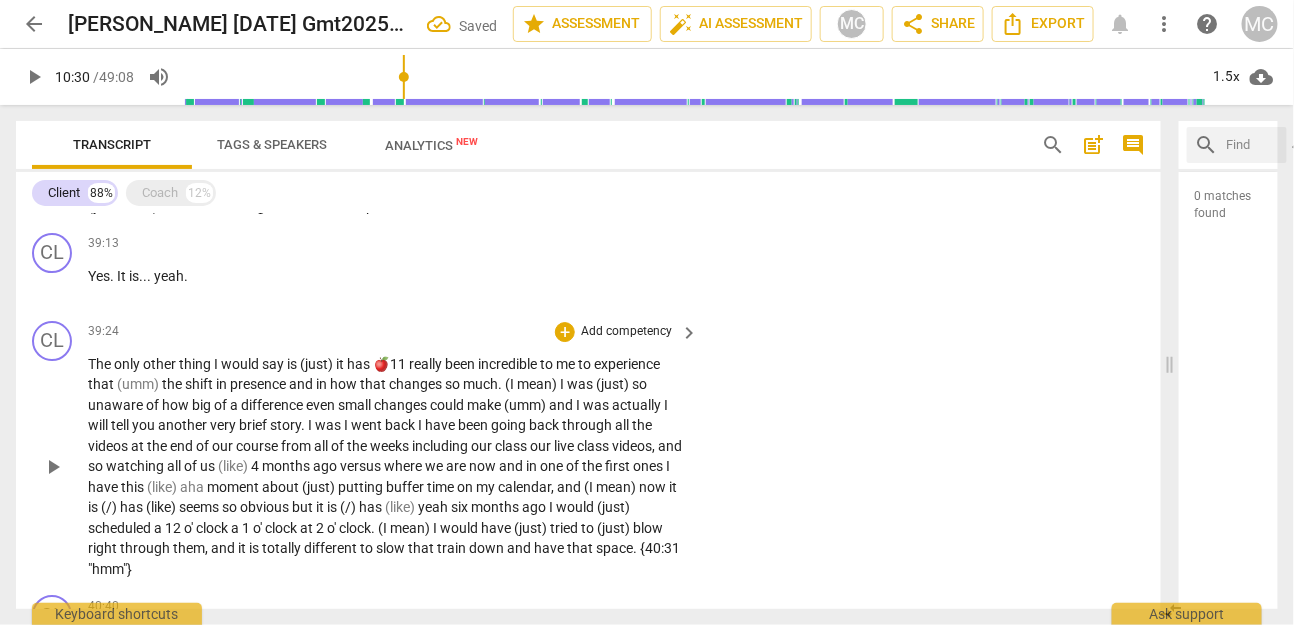 click on "that" at bounding box center [374, 384] 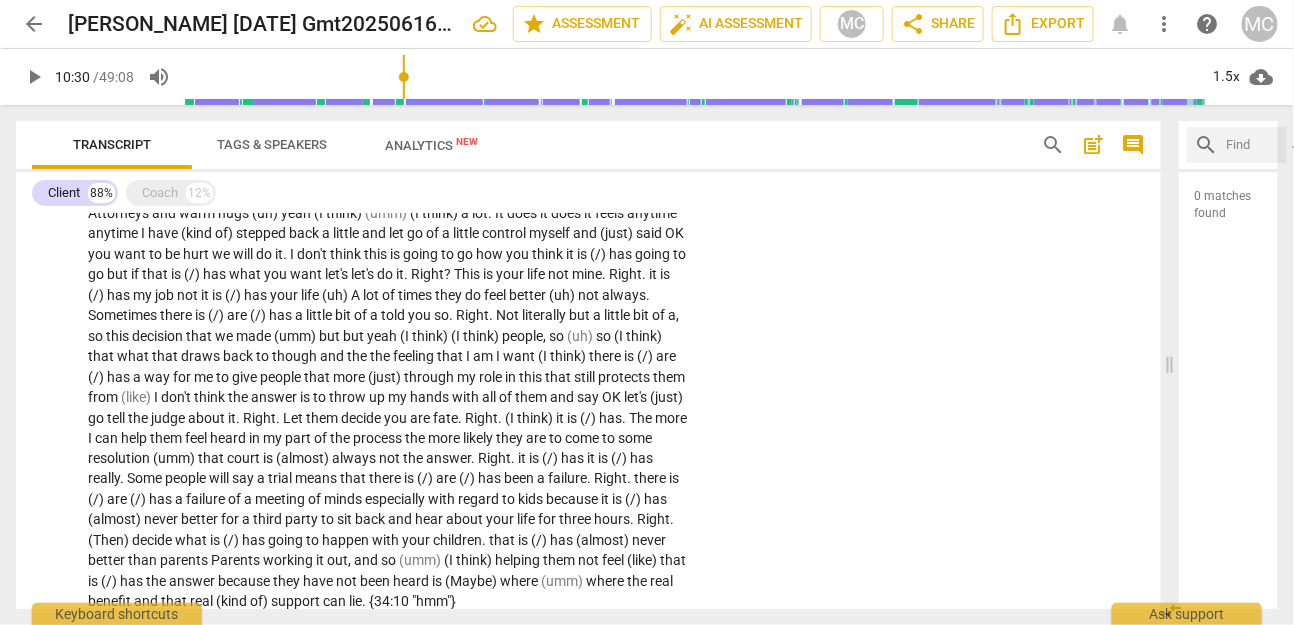 scroll, scrollTop: 5664, scrollLeft: 0, axis: vertical 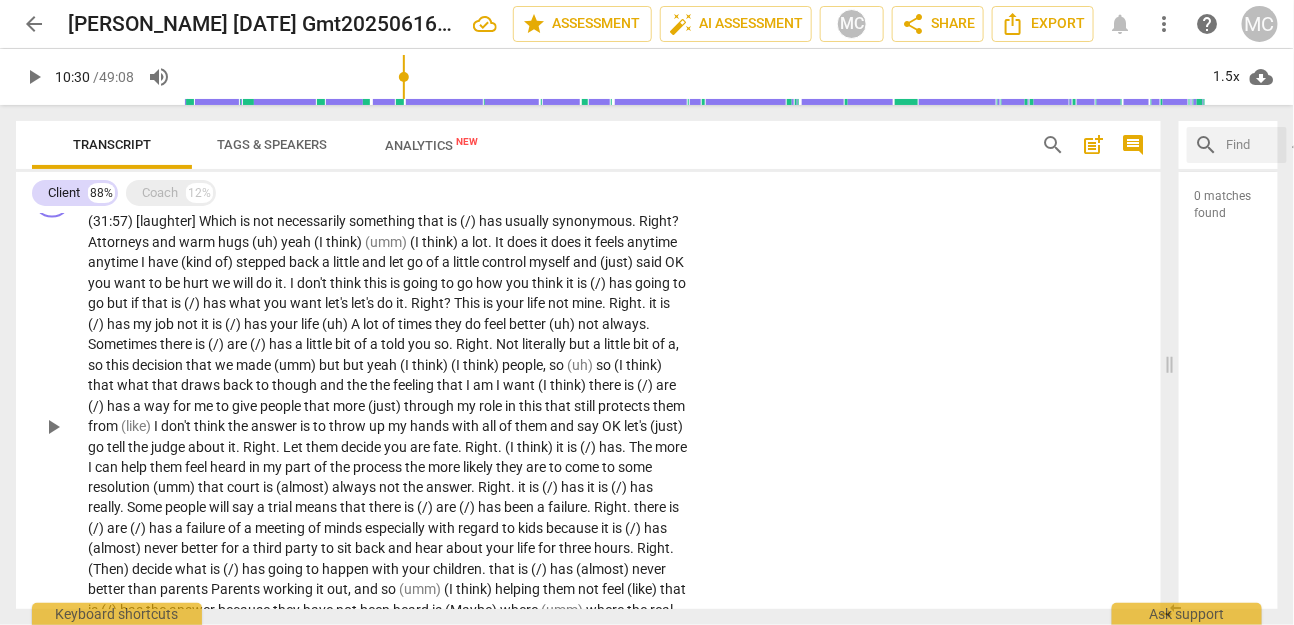 click on "something" at bounding box center (383, 221) 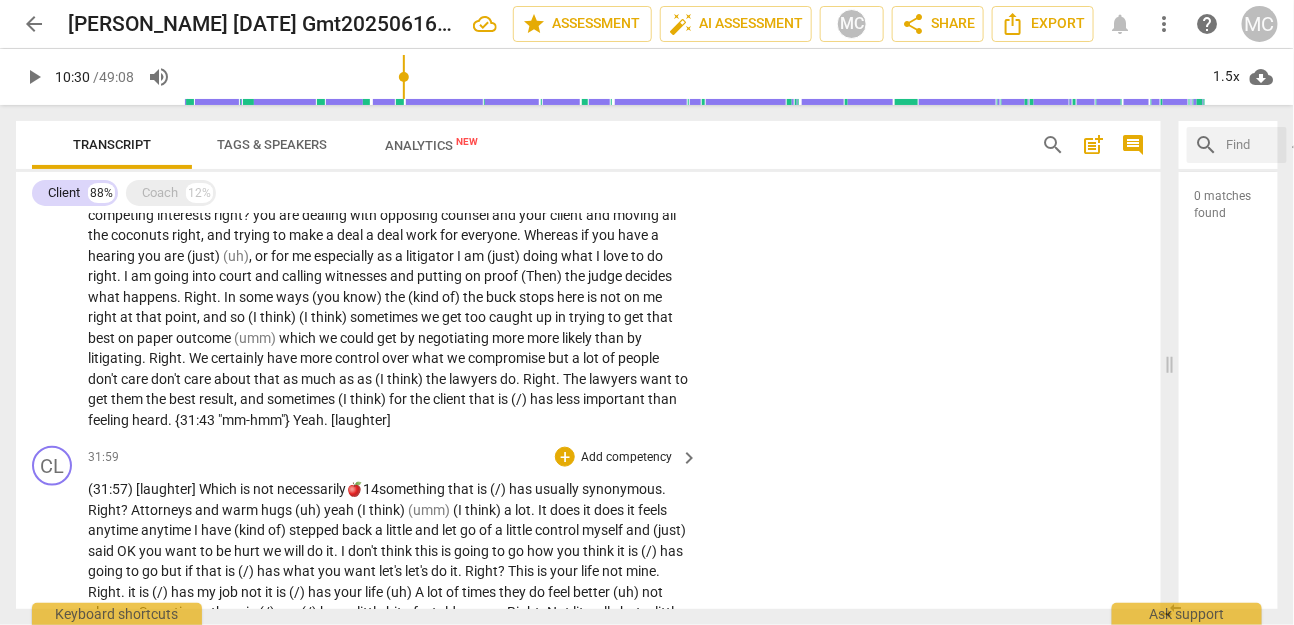 scroll, scrollTop: 5153, scrollLeft: 0, axis: vertical 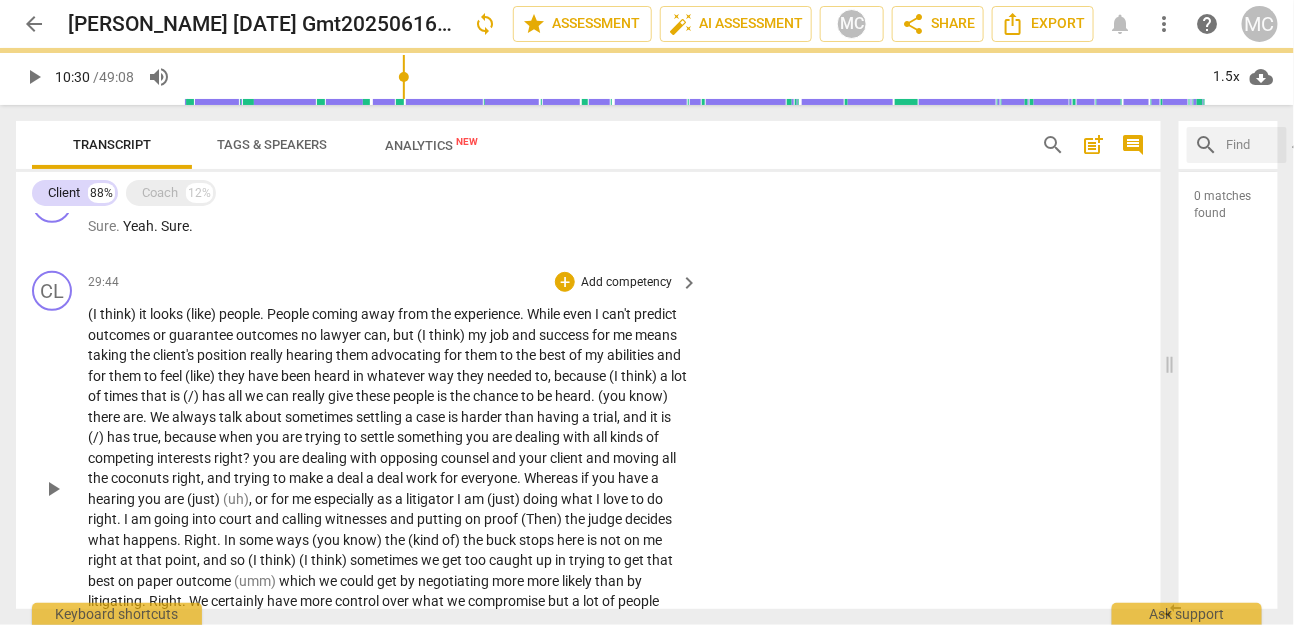 click on "away" at bounding box center [379, 314] 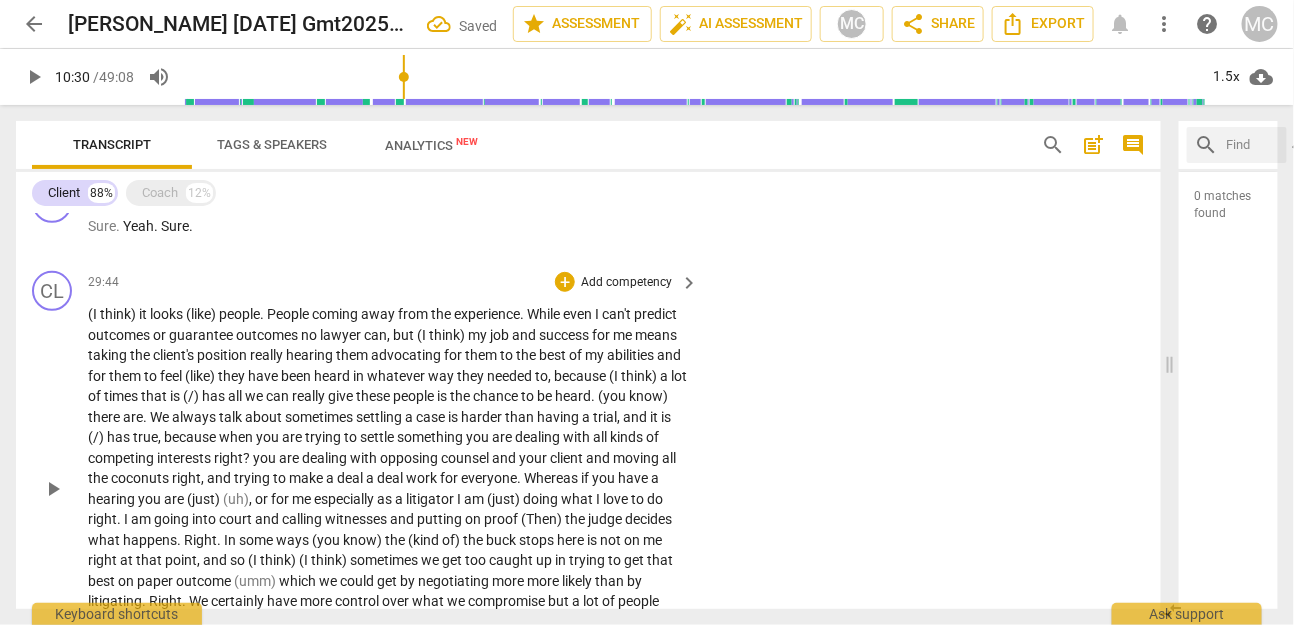 paste 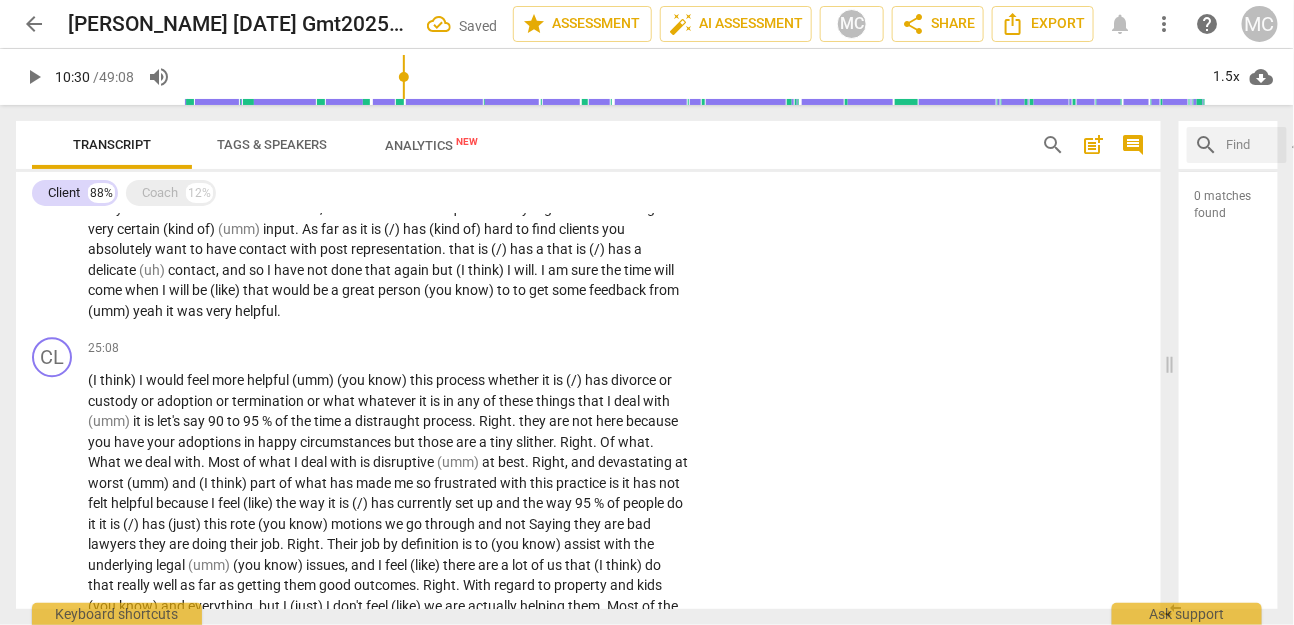 scroll, scrollTop: 4203, scrollLeft: 0, axis: vertical 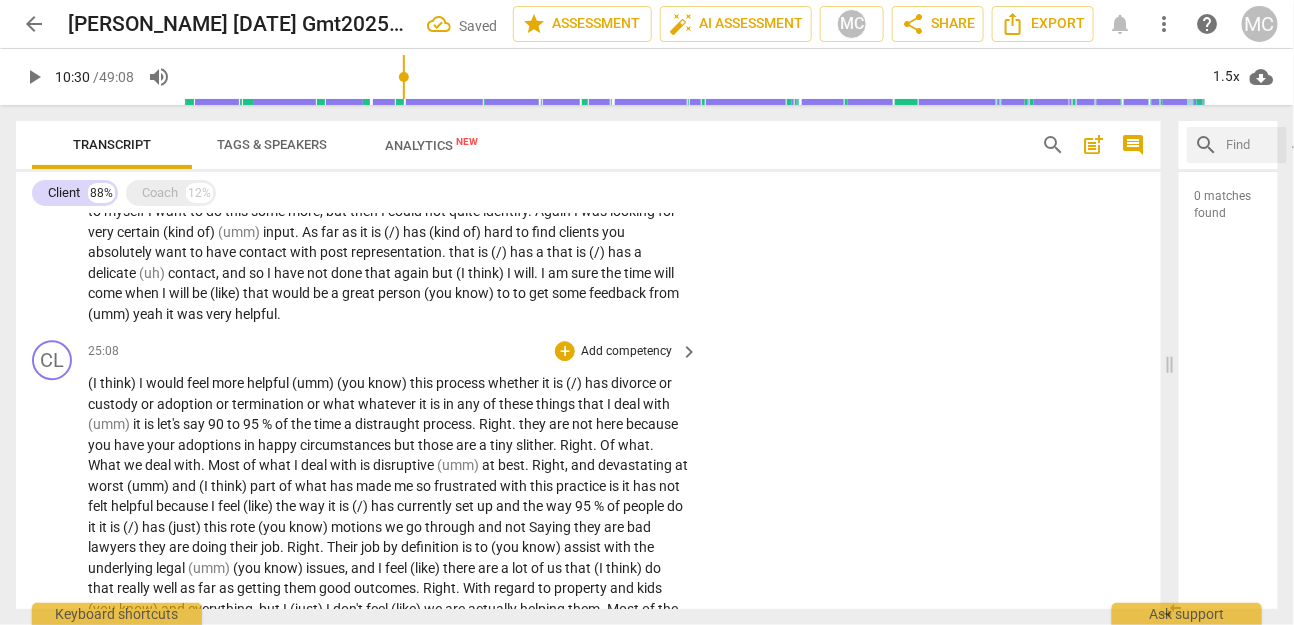 click on "this" at bounding box center (423, 383) 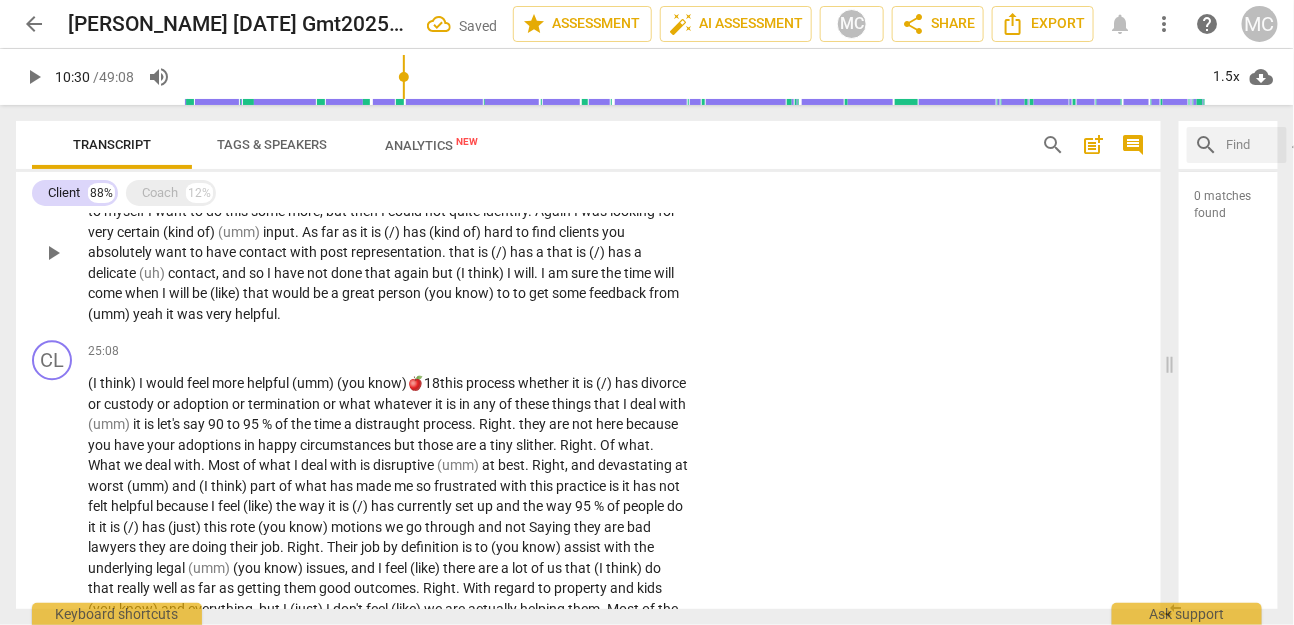click on "up" at bounding box center (384, 191) 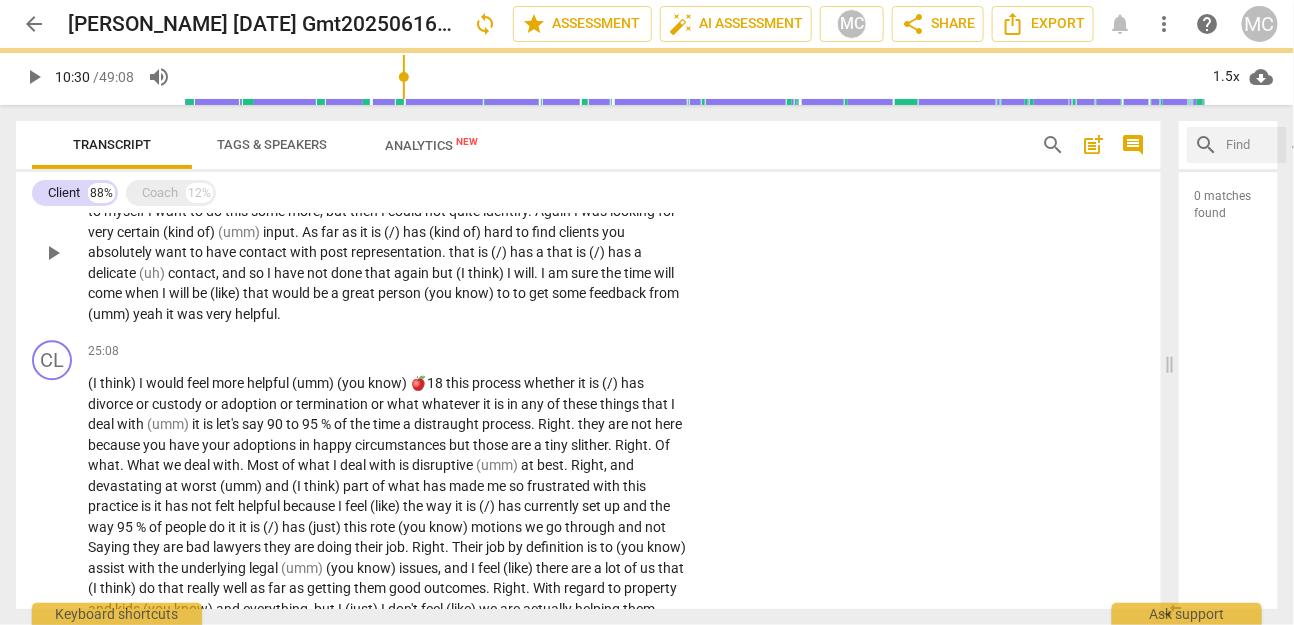 paste 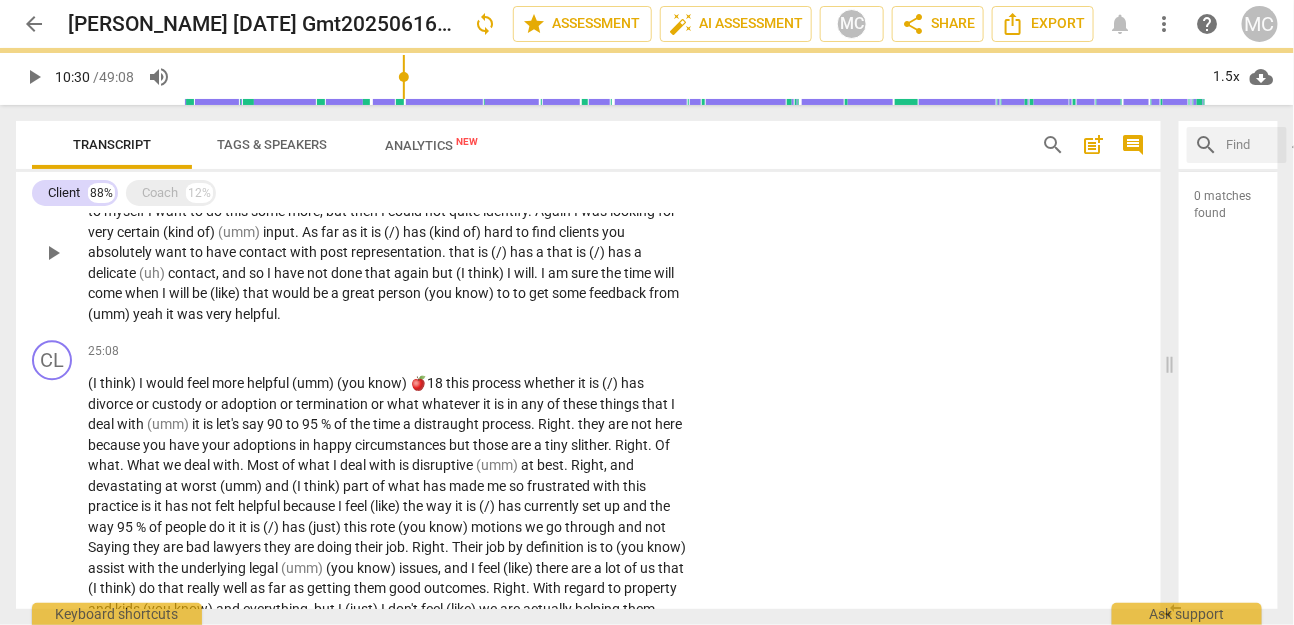 type 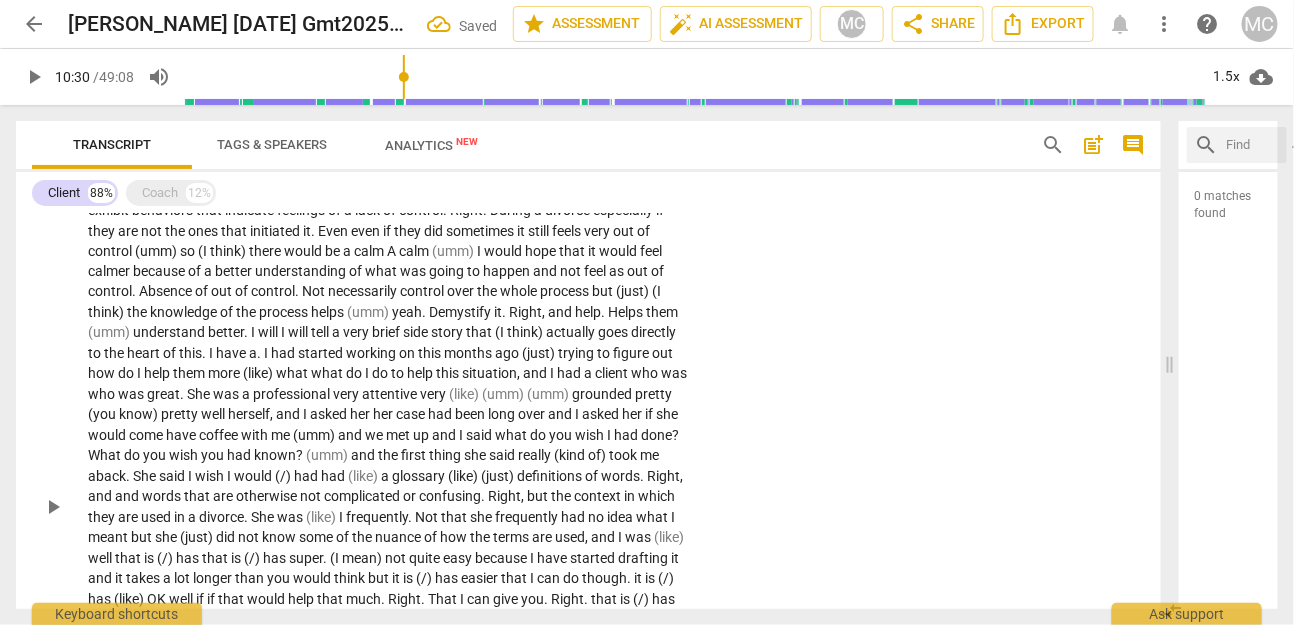 scroll, scrollTop: 3474, scrollLeft: 0, axis: vertical 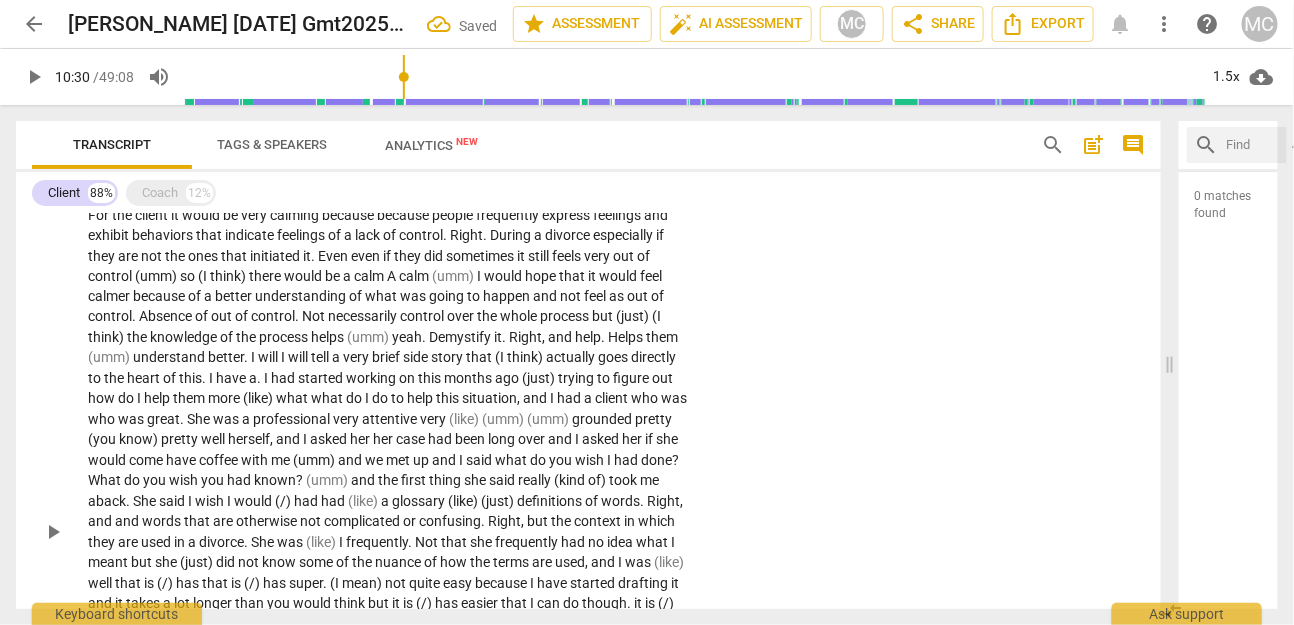 click on "because" at bounding box center [404, 215] 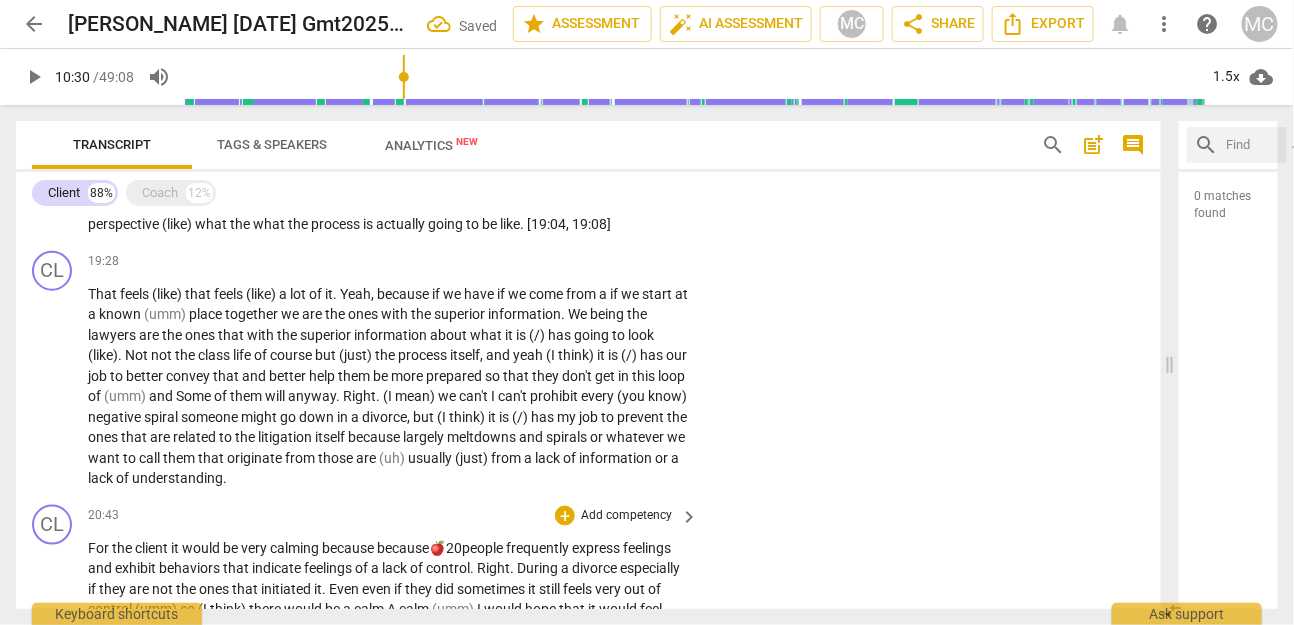 scroll, scrollTop: 3137, scrollLeft: 0, axis: vertical 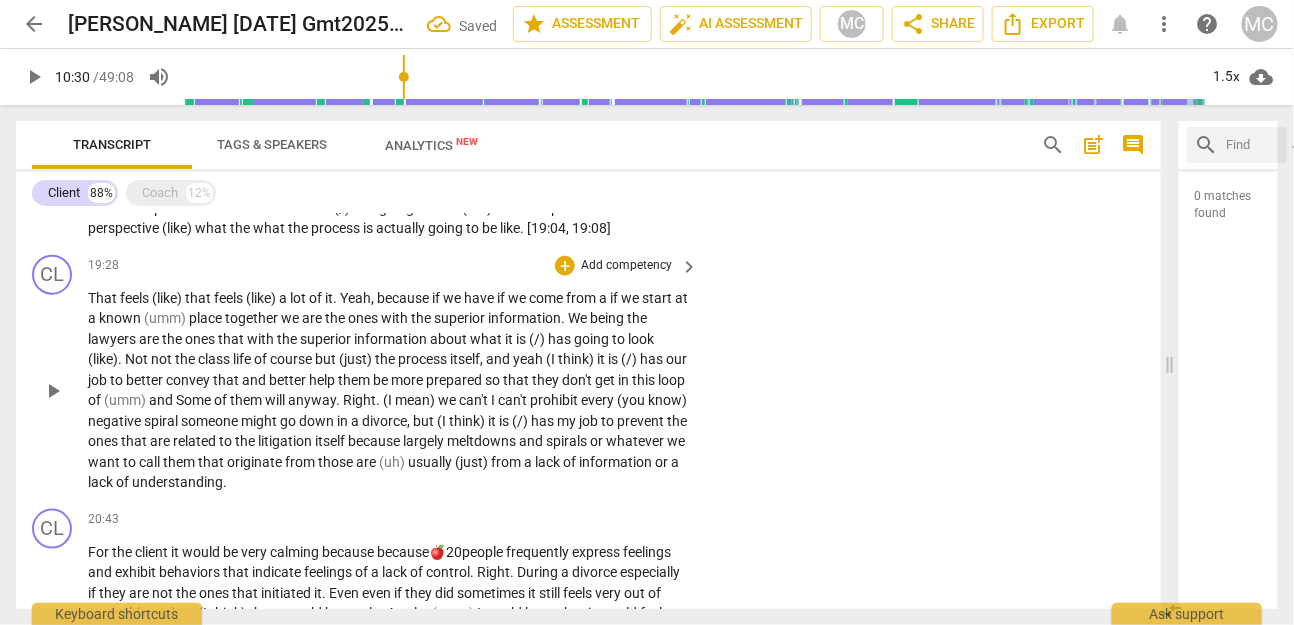 click on "because" at bounding box center [404, 298] 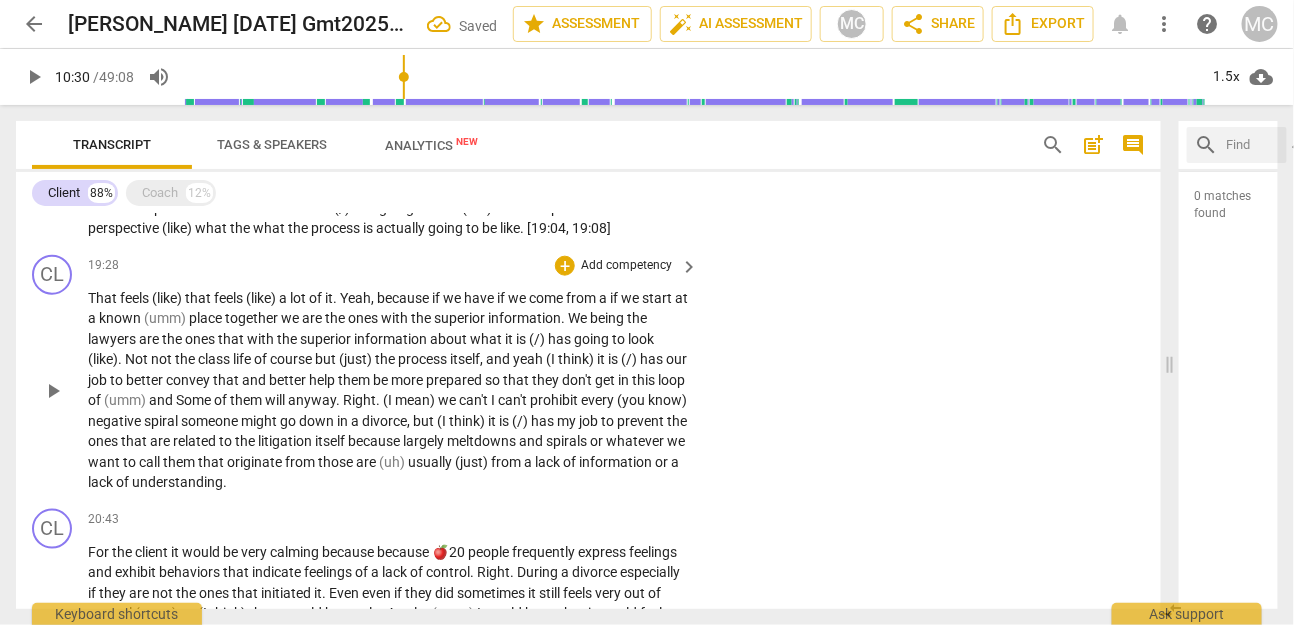 paste 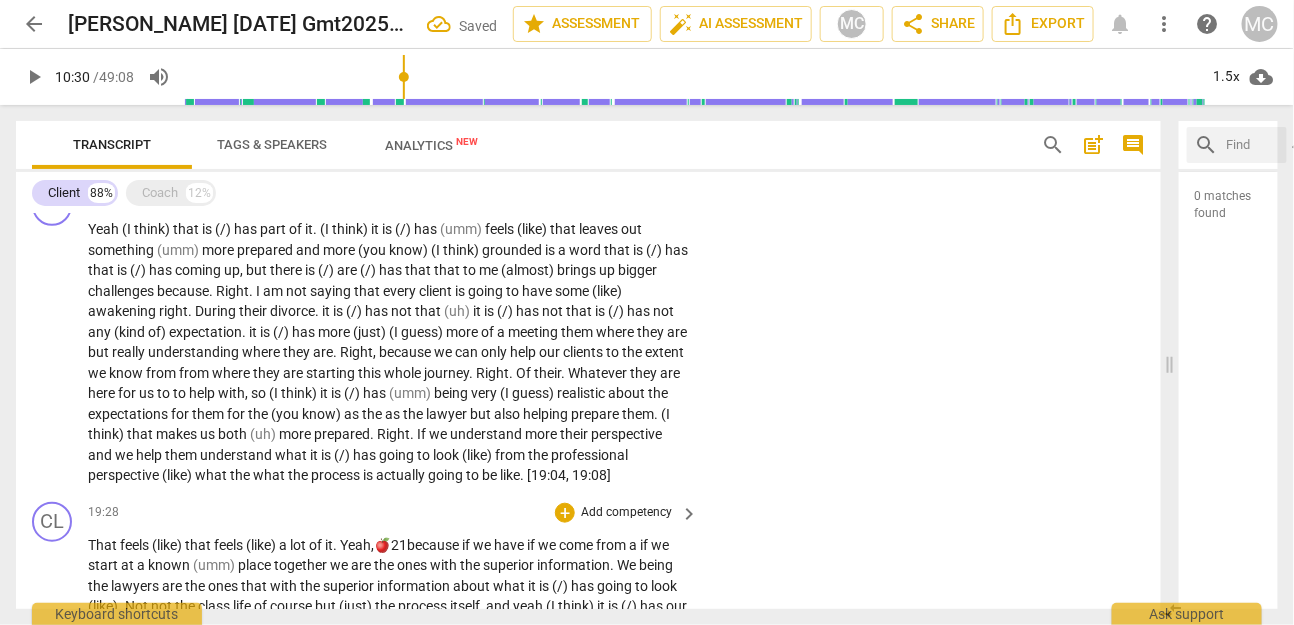 scroll, scrollTop: 2886, scrollLeft: 0, axis: vertical 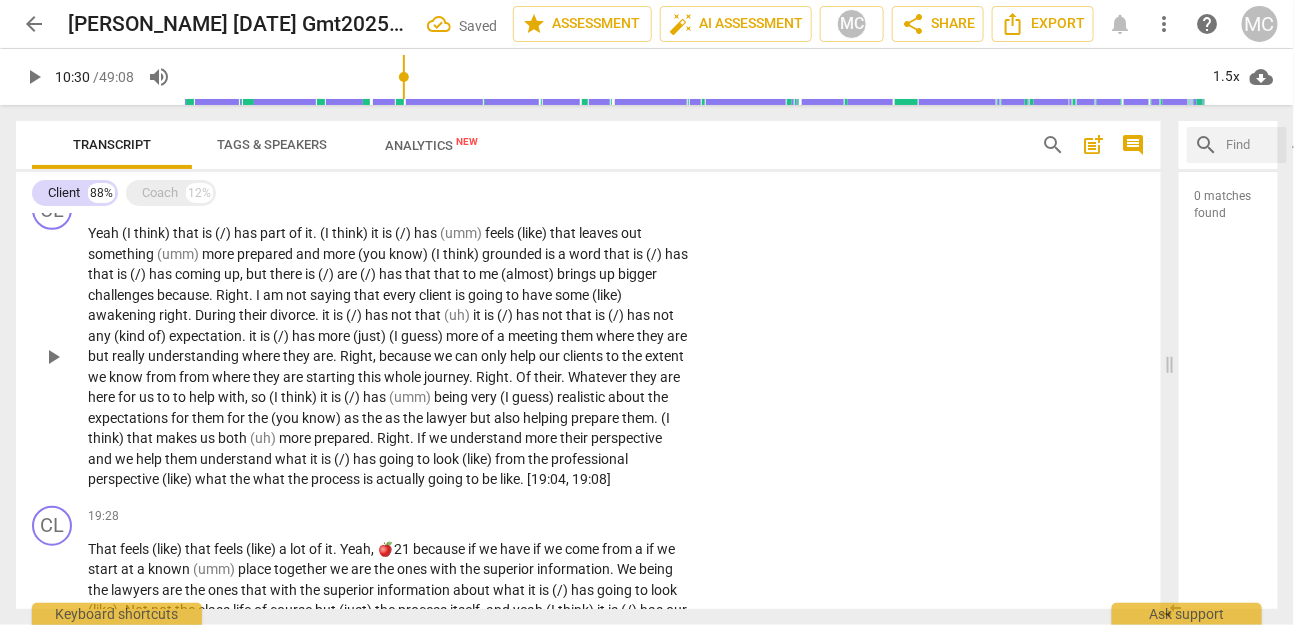 click on "has" at bounding box center (427, 233) 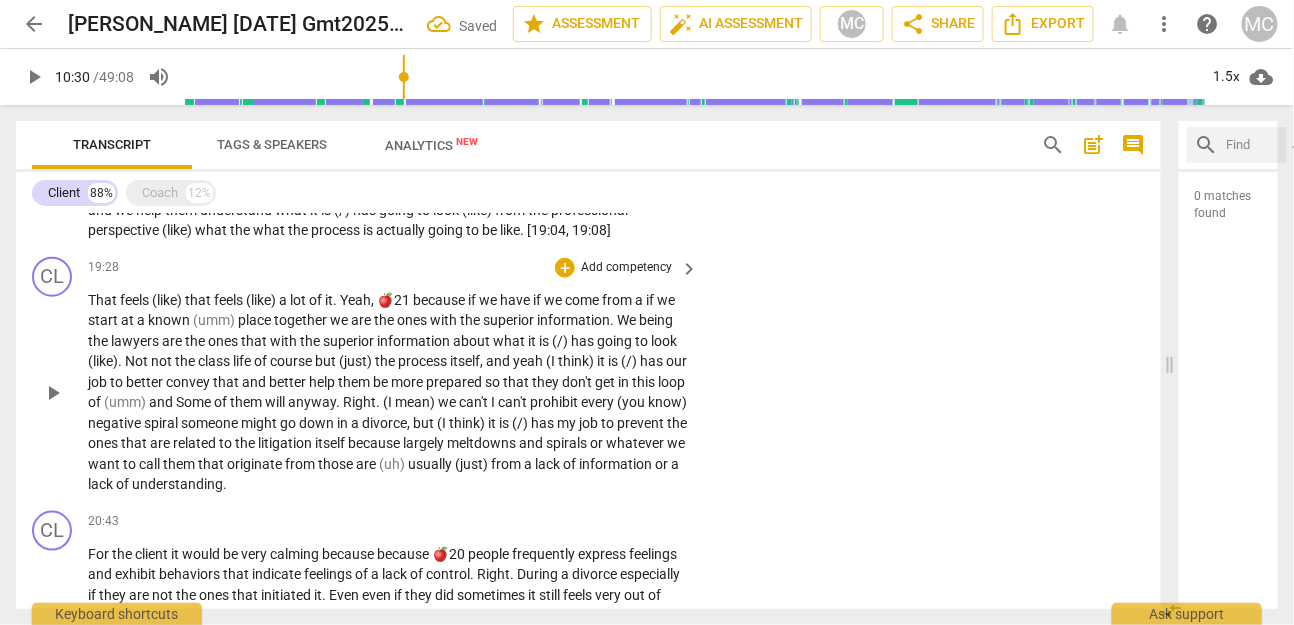 click on "19:28 + Add competency keyboard_arrow_right That   feels   (like)   that   feels   (like)   a   lot   of   it .   Yeah ,   🍎21   because   if   we   have   if   we   come   from   a   if   we   start   at   a   known   (umm)   place   together   we   are   the   ones   with   the   superior   information .   We   being   the   lawyers   are   the   ones   that   with   the   superior   information   about   what   it   is   (/)   has   going   to   look   (like) .   Not   not   the   class   life   of   course   but   (just)   the   process   itself ,   and   yeah   (I   think)   it   is   (/)   has   our   job   to   better   convey   that   and   better   help   them   be   more   prepared   so   that   they   don't   get   in   this   loop   of   (umm)   and   Some   of   them   will   anyway .   Right .   (I   mean)   we   can't   I   can't   prohibit   every   (you   know)   negative   spiral   someone   might   go   down   in   a   divorce ,   but   (I   think)   it   is   (/)   has   my   job   to" at bounding box center (394, 376) 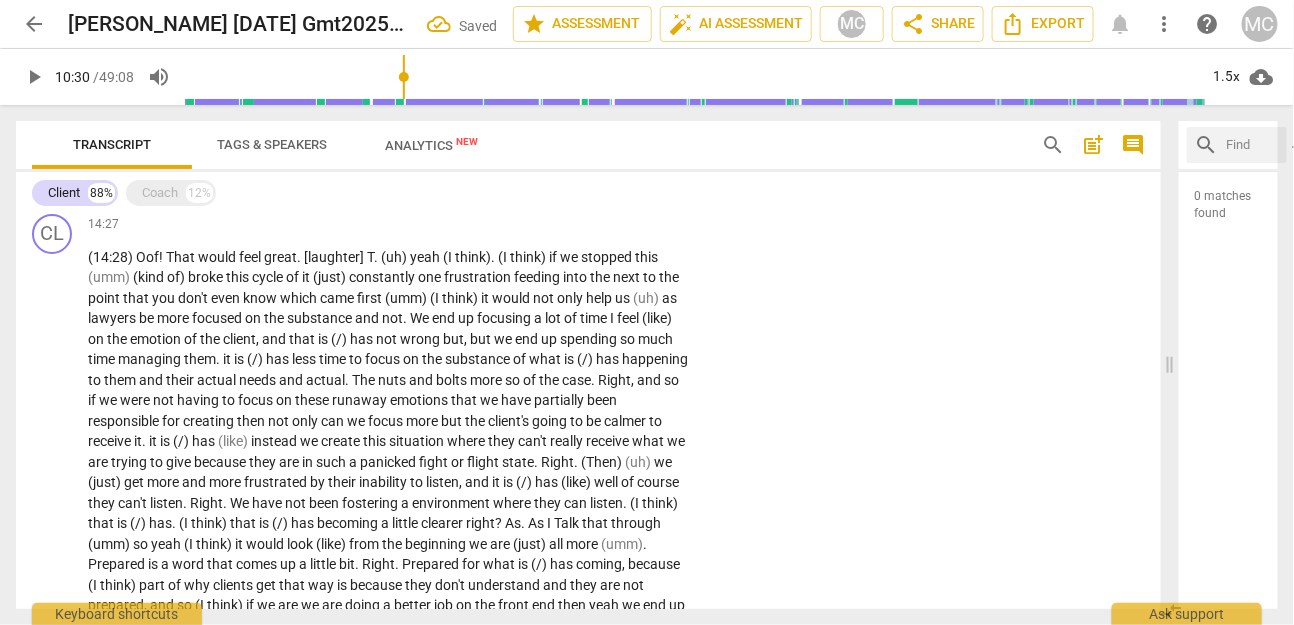 scroll, scrollTop: 2378, scrollLeft: 0, axis: vertical 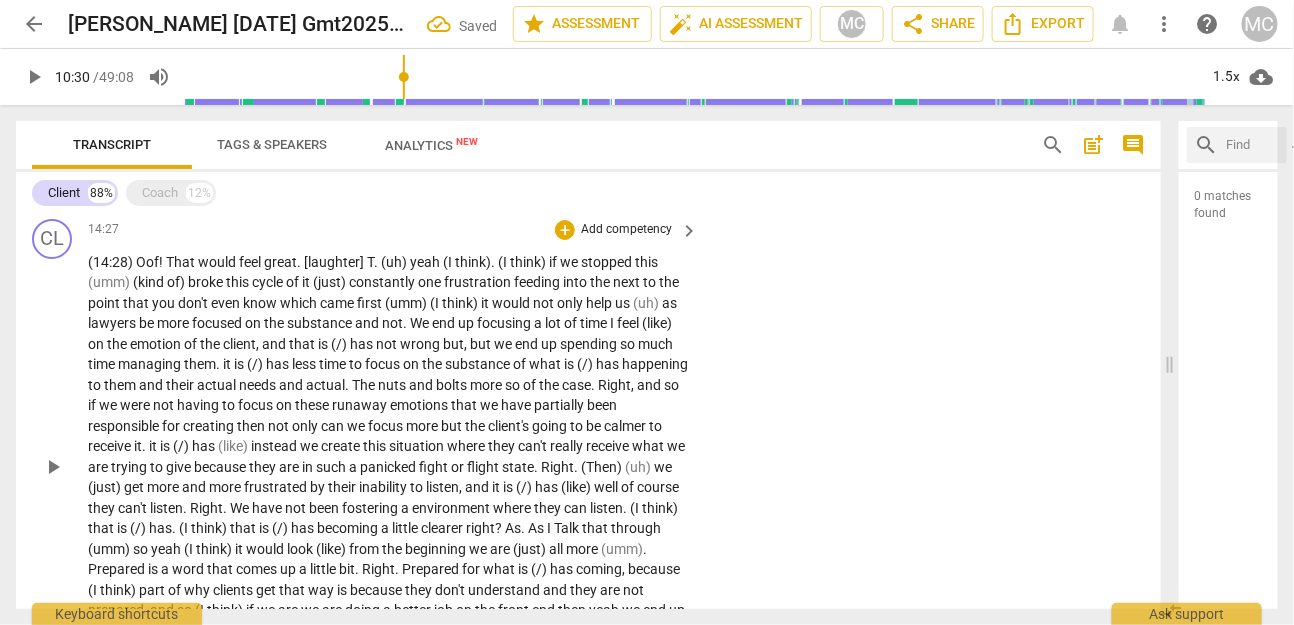 click on "yeah" at bounding box center [426, 262] 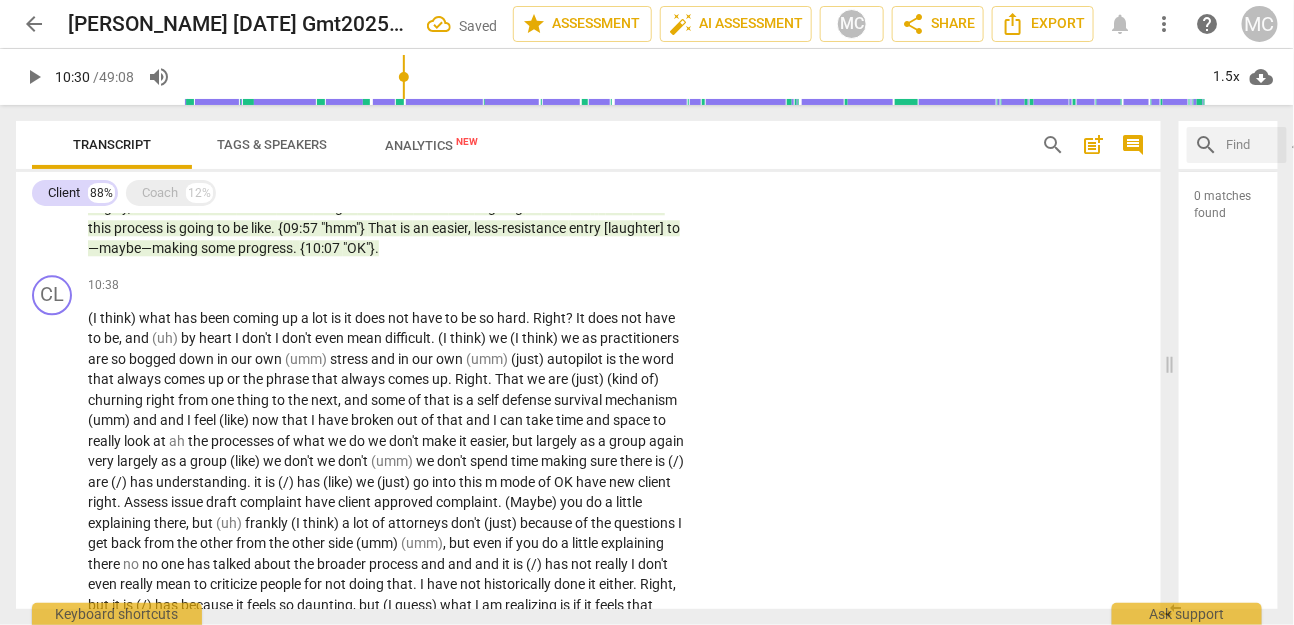 scroll, scrollTop: 1641, scrollLeft: 0, axis: vertical 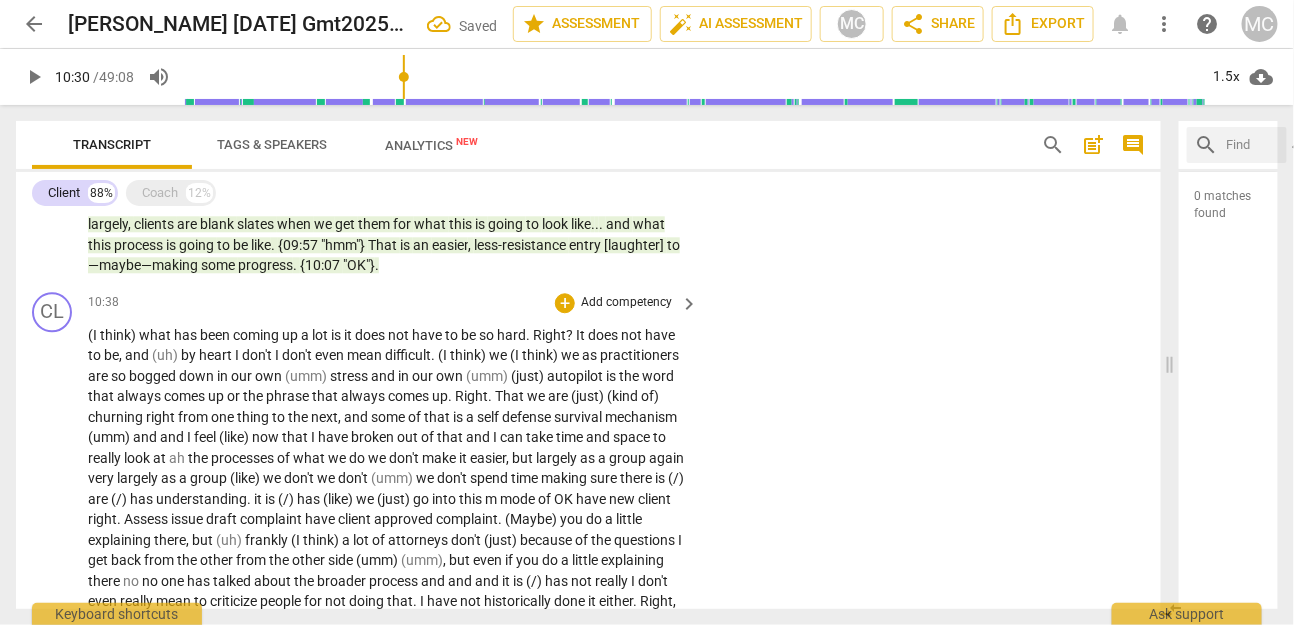 click on "not" at bounding box center [400, 335] 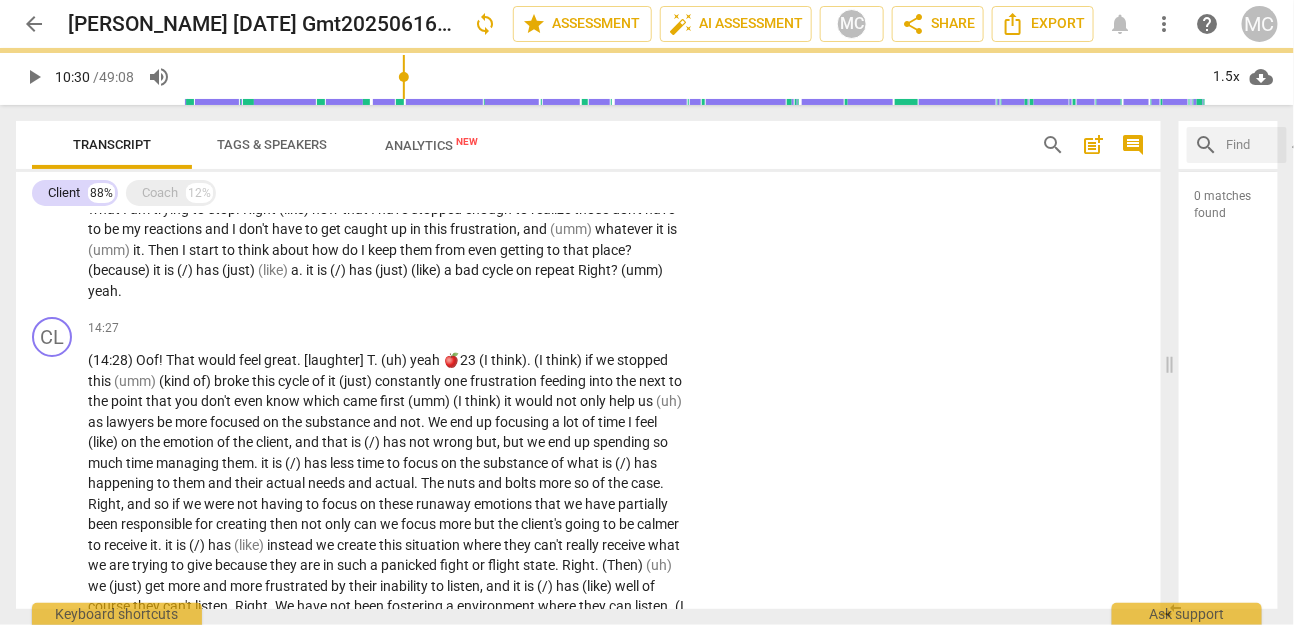 scroll, scrollTop: 1772, scrollLeft: 0, axis: vertical 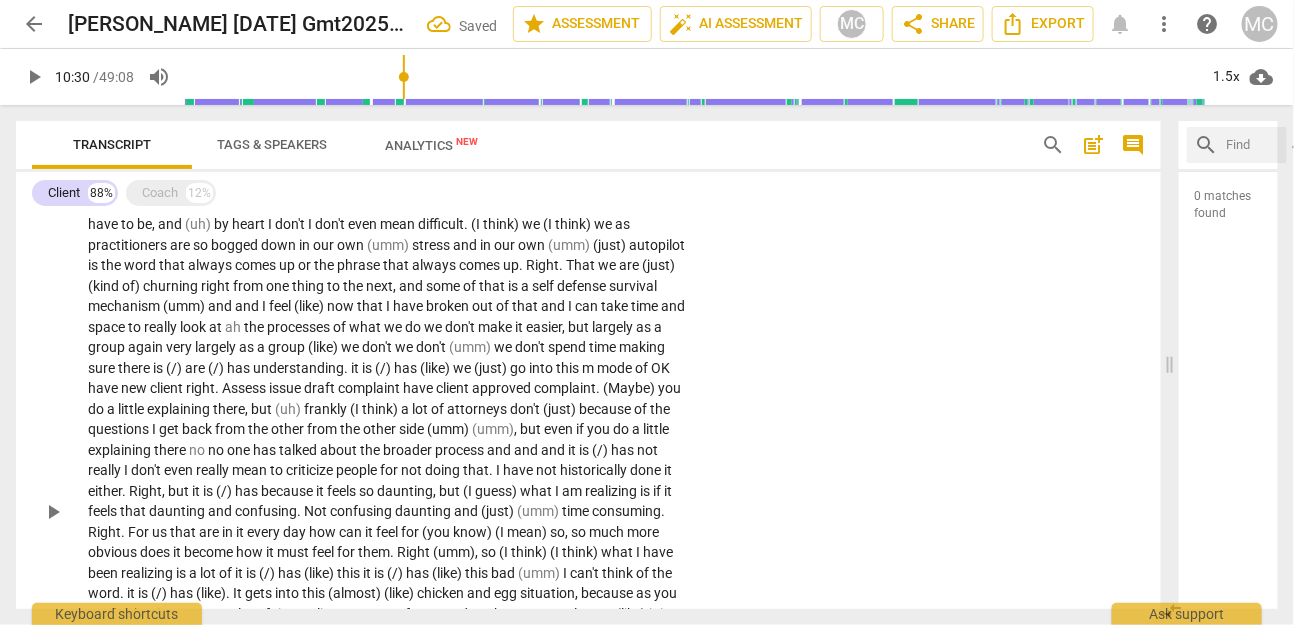 click on "doing" at bounding box center [444, 470] 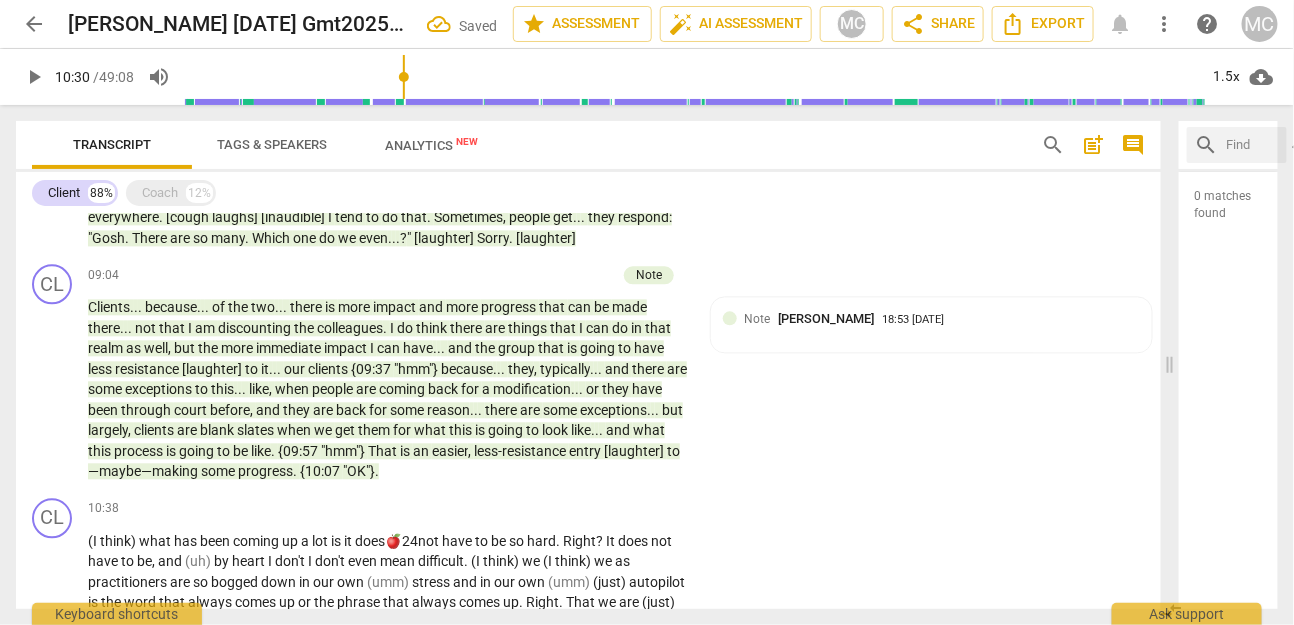 scroll, scrollTop: 1436, scrollLeft: 0, axis: vertical 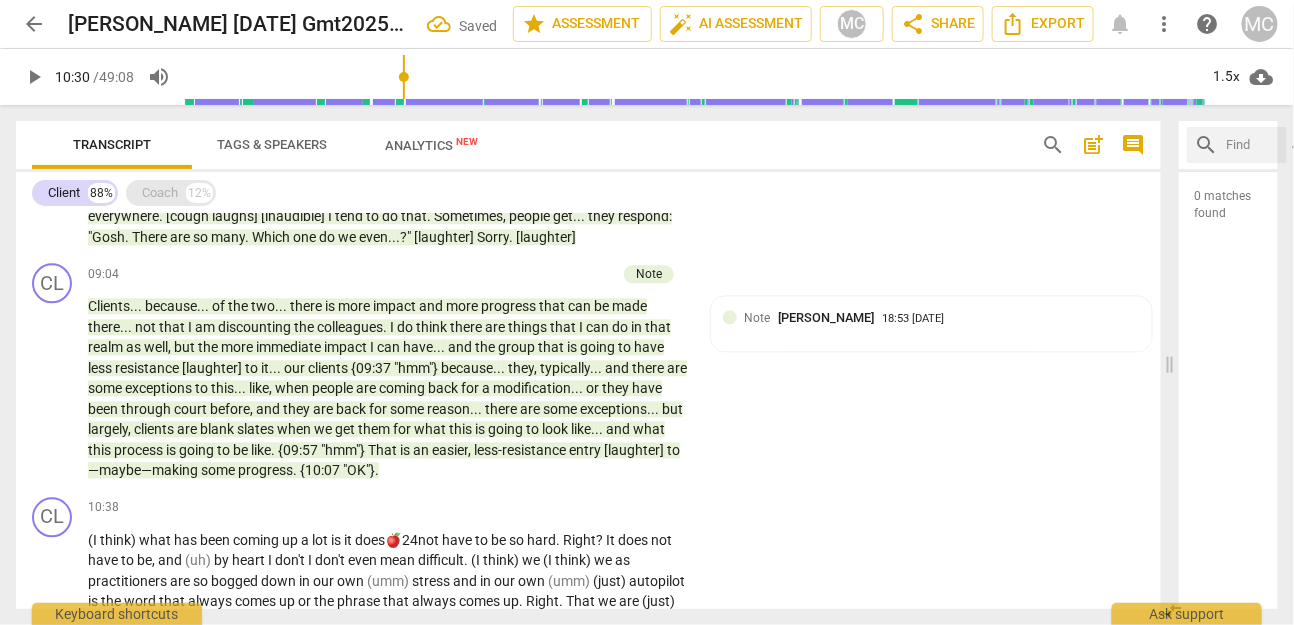 click on "Coach" at bounding box center [160, 193] 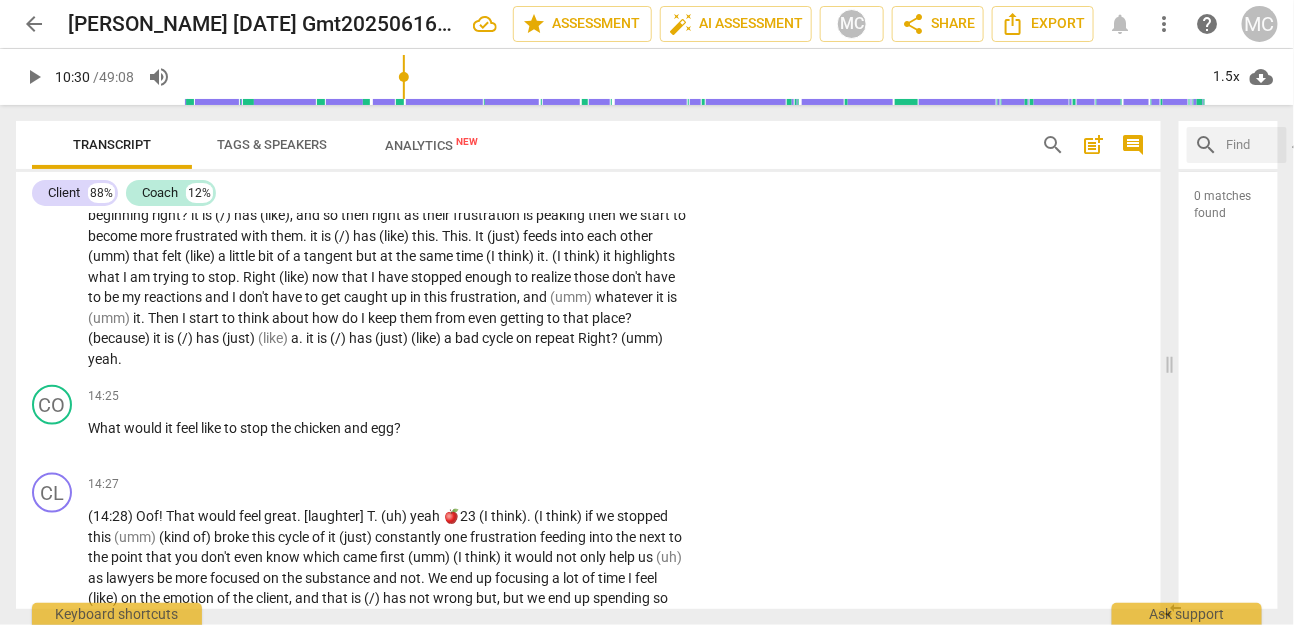 scroll, scrollTop: 3065, scrollLeft: 0, axis: vertical 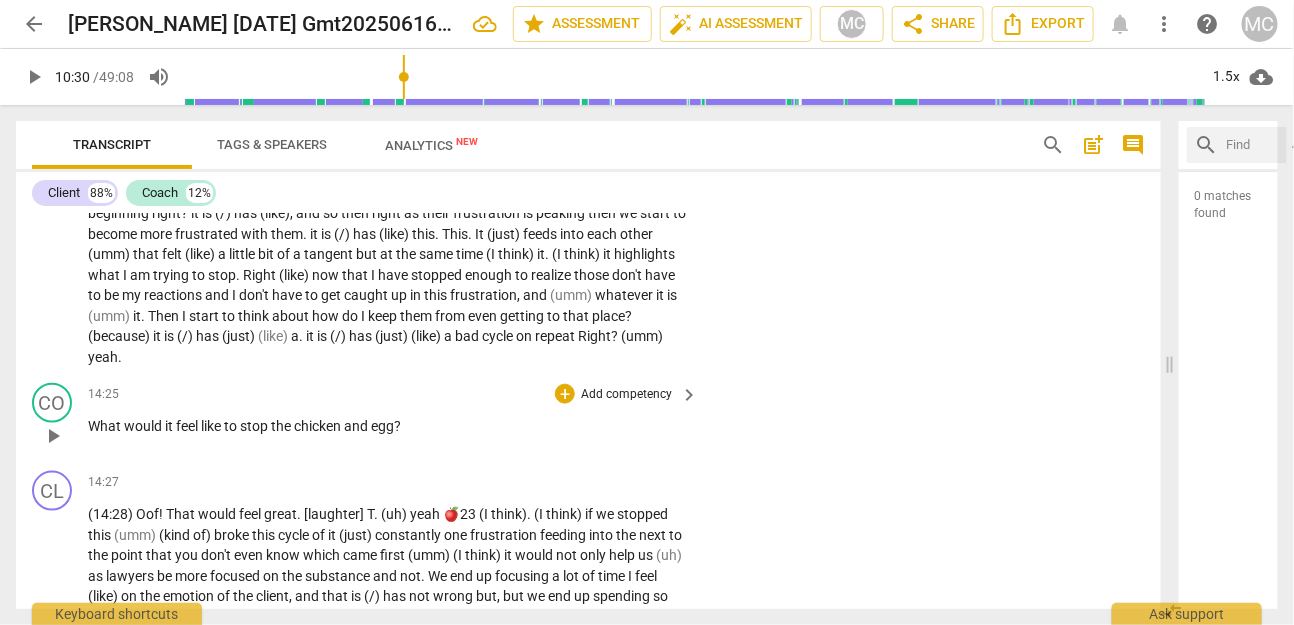 type on "630" 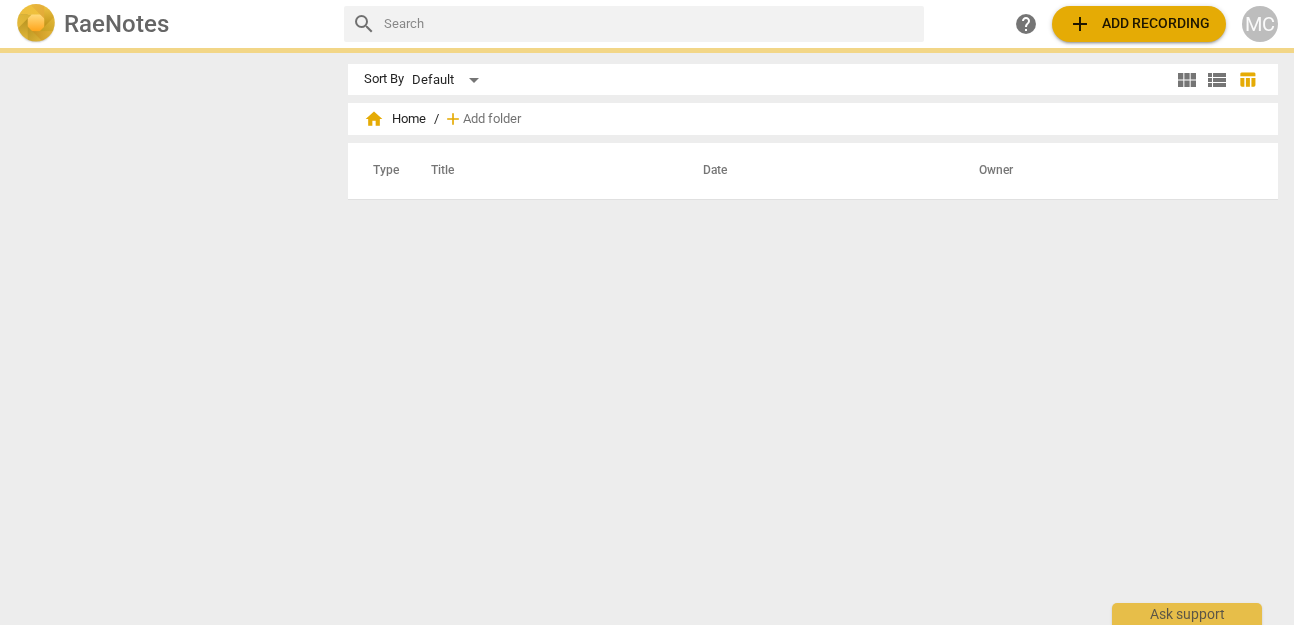 scroll, scrollTop: 0, scrollLeft: 0, axis: both 